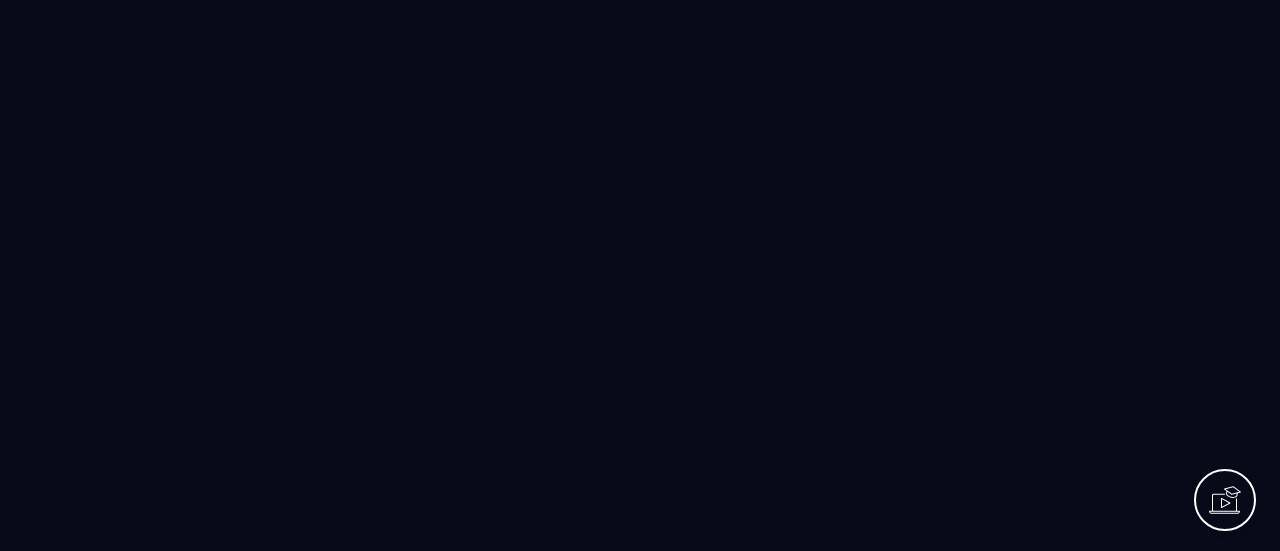 scroll, scrollTop: 0, scrollLeft: 0, axis: both 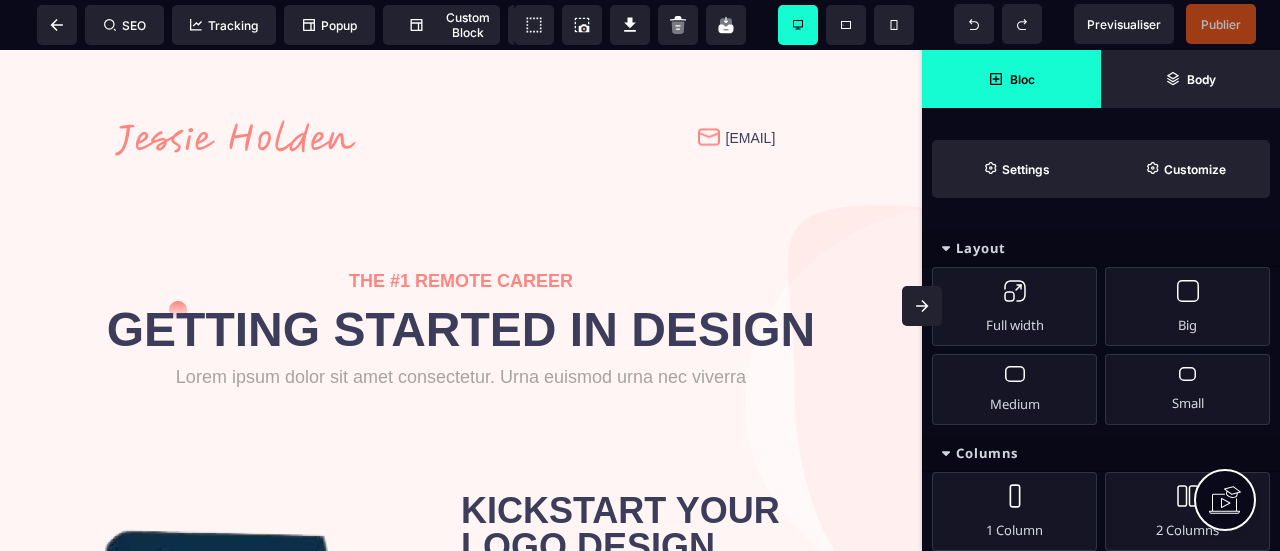 click on "THE #1 REMOTE CAREER GETTING STARTED IN DESIGN Lorem ipsum dolor sit amet consectetur. Urna euismod urna nec viverra GET STARTED NOW KICKSTART YOUR LOGO DESIGN JOURNEY START THE COURSE START THE COURSE" at bounding box center [461, 596] 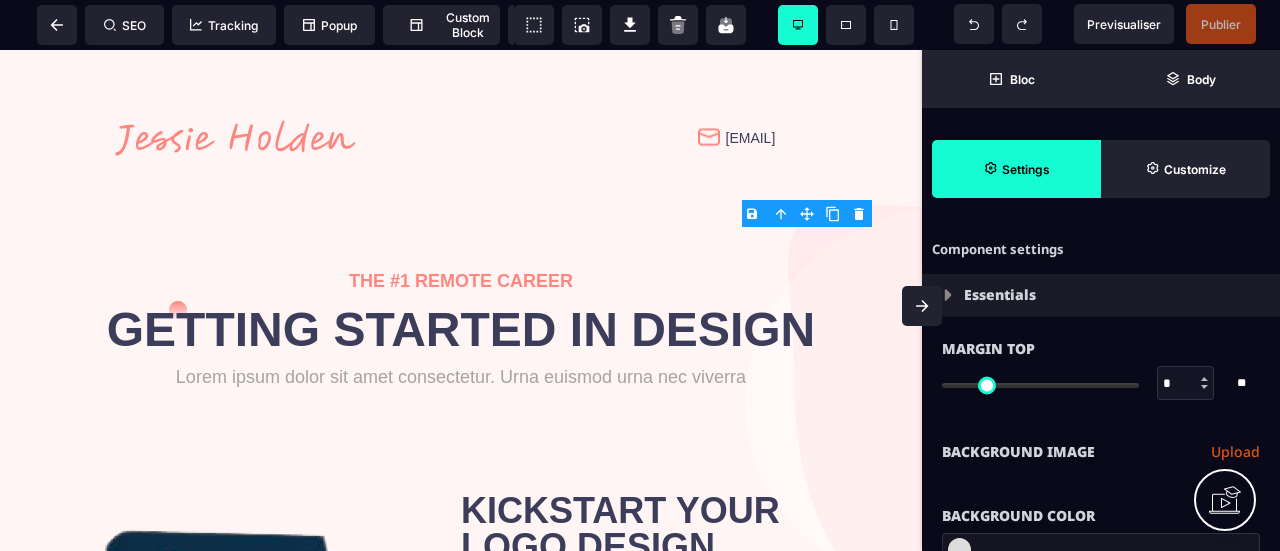 type on "*" 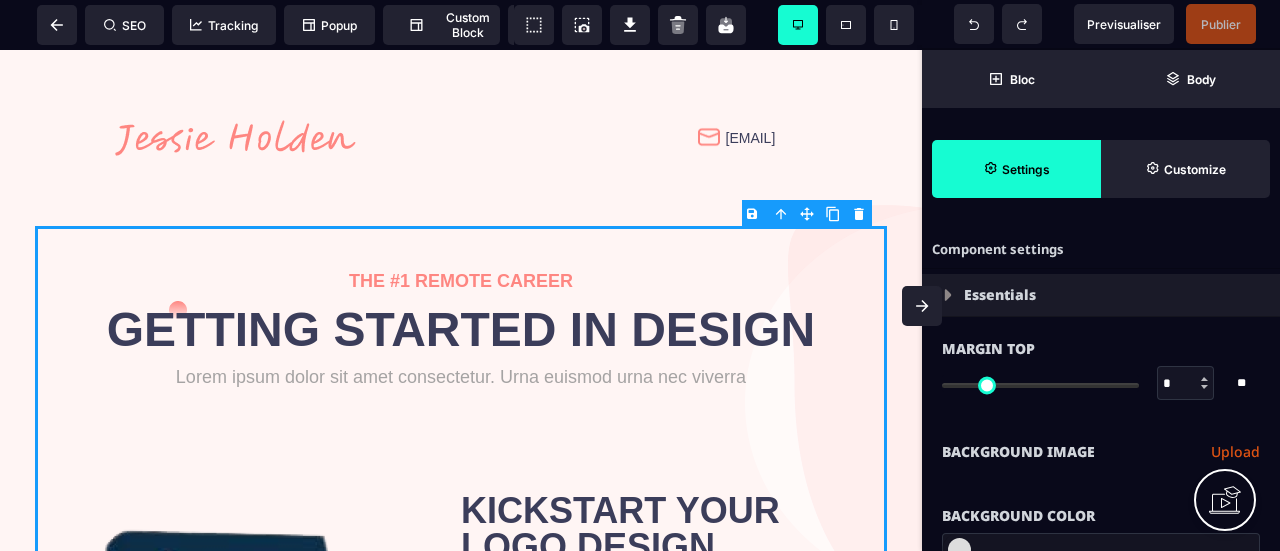 type on "*" 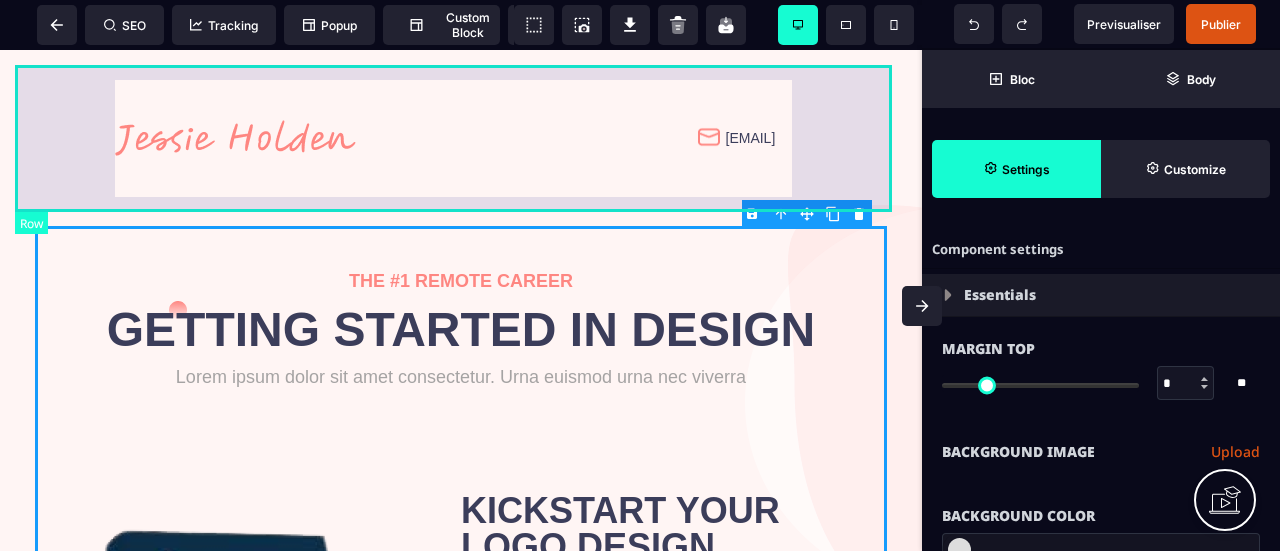 click on "[EMAIL]" at bounding box center (461, 138) 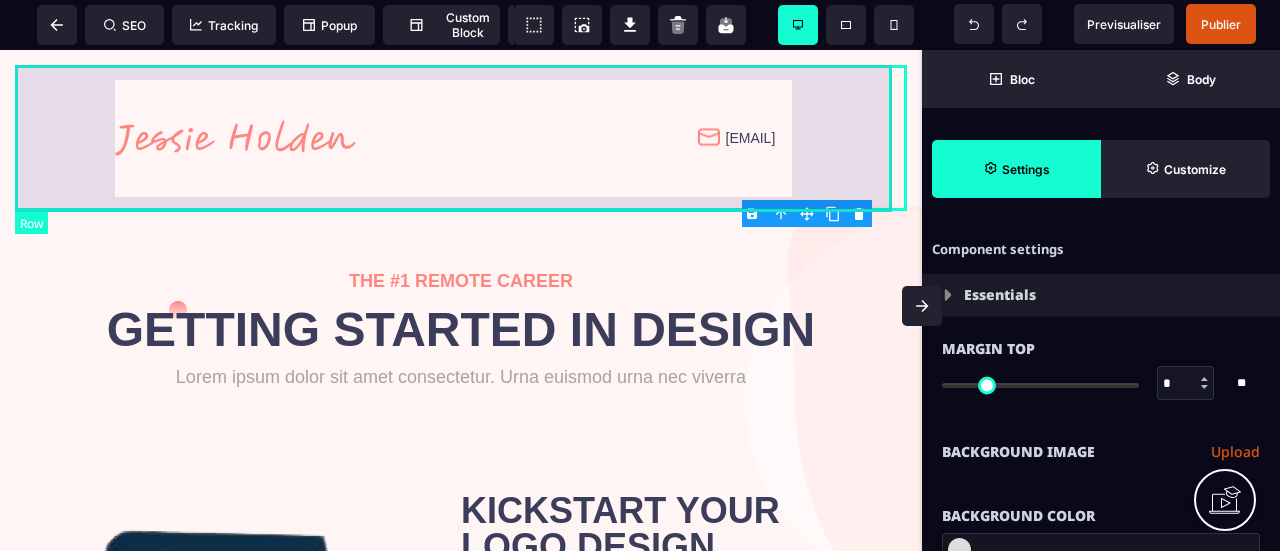 select on "*" 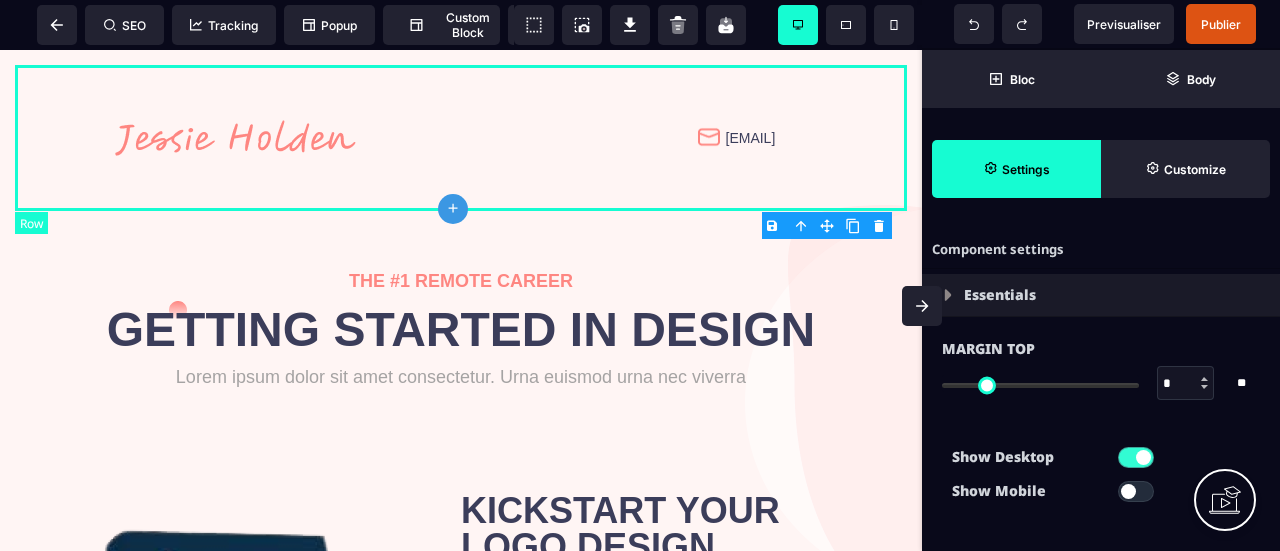 type on "*" 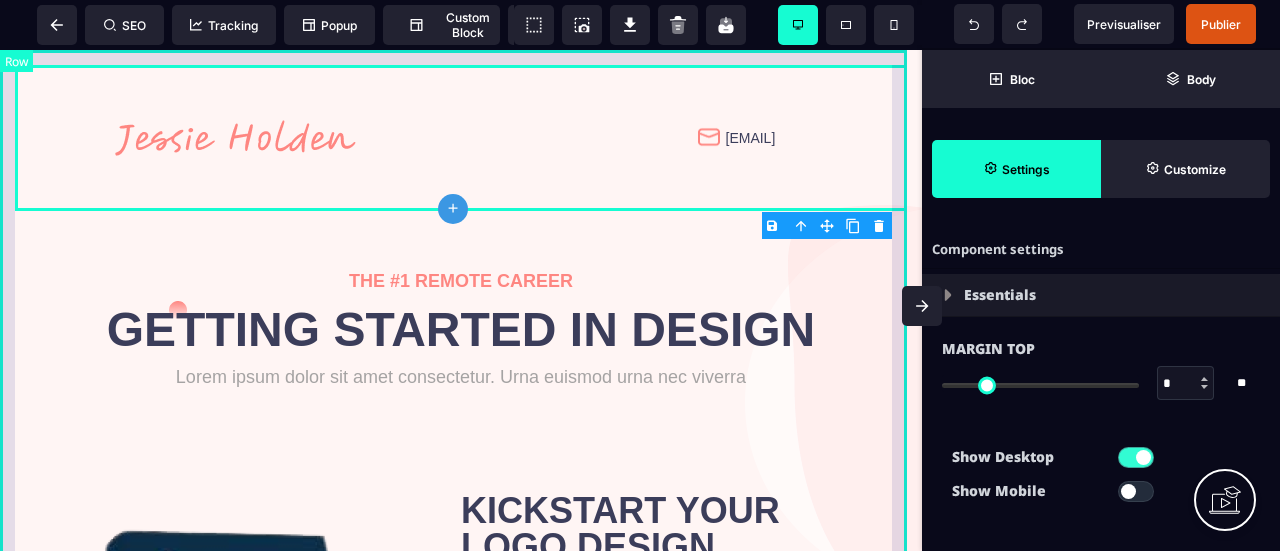 click on "[EMAIL] THE #1 REMOTE CAREER GETTING STARTED IN DESIGN Lorem ipsum dolor sit amet consectetur. Urna euismod urna nec viverra GET STARTED NOW KICKSTART YOUR LOGO DESIGN JOURNEY START THE COURSE START THE COURSE" at bounding box center (461, 523) 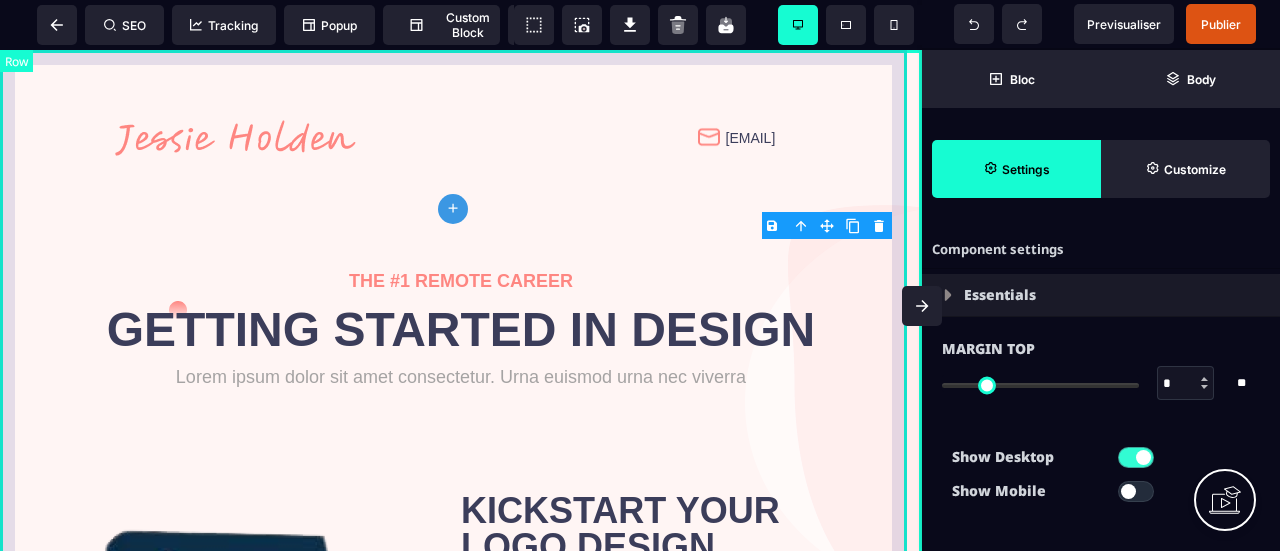select on "*********" 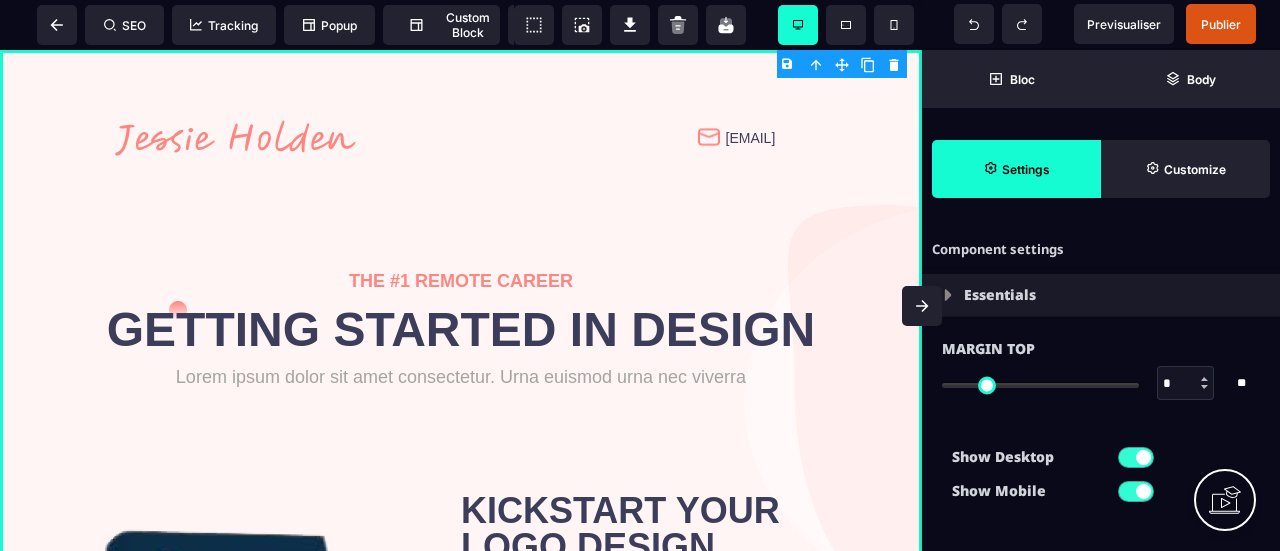 type on "*" 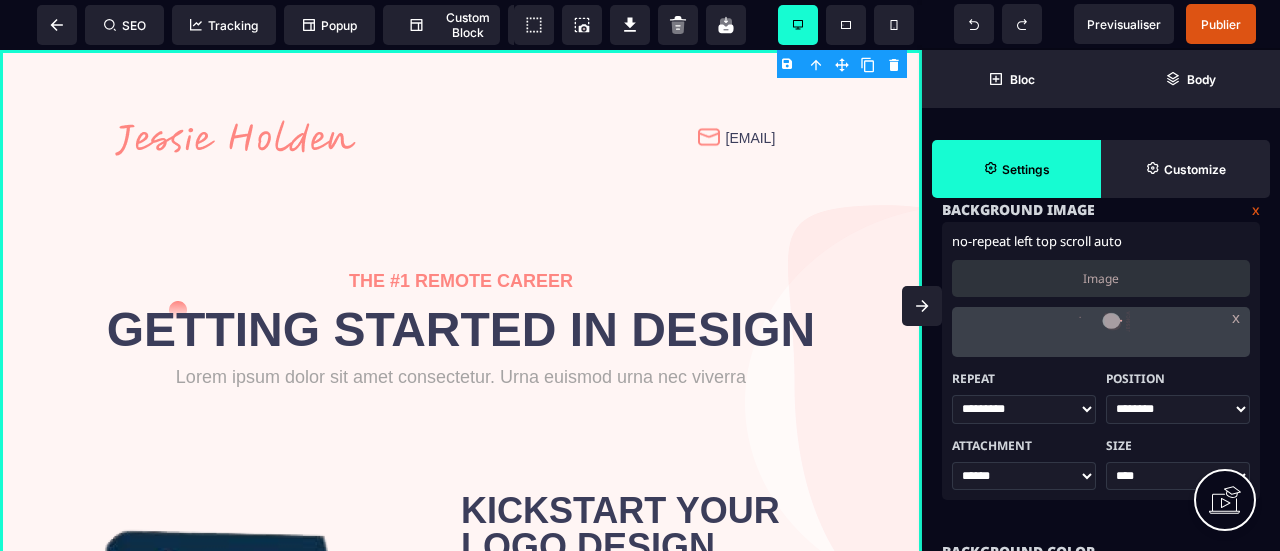 scroll, scrollTop: 400, scrollLeft: 0, axis: vertical 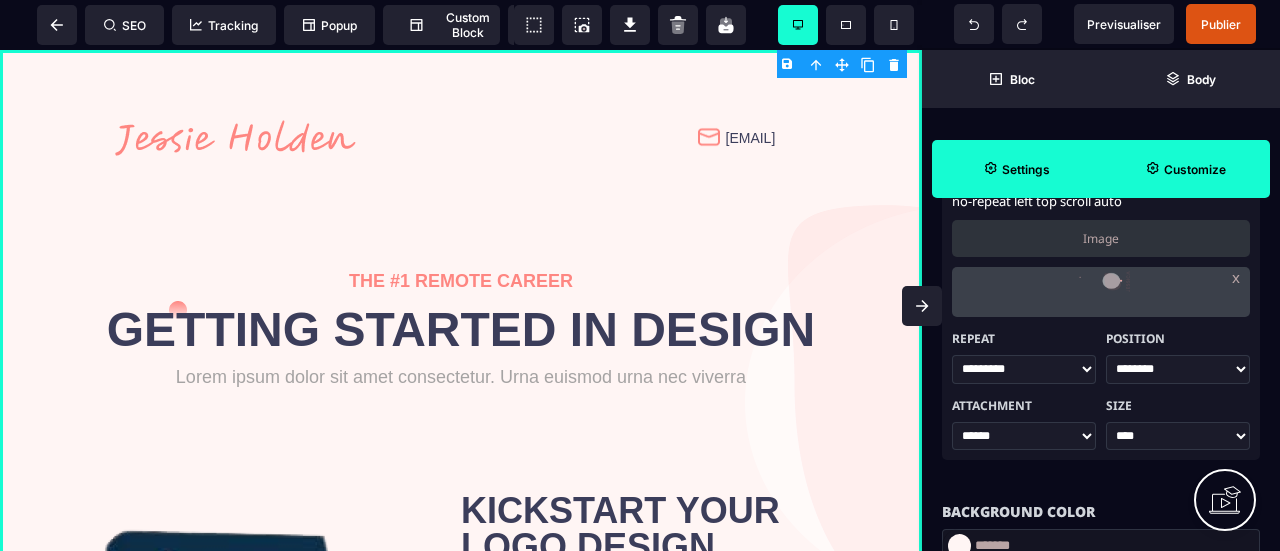 click on "Customize" at bounding box center [1195, 169] 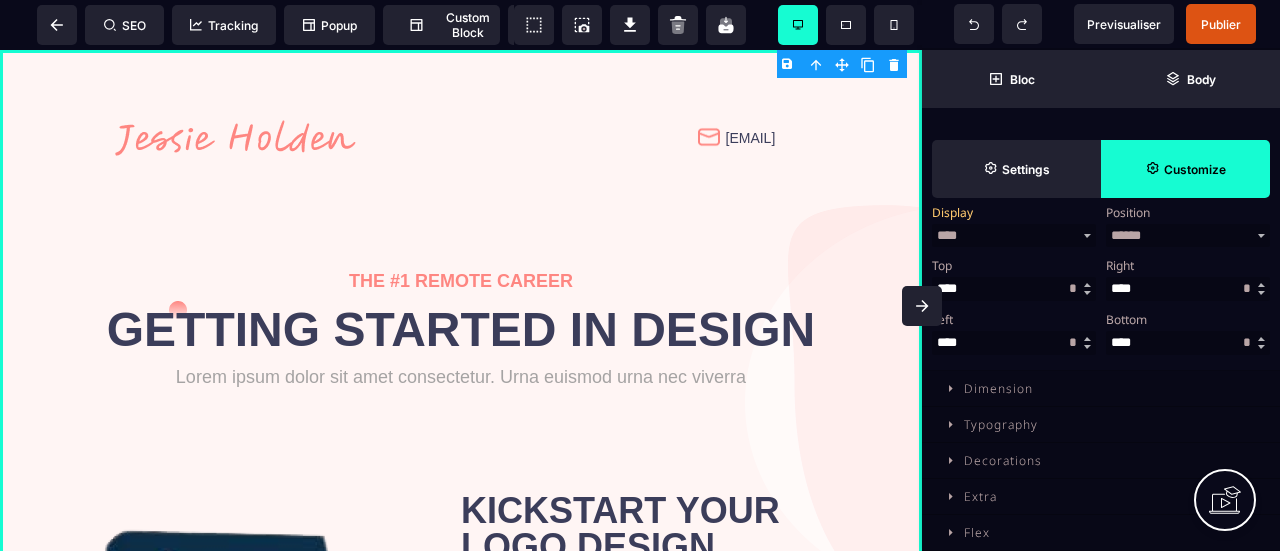 scroll, scrollTop: 0, scrollLeft: 0, axis: both 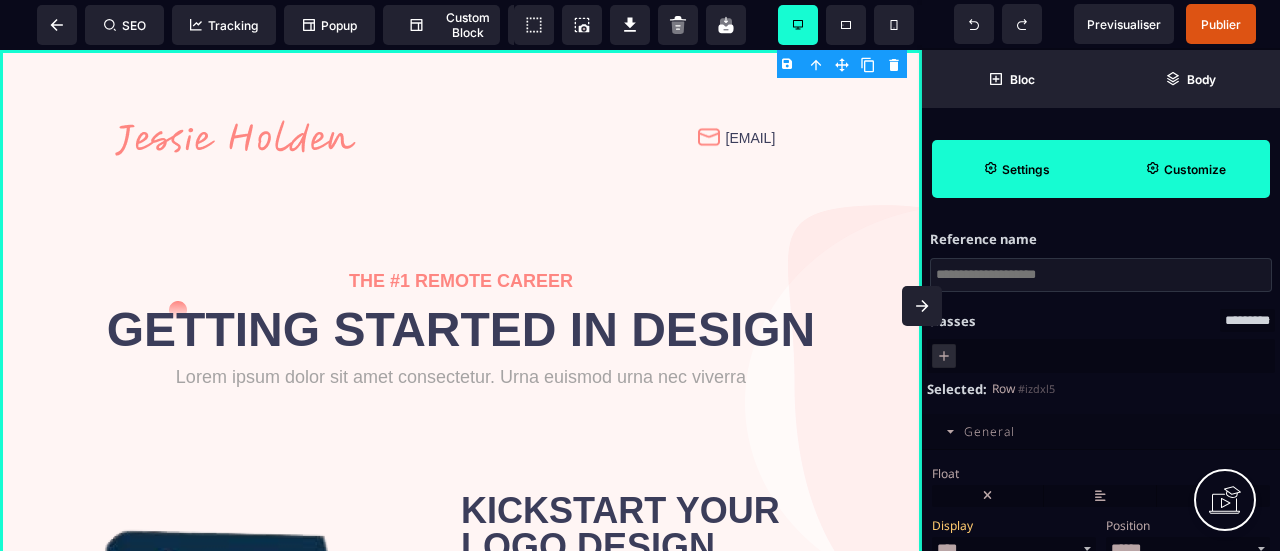 click on "Settings" at bounding box center (1016, 169) 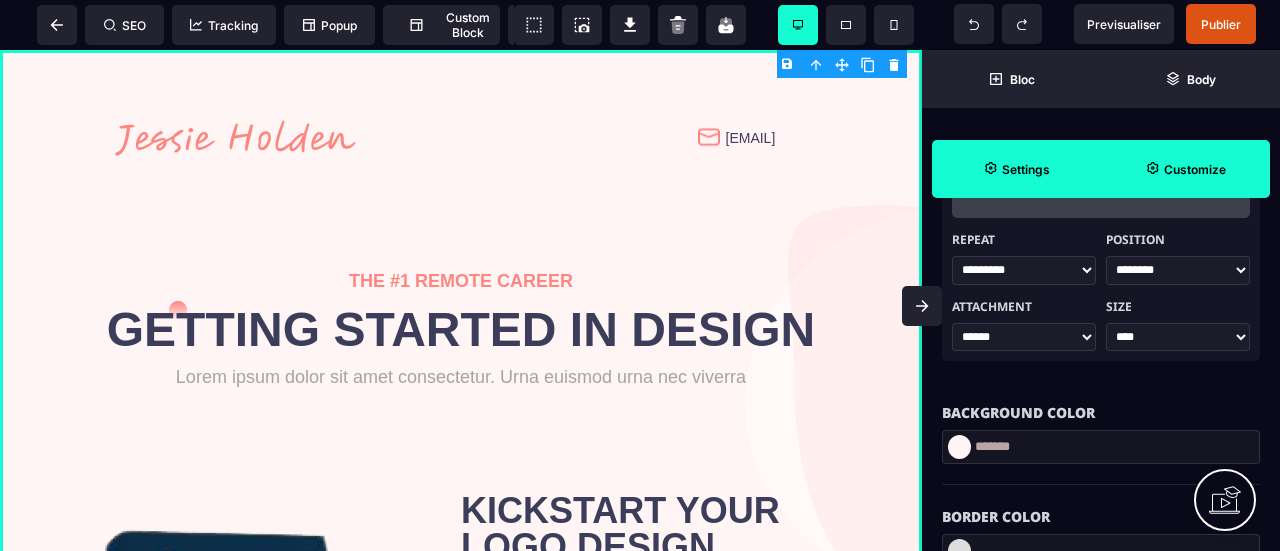 scroll, scrollTop: 500, scrollLeft: 0, axis: vertical 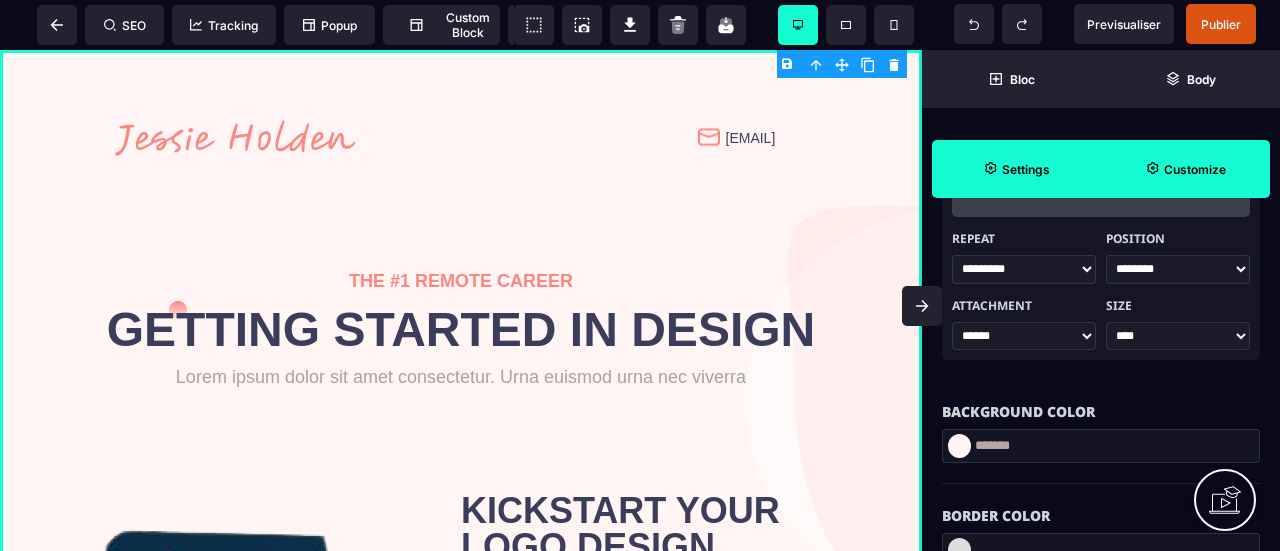 drag, startPoint x: 1046, startPoint y: 440, endPoint x: 980, endPoint y: 452, distance: 67.08204 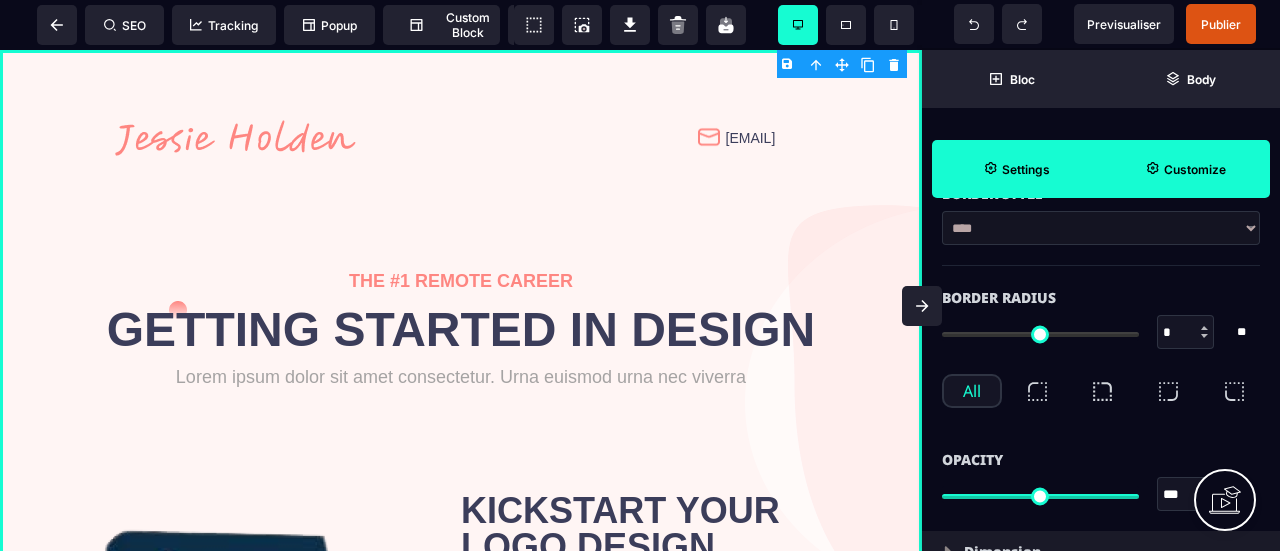 scroll, scrollTop: 800, scrollLeft: 0, axis: vertical 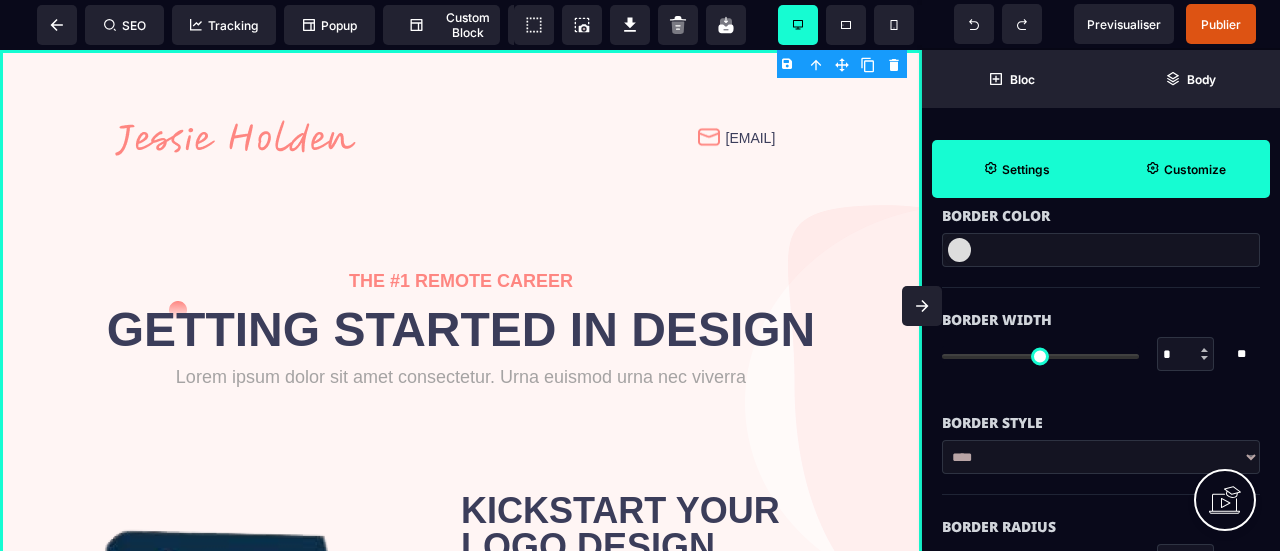 type on "*******" 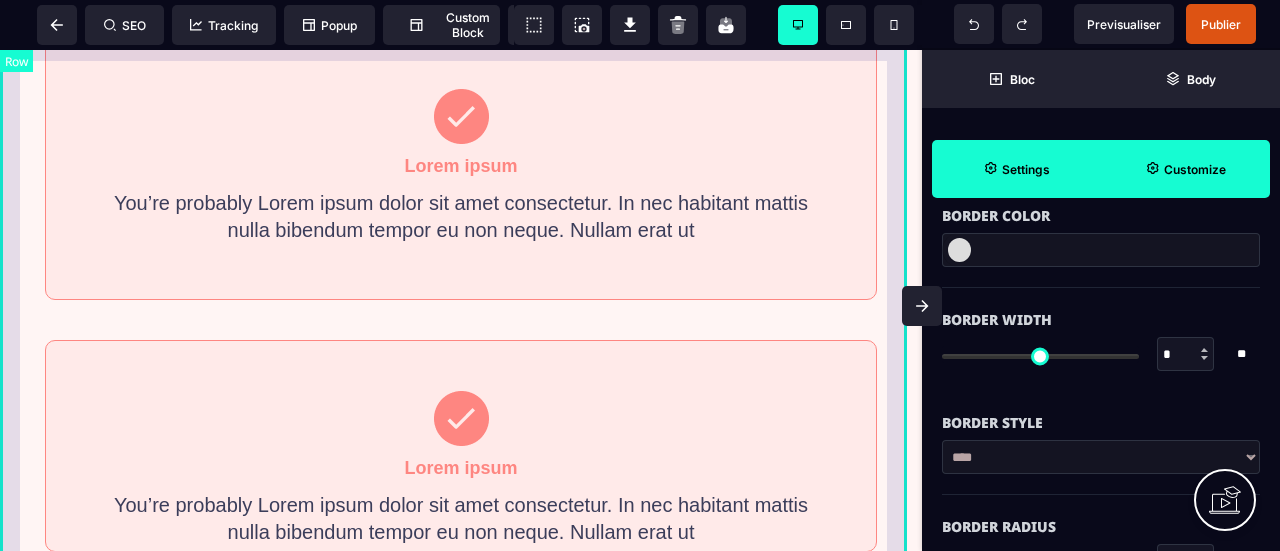 scroll, scrollTop: 700, scrollLeft: 0, axis: vertical 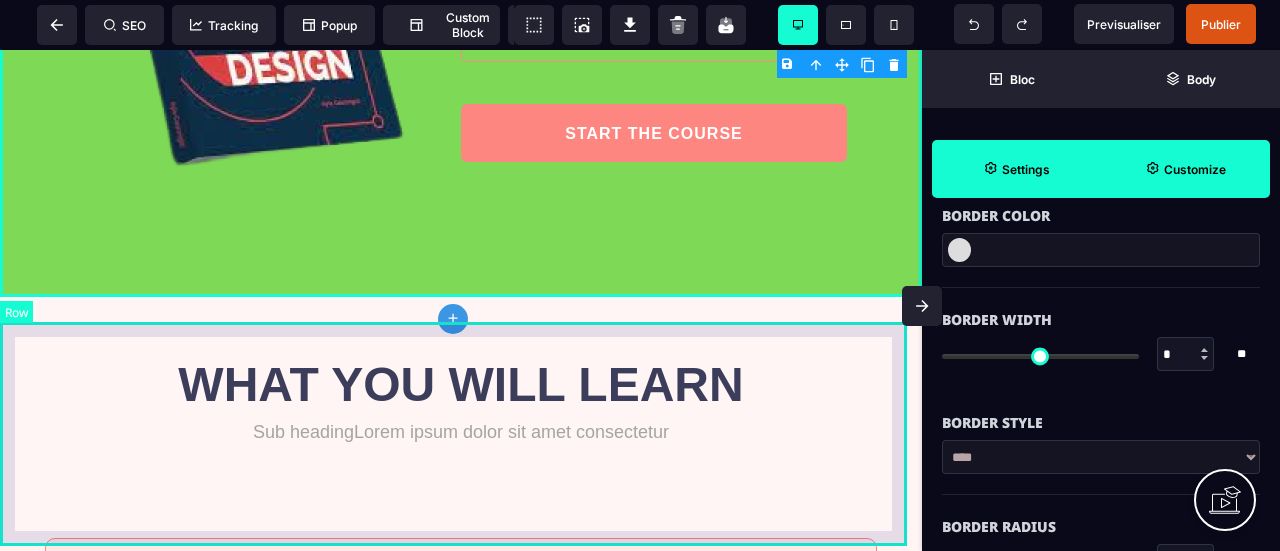 click on "WHAT YOU WILL LEARN Sub headingLorem ipsum dolor sit amet consectetur" at bounding box center [461, 400] 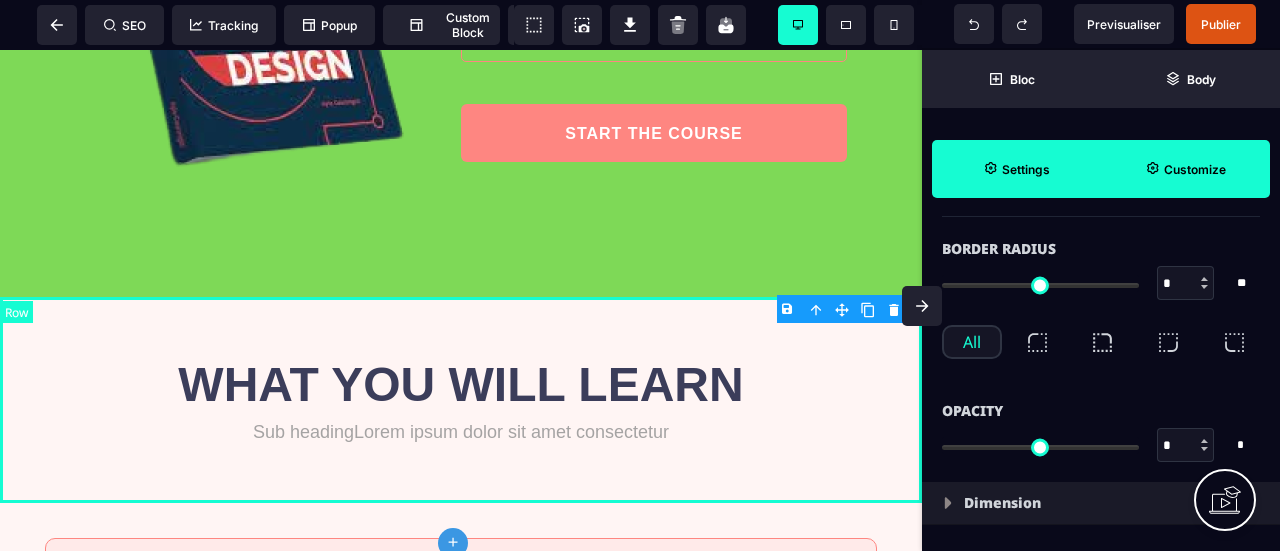 type on "*" 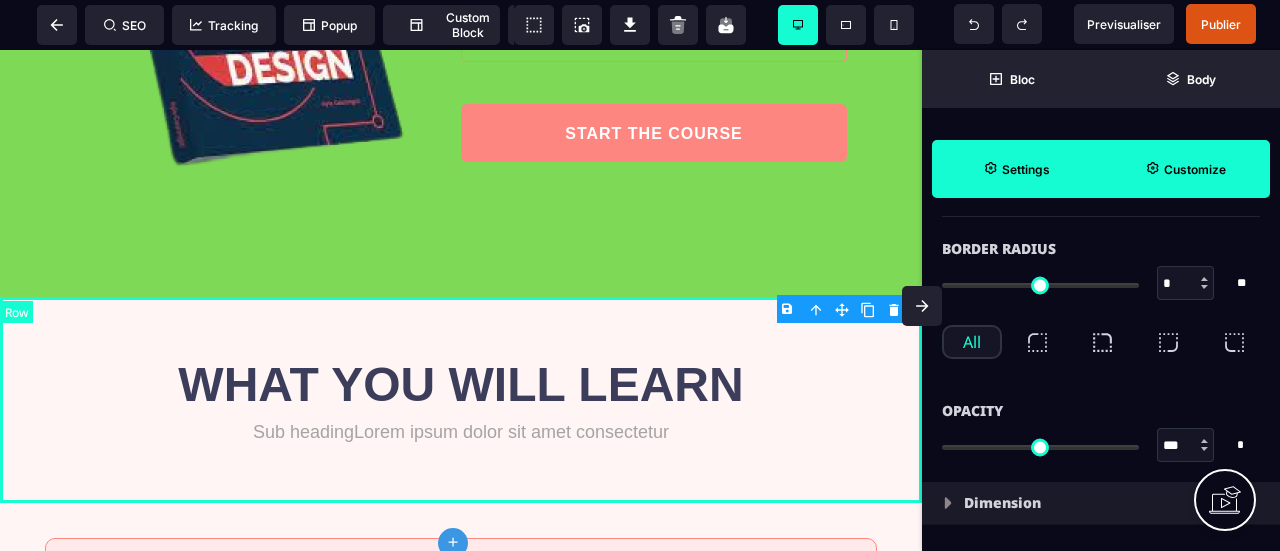 type on "****" 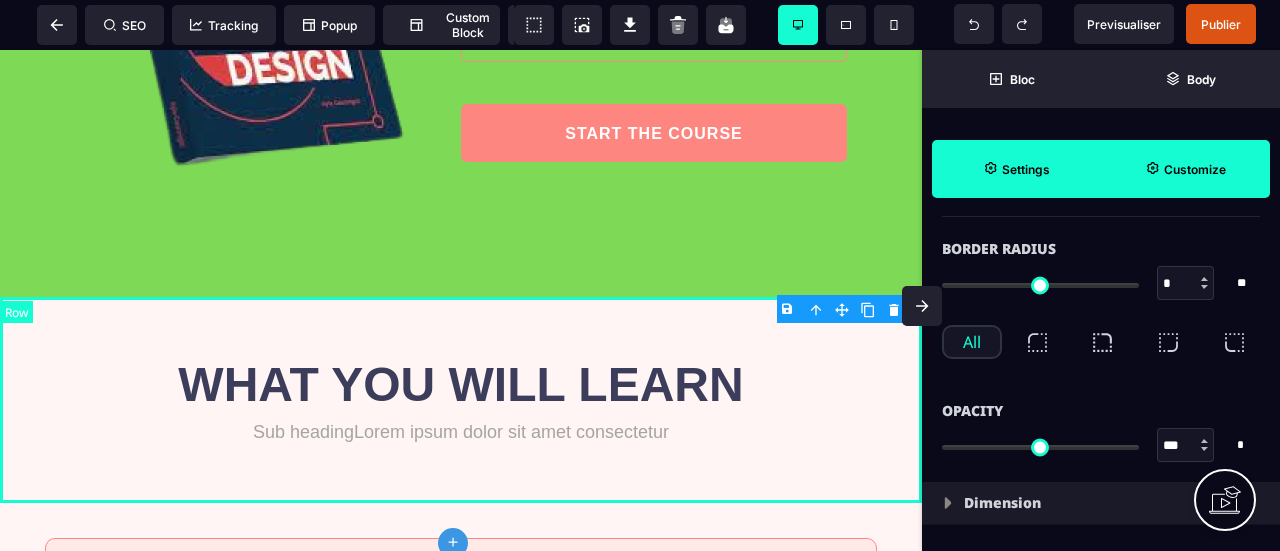 type on "****" 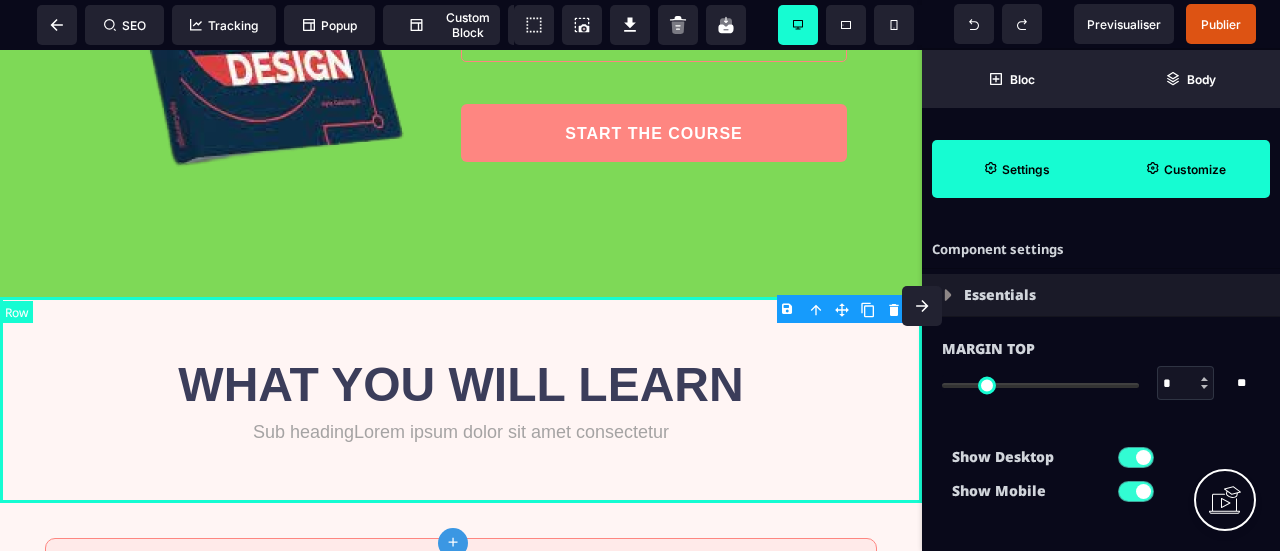 select on "**" 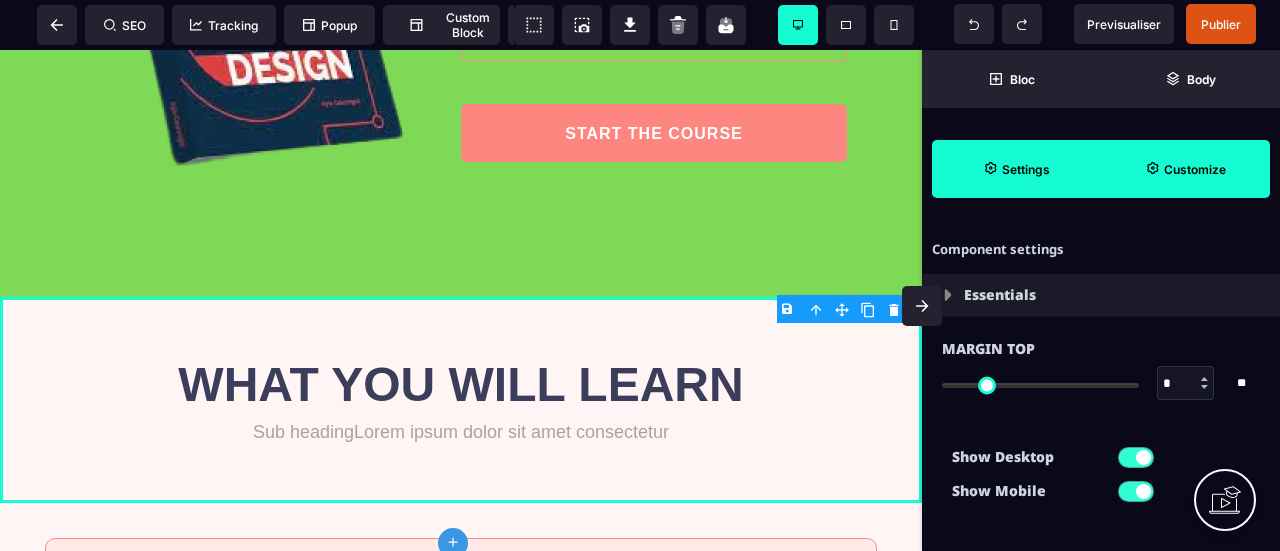 click on "B I U S
A *******
plus
Row
SEO
Big" at bounding box center [640, 275] 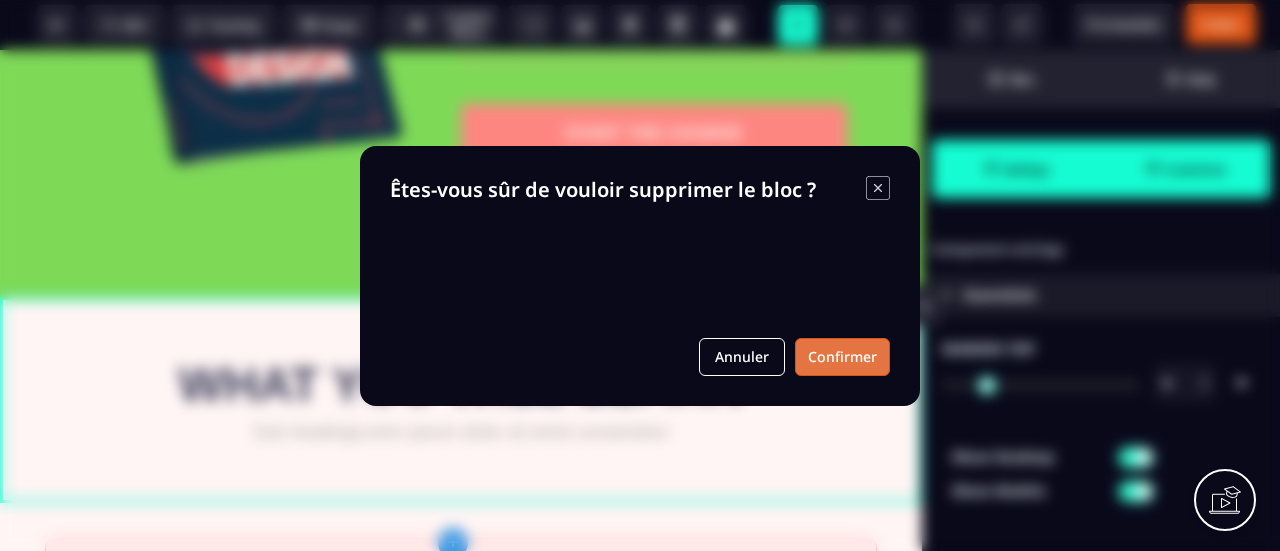 click on "Confirmer" at bounding box center (842, 357) 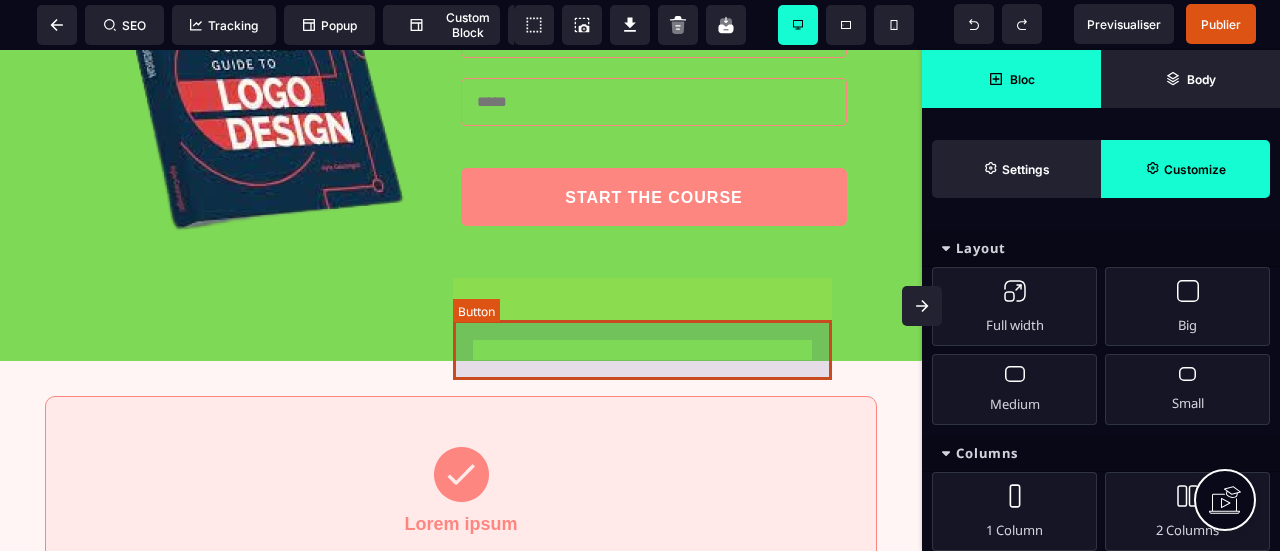 scroll, scrollTop: 700, scrollLeft: 0, axis: vertical 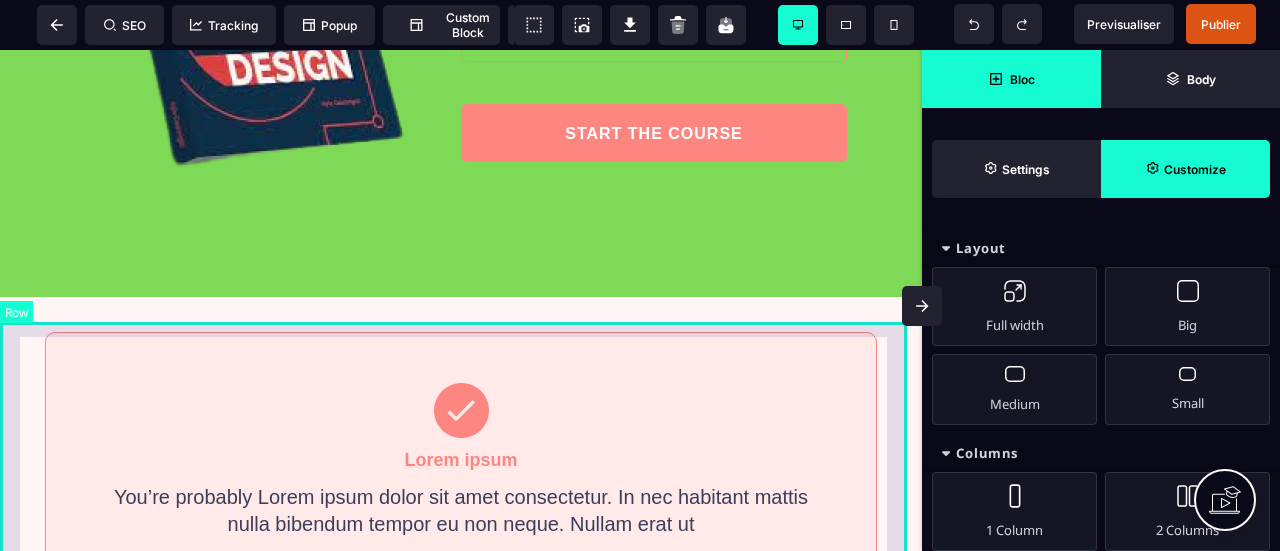 click on "Lorem ipsum  You’re probably Lorem ipsum dolor sit amet consectetur. In nec habitant mattis nulla bibendum tempor eu non neque. Nullam erat ut  Lorem ipsum  You’re probably Lorem ipsum dolor sit amet consectetur. In nec habitant mattis nulla bibendum tempor eu non neque. Nullam erat ut" at bounding box center (461, 581) 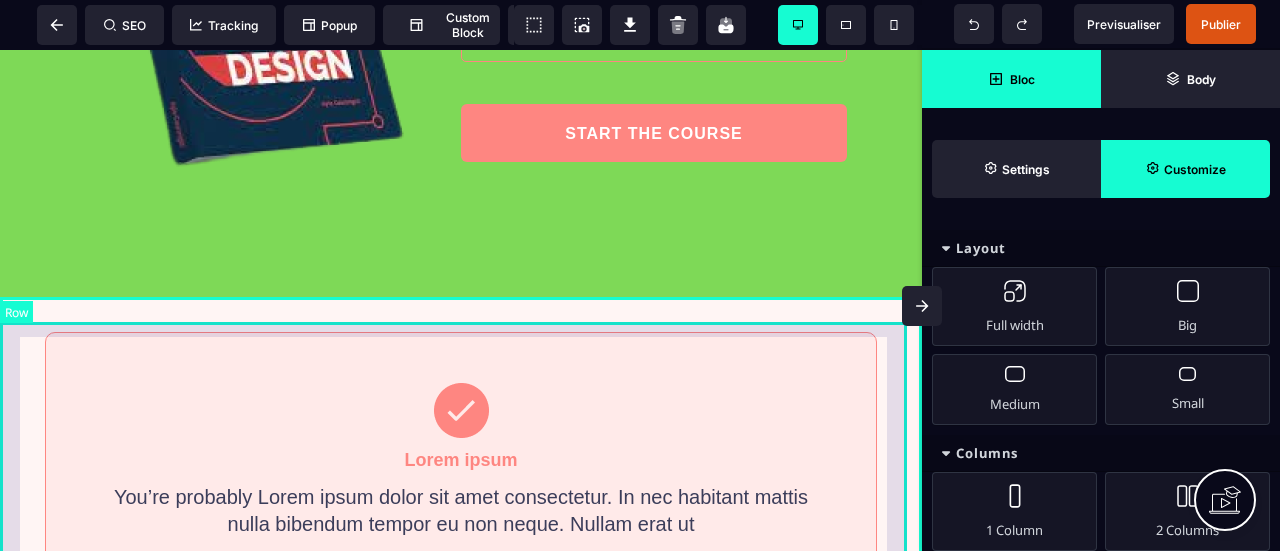select on "*" 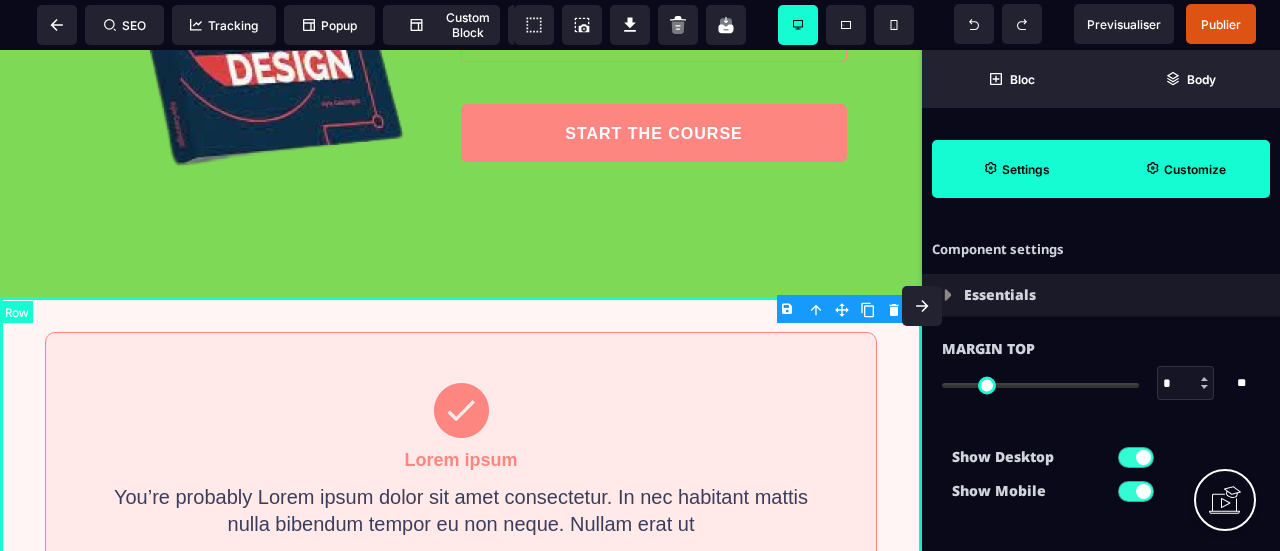 type on "****" 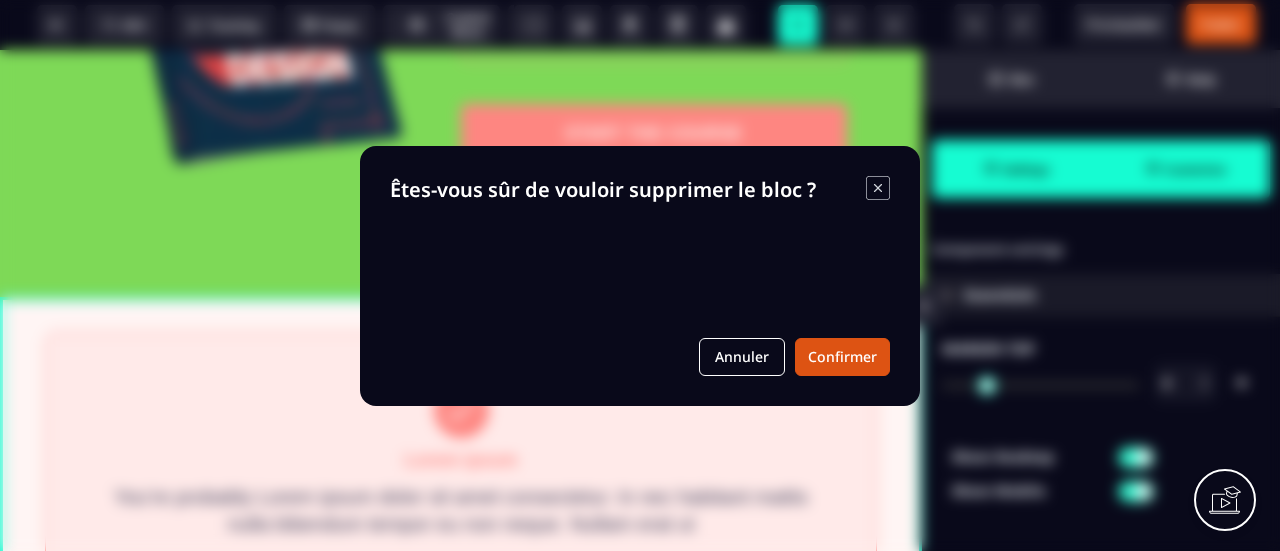 click on "B I U S
A *******
plus
Row
SEO
Big" at bounding box center [640, 275] 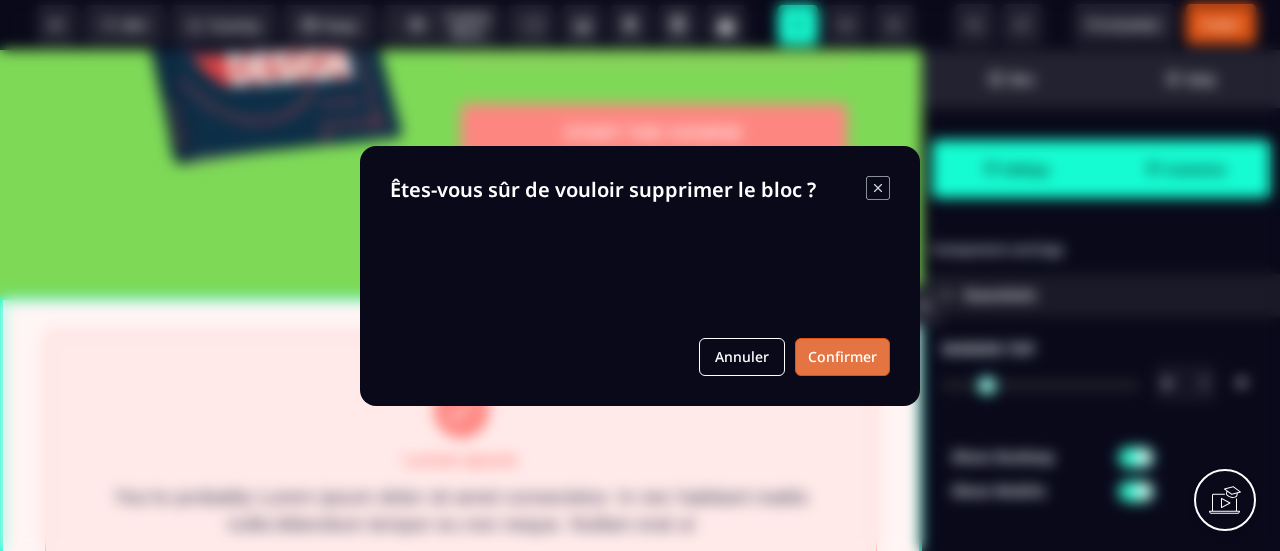 click on "Confirmer" at bounding box center (842, 357) 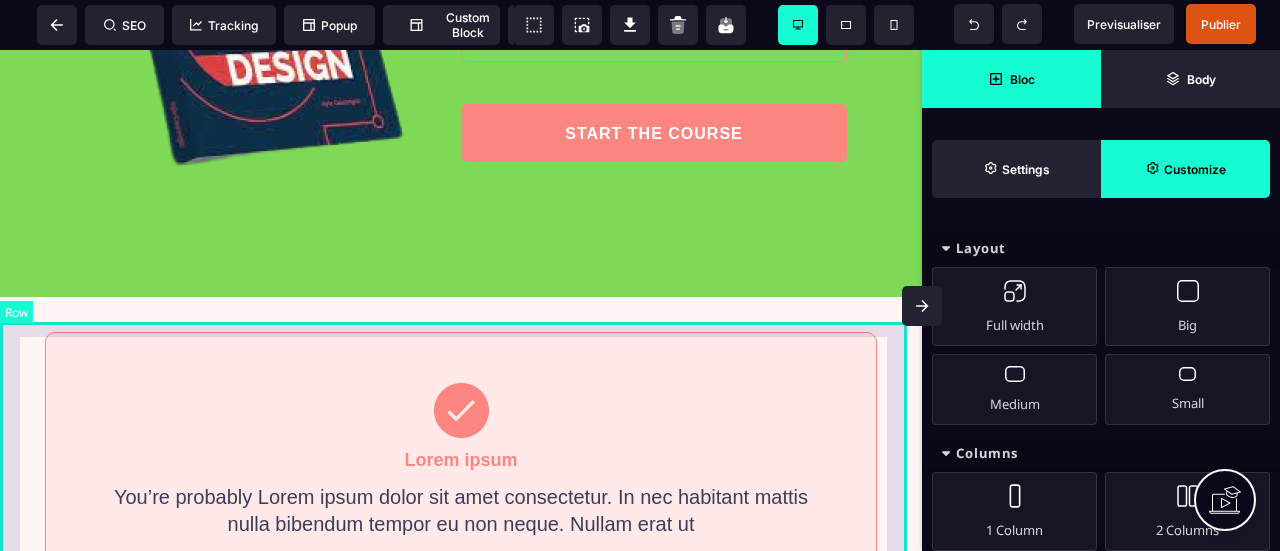 click on "Lorem ipsum  You’re probably Lorem ipsum dolor sit amet consectetur. In nec habitant mattis nulla bibendum tempor eu non neque. Nullam erat ut  Lorem ipsum  You’re probably Lorem ipsum dolor sit amet consectetur. In nec habitant mattis nulla bibendum tempor eu non neque. Nullam erat ut" at bounding box center [461, 656] 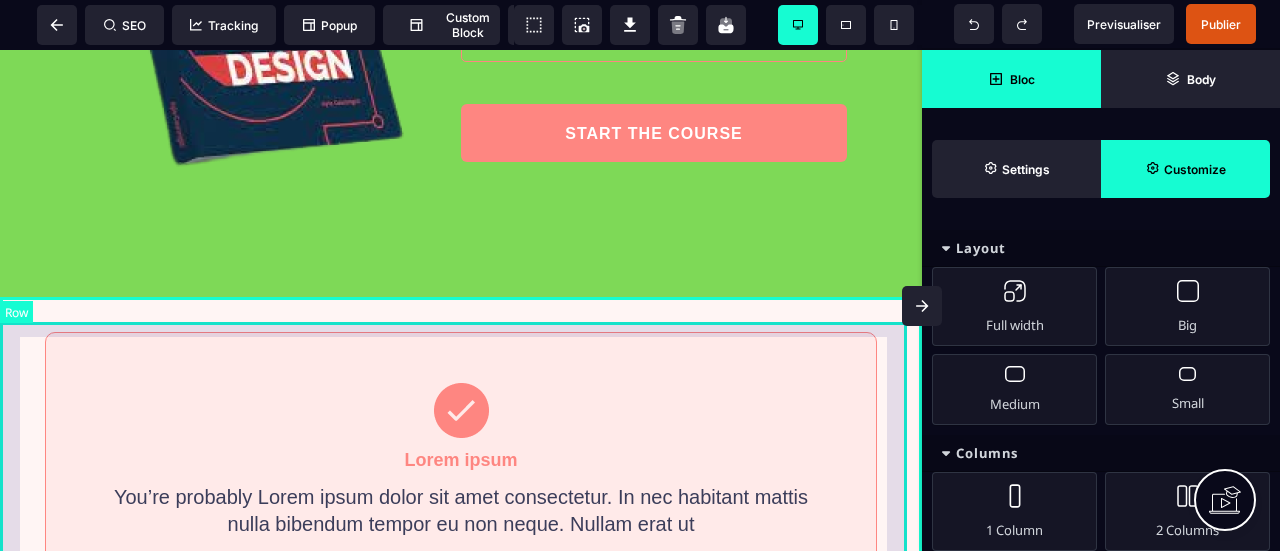select on "*" 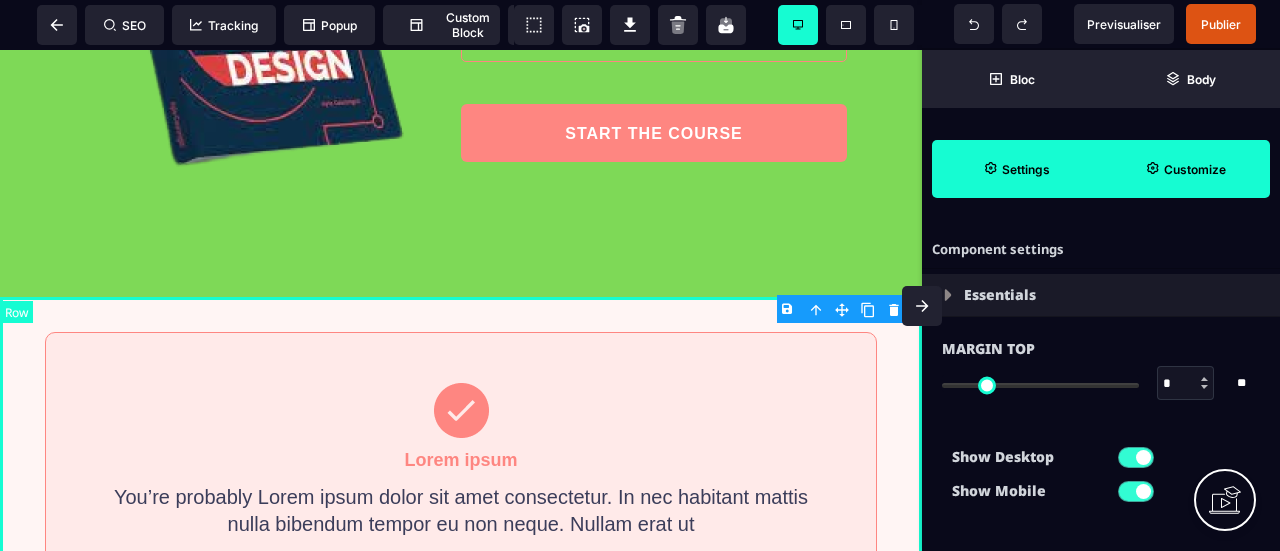 type on "*" 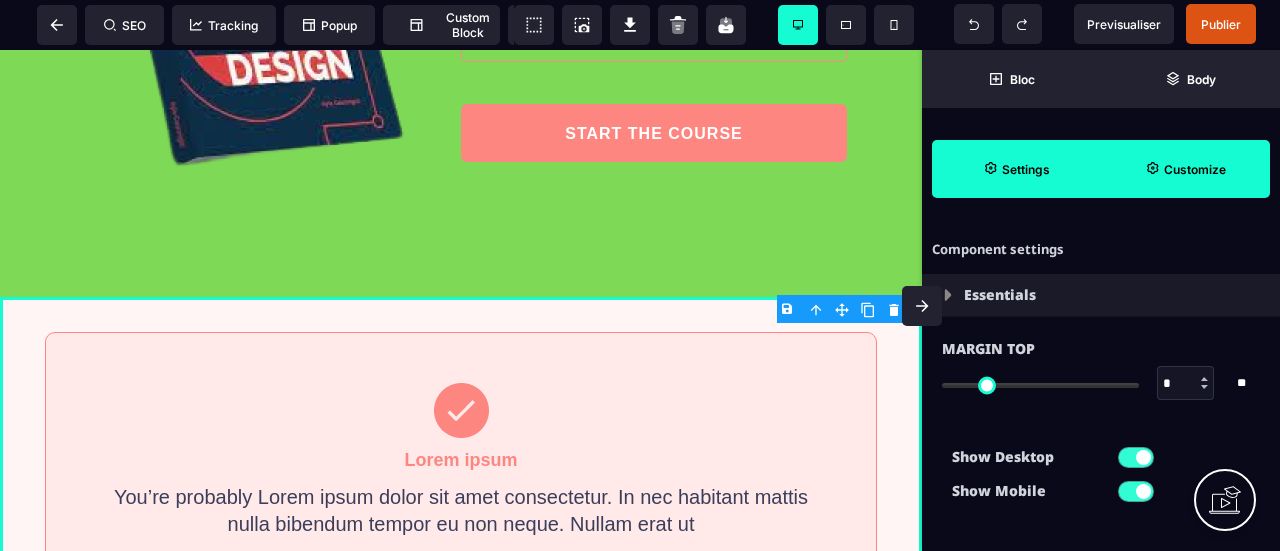 click on "B I U S
A *******
plus
Row
SEO
Big" at bounding box center (640, 275) 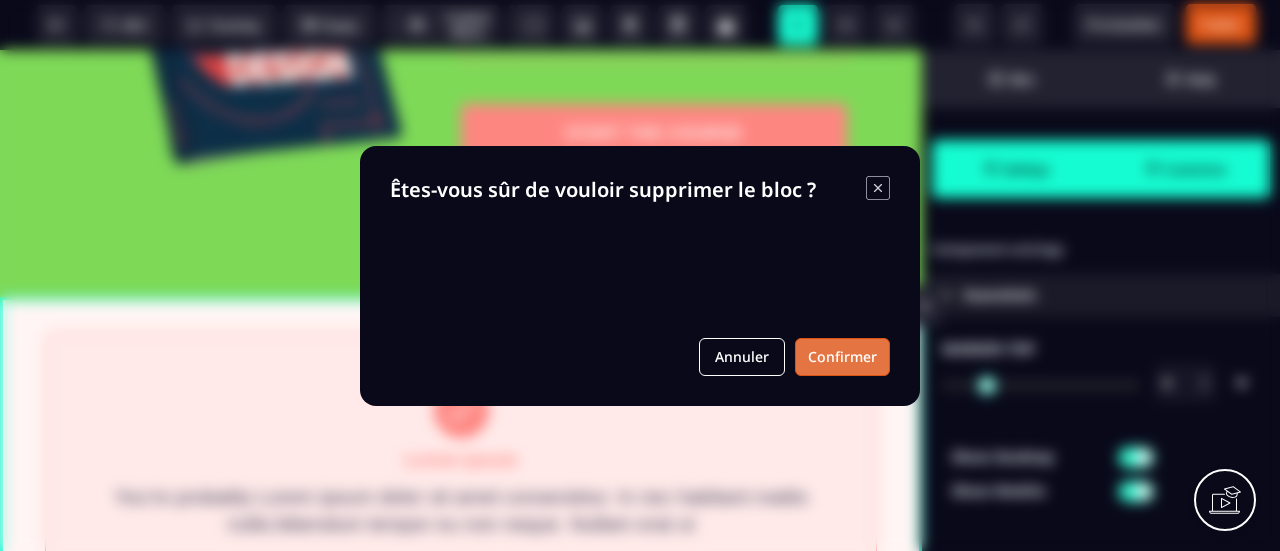 click on "Confirmer" at bounding box center [842, 357] 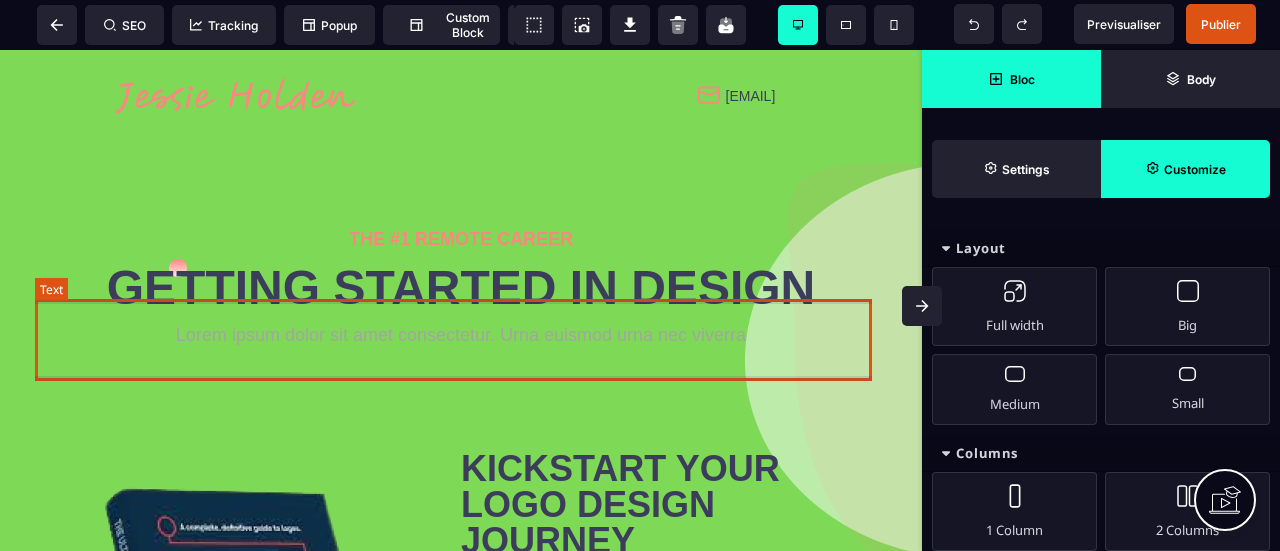 scroll, scrollTop: 0, scrollLeft: 0, axis: both 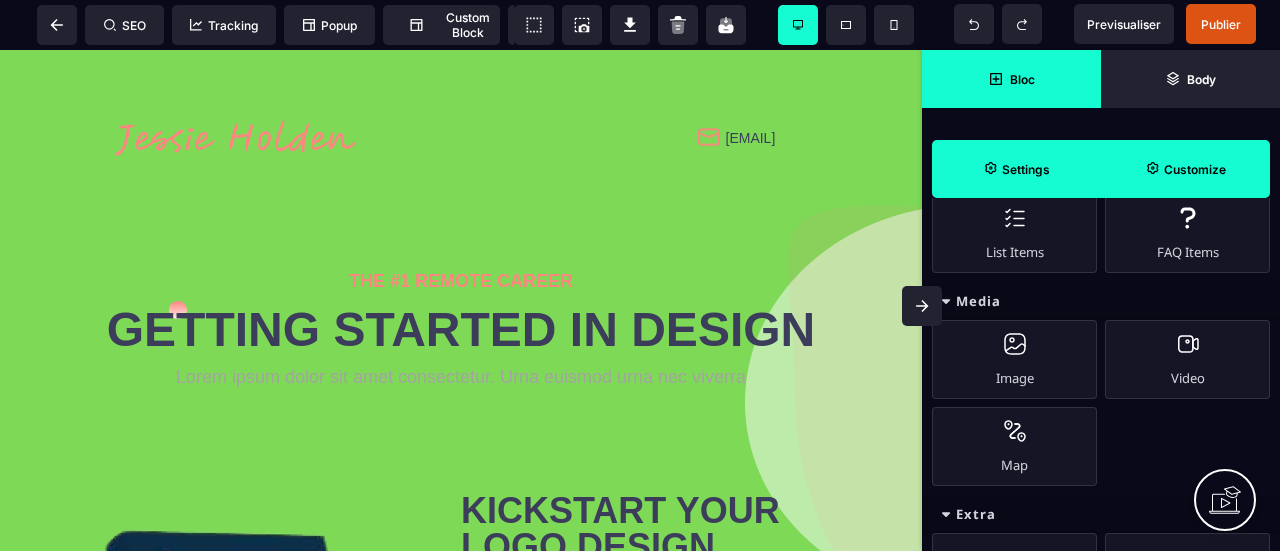 click on "Settings" at bounding box center [1016, 169] 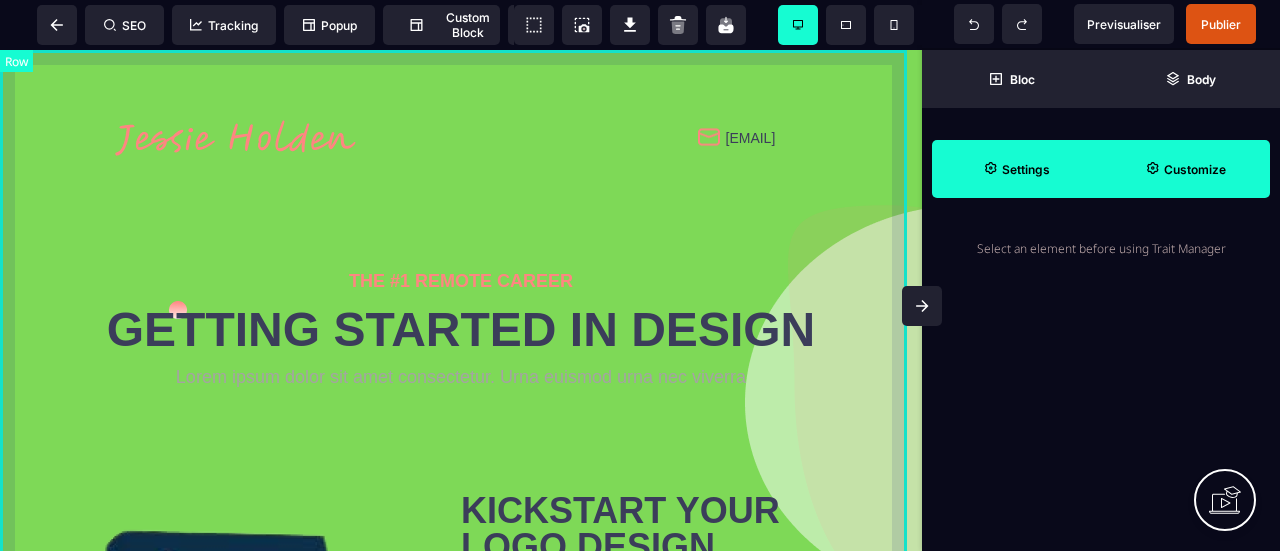 click on "[EMAIL] THE #1 REMOTE CAREER GETTING STARTED IN DESIGN Lorem ipsum dolor sit amet consectetur. Urna euismod urna nec viverra GET STARTED NOW KICKSTART YOUR LOGO DESIGN JOURNEY START THE COURSE START THE COURSE" at bounding box center [461, 523] 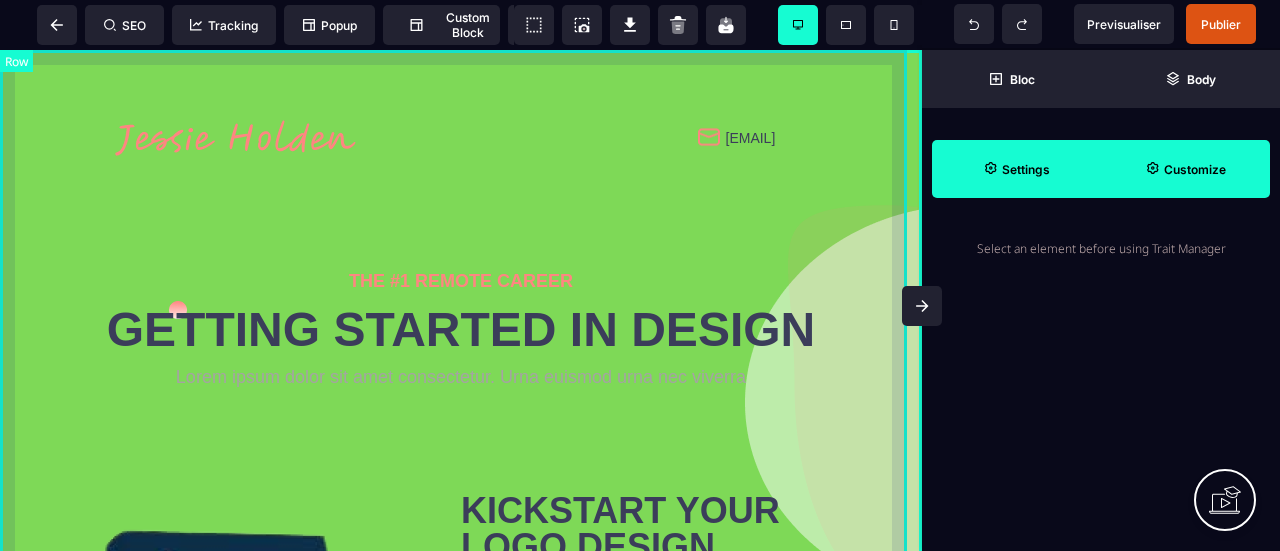 select on "*********" 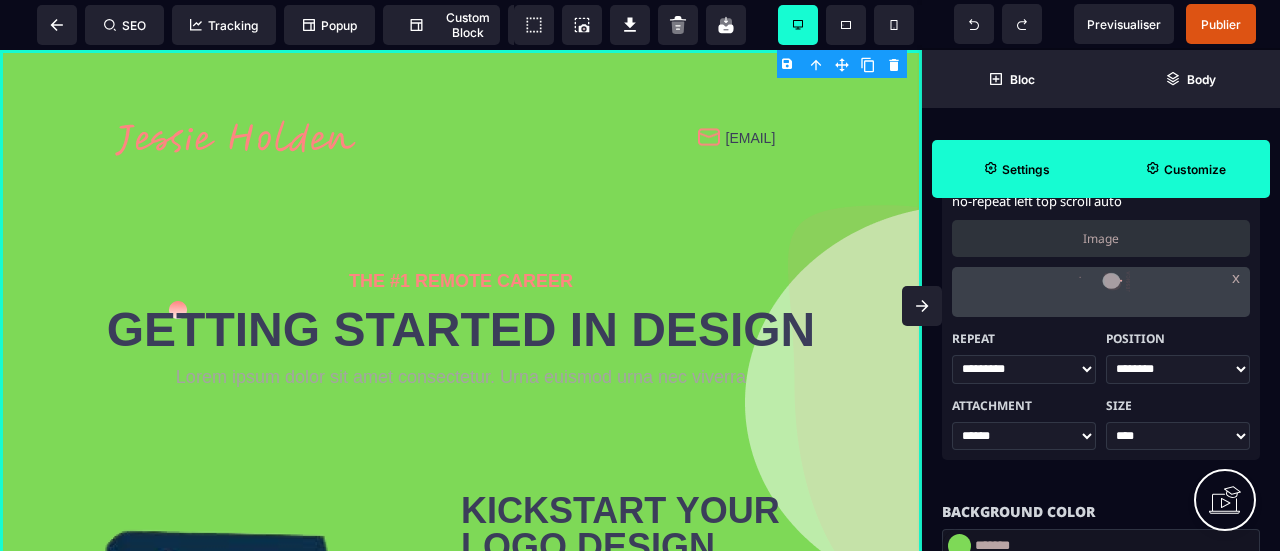 scroll, scrollTop: 500, scrollLeft: 0, axis: vertical 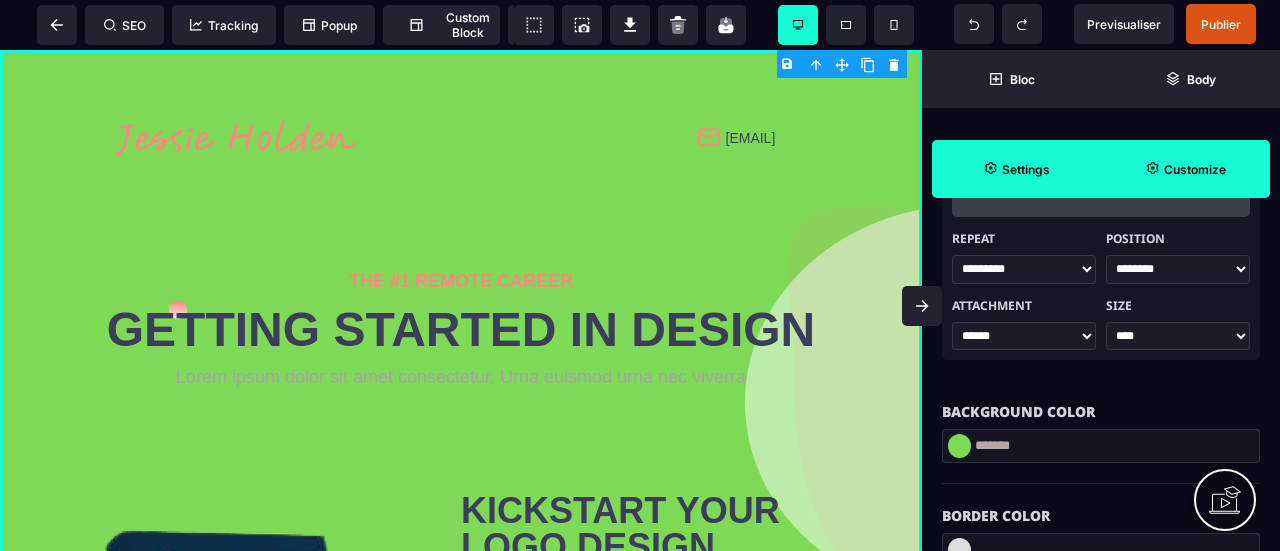 drag, startPoint x: 1050, startPoint y: 442, endPoint x: 985, endPoint y: 440, distance: 65.03076 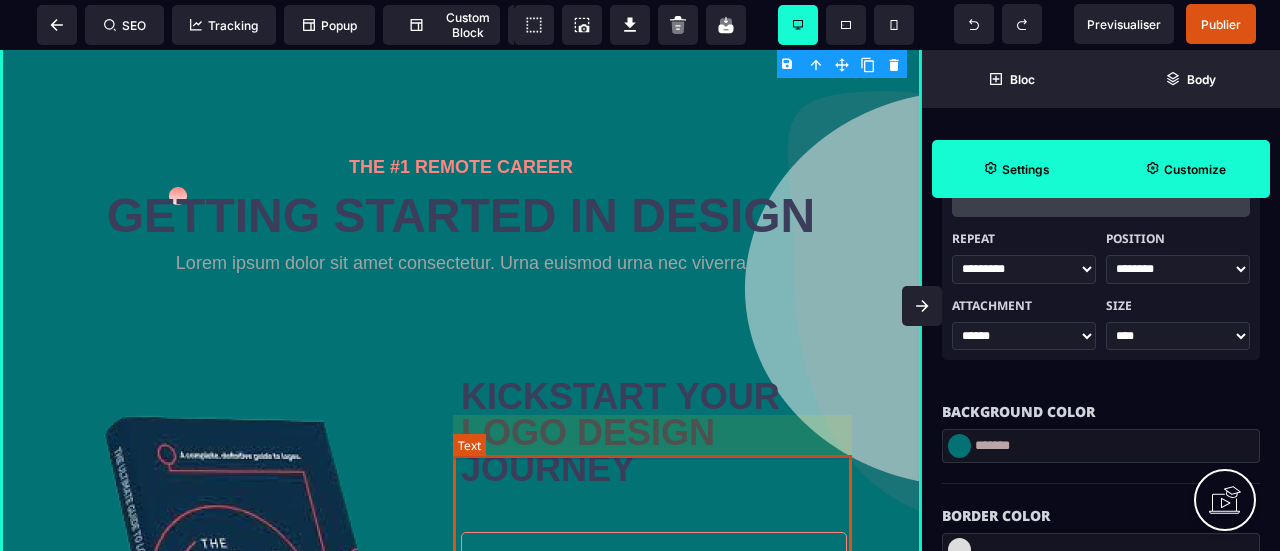 scroll, scrollTop: 0, scrollLeft: 0, axis: both 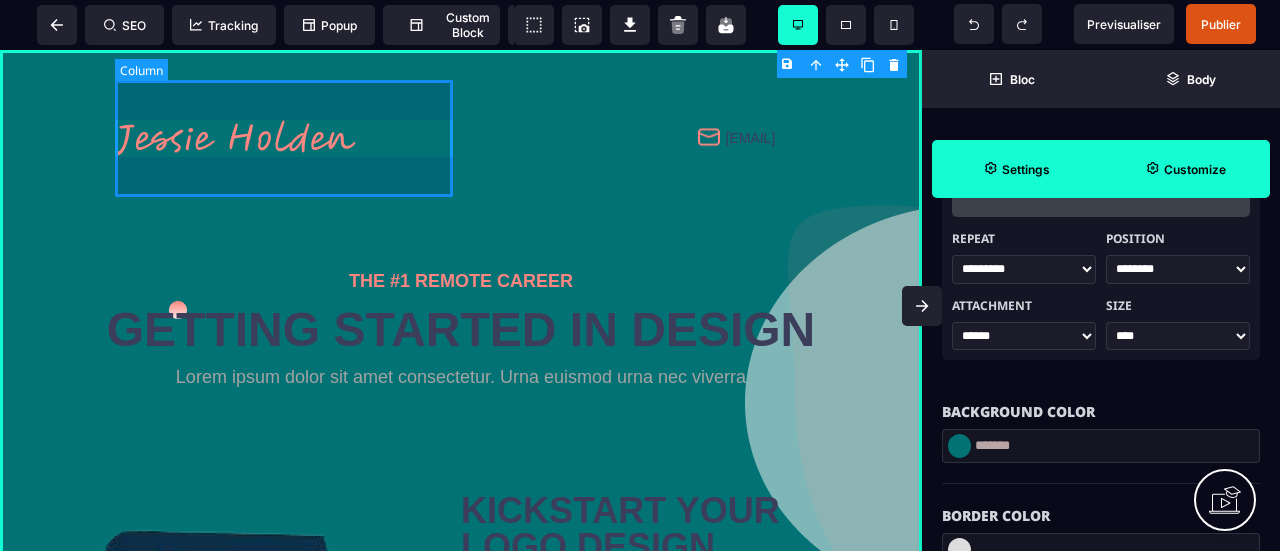 click at bounding box center (288, 138) 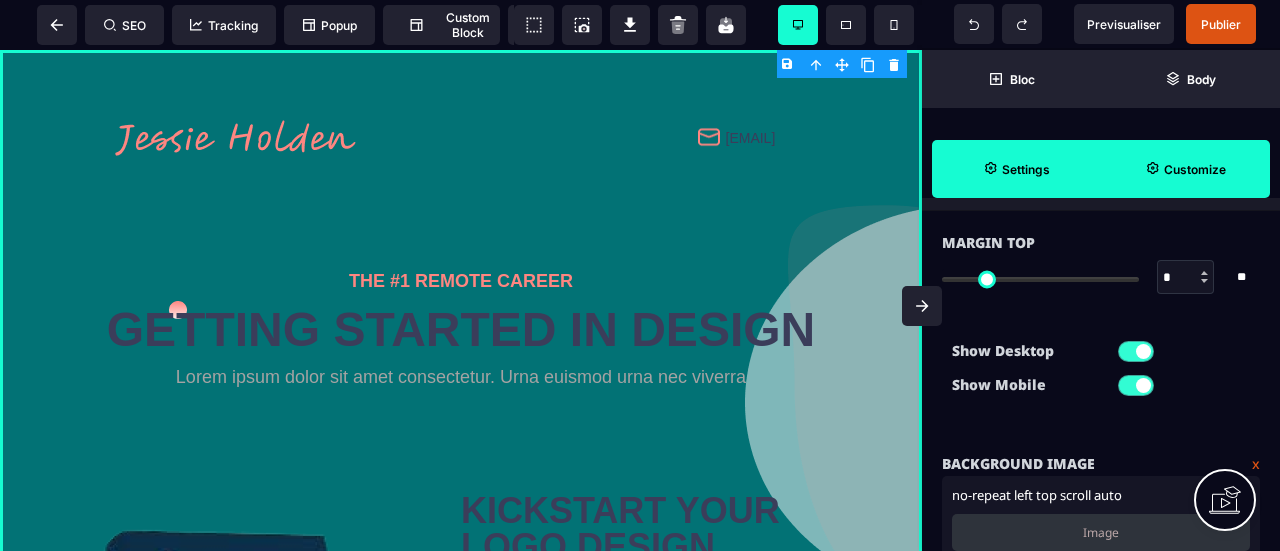 scroll, scrollTop: 0, scrollLeft: 0, axis: both 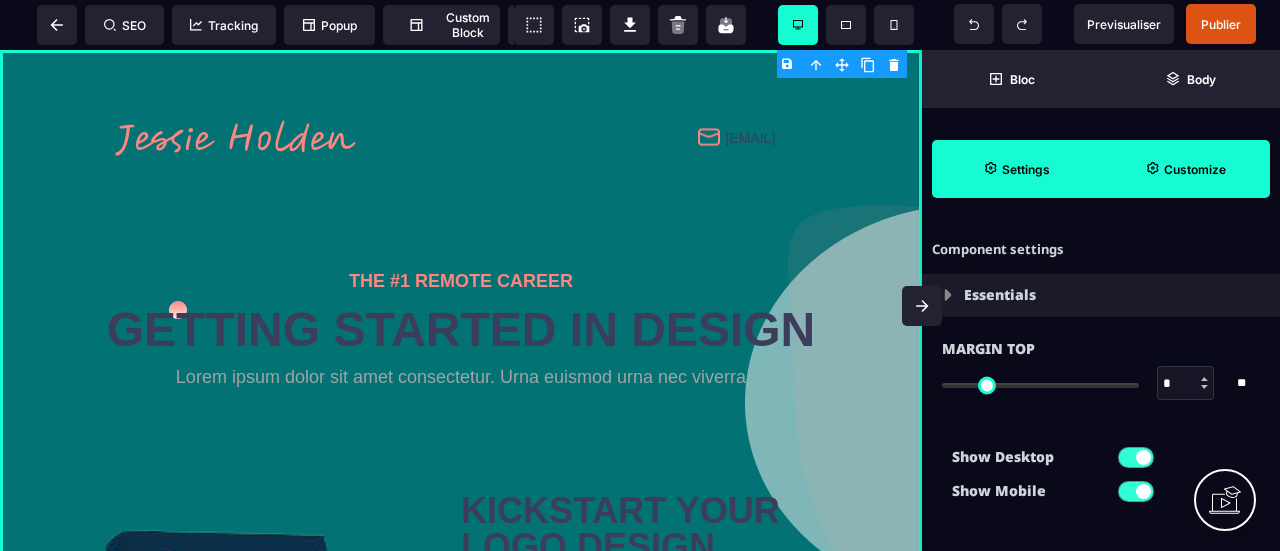 click on "Customize" at bounding box center (1185, 169) 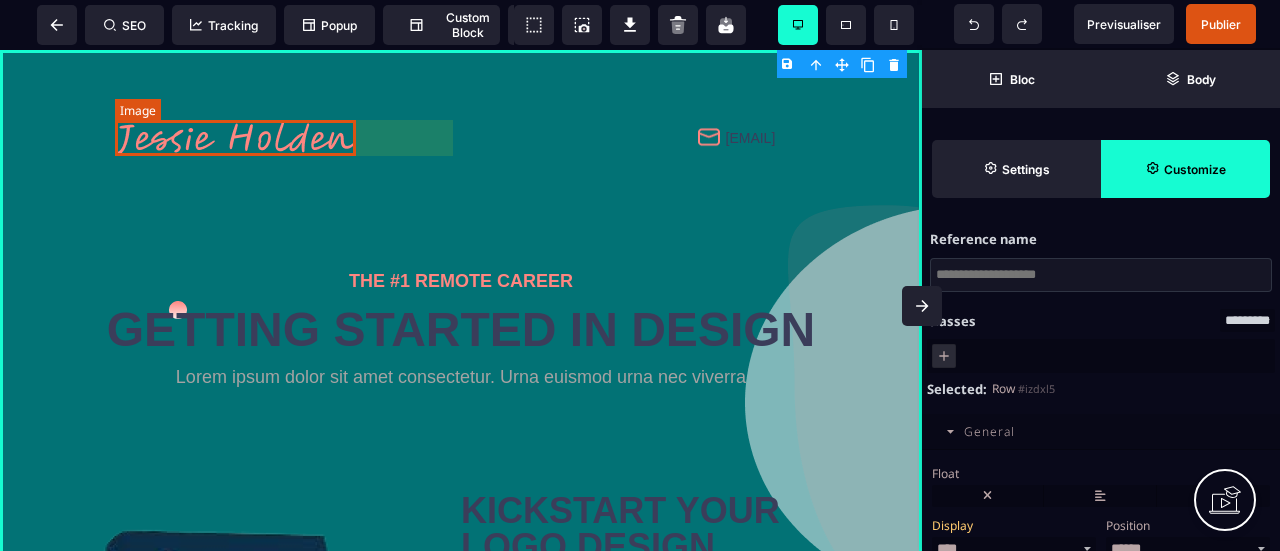 click at bounding box center [235, 138] 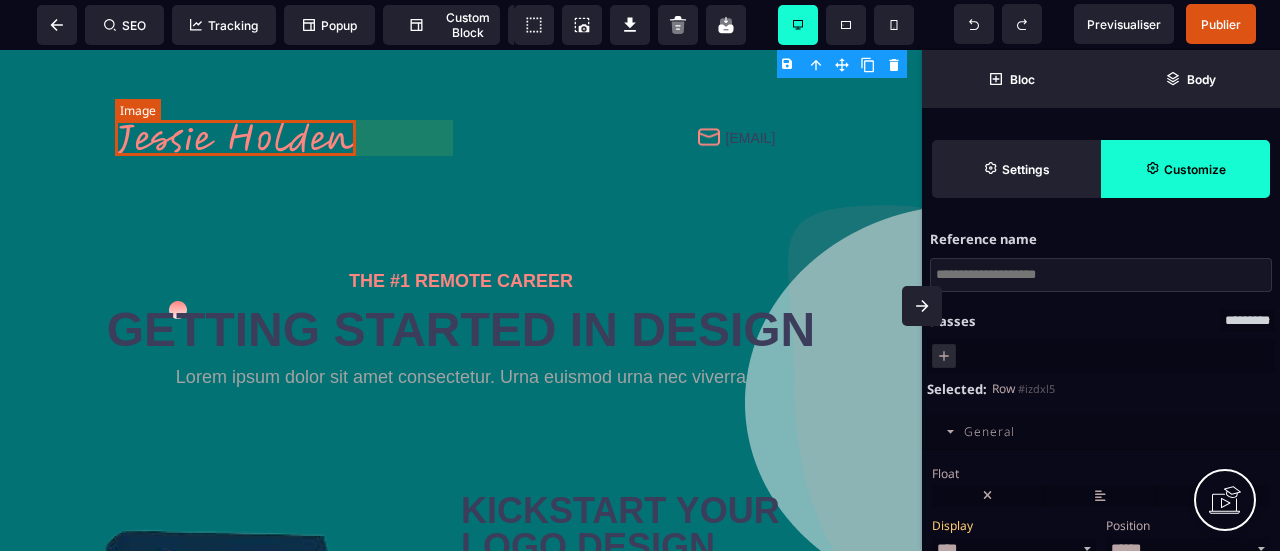 select 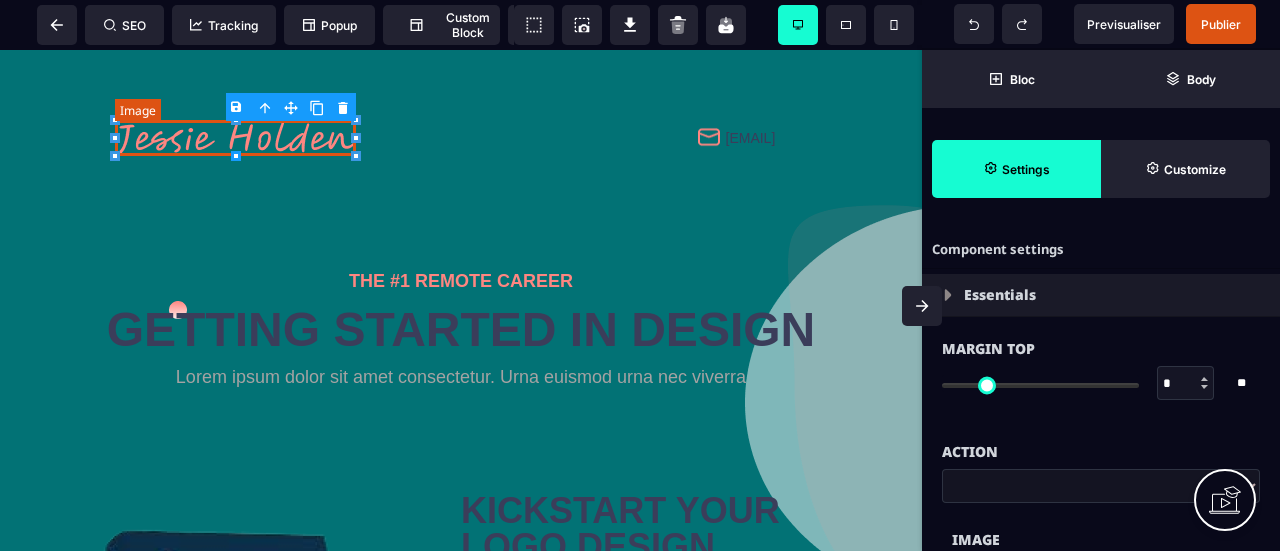 type on "****" 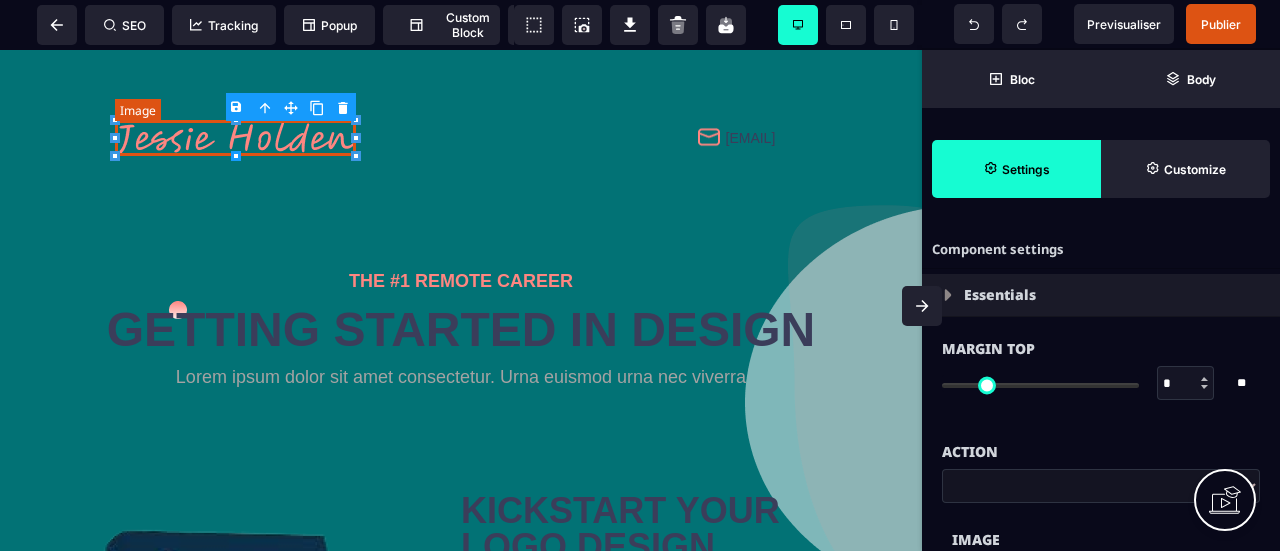 click at bounding box center (235, 138) 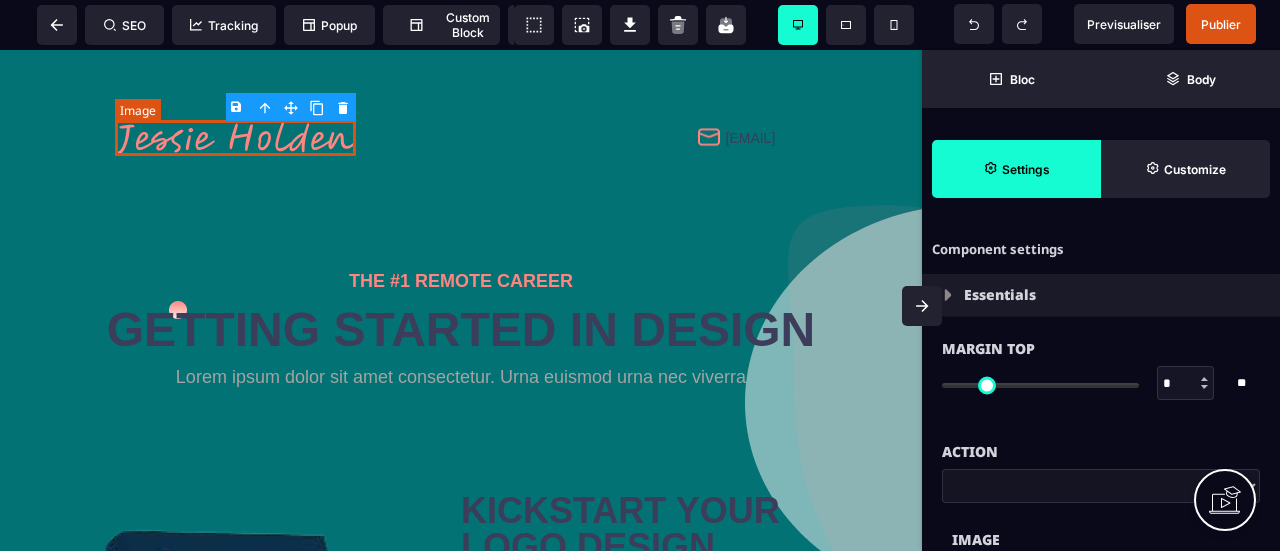 click at bounding box center (235, 138) 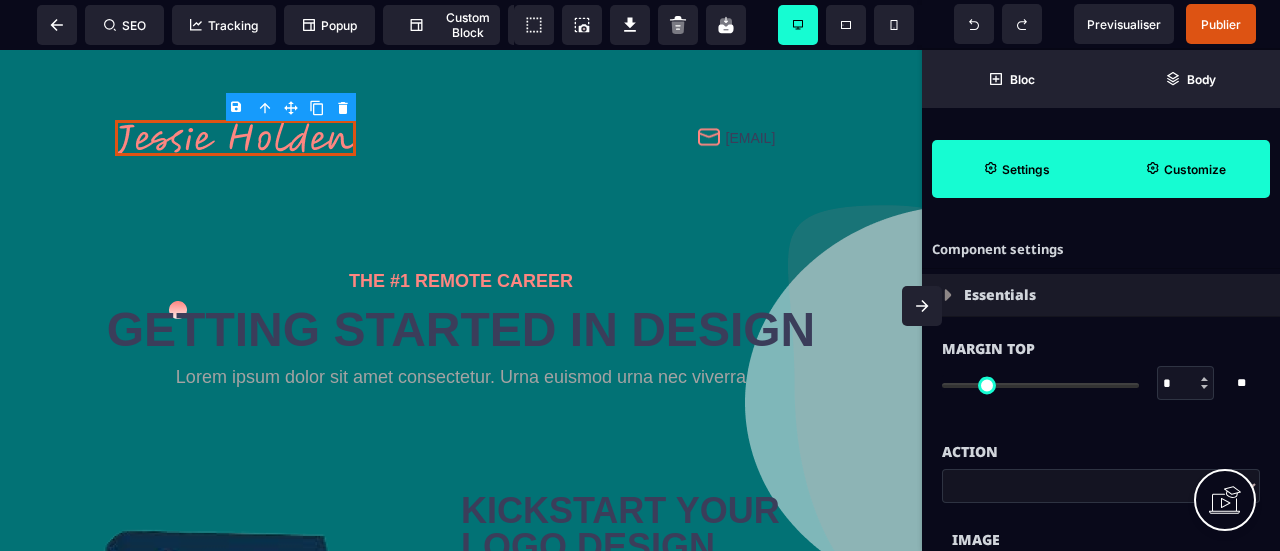 click on "Customize" at bounding box center (1185, 169) 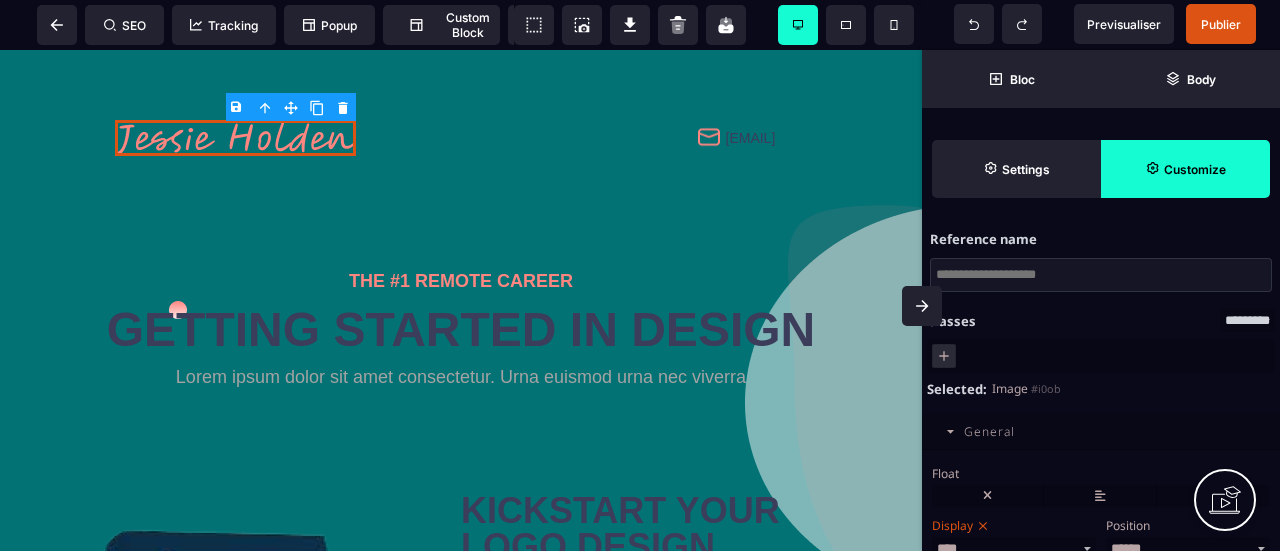 click at bounding box center (1101, 275) 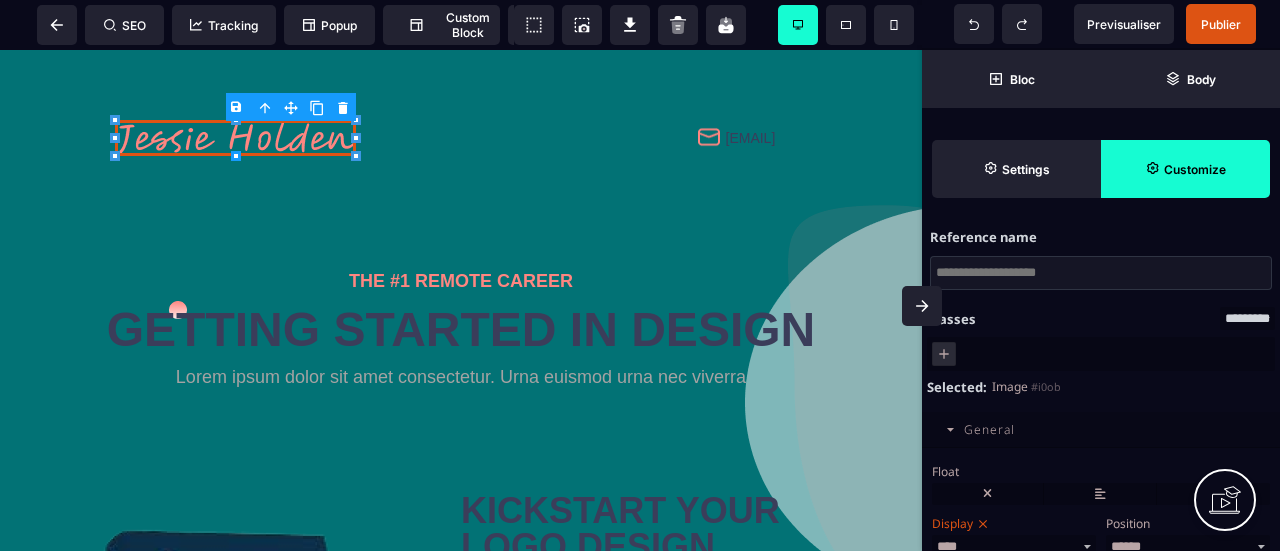 scroll, scrollTop: 0, scrollLeft: 0, axis: both 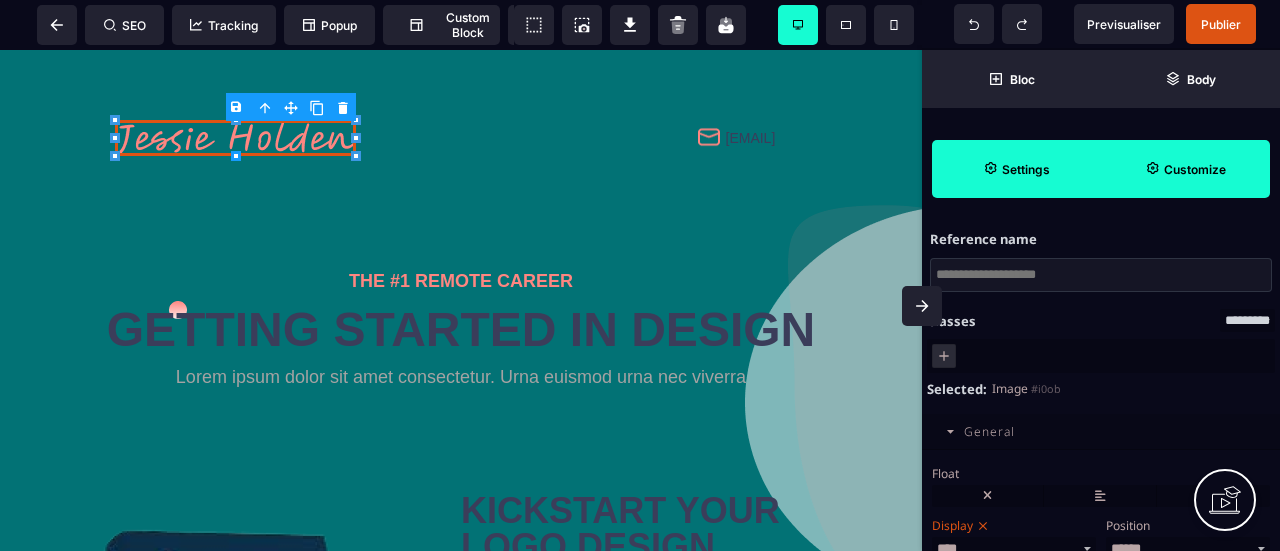 click on "Settings" at bounding box center (1026, 169) 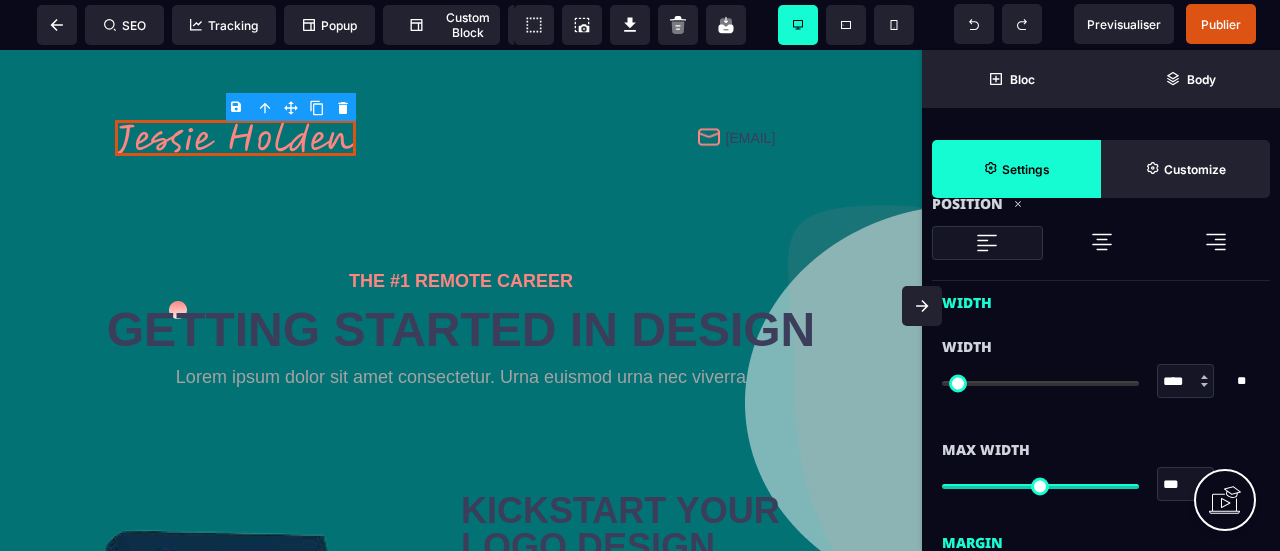 scroll, scrollTop: 500, scrollLeft: 0, axis: vertical 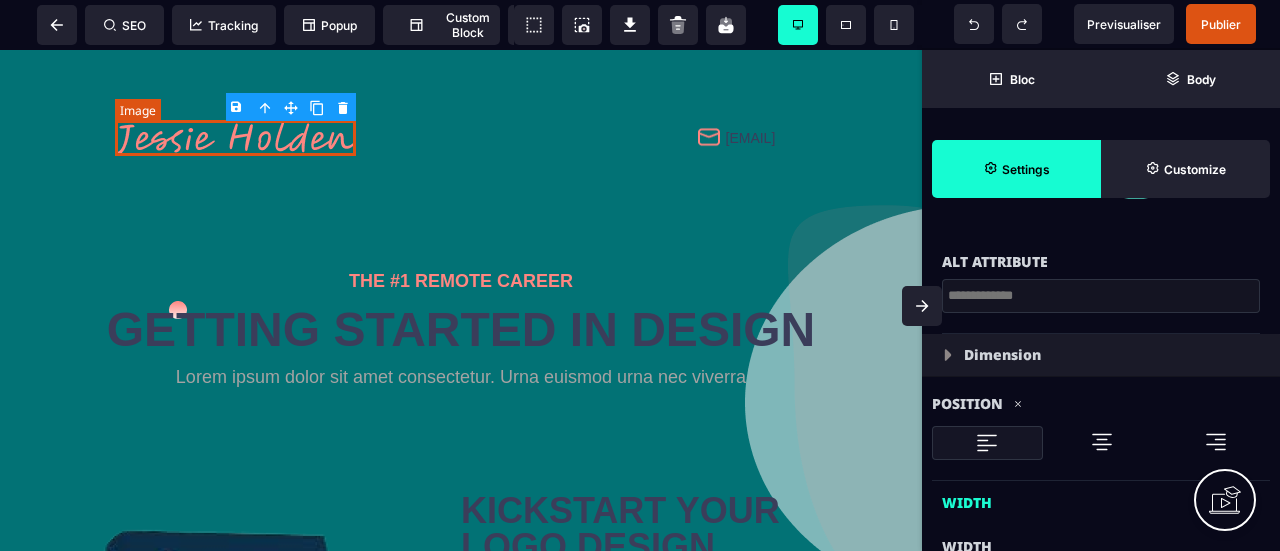 click at bounding box center [235, 138] 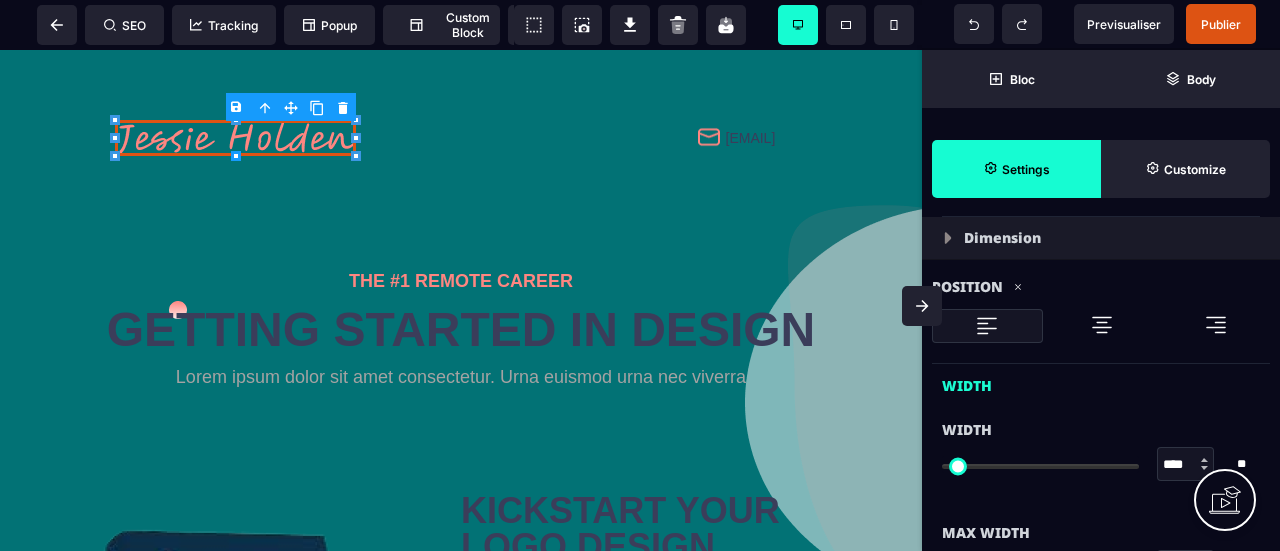 scroll, scrollTop: 700, scrollLeft: 0, axis: vertical 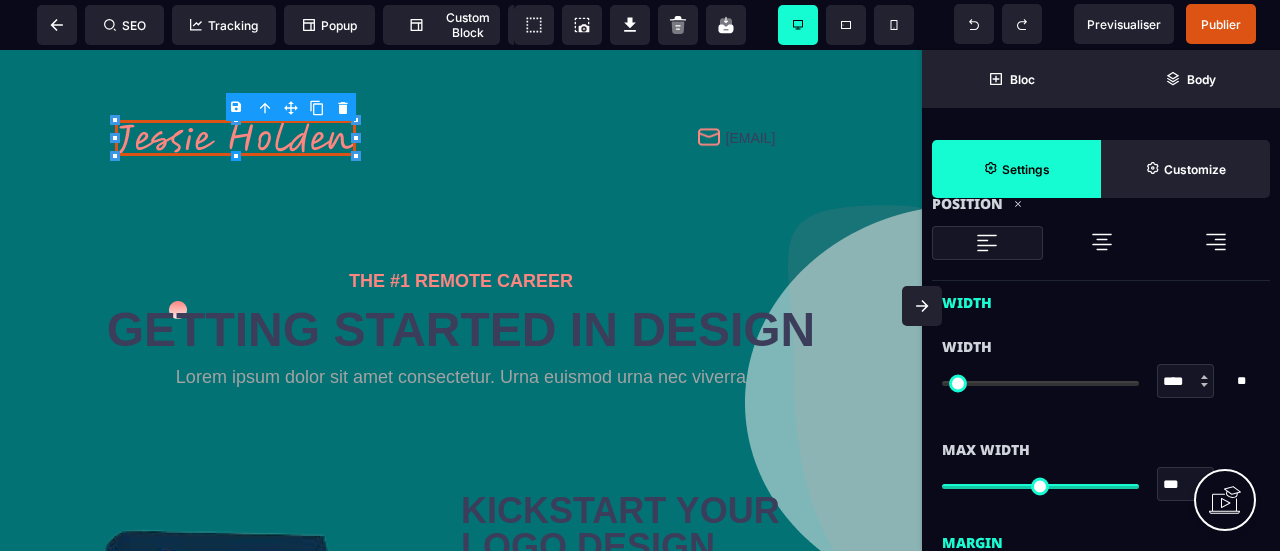 click on "B I U S
A *******
Column
SEO
Tracking" at bounding box center [640, 275] 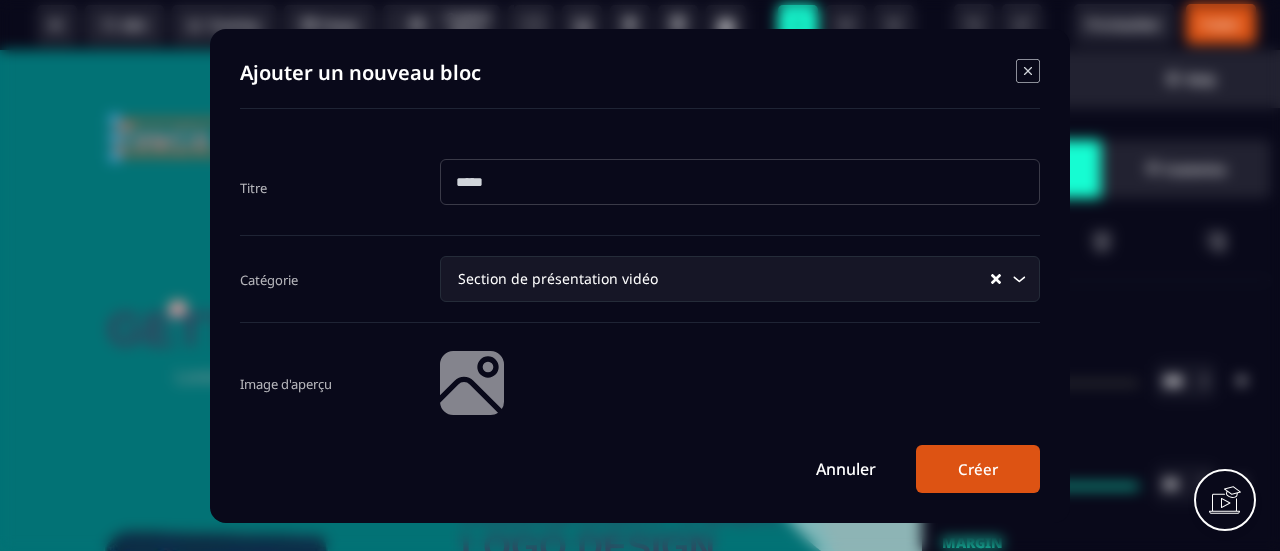 click 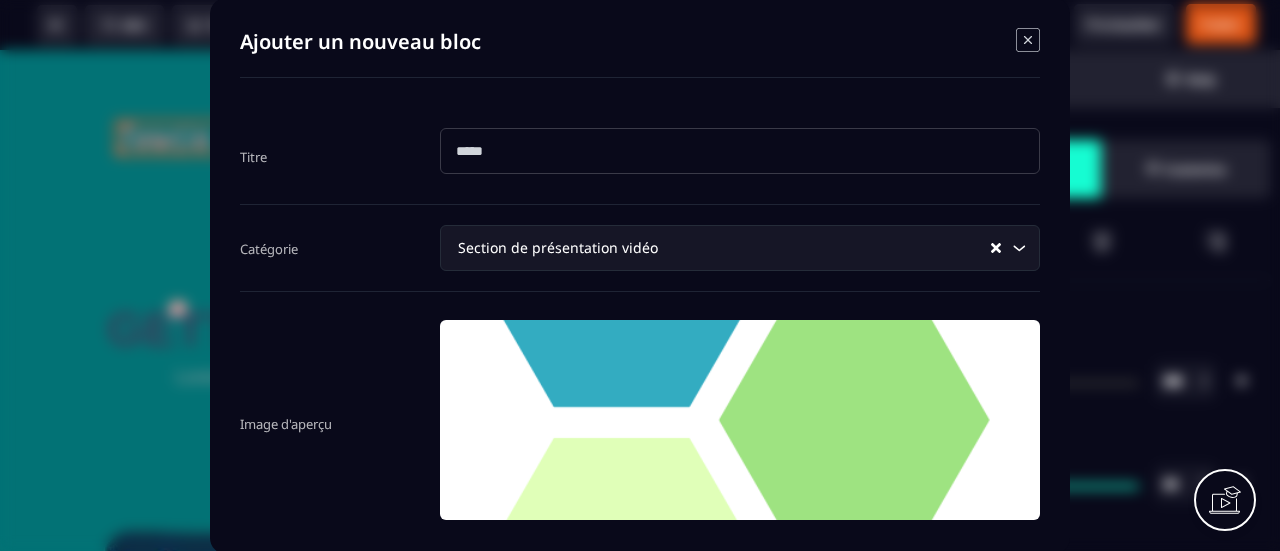 click at bounding box center [740, 151] 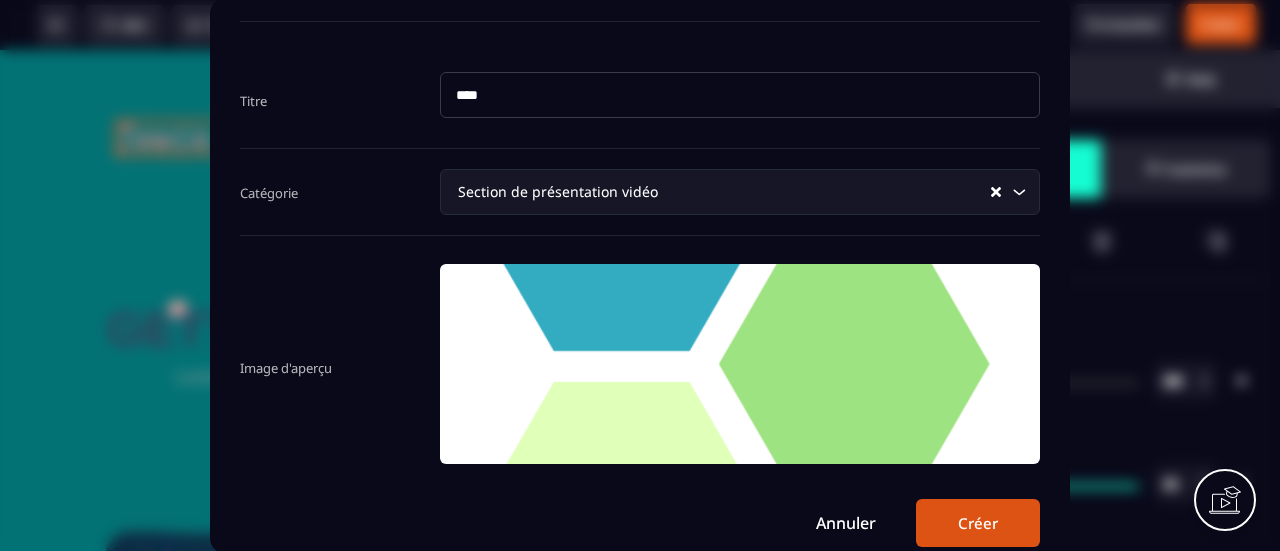 scroll, scrollTop: 77, scrollLeft: 0, axis: vertical 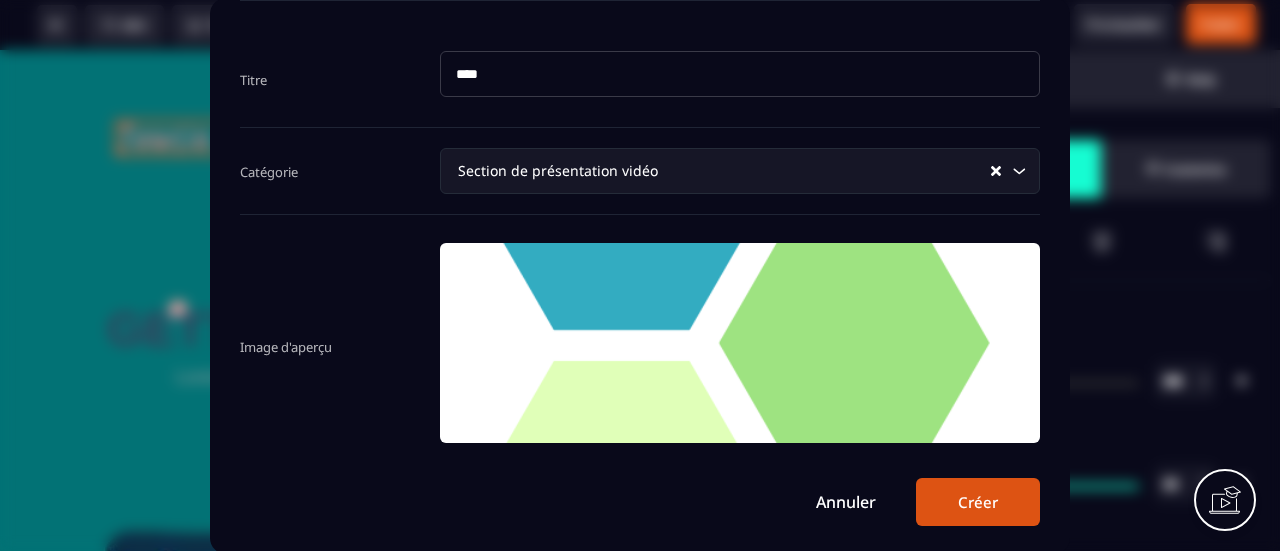 click on "Créer" at bounding box center [978, 502] 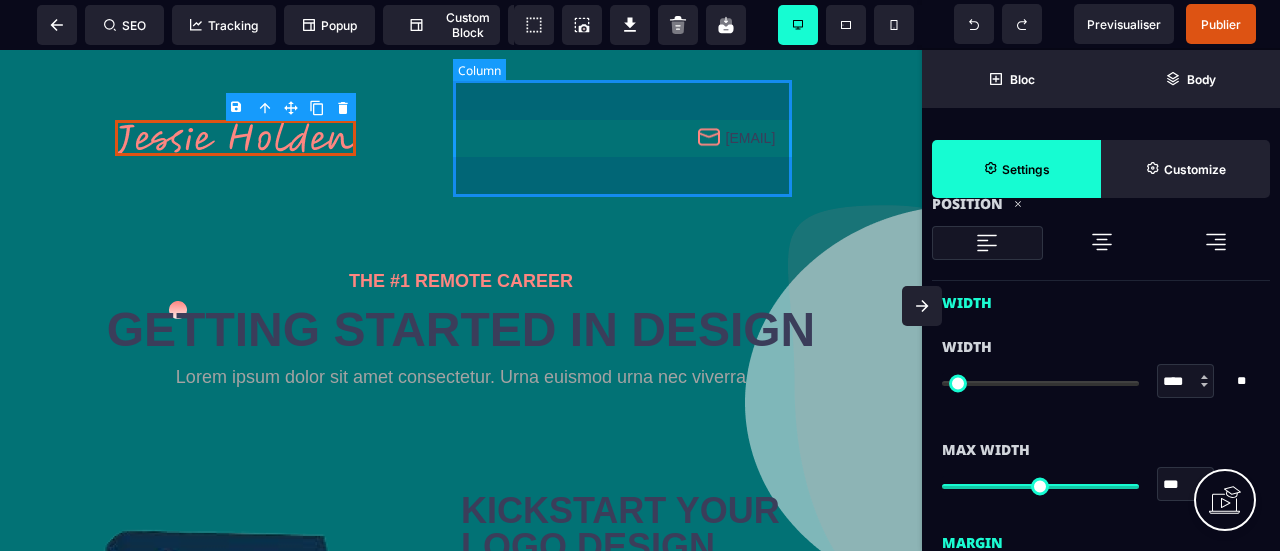 click on "[EMAIL]" at bounding box center [634, 138] 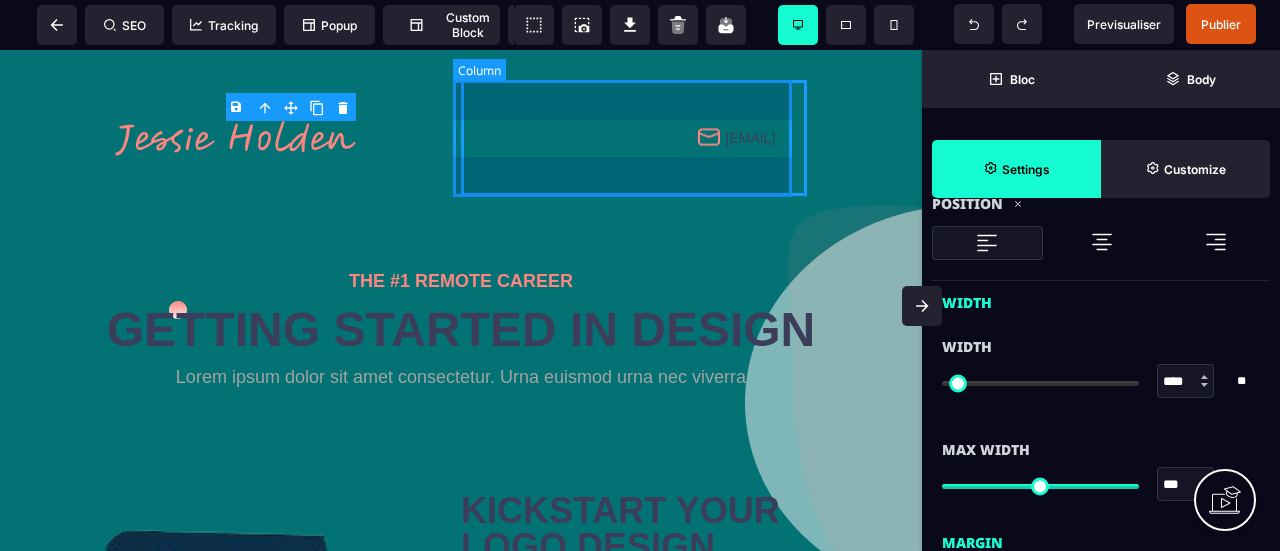 scroll, scrollTop: 0, scrollLeft: 0, axis: both 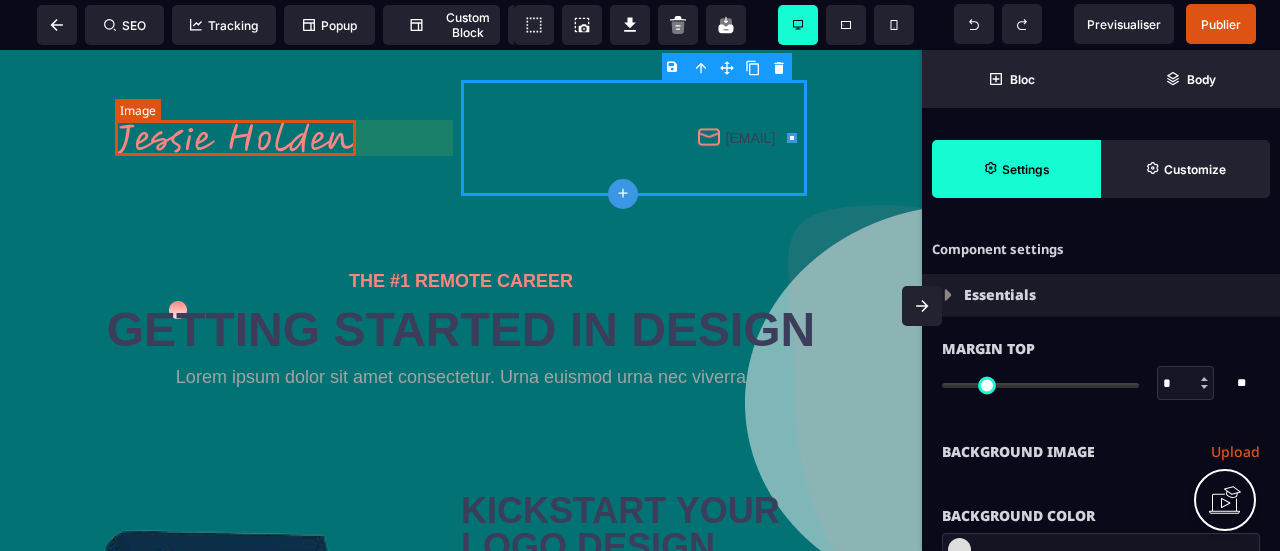click at bounding box center [235, 138] 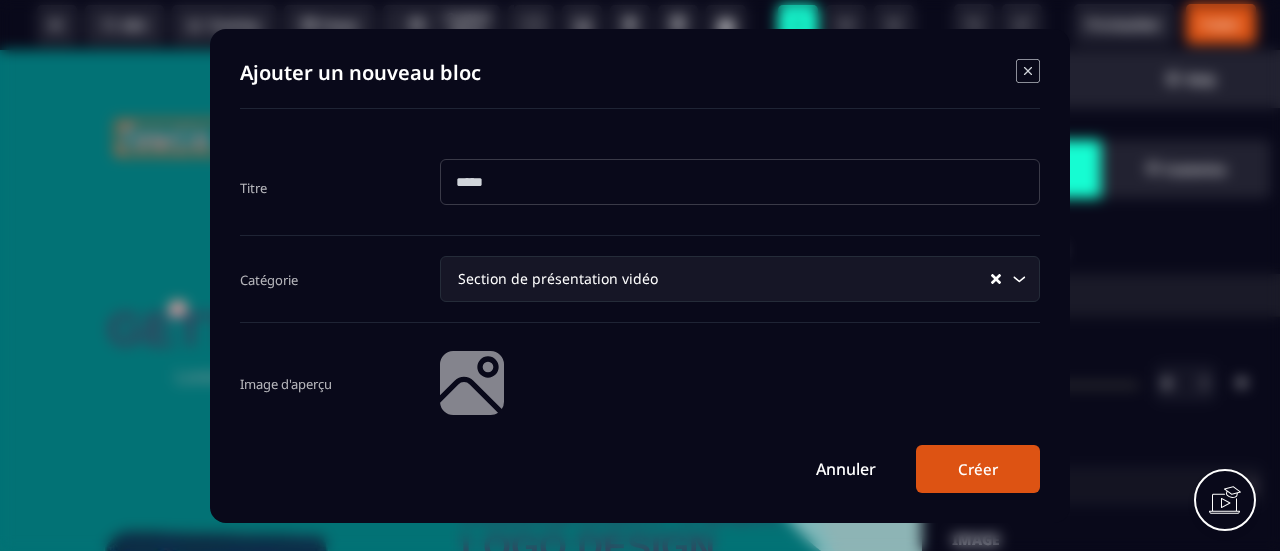 click on "B I U S
A *******
Image
SEO
Tracking
Popup" at bounding box center (640, 275) 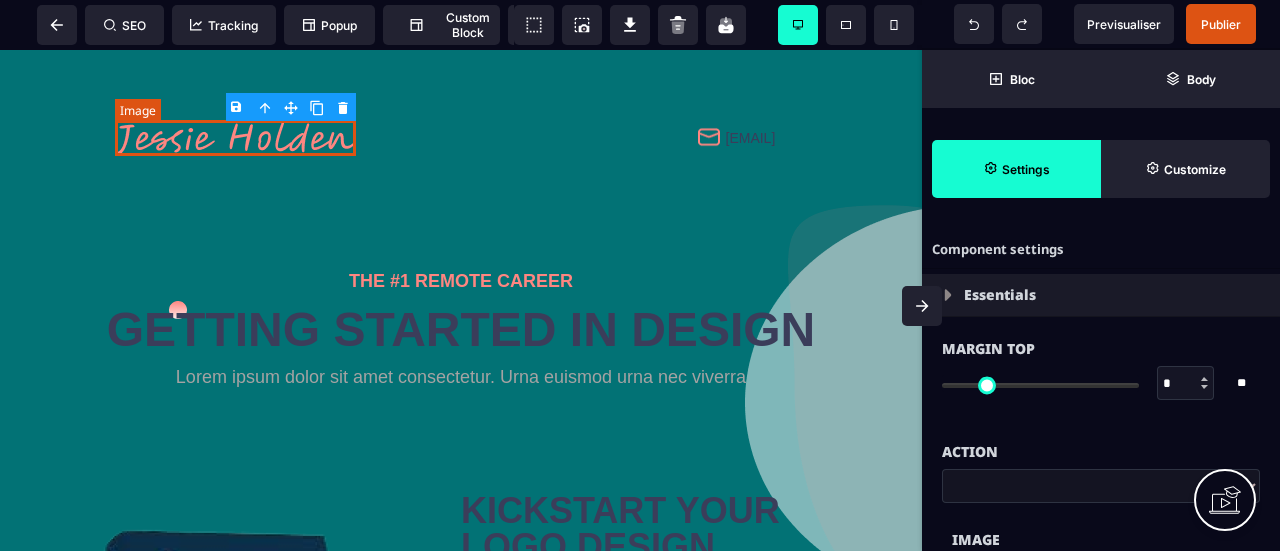 click at bounding box center (235, 138) 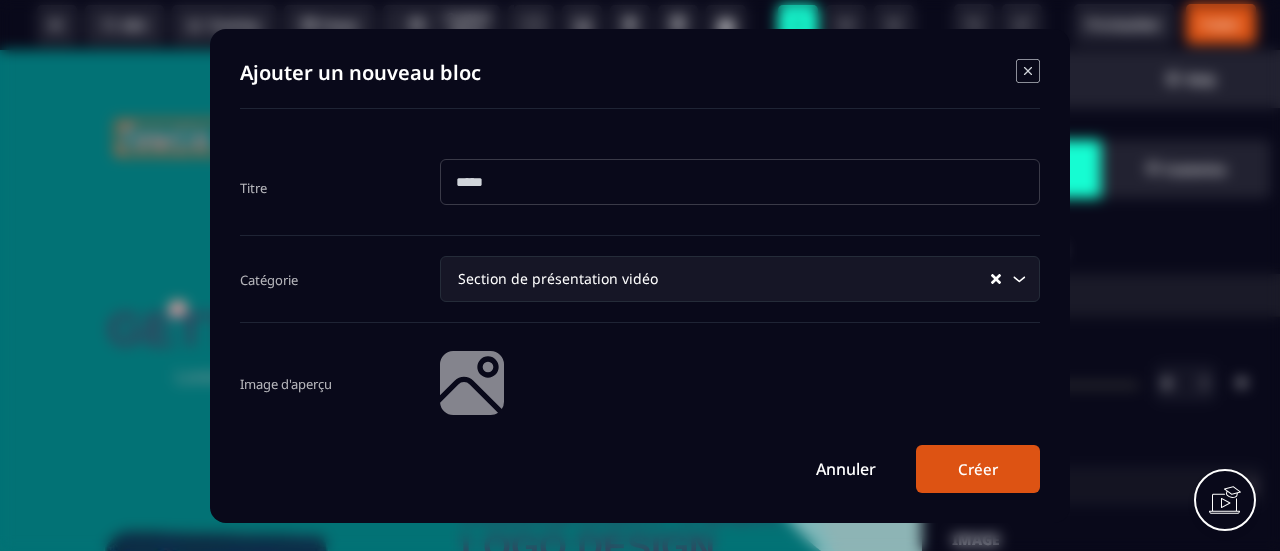 click on "B I U S
A *******
Image
SEO
Tracking
Popup" at bounding box center (640, 275) 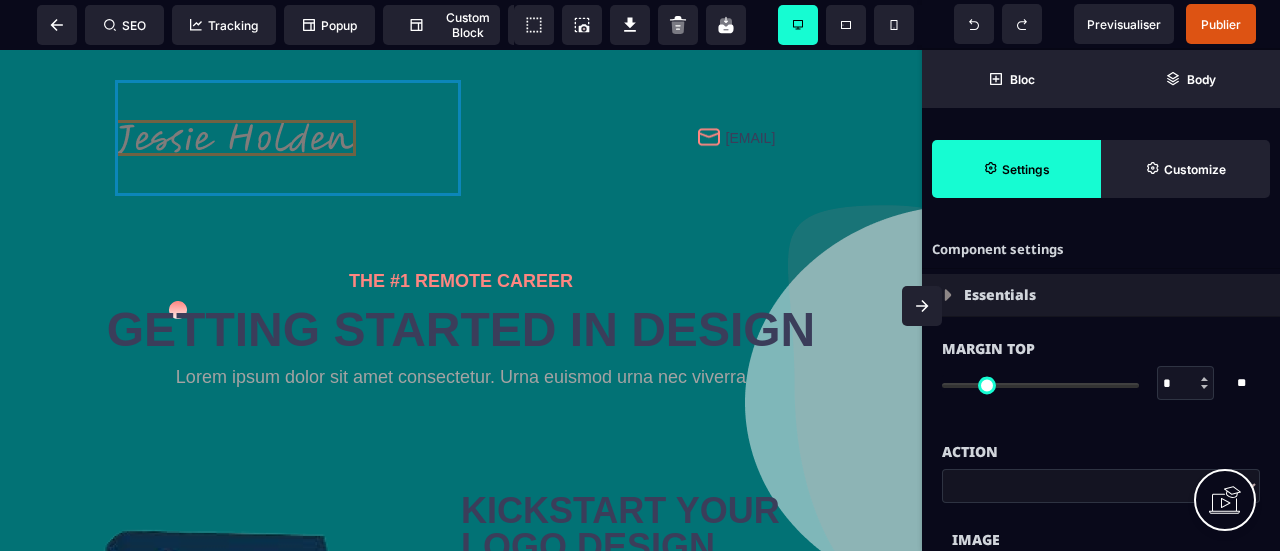 drag, startPoint x: 294, startPoint y: 134, endPoint x: 266, endPoint y: 136, distance: 28.071337 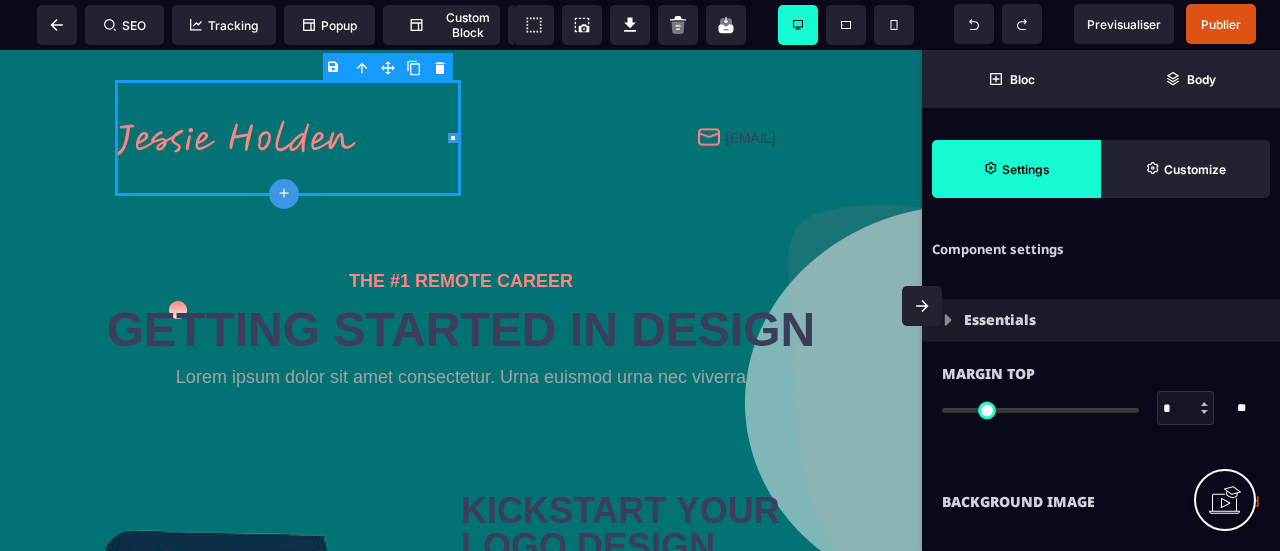 click at bounding box center [235, 138] 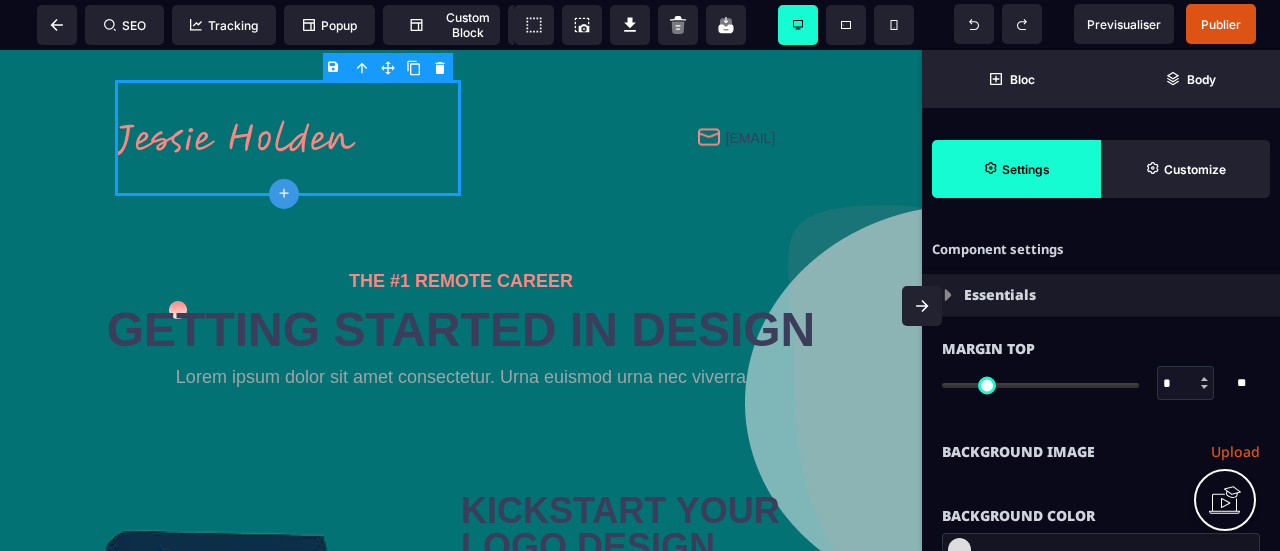 click at bounding box center (235, 138) 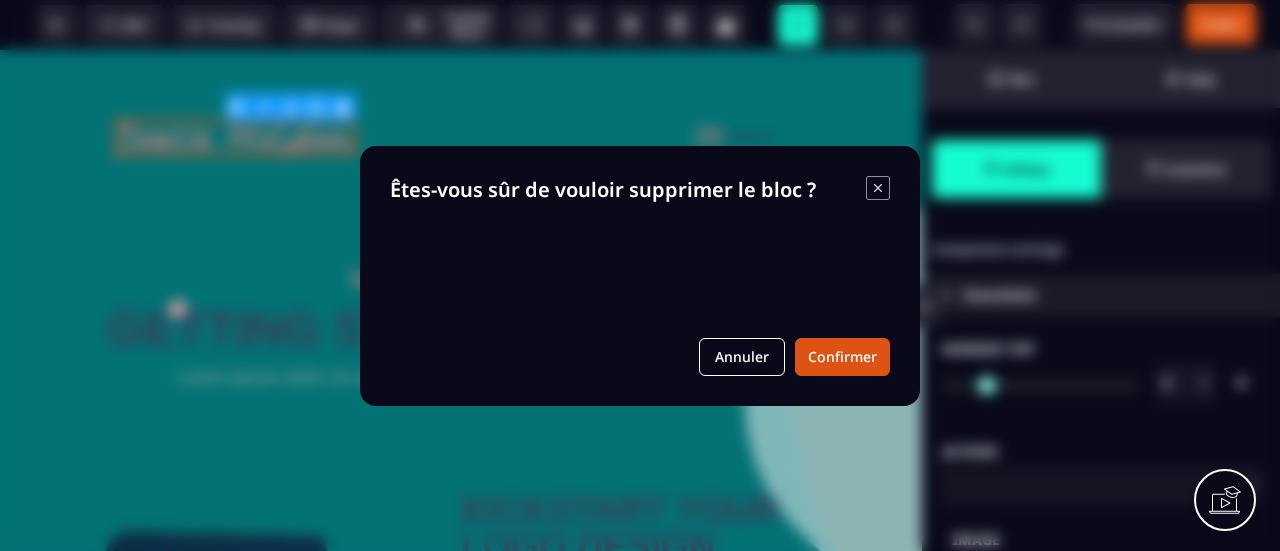 click on "B I U S
A *******
Row
SEO
Tracking
Popup" at bounding box center [640, 275] 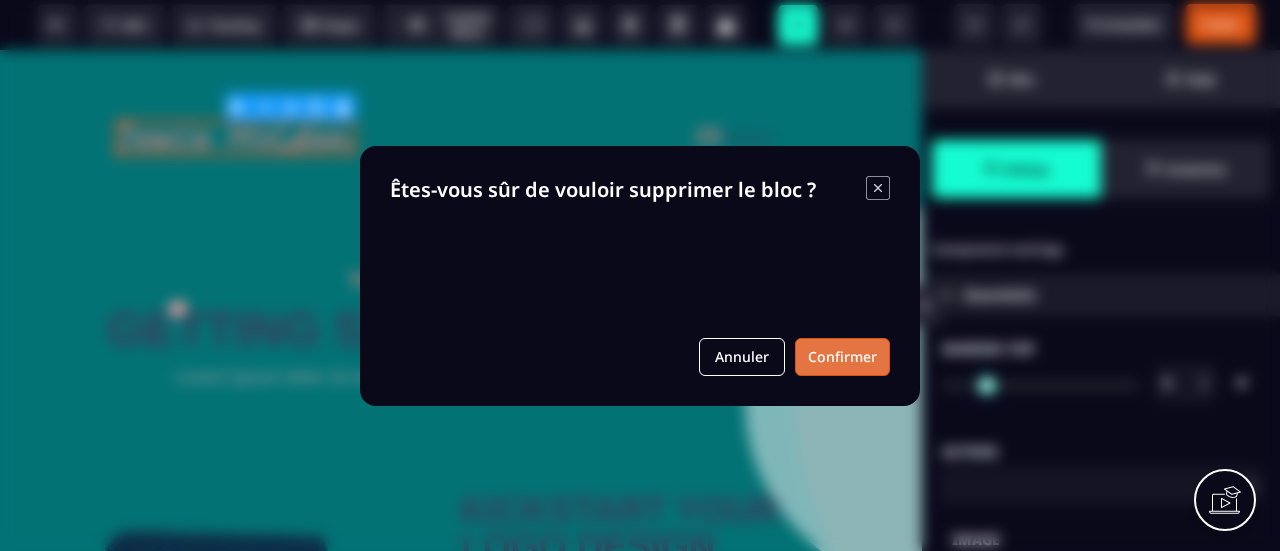click on "Confirmer" at bounding box center [842, 357] 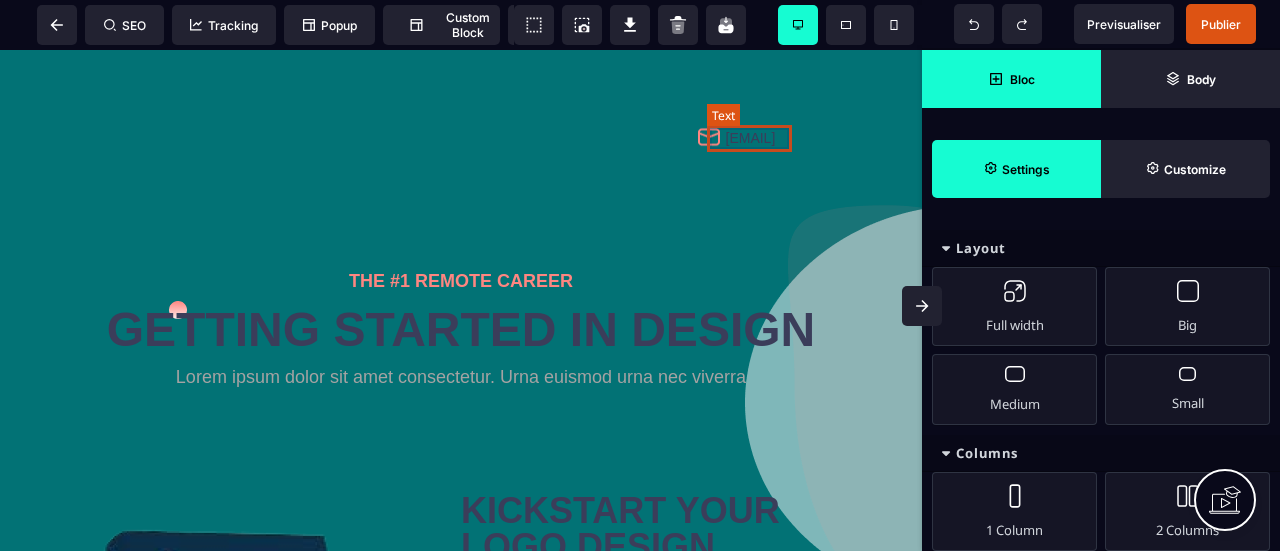 click on "[EMAIL]" at bounding box center (764, 138) 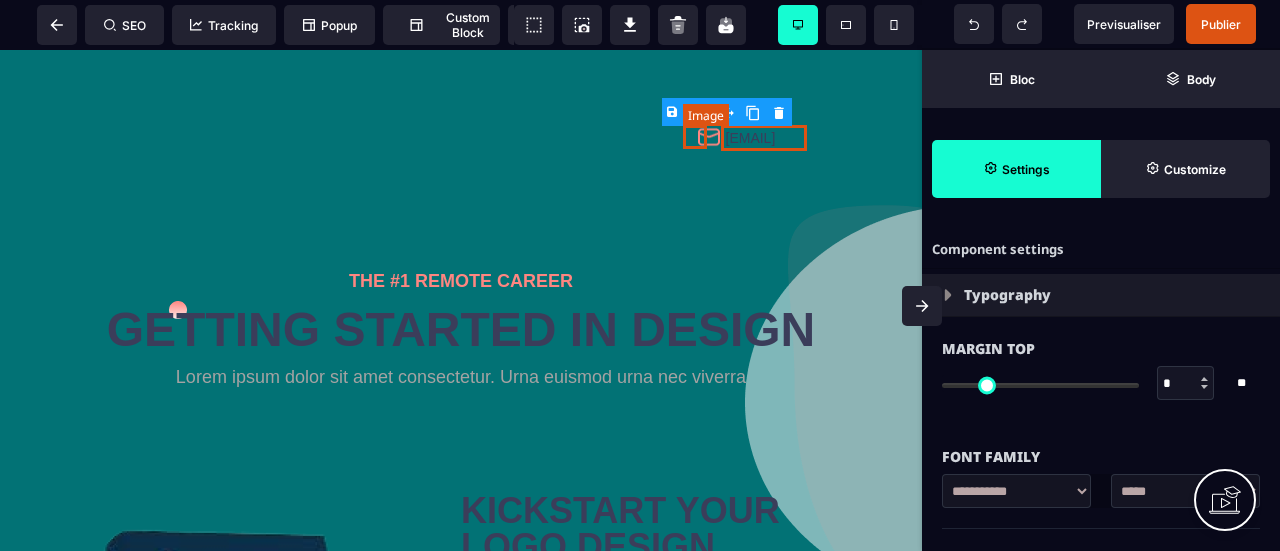click at bounding box center (709, 137) 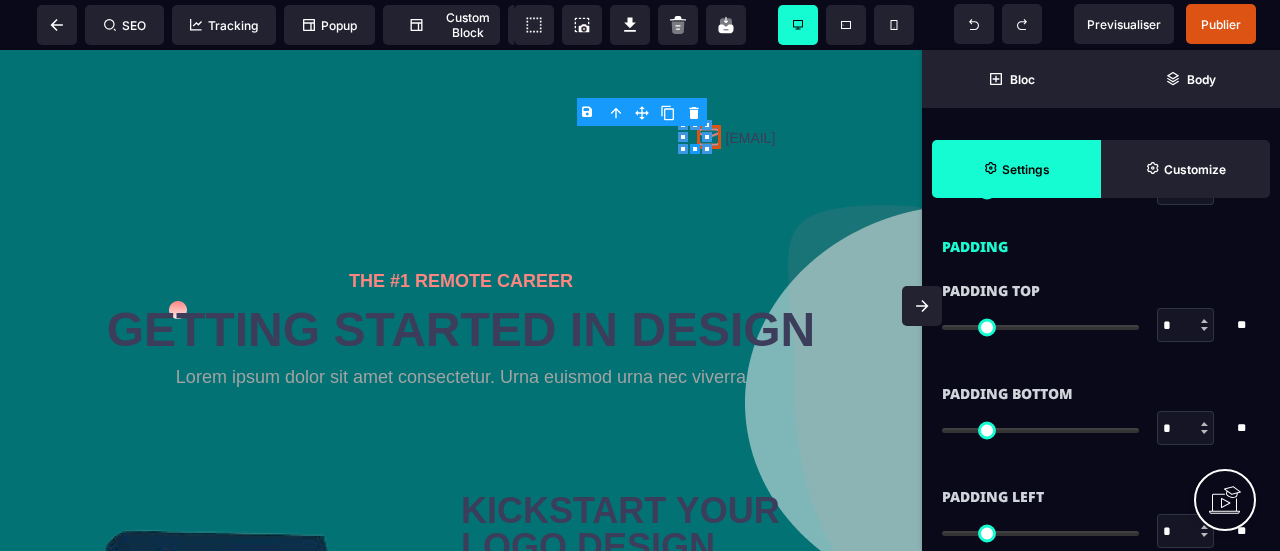 scroll, scrollTop: 1270, scrollLeft: 0, axis: vertical 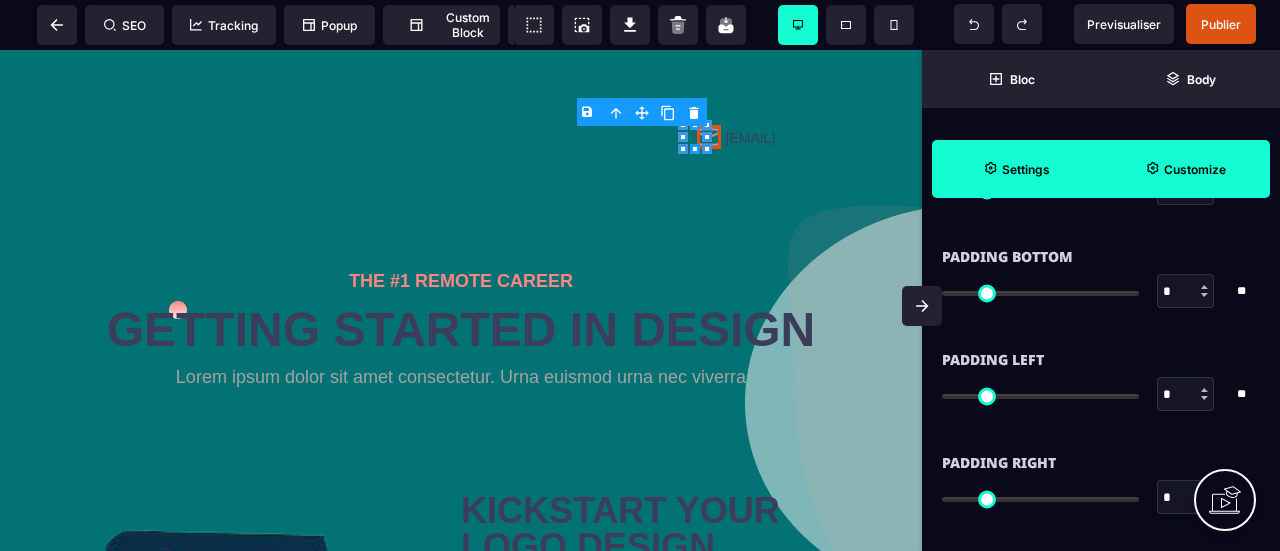 click on "Customize" at bounding box center [1195, 169] 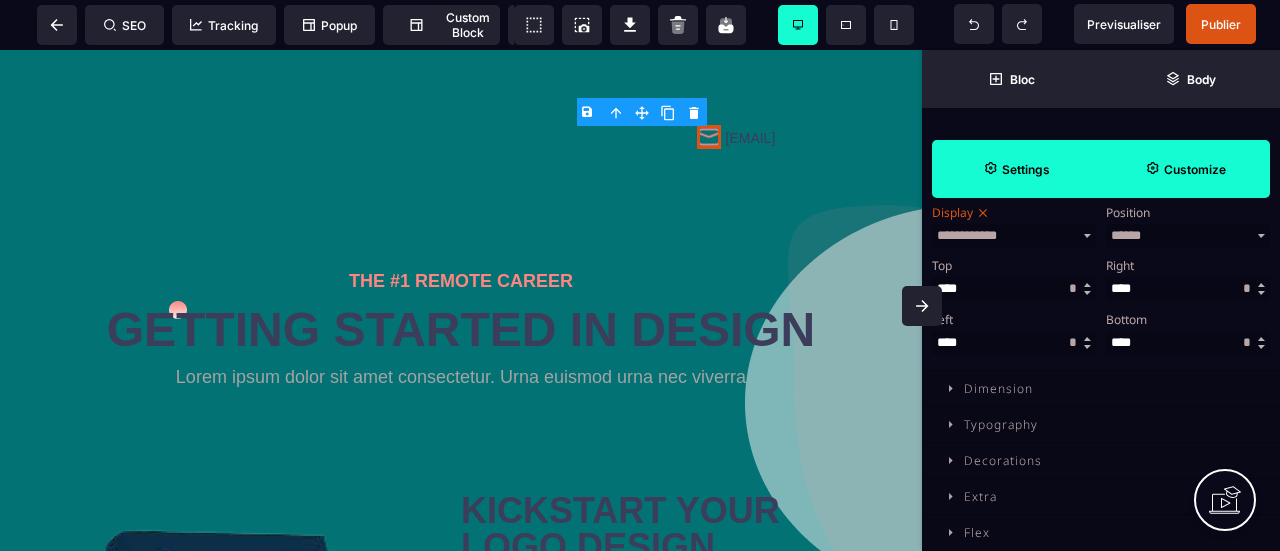 scroll, scrollTop: 0, scrollLeft: 0, axis: both 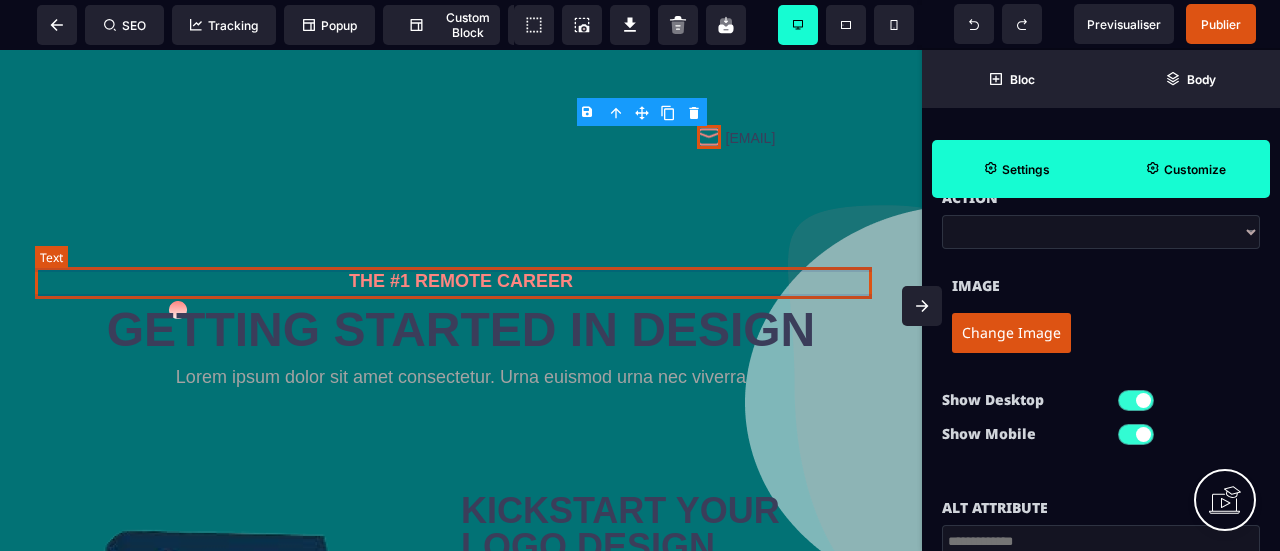 click on "THE #1 REMOTE CAREER" at bounding box center [461, 281] 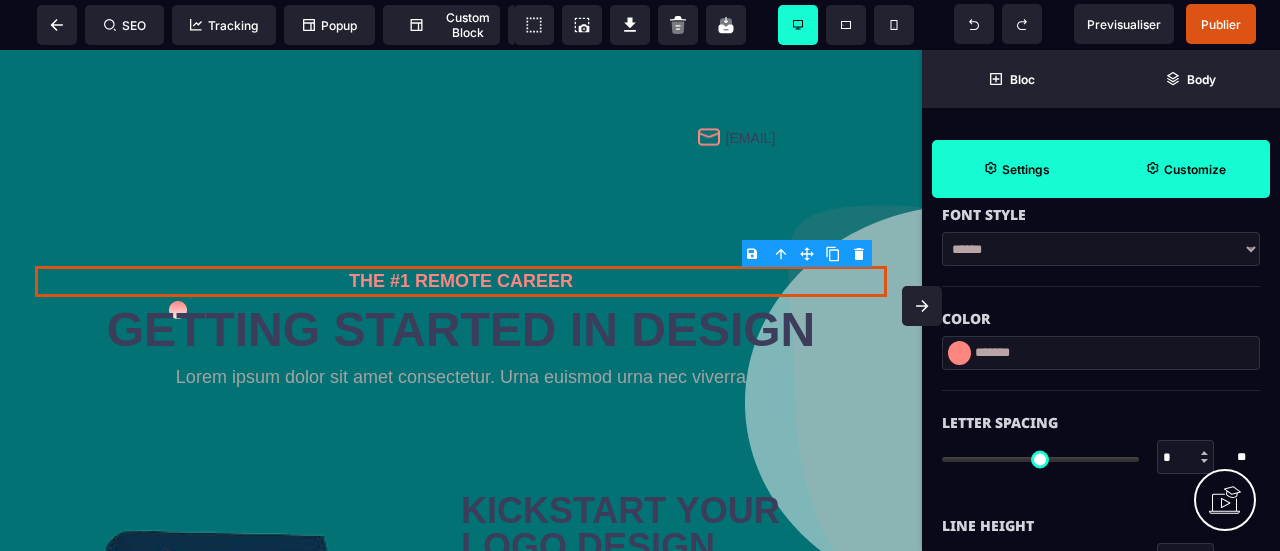 scroll, scrollTop: 600, scrollLeft: 0, axis: vertical 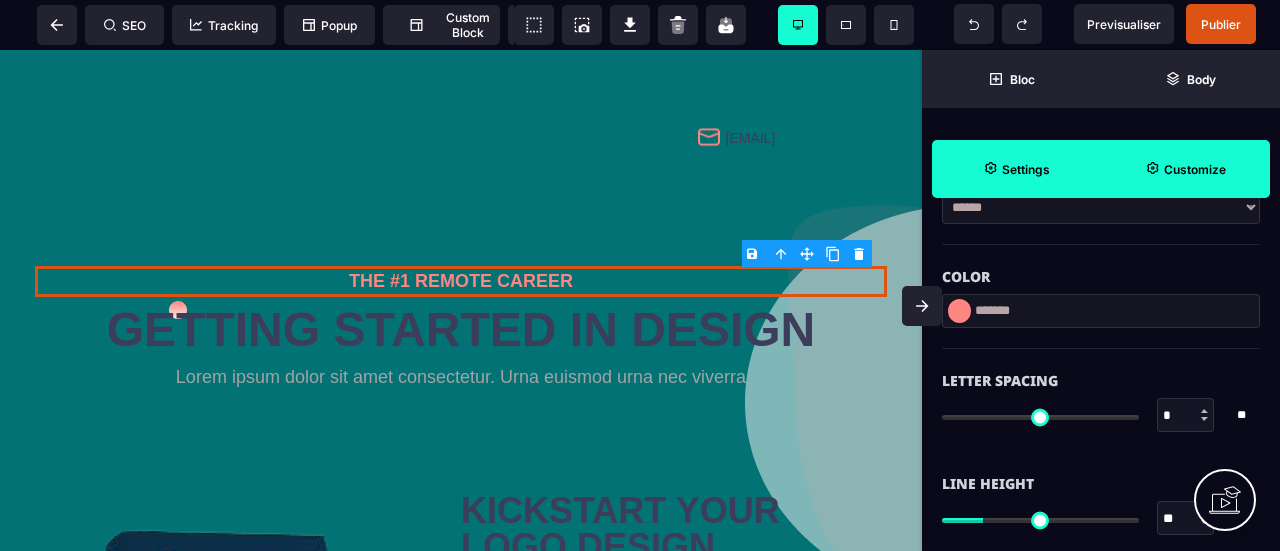 drag, startPoint x: 1042, startPoint y: 310, endPoint x: 985, endPoint y: 313, distance: 57.07889 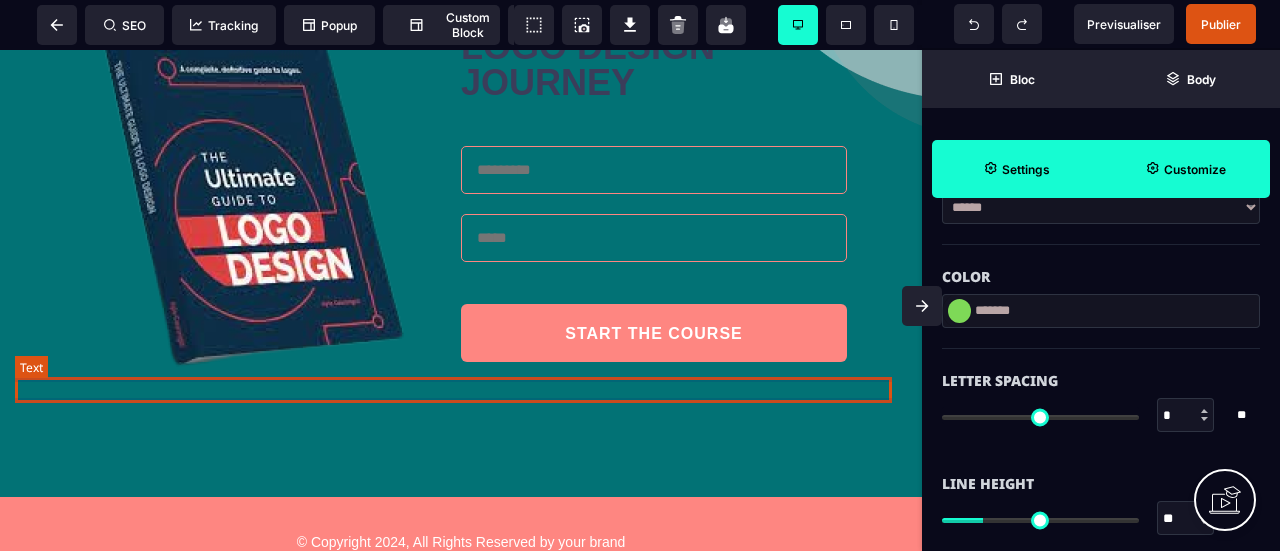 scroll, scrollTop: 800, scrollLeft: 0, axis: vertical 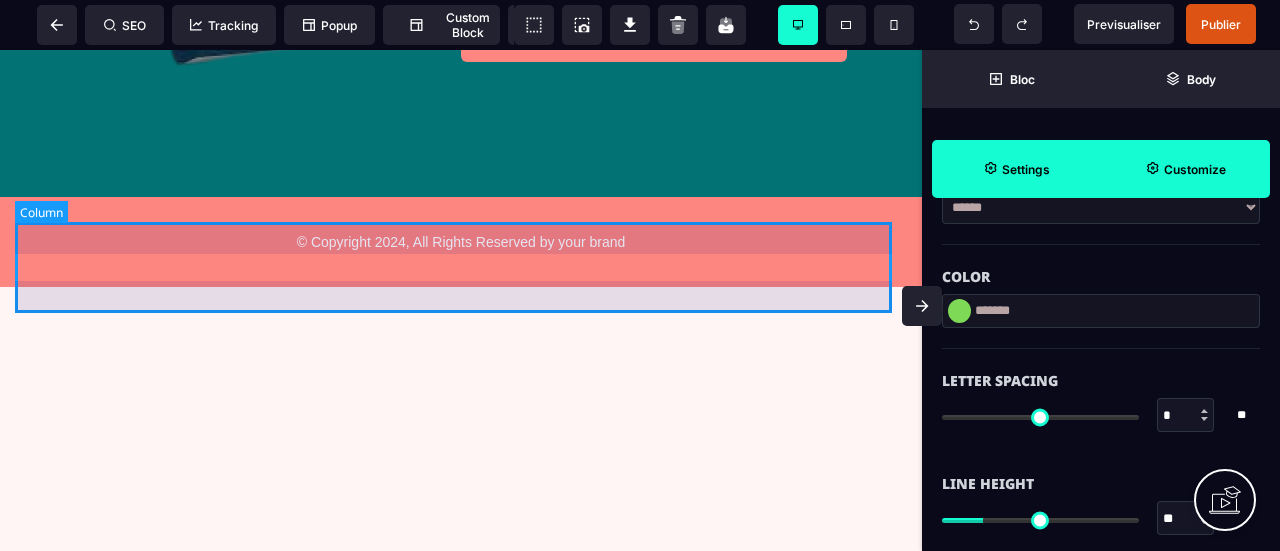 click on "© Copyright 2024, All Rights Reserved by your brand" at bounding box center (461, 242) 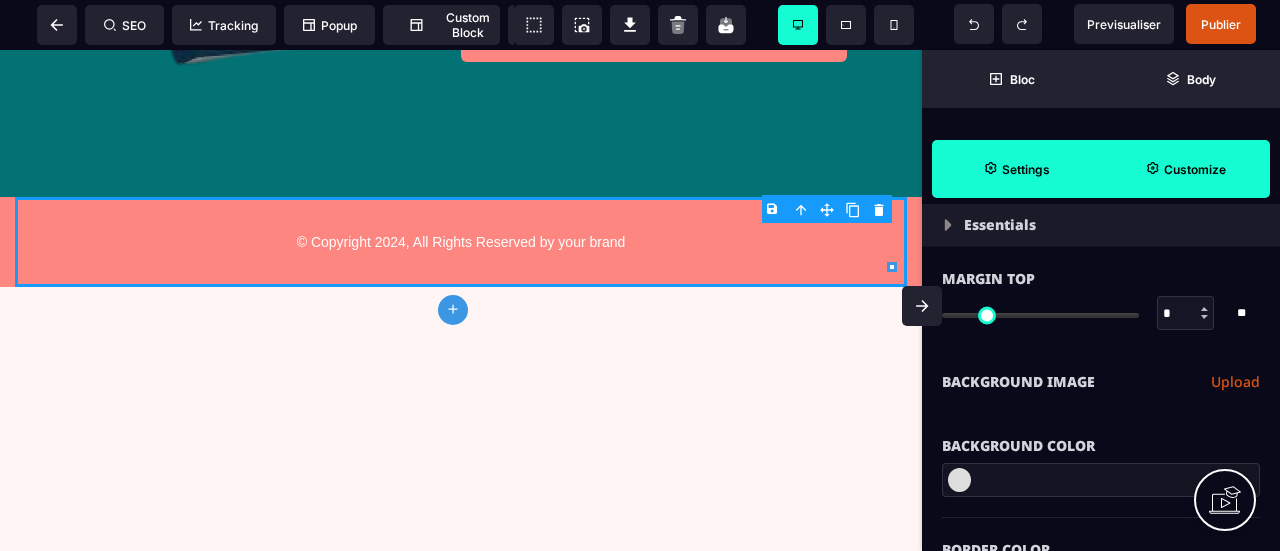 scroll, scrollTop: 0, scrollLeft: 0, axis: both 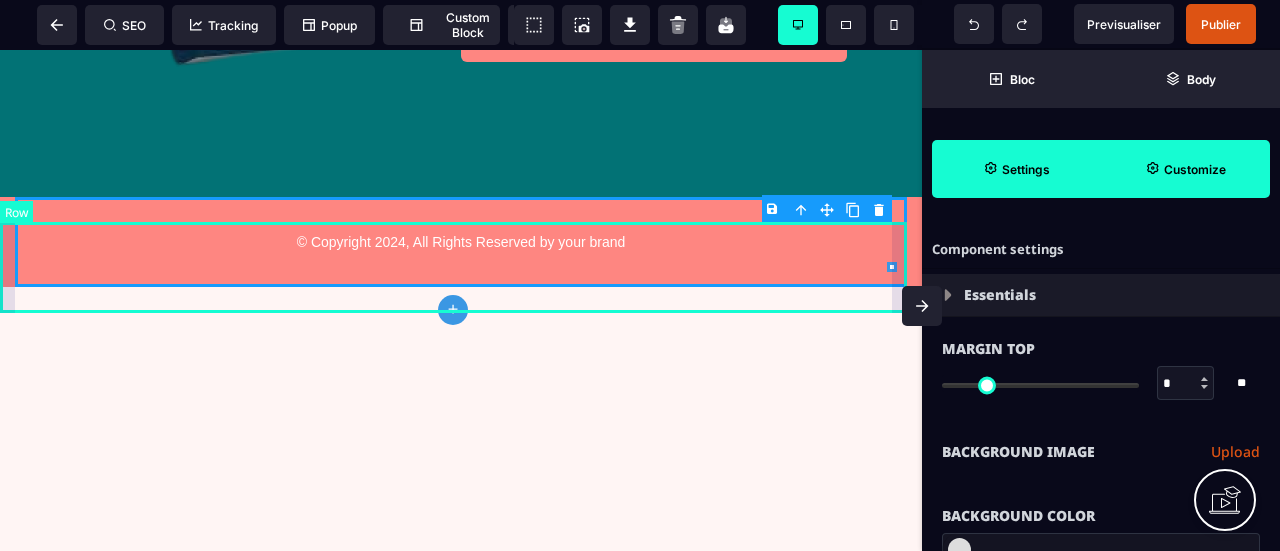 click on "© Copyright 2024, All Rights Reserved by your brand" at bounding box center (461, 242) 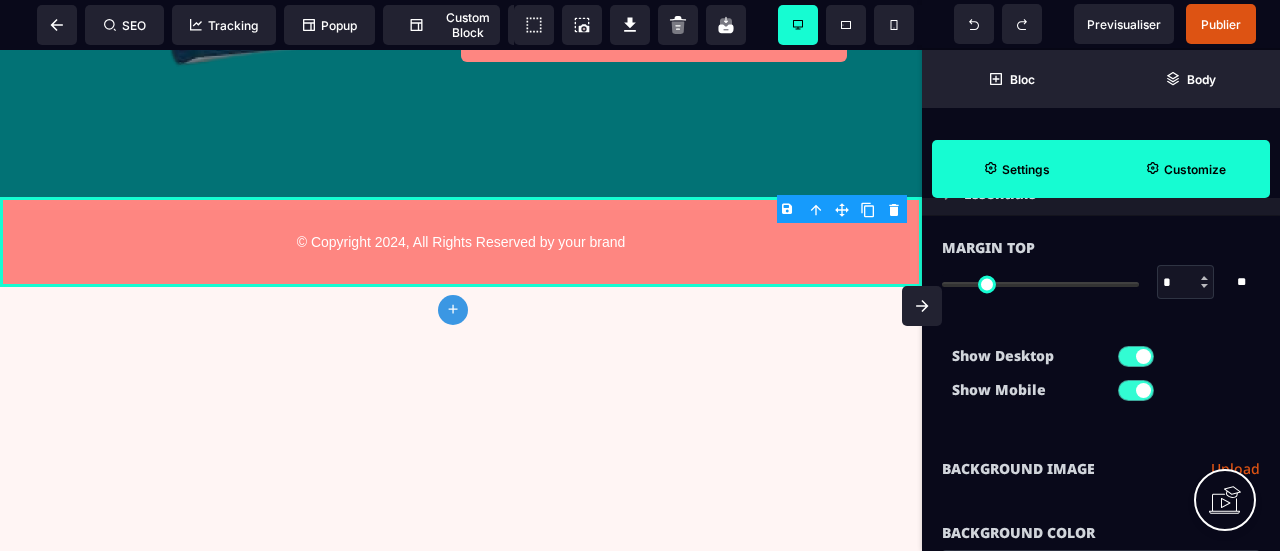scroll, scrollTop: 300, scrollLeft: 0, axis: vertical 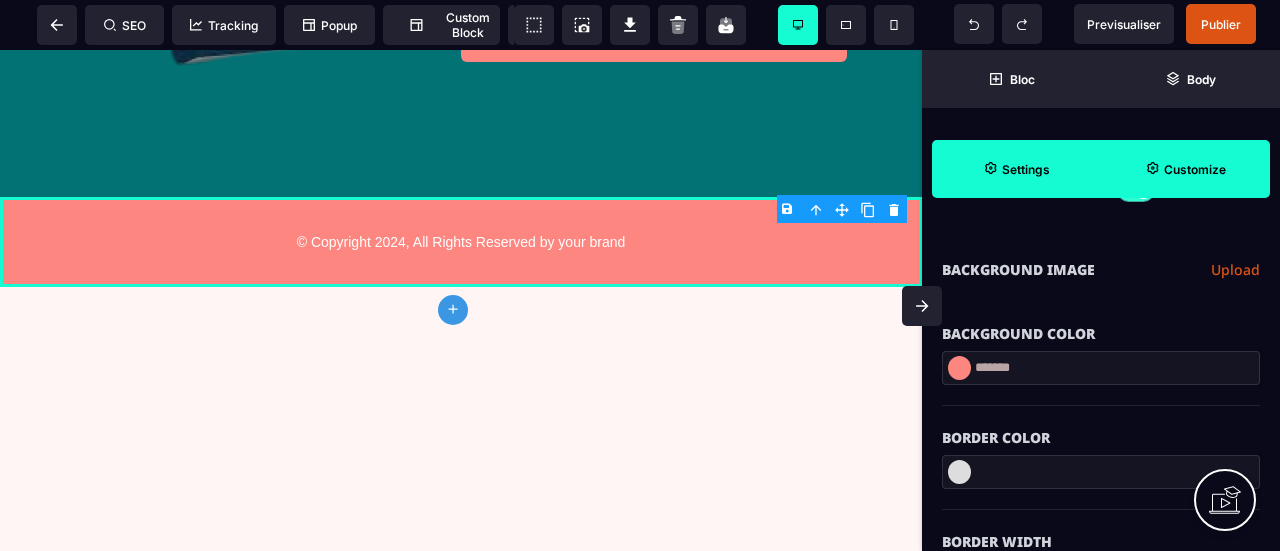drag, startPoint x: 1080, startPoint y: 381, endPoint x: 984, endPoint y: 385, distance: 96.0833 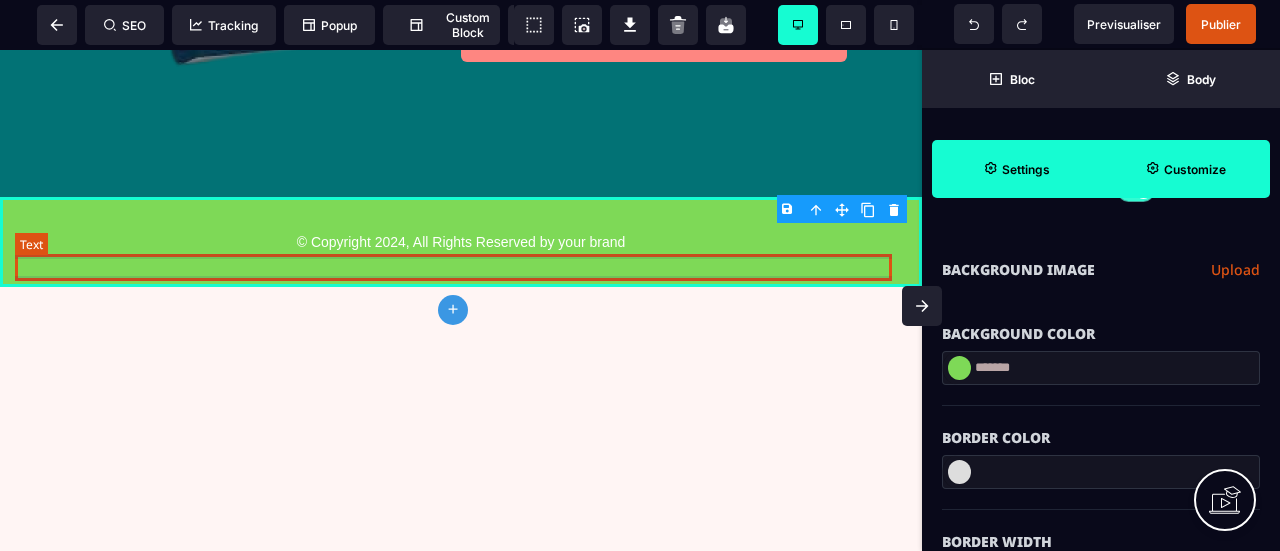 click on "© Copyright 2024, All Rights Reserved by your brand" at bounding box center [461, 242] 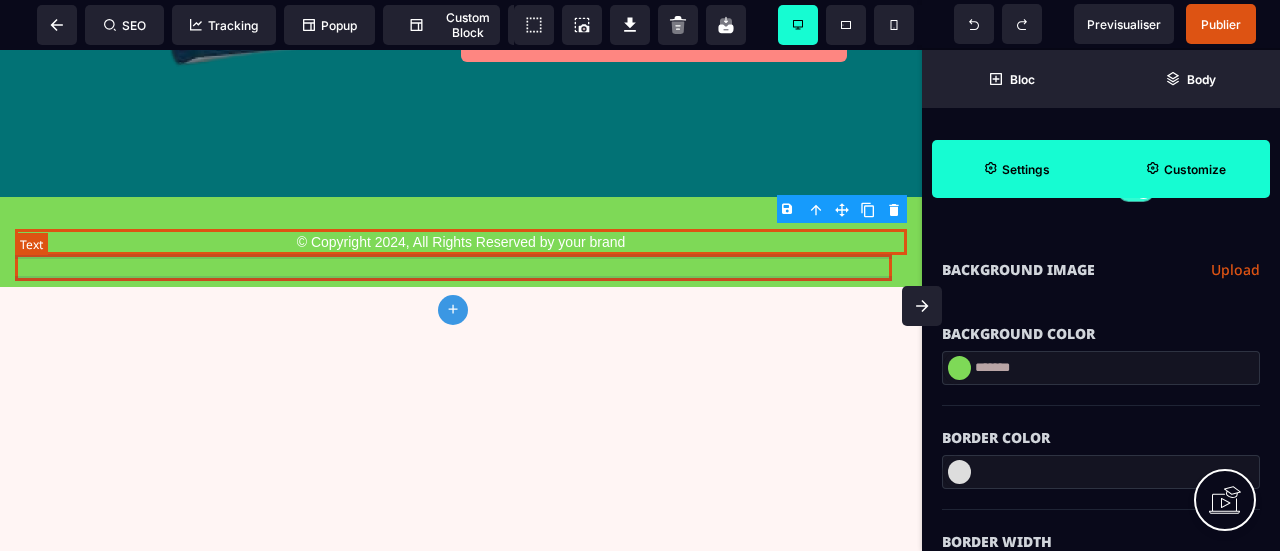 scroll, scrollTop: 0, scrollLeft: 0, axis: both 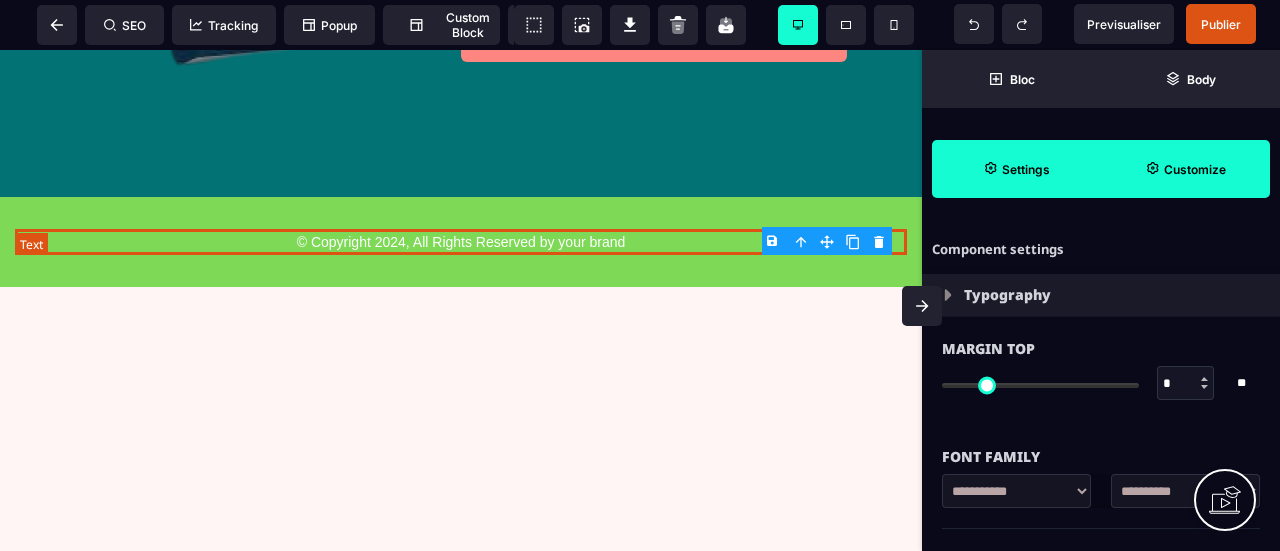click on "© Copyright 2024, All Rights Reserved by your brand" at bounding box center (461, 242) 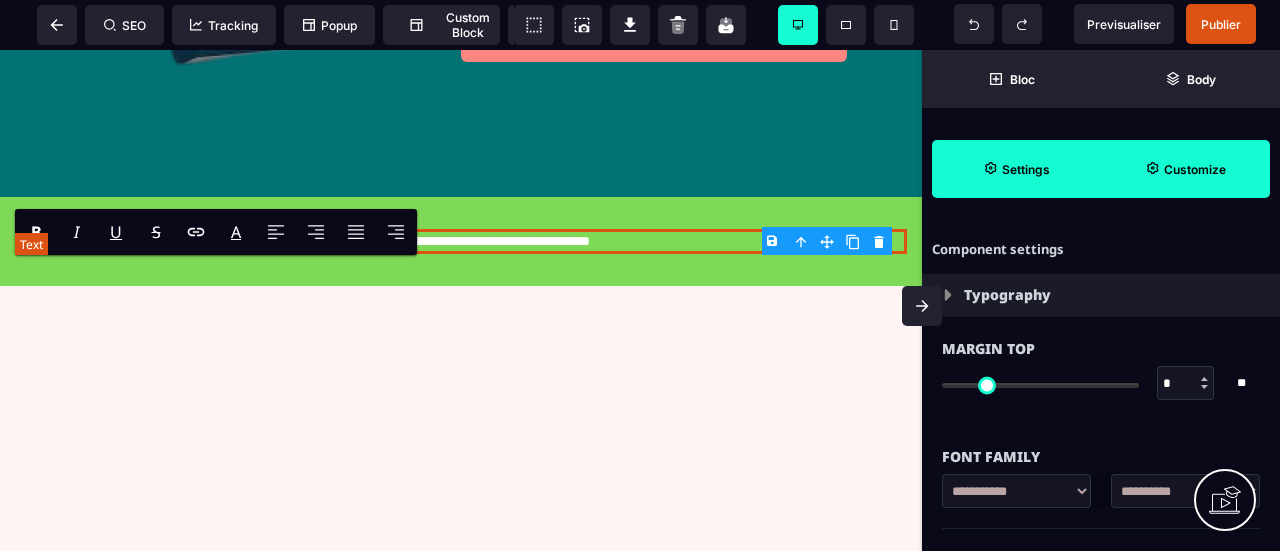 click on "**********" at bounding box center (461, 241) 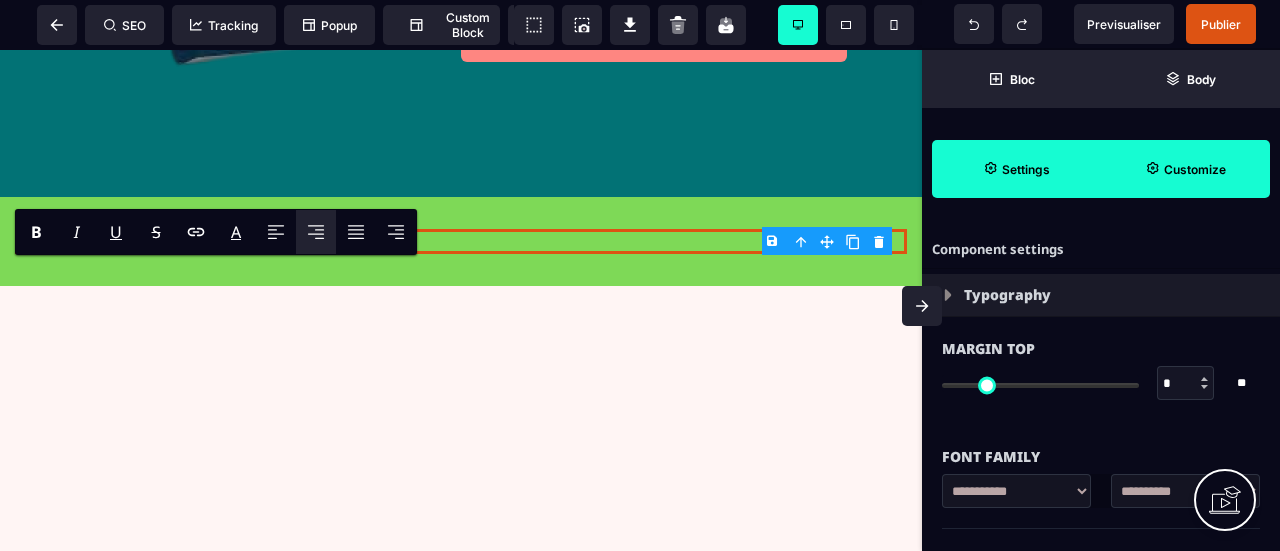 click on "[EMAIL] THE #1 REMOTE CAREER GETTING STARTED IN DESIGN Lorem ipsum dolor sit amet consectetur. Urna euismod urna nec viverra GET STARTED NOW KICKSTART YOUR LOGO DESIGN JOURNEY START THE COURSE START THE COURSE" at bounding box center [461, -2] 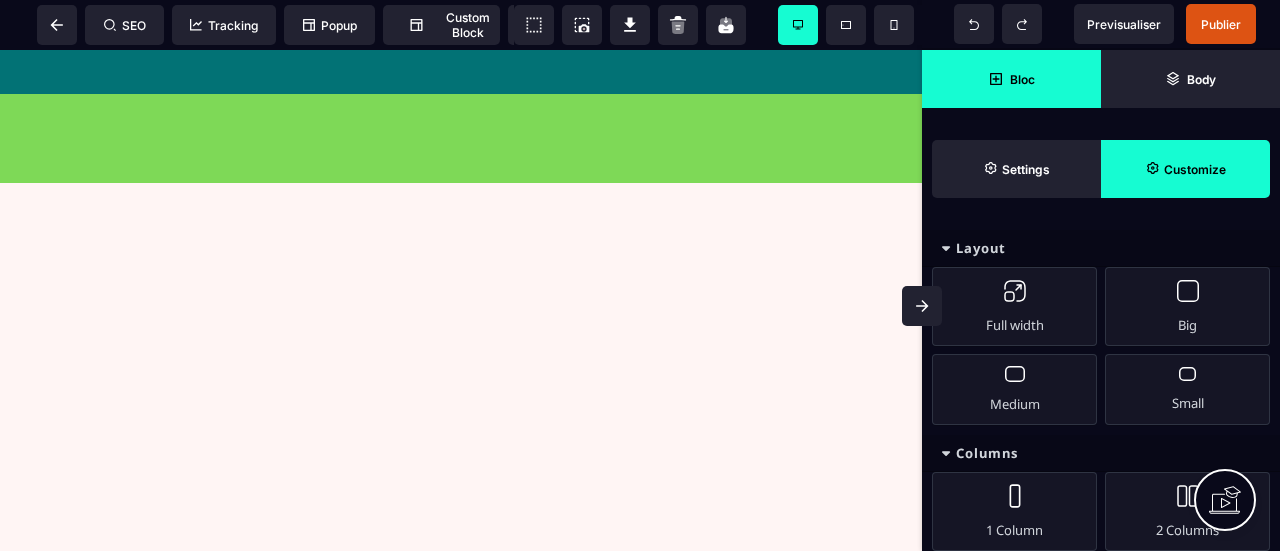 scroll, scrollTop: 1000, scrollLeft: 0, axis: vertical 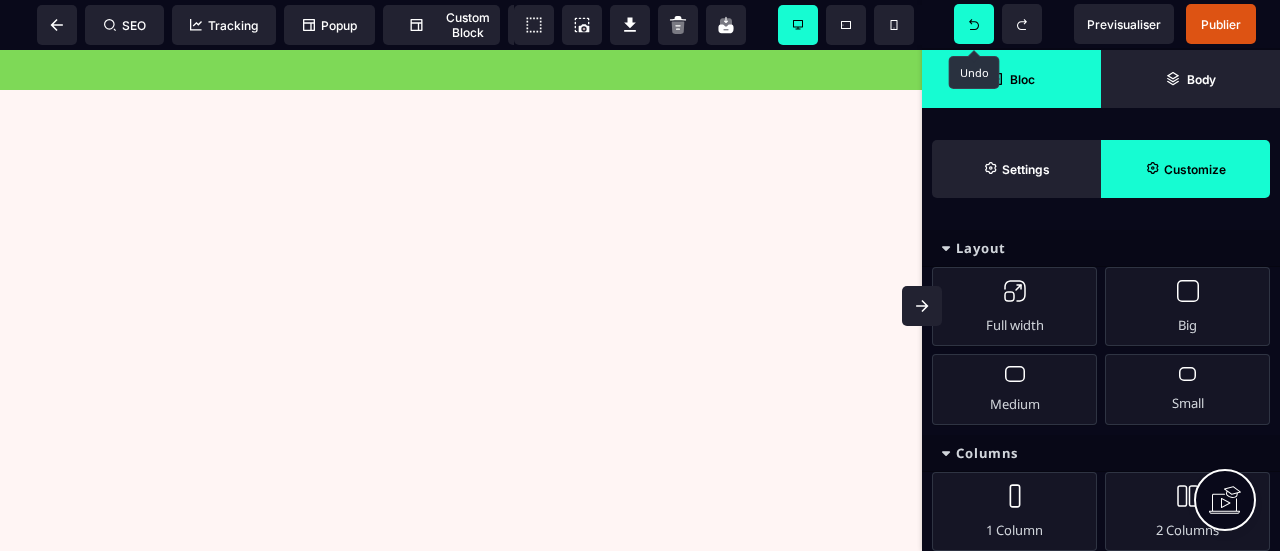 click 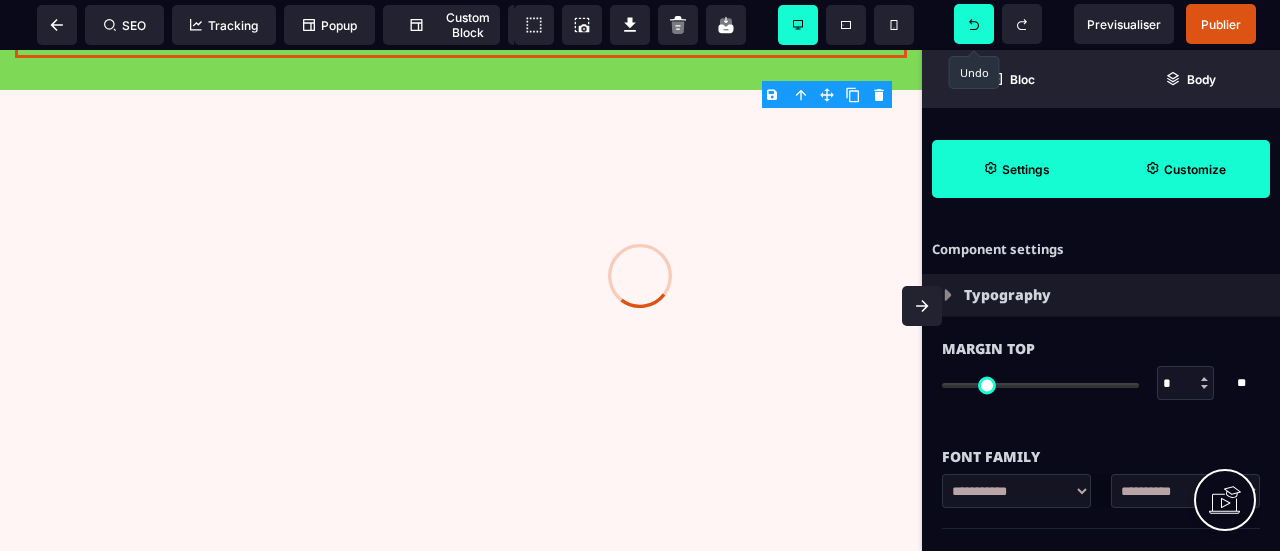 scroll, scrollTop: 800, scrollLeft: 0, axis: vertical 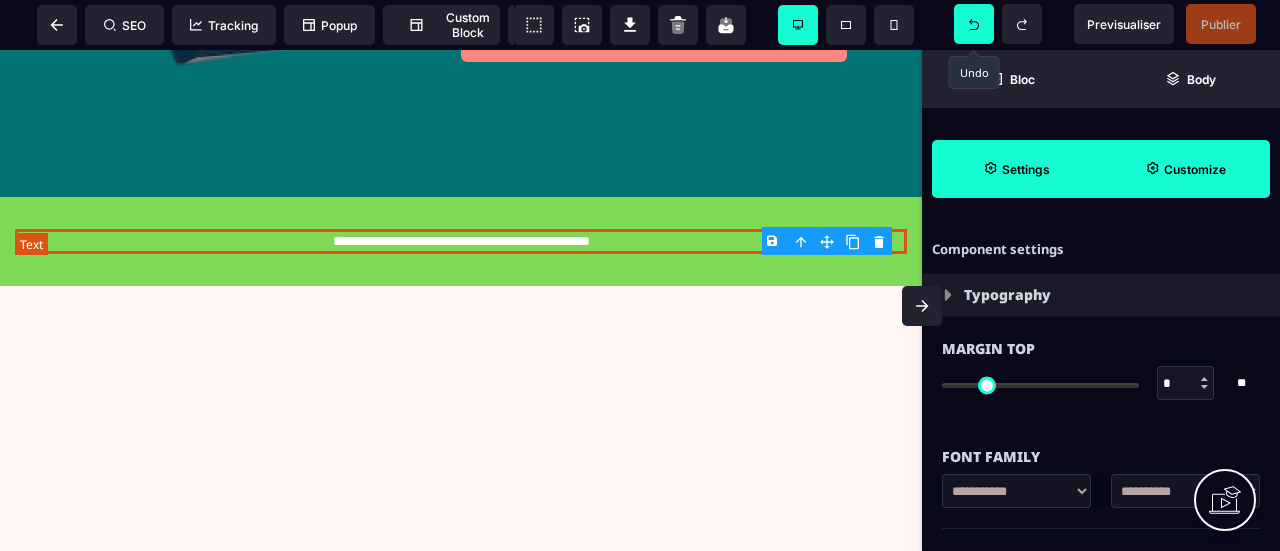 click on "**********" at bounding box center (461, 241) 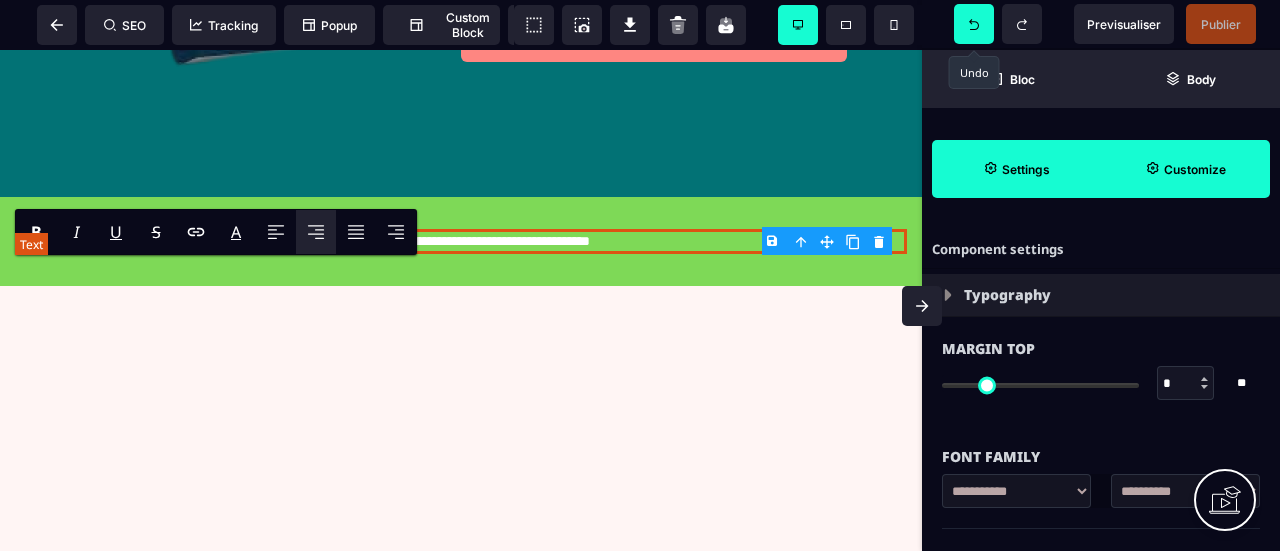 drag, startPoint x: 286, startPoint y: 267, endPoint x: 356, endPoint y: 268, distance: 70.00714 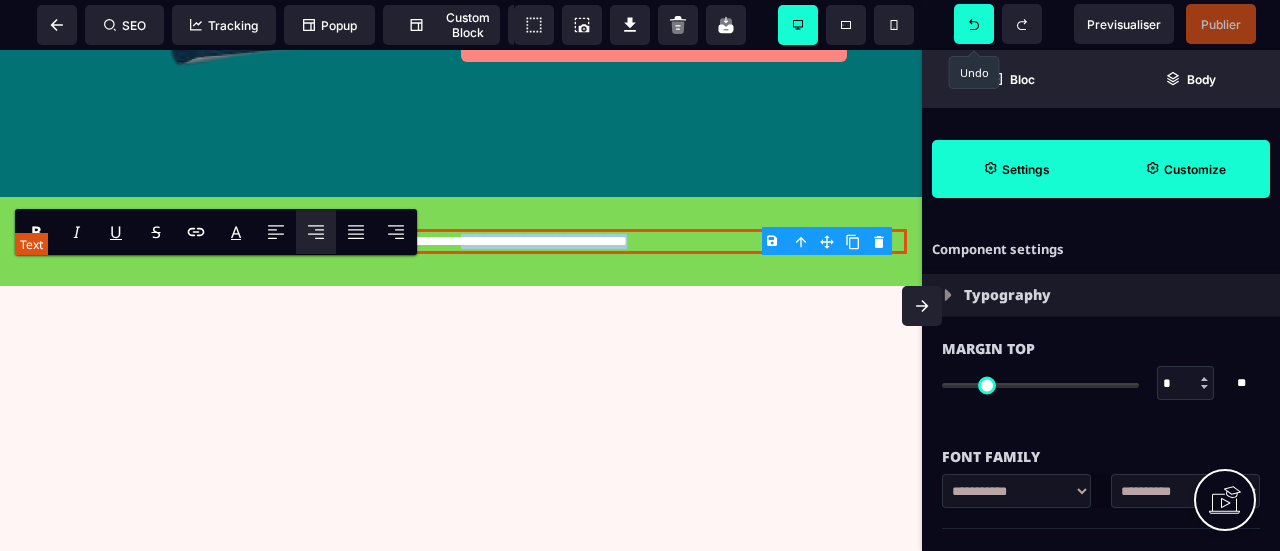 drag, startPoint x: 454, startPoint y: 267, endPoint x: 691, endPoint y: 271, distance: 237.03375 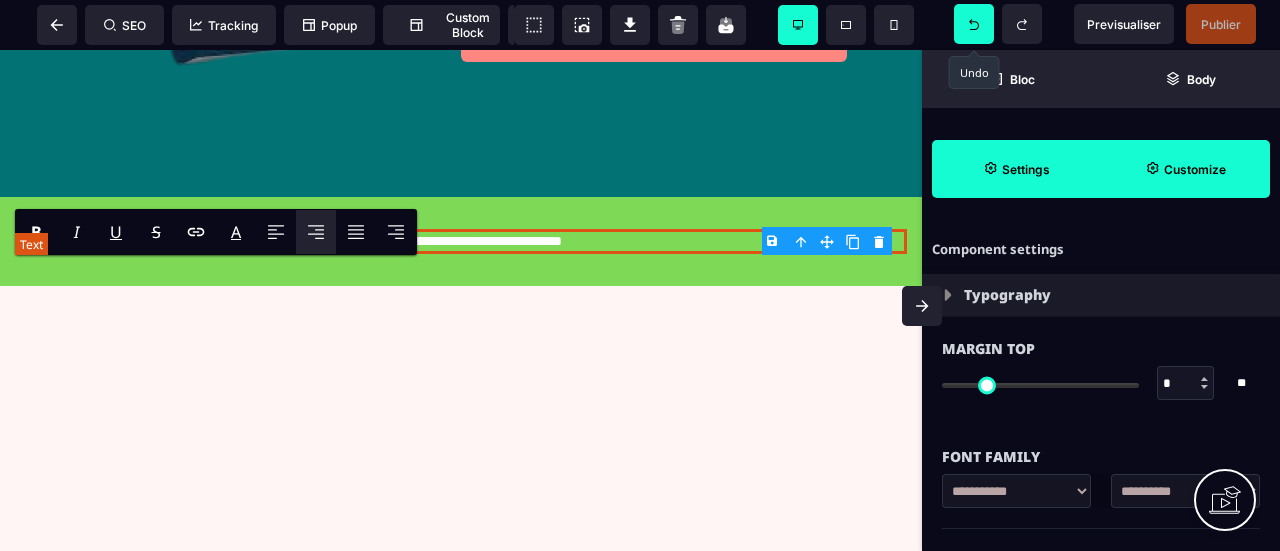 click on "**********" at bounding box center [461, 241] 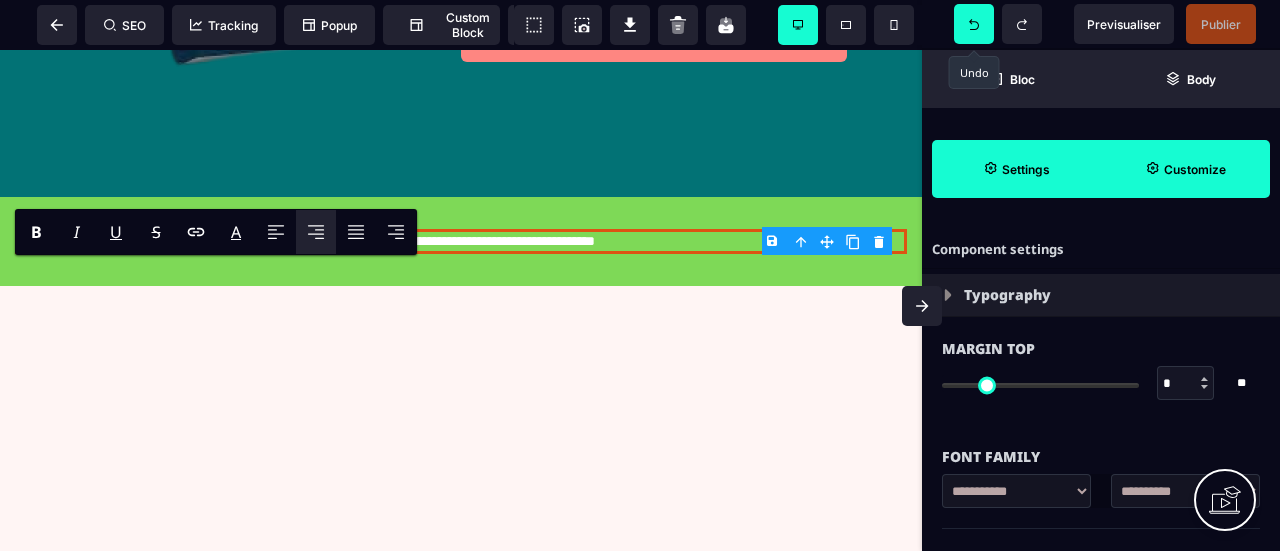 click on "**********" at bounding box center [461, -2] 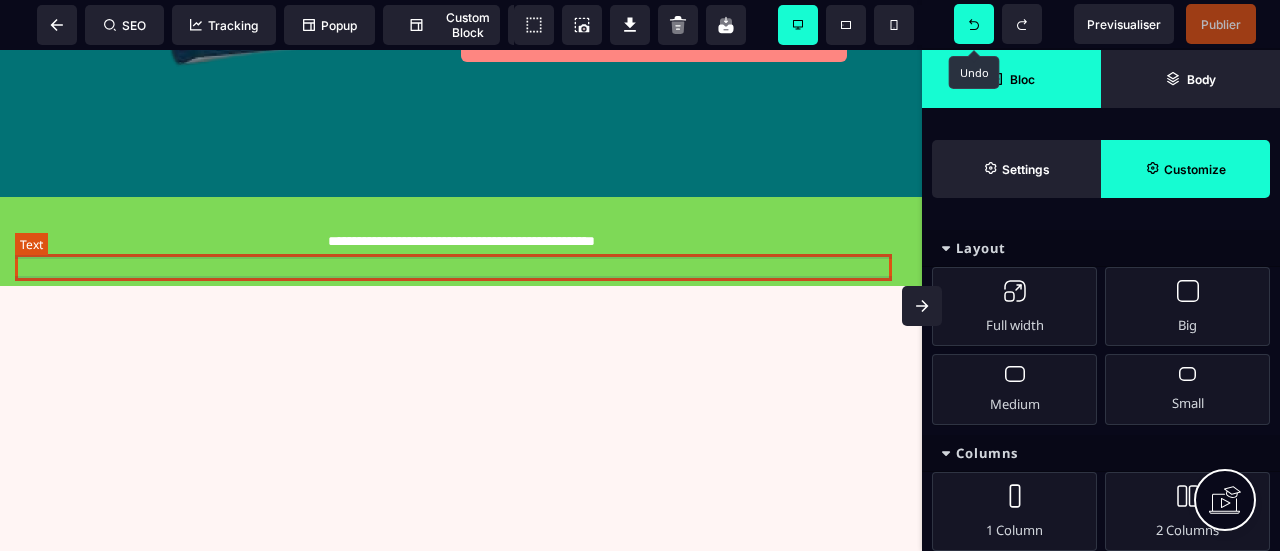 click on "**********" at bounding box center (461, 241) 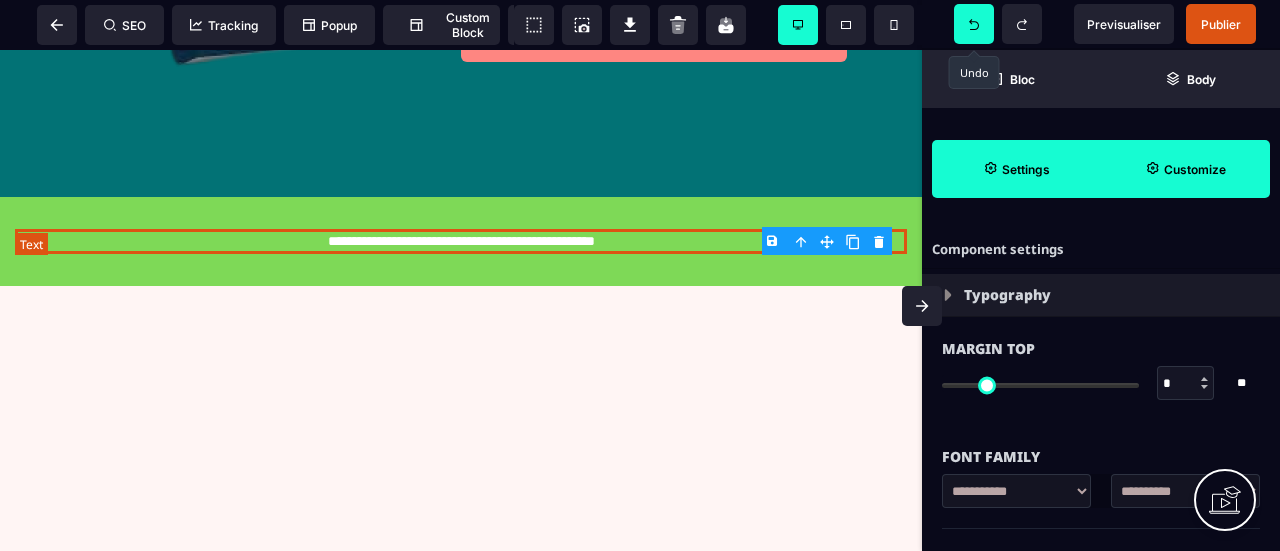 click on "**********" at bounding box center (461, 241) 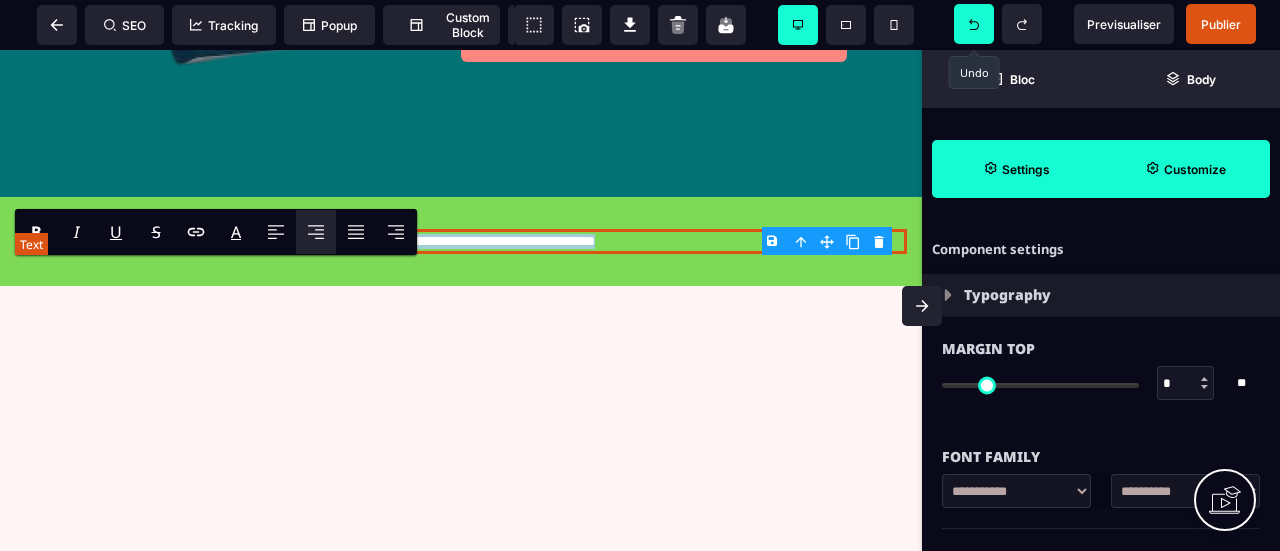 drag, startPoint x: 649, startPoint y: 266, endPoint x: 264, endPoint y: 269, distance: 385.0117 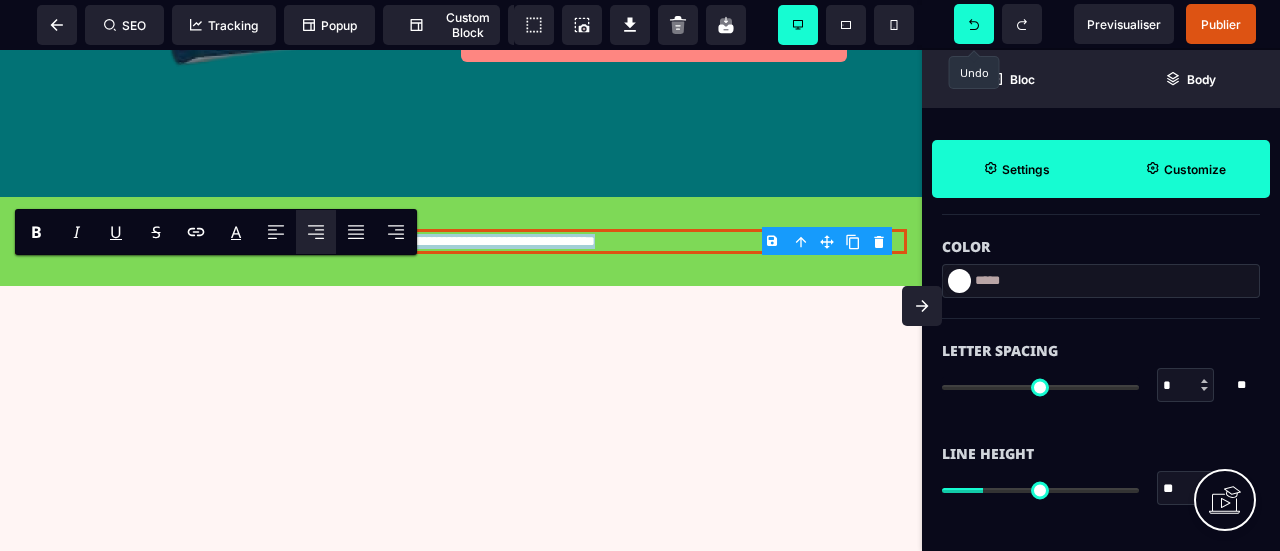 scroll, scrollTop: 600, scrollLeft: 0, axis: vertical 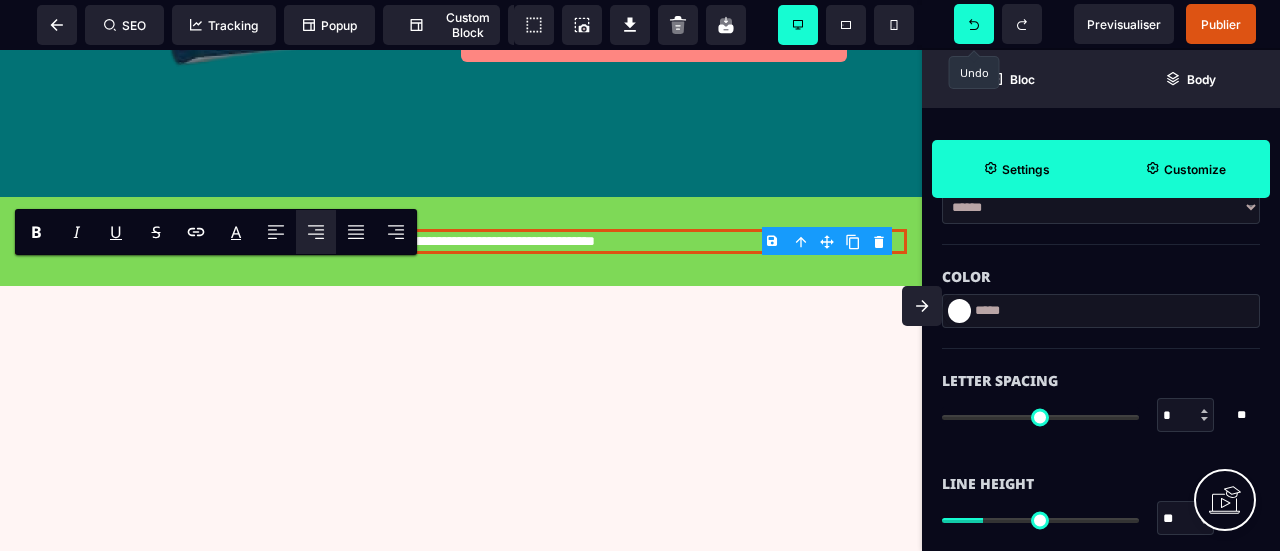 click at bounding box center (959, 311) 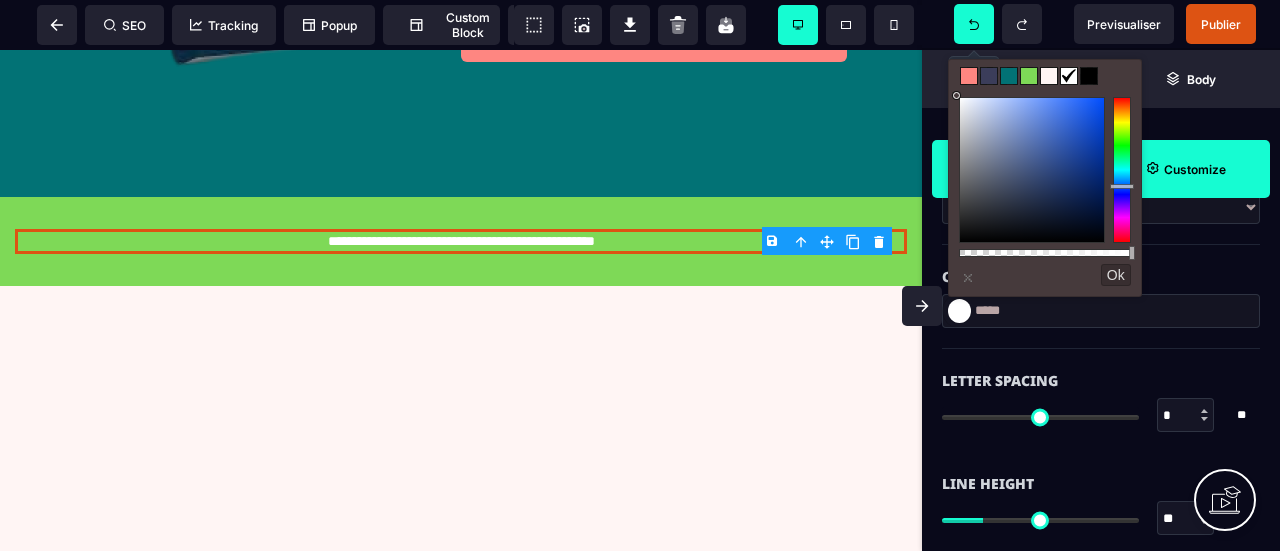 click at bounding box center (1121, 170) 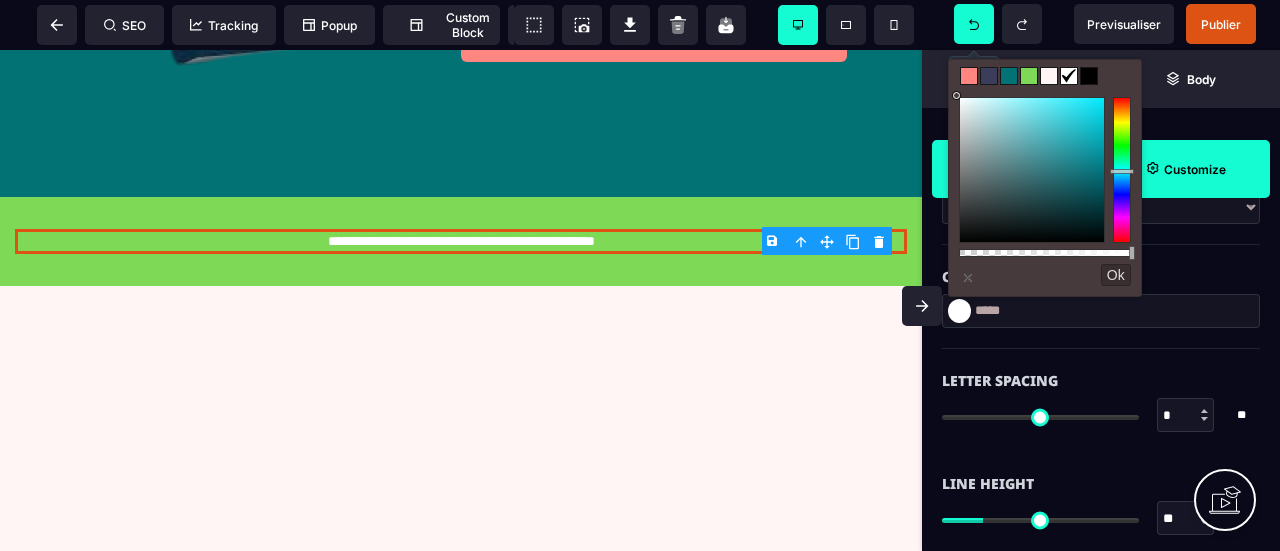 click at bounding box center (1121, 170) 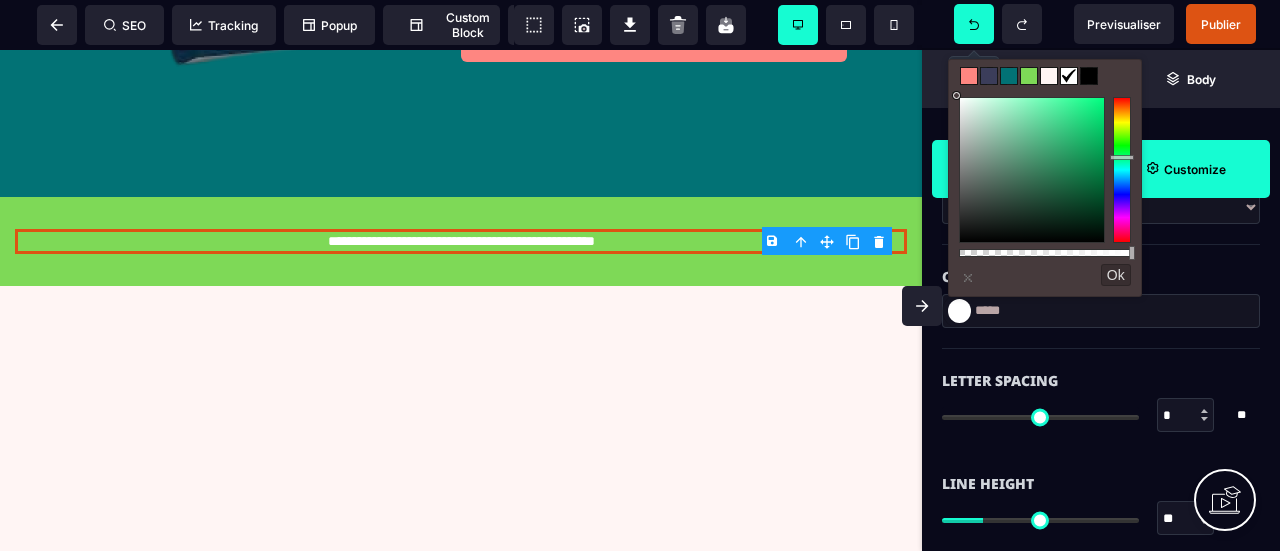 click at bounding box center [1121, 170] 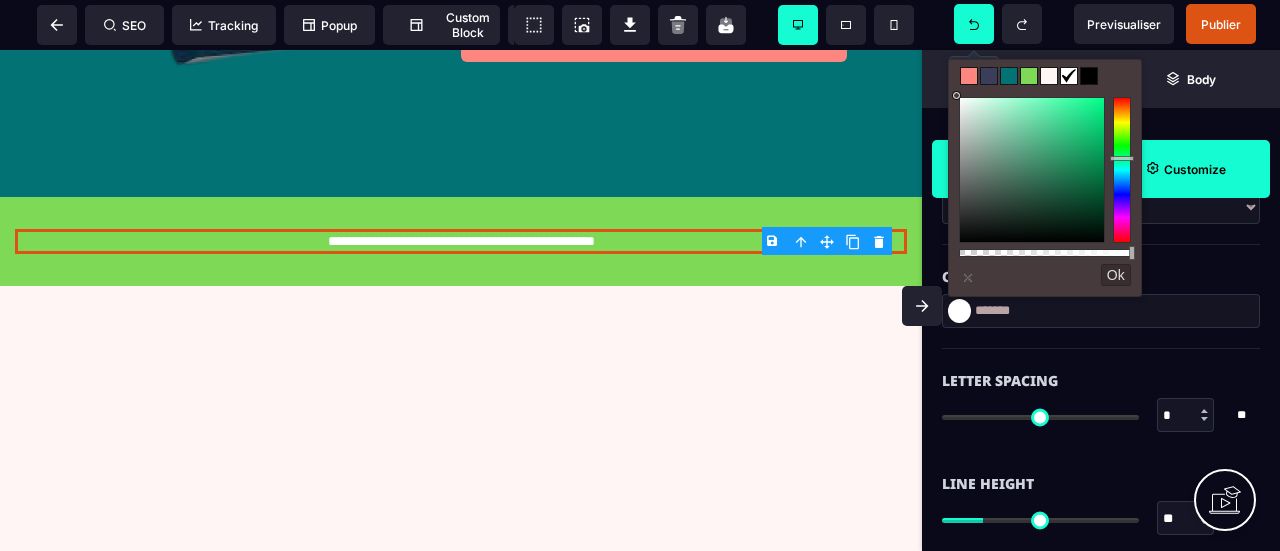 click at bounding box center [1032, 170] 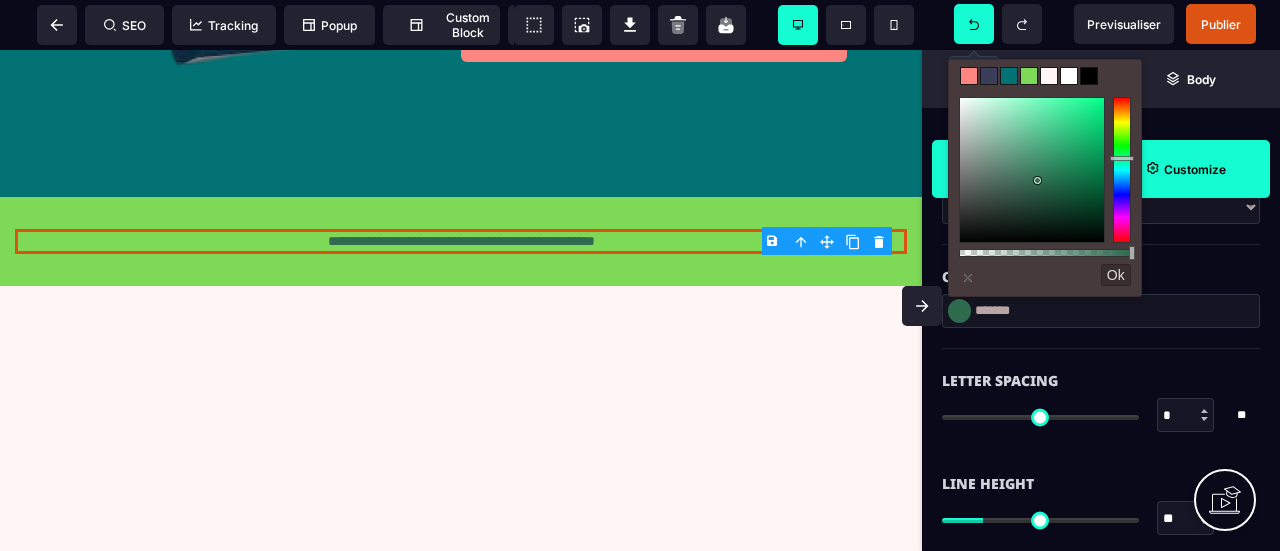 click on "**********" at bounding box center (461, -2) 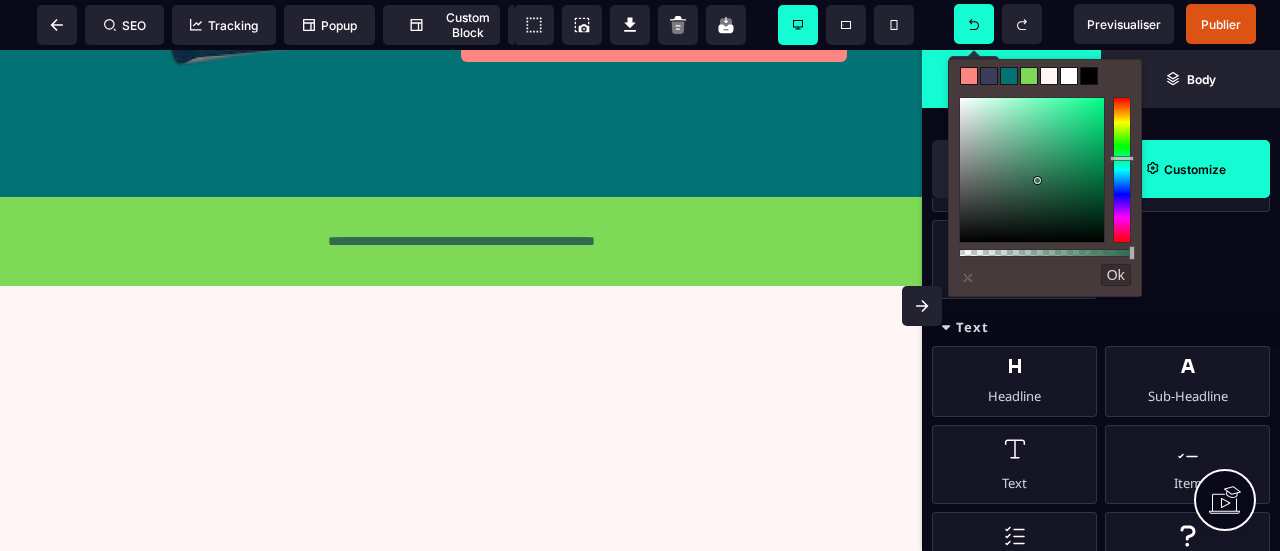 scroll, scrollTop: 1718, scrollLeft: 0, axis: vertical 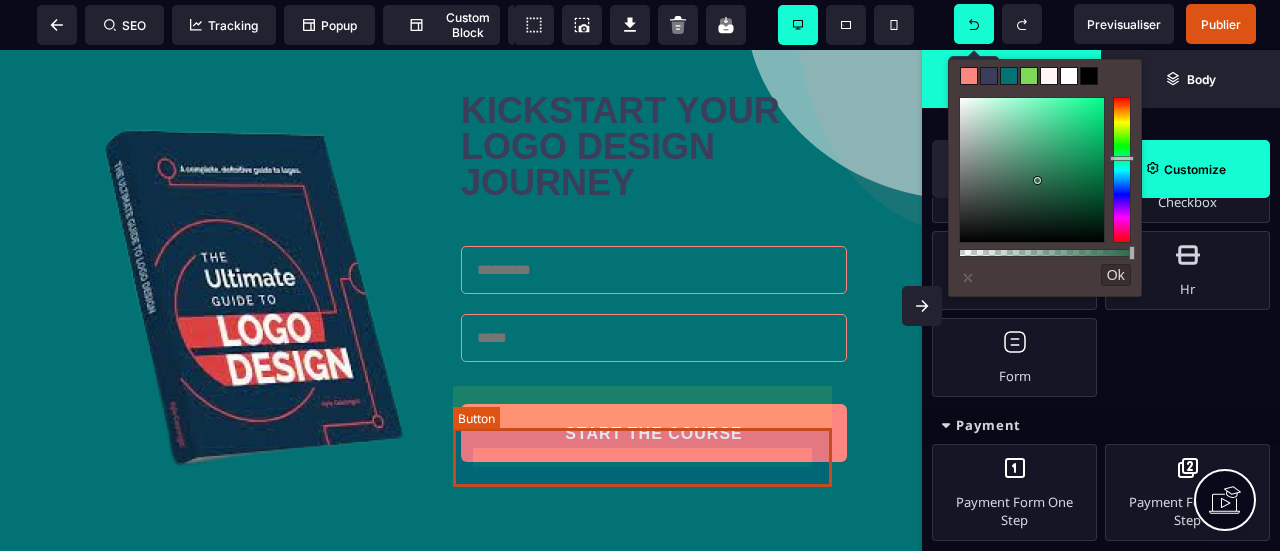 click on "START THE COURSE" at bounding box center (654, 433) 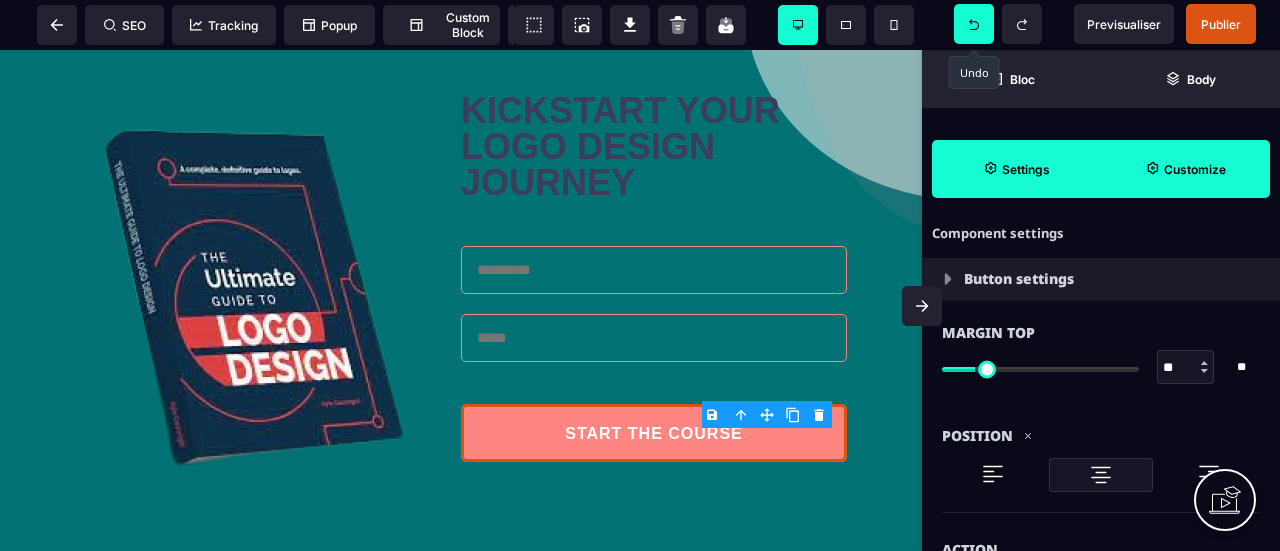 scroll, scrollTop: 0, scrollLeft: 0, axis: both 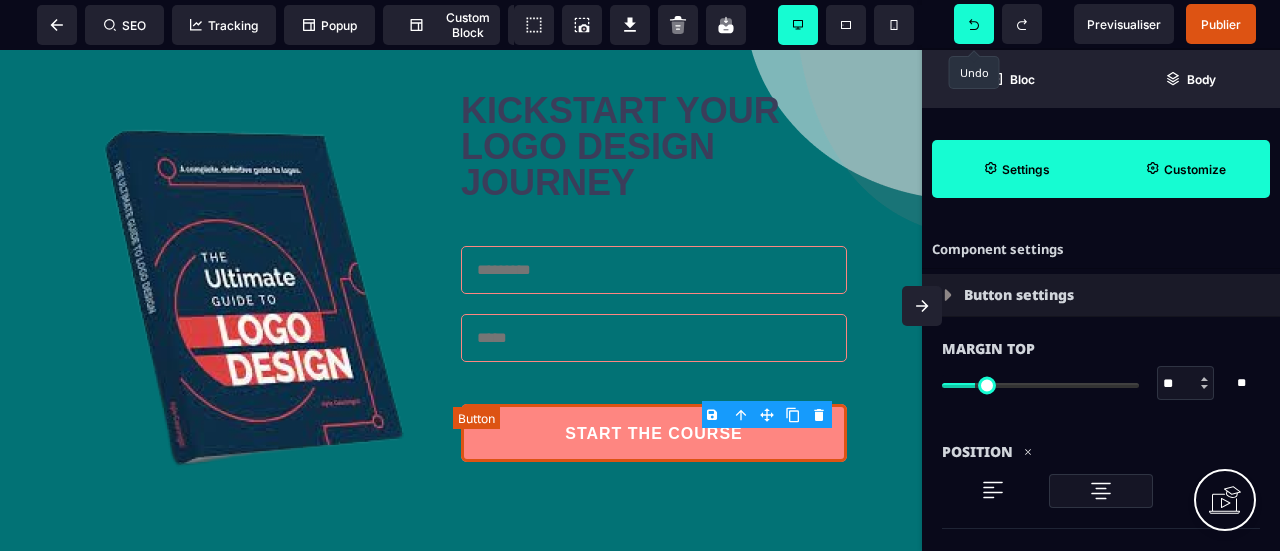 click on "START THE COURSE" at bounding box center (654, 433) 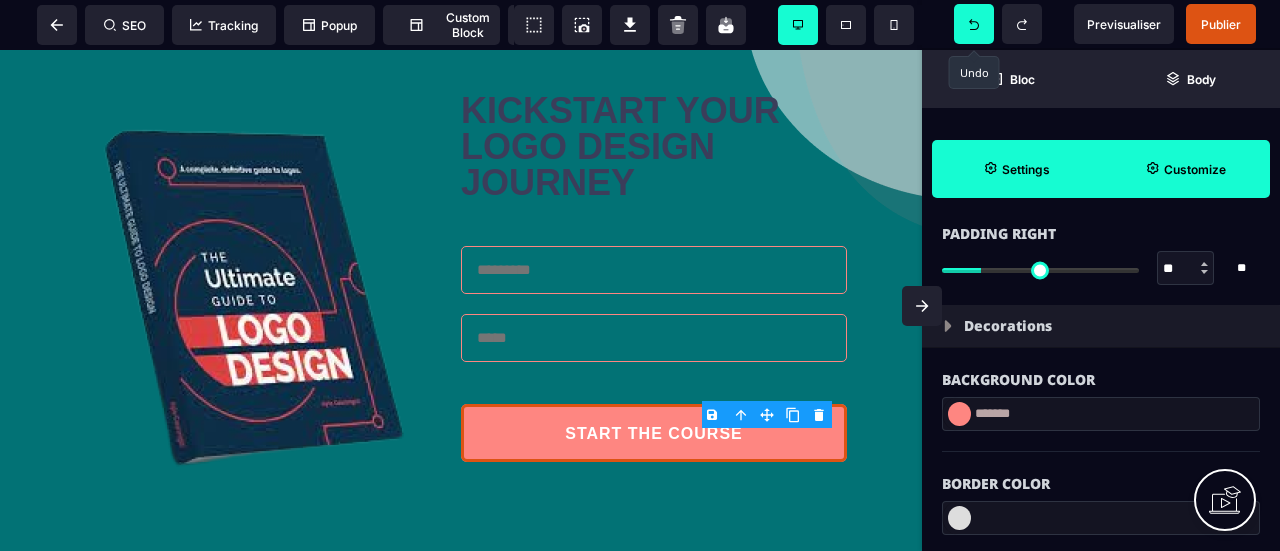 scroll, scrollTop: 2300, scrollLeft: 0, axis: vertical 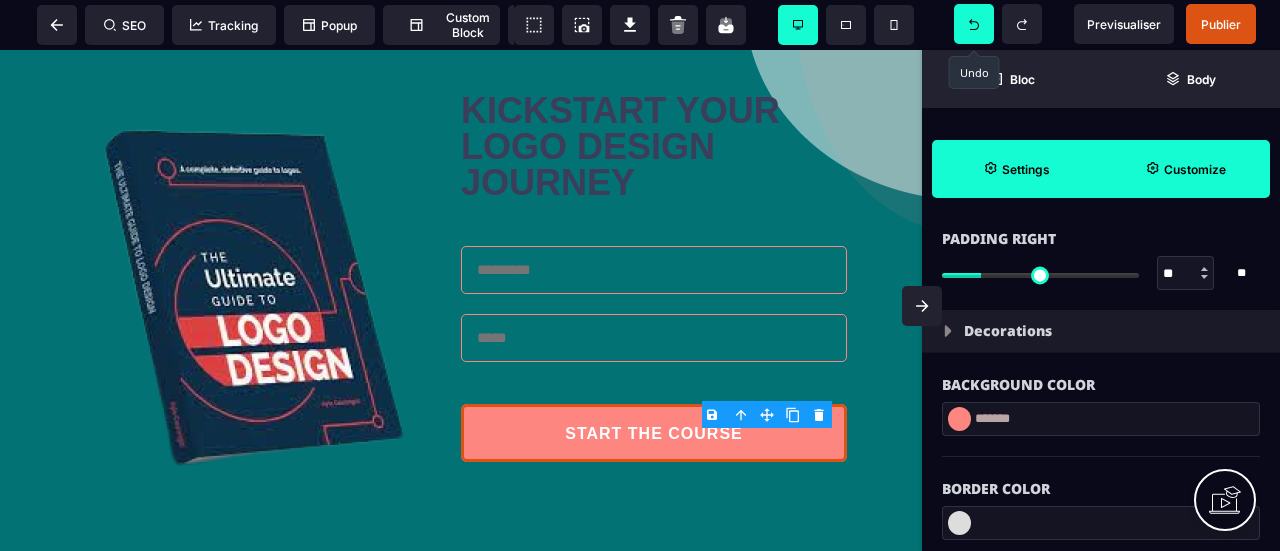 drag, startPoint x: 1041, startPoint y: 415, endPoint x: 982, endPoint y: 410, distance: 59.211487 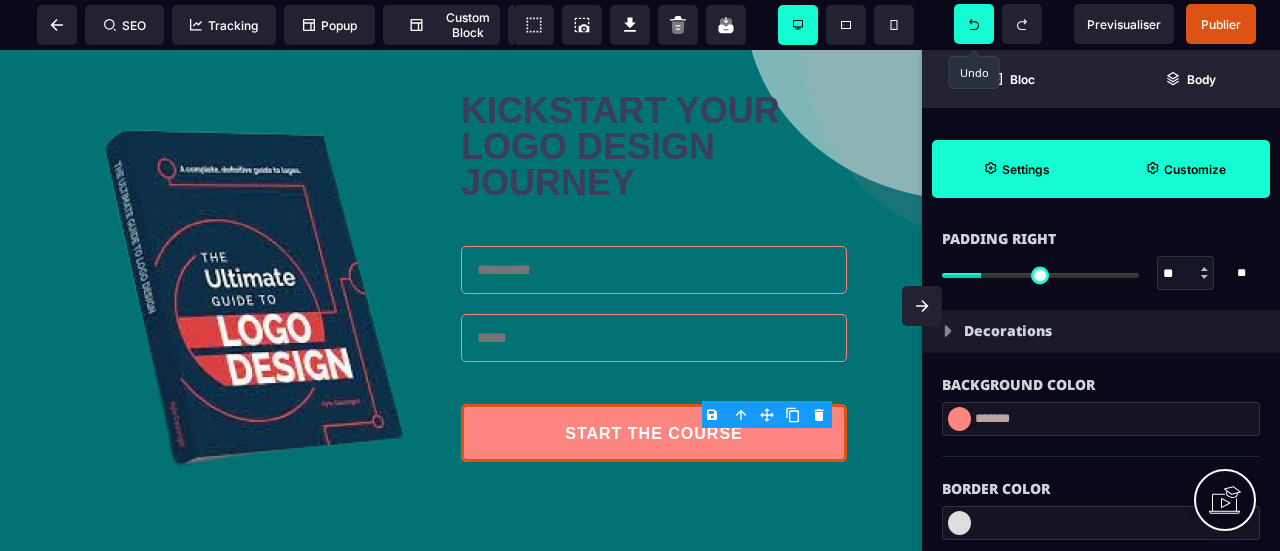 click on "*******" at bounding box center [1101, 419] 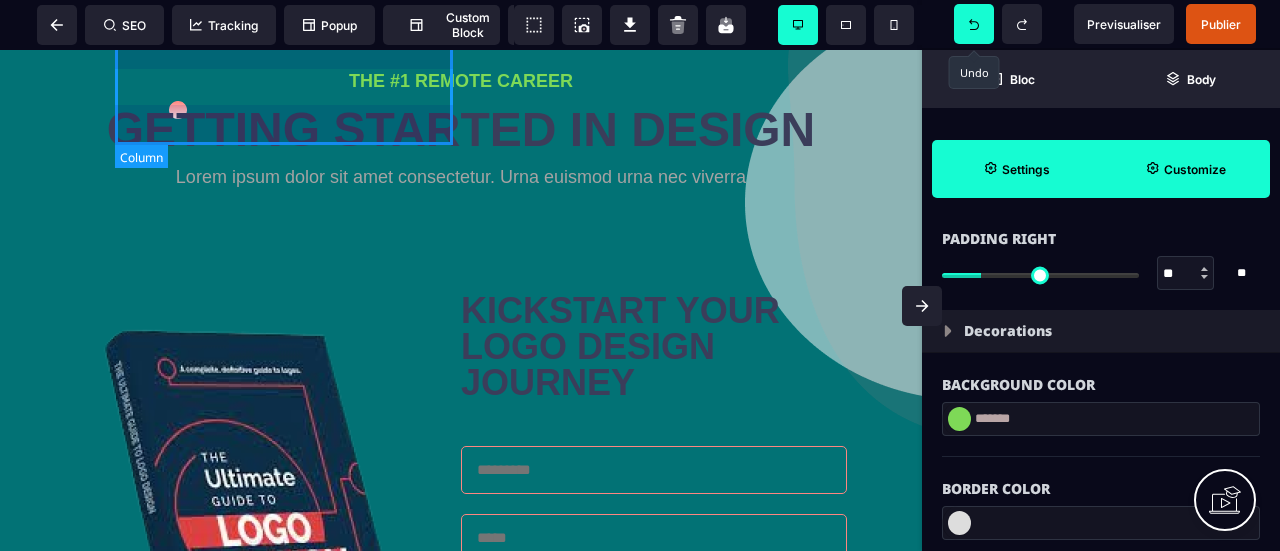 scroll, scrollTop: 0, scrollLeft: 0, axis: both 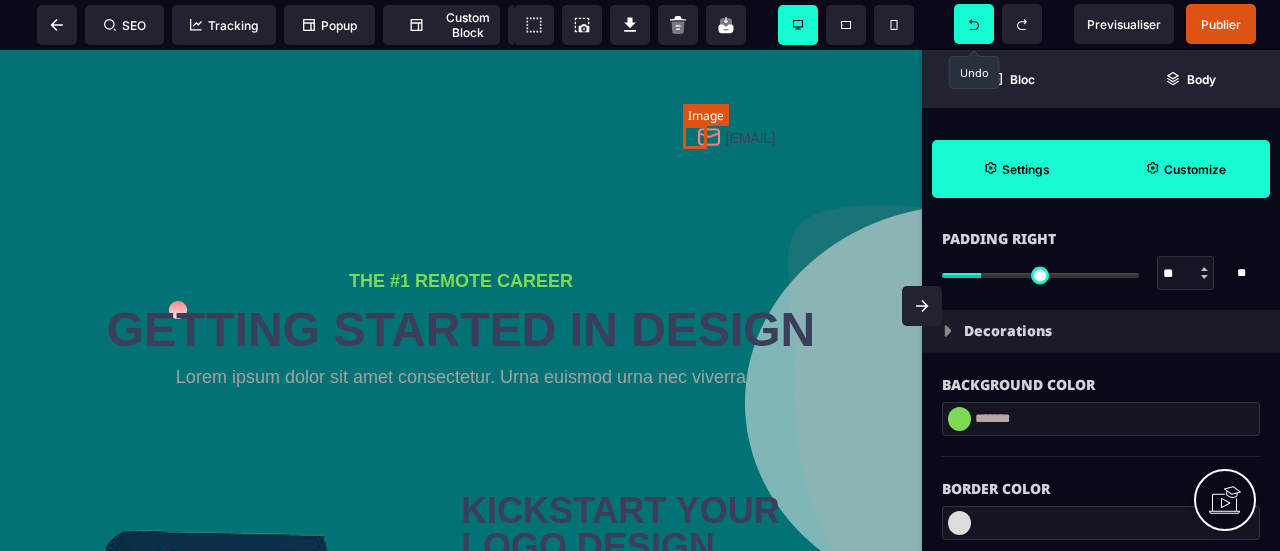 click at bounding box center (709, 137) 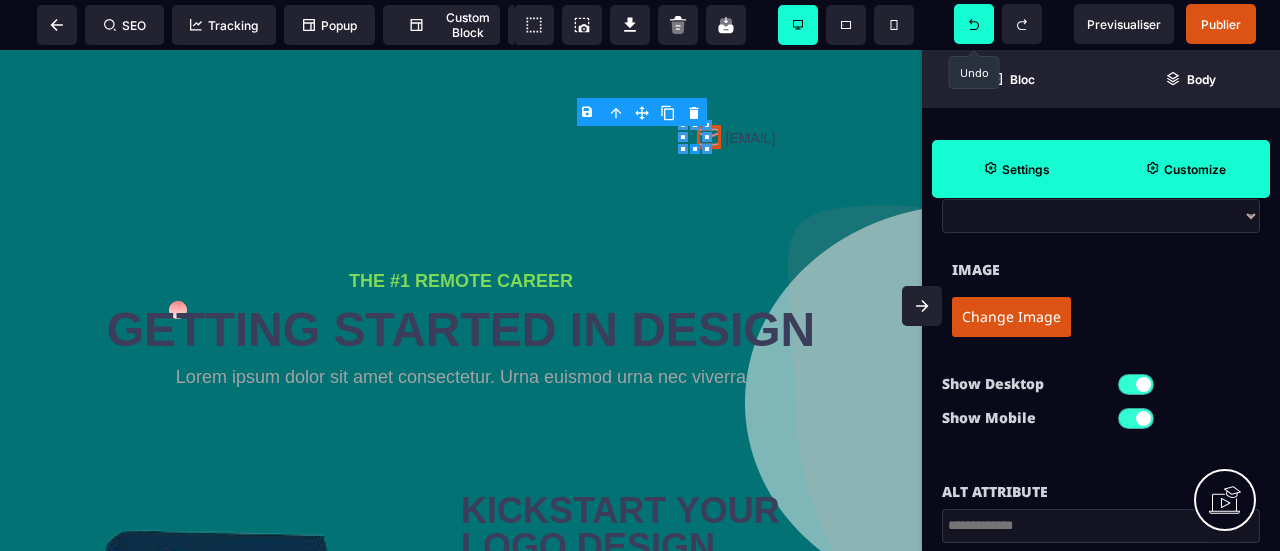 scroll, scrollTop: 0, scrollLeft: 0, axis: both 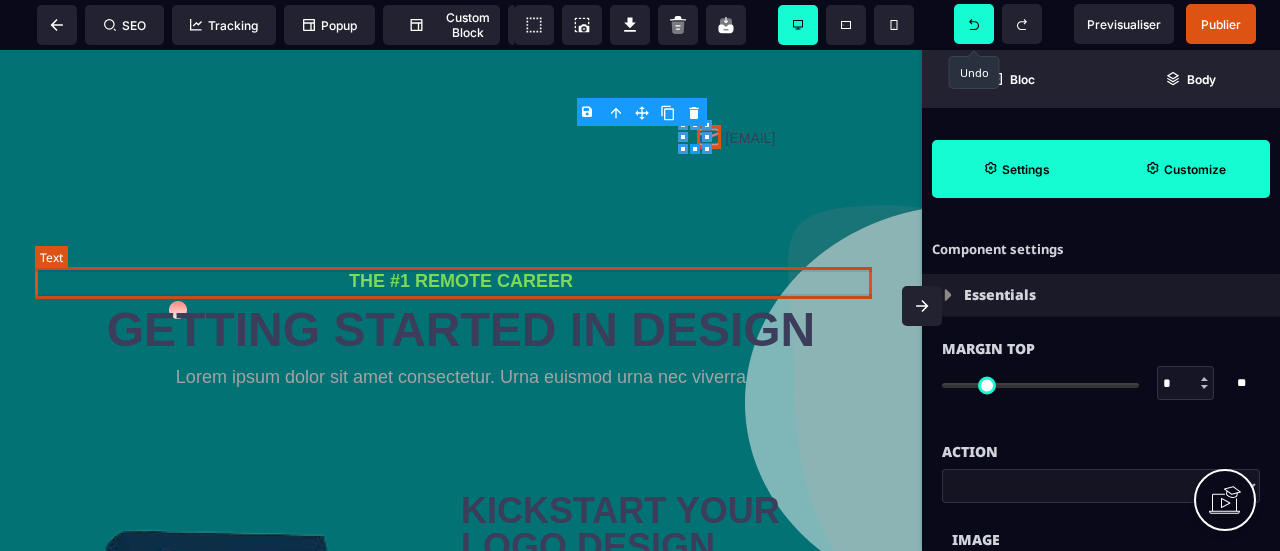 click on "THE #1 REMOTE CAREER" at bounding box center [461, 281] 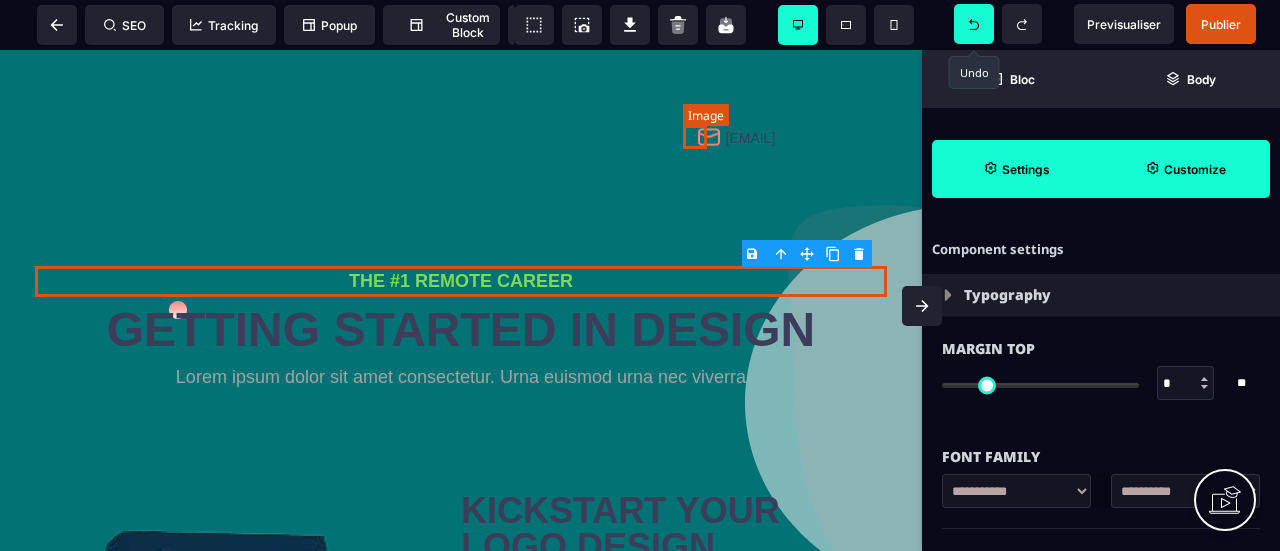 click at bounding box center [709, 137] 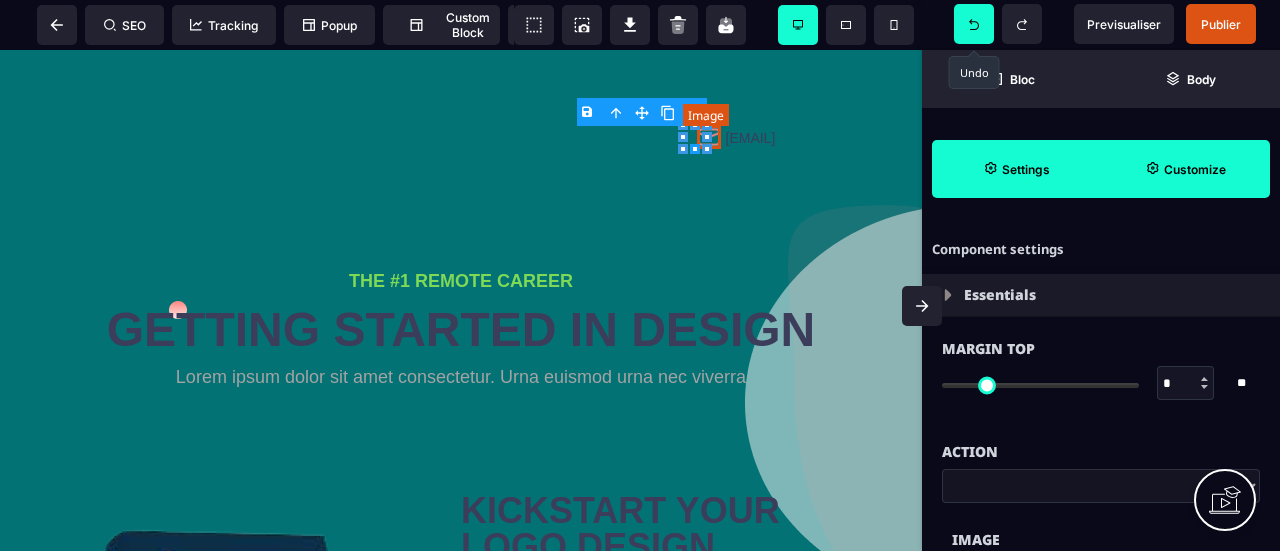 click at bounding box center (709, 137) 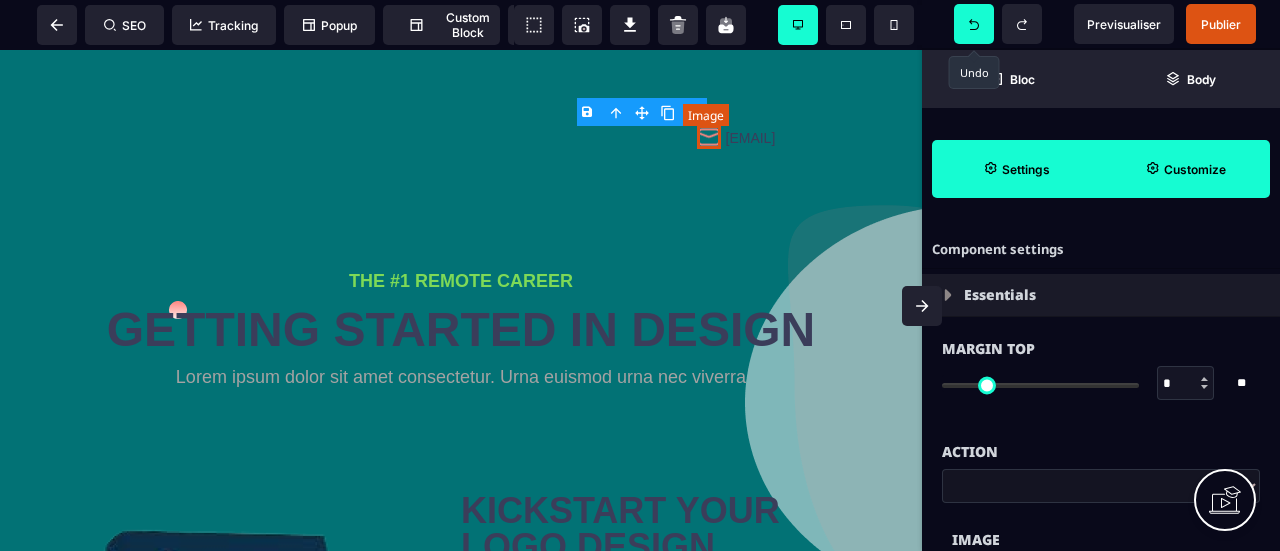 click at bounding box center [709, 137] 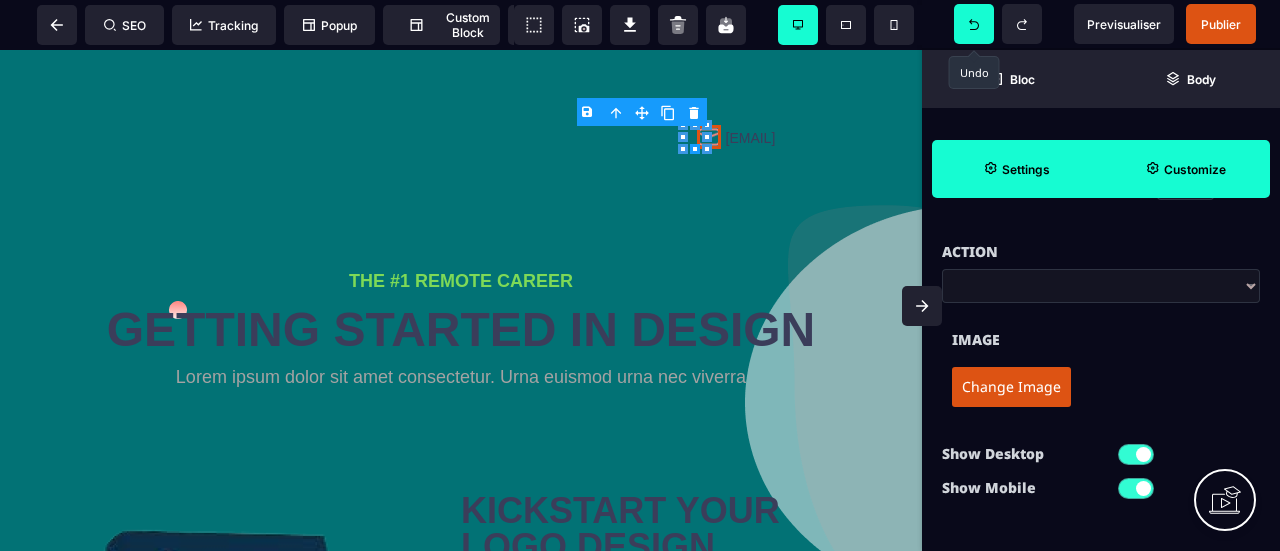 scroll, scrollTop: 0, scrollLeft: 0, axis: both 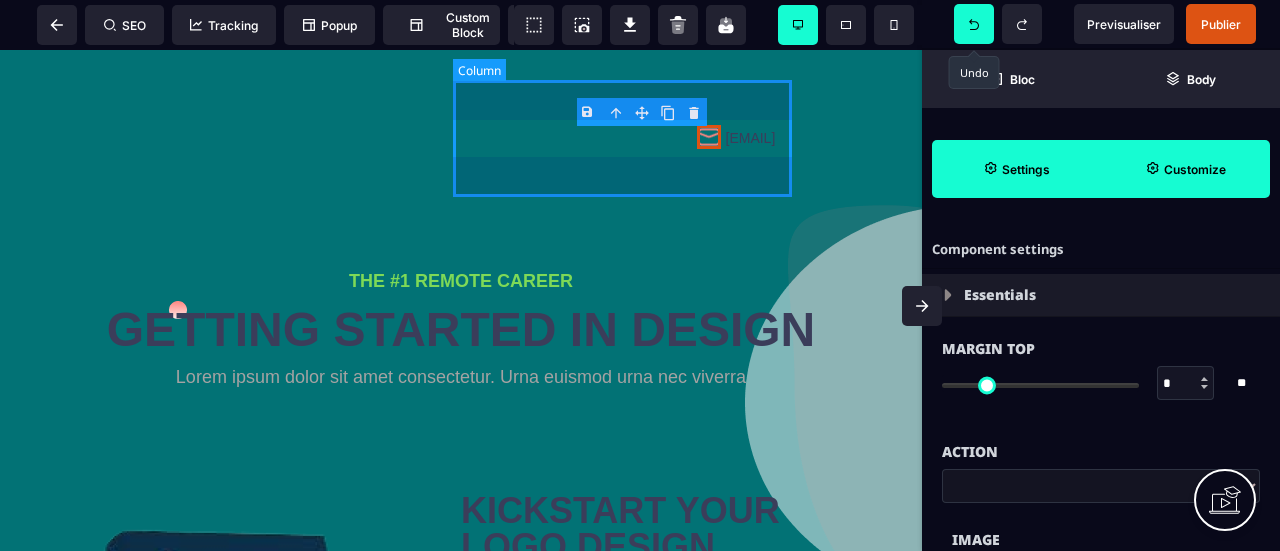click on "[EMAIL]" at bounding box center (634, 138) 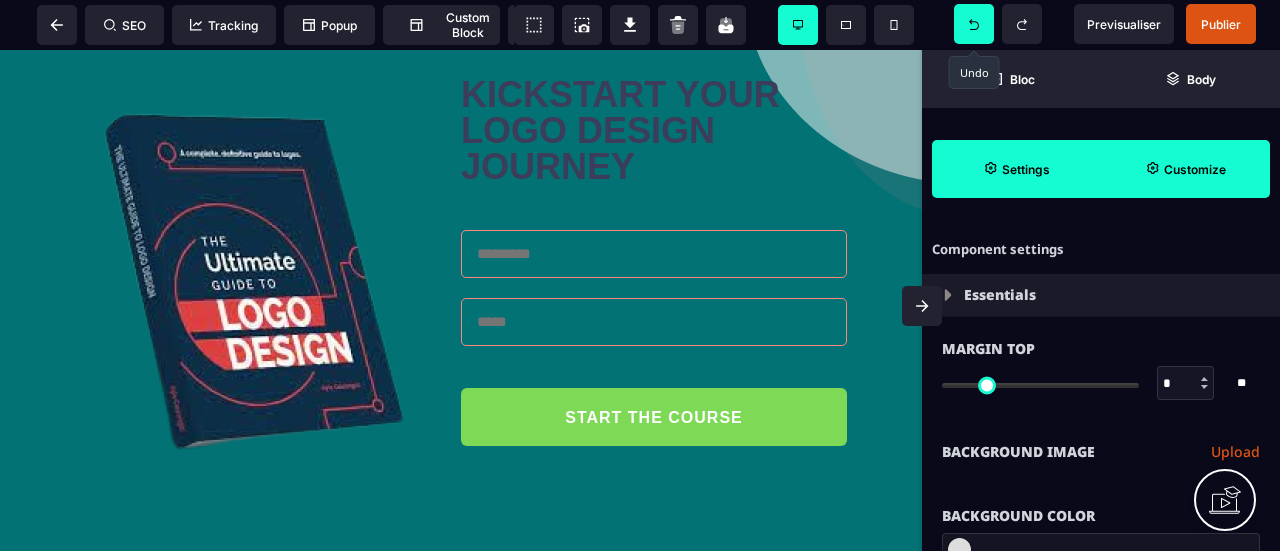 scroll, scrollTop: 414, scrollLeft: 0, axis: vertical 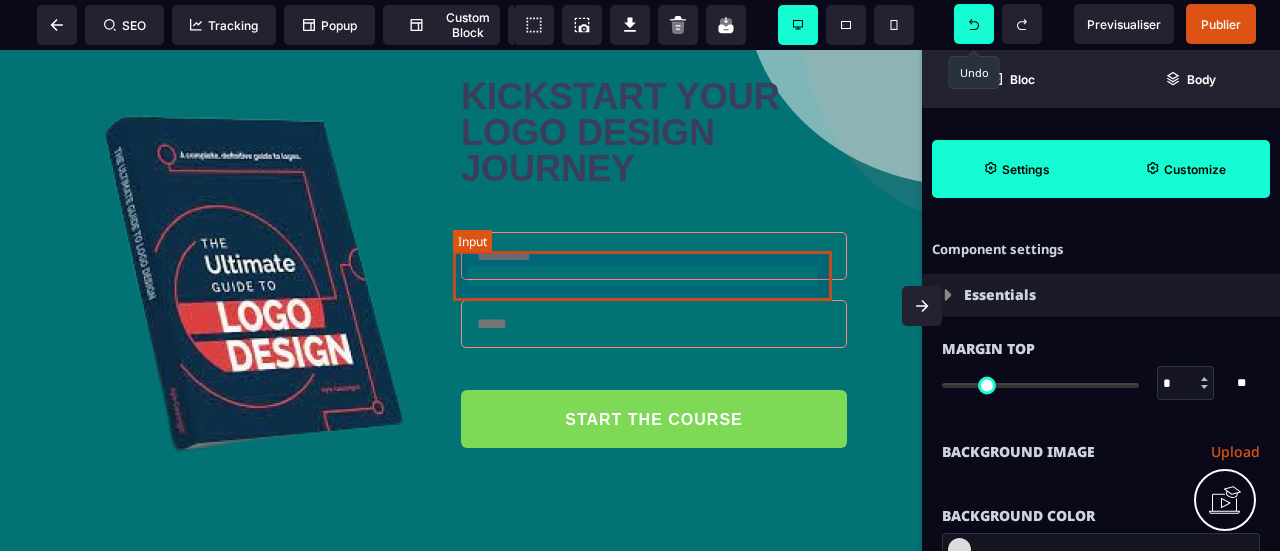 click at bounding box center [654, 256] 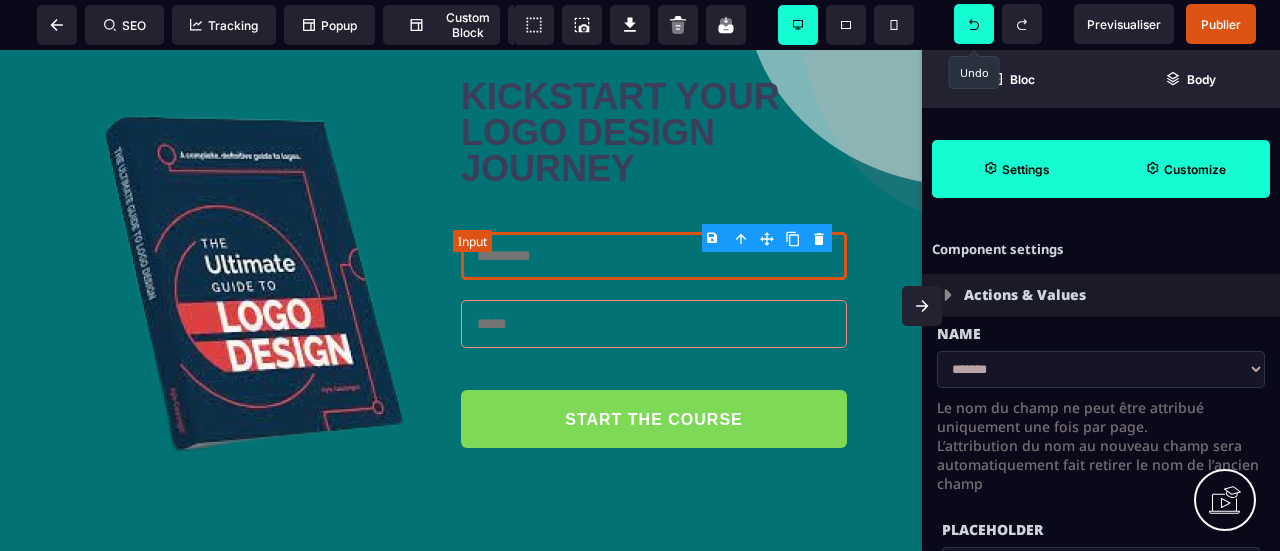 click at bounding box center [654, 256] 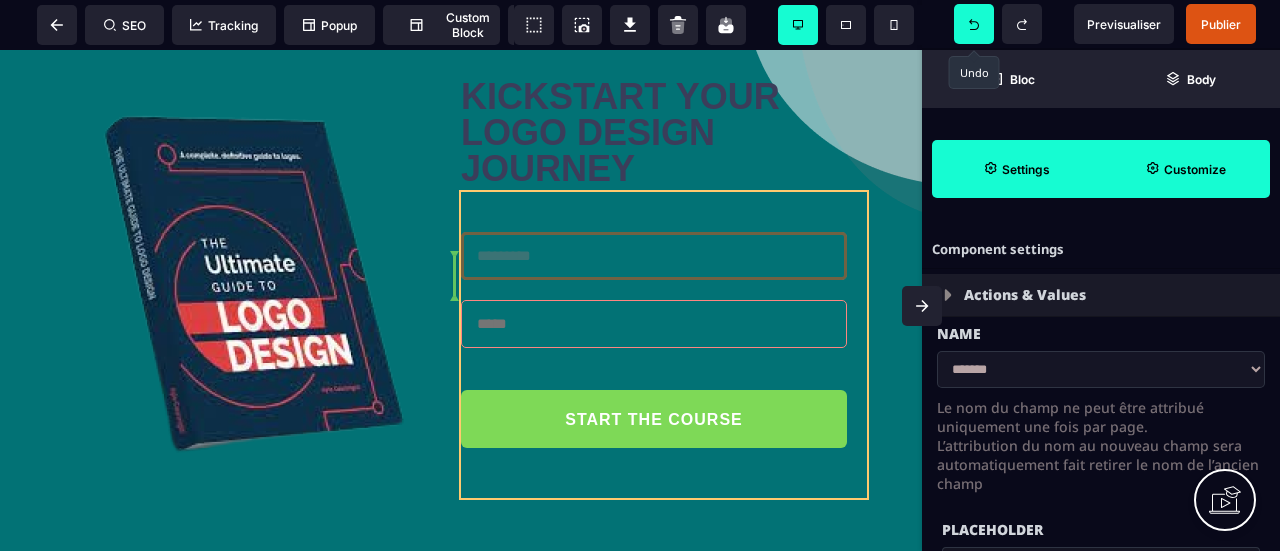 drag, startPoint x: 560, startPoint y: 277, endPoint x: 459, endPoint y: 273, distance: 101.07918 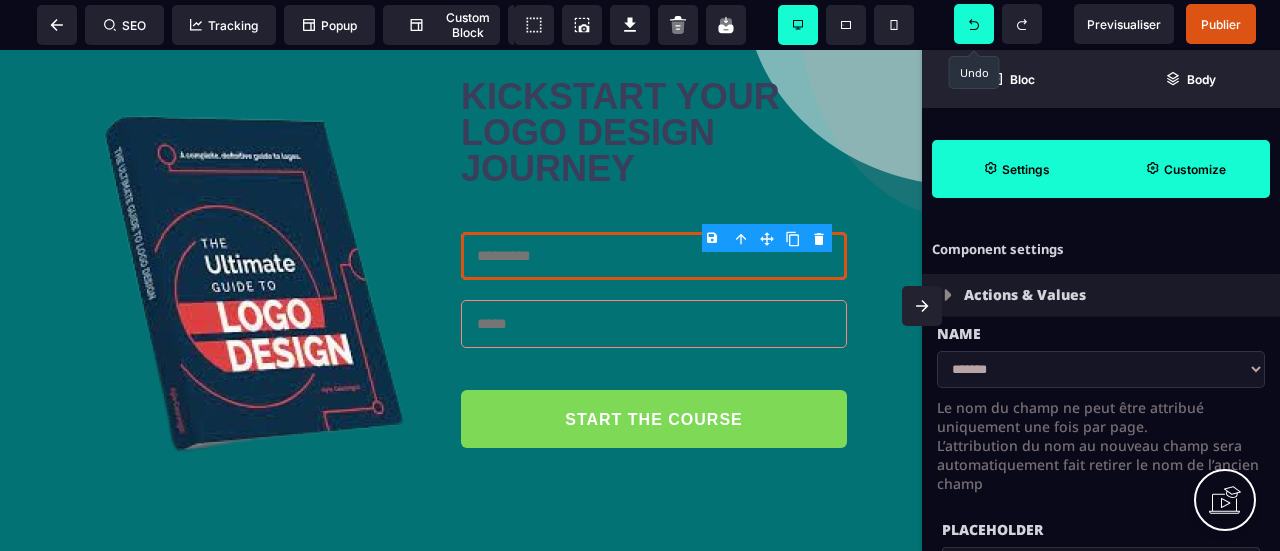 click on "**********" at bounding box center (1101, 369) 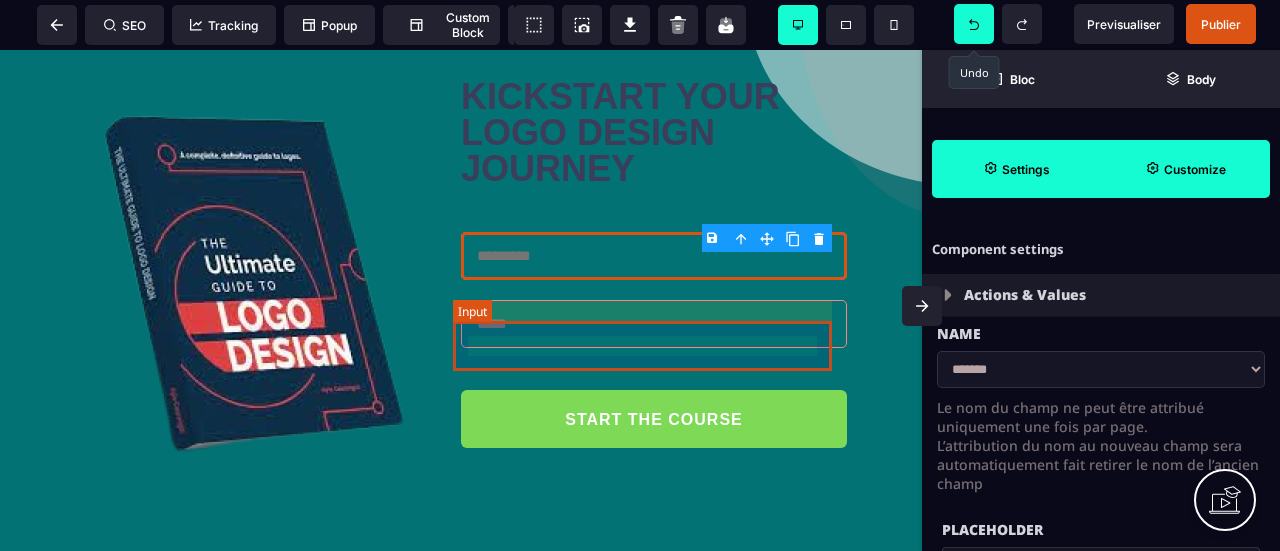click at bounding box center (654, 324) 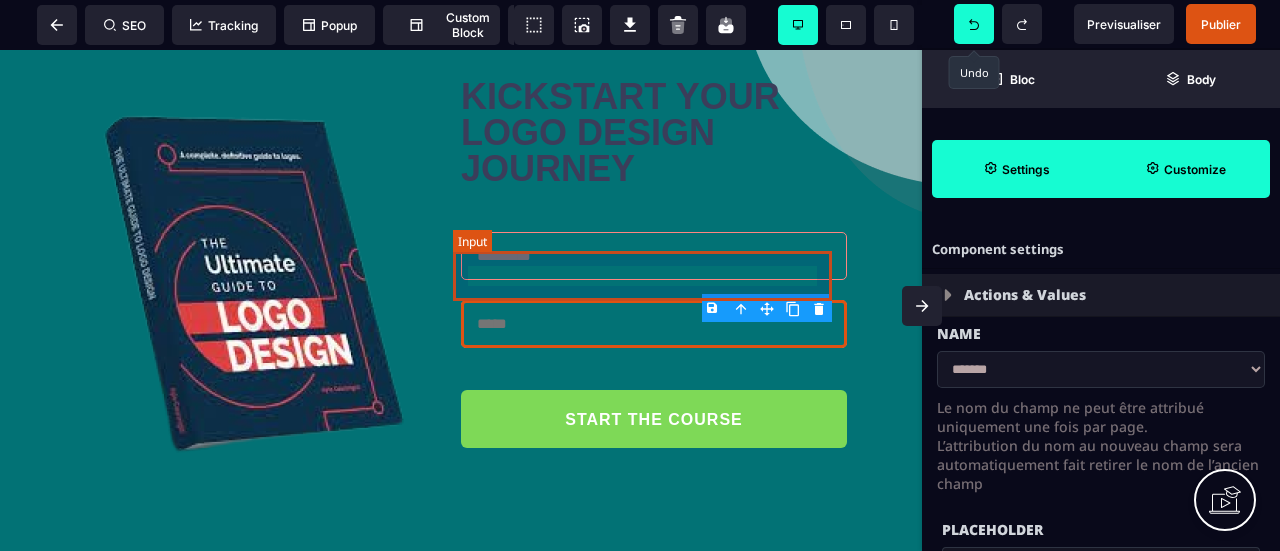 click at bounding box center [654, 256] 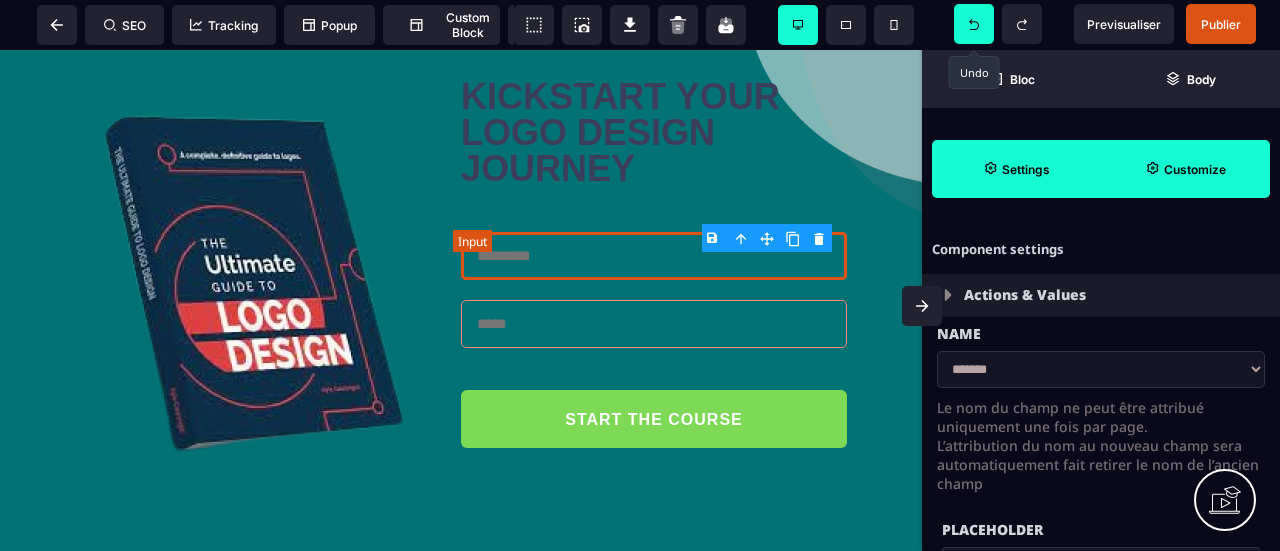 click at bounding box center (654, 256) 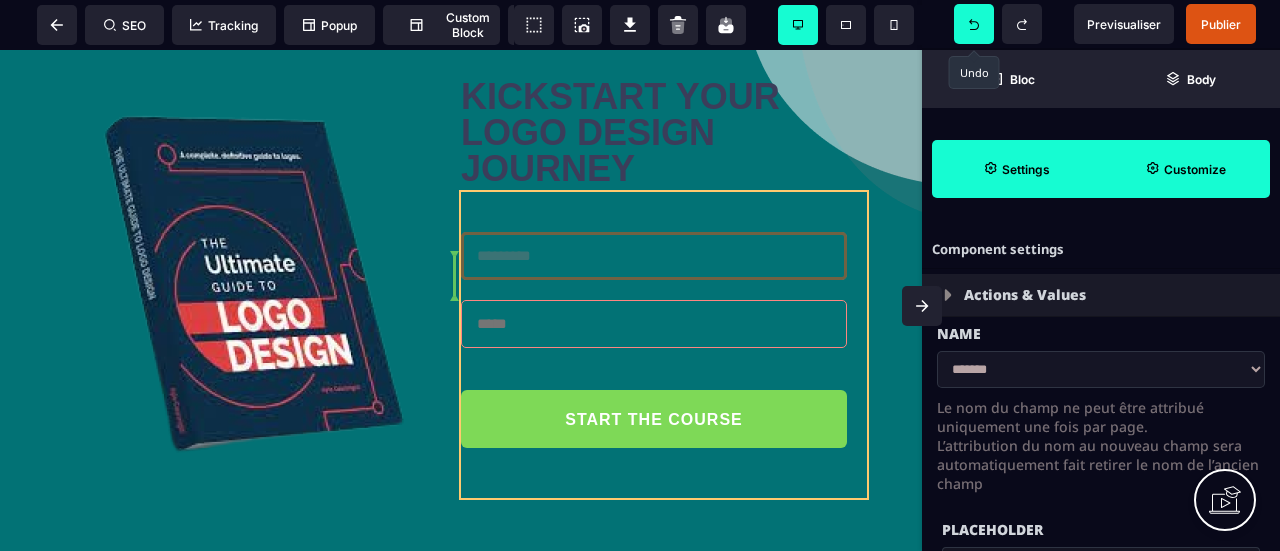 drag, startPoint x: 467, startPoint y: 273, endPoint x: 548, endPoint y: 282, distance: 81.49847 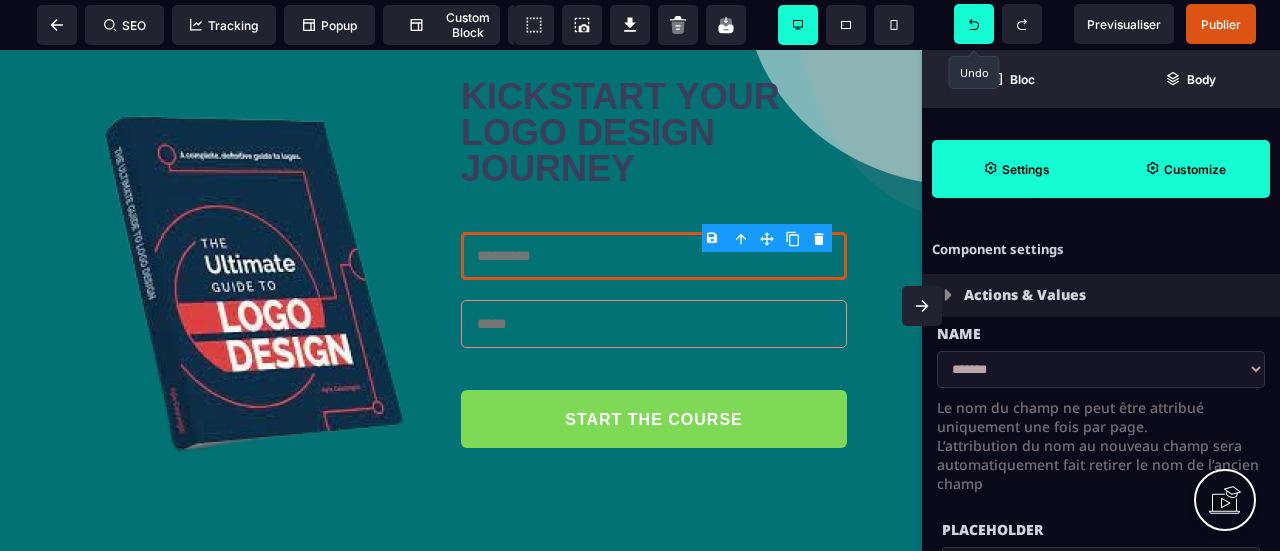 click at bounding box center [654, 256] 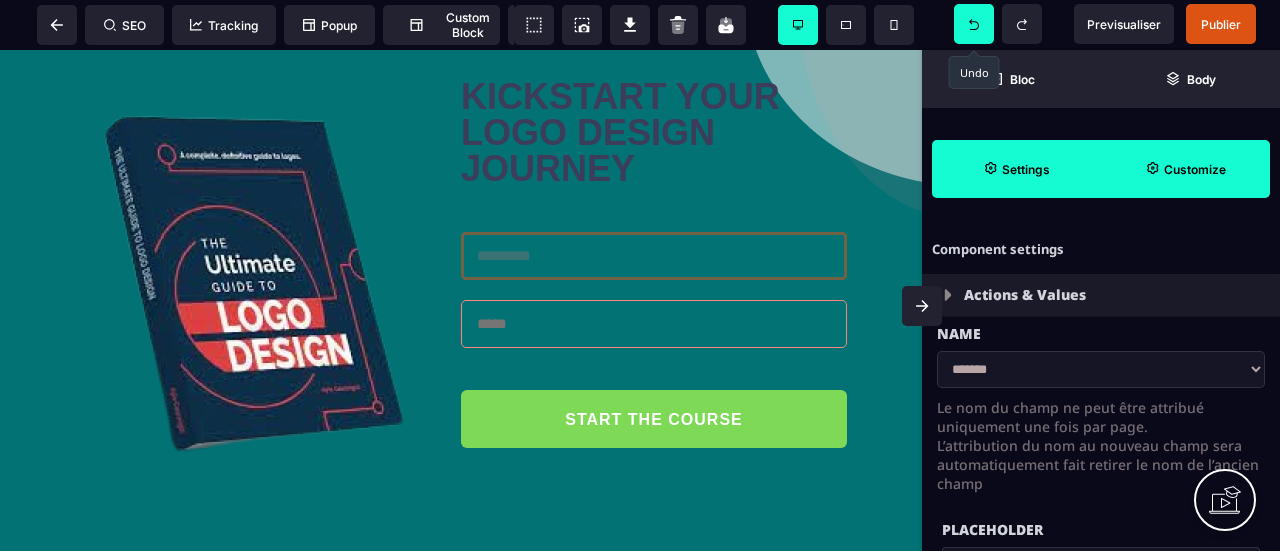 drag, startPoint x: 551, startPoint y: 276, endPoint x: 437, endPoint y: 267, distance: 114.35471 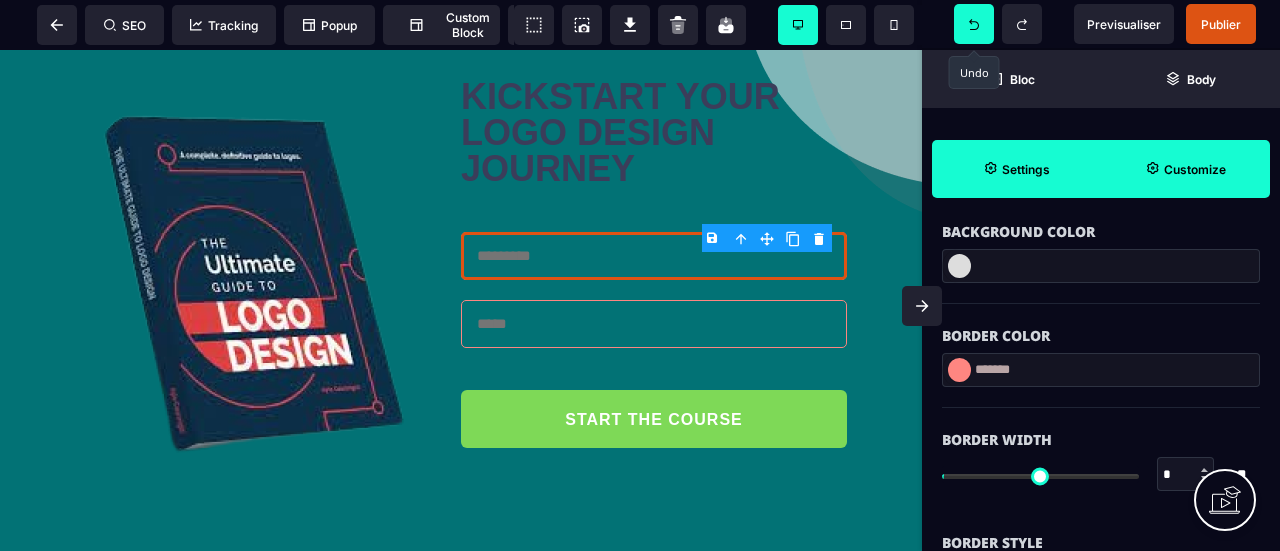 scroll, scrollTop: 600, scrollLeft: 0, axis: vertical 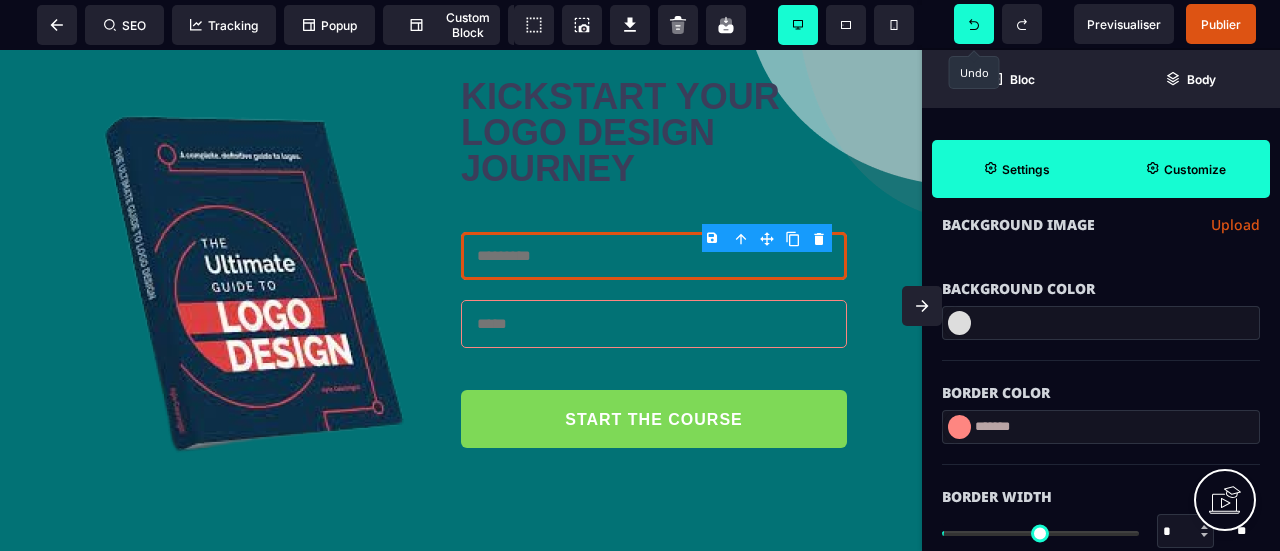 drag, startPoint x: 1038, startPoint y: 432, endPoint x: 983, endPoint y: 428, distance: 55.145264 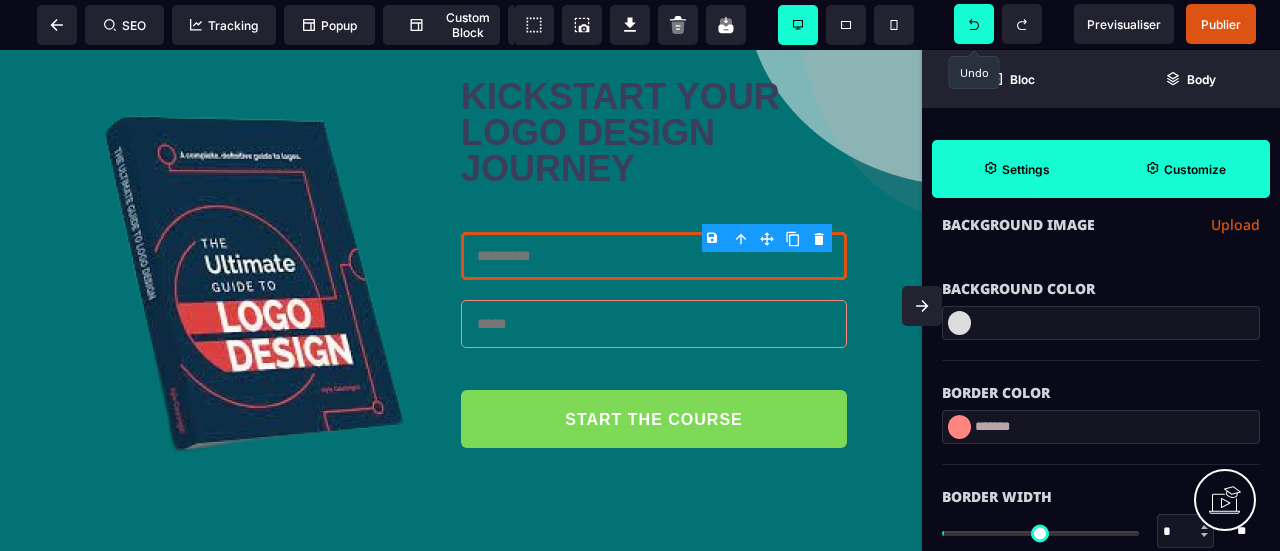 click on "*******" at bounding box center (1101, 427) 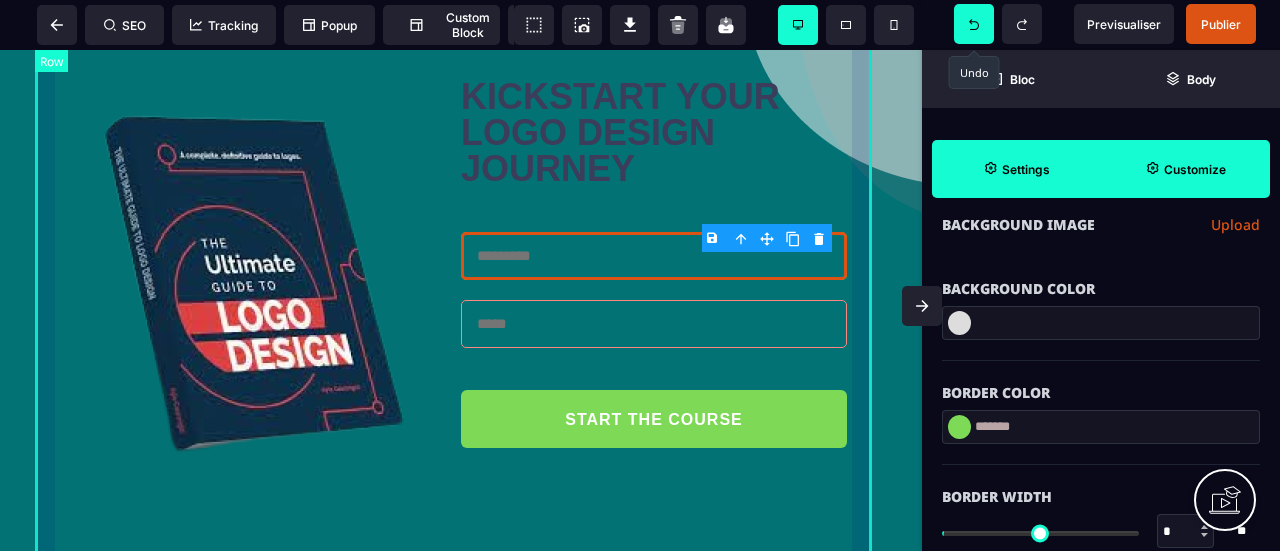 click on "KICKSTART YOUR LOGO DESIGN JOURNEY START THE COURSE START THE COURSE" at bounding box center (461, 266) 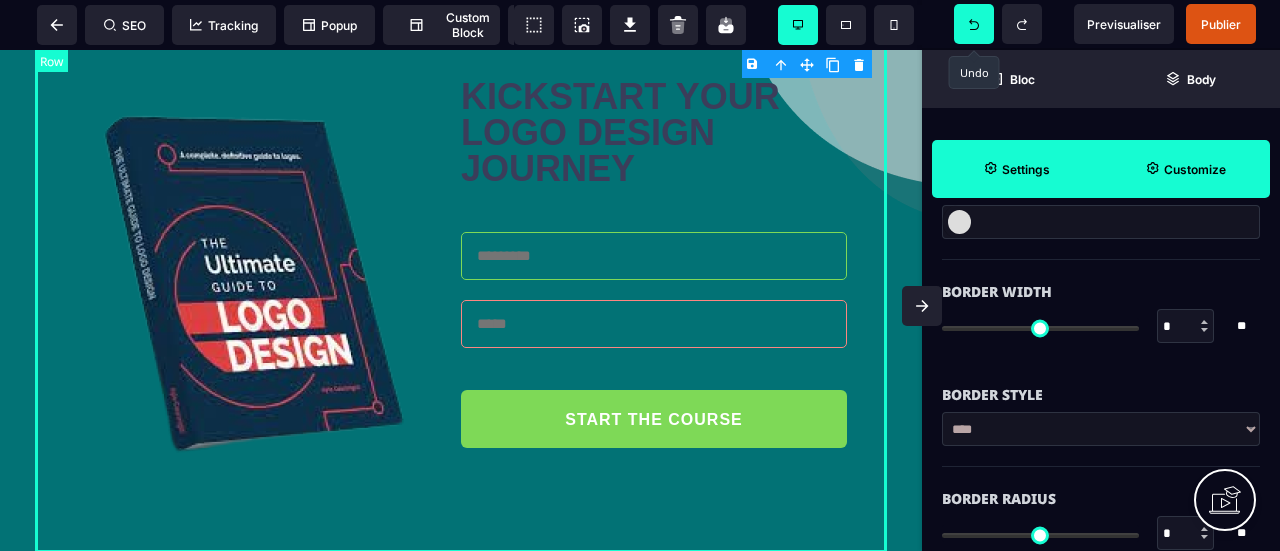 scroll, scrollTop: 0, scrollLeft: 0, axis: both 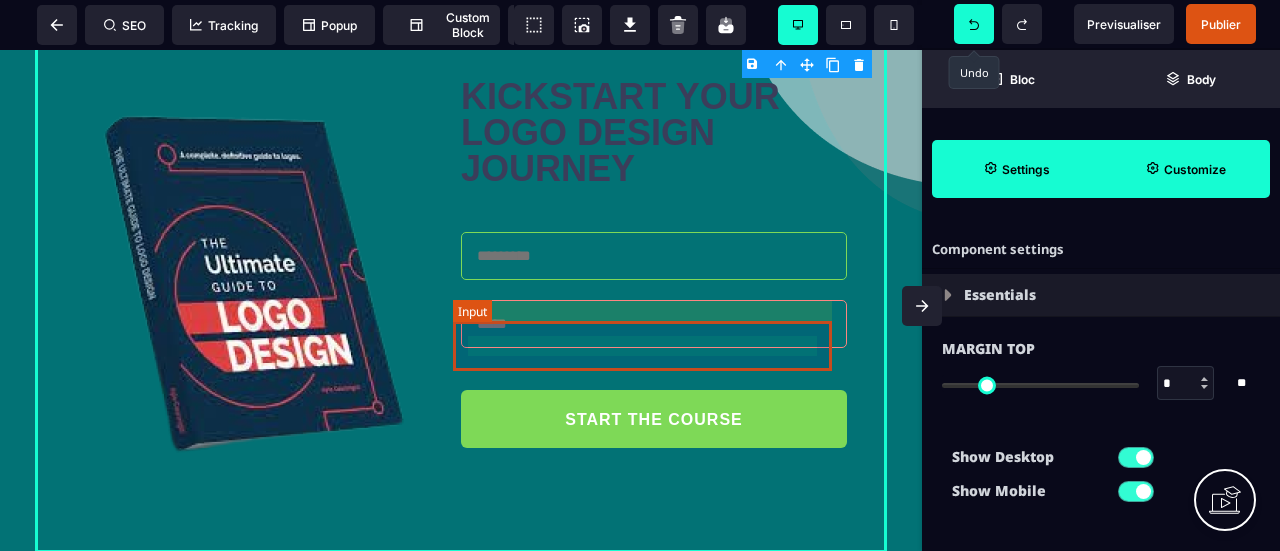 click at bounding box center (654, 324) 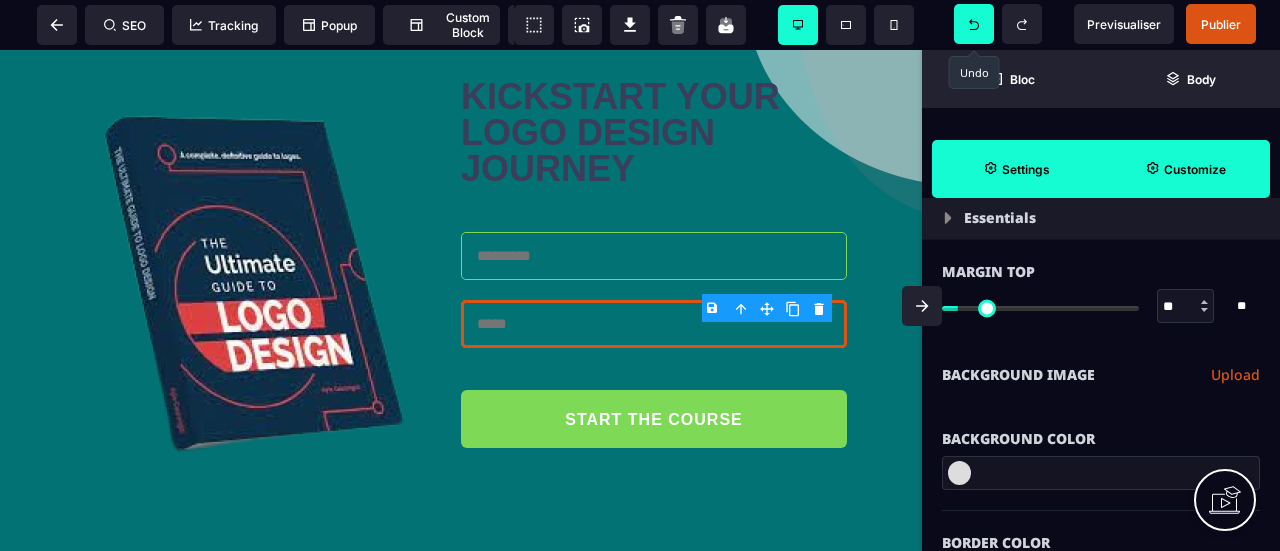 scroll, scrollTop: 600, scrollLeft: 0, axis: vertical 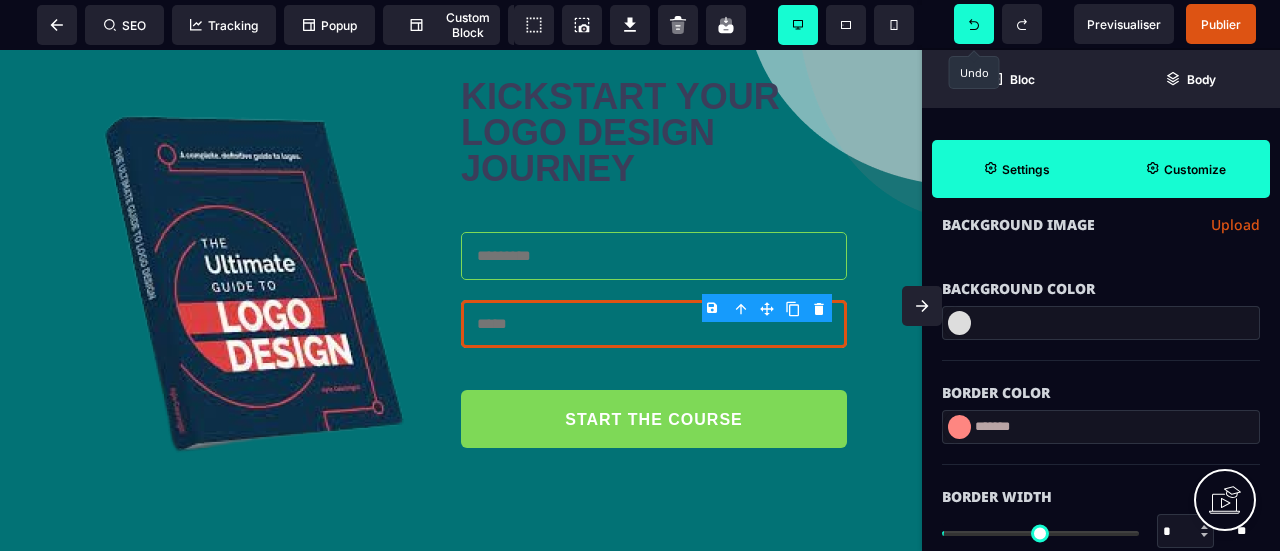 drag, startPoint x: 1028, startPoint y: 423, endPoint x: 981, endPoint y: 421, distance: 47.042534 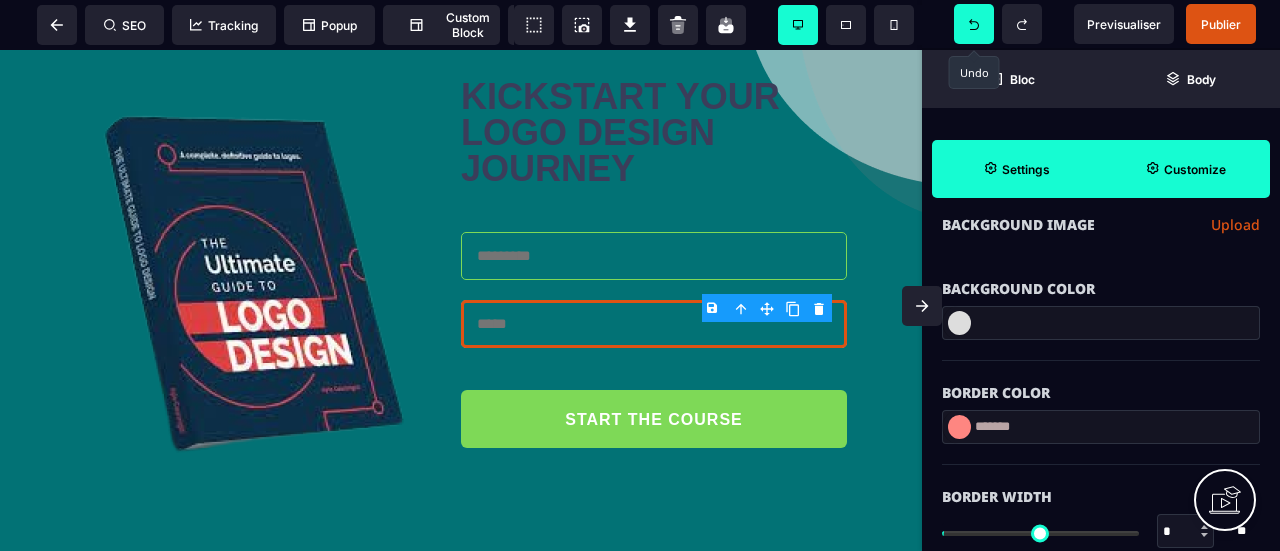 click on "*******" at bounding box center (1101, 427) 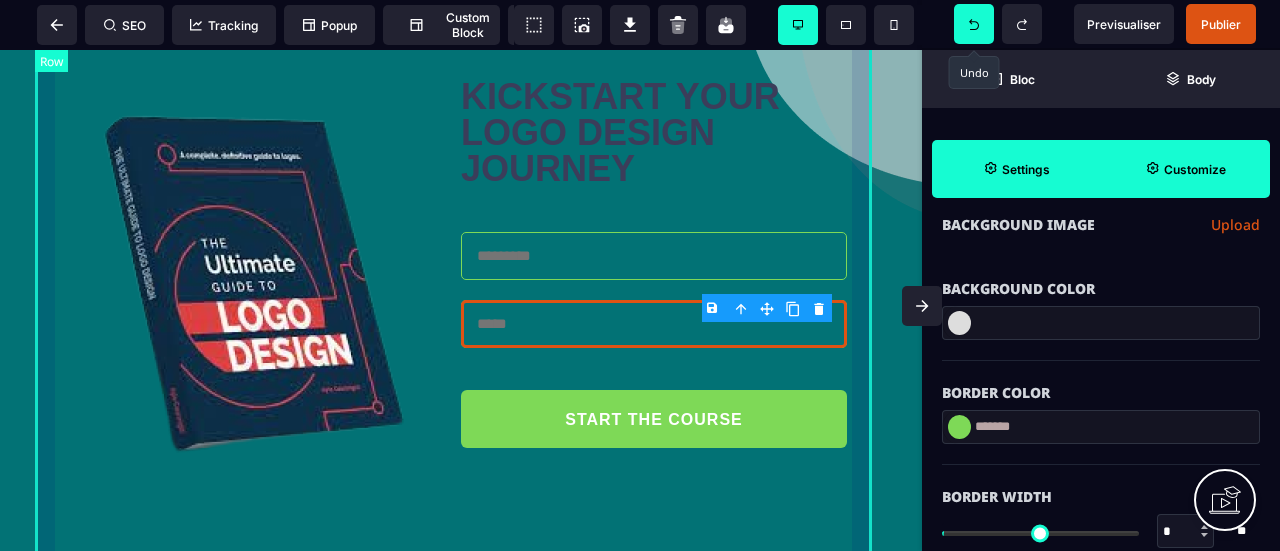 click on "KICKSTART YOUR LOGO DESIGN JOURNEY START THE COURSE START THE COURSE" at bounding box center (461, 266) 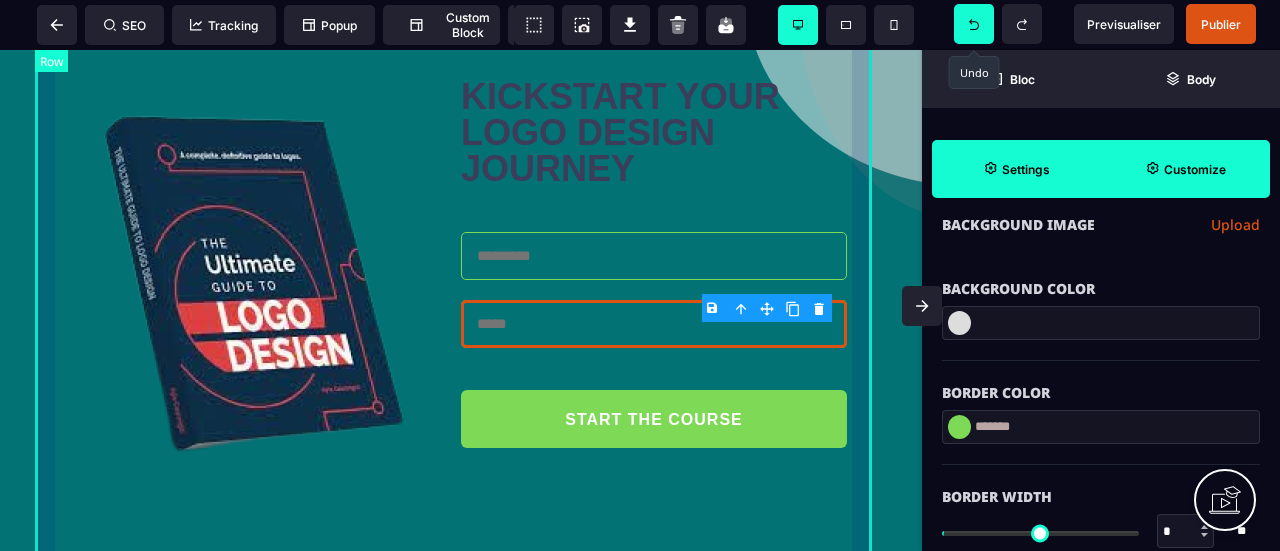 scroll, scrollTop: 0, scrollLeft: 0, axis: both 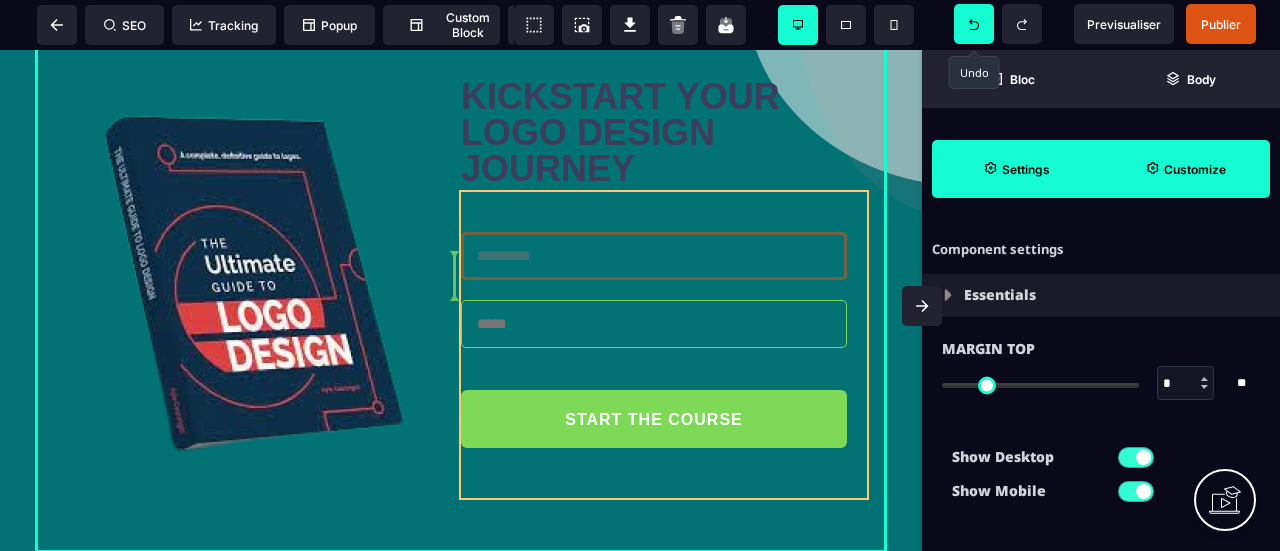 drag, startPoint x: 468, startPoint y: 273, endPoint x: 526, endPoint y: 273, distance: 58 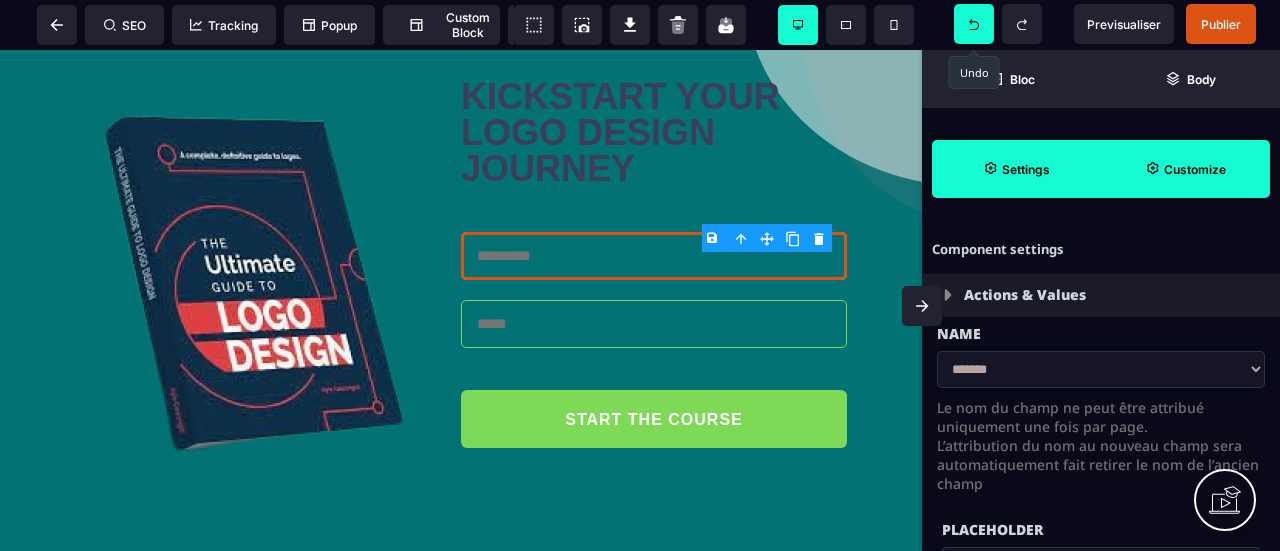 click at bounding box center (654, 256) 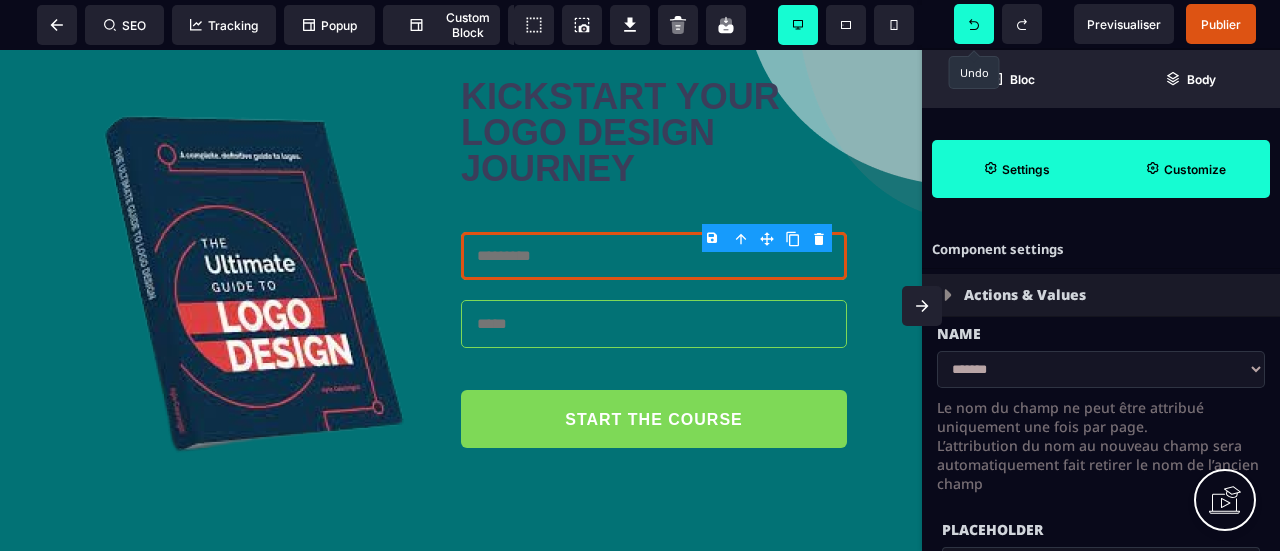 click at bounding box center (654, 256) 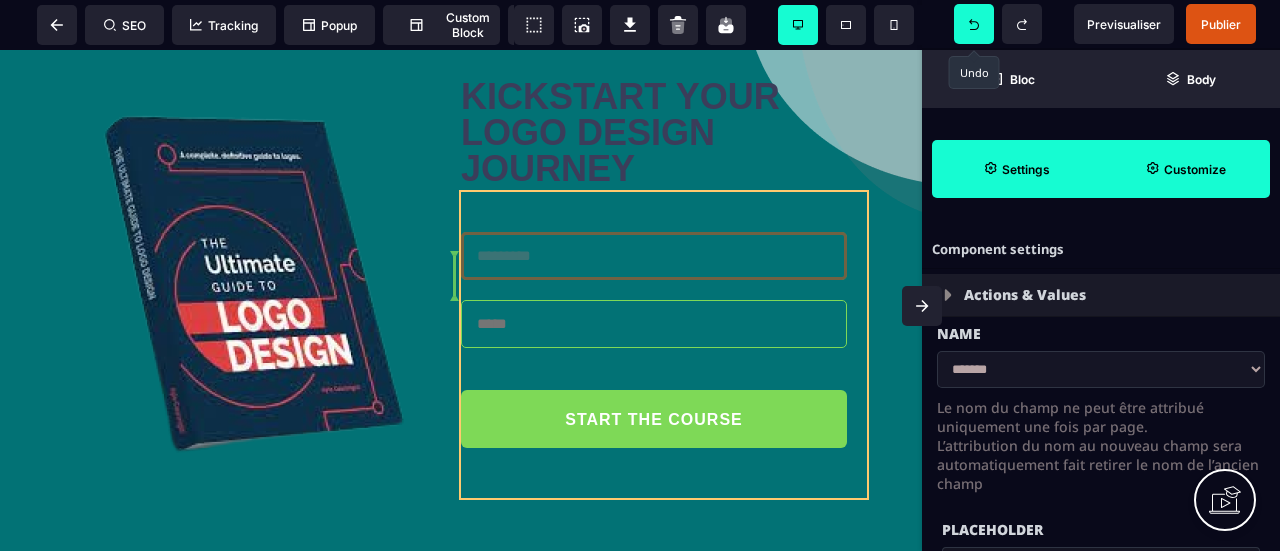 drag, startPoint x: 550, startPoint y: 277, endPoint x: 505, endPoint y: 277, distance: 45 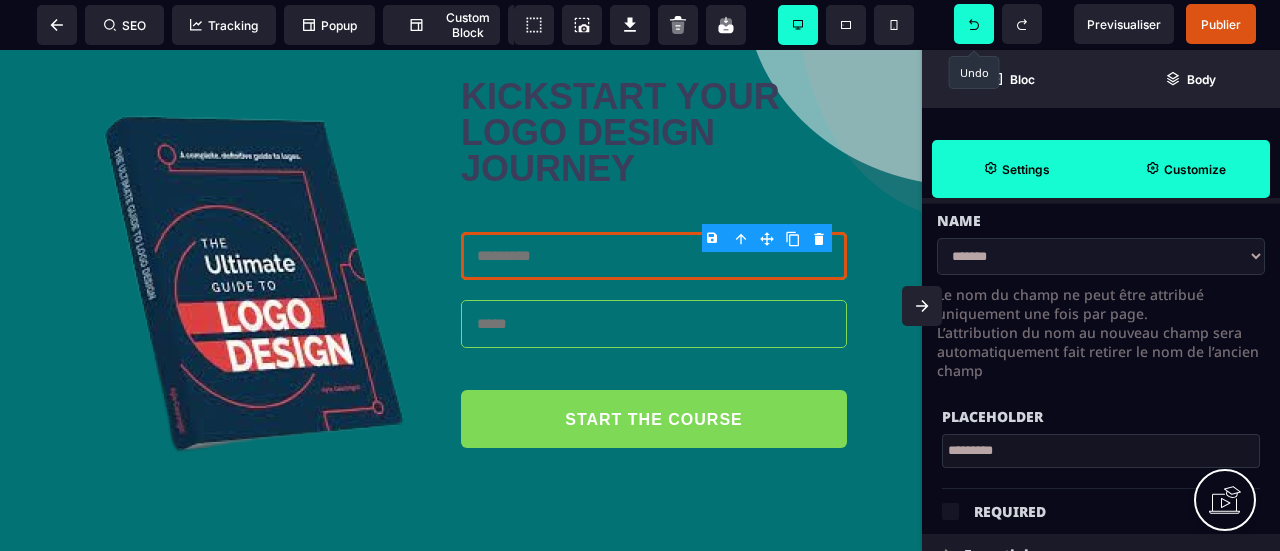 scroll, scrollTop: 200, scrollLeft: 0, axis: vertical 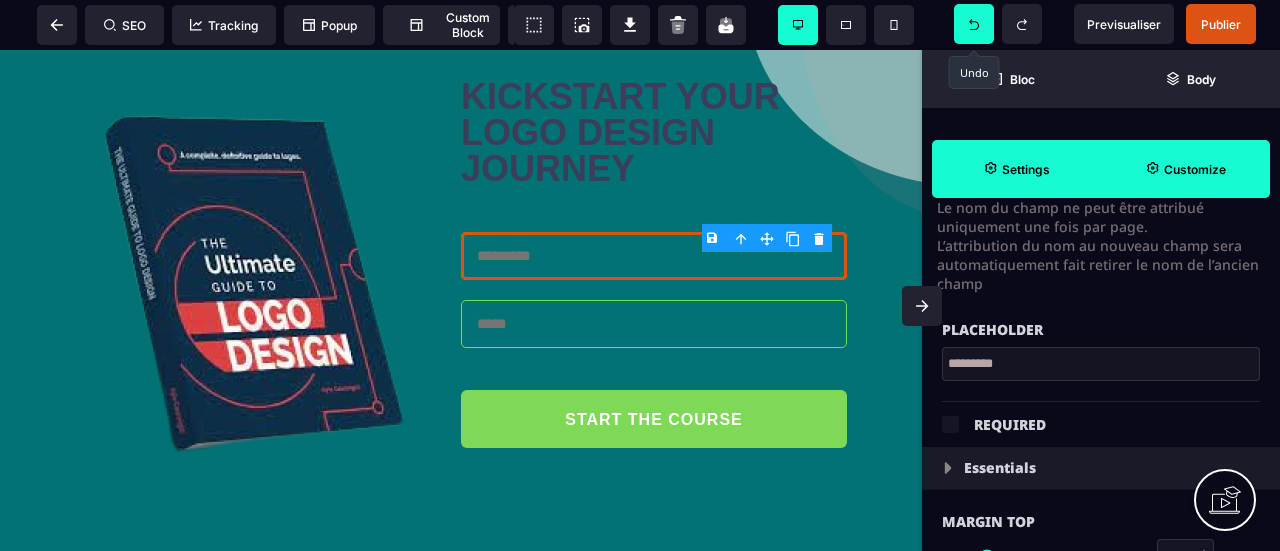 drag, startPoint x: 1035, startPoint y: 363, endPoint x: 934, endPoint y: 363, distance: 101 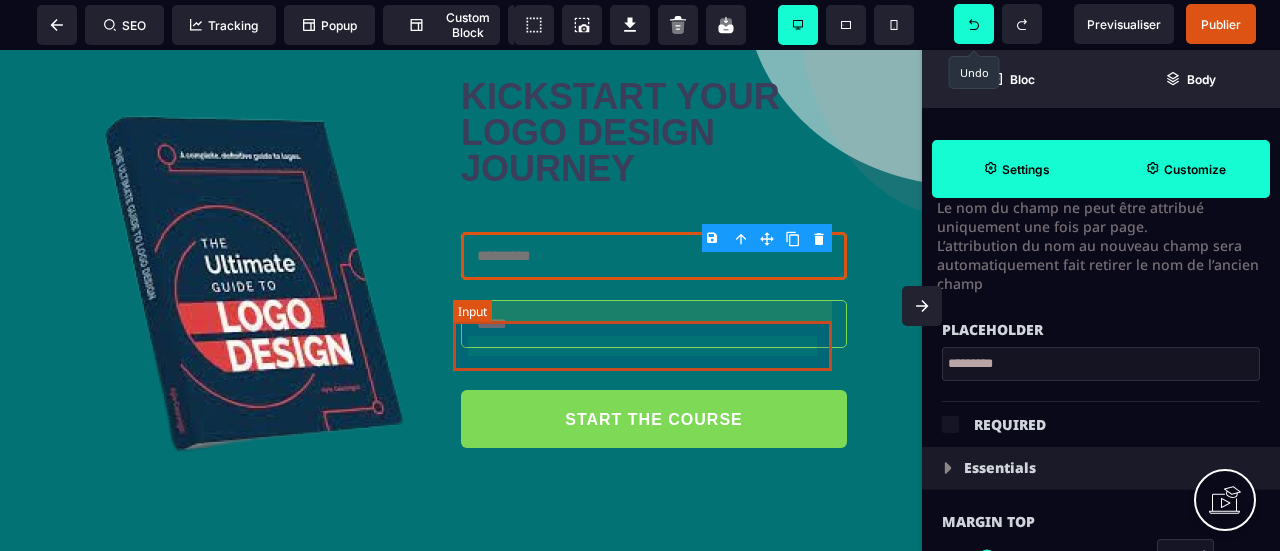 click at bounding box center [654, 324] 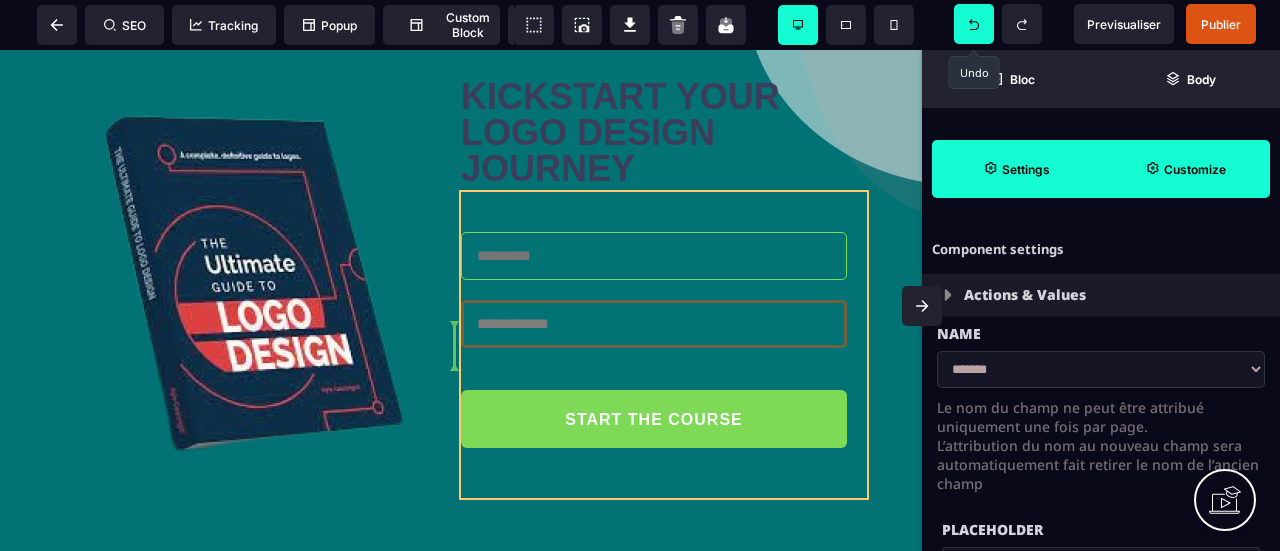 drag, startPoint x: 469, startPoint y: 345, endPoint x: 561, endPoint y: 345, distance: 92 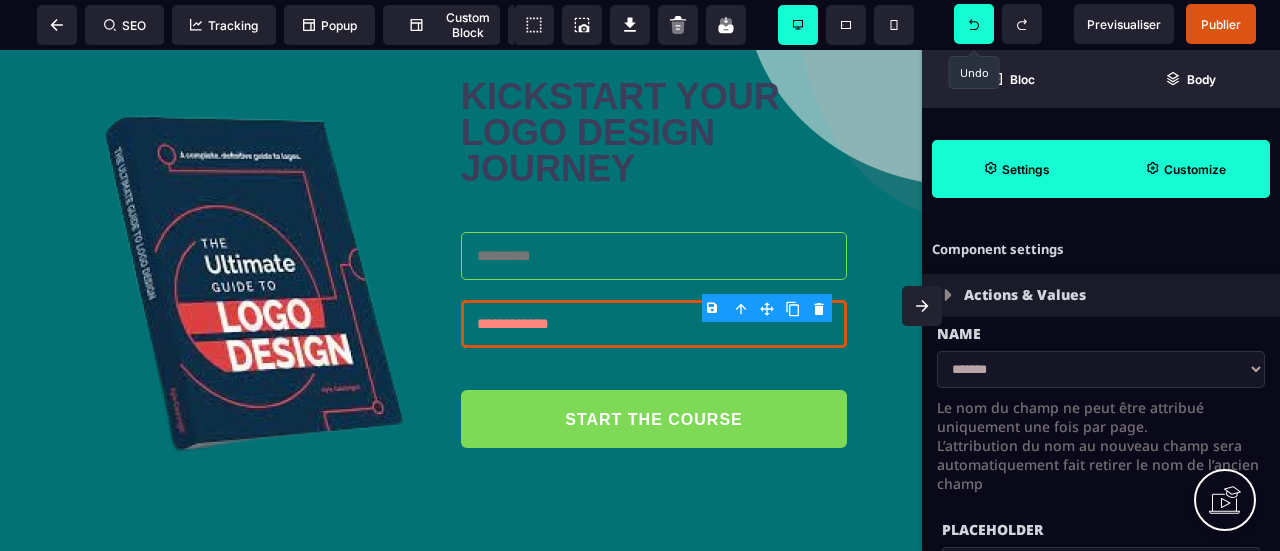 click on "**********" at bounding box center [654, 324] 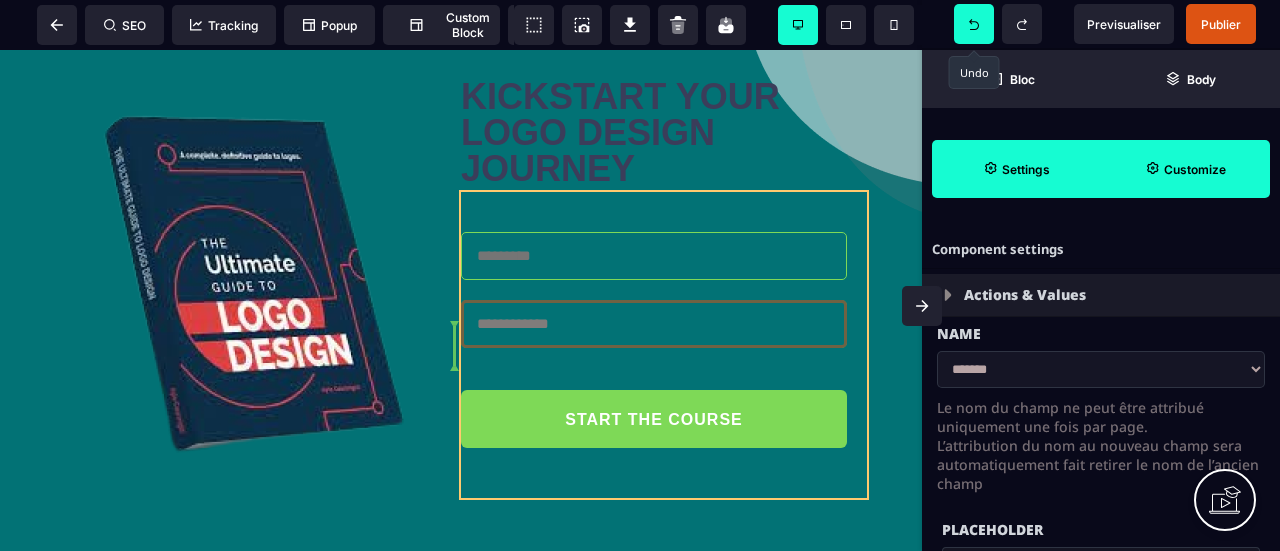 drag, startPoint x: 565, startPoint y: 345, endPoint x: 464, endPoint y: 339, distance: 101.17806 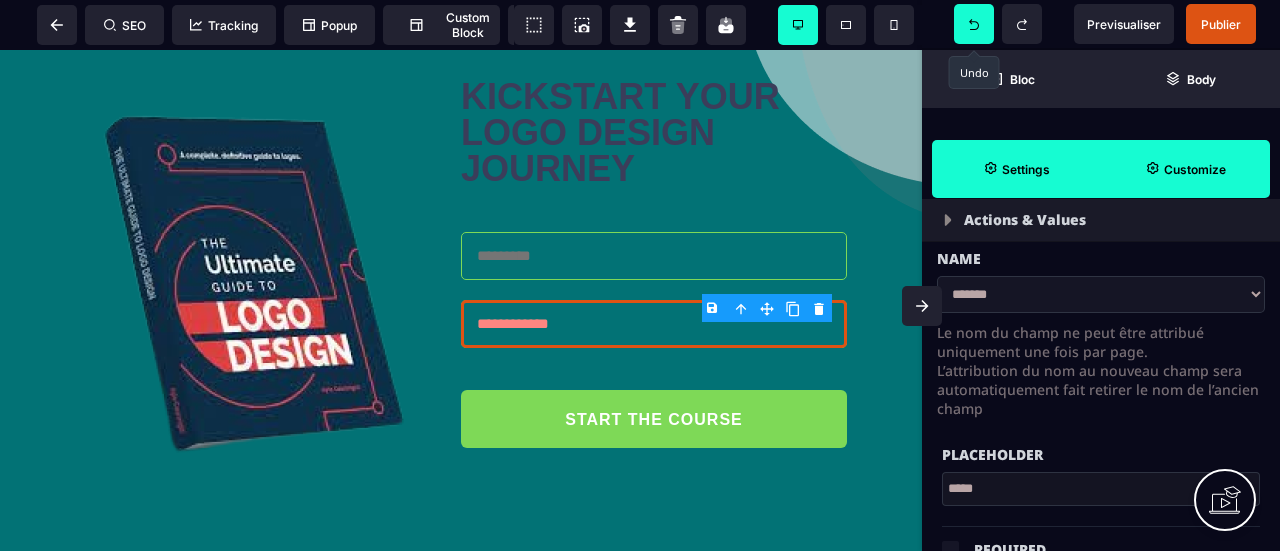 scroll, scrollTop: 200, scrollLeft: 0, axis: vertical 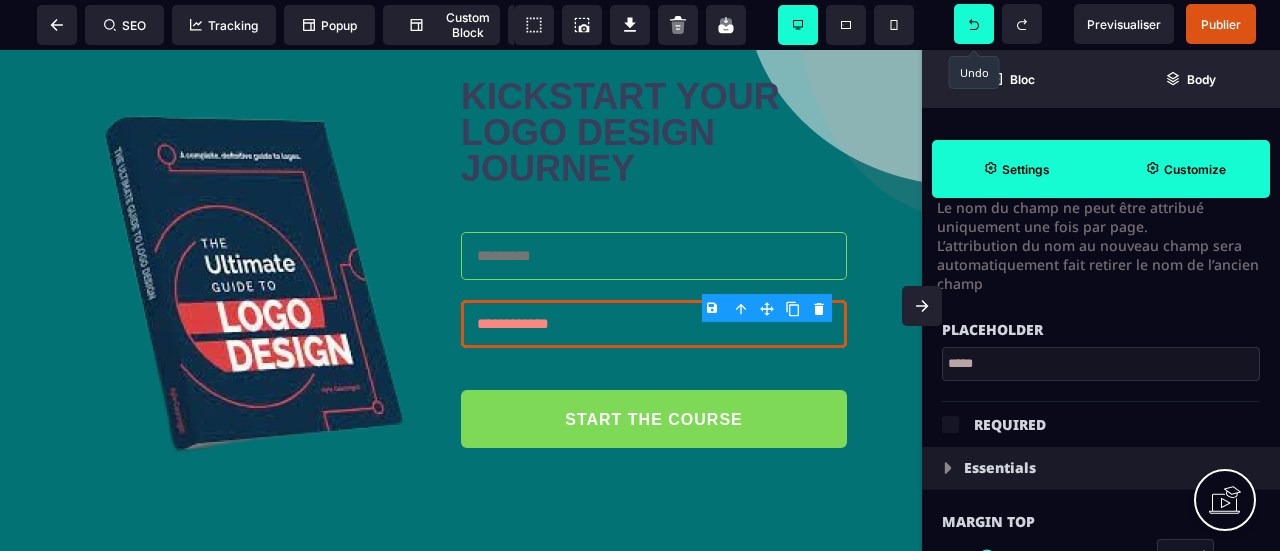 click on "*****" at bounding box center [1101, 364] 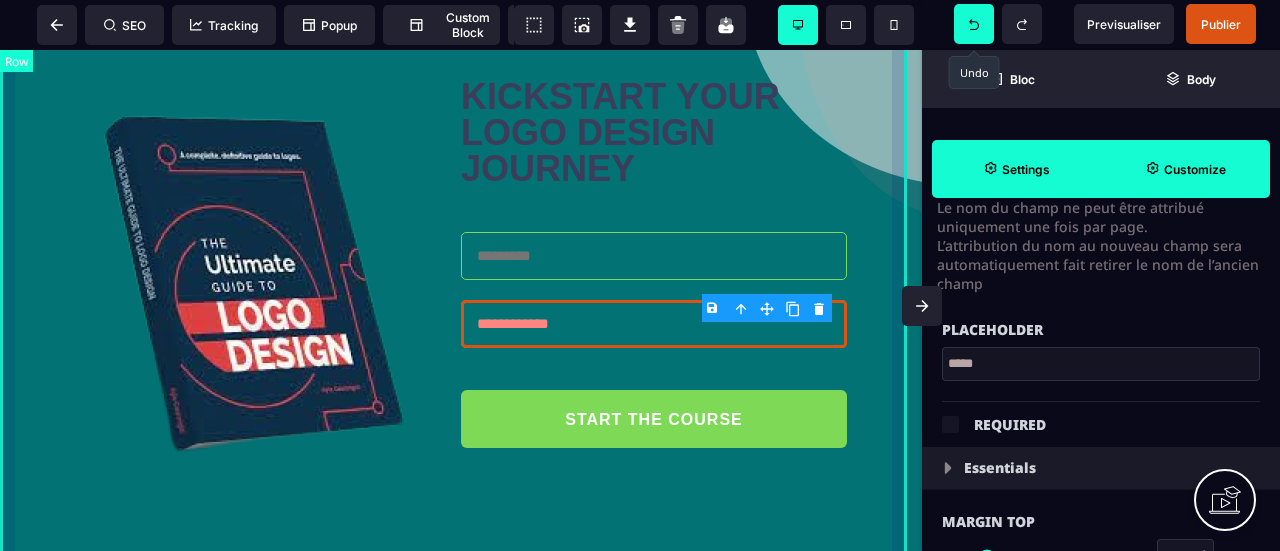 drag, startPoint x: 1004, startPoint y: 408, endPoint x: 900, endPoint y: 367, distance: 111.78998 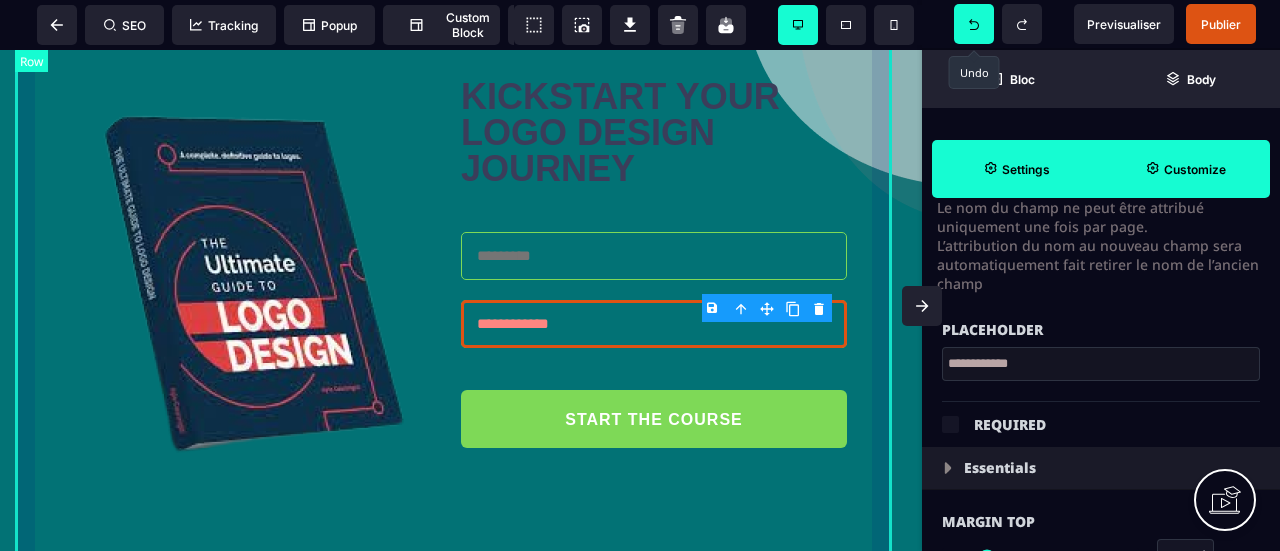 click on "**********" at bounding box center (461, 182) 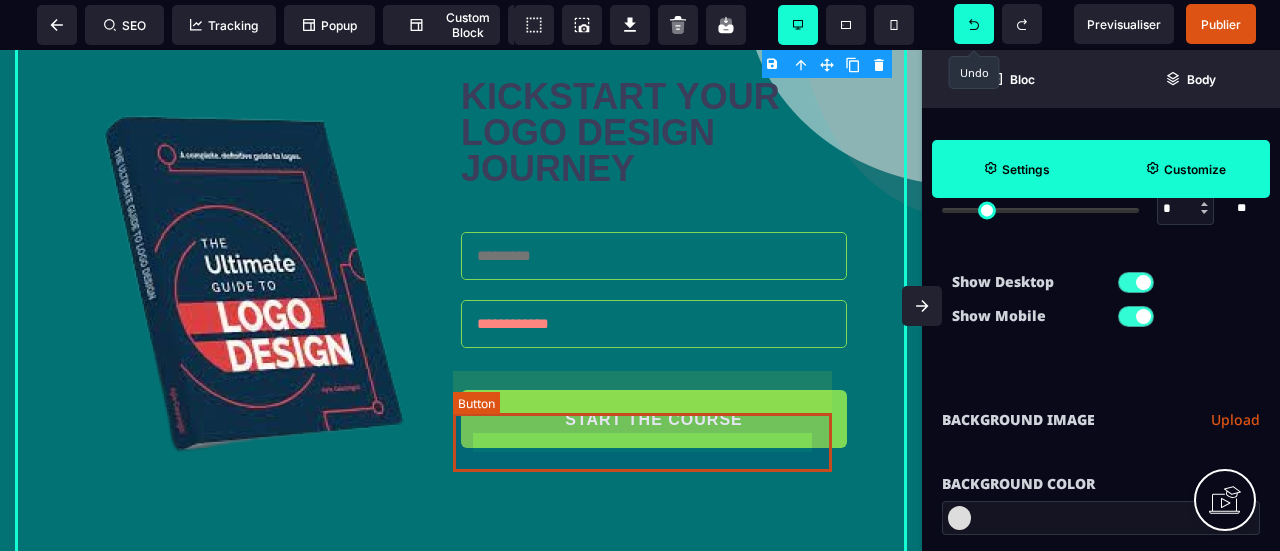 scroll, scrollTop: 0, scrollLeft: 0, axis: both 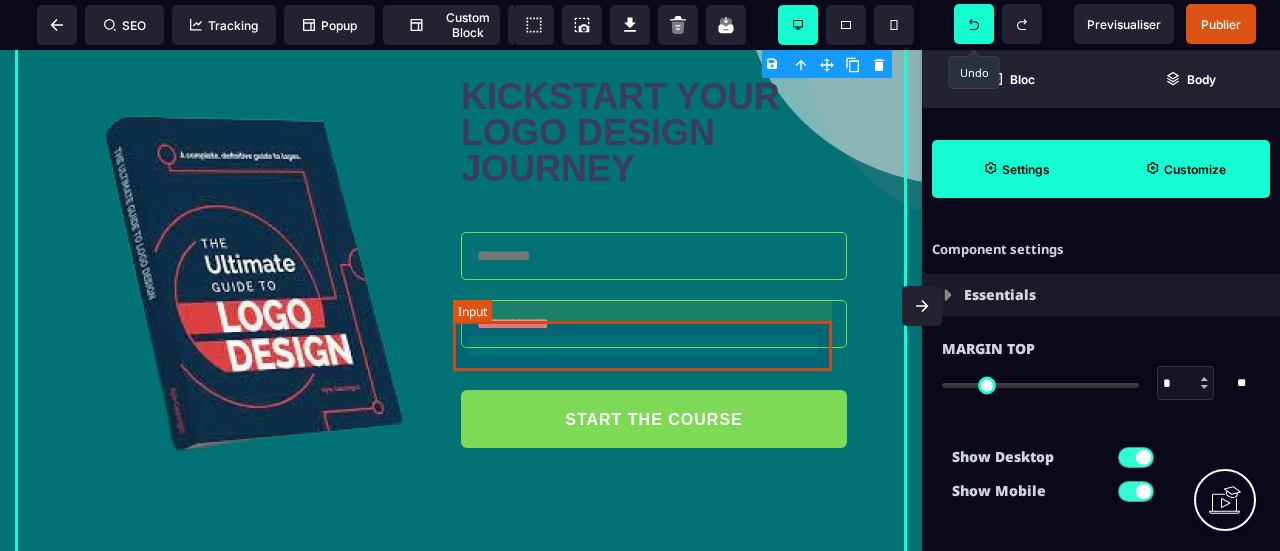 click on "**********" at bounding box center (654, 324) 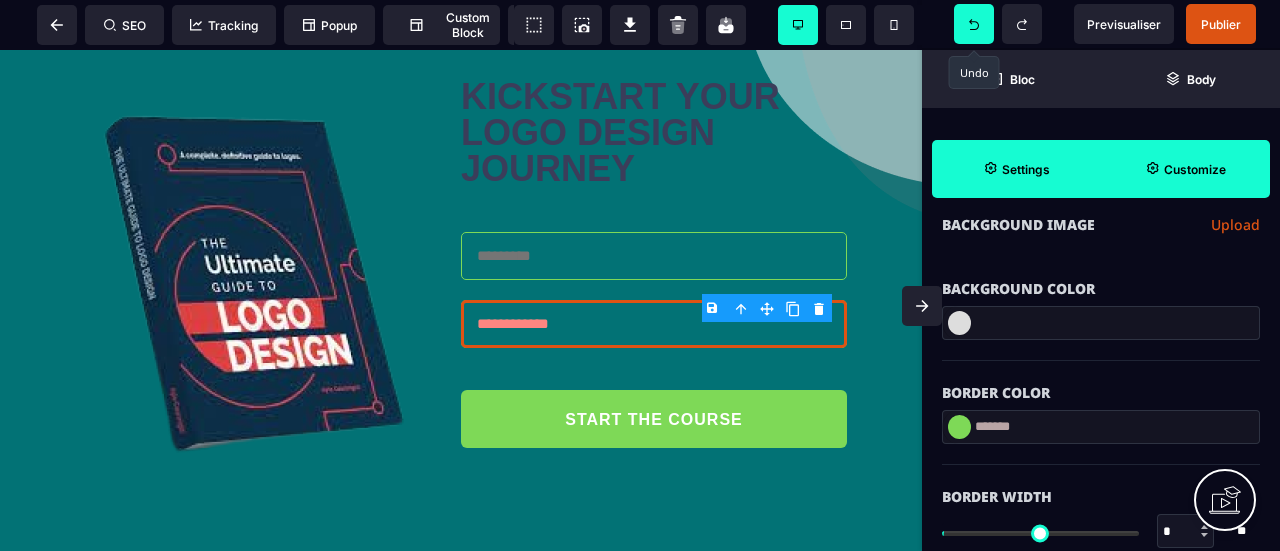 scroll, scrollTop: 700, scrollLeft: 0, axis: vertical 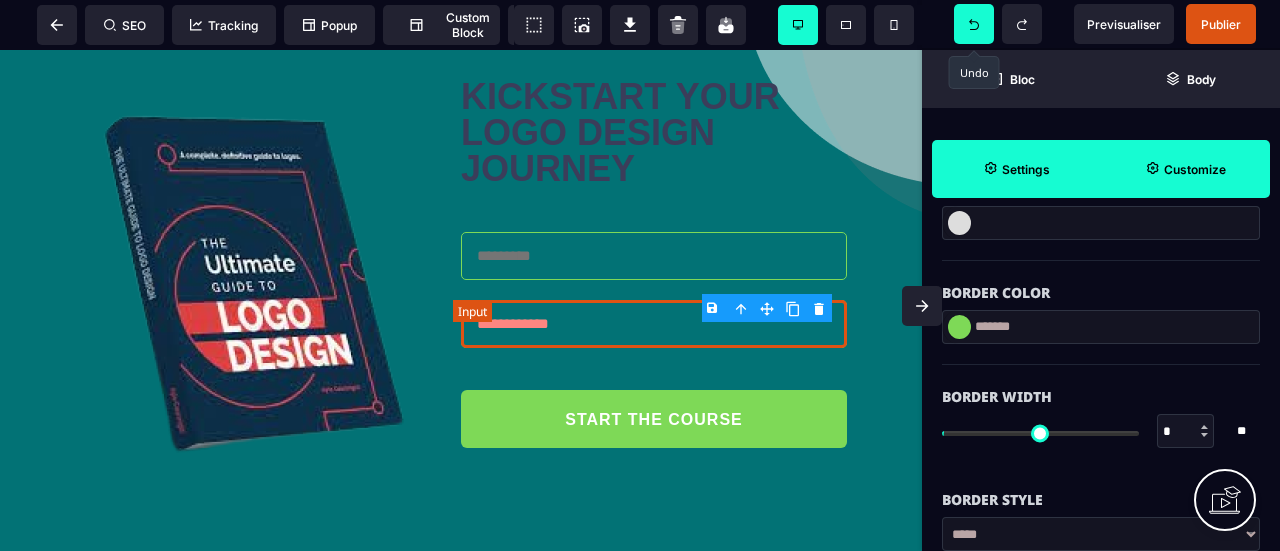 click on "**********" at bounding box center (654, 324) 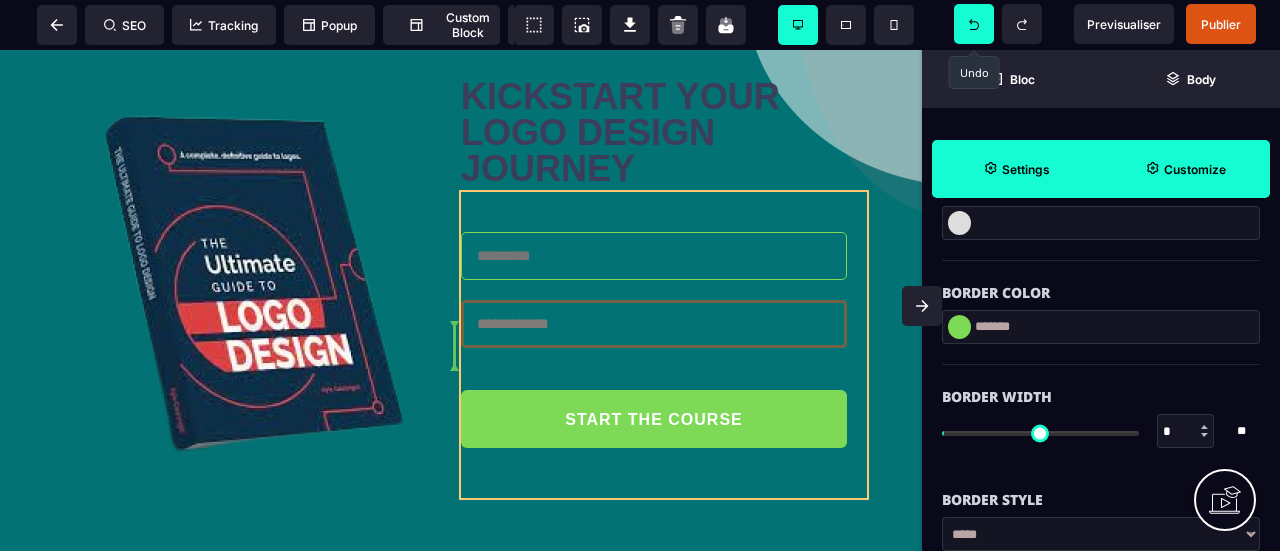 drag, startPoint x: 566, startPoint y: 345, endPoint x: 622, endPoint y: 359, distance: 57.72348 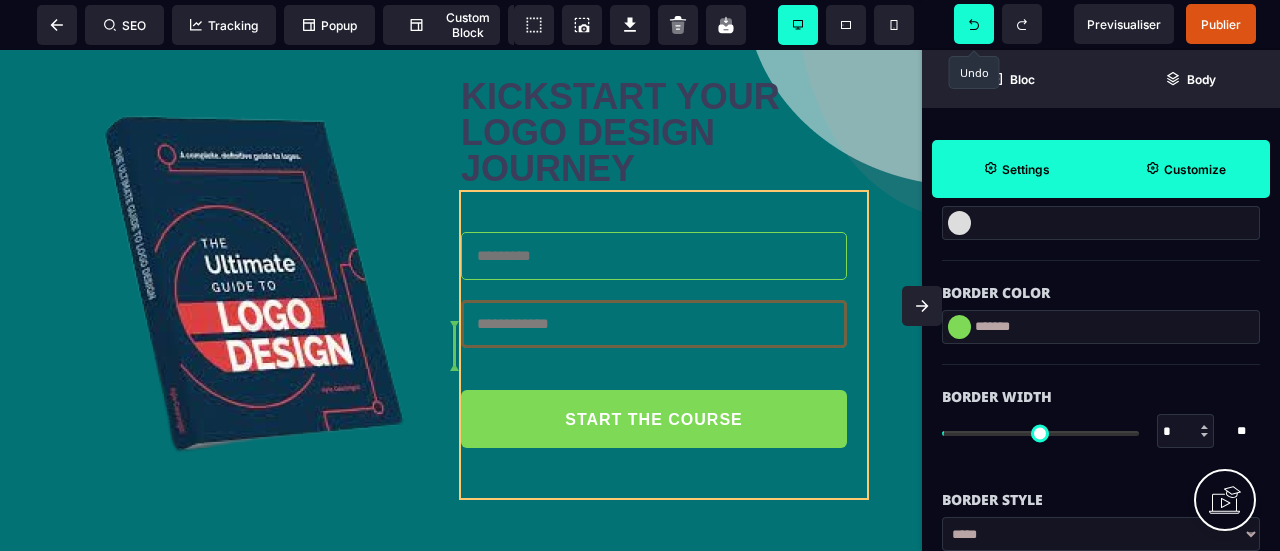 click on "**********" at bounding box center [664, 345] 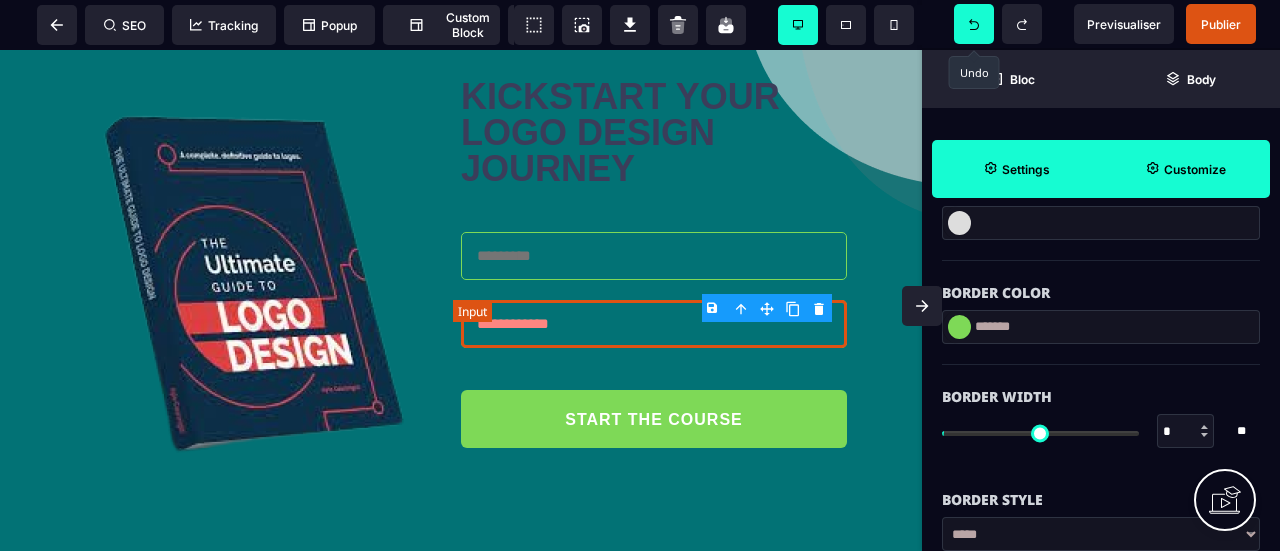 click on "**********" at bounding box center [654, 324] 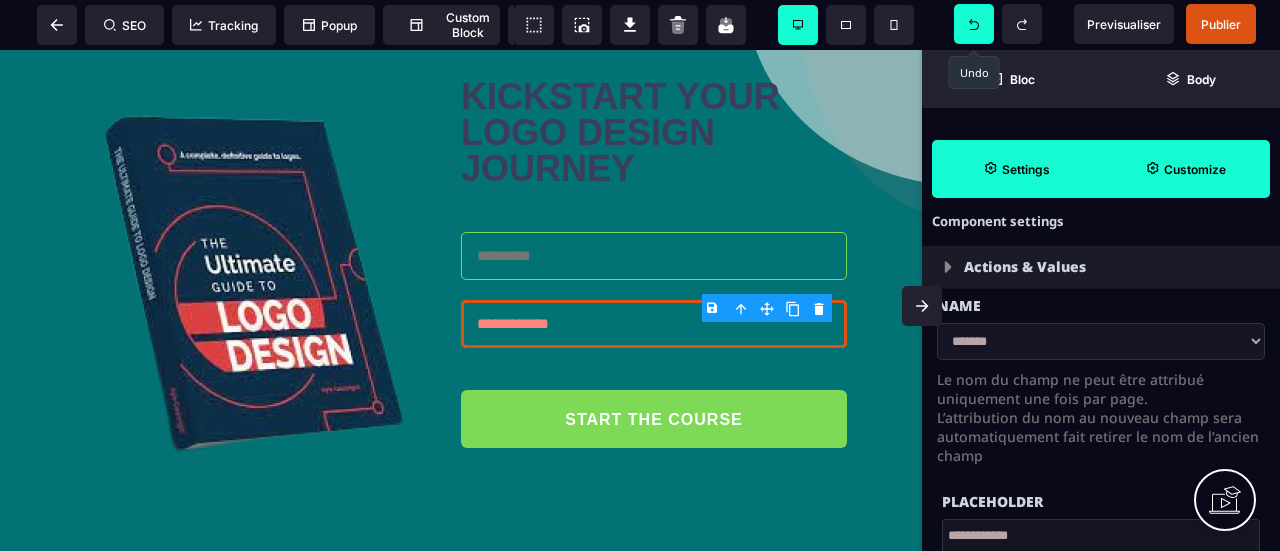 scroll, scrollTop: 0, scrollLeft: 0, axis: both 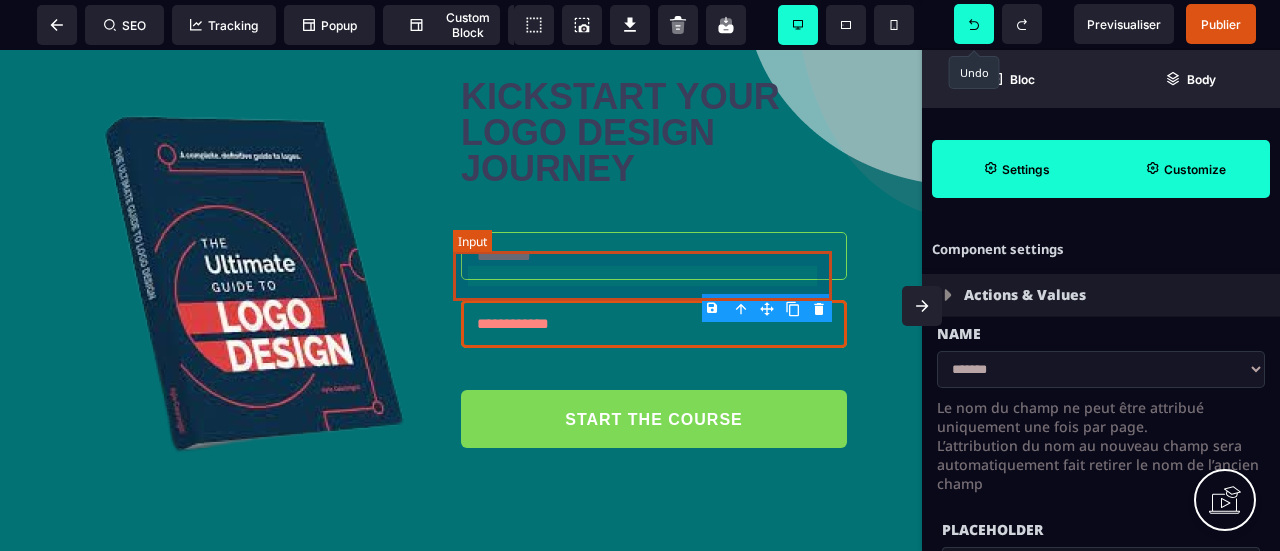 click at bounding box center [654, 256] 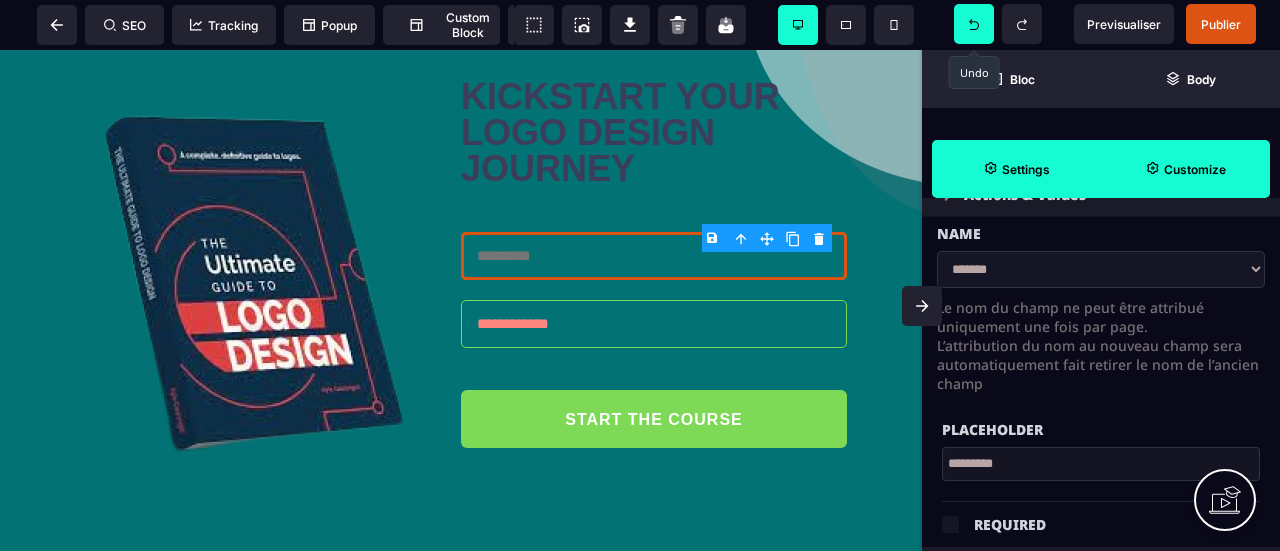 scroll, scrollTop: 300, scrollLeft: 0, axis: vertical 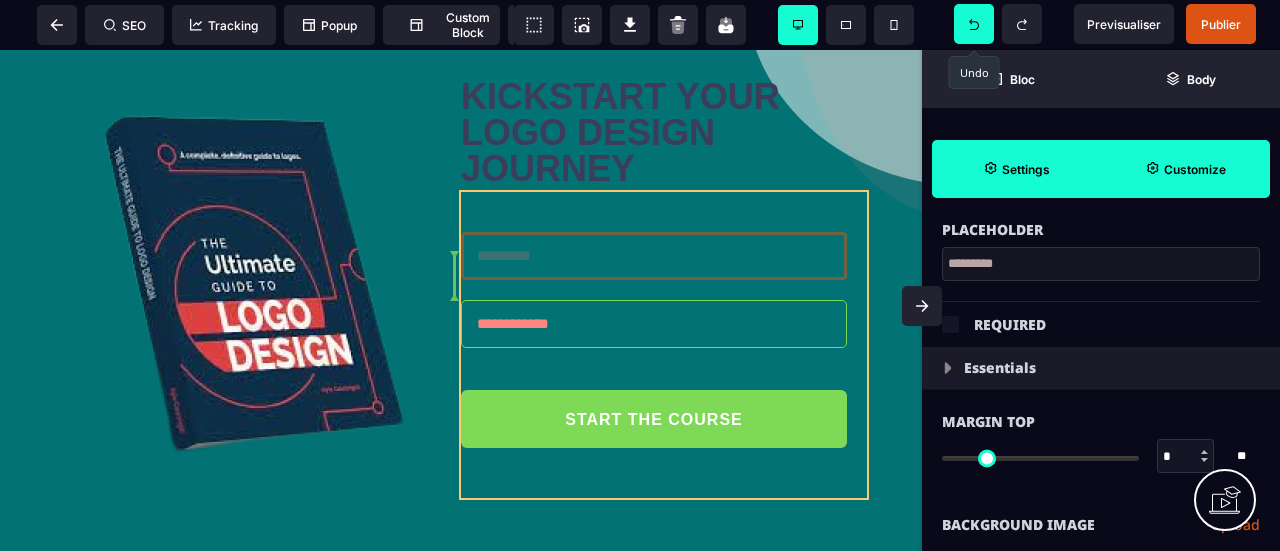 drag, startPoint x: 466, startPoint y: 276, endPoint x: 567, endPoint y: 275, distance: 101.00495 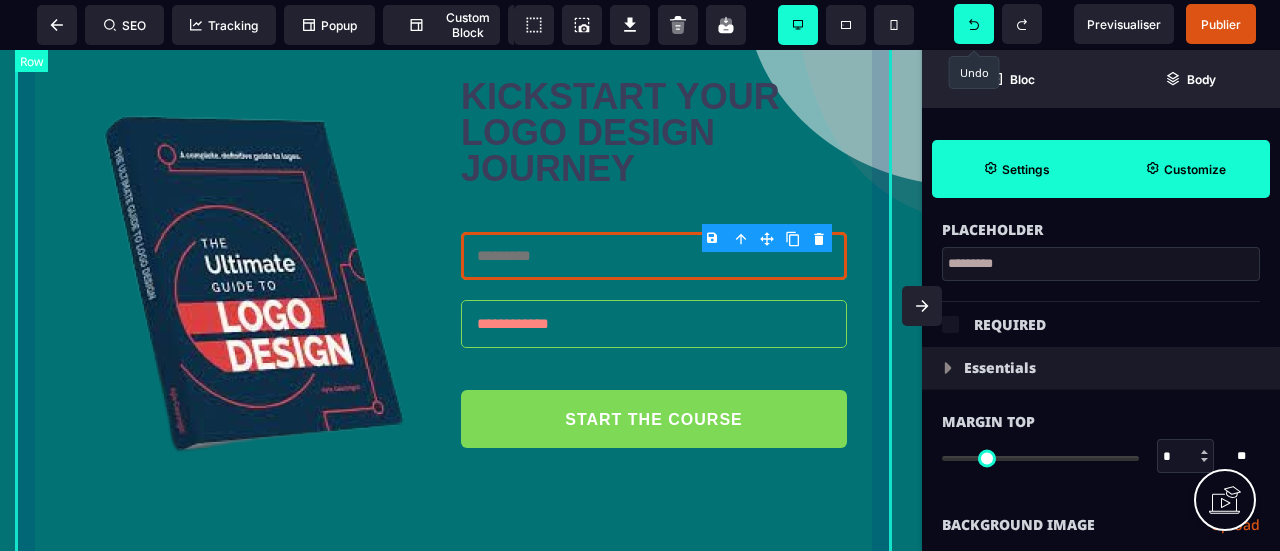 click on "**********" at bounding box center (461, 182) 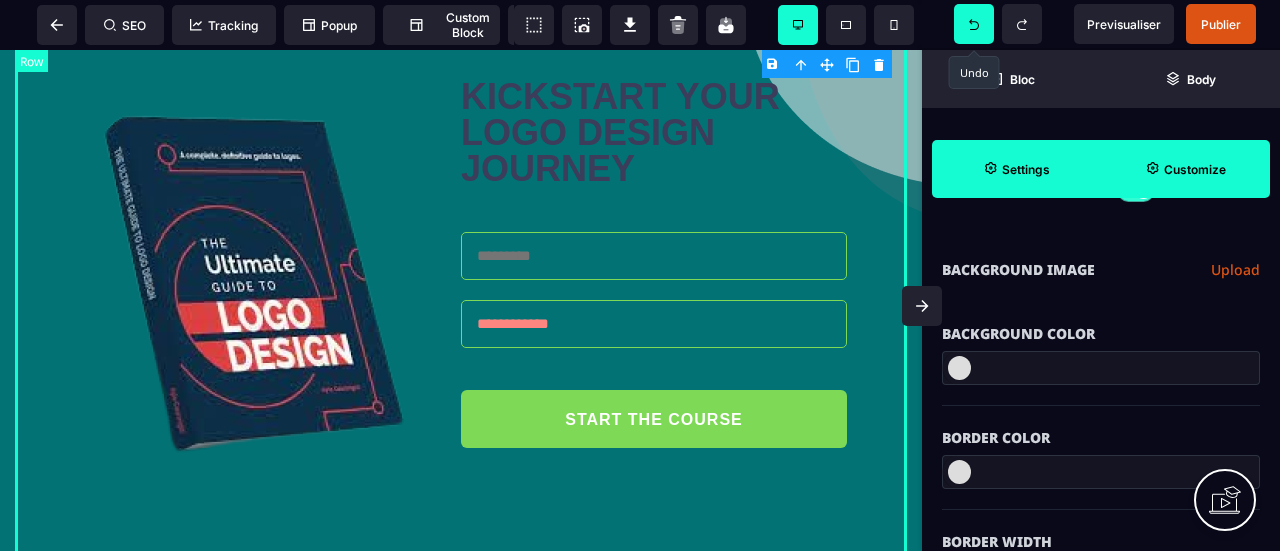 scroll, scrollTop: 0, scrollLeft: 0, axis: both 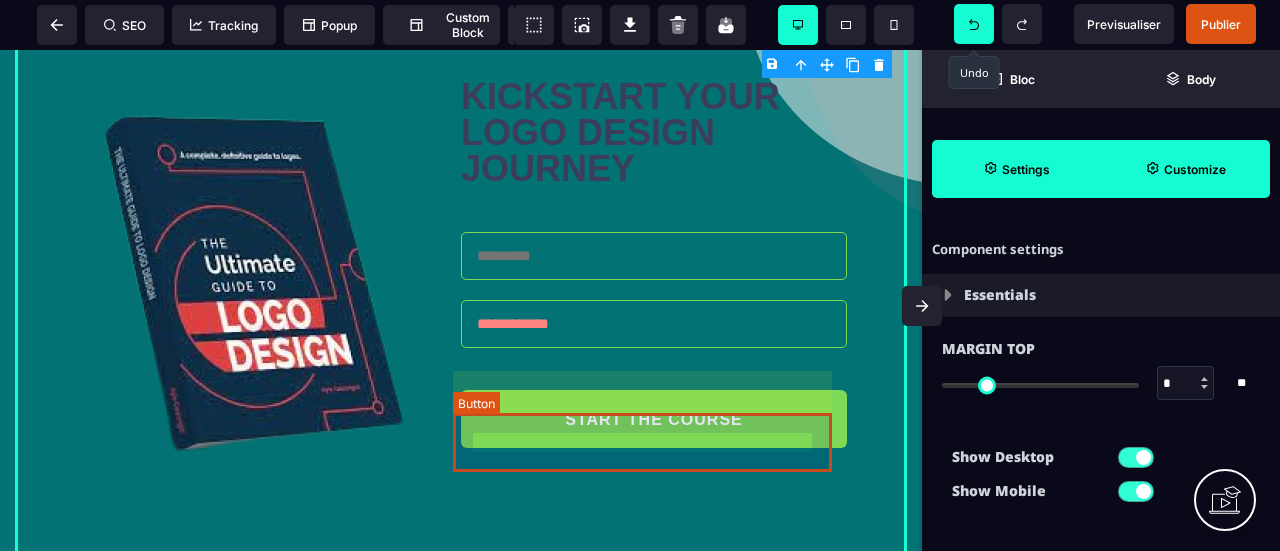 click on "START THE COURSE" at bounding box center [653, 420] 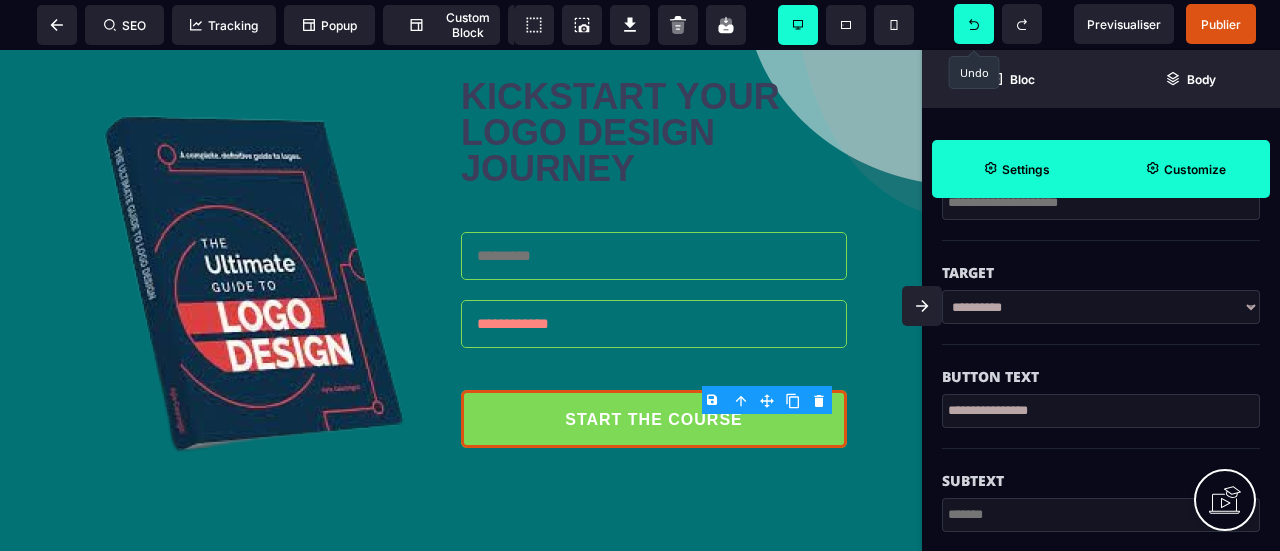 scroll, scrollTop: 600, scrollLeft: 0, axis: vertical 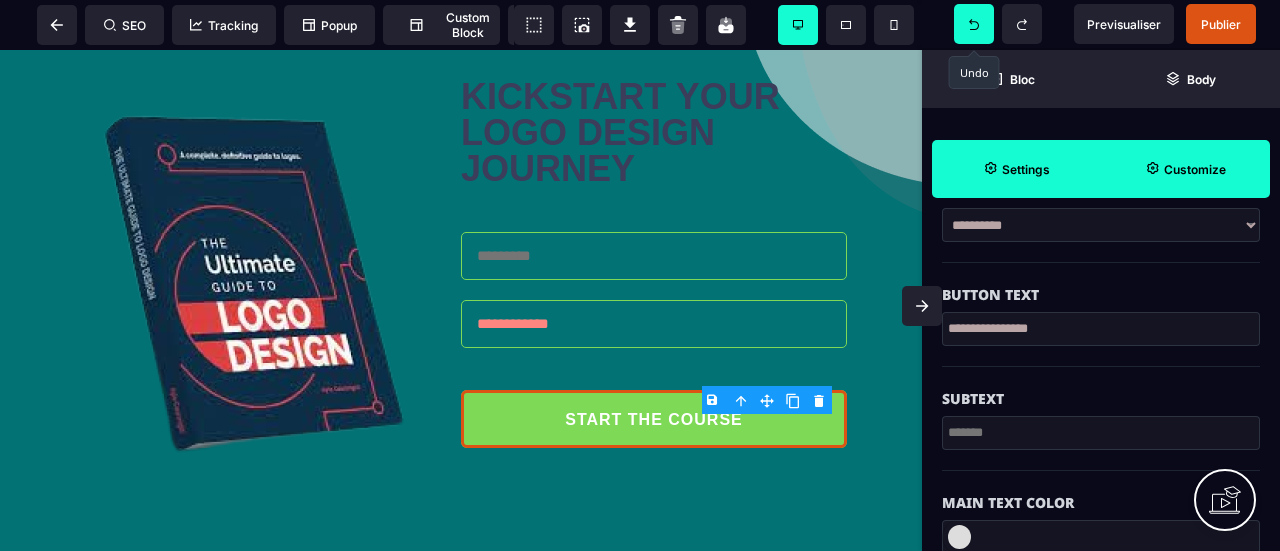 drag, startPoint x: 1088, startPoint y: 331, endPoint x: 946, endPoint y: 329, distance: 142.01408 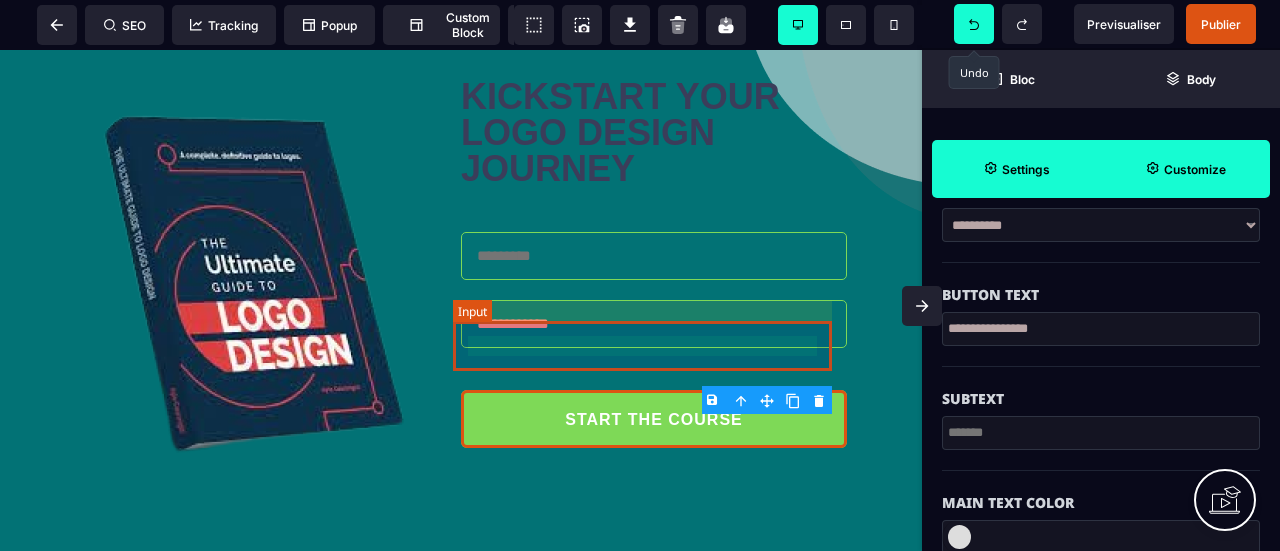 click on "**********" at bounding box center (654, 324) 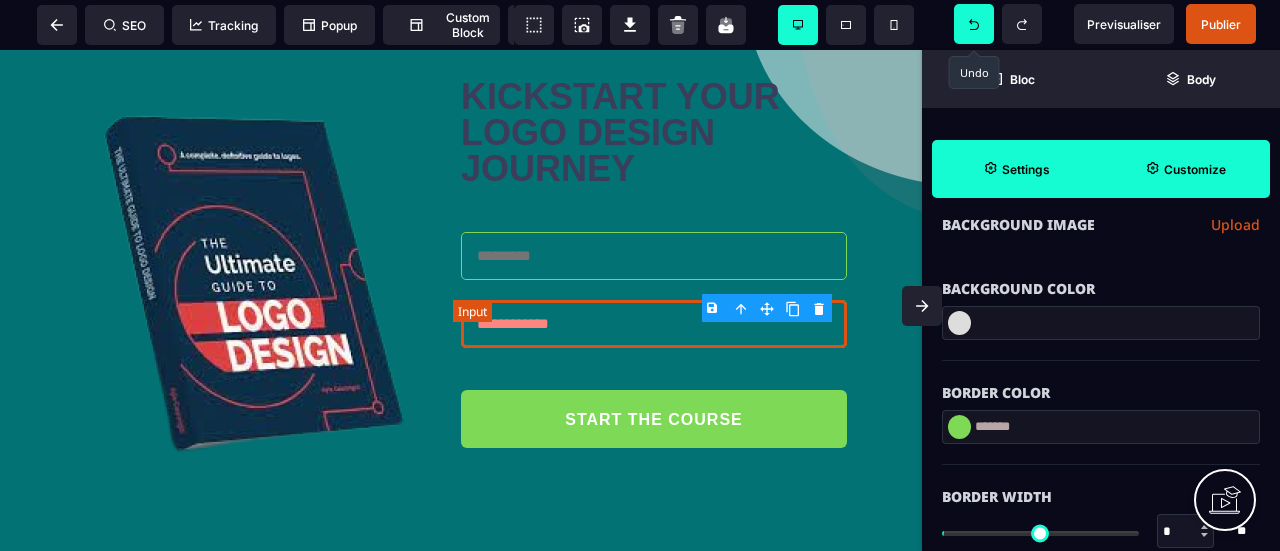scroll, scrollTop: 0, scrollLeft: 0, axis: both 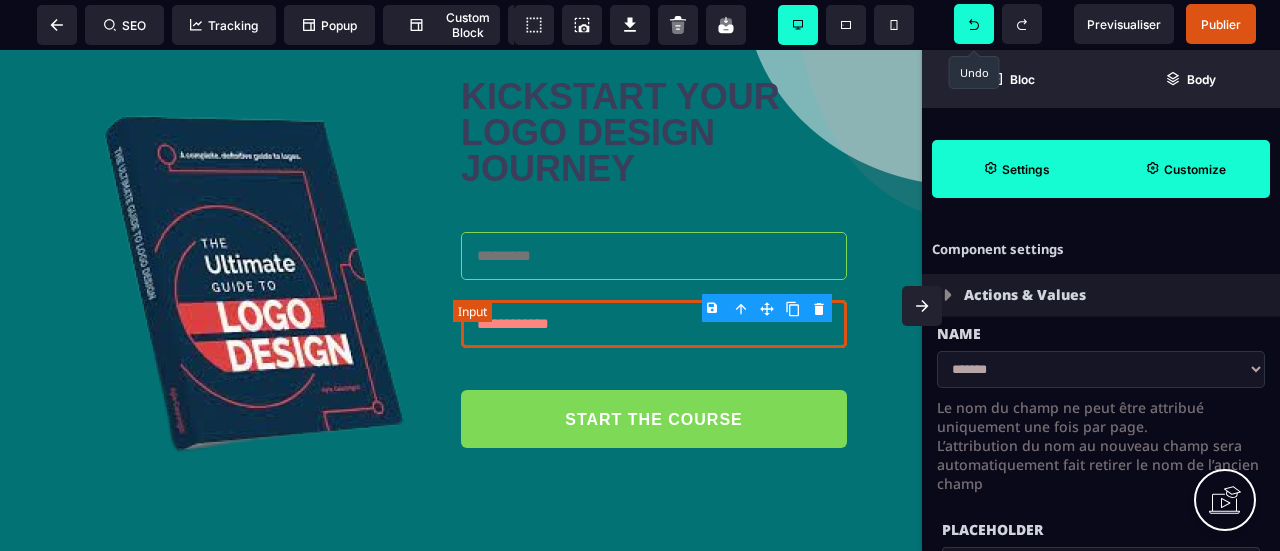 click on "**********" at bounding box center [654, 324] 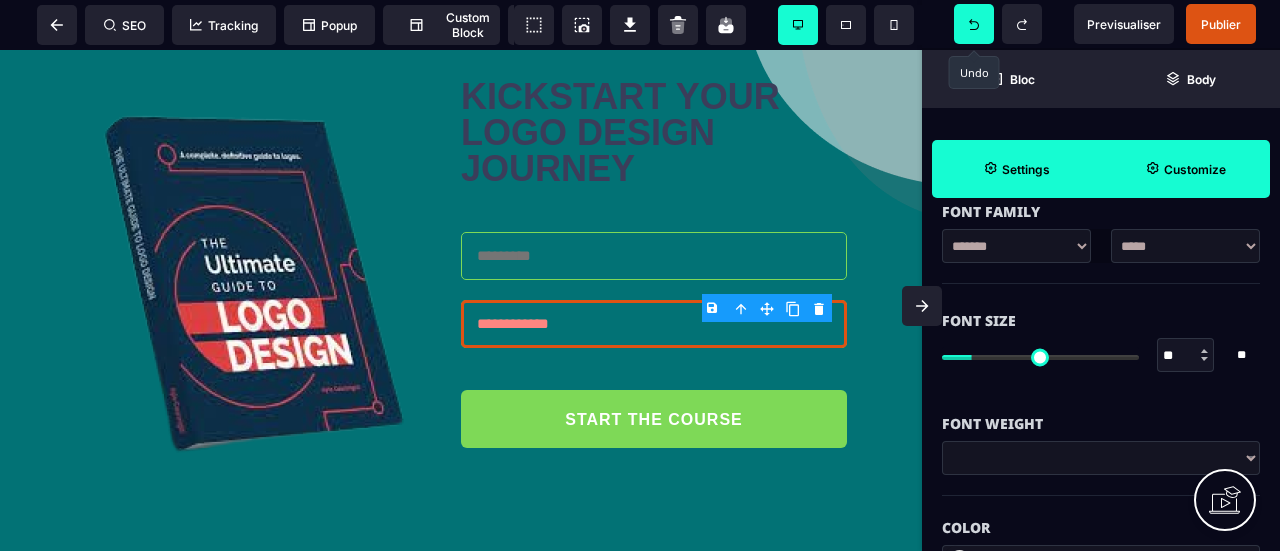 scroll, scrollTop: 2300, scrollLeft: 0, axis: vertical 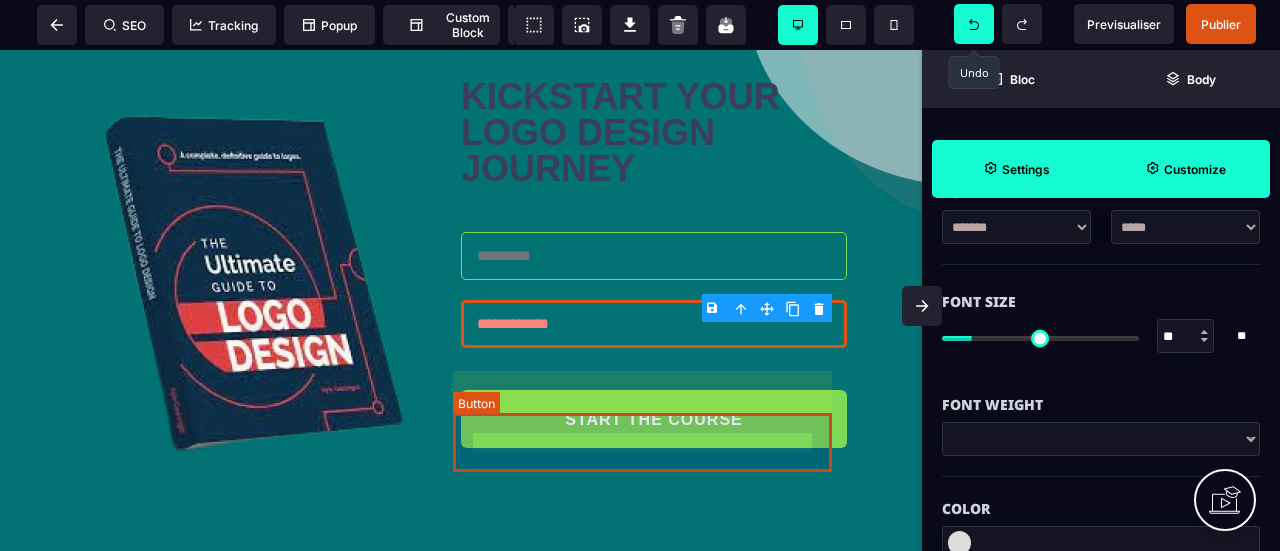 click on "START THE COURSE" at bounding box center [653, 420] 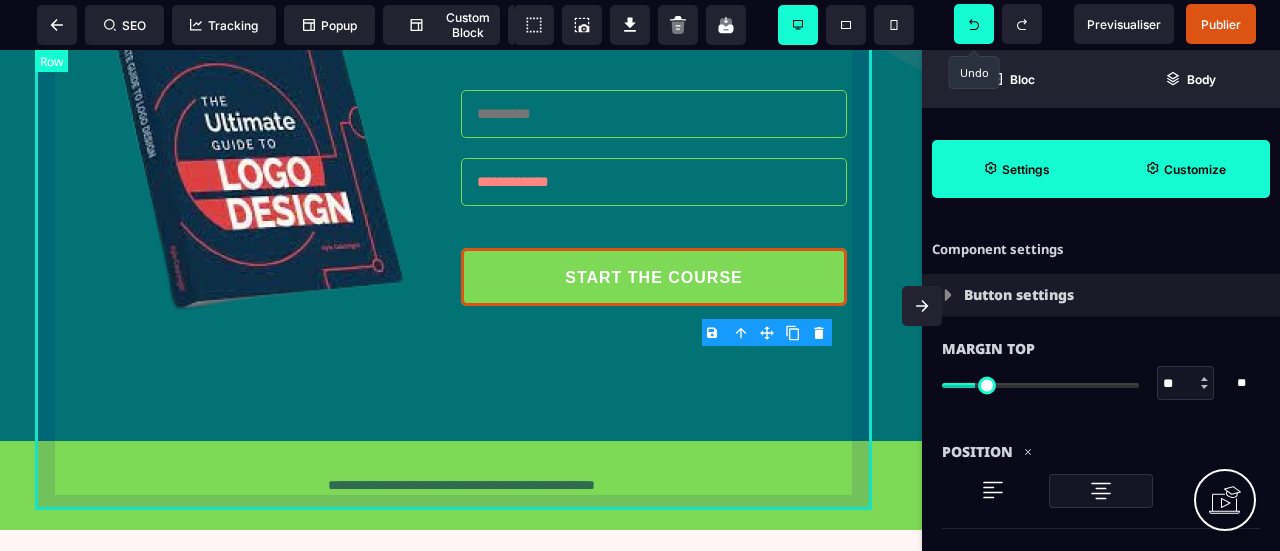 scroll, scrollTop: 714, scrollLeft: 0, axis: vertical 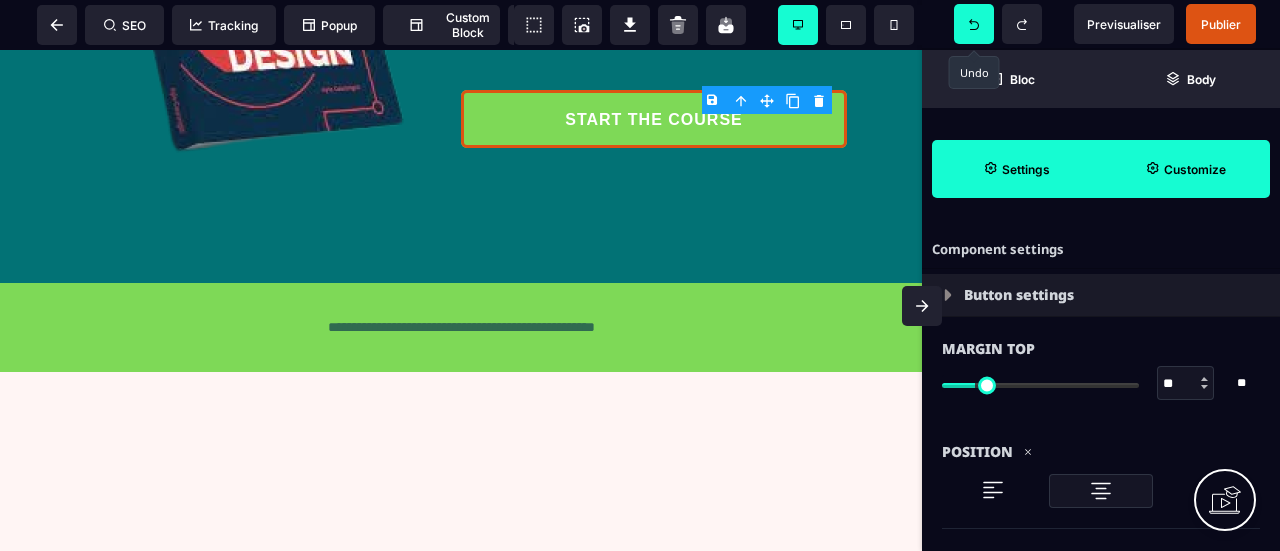click on "Button settings" at bounding box center [1101, 295] 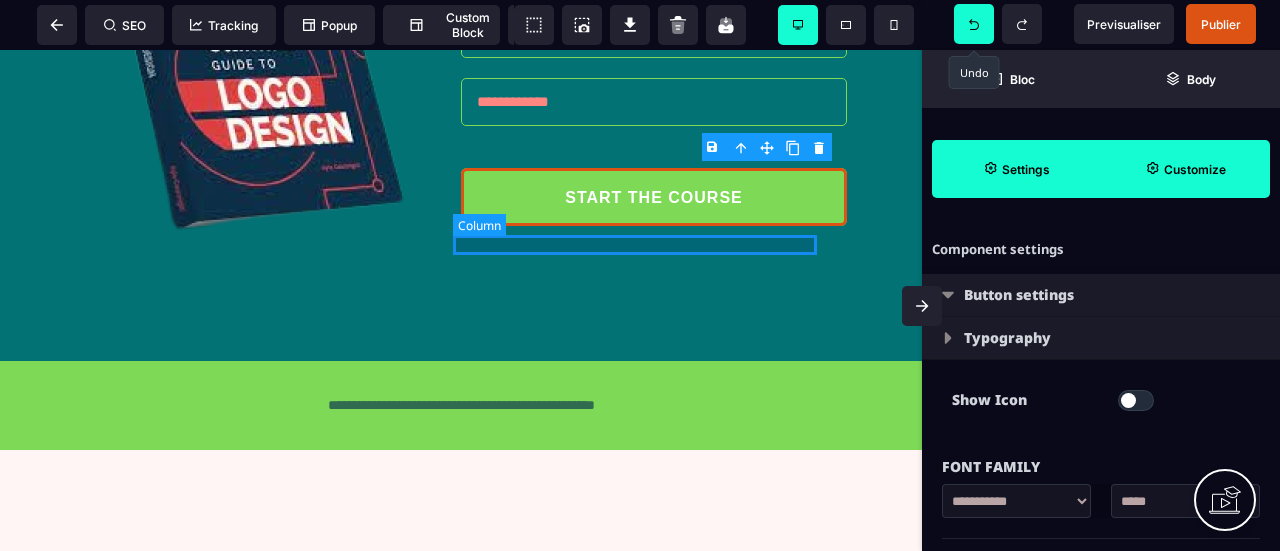 scroll, scrollTop: 514, scrollLeft: 0, axis: vertical 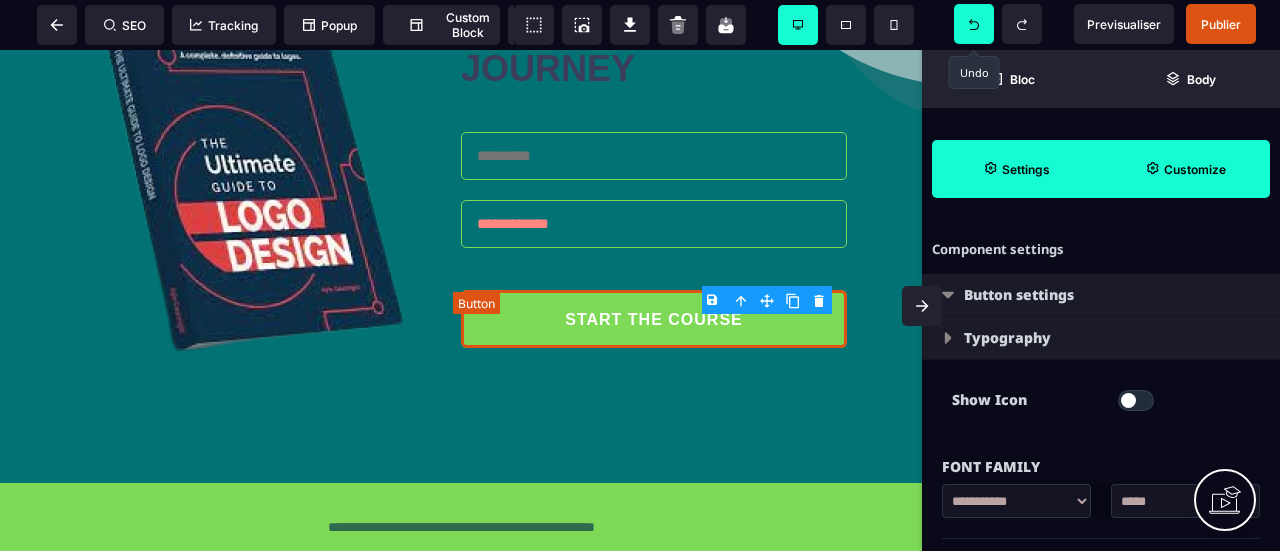 click on "START THE COURSE" at bounding box center (653, 320) 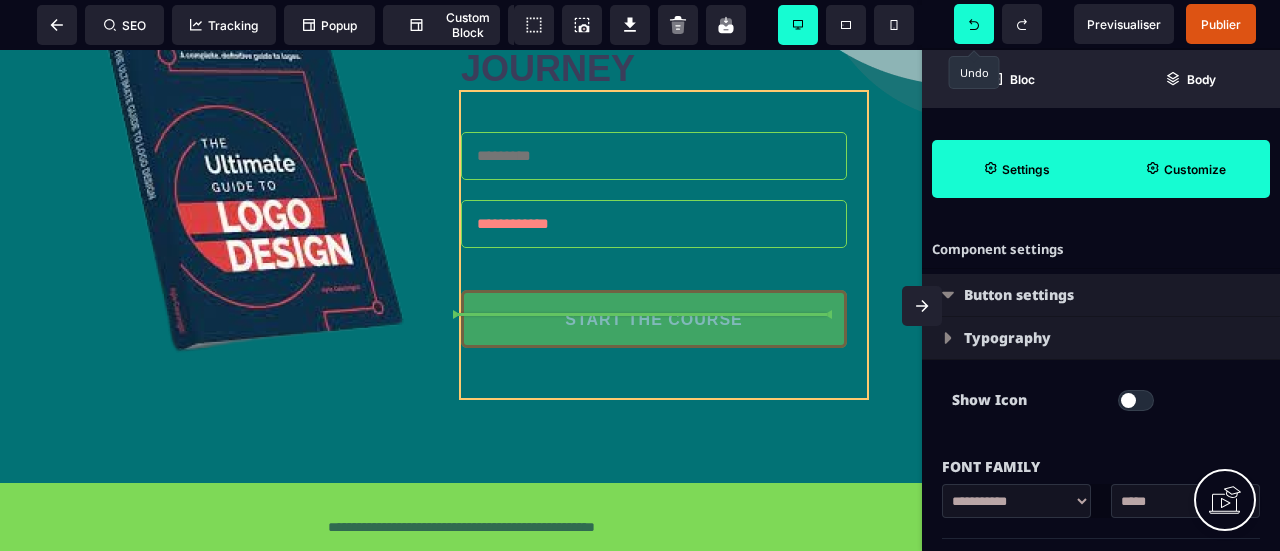drag, startPoint x: 758, startPoint y: 340, endPoint x: 572, endPoint y: 340, distance: 186 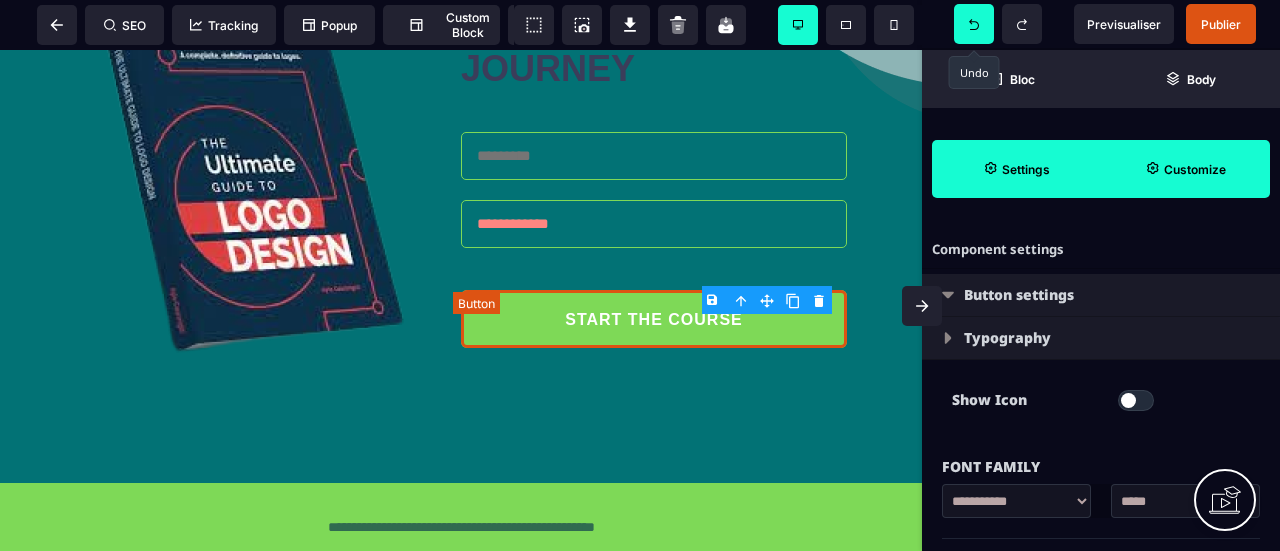 click on "START THE COURSE" at bounding box center [654, 319] 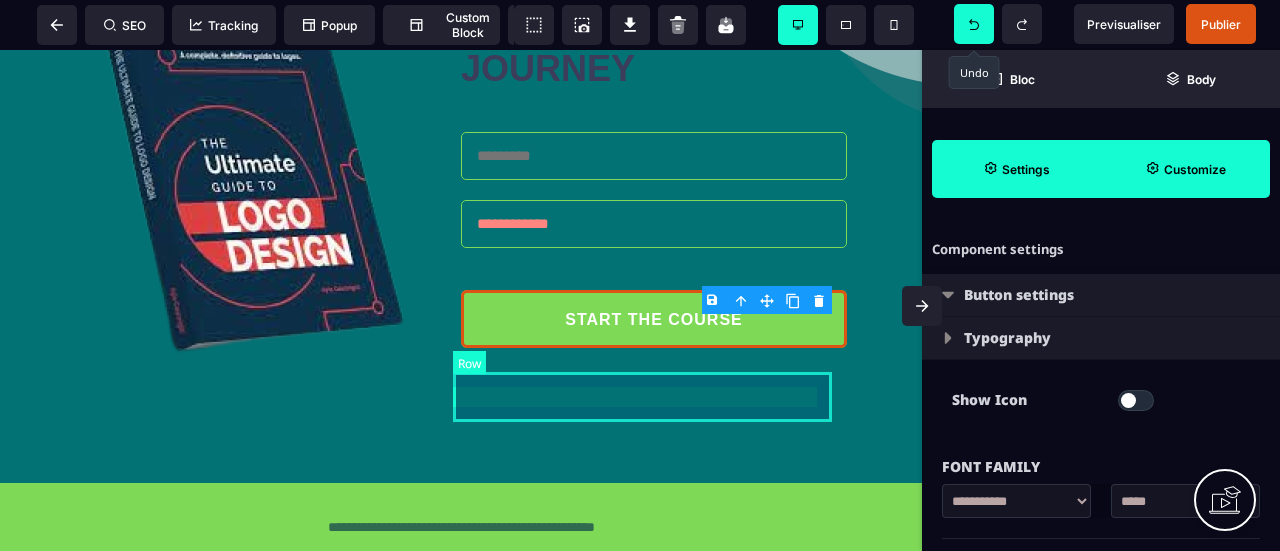 click on "**********" at bounding box center (664, 166) 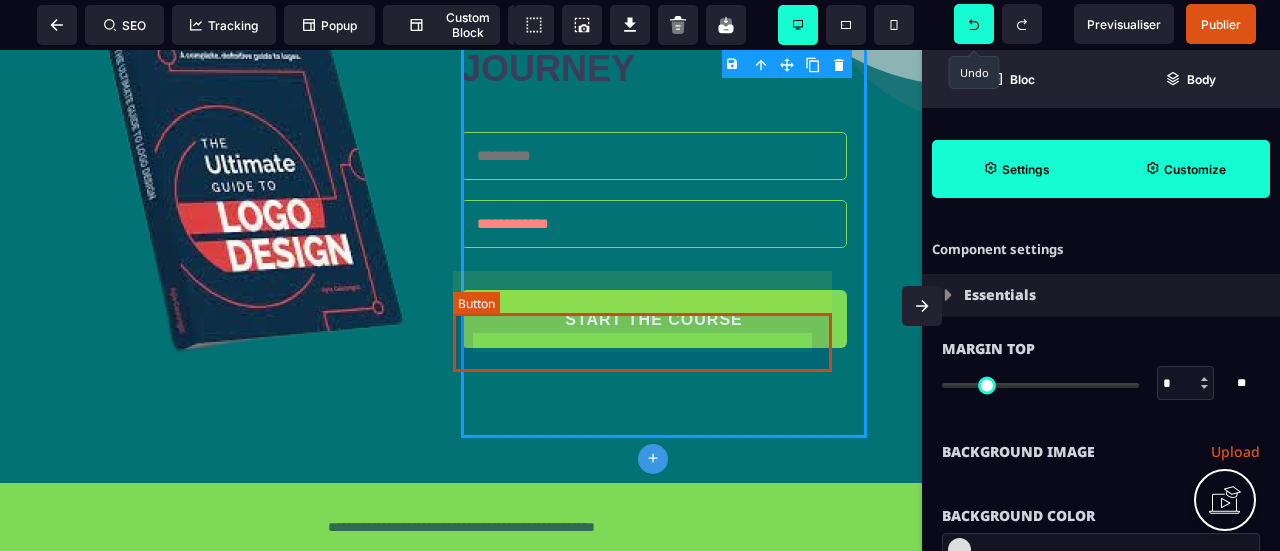 click on "START THE COURSE" at bounding box center (654, 319) 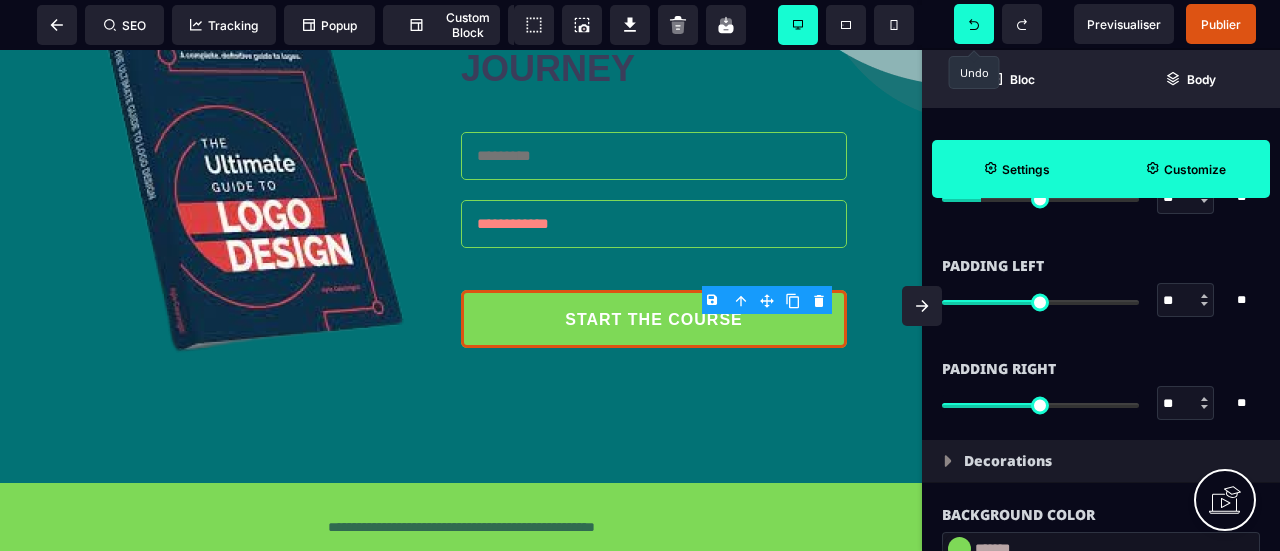 scroll, scrollTop: 1200, scrollLeft: 0, axis: vertical 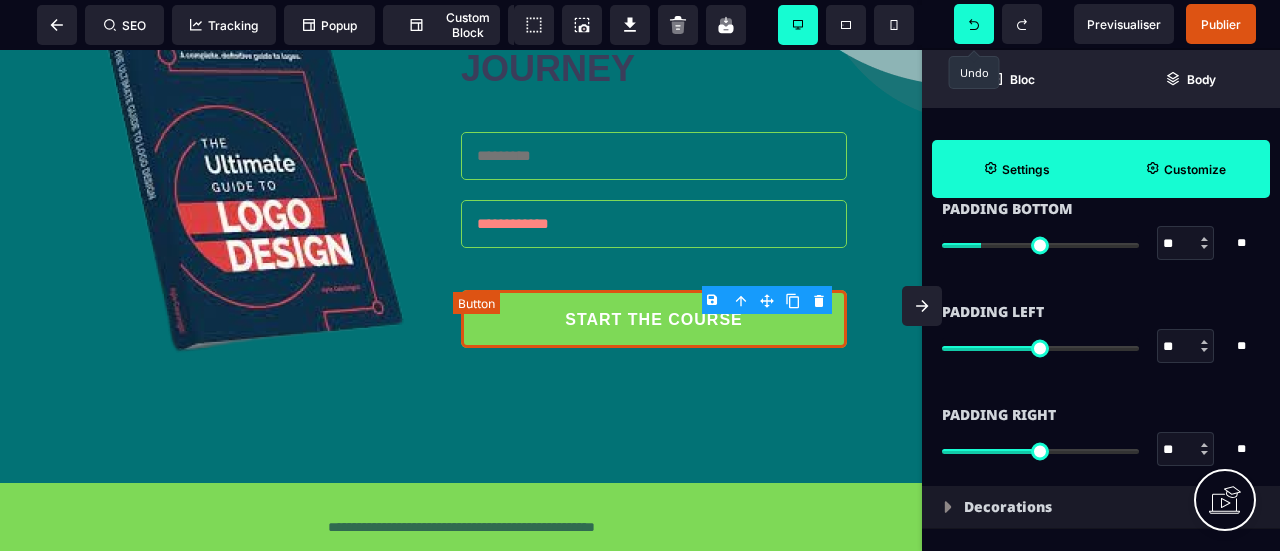 click on "START THE COURSE" at bounding box center (653, 320) 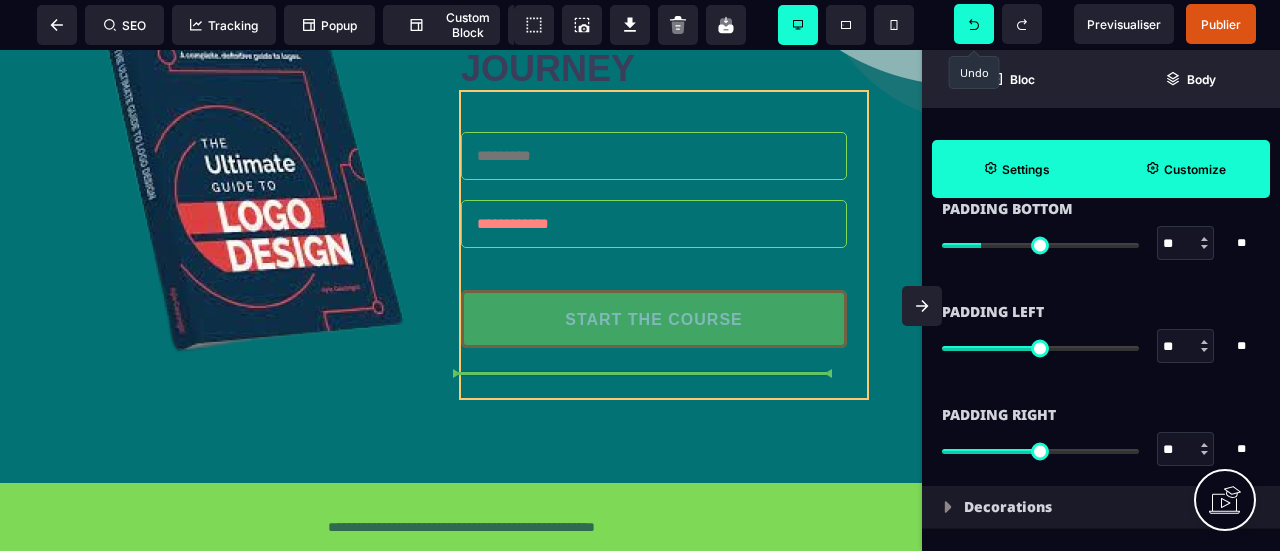 drag, startPoint x: 750, startPoint y: 341, endPoint x: 548, endPoint y: 345, distance: 202.0396 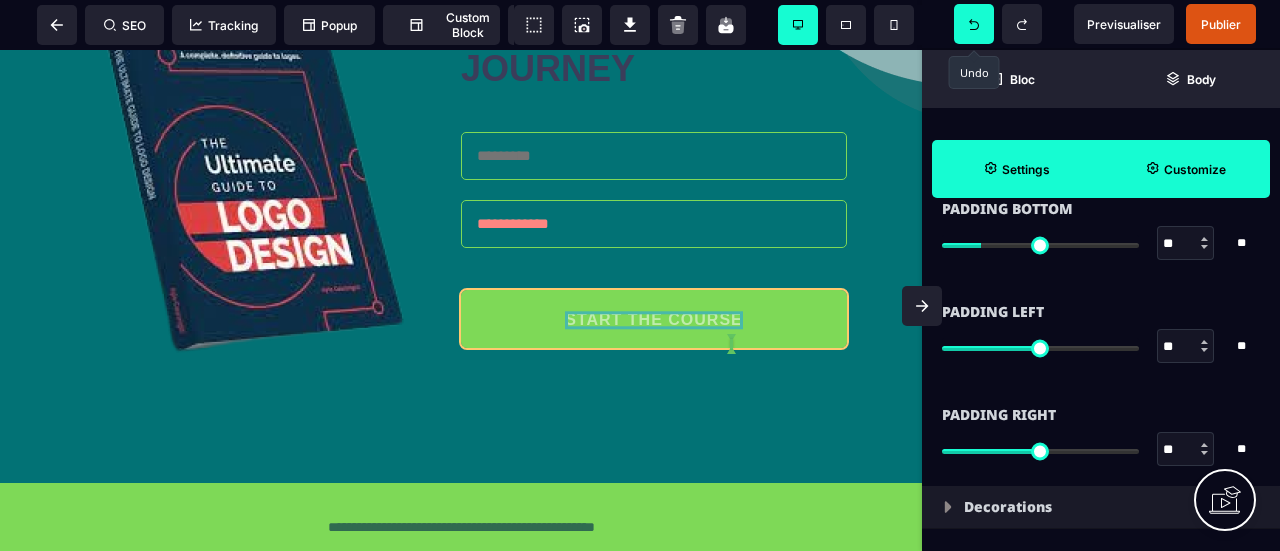 drag, startPoint x: 556, startPoint y: 339, endPoint x: 744, endPoint y: 351, distance: 188.38258 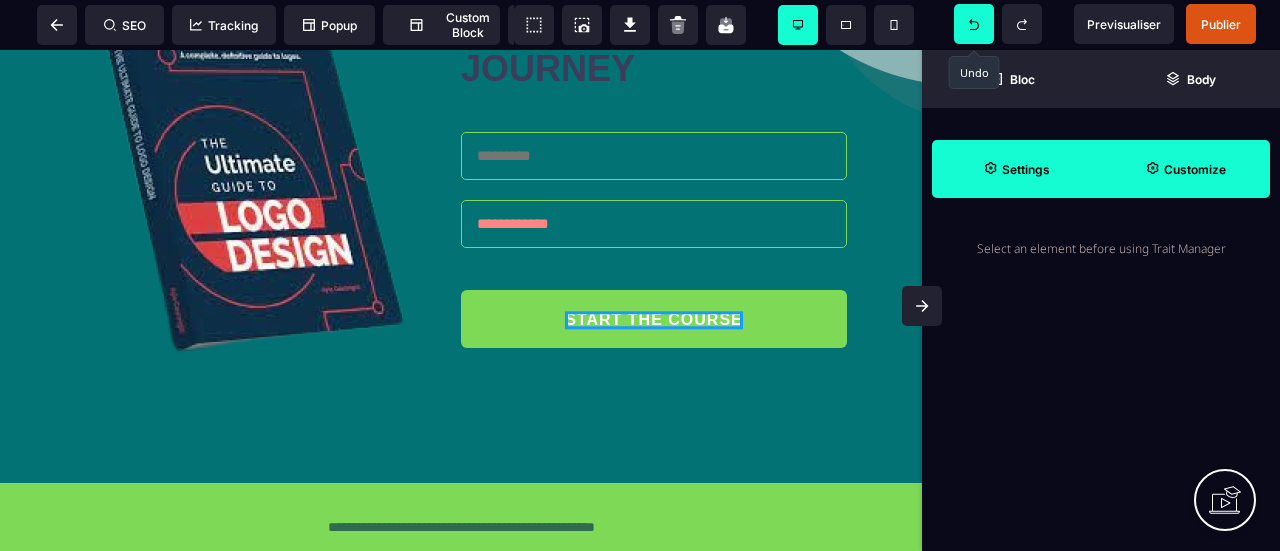 scroll, scrollTop: 0, scrollLeft: 0, axis: both 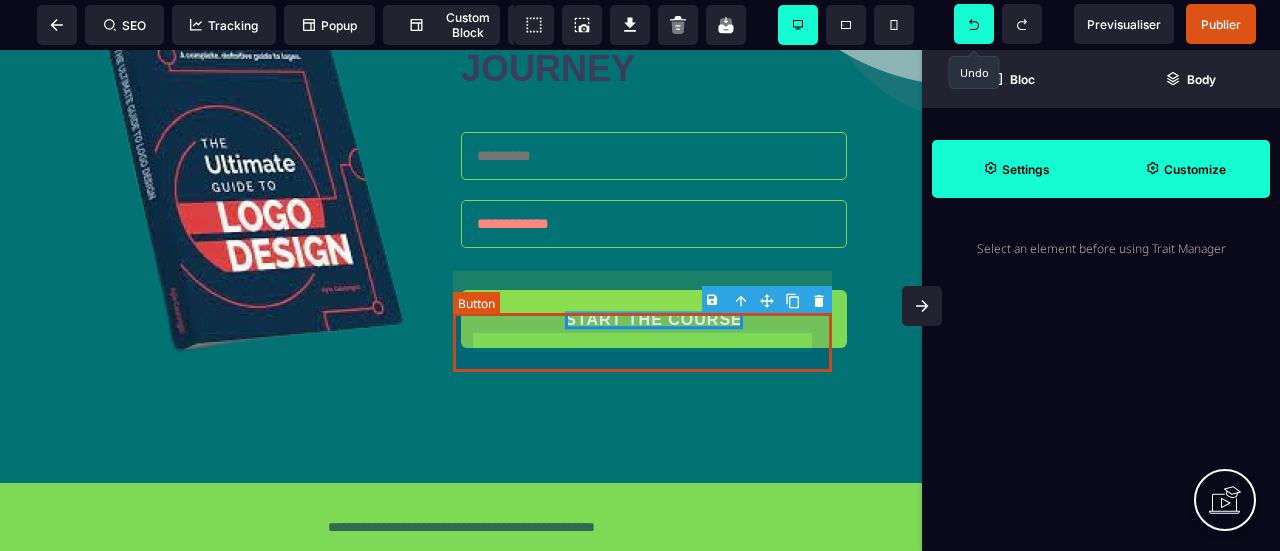 click on "START THE COURSE" at bounding box center (653, 320) 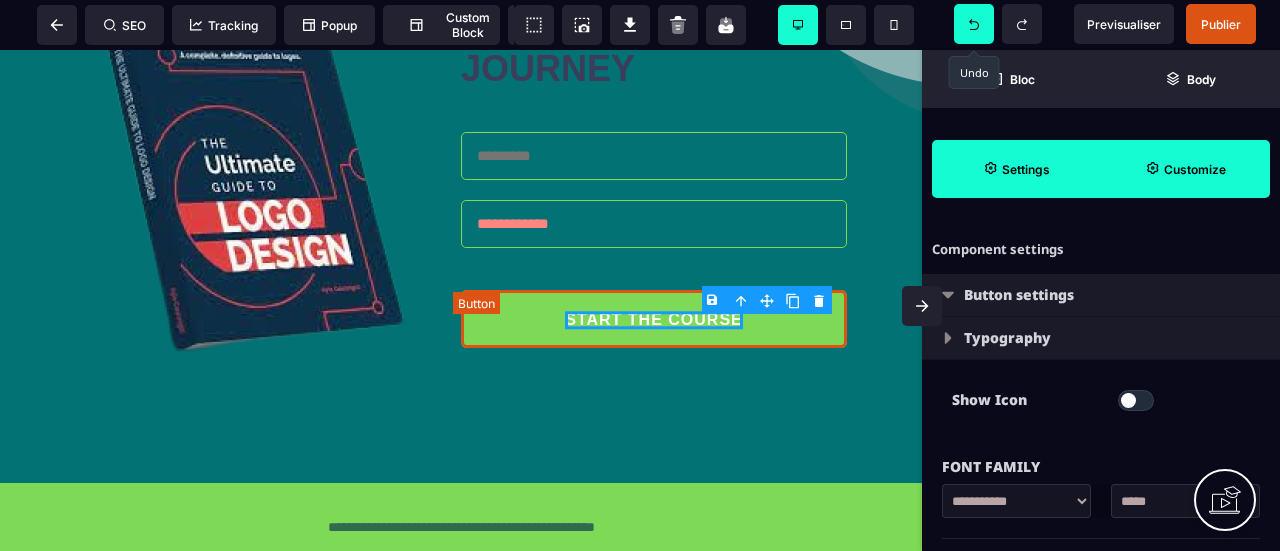 click on "START THE COURSE" at bounding box center (653, 320) 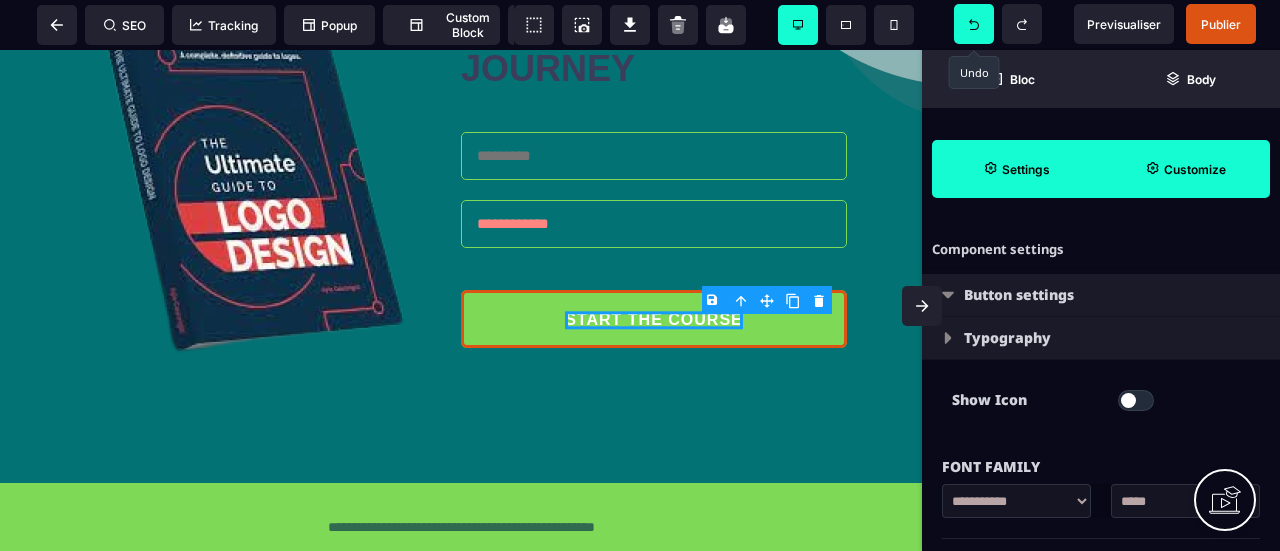 click on "Button settings" at bounding box center (1101, 295) 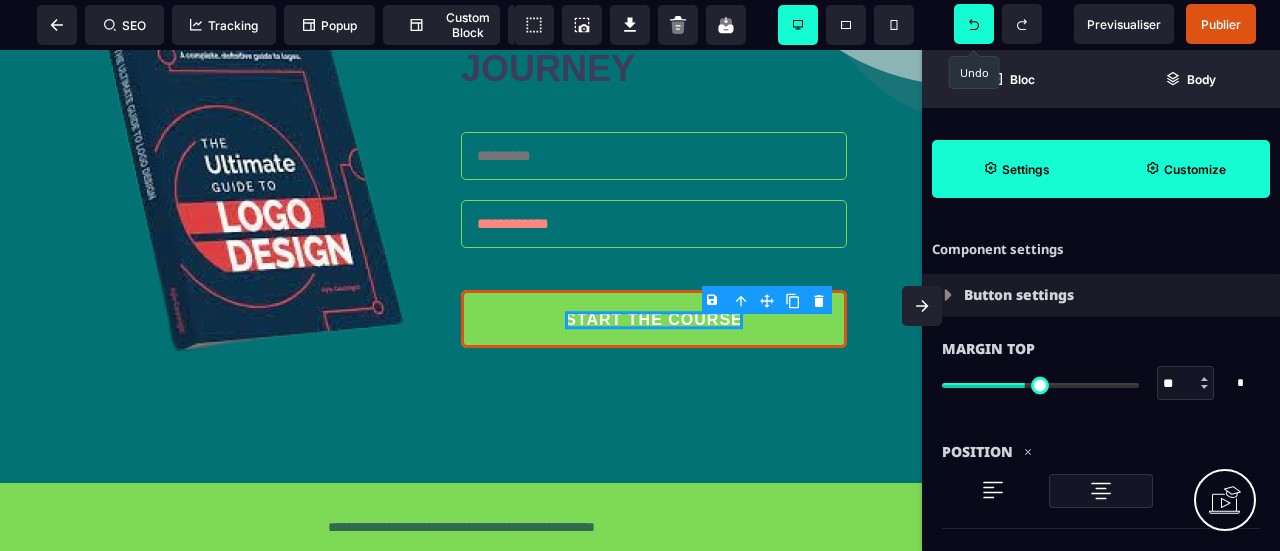 click at bounding box center [937, 276] 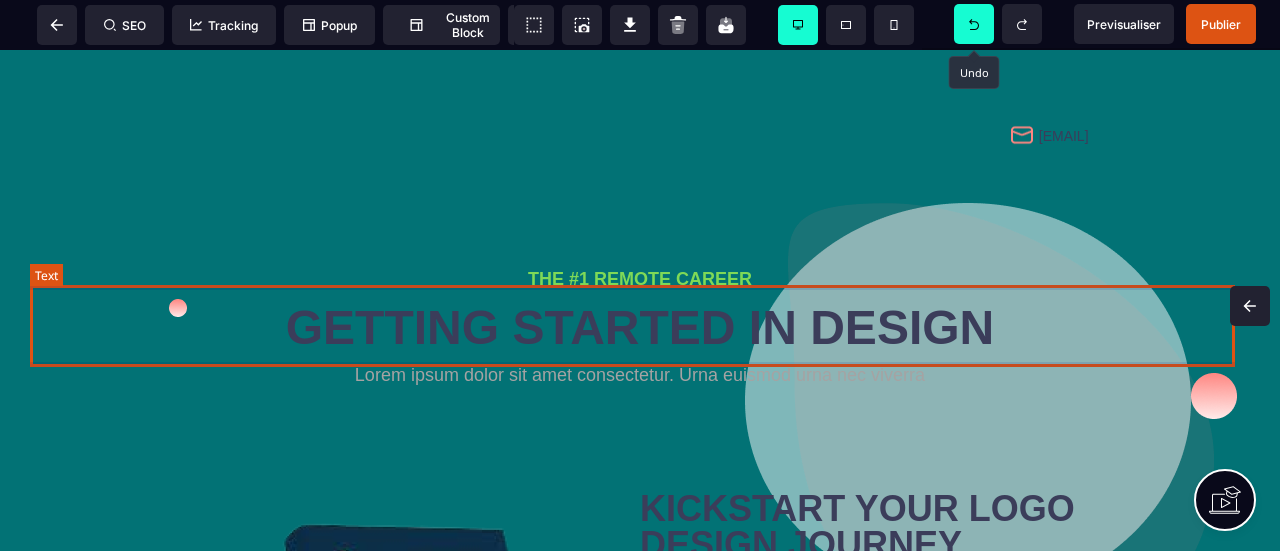 scroll, scrollTop: 0, scrollLeft: 0, axis: both 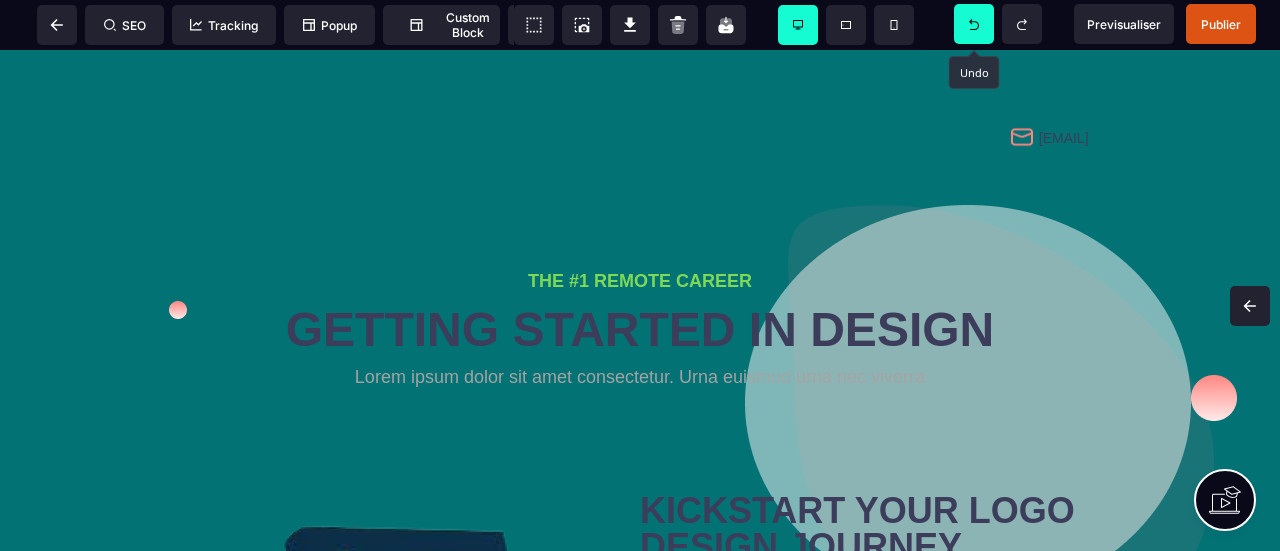 click at bounding box center [1250, 306] 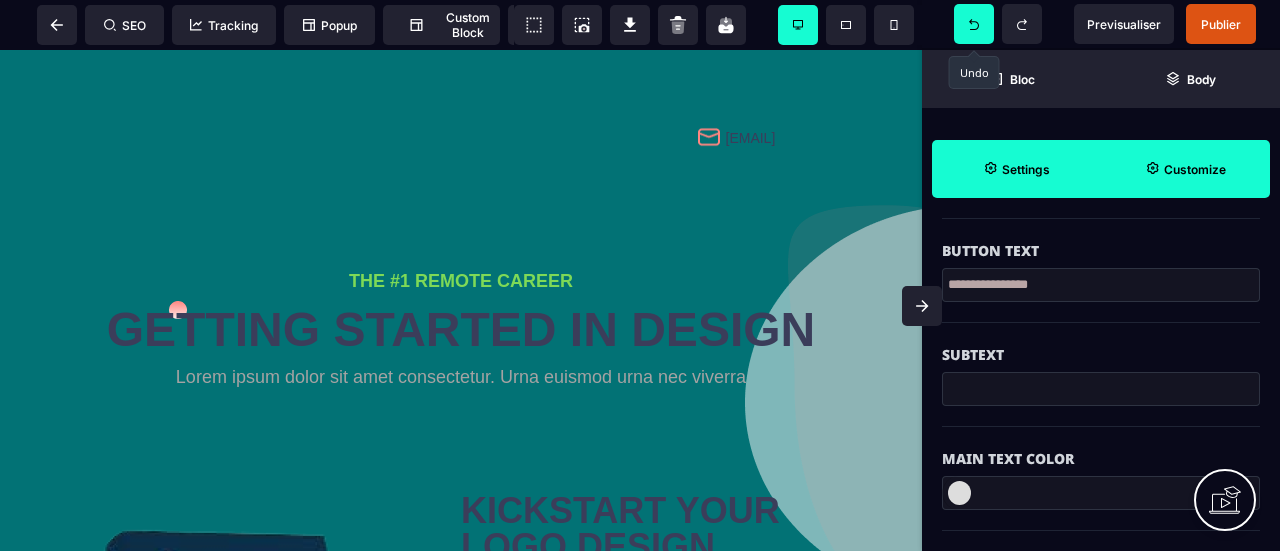 scroll, scrollTop: 800, scrollLeft: 0, axis: vertical 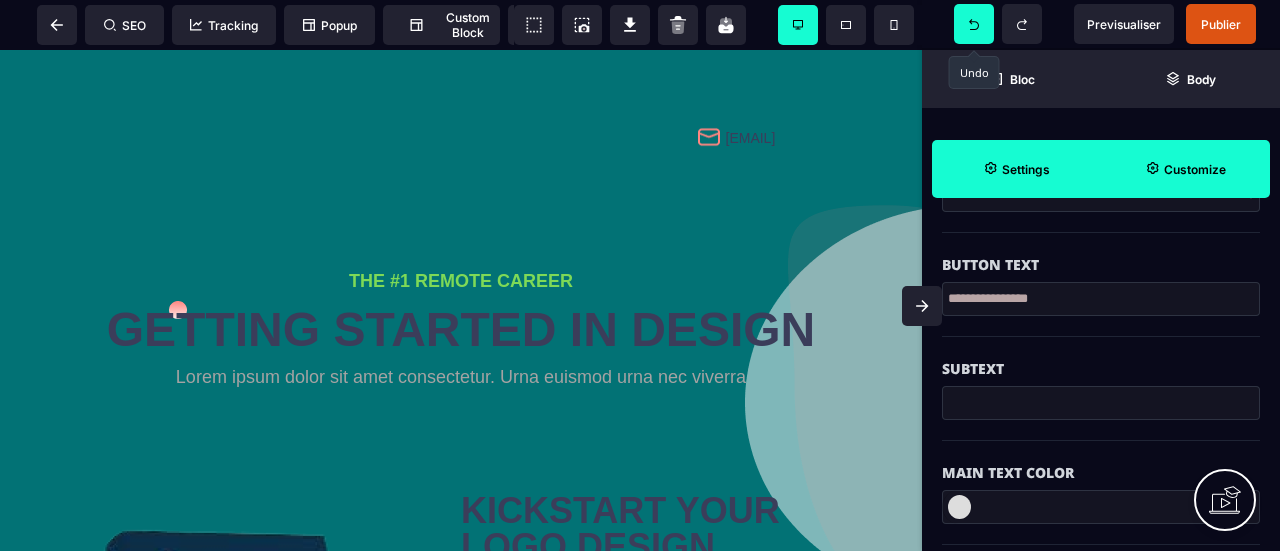 click on "**********" at bounding box center [1101, 299] 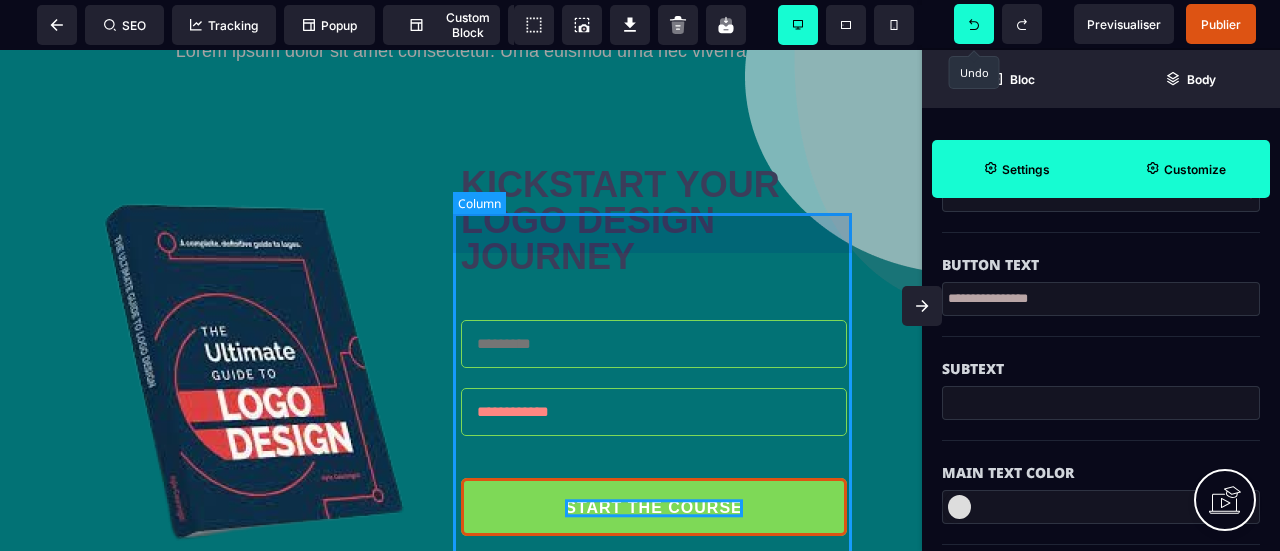 scroll, scrollTop: 500, scrollLeft: 0, axis: vertical 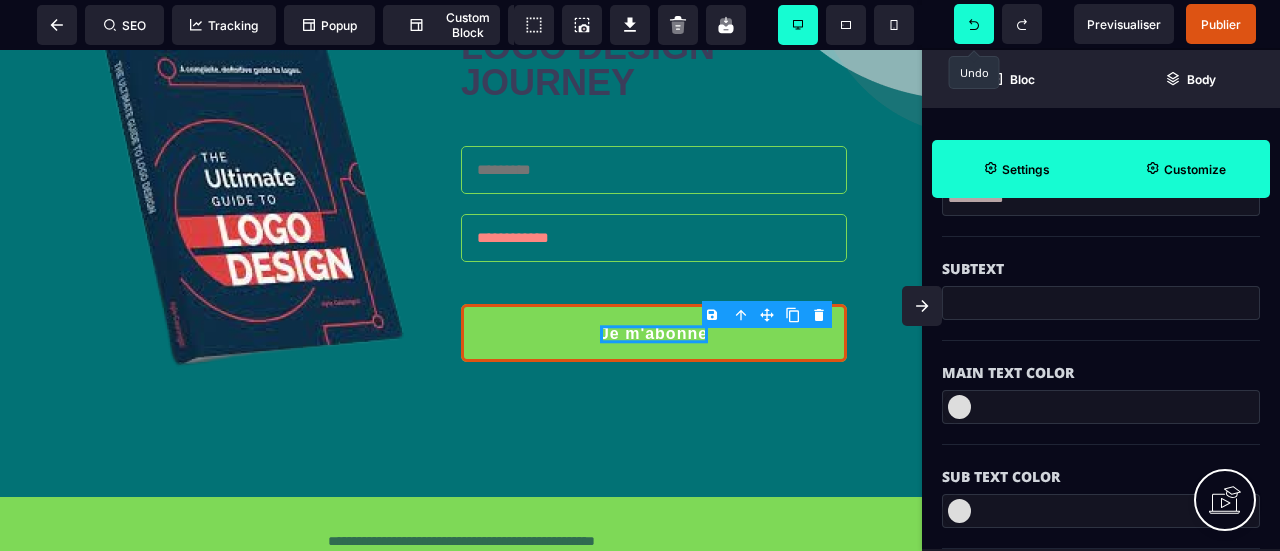 click at bounding box center [959, 407] 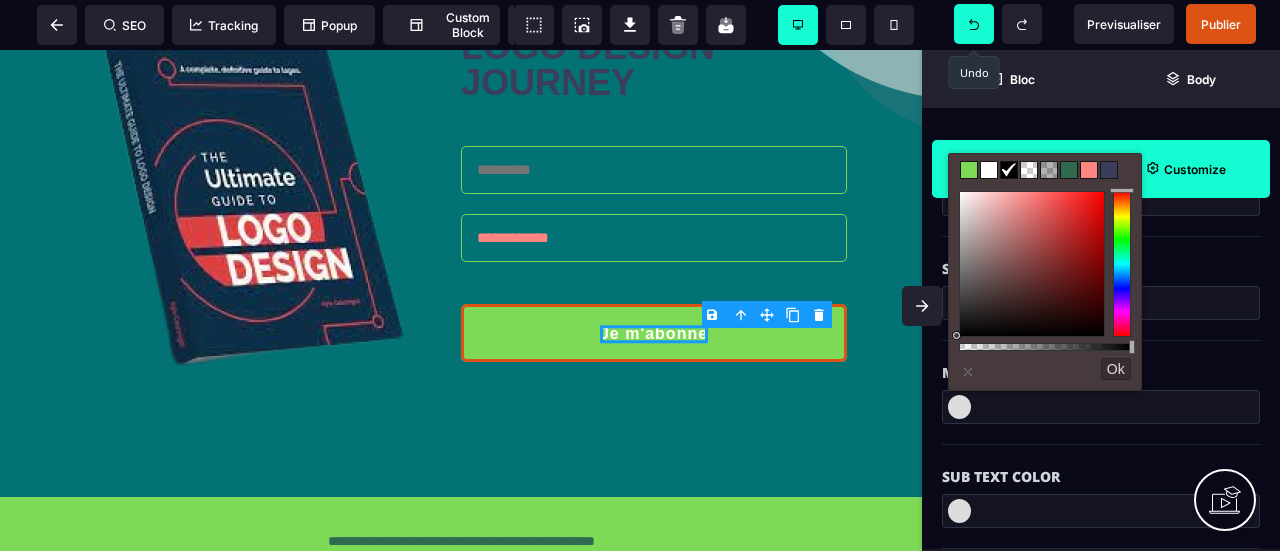 click at bounding box center [1121, 264] 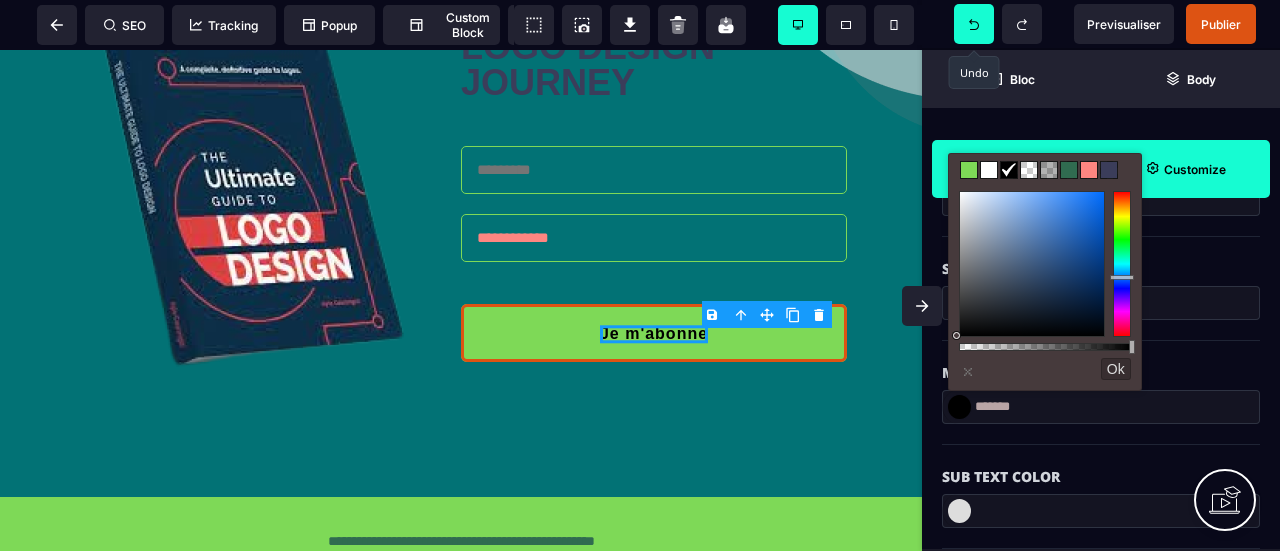 click at bounding box center (1121, 264) 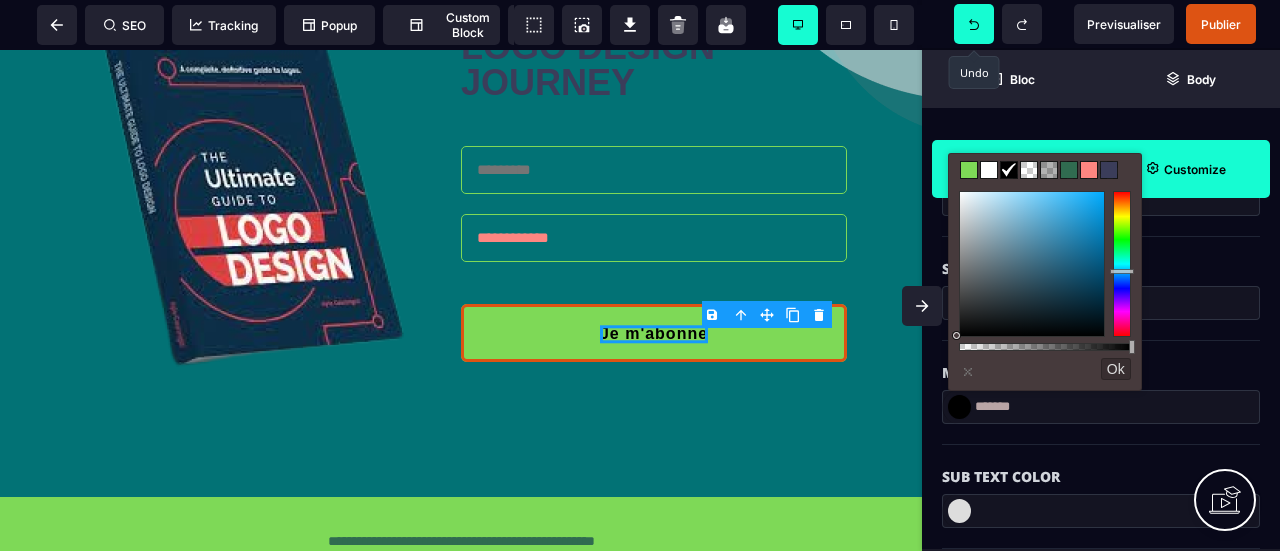 click at bounding box center [1121, 264] 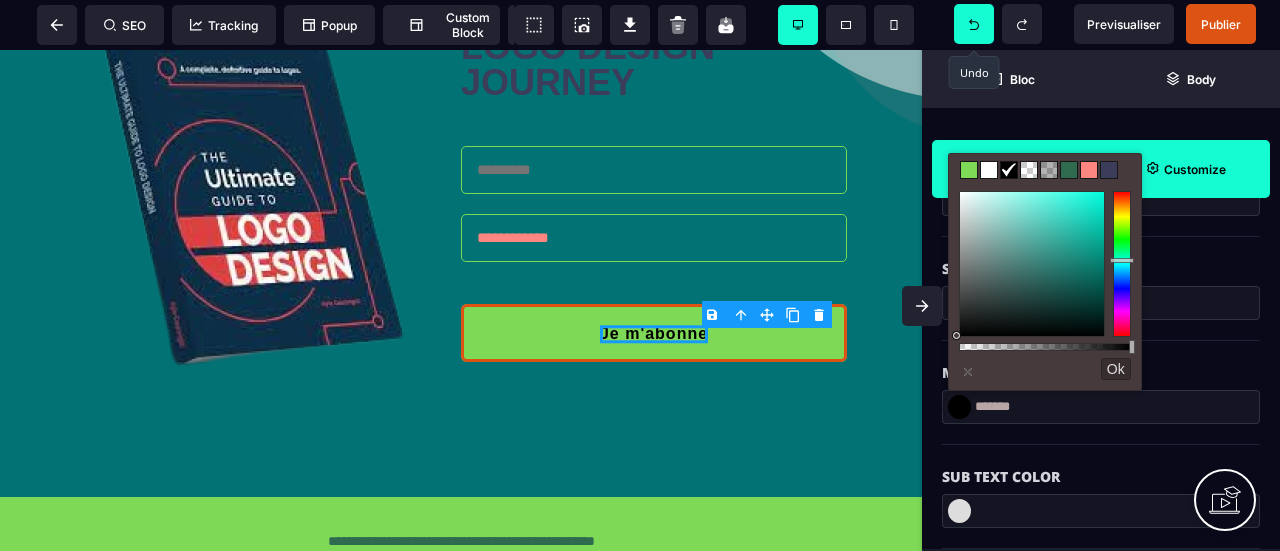 click at bounding box center (1032, 264) 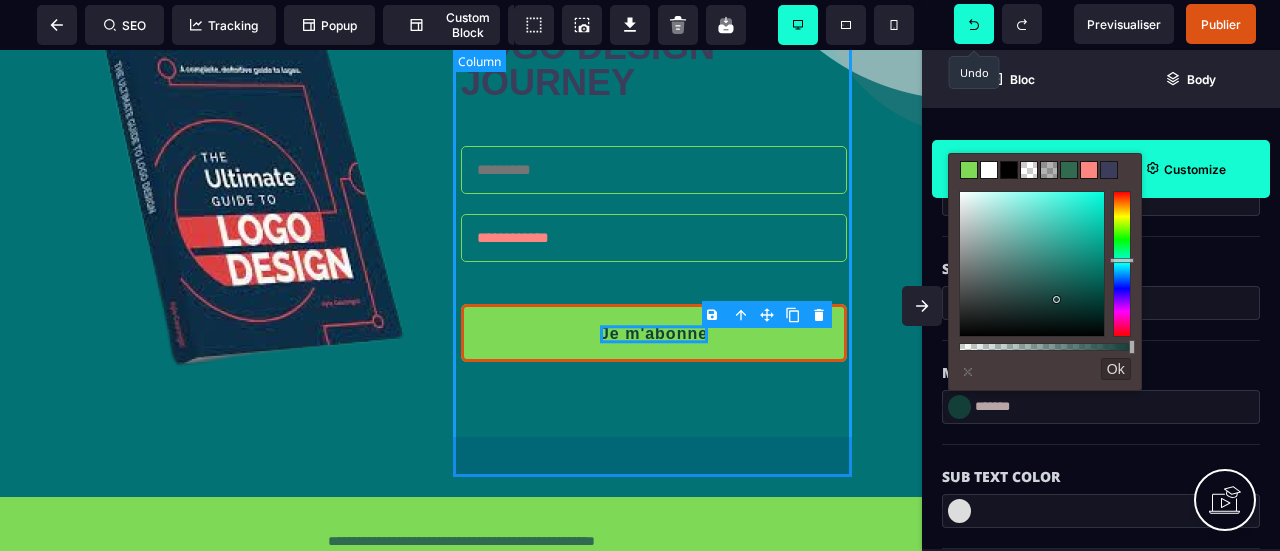 click on "**********" at bounding box center [664, 180] 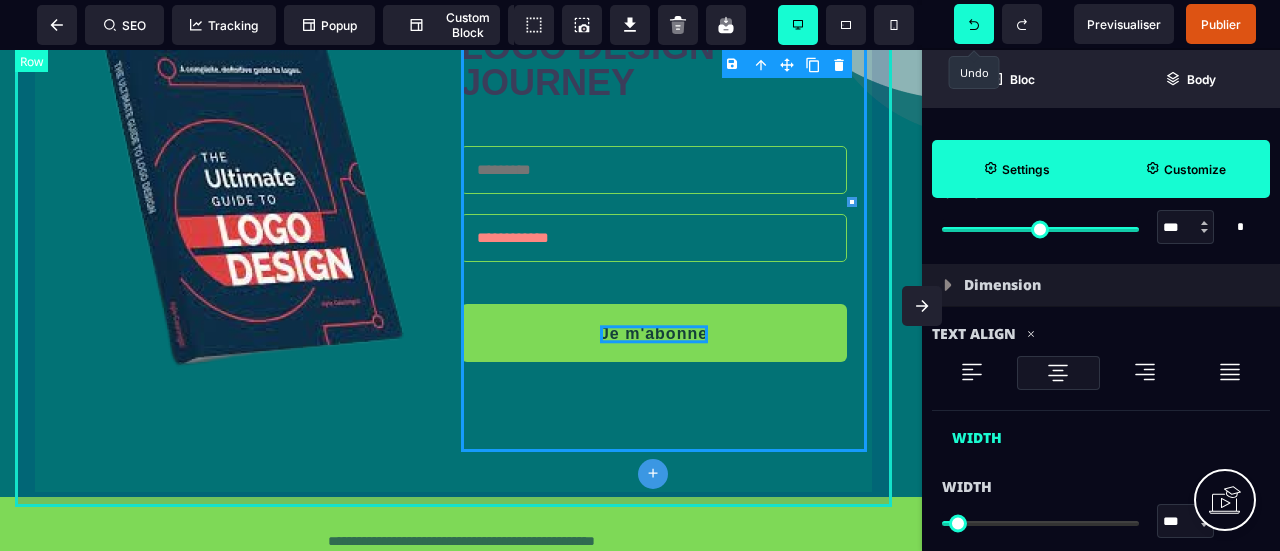 scroll, scrollTop: 0, scrollLeft: 0, axis: both 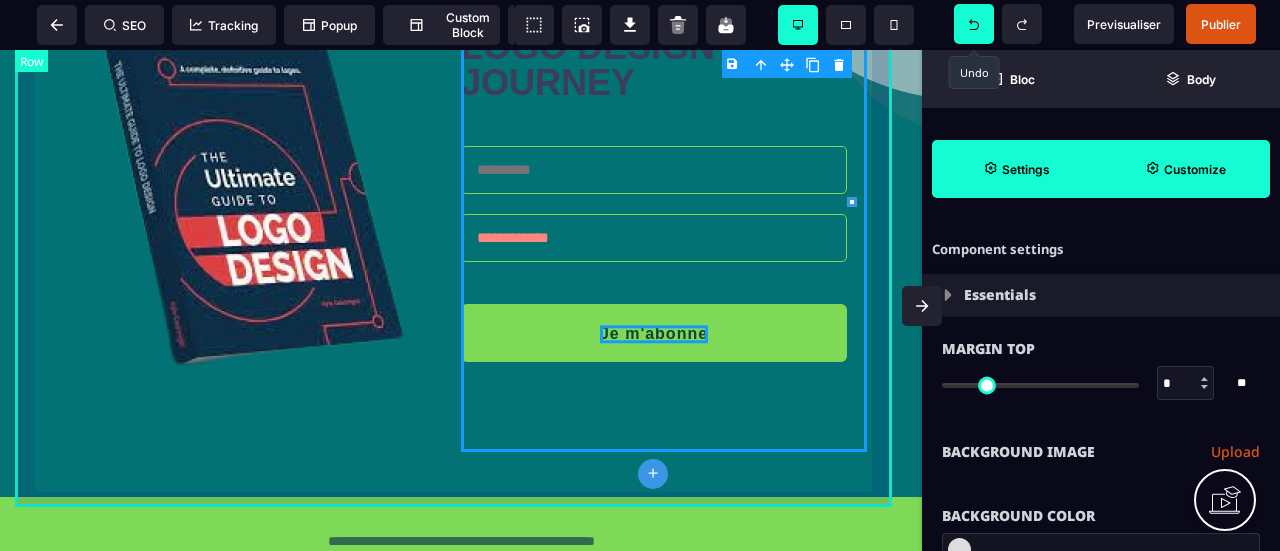 click on "**********" at bounding box center [461, 96] 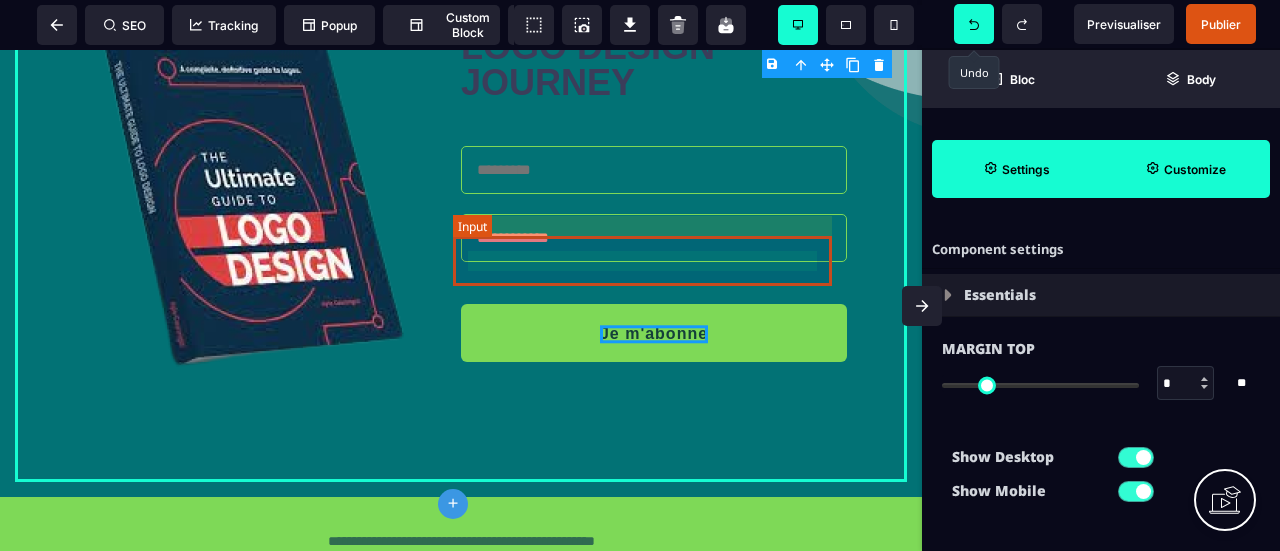 click on "**********" at bounding box center (654, 238) 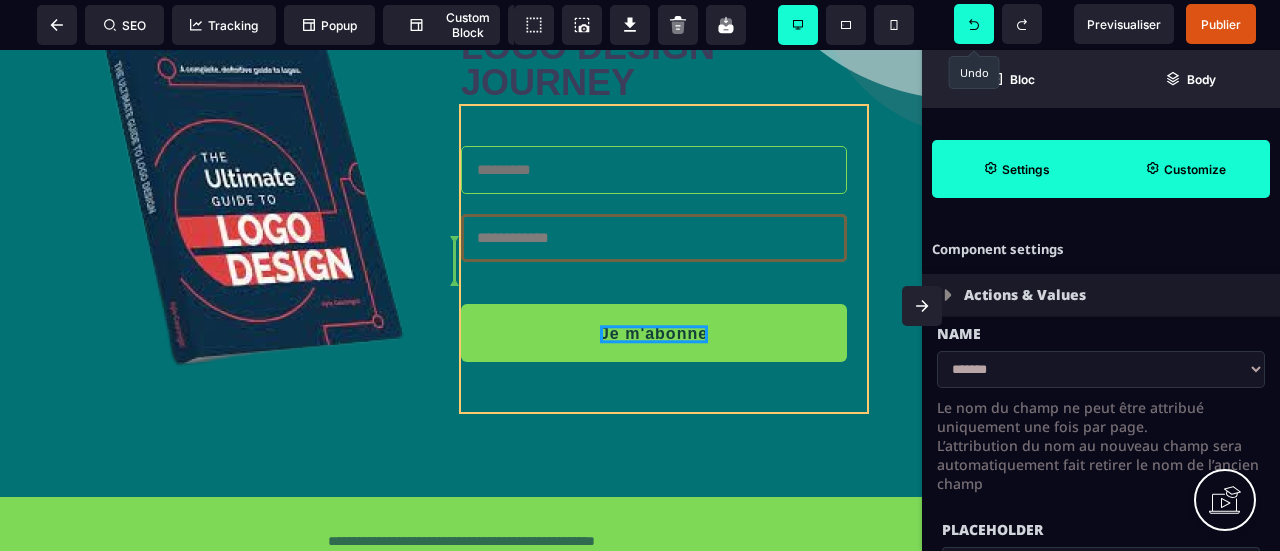 drag, startPoint x: 572, startPoint y: 259, endPoint x: 582, endPoint y: 260, distance: 10.049875 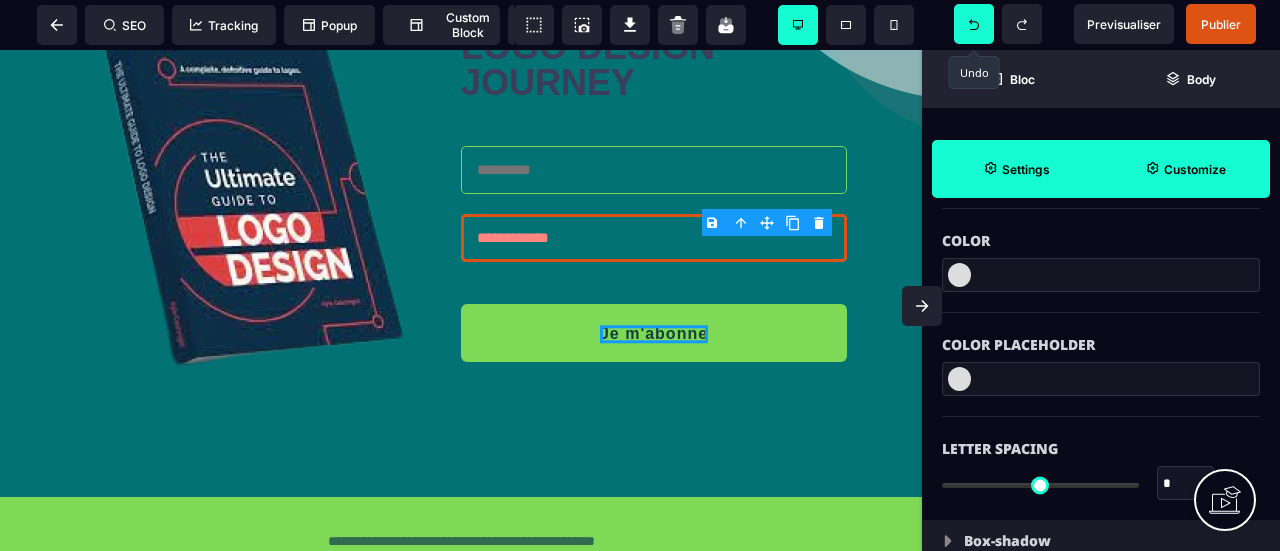 scroll, scrollTop: 2600, scrollLeft: 0, axis: vertical 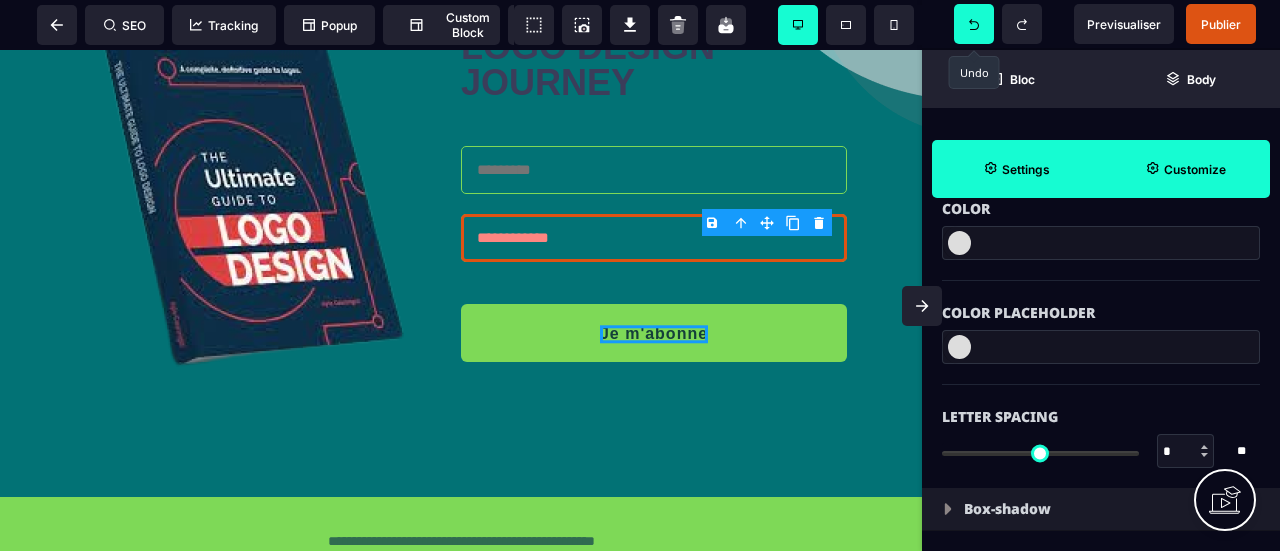 click at bounding box center (959, 243) 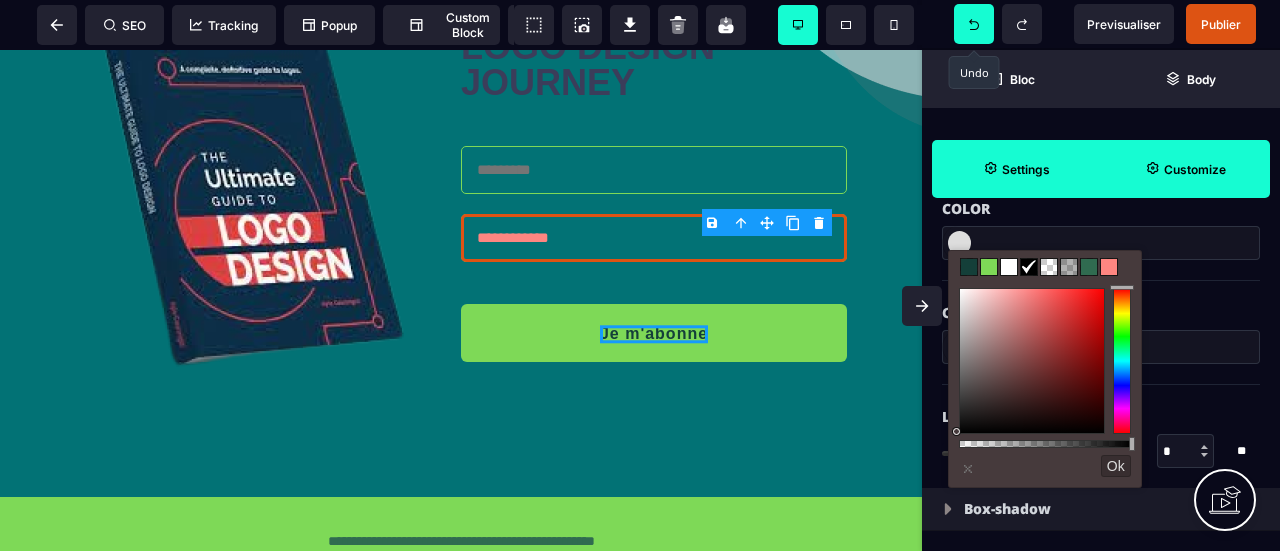 click at bounding box center (989, 267) 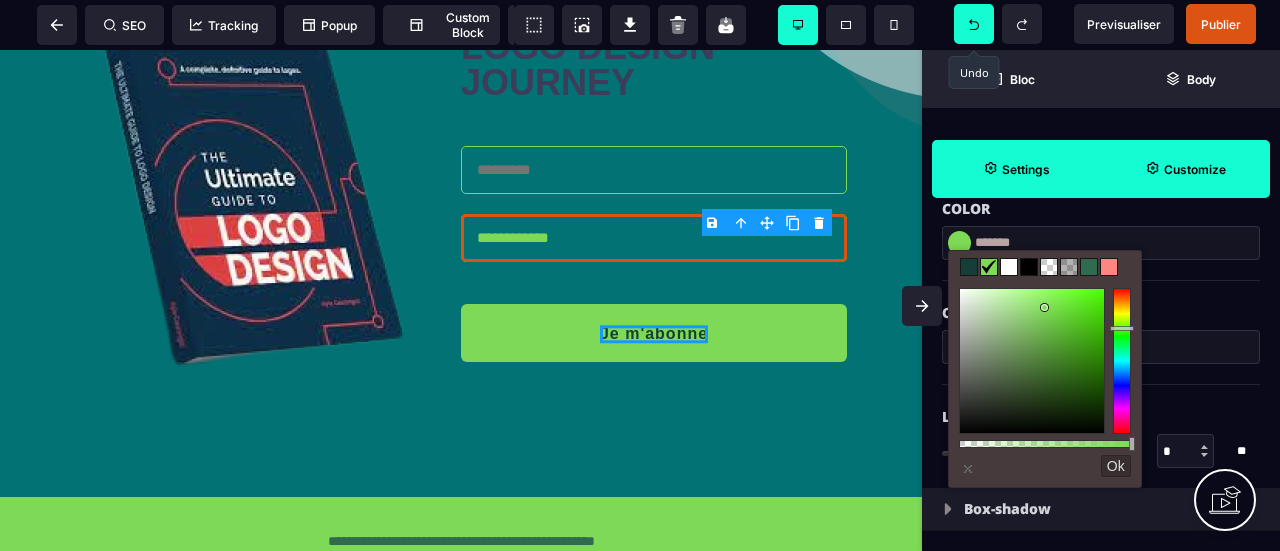 click on "Ok" at bounding box center [1116, 466] 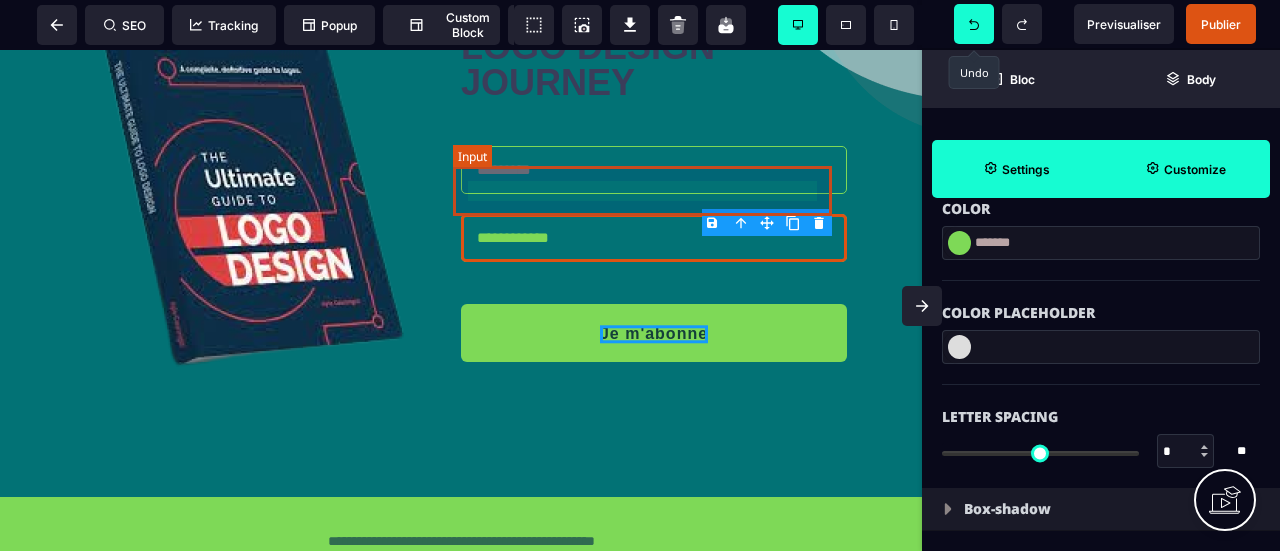 click at bounding box center [654, 170] 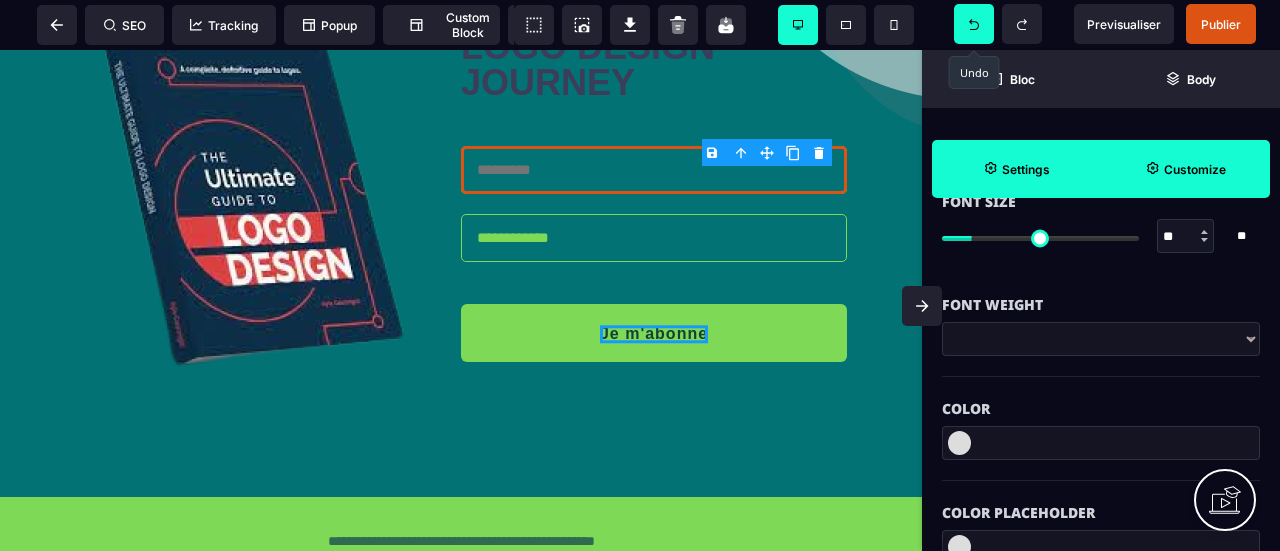 scroll, scrollTop: 2500, scrollLeft: 0, axis: vertical 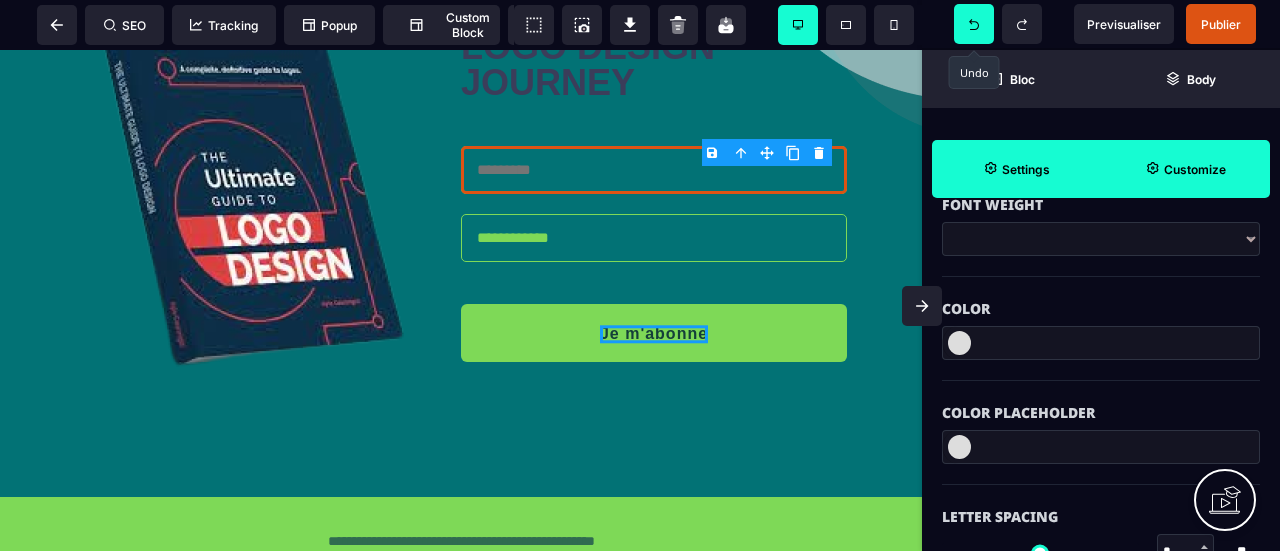 click at bounding box center [959, 343] 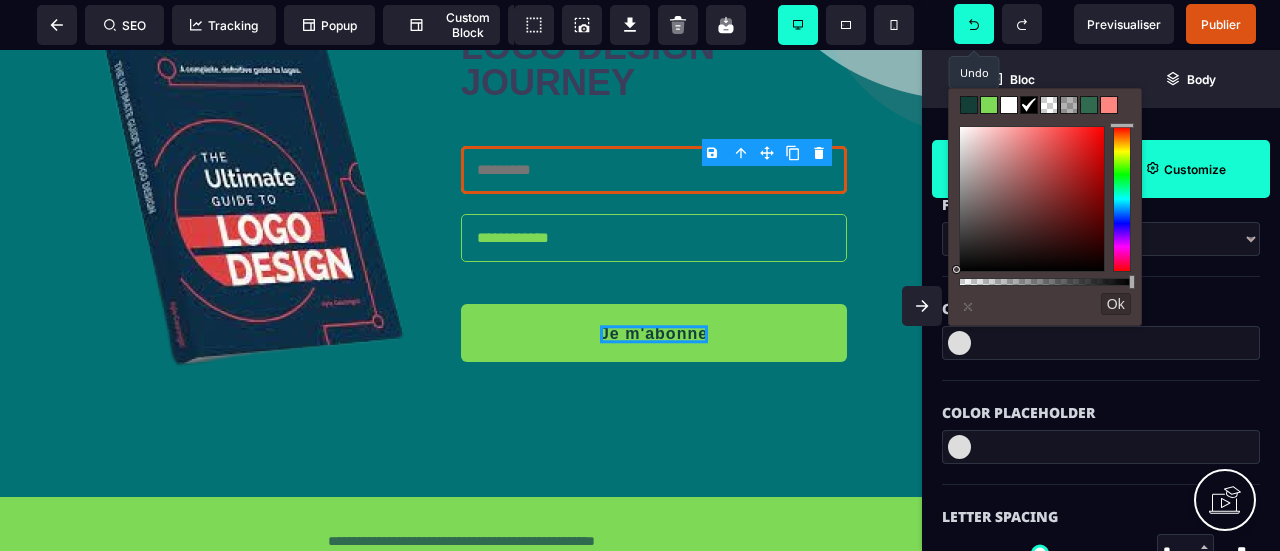 click at bounding box center (969, 105) 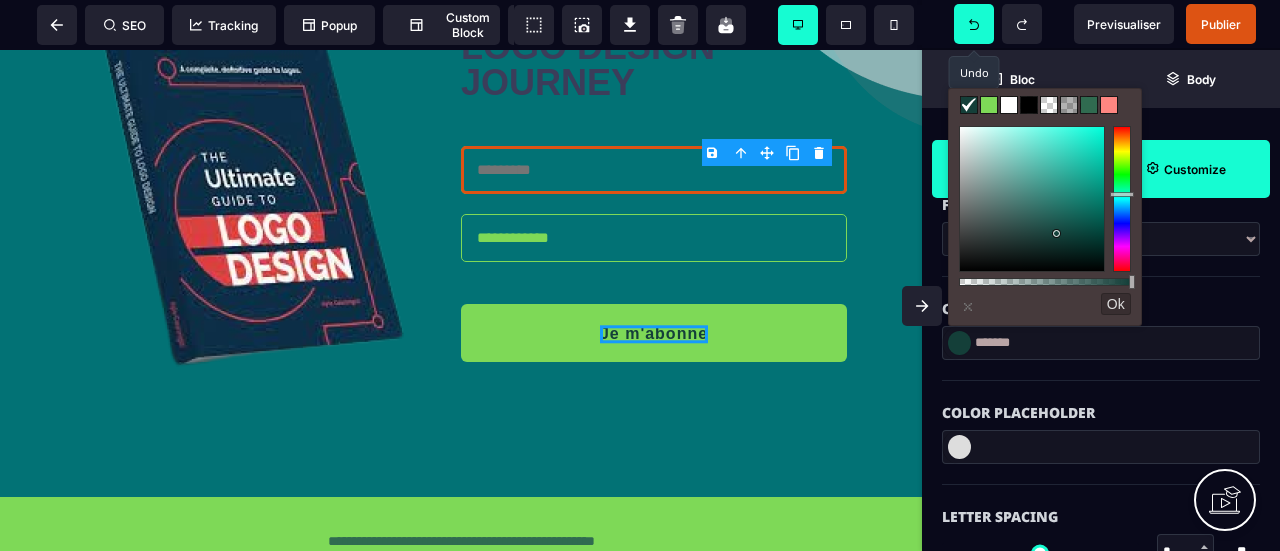 click at bounding box center (989, 105) 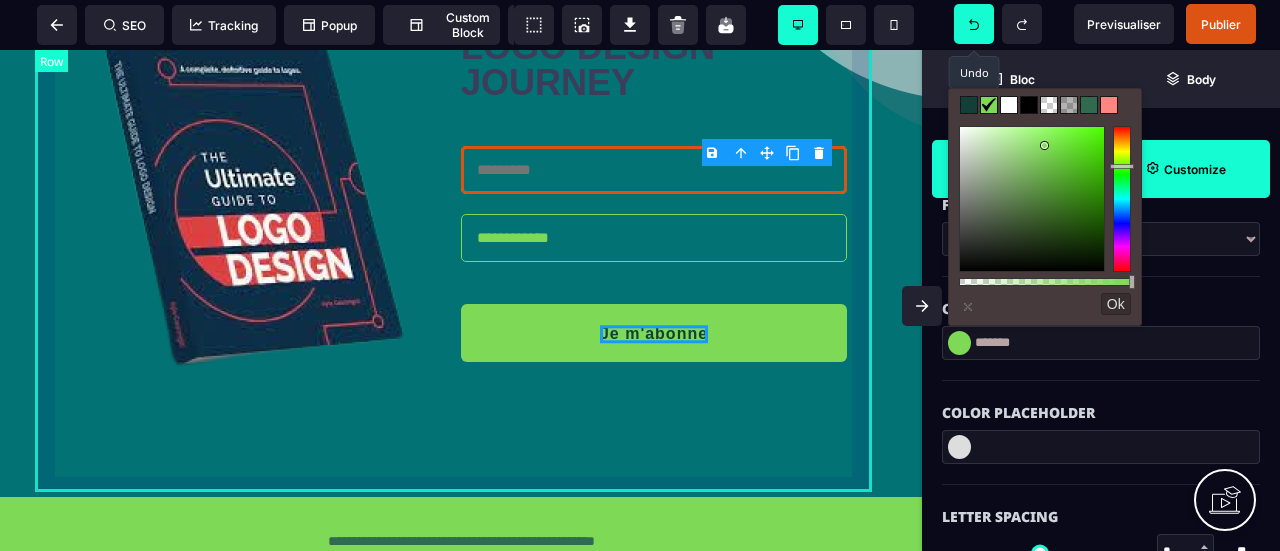 click on "**********" at bounding box center (461, 180) 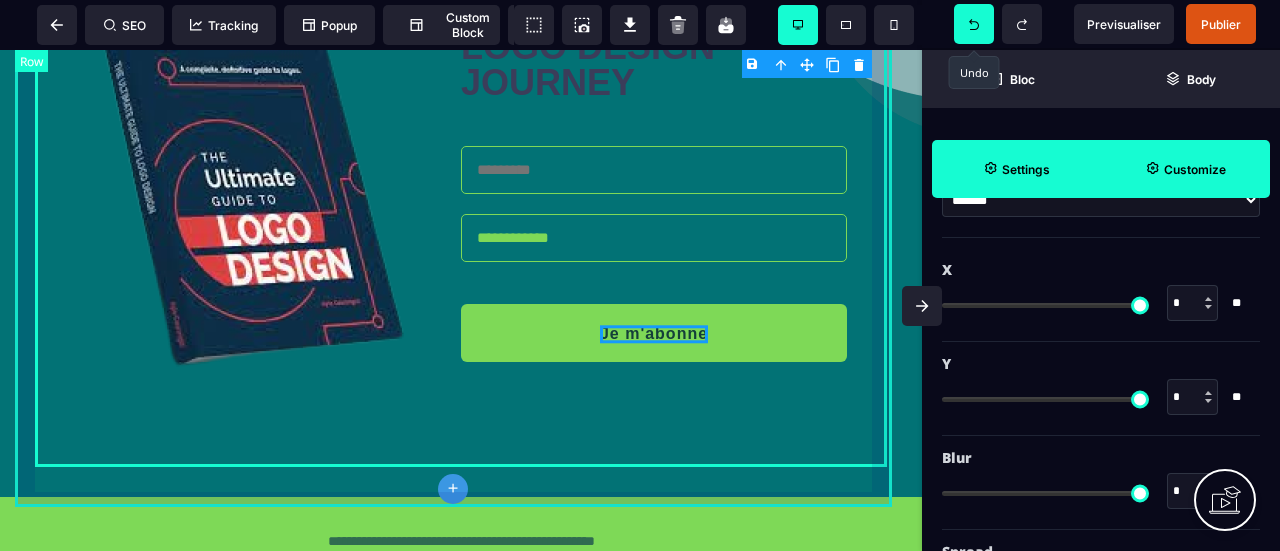 scroll, scrollTop: 0, scrollLeft: 0, axis: both 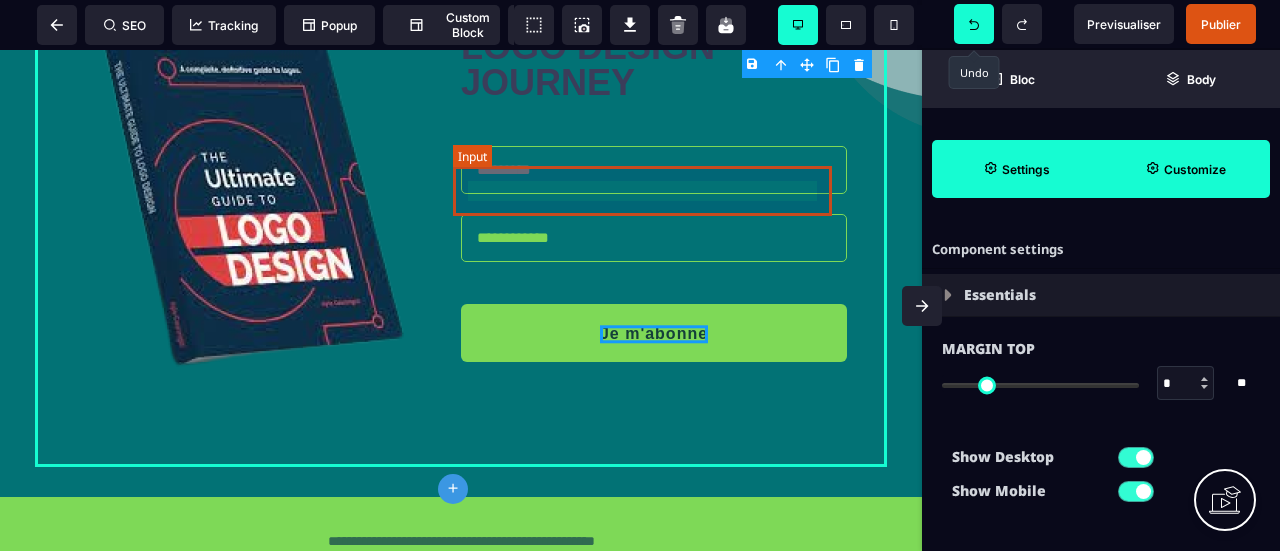 click at bounding box center [654, 170] 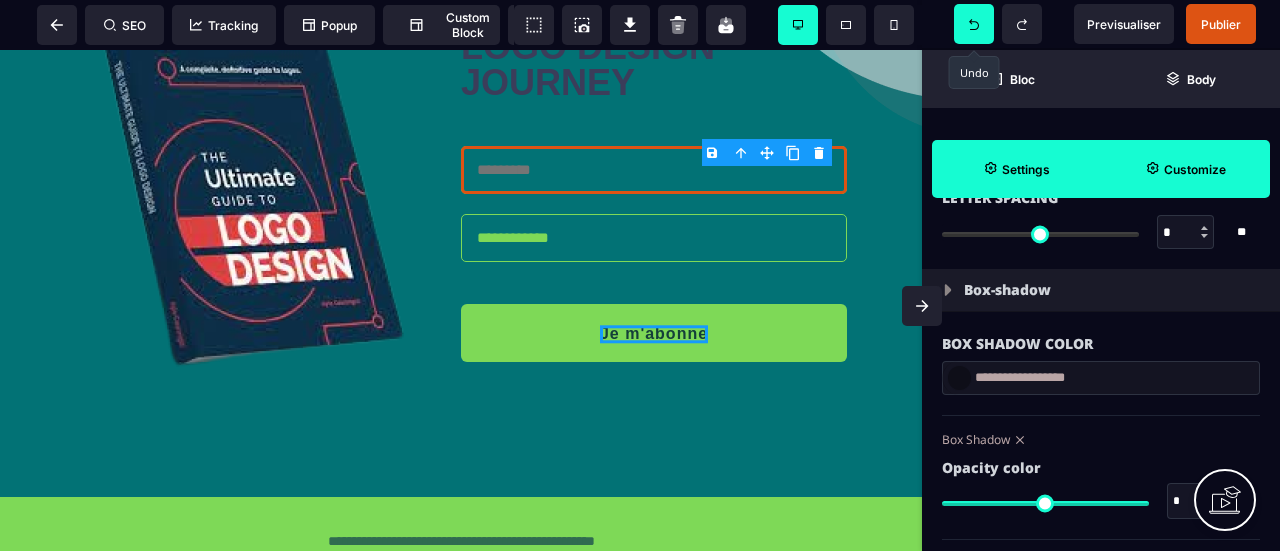 scroll, scrollTop: 2708, scrollLeft: 0, axis: vertical 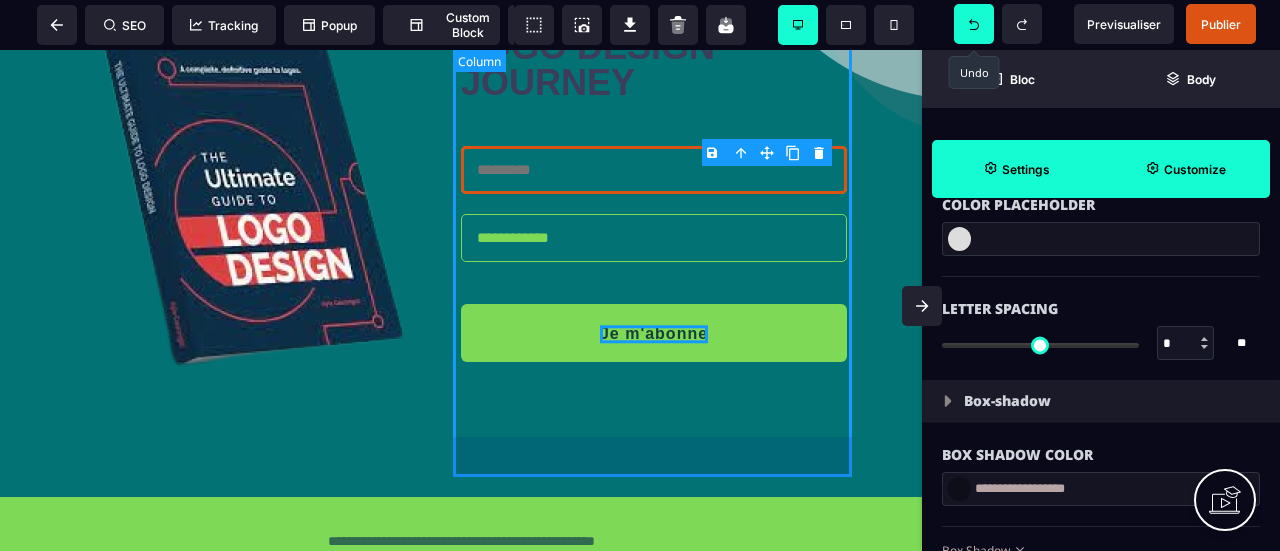 click on "**********" at bounding box center [664, 180] 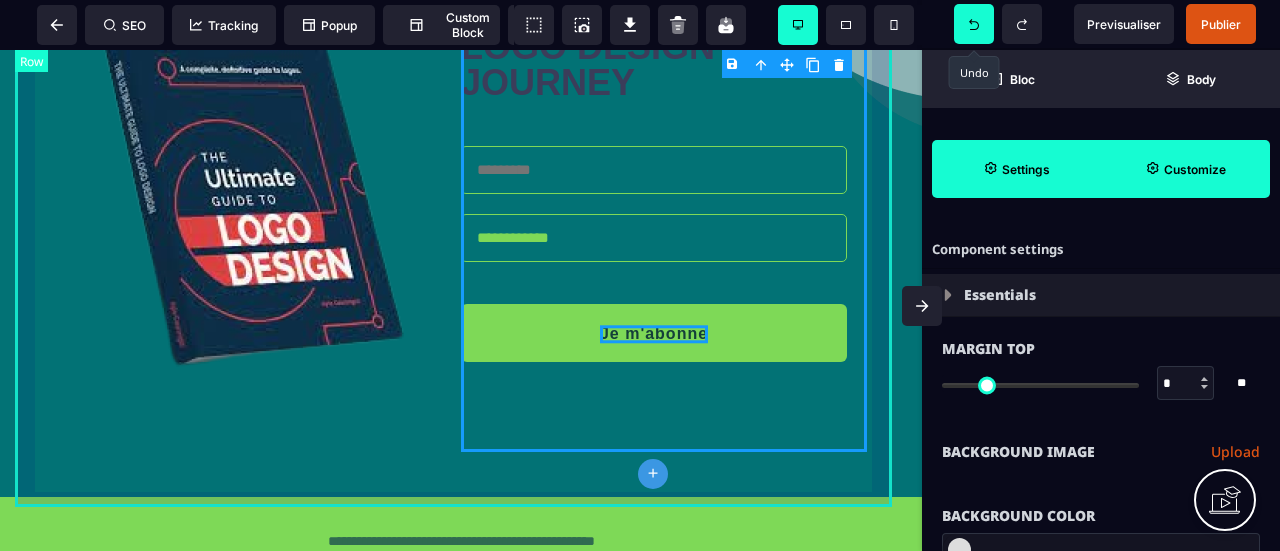 click on "**********" at bounding box center (461, 96) 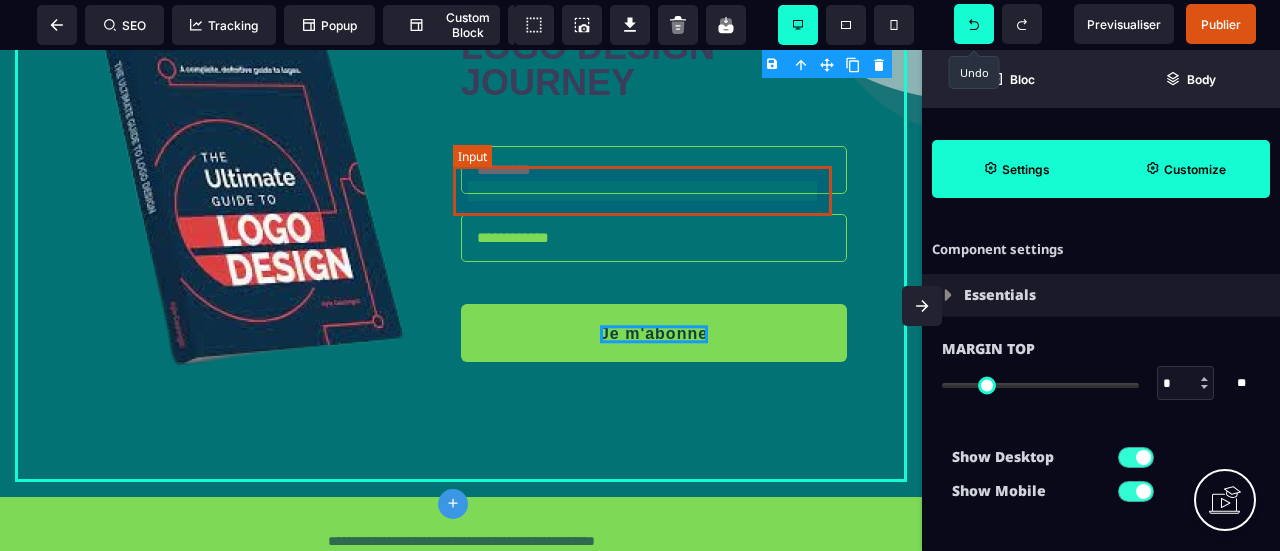 click at bounding box center (654, 170) 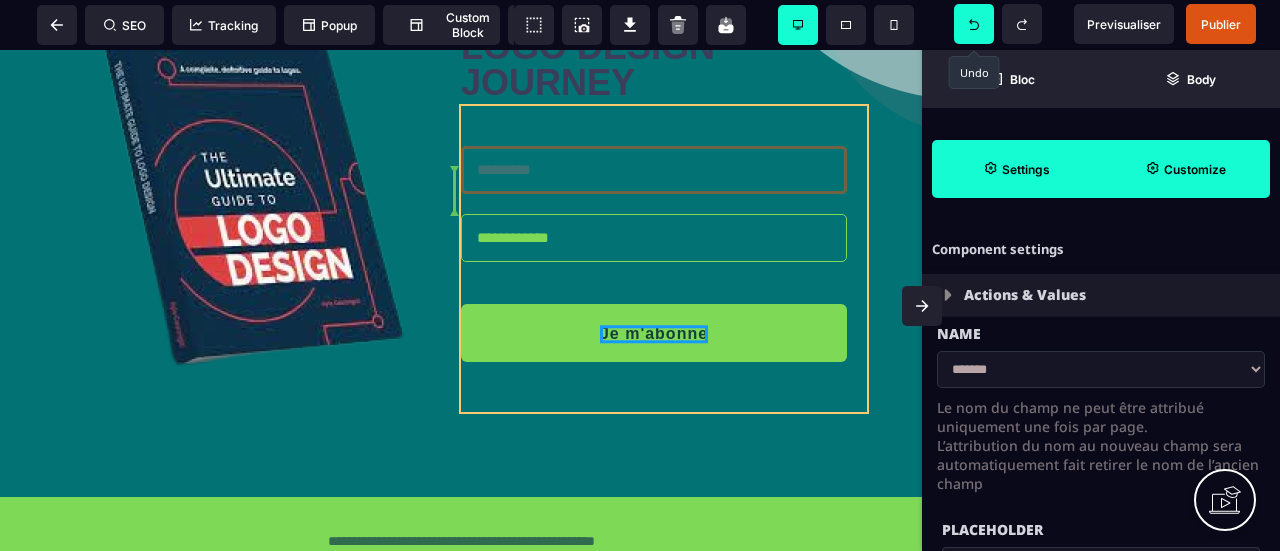 drag, startPoint x: 551, startPoint y: 187, endPoint x: 502, endPoint y: 189, distance: 49.0408 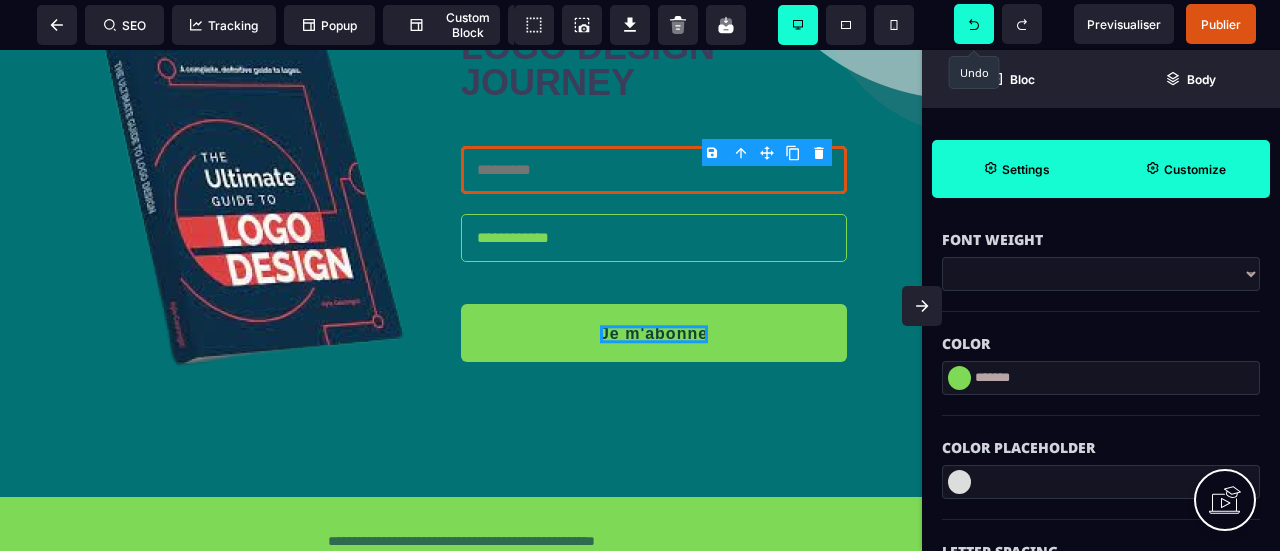 scroll, scrollTop: 2500, scrollLeft: 0, axis: vertical 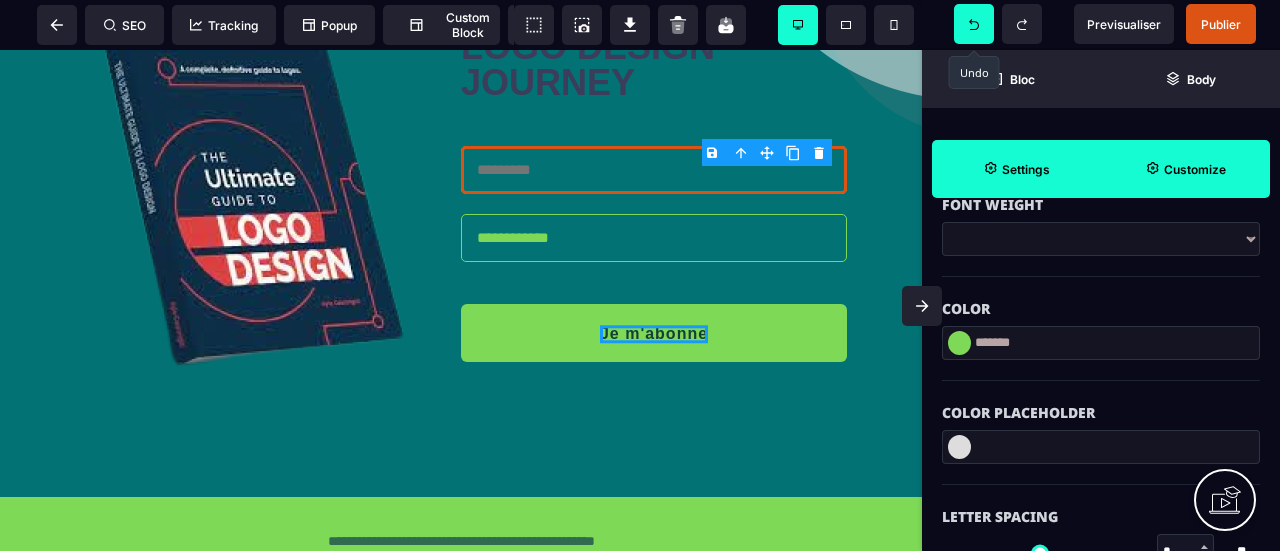 click at bounding box center (959, 447) 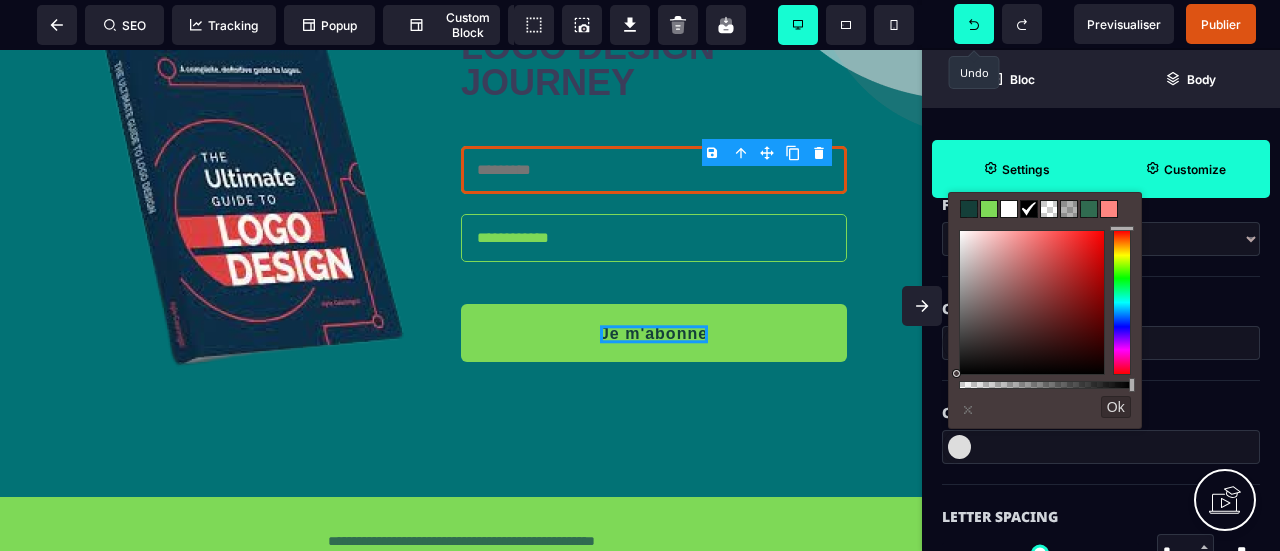 click at bounding box center (989, 209) 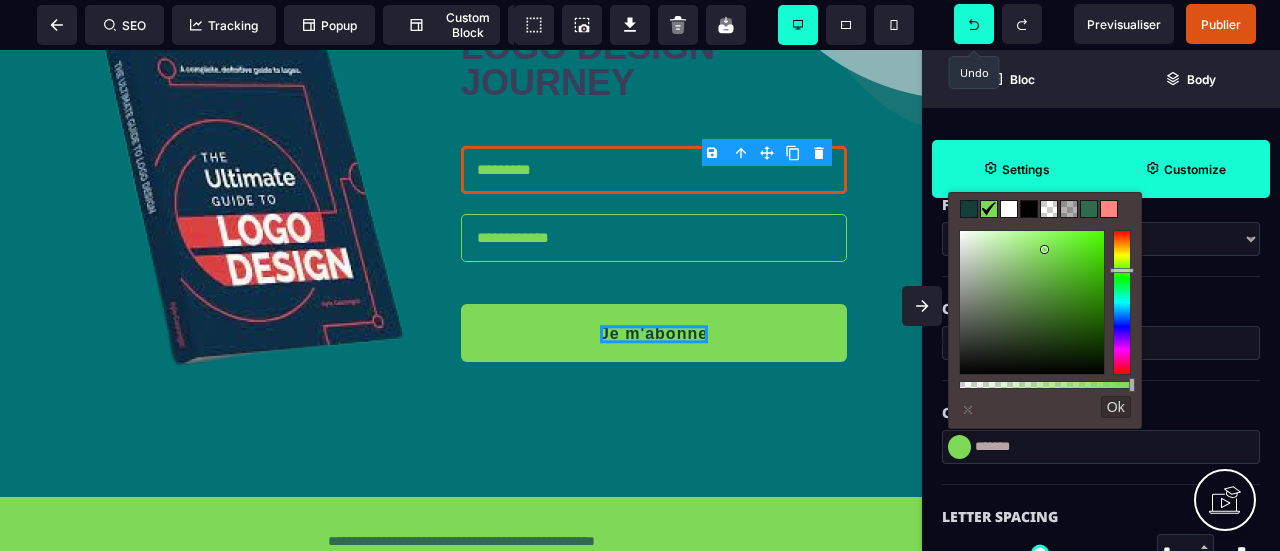 click on "Ok" at bounding box center (1116, 407) 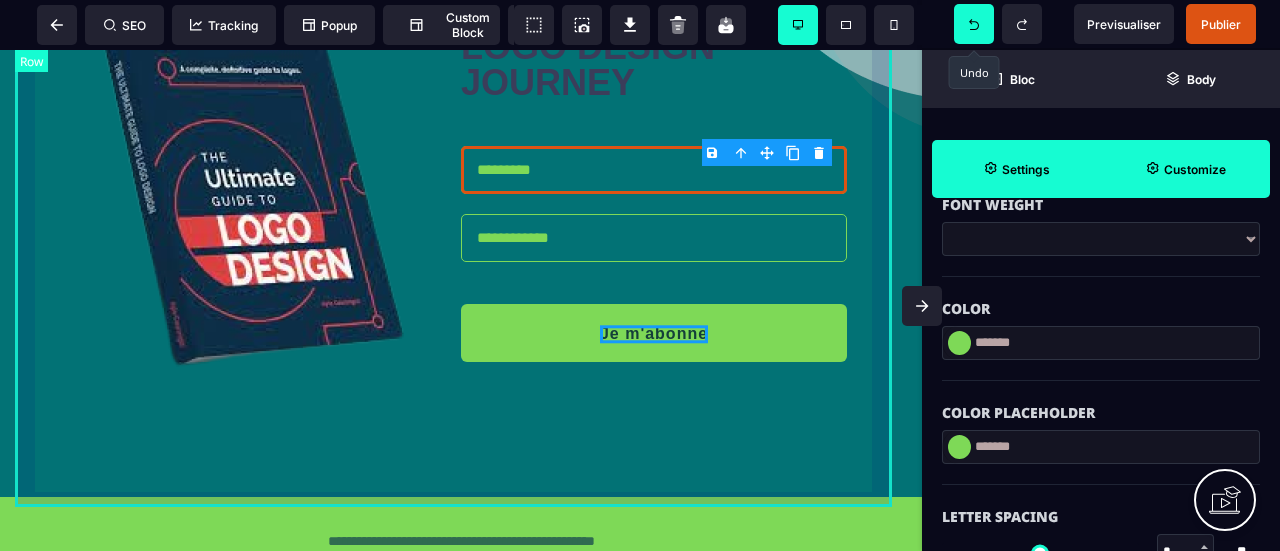 click on "**********" at bounding box center [461, 96] 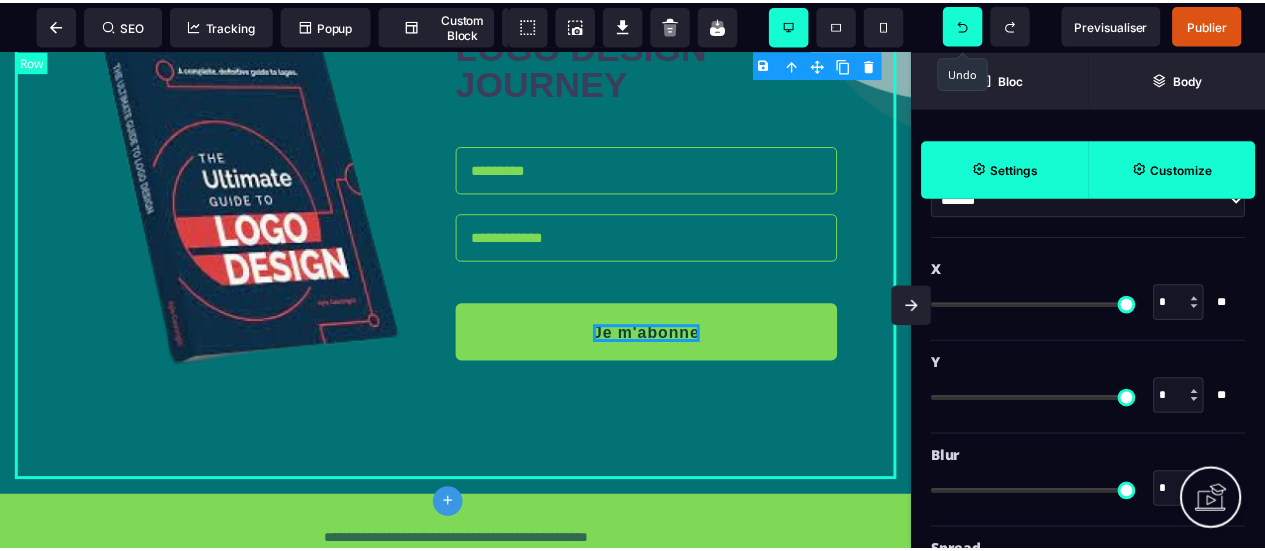 scroll, scrollTop: 0, scrollLeft: 0, axis: both 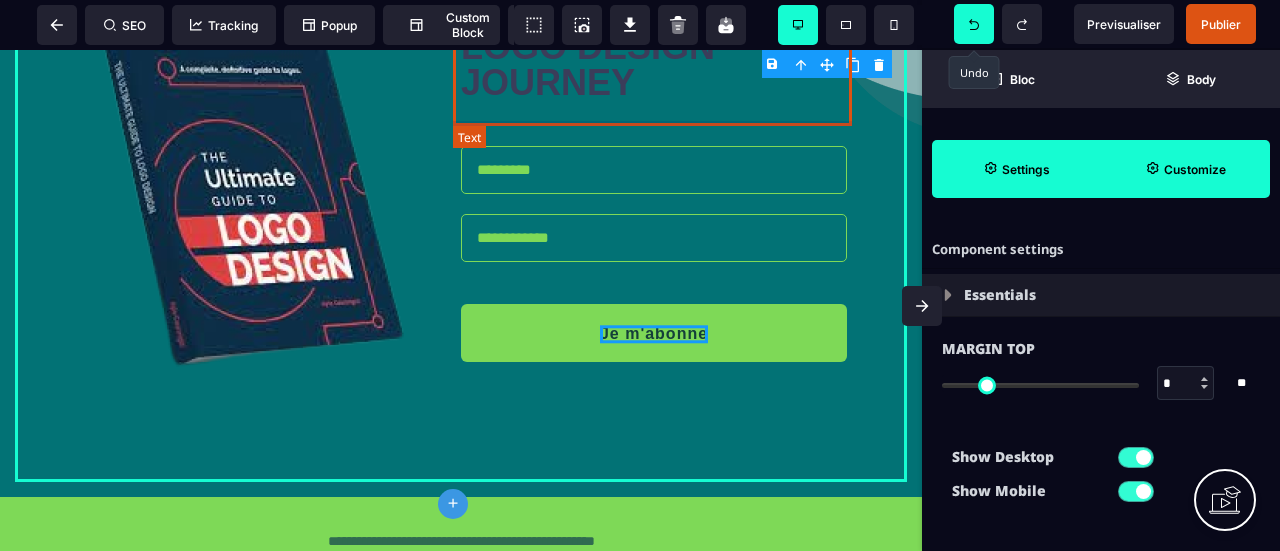 click on "KICKSTART YOUR LOGO DESIGN JOURNEY" at bounding box center (664, 47) 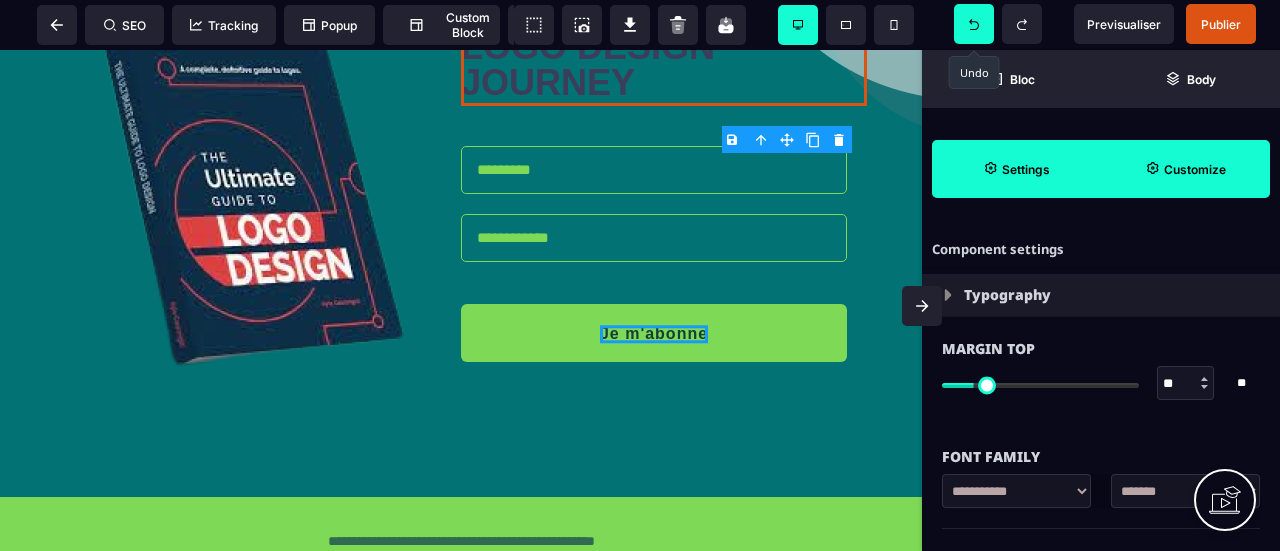 click on "B I U S
A *******
Text
SEO
Tracking
Popup" at bounding box center (640, 275) 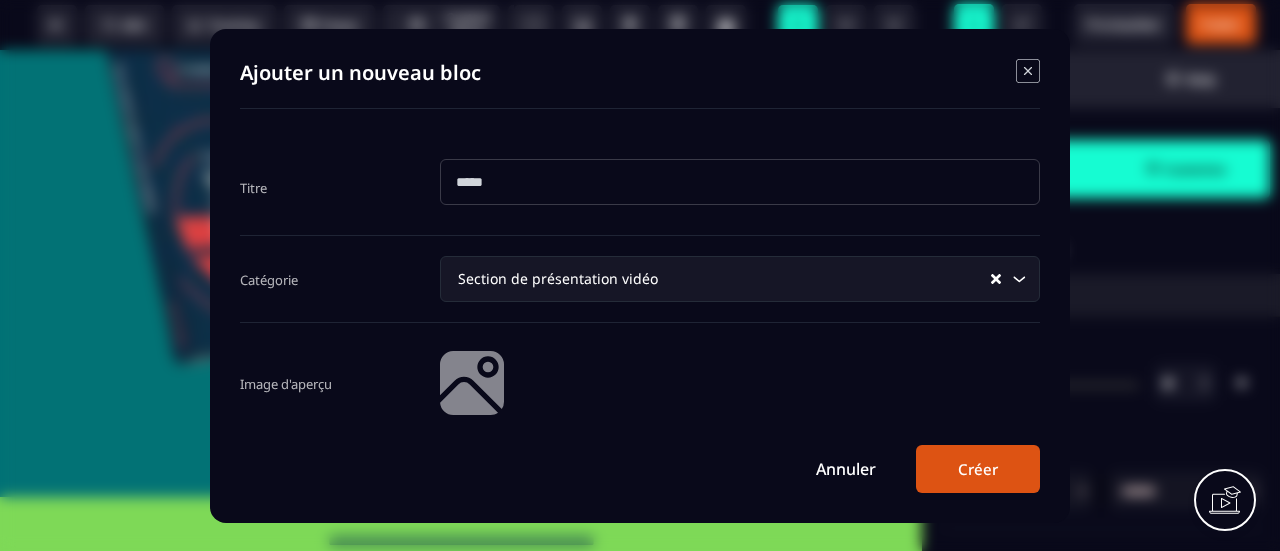 click 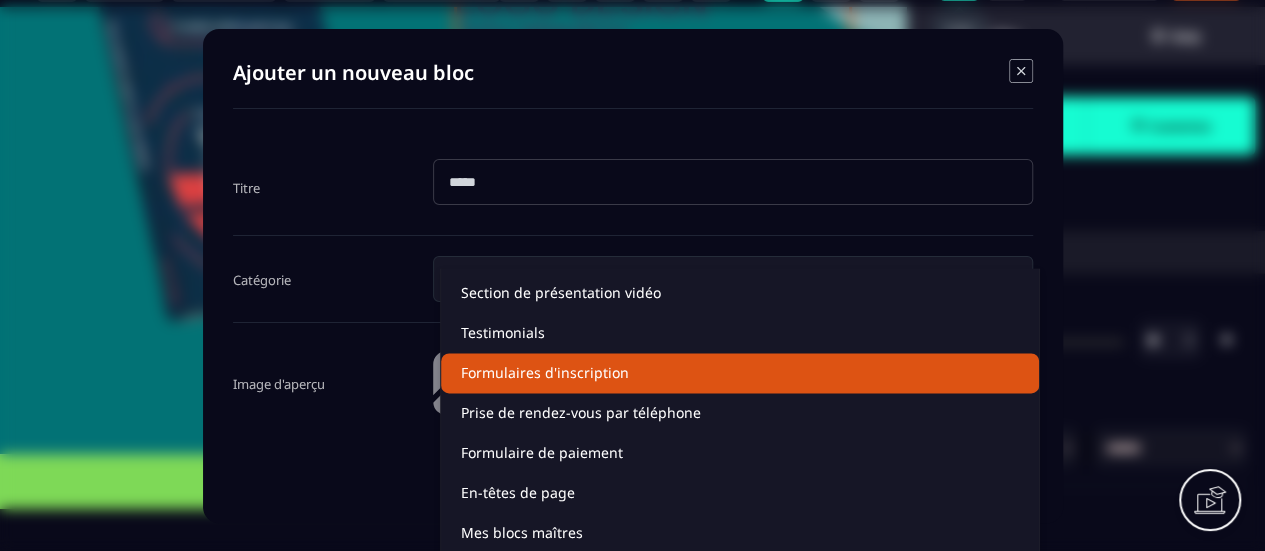 scroll, scrollTop: 79, scrollLeft: 0, axis: vertical 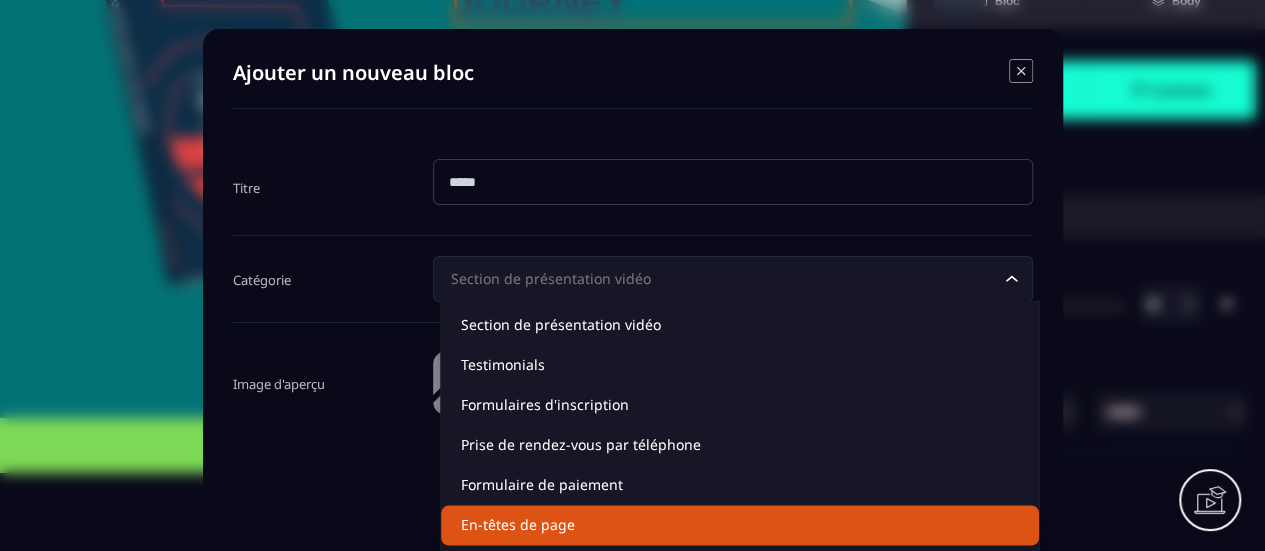 click on "En-têtes de page" 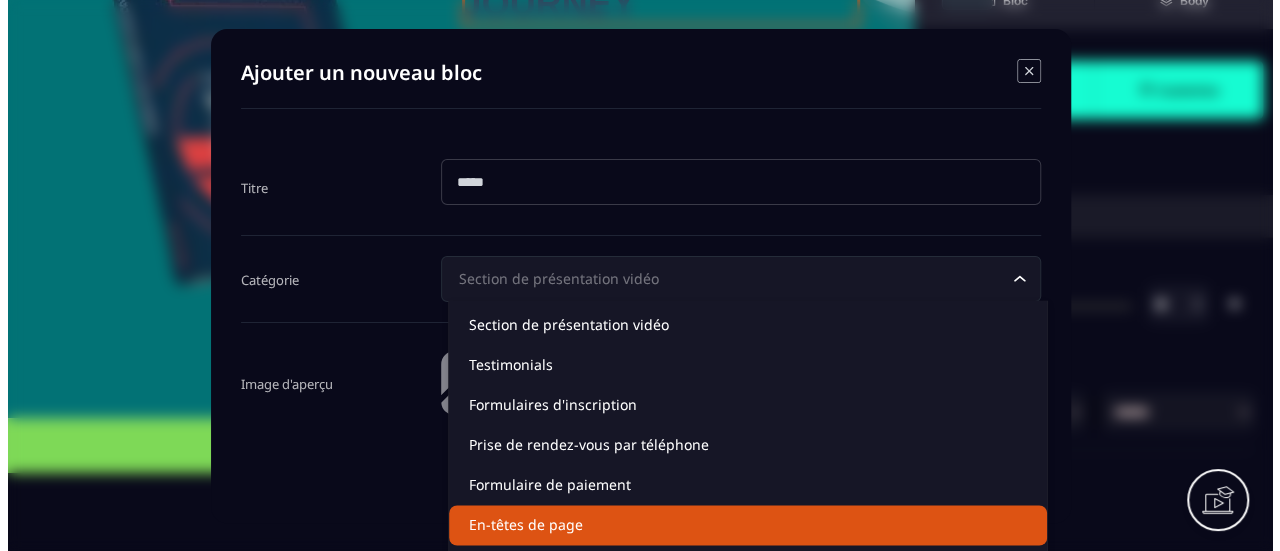 scroll, scrollTop: 0, scrollLeft: 0, axis: both 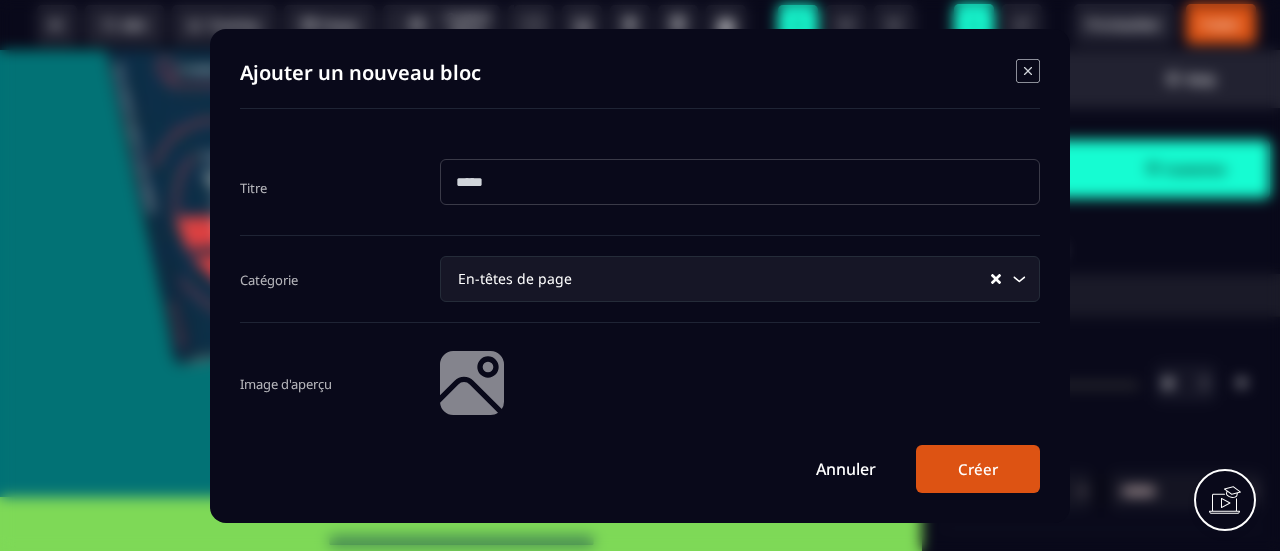click at bounding box center [740, 182] 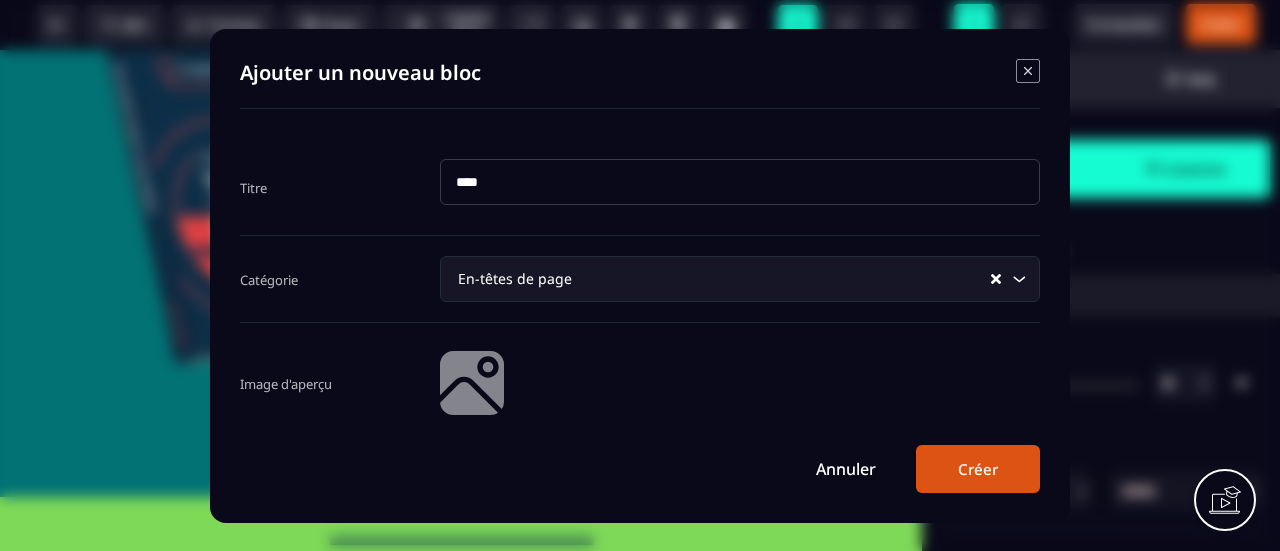 click 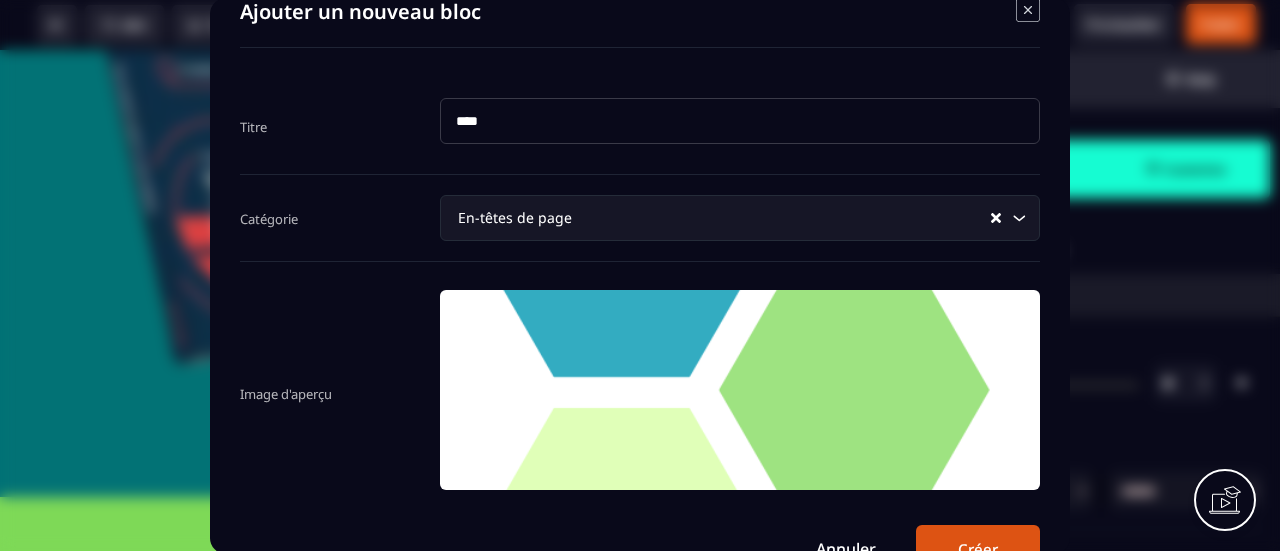 scroll, scrollTop: 77, scrollLeft: 0, axis: vertical 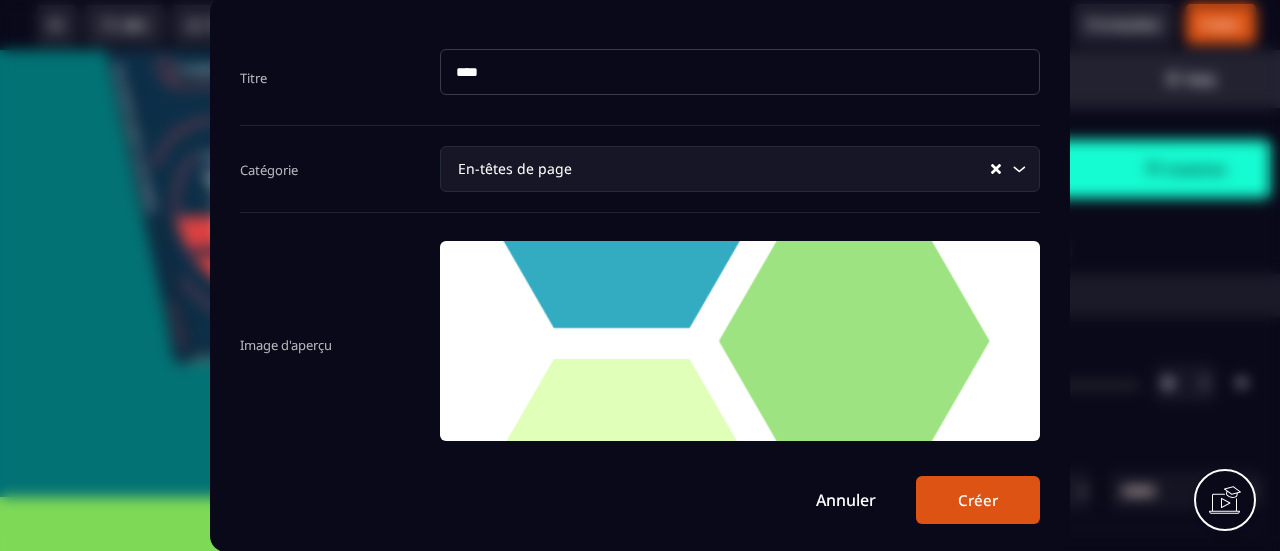 click on "Créer" at bounding box center [978, 500] 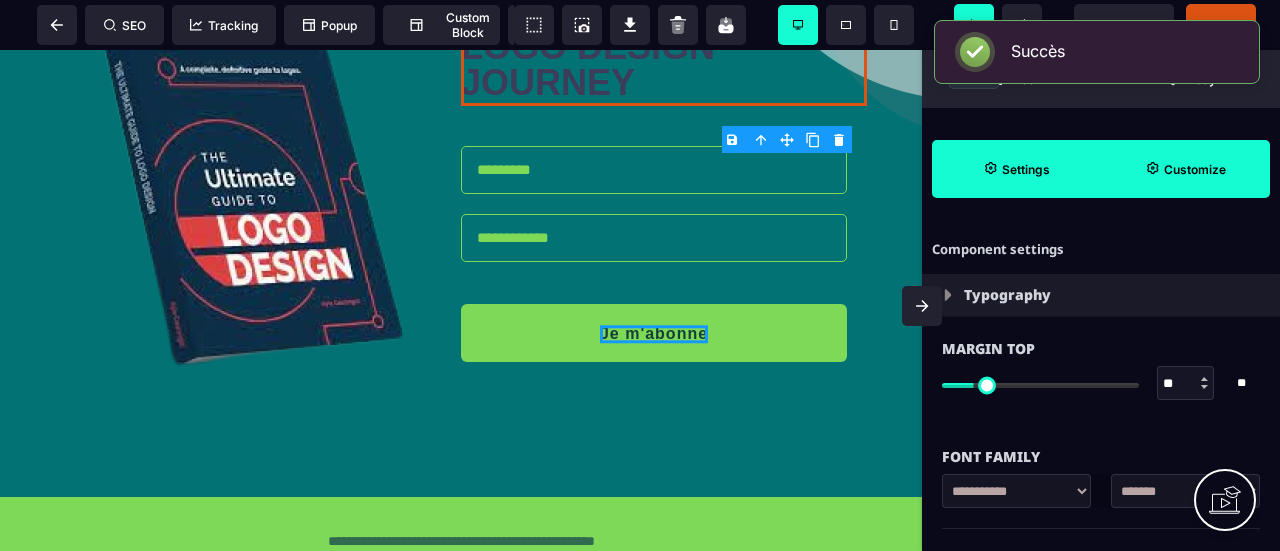scroll, scrollTop: 0, scrollLeft: 0, axis: both 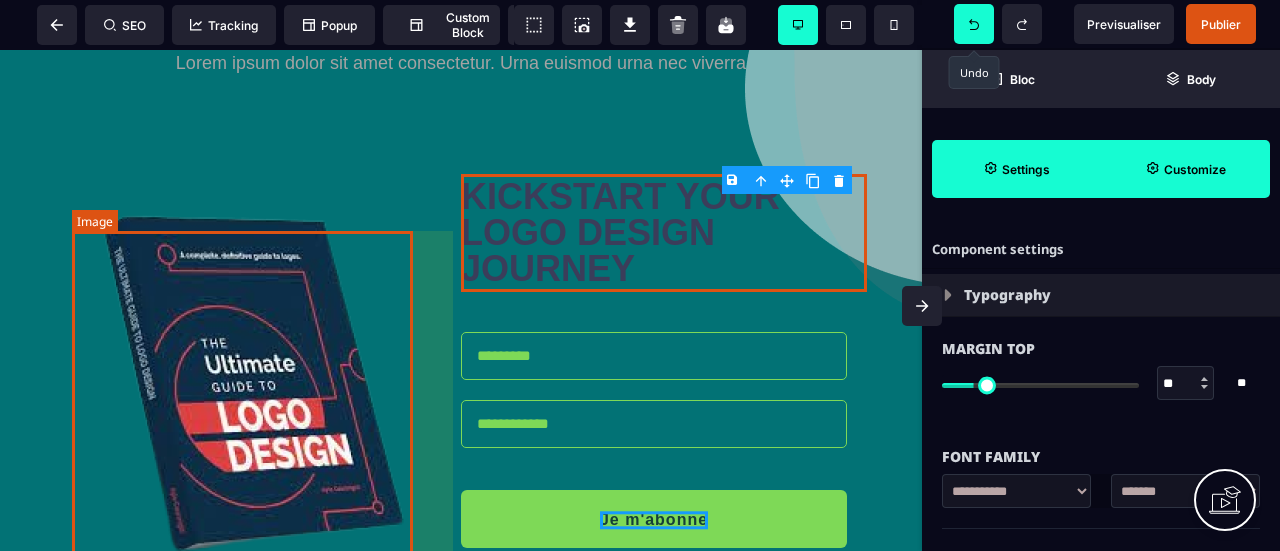 click at bounding box center (250, 386) 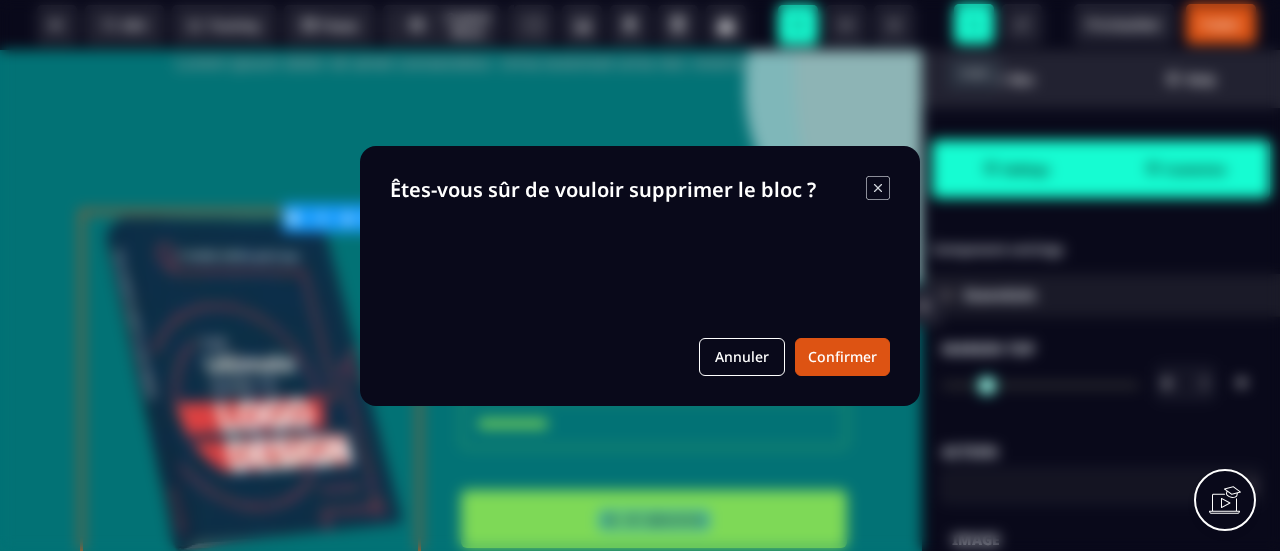 click on "B I U S
A *******
Image
SEO
Tracking
Popup" at bounding box center [640, 275] 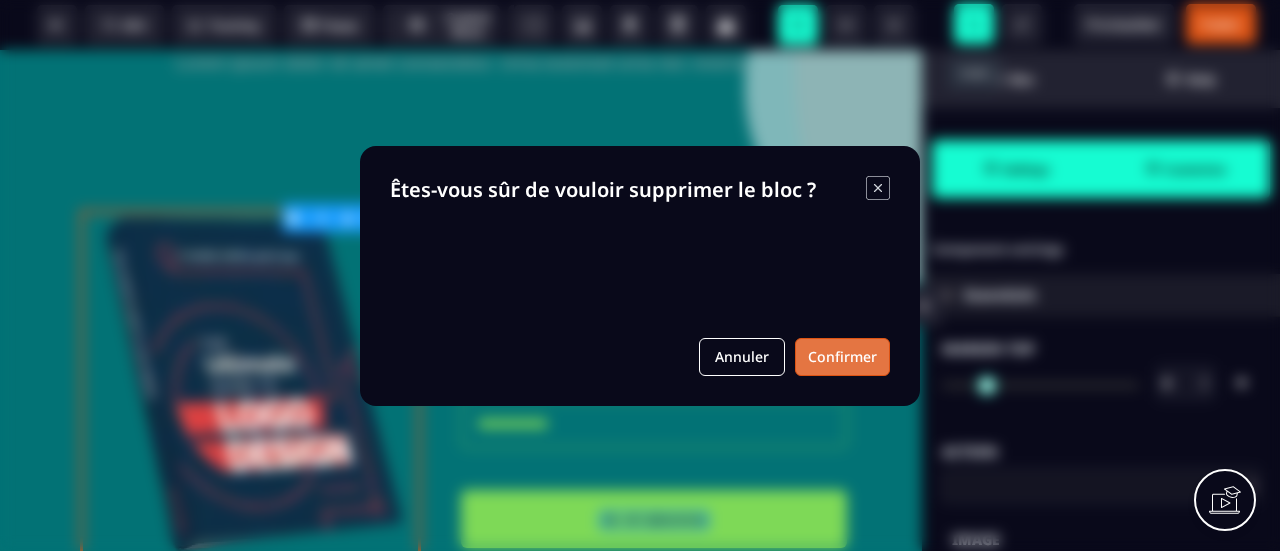 click on "Confirmer" at bounding box center (842, 357) 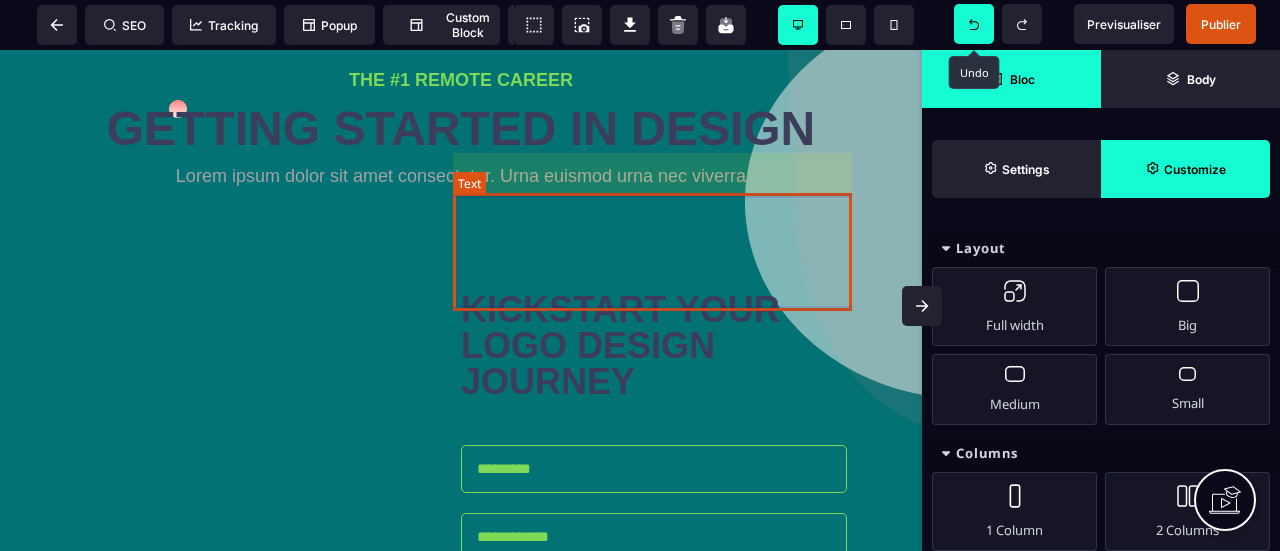 scroll, scrollTop: 314, scrollLeft: 0, axis: vertical 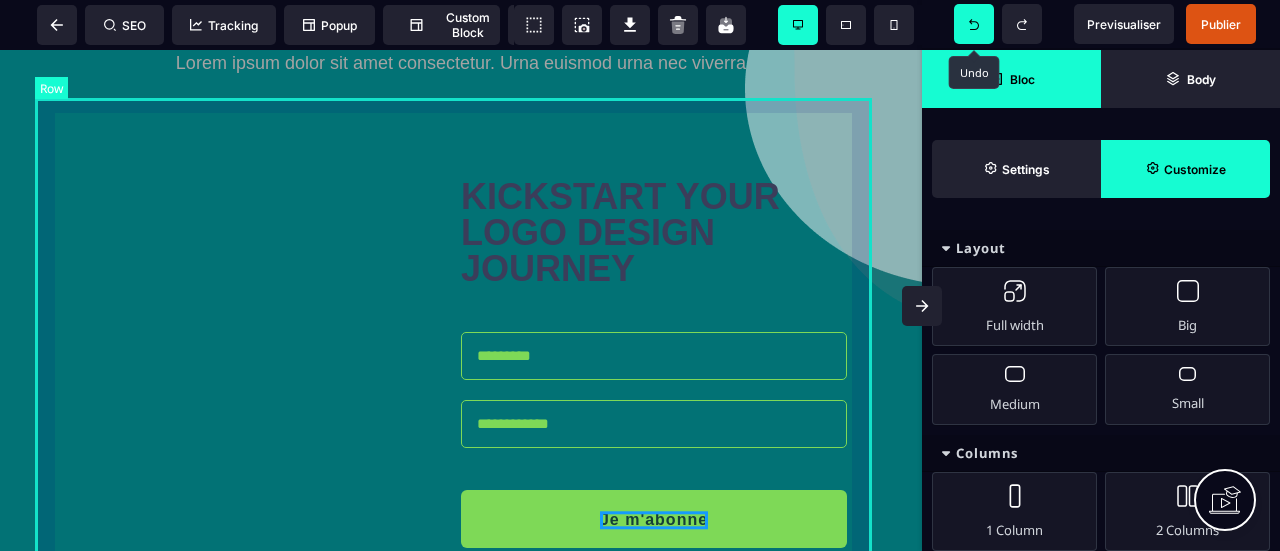 click on "**********" at bounding box center [461, 366] 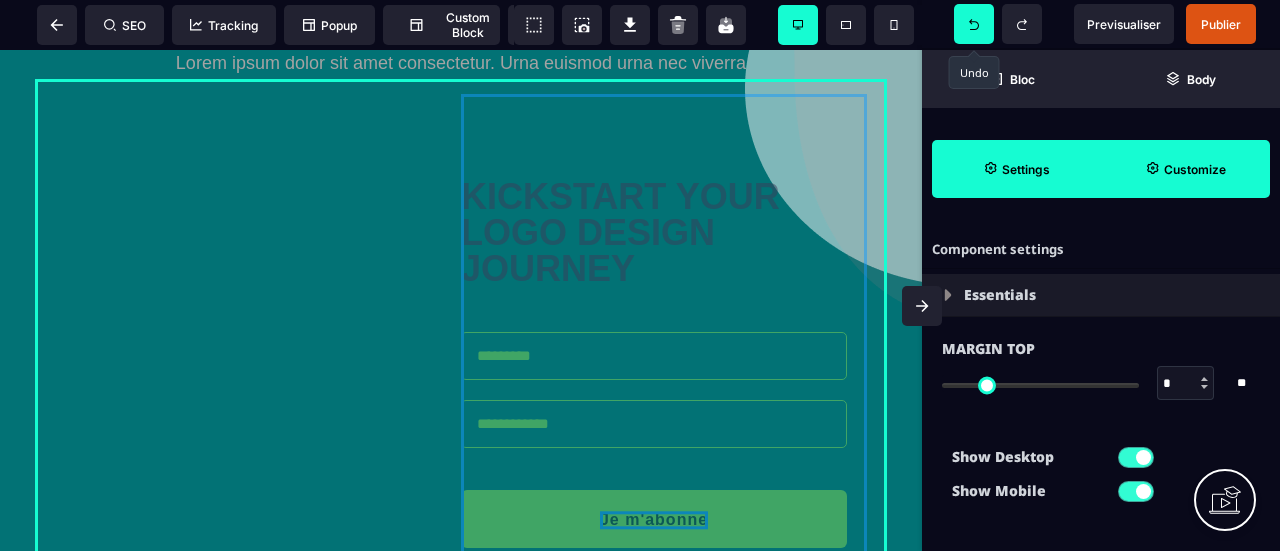 drag, startPoint x: 625, startPoint y: 257, endPoint x: 428, endPoint y: 244, distance: 197.42847 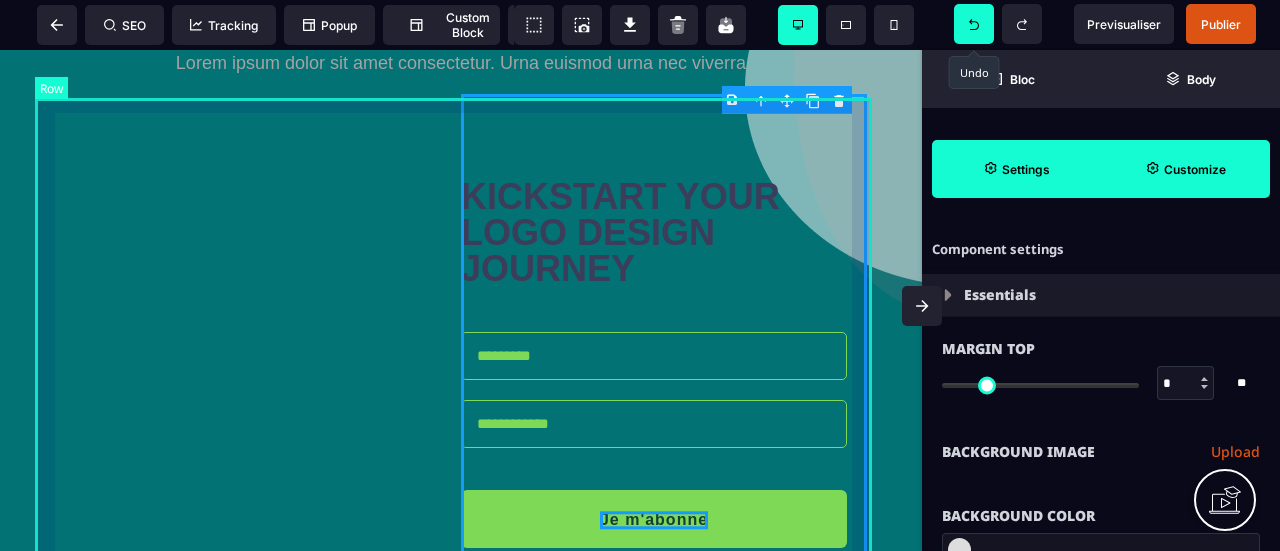 click on "**********" at bounding box center (461, 366) 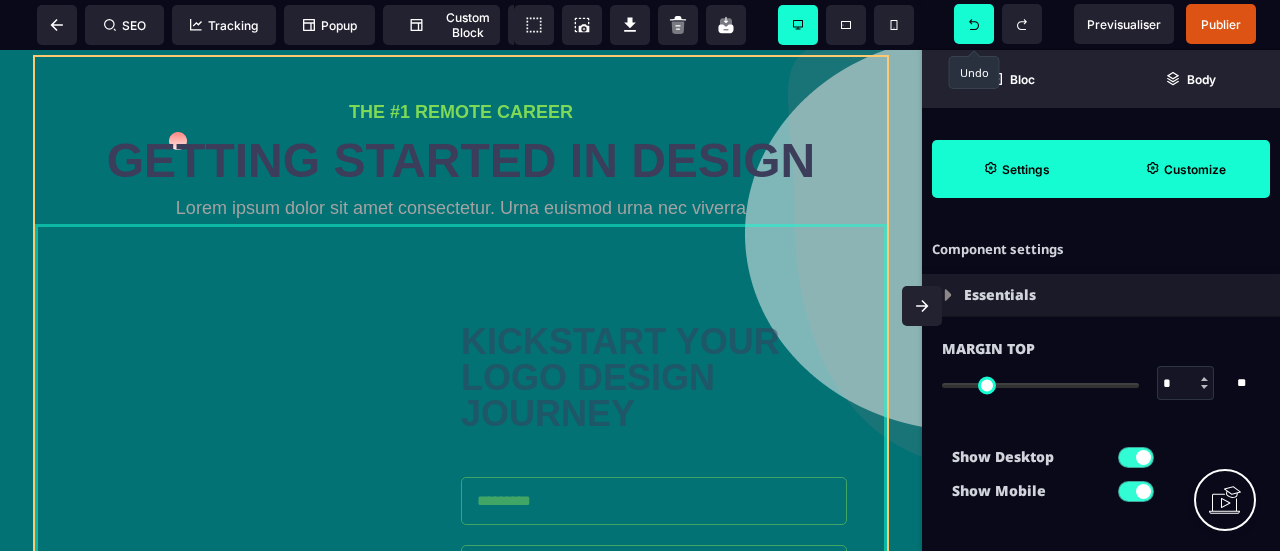 scroll, scrollTop: 7, scrollLeft: 0, axis: vertical 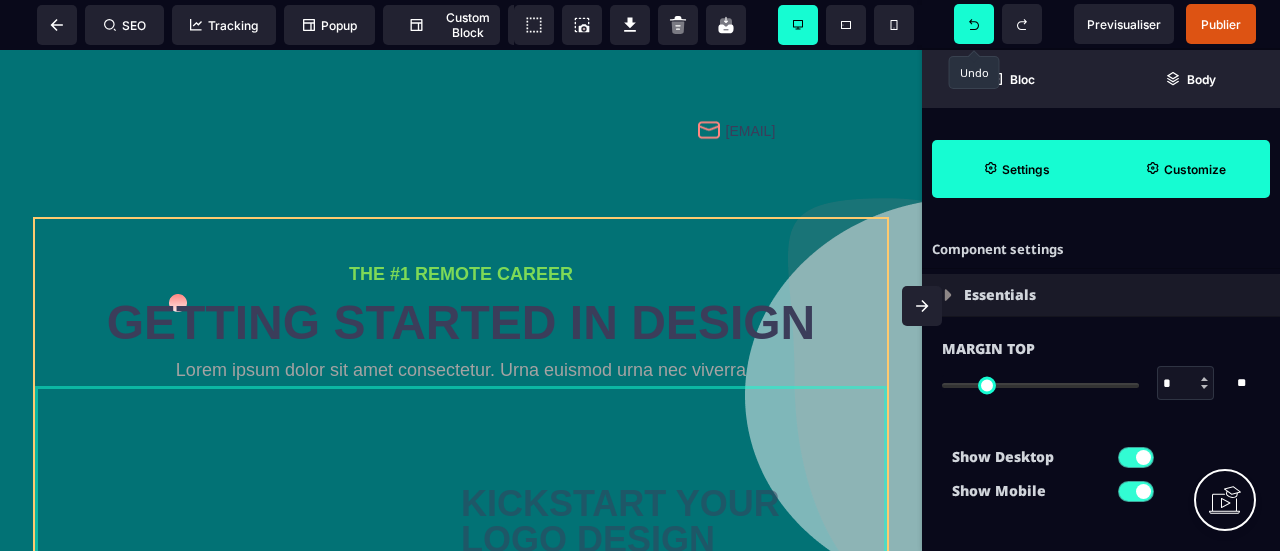 drag, startPoint x: 809, startPoint y: 131, endPoint x: 804, endPoint y: 82, distance: 49.25444 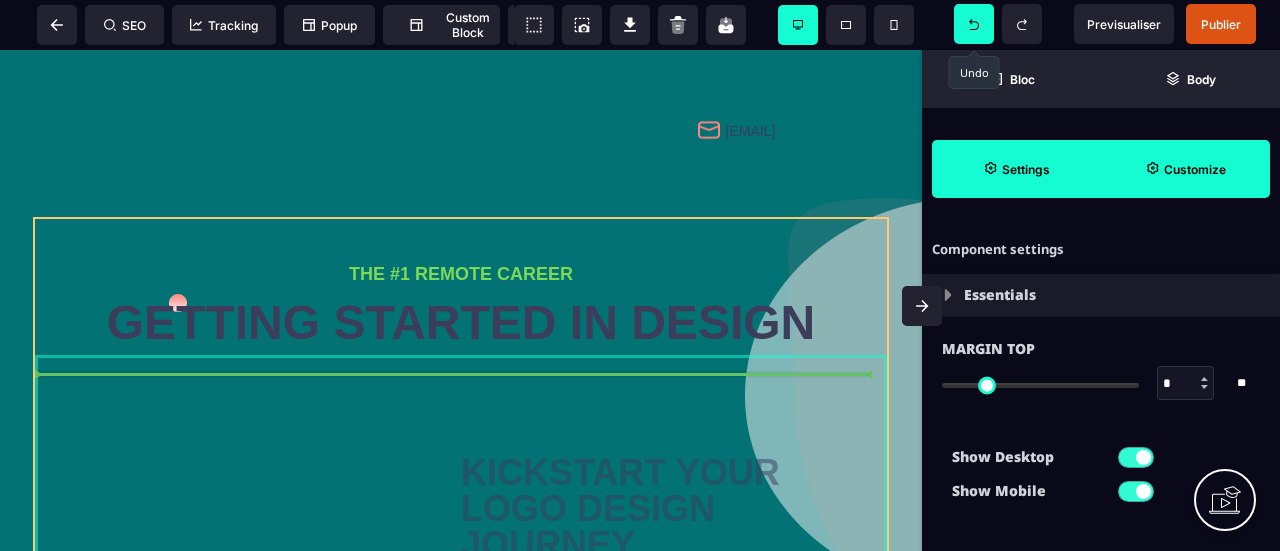 drag, startPoint x: 803, startPoint y: 407, endPoint x: 649, endPoint y: 363, distance: 160.16241 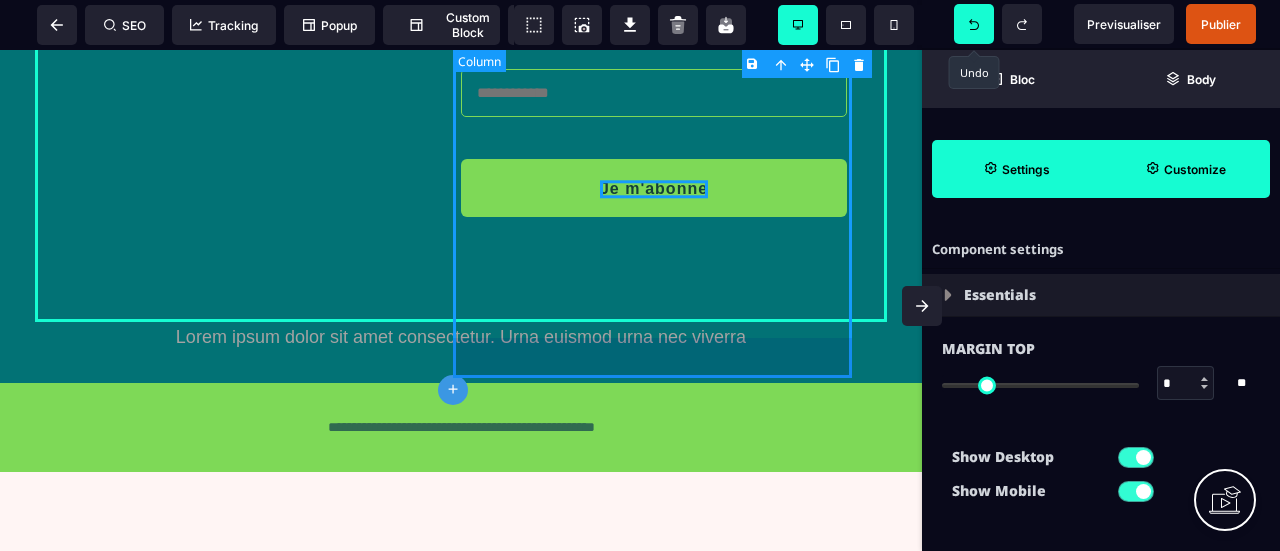 scroll, scrollTop: 114, scrollLeft: 0, axis: vertical 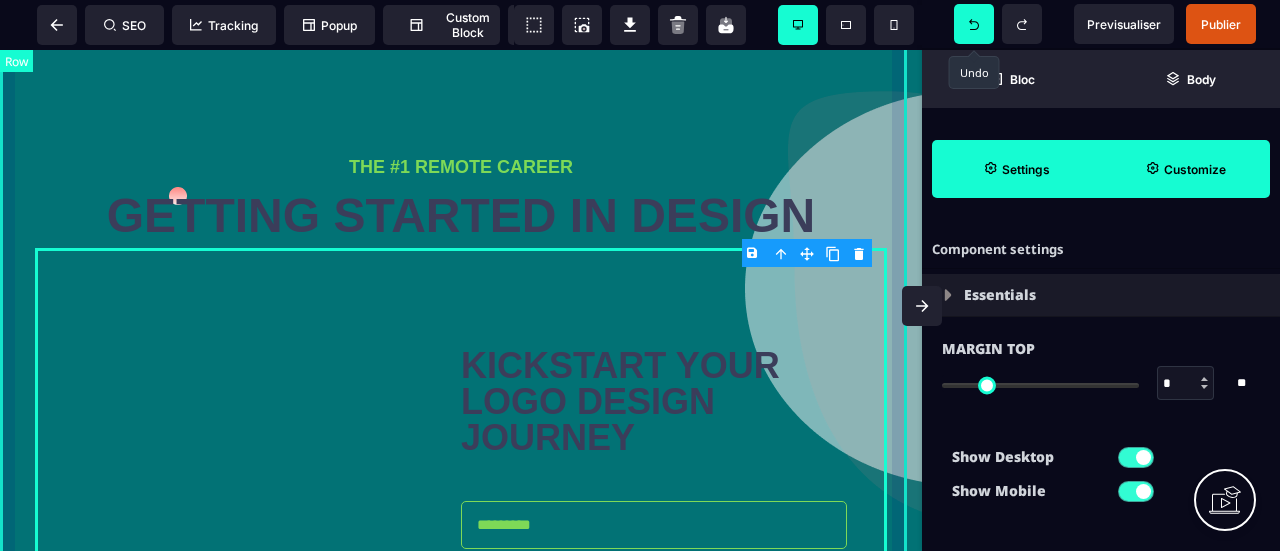 click on "[EMAIL] THE #1 REMOTE CAREER GETTING STARTED IN DESIGN KICKSTART YOUR LOGO DESIGN JOURNEY Je m'abonne START THE COURSE Lorem ipsum dolor sit amet consectetur. Urna euismod urna nec viverra GET STARTED NOW" at bounding box center (461, 409) 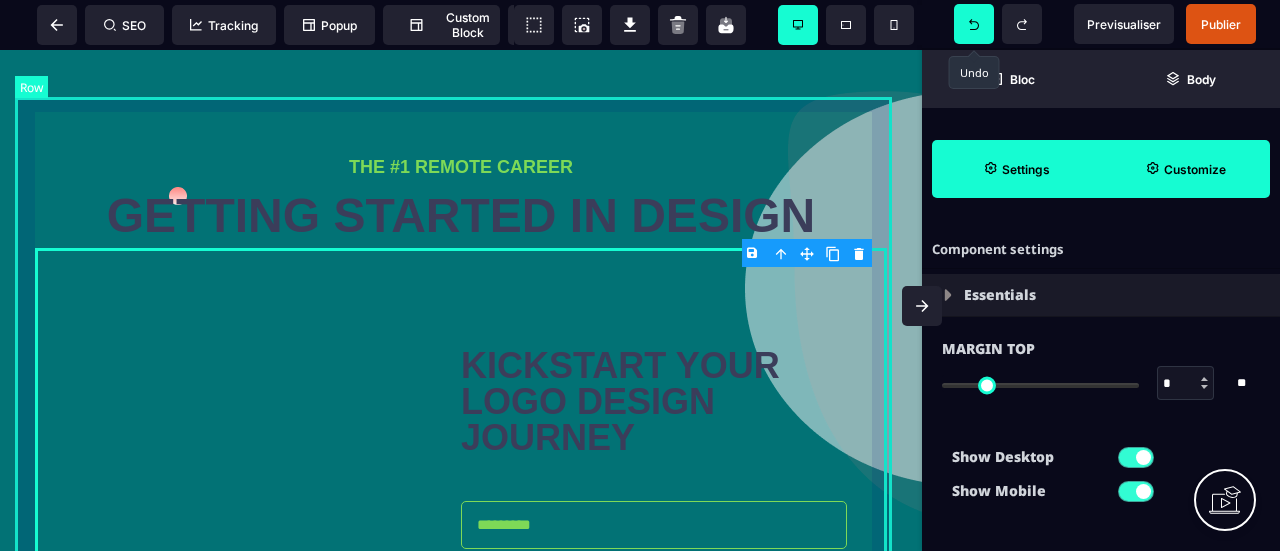 click on "THE #1 REMOTE CAREER GETTING STARTED IN DESIGN KICKSTART YOUR LOGO DESIGN JOURNEY Je m'abonne START THE COURSE Lorem ipsum dolor sit amet consectetur. Urna euismod urna nec viverra GET STARTED NOW" at bounding box center (461, 482) 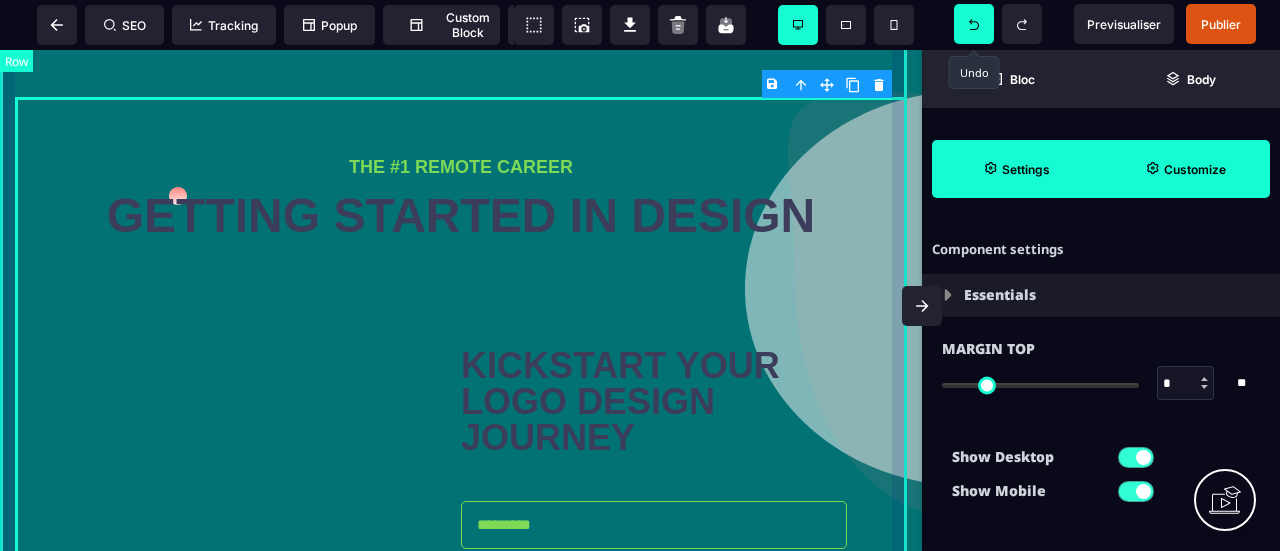 click on "[EMAIL] THE #1 REMOTE CAREER GETTING STARTED IN DESIGN KICKSTART YOUR LOGO DESIGN JOURNEY Je m'abonne START THE COURSE Lorem ipsum dolor sit amet consectetur. Urna euismod urna nec viverra GET STARTED NOW" at bounding box center [461, 409] 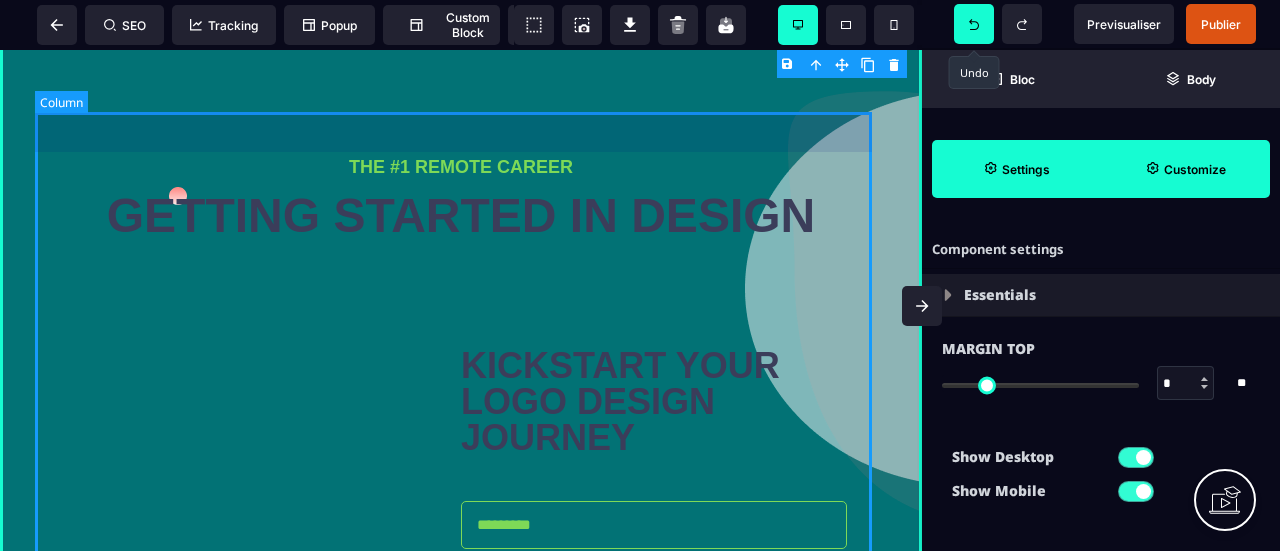 click on "THE #1 REMOTE CAREER GETTING STARTED IN DESIGN KICKSTART YOUR LOGO DESIGN JOURNEY Je m'abonne START THE COURSE Lorem ipsum dolor sit amet consectetur. Urna euismod urna nec viverra GET STARTED NOW" at bounding box center [461, 482] 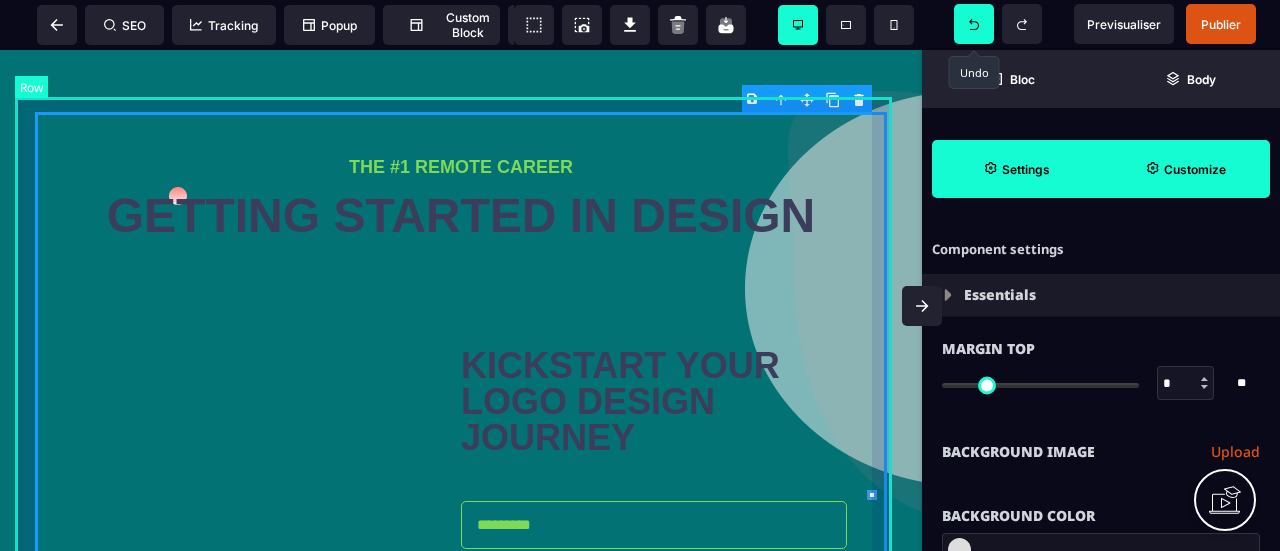 click on "THE #1 REMOTE CAREER GETTING STARTED IN DESIGN KICKSTART YOUR LOGO DESIGN JOURNEY Je m'abonne START THE COURSE Lorem ipsum dolor sit amet consectetur. Urna euismod urna nec viverra GET STARTED NOW" at bounding box center (461, 482) 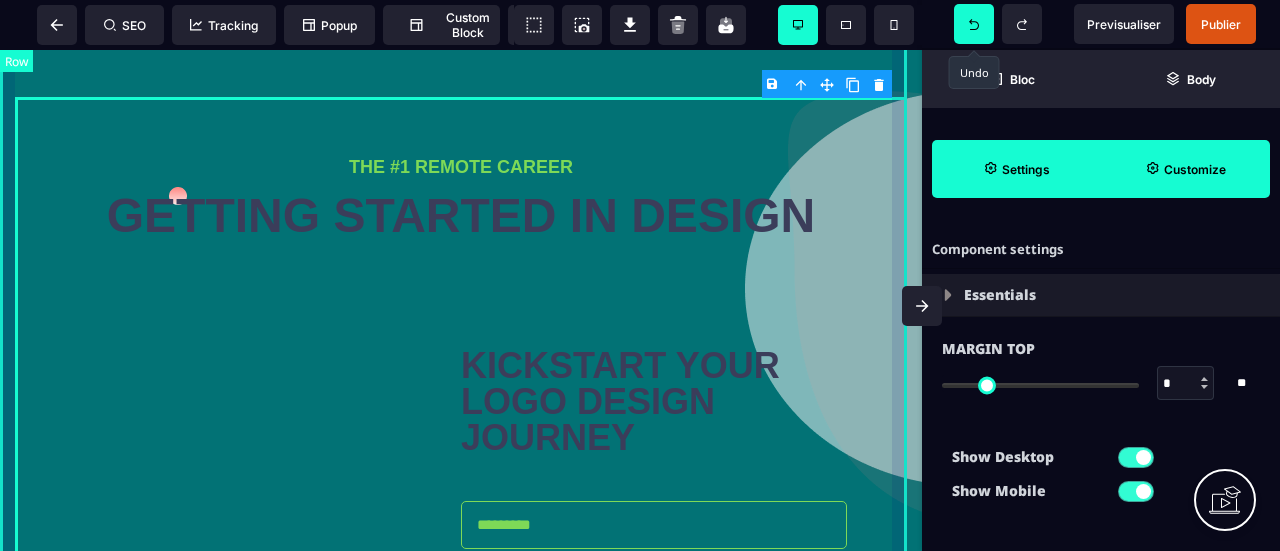 click on "[EMAIL] THE #1 REMOTE CAREER GETTING STARTED IN DESIGN KICKSTART YOUR LOGO DESIGN JOURNEY Je m'abonne START THE COURSE Lorem ipsum dolor sit amet consectetur. Urna euismod urna nec viverra GET STARTED NOW" at bounding box center (461, 409) 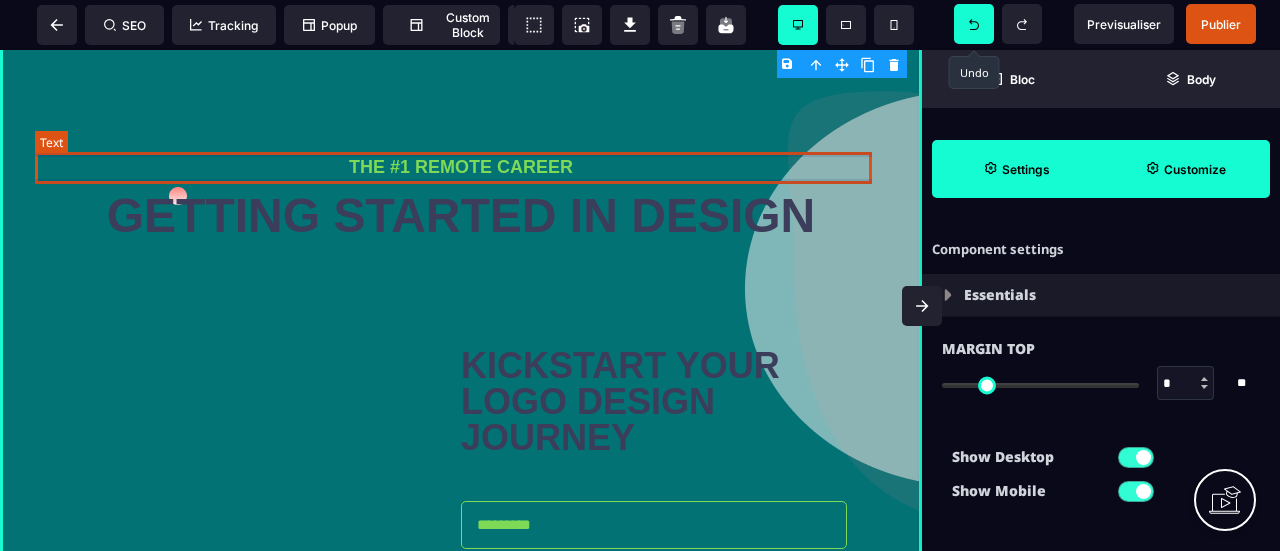 click on "THE #1 REMOTE CAREER" at bounding box center [461, 167] 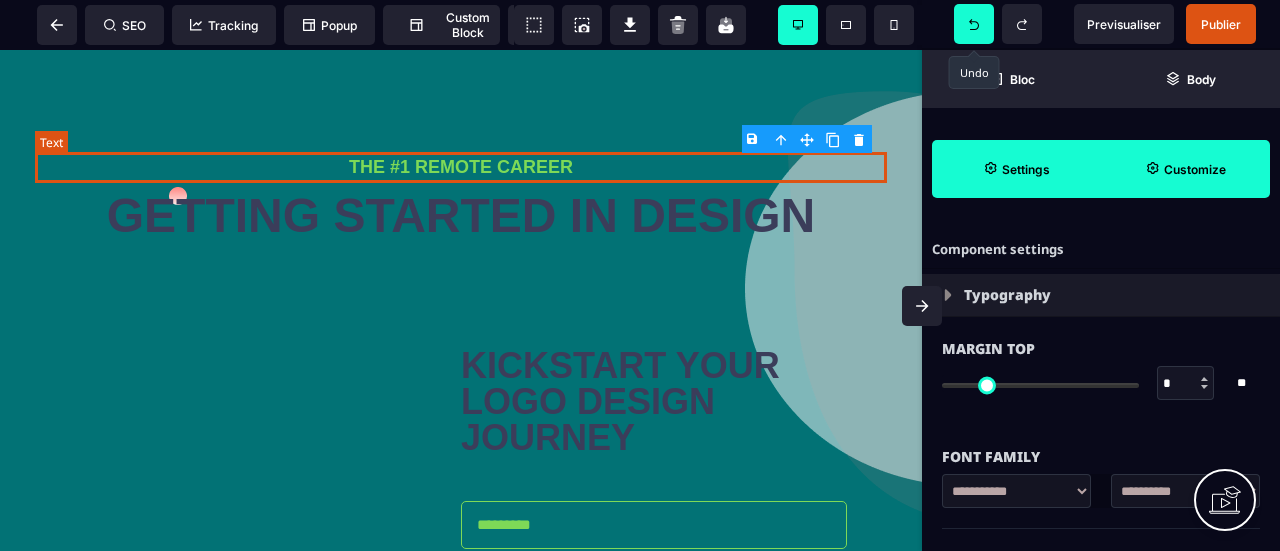click on "THE #1 REMOTE CAREER" at bounding box center (461, 167) 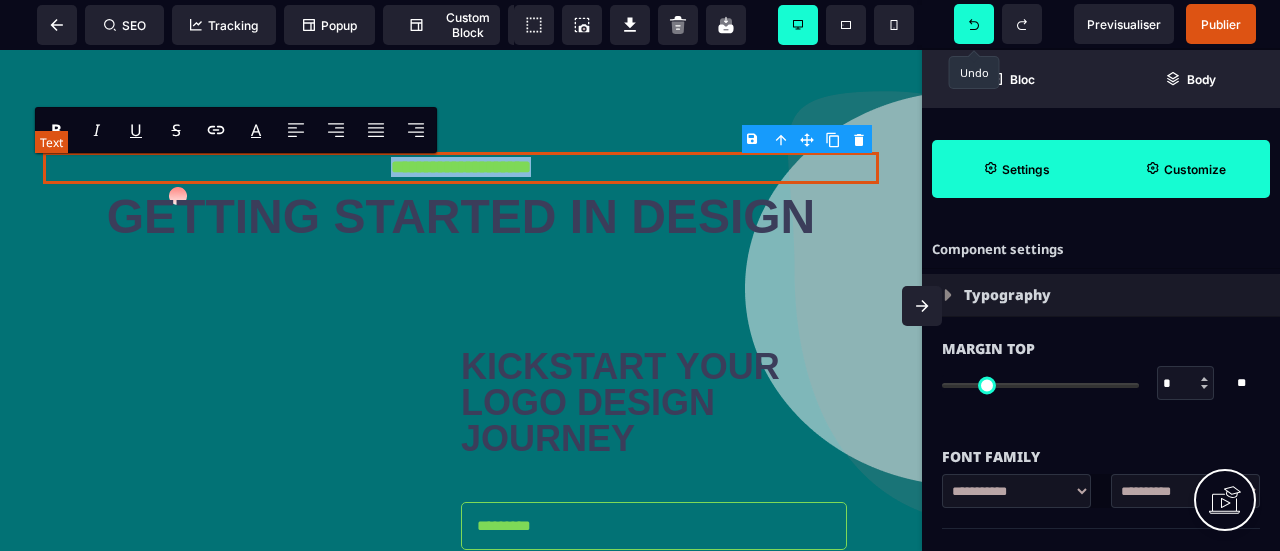 drag, startPoint x: 578, startPoint y: 167, endPoint x: 341, endPoint y: 165, distance: 237.00844 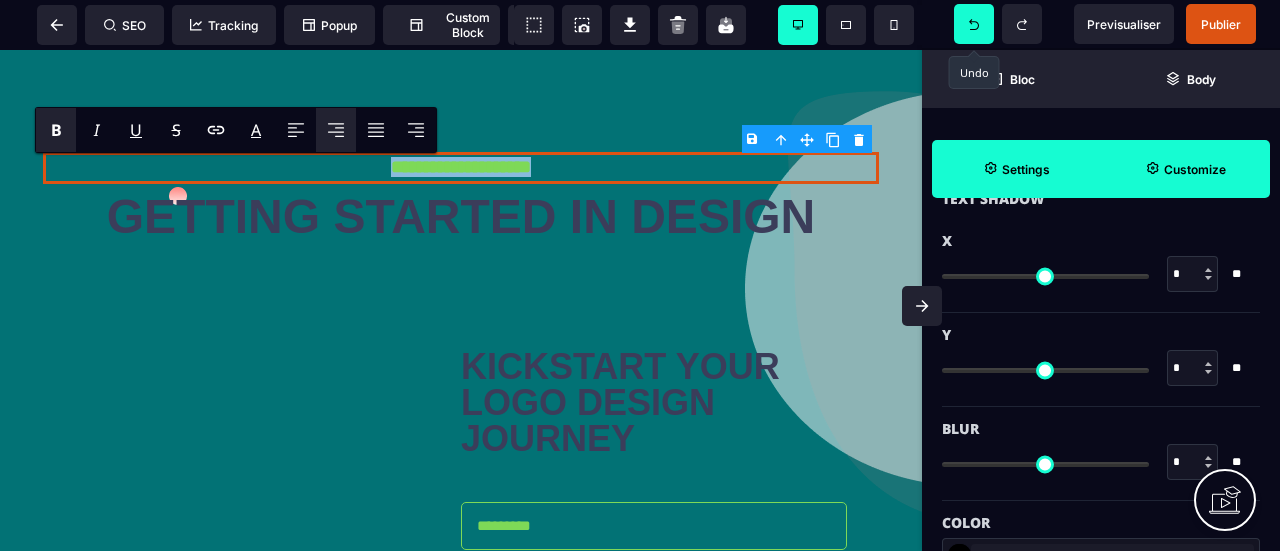 scroll, scrollTop: 2169, scrollLeft: 0, axis: vertical 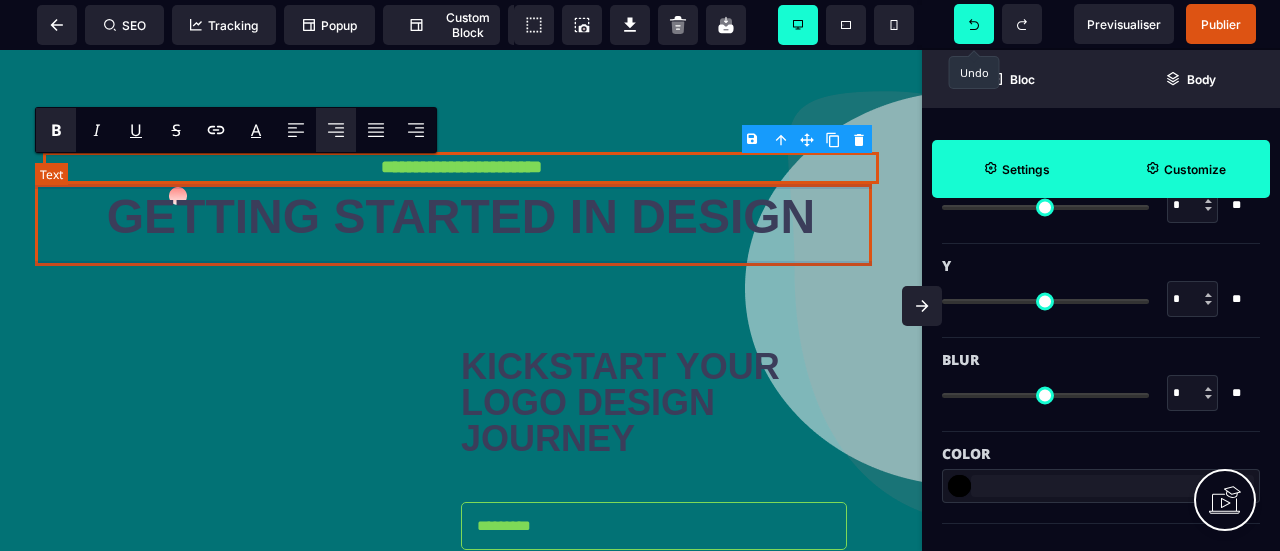 click on "GETTING STARTED IN DESIGN" at bounding box center [461, 216] 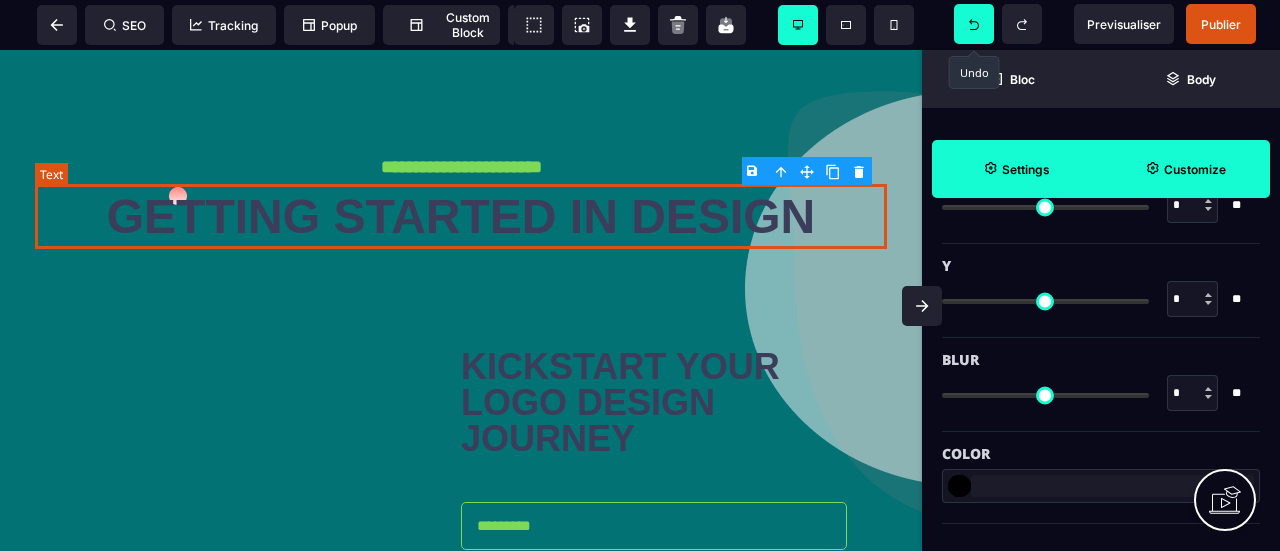 scroll, scrollTop: 0, scrollLeft: 0, axis: both 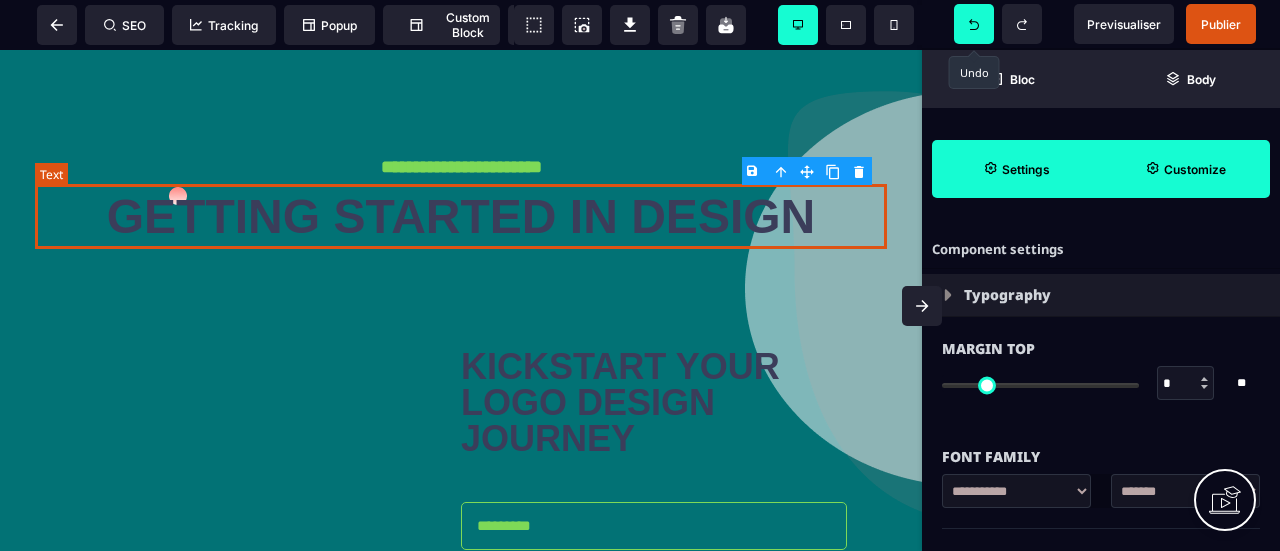click on "GETTING STARTED IN DESIGN" at bounding box center [461, 216] 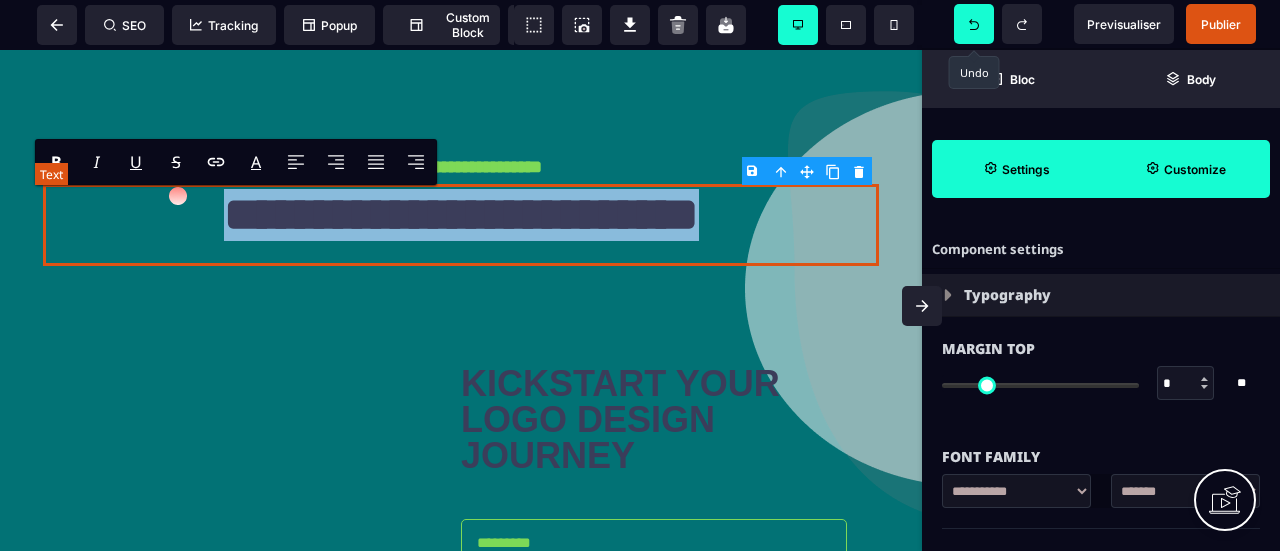 drag, startPoint x: 794, startPoint y: 227, endPoint x: 112, endPoint y: 226, distance: 682.00073 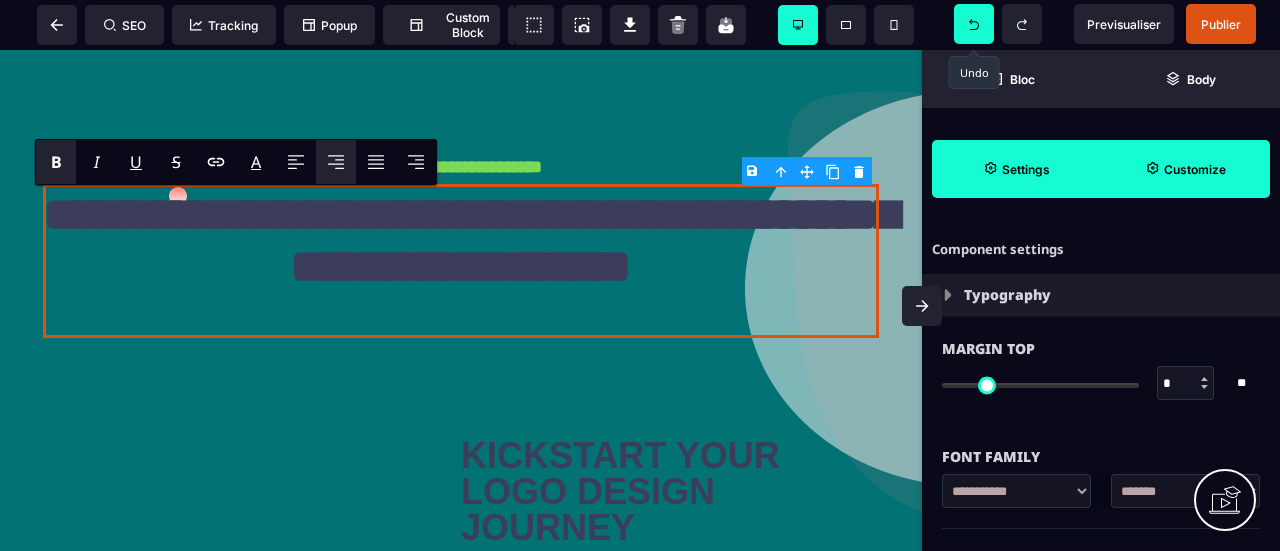 click on "Typography" at bounding box center (1101, 295) 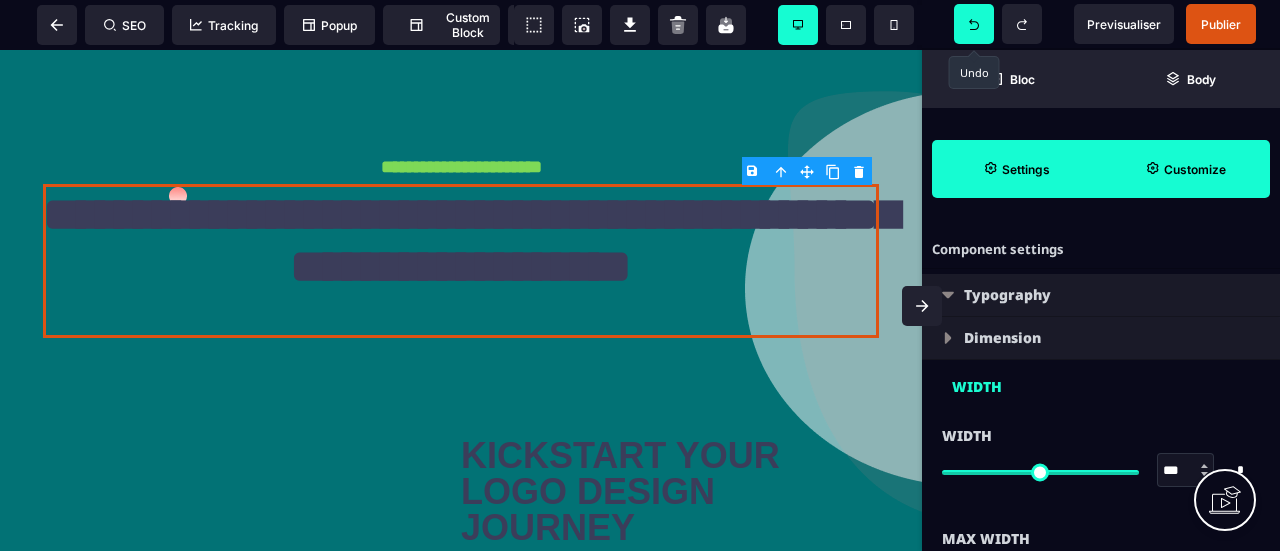 click at bounding box center [937, 276] 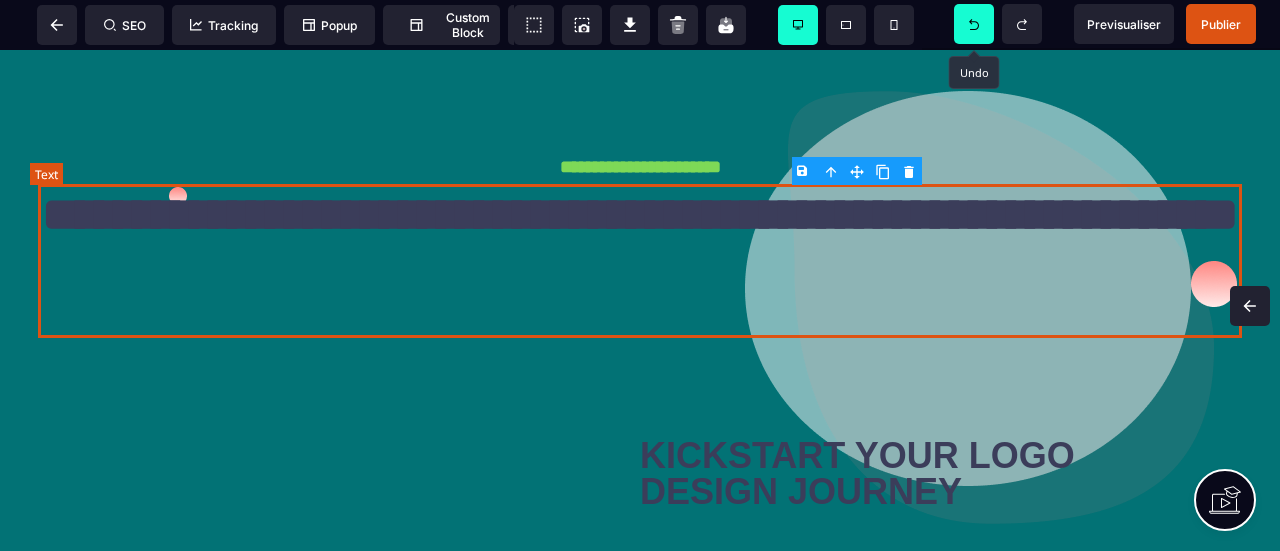 click on "**********" at bounding box center [640, 261] 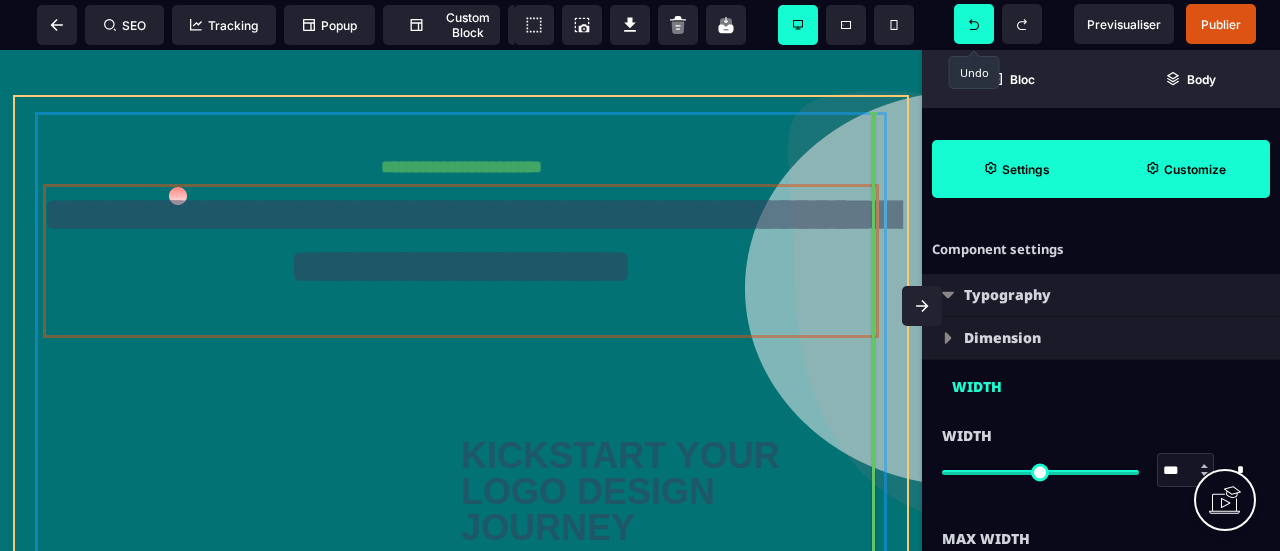 drag, startPoint x: 792, startPoint y: 304, endPoint x: 696, endPoint y: 300, distance: 96.0833 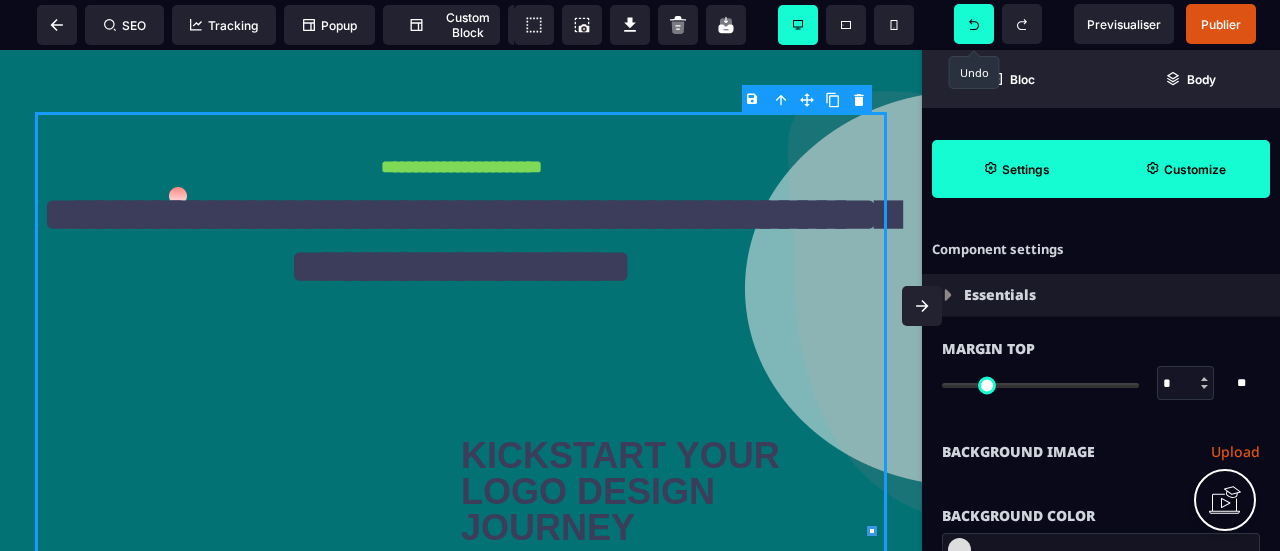 click on "**********" at bounding box center [461, 261] 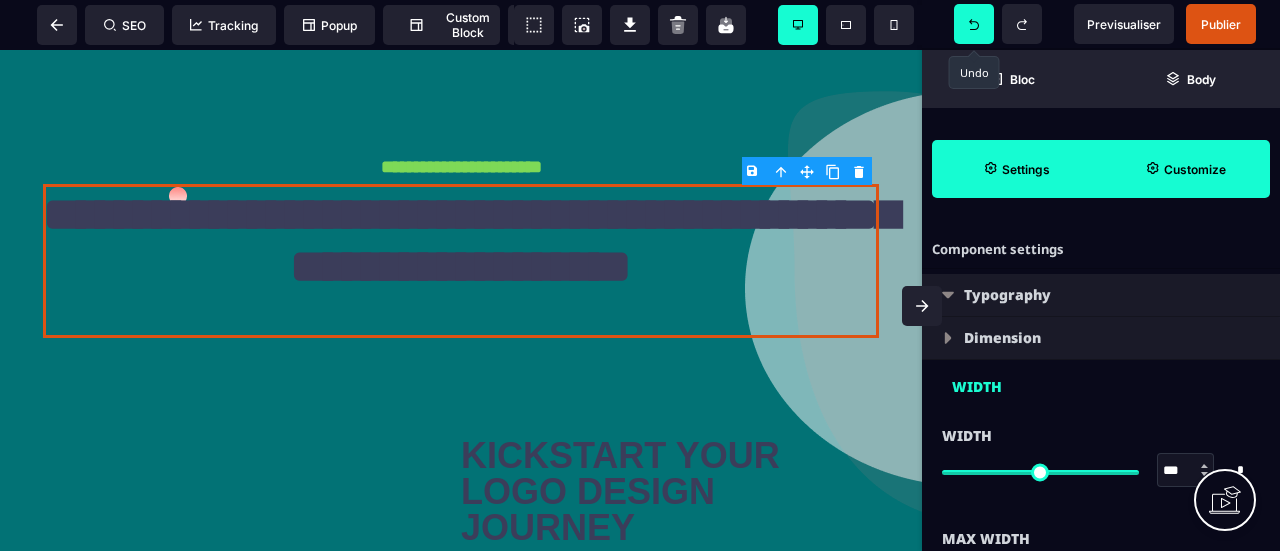 click on "**********" at bounding box center (461, 261) 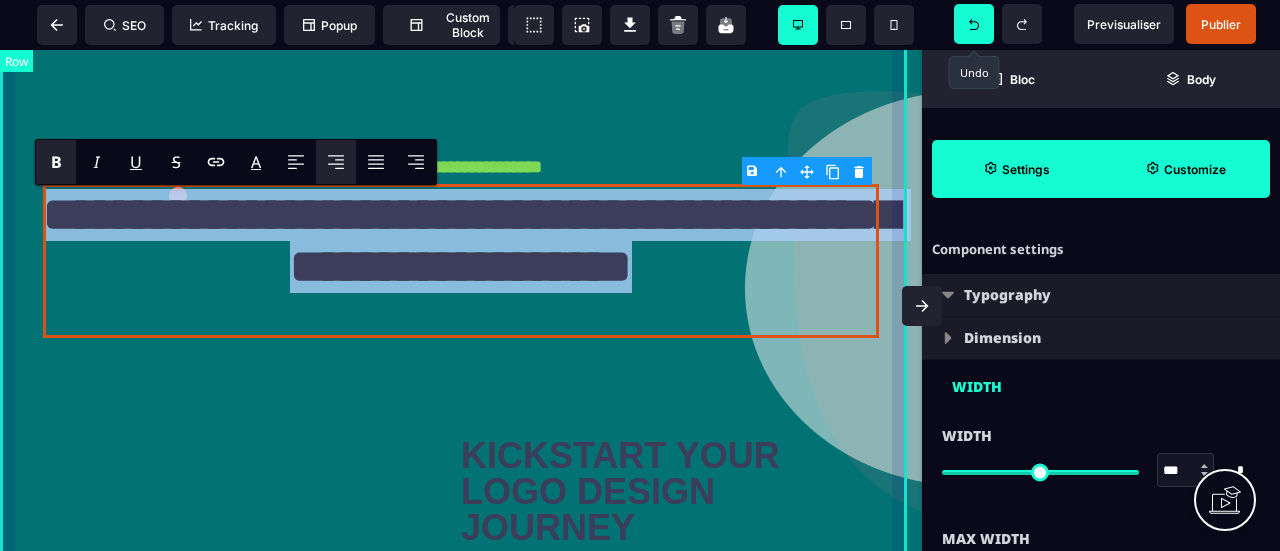 drag, startPoint x: 774, startPoint y: 302, endPoint x: 0, endPoint y: 234, distance: 776.9813 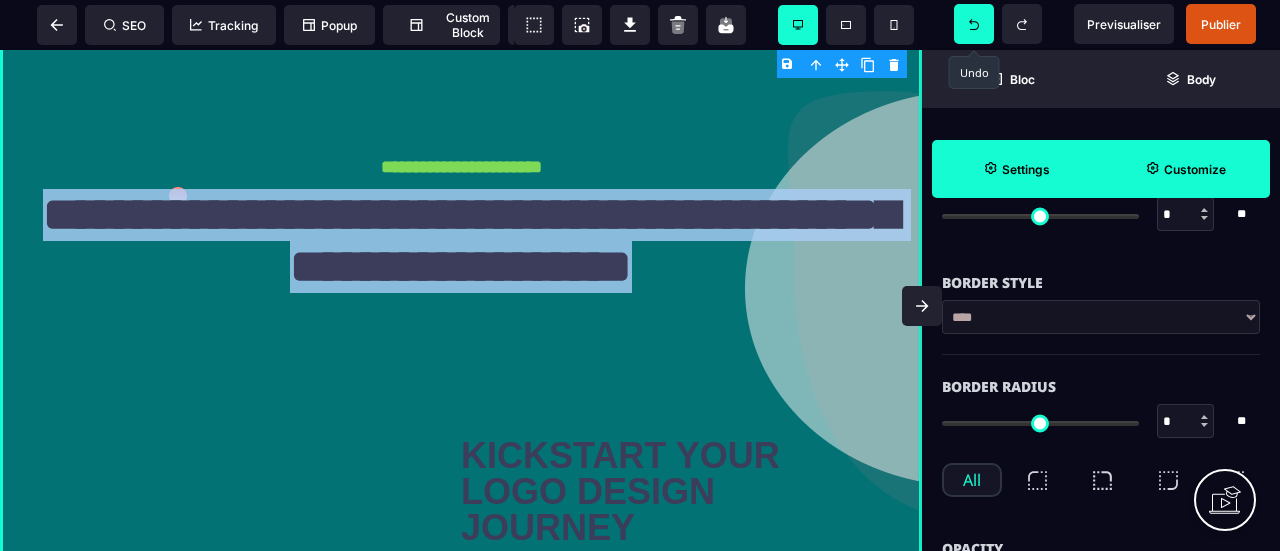 scroll, scrollTop: 900, scrollLeft: 0, axis: vertical 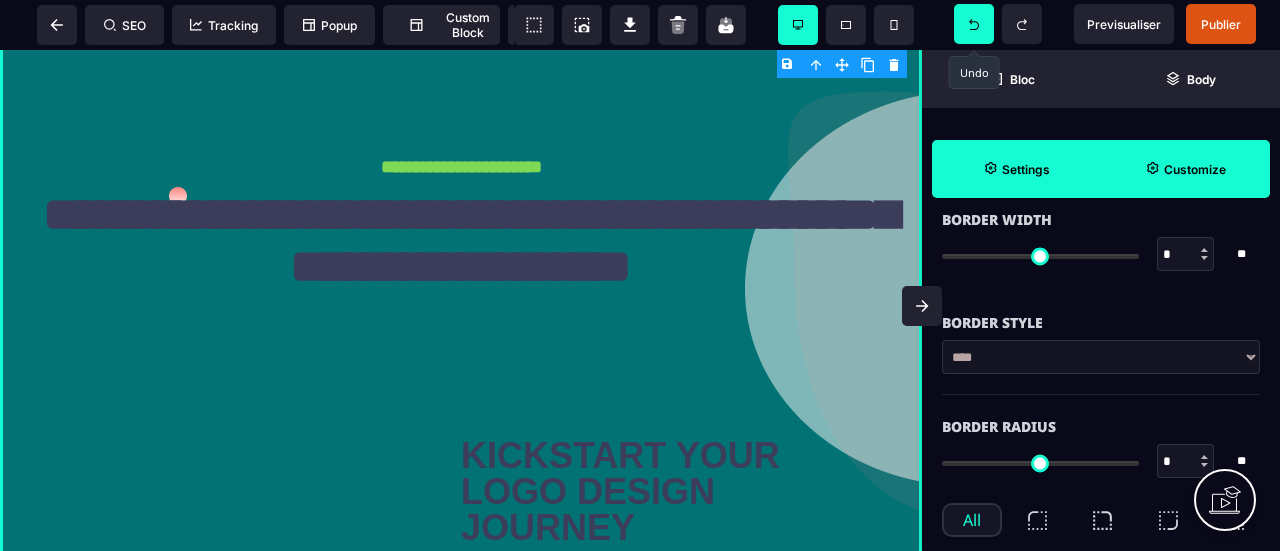 click on "**** ****** ****** ****** ***** ****** ****** ***** ***** ****** ******* *******" at bounding box center (1101, 357) 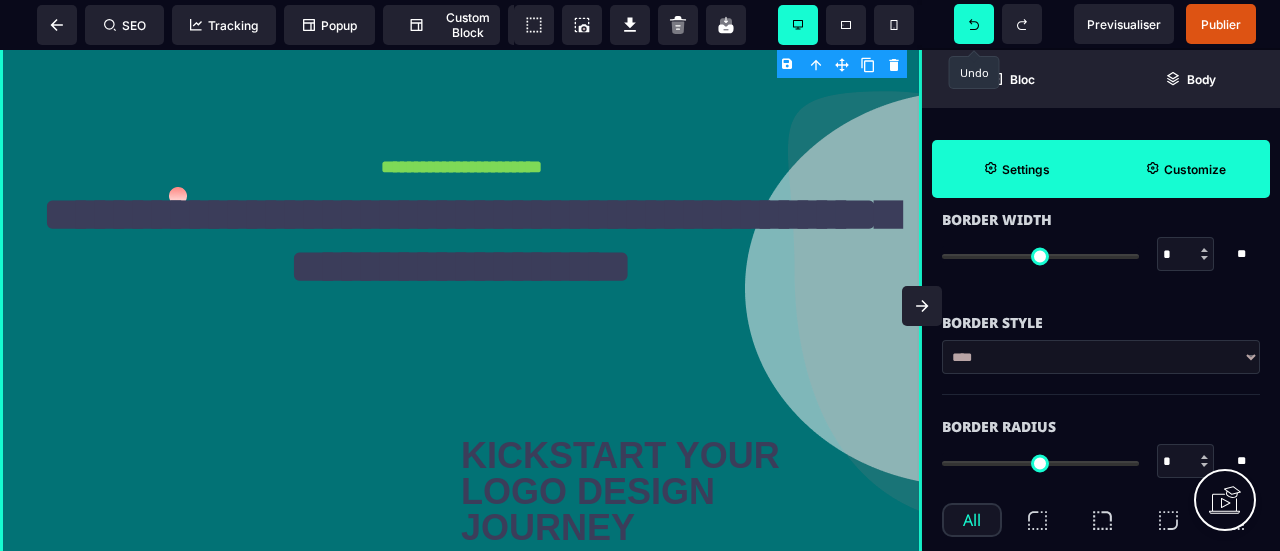 click on "**** ****** ****** ****** ***** ****** ****** ***** ***** ****** ******* *******" at bounding box center (1101, 357) 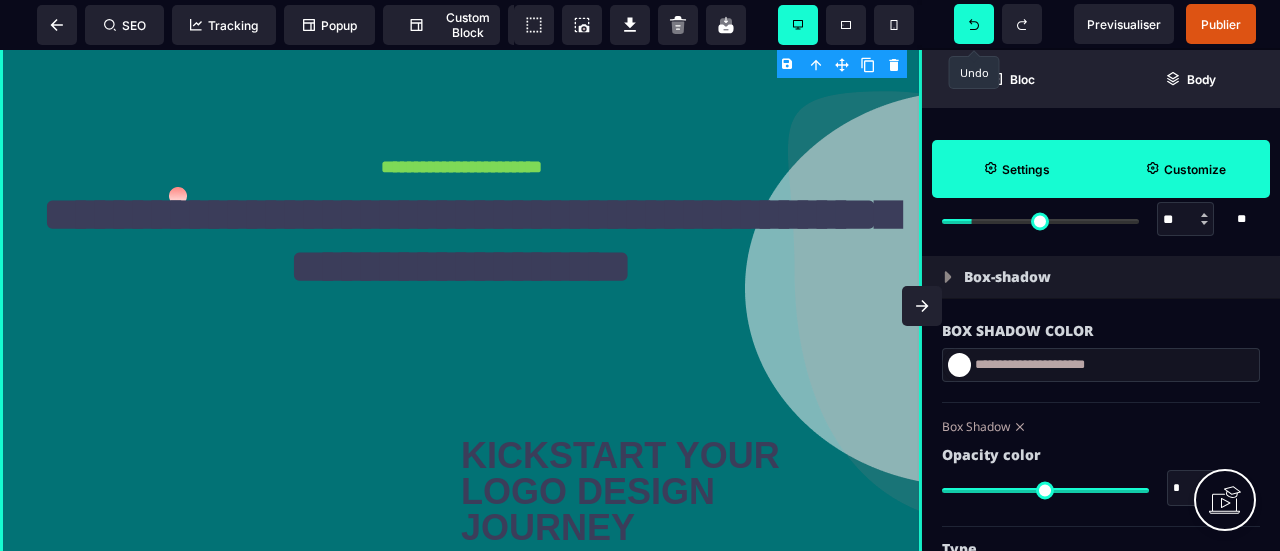 scroll, scrollTop: 2400, scrollLeft: 0, axis: vertical 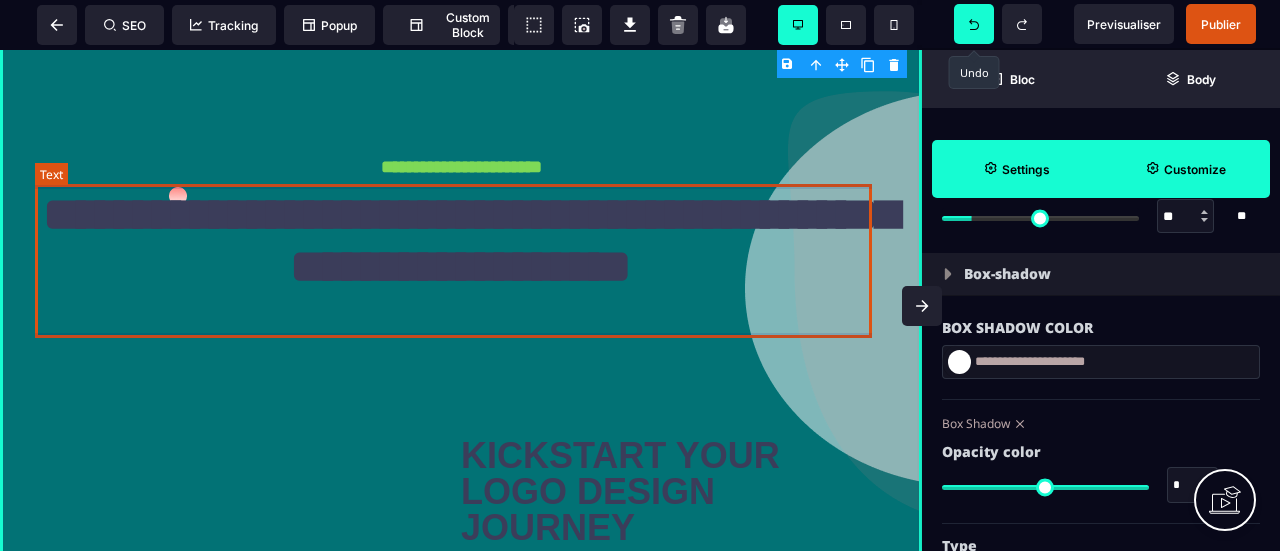 click on "**********" at bounding box center [461, 261] 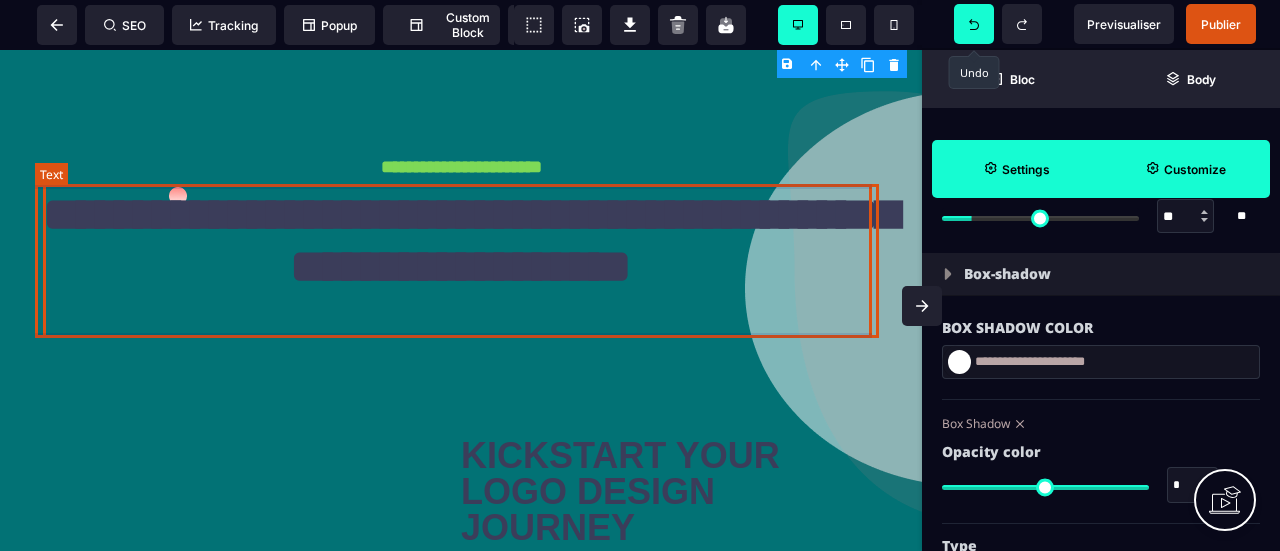 scroll, scrollTop: 0, scrollLeft: 0, axis: both 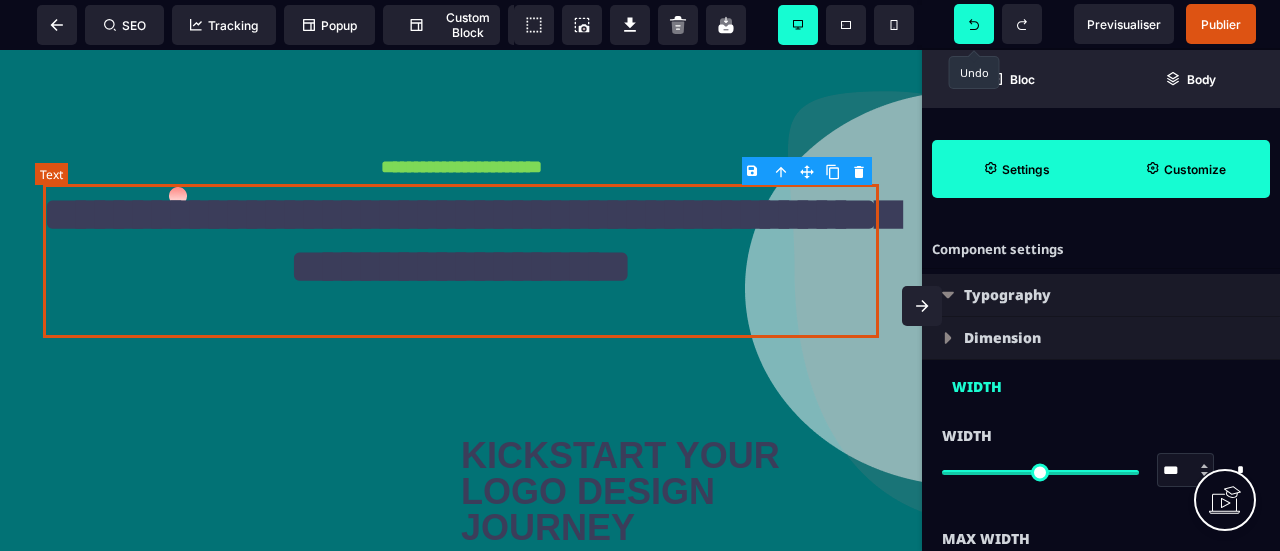 click on "**********" at bounding box center (461, 261) 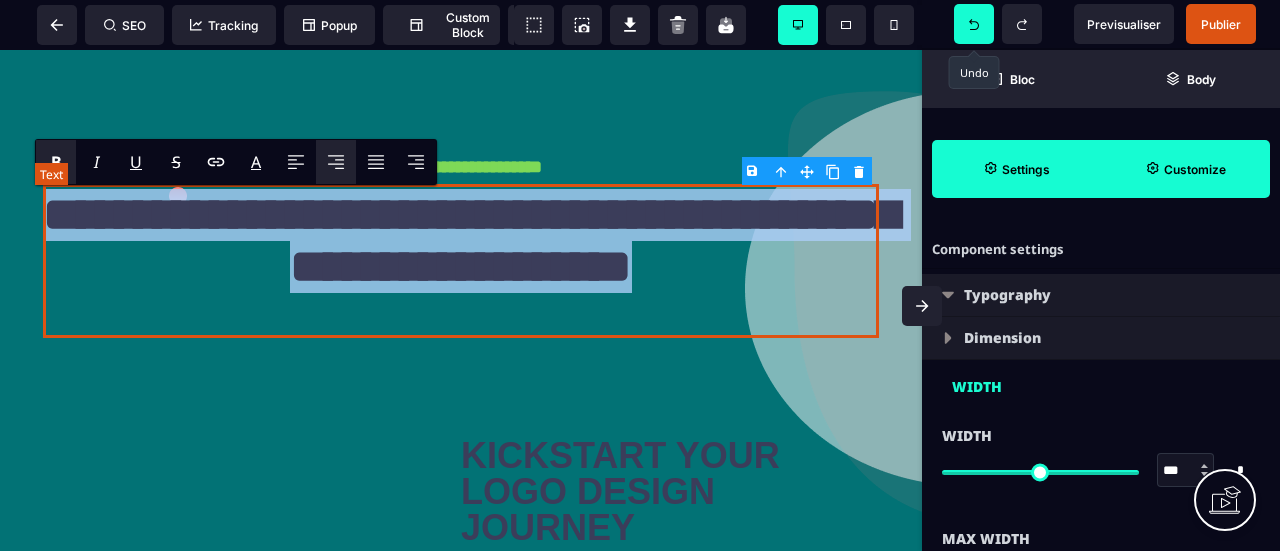 drag, startPoint x: 790, startPoint y: 304, endPoint x: 46, endPoint y: 229, distance: 747.7707 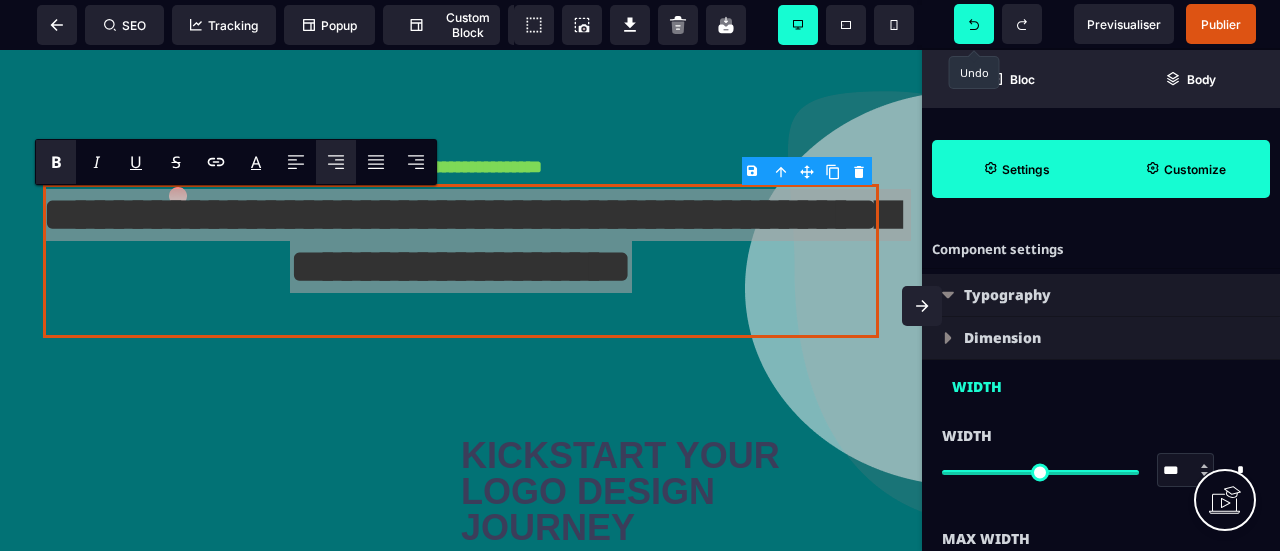 click on "B" at bounding box center [56, 162] 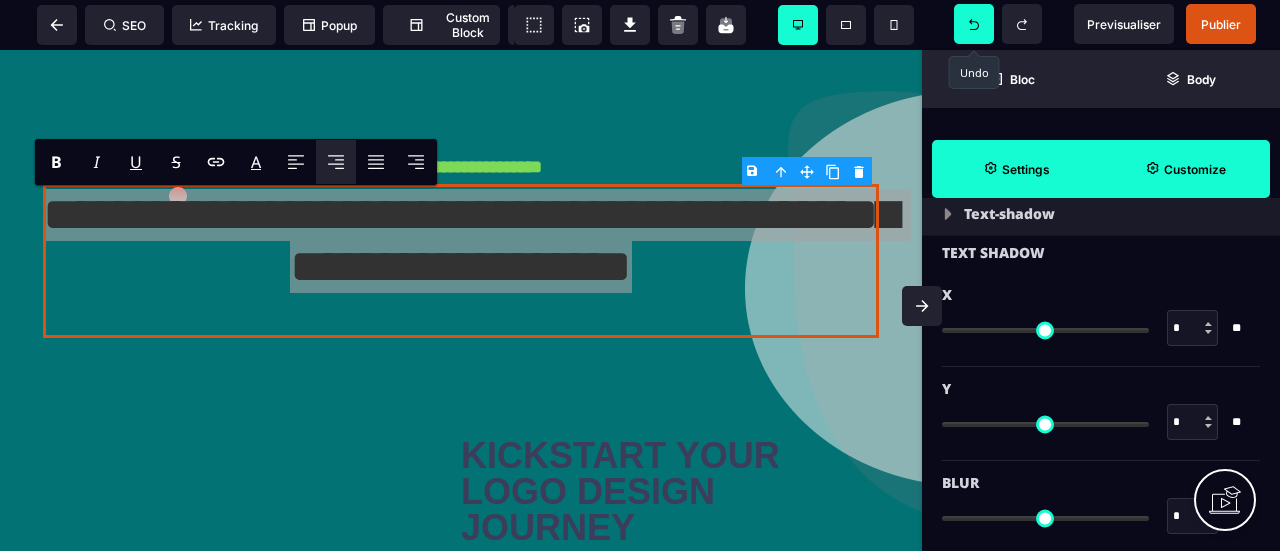 scroll, scrollTop: 1126, scrollLeft: 0, axis: vertical 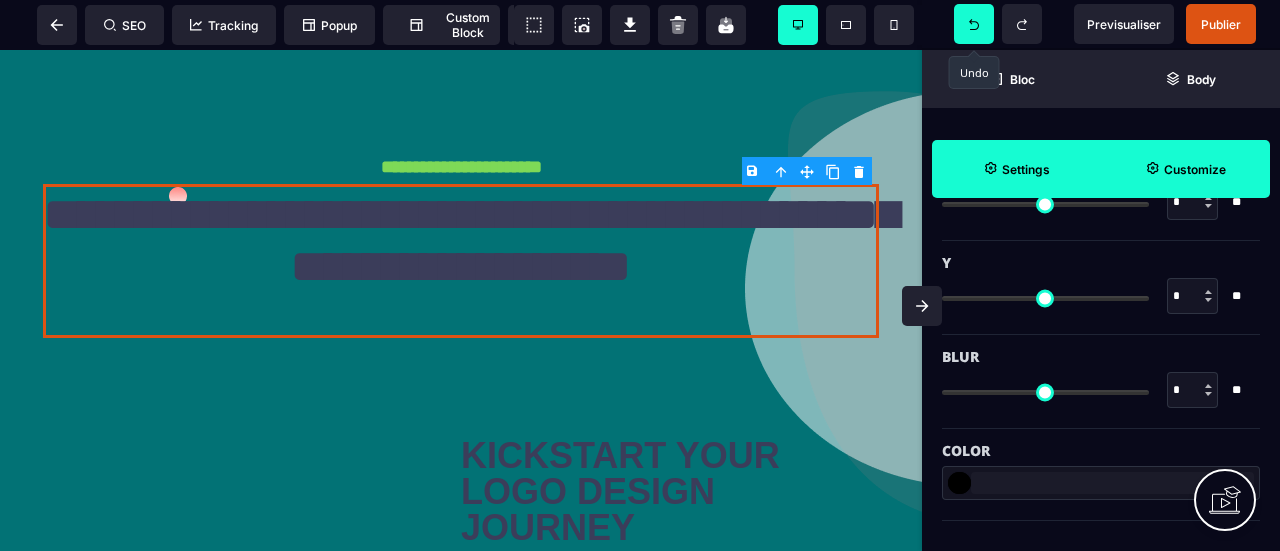 click at bounding box center [1112, 483] 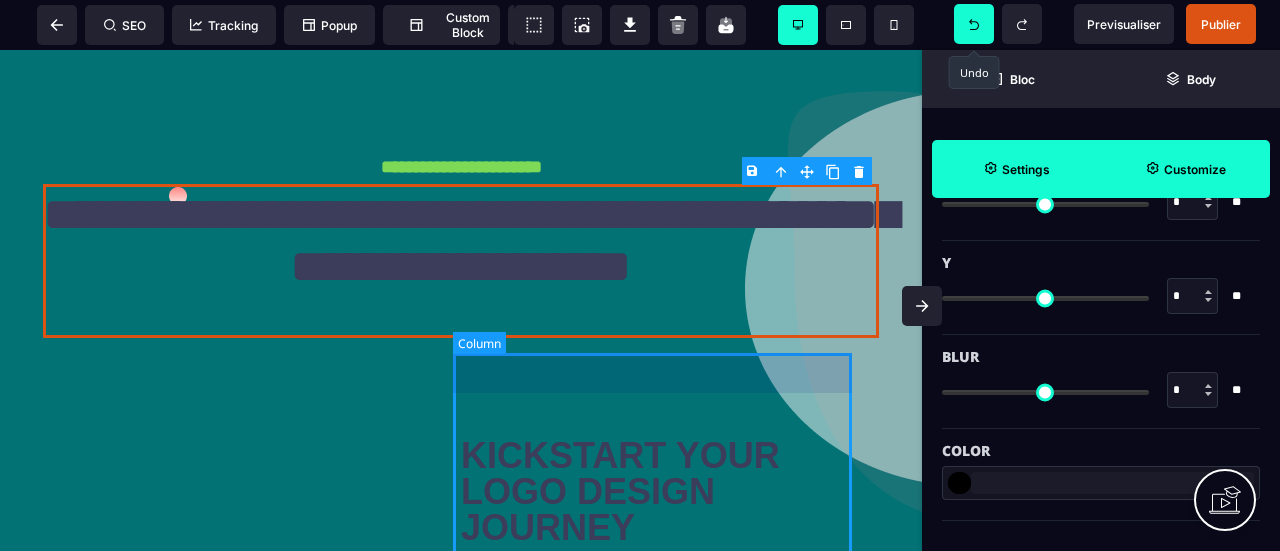 click on "KICKSTART YOUR LOGO DESIGN JOURNEY Je m'abonne START THE COURSE" at bounding box center [664, 625] 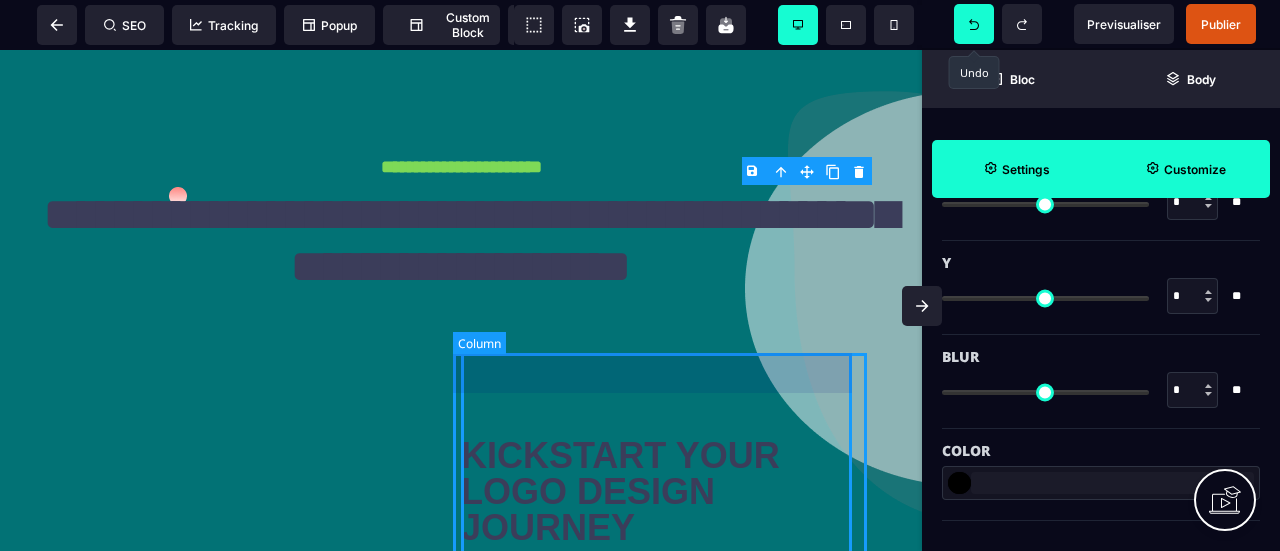 scroll, scrollTop: 0, scrollLeft: 0, axis: both 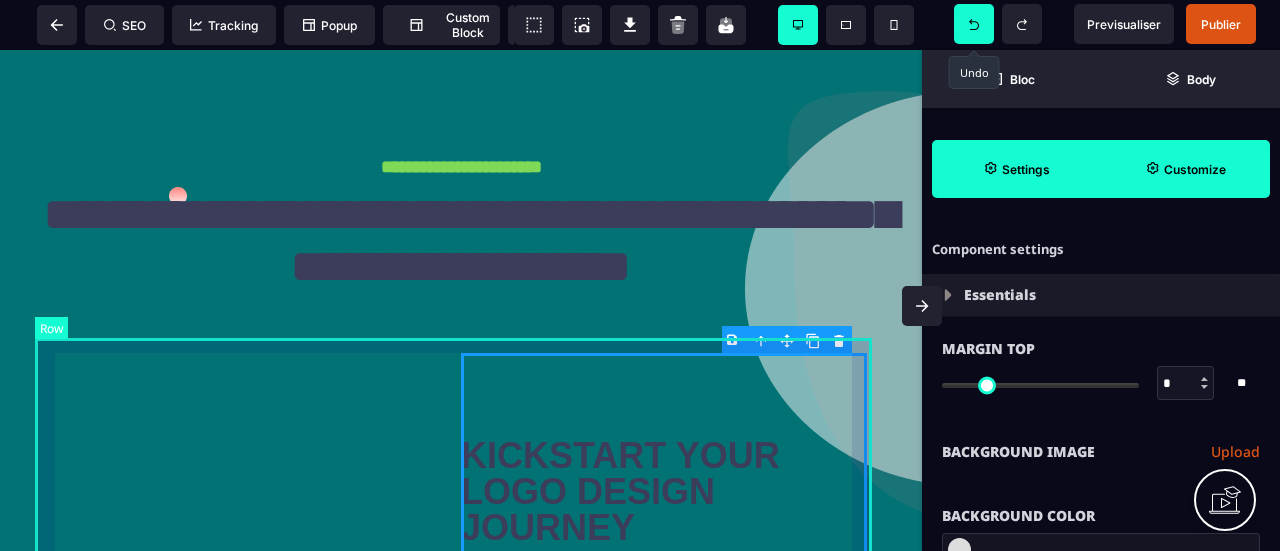 click on "KICKSTART YOUR LOGO DESIGN JOURNEY Je m'abonne START THE COURSE" at bounding box center (461, 625) 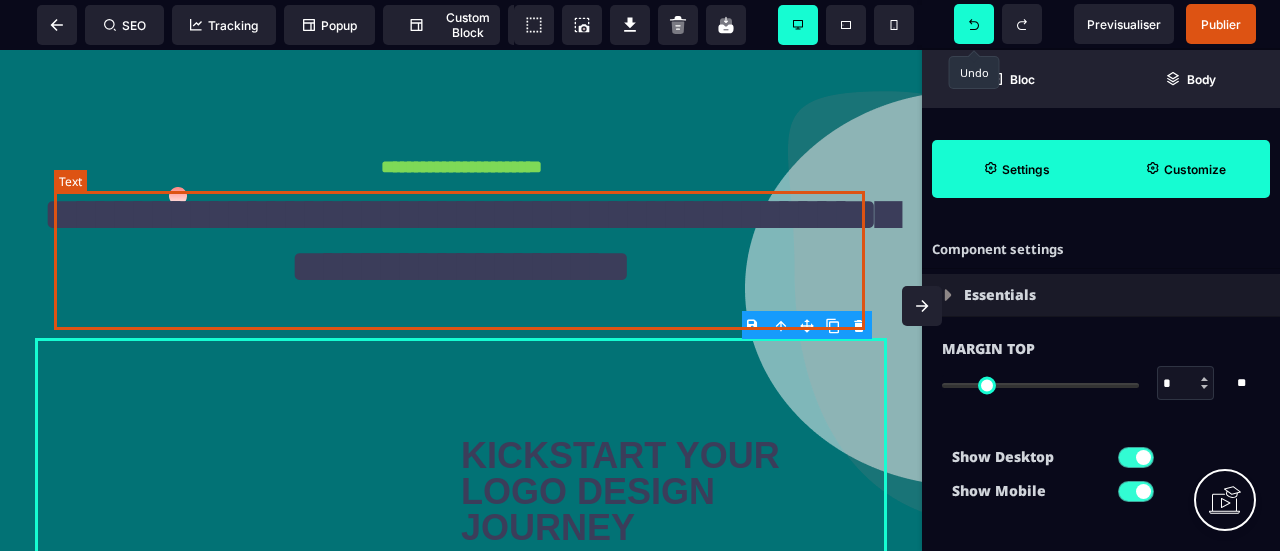click on "**********" at bounding box center [470, 240] 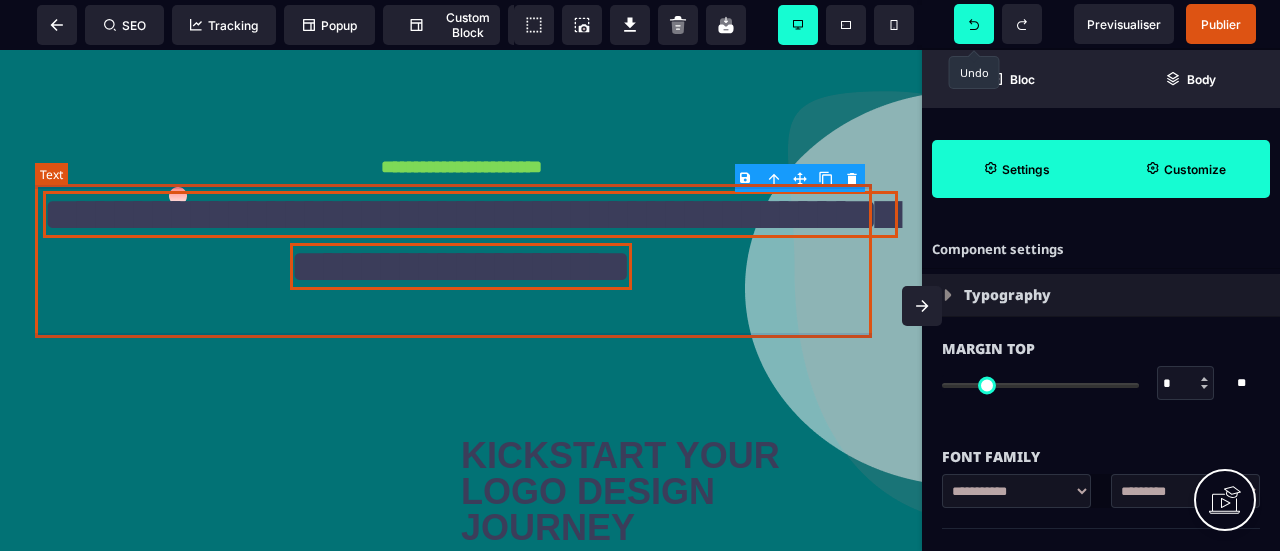 click on "**********" at bounding box center (461, 261) 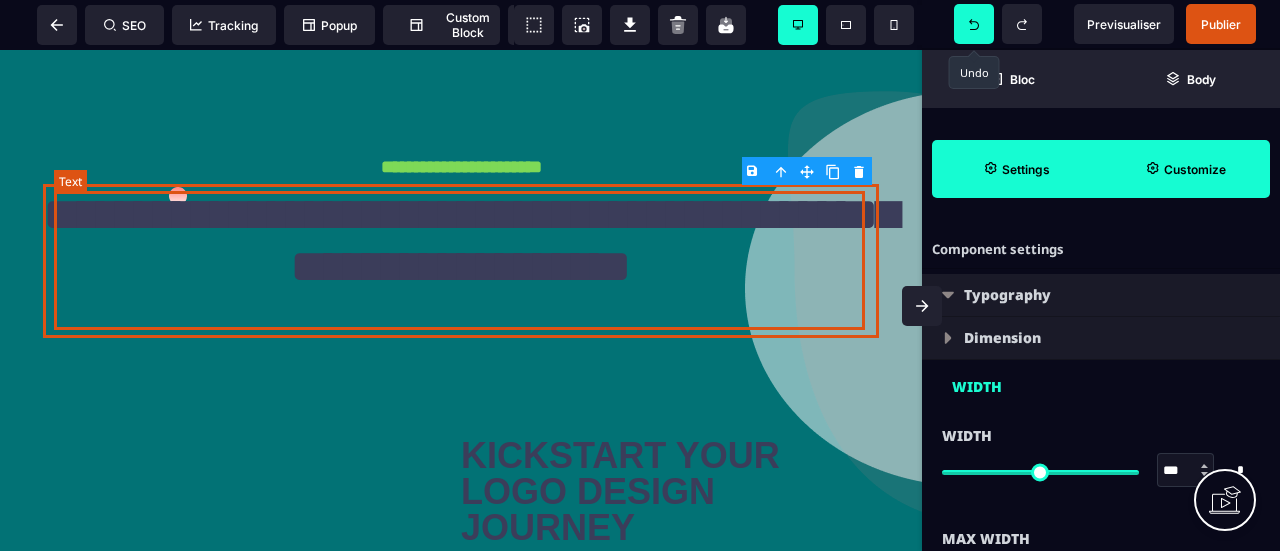 click on "**********" at bounding box center [470, 240] 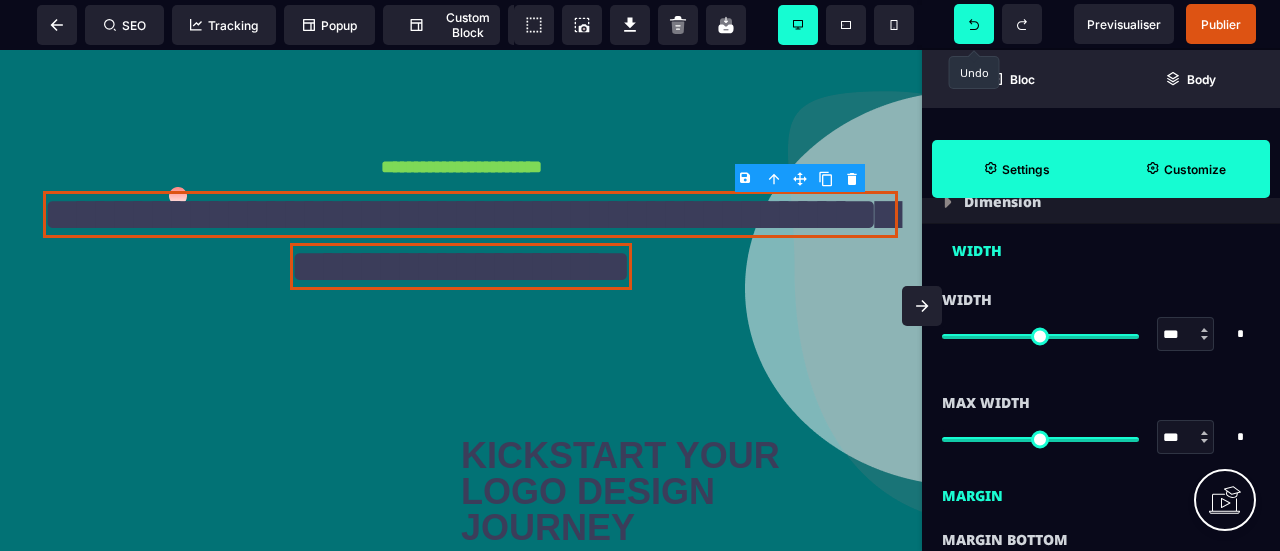 scroll, scrollTop: 1169, scrollLeft: 0, axis: vertical 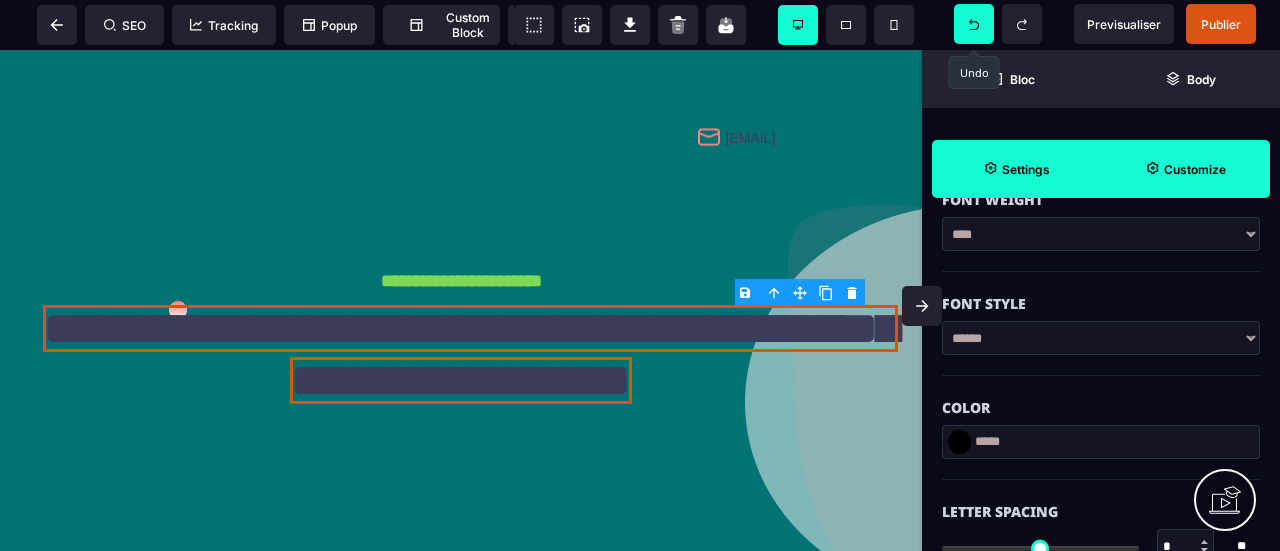 click at bounding box center (959, 442) 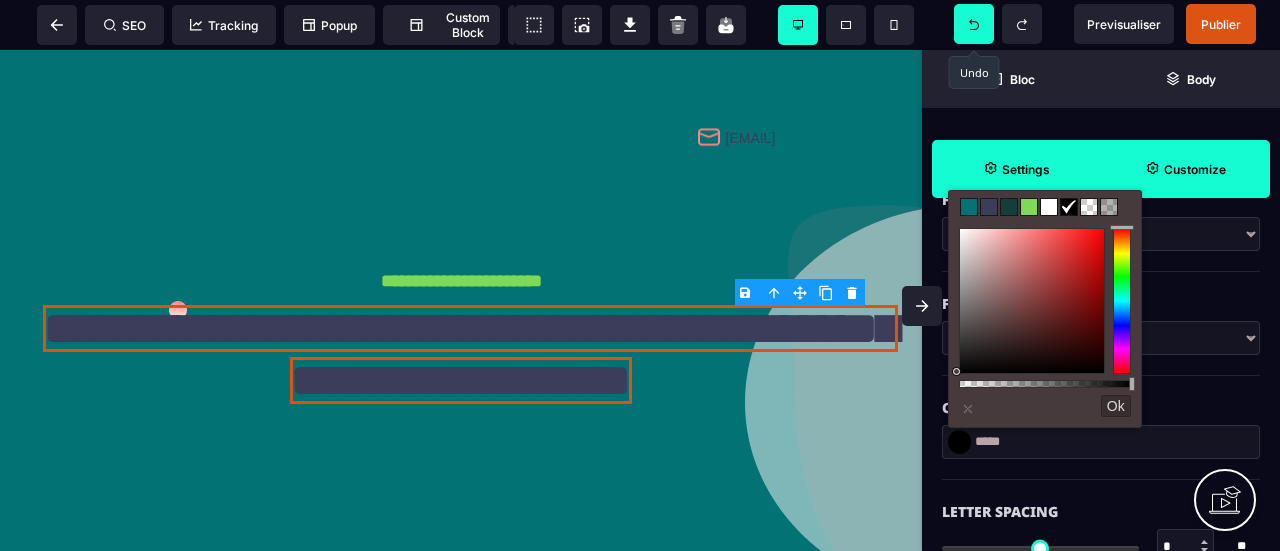 click at bounding box center (1049, 207) 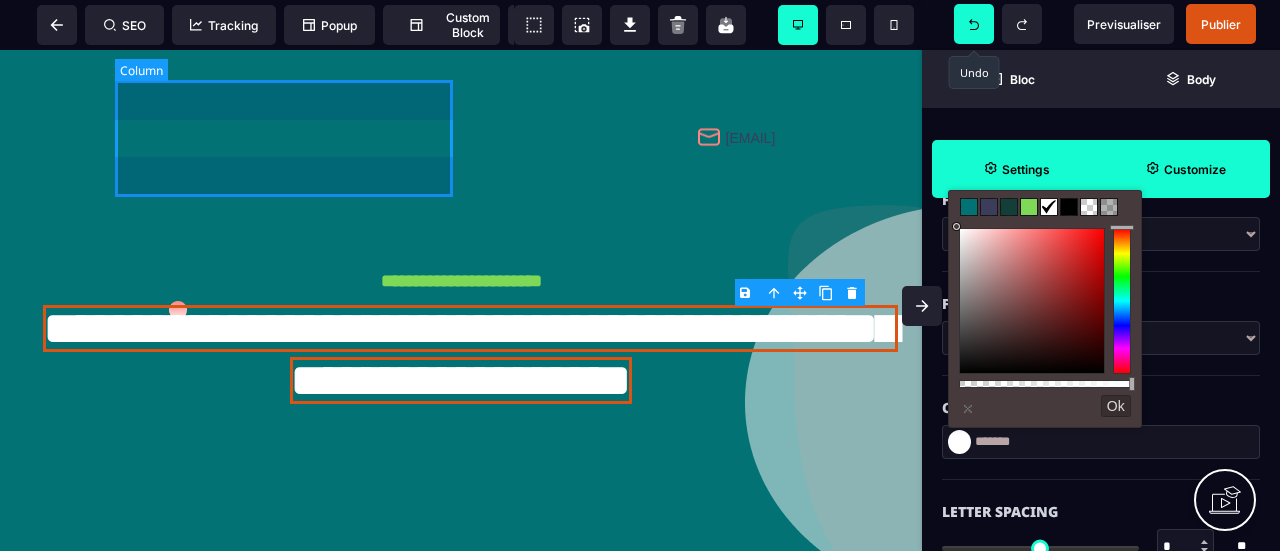 click at bounding box center [288, 138] 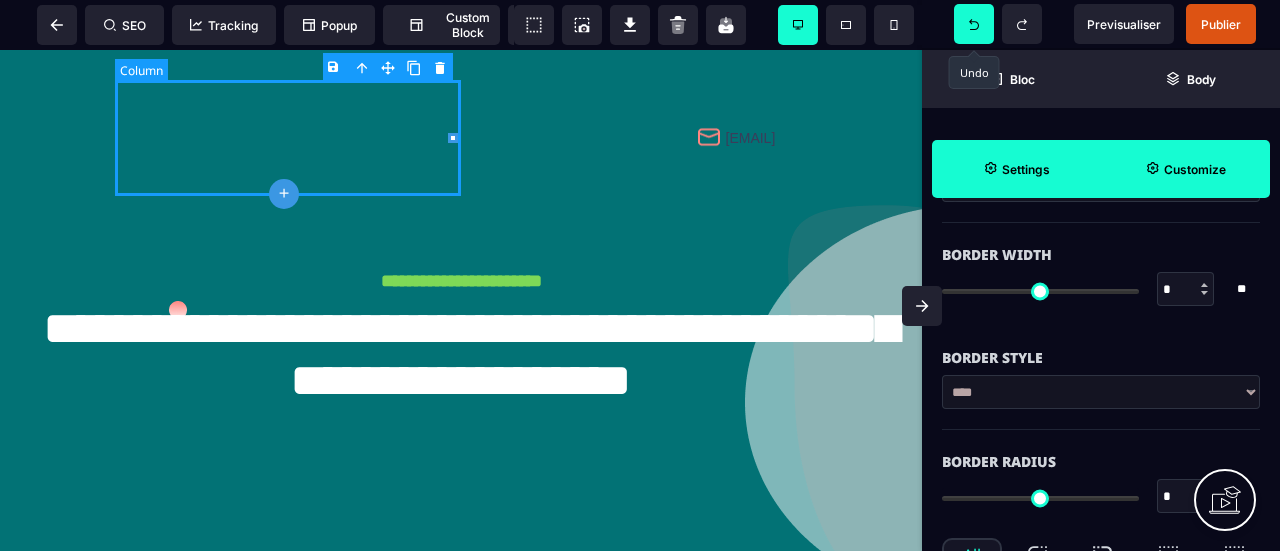 scroll, scrollTop: 0, scrollLeft: 0, axis: both 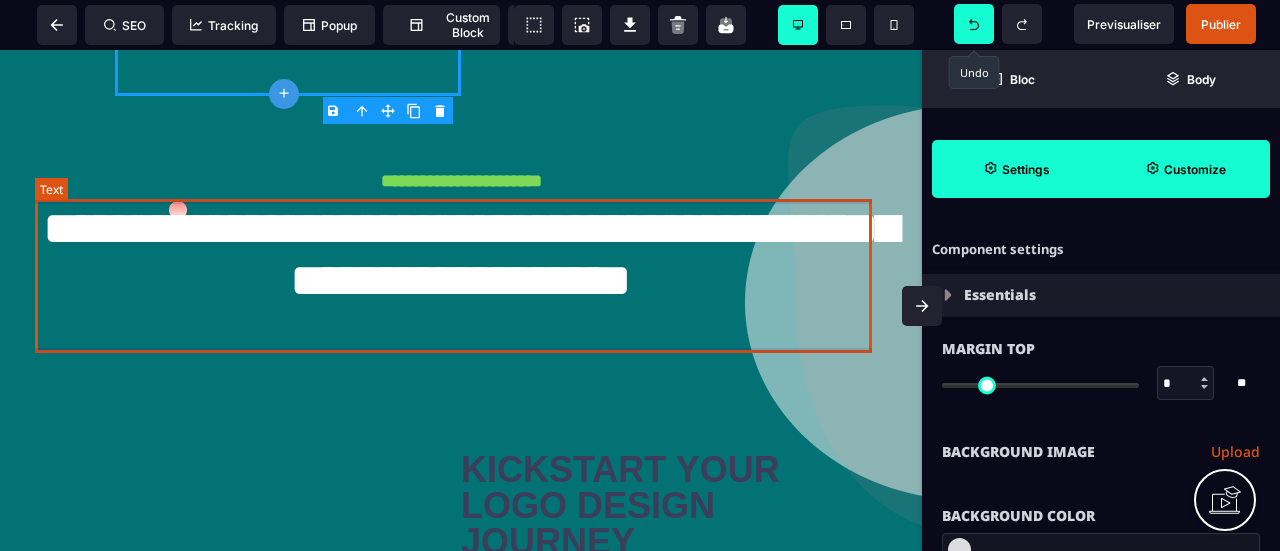 click on "**********" at bounding box center [461, 275] 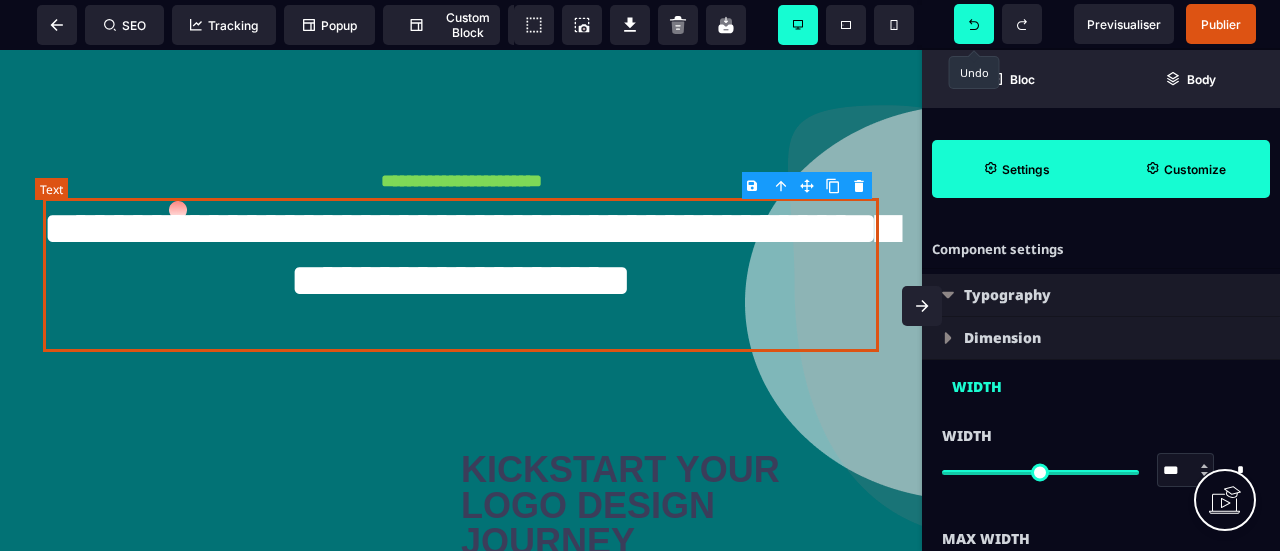 click on "**********" at bounding box center [461, 275] 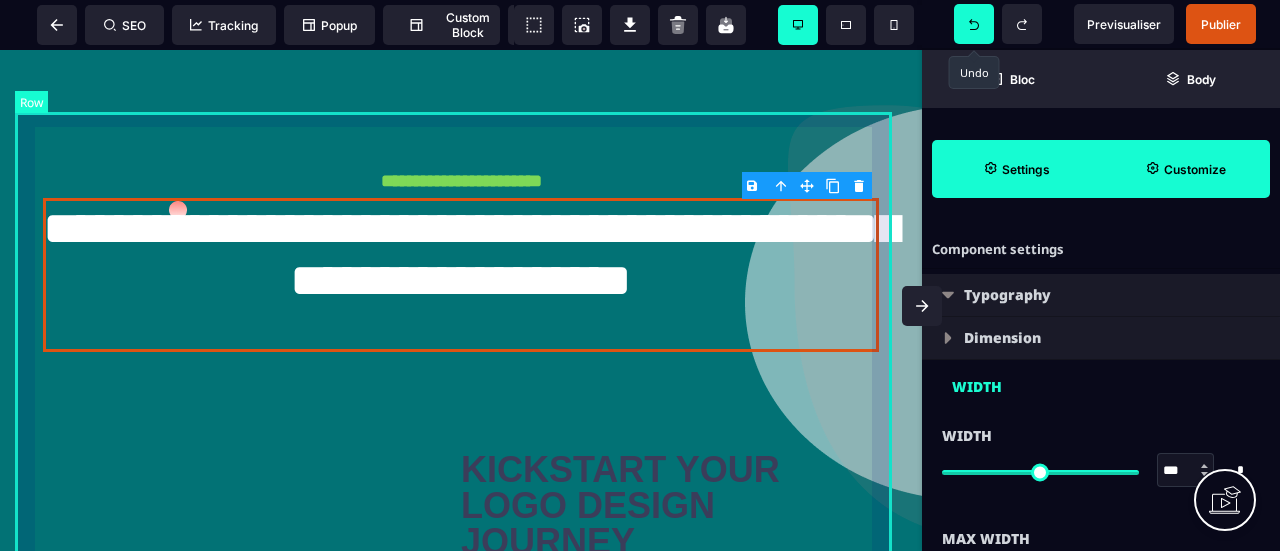 click on "**********" at bounding box center [461, 541] 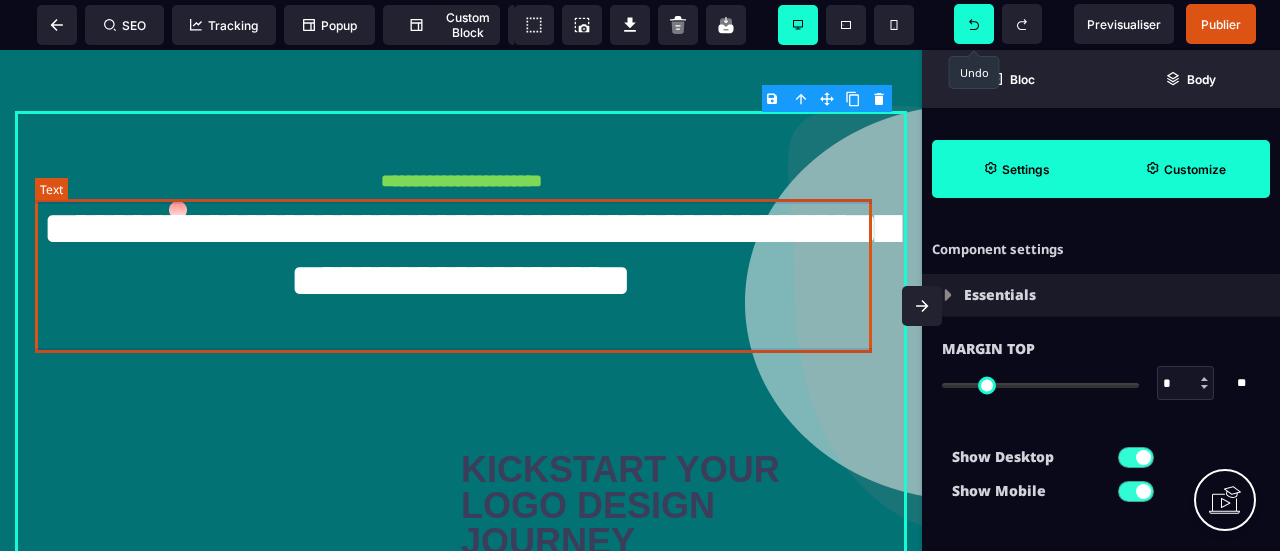 click on "**********" at bounding box center (461, 275) 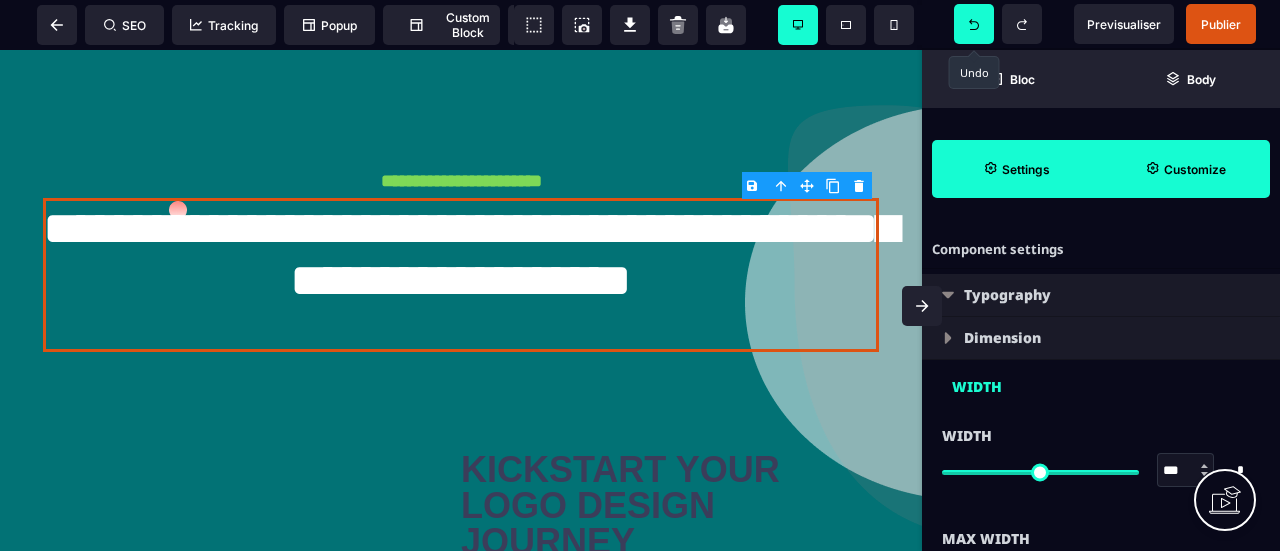 click on "B I U S
A *******
Row
SEO
Tracking
Popup" at bounding box center [640, 275] 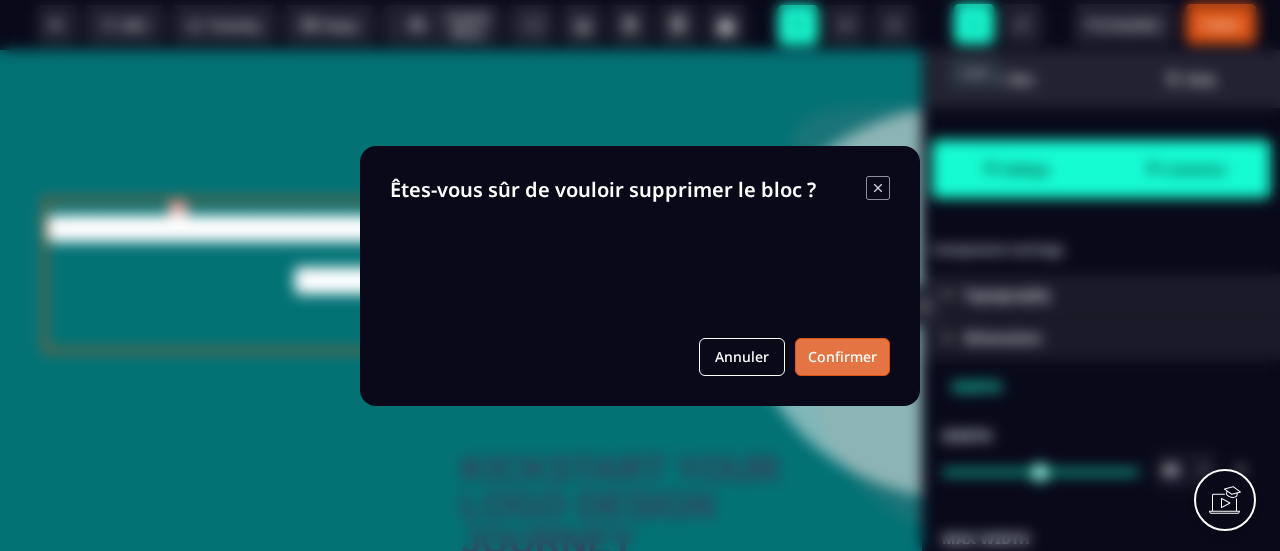 click on "Confirmer" at bounding box center (842, 357) 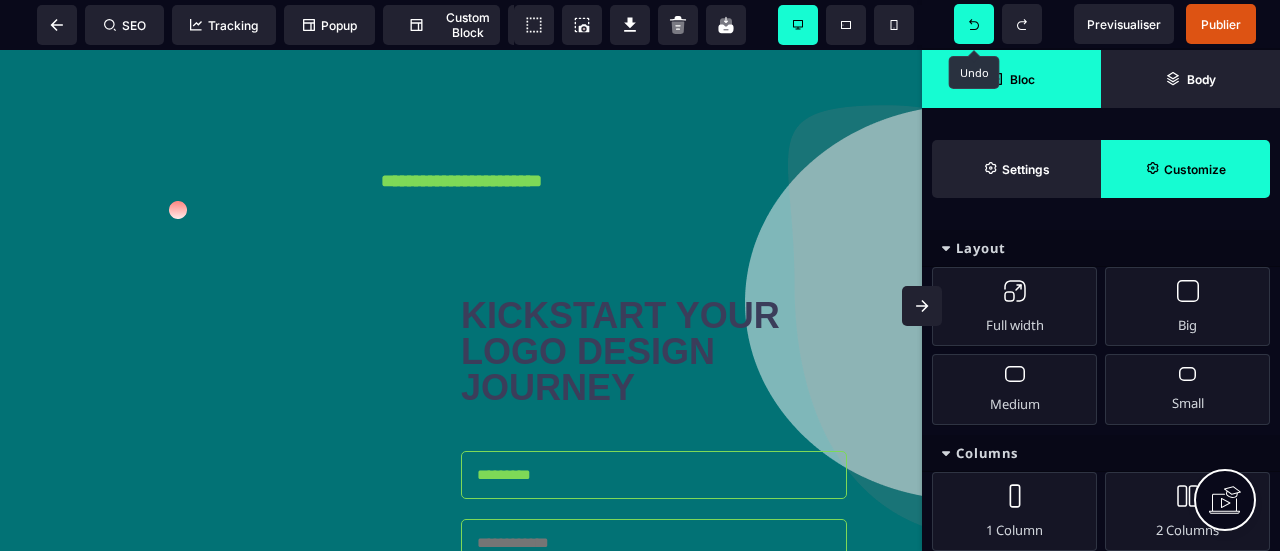 click at bounding box center (974, 24) 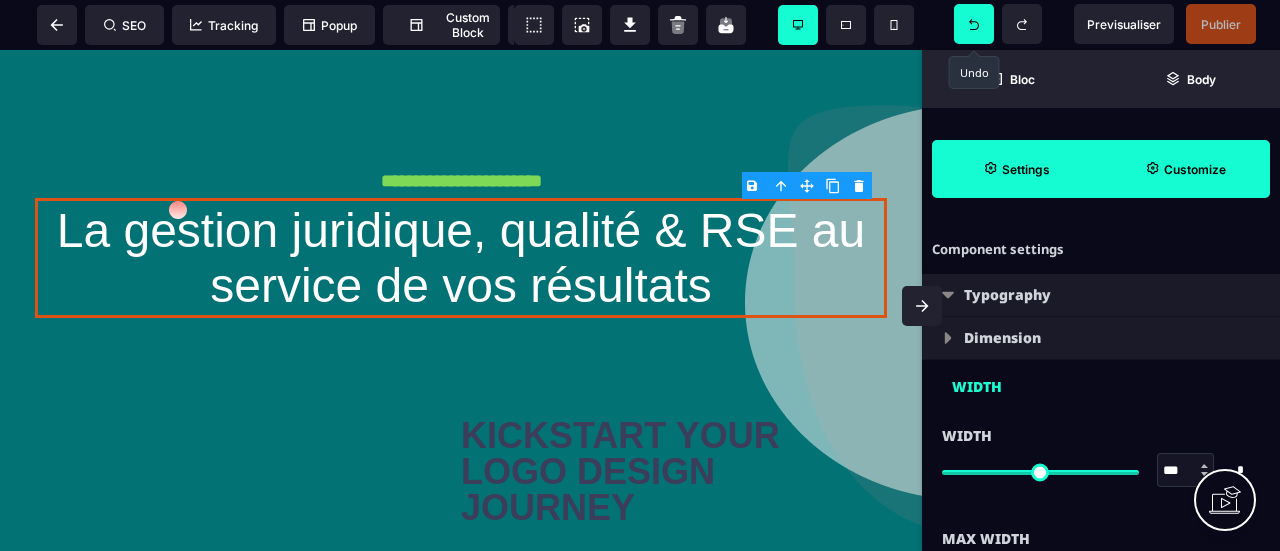 click at bounding box center [974, 24] 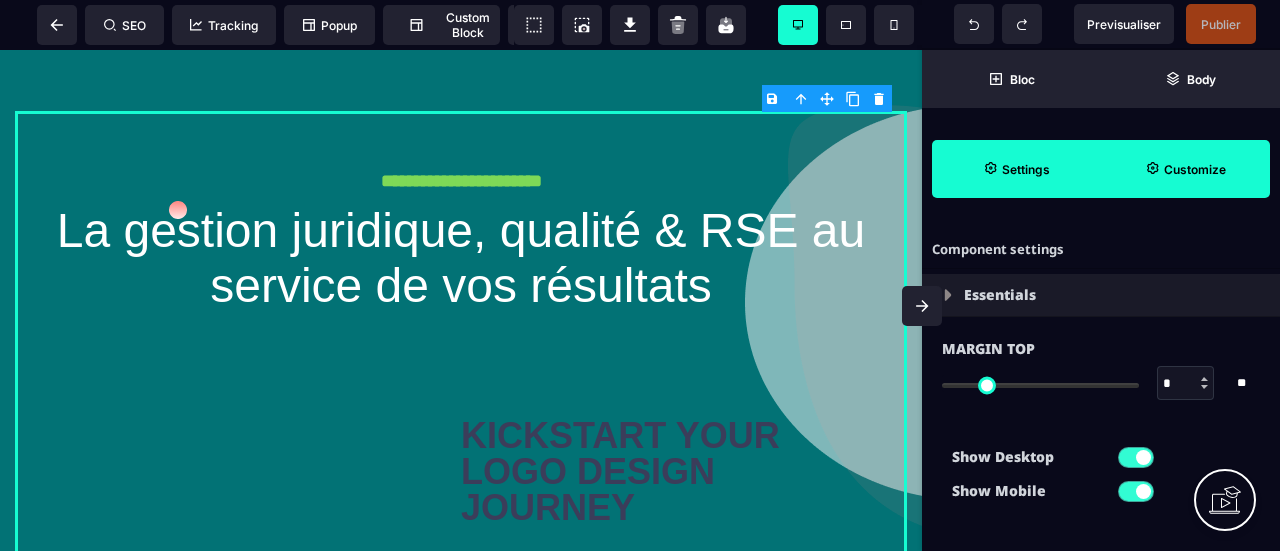 click 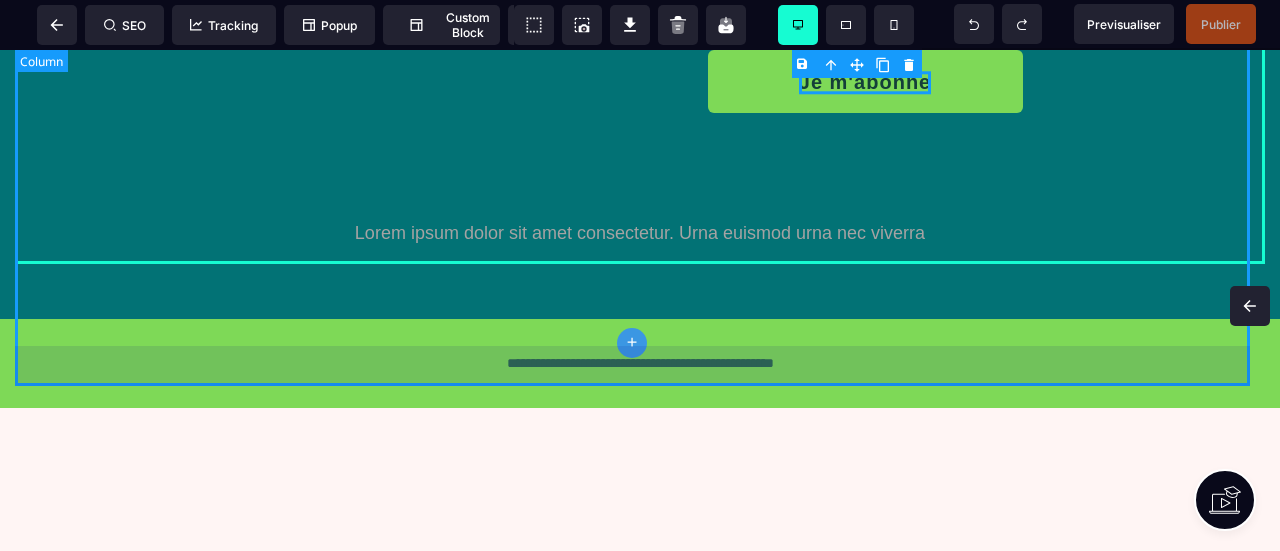 scroll, scrollTop: 700, scrollLeft: 0, axis: vertical 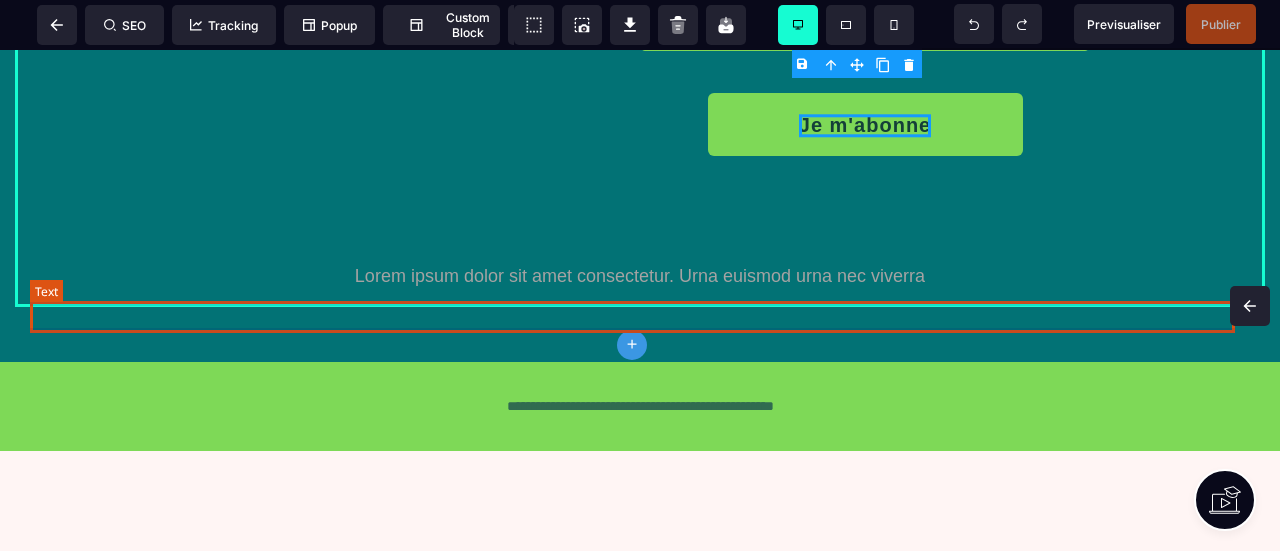 click on "Lorem ipsum dolor sit amet consectetur. Urna euismod urna nec viverra" at bounding box center [640, 276] 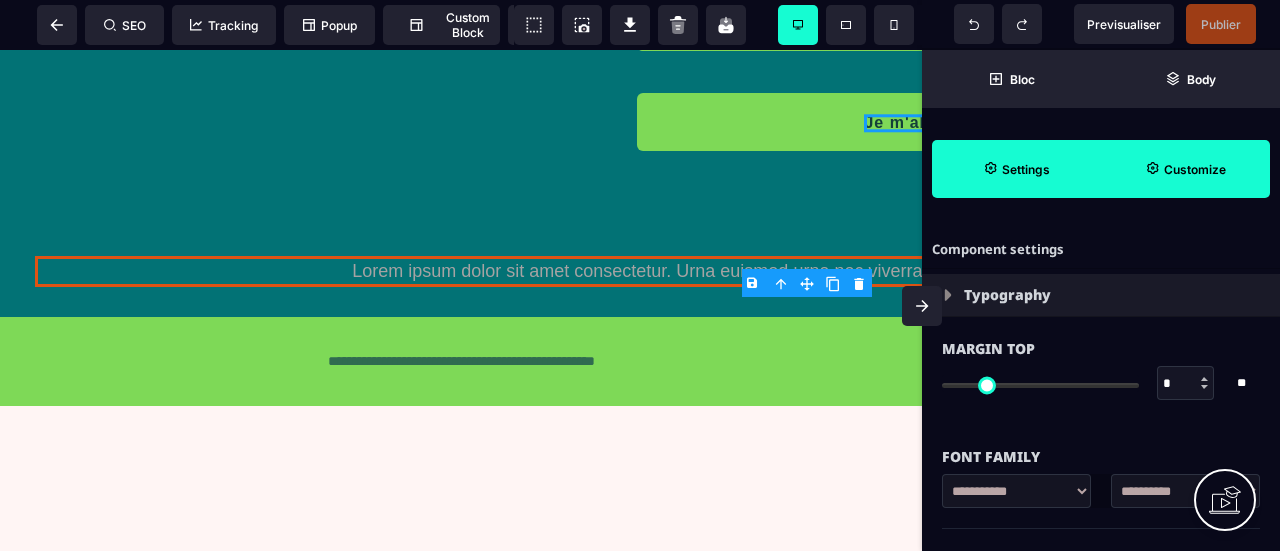 scroll, scrollTop: 736, scrollLeft: 0, axis: vertical 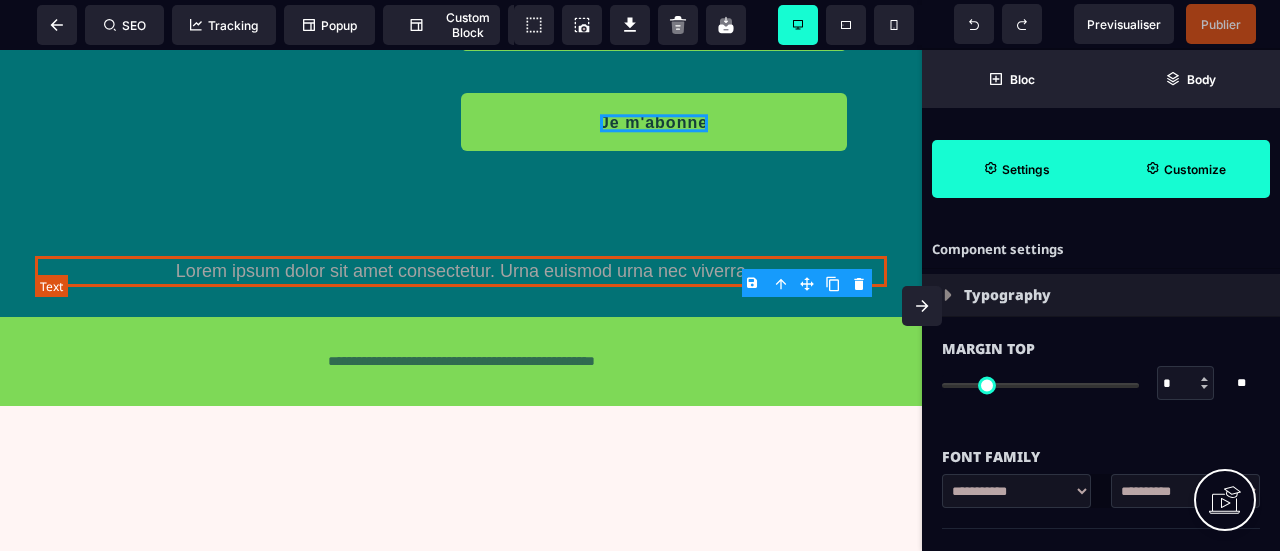 click on "Lorem ipsum dolor sit amet consectetur. Urna euismod urna nec viverra" at bounding box center (461, 271) 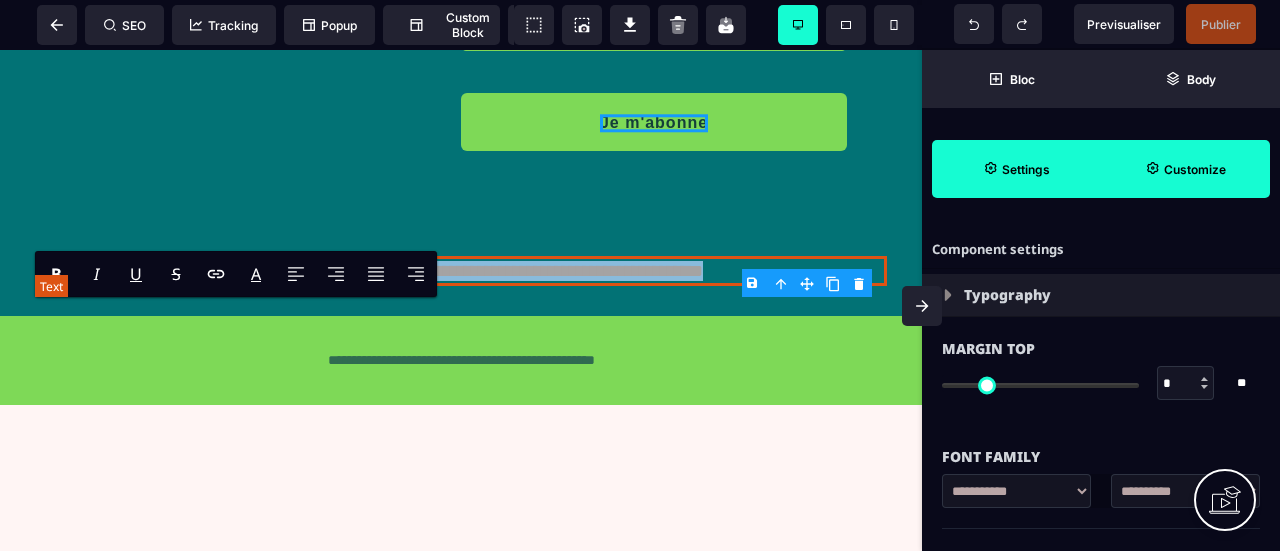 drag, startPoint x: 798, startPoint y: 312, endPoint x: 98, endPoint y: 311, distance: 700.00073 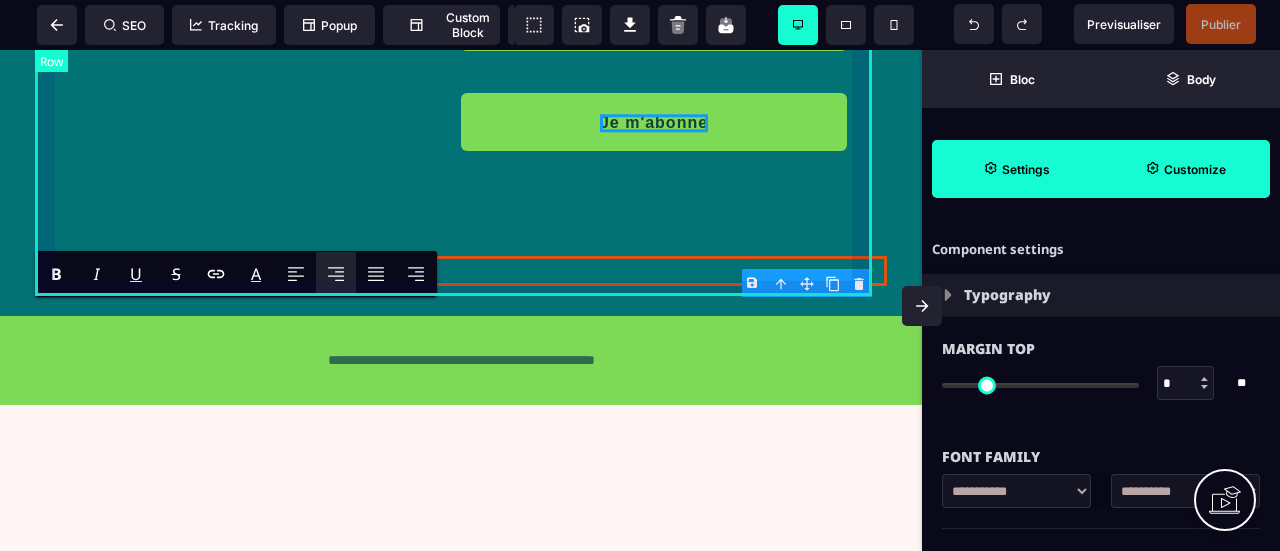 click on "KICKSTART YOUR LOGO DESIGN JOURNEY Je m'abonne START THE COURSE" at bounding box center (461, -31) 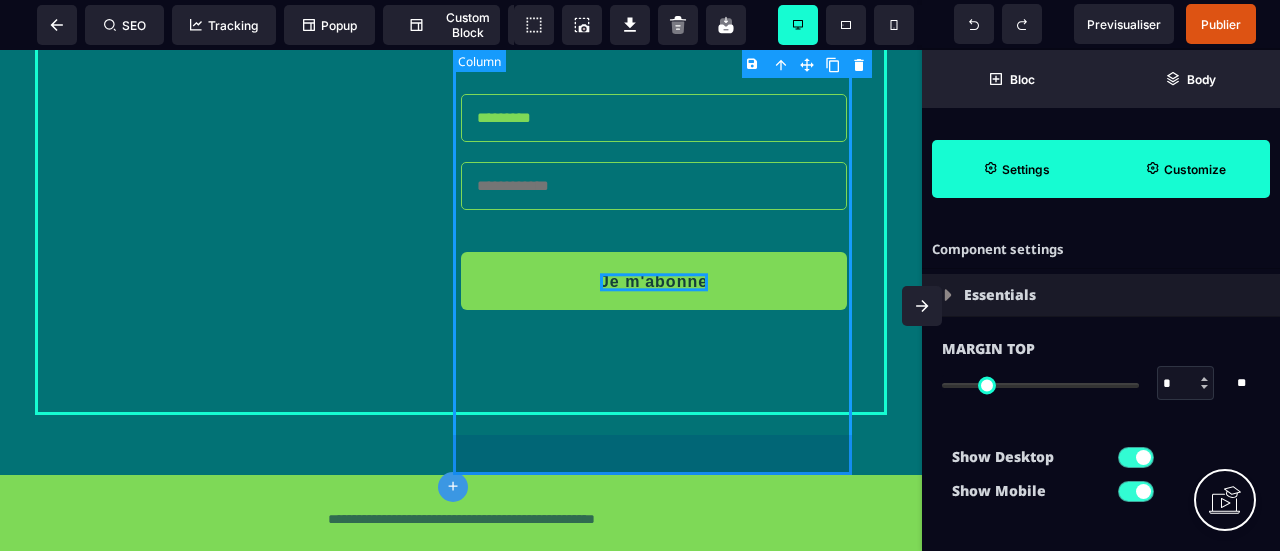 scroll, scrollTop: 536, scrollLeft: 0, axis: vertical 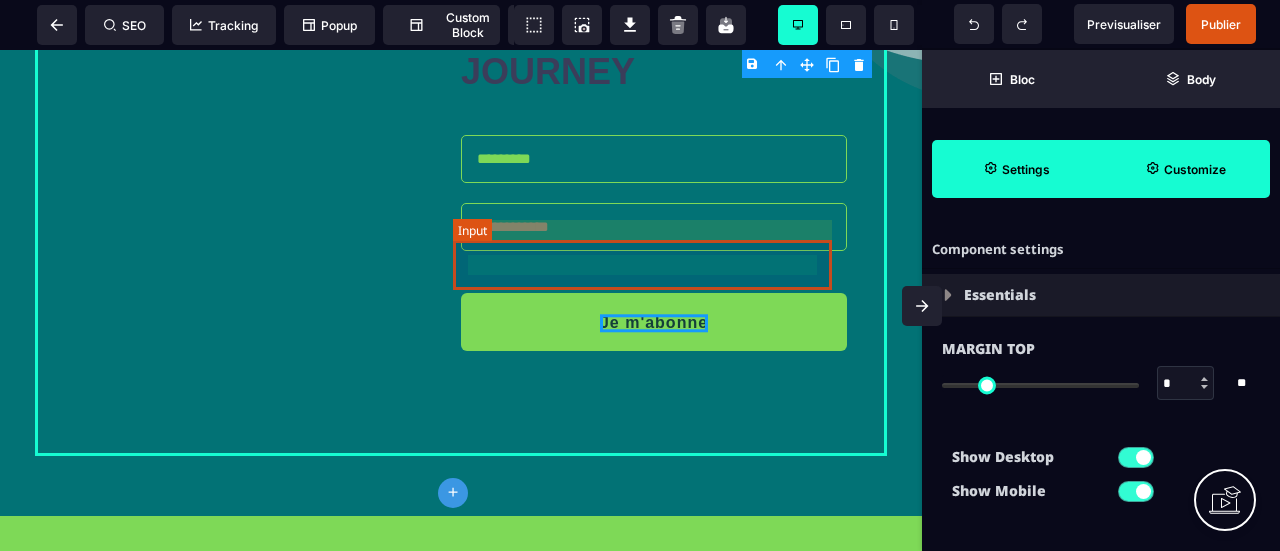 click at bounding box center (654, 227) 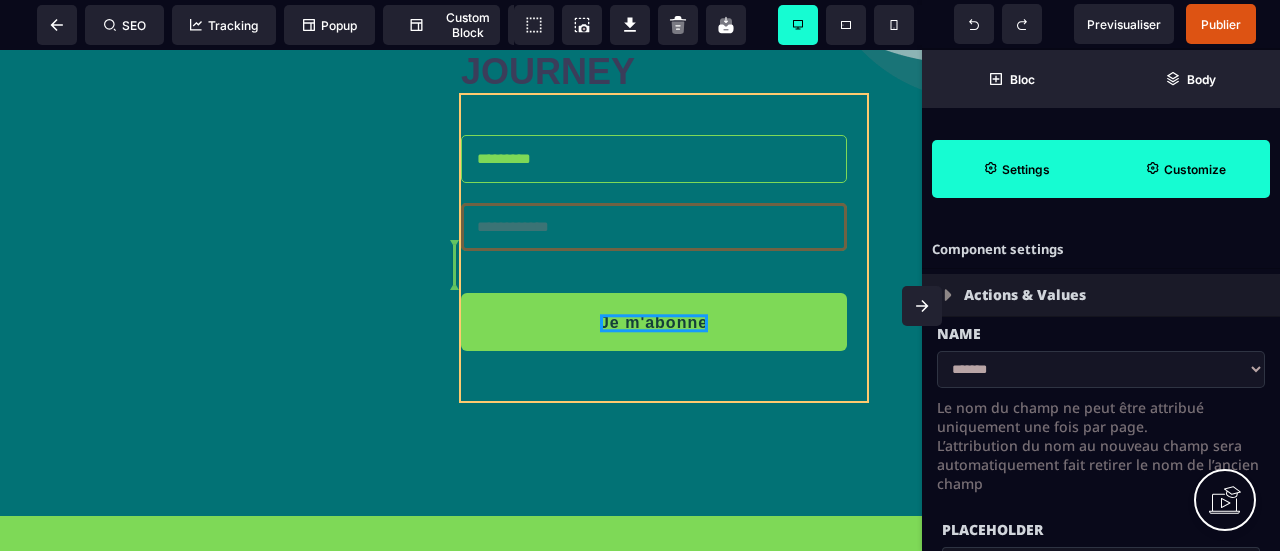 drag, startPoint x: 469, startPoint y: 257, endPoint x: 536, endPoint y: 259, distance: 67.02985 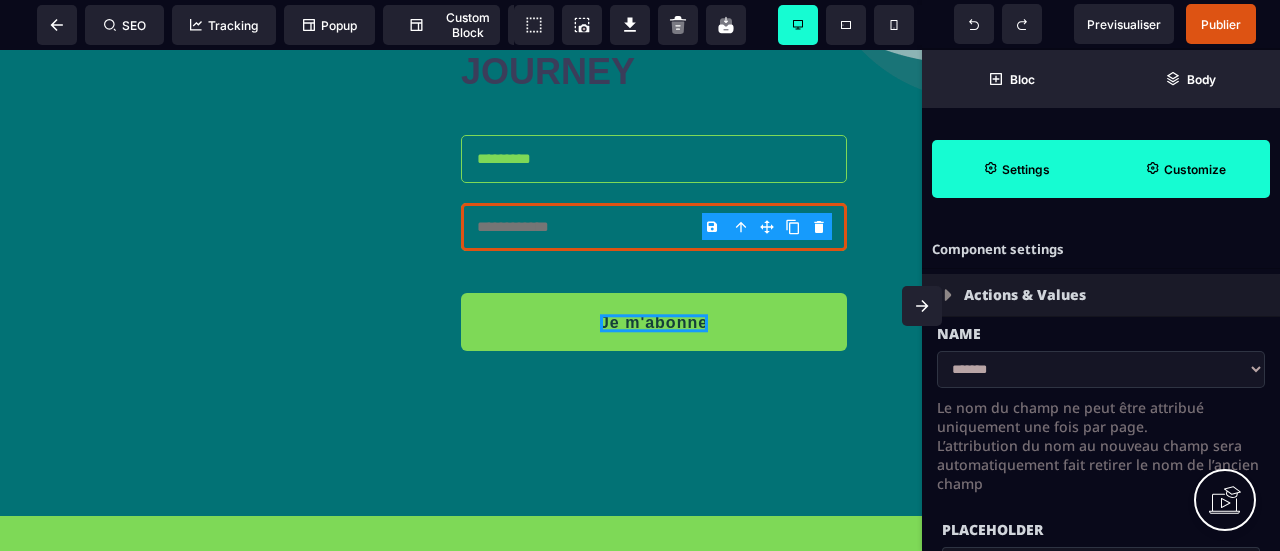 click at bounding box center (654, 227) 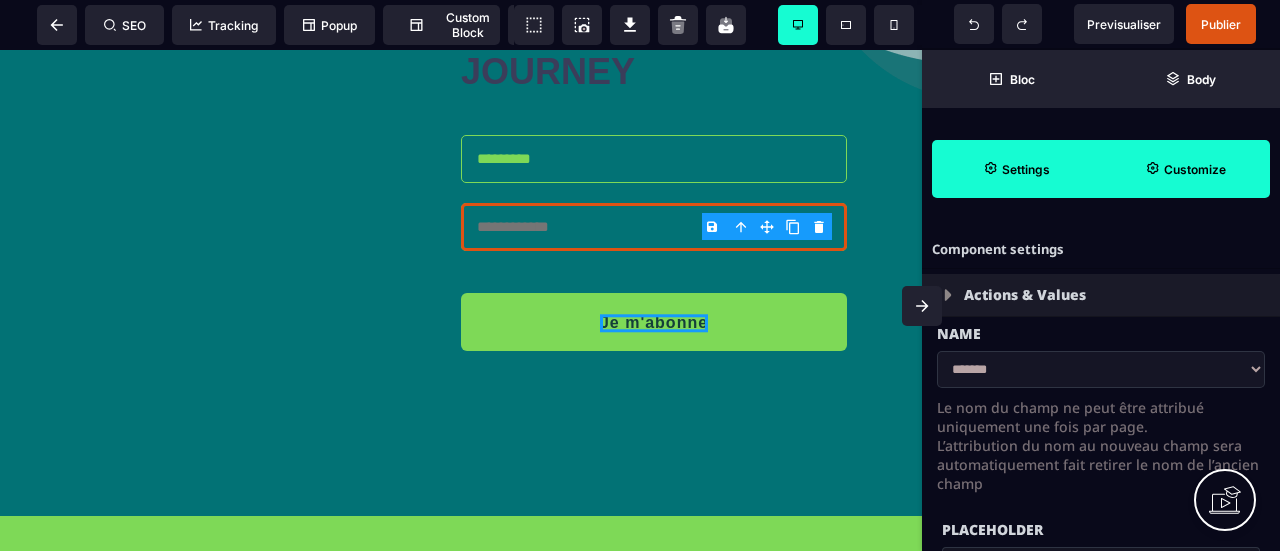 click at bounding box center [654, 227] 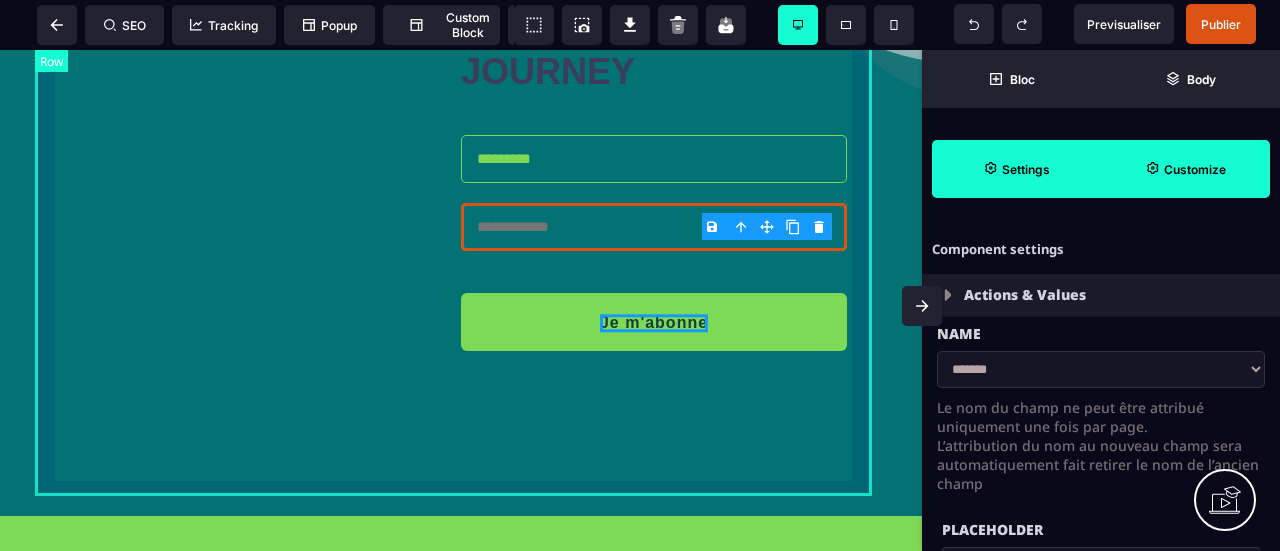 drag, startPoint x: 572, startPoint y: 265, endPoint x: 452, endPoint y: 261, distance: 120.06665 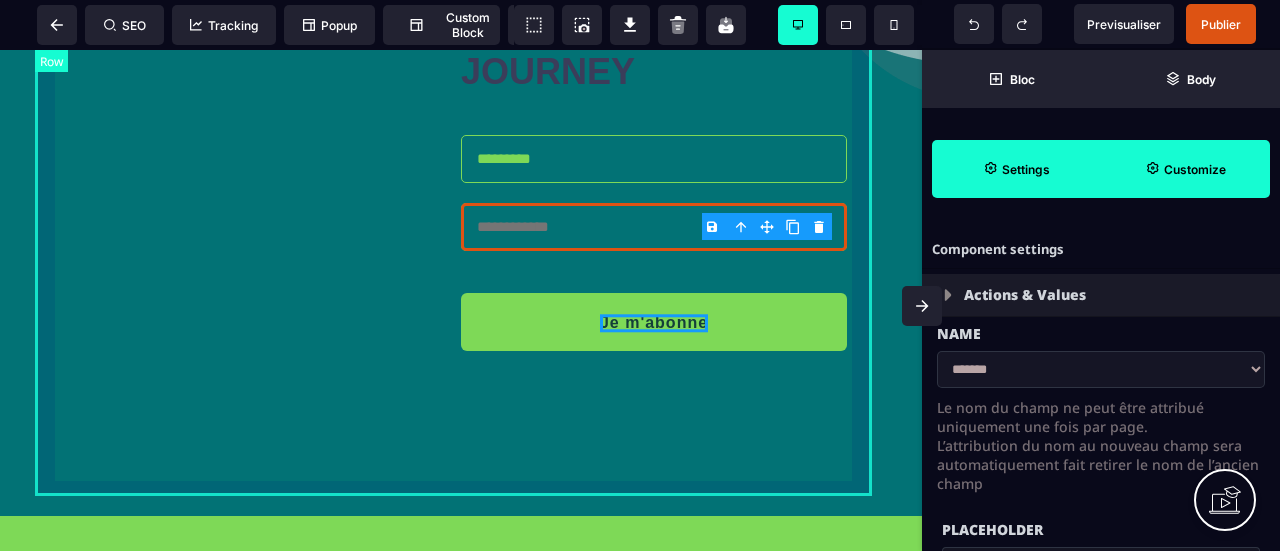 click on "KICKSTART YOUR LOGO DESIGN JOURNEY Je m'abonne START THE COURSE" at bounding box center (461, 169) 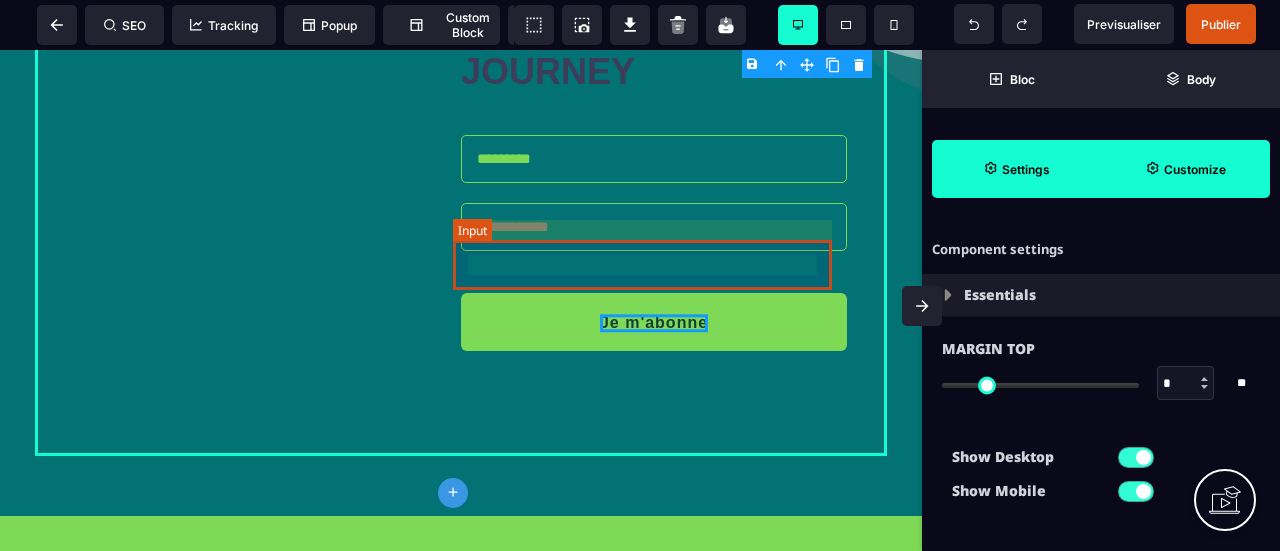 click at bounding box center [654, 227] 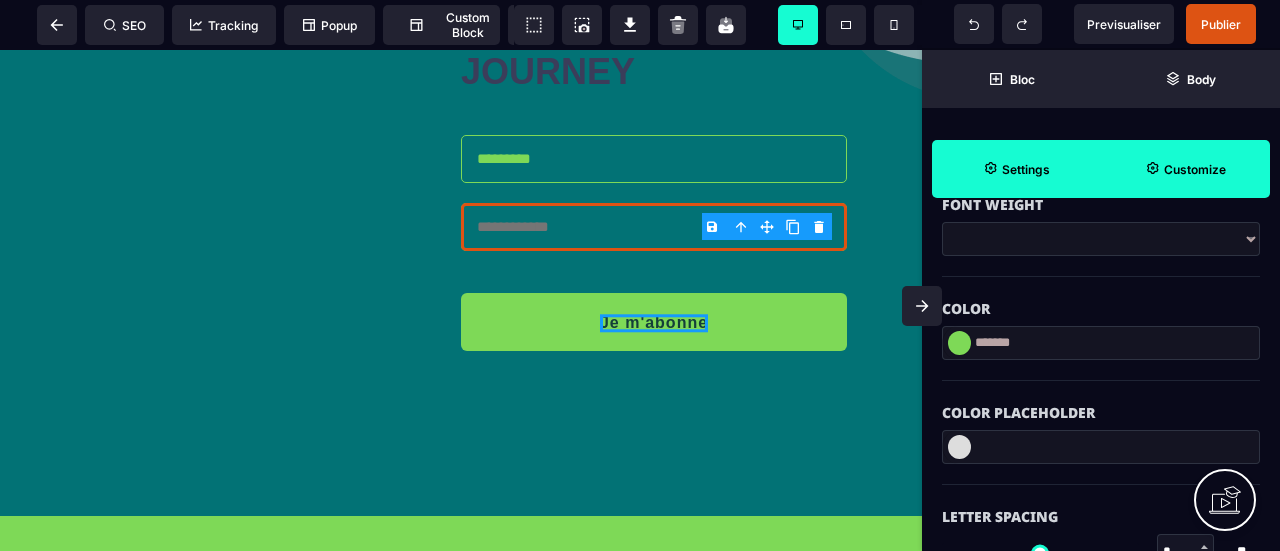 scroll, scrollTop: 2600, scrollLeft: 0, axis: vertical 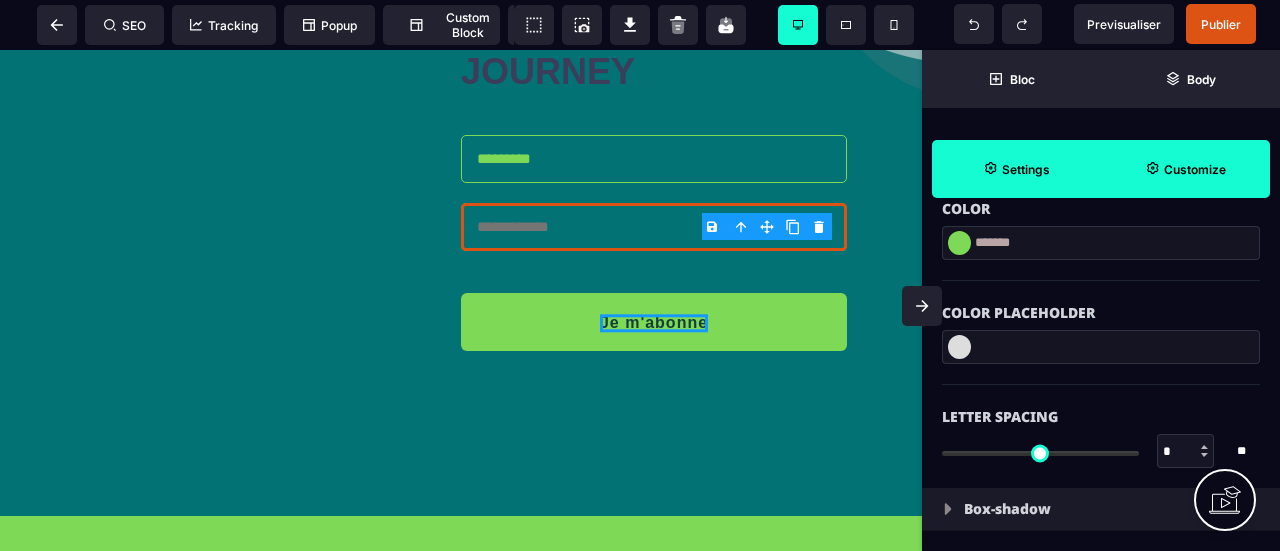 click at bounding box center (1101, 347) 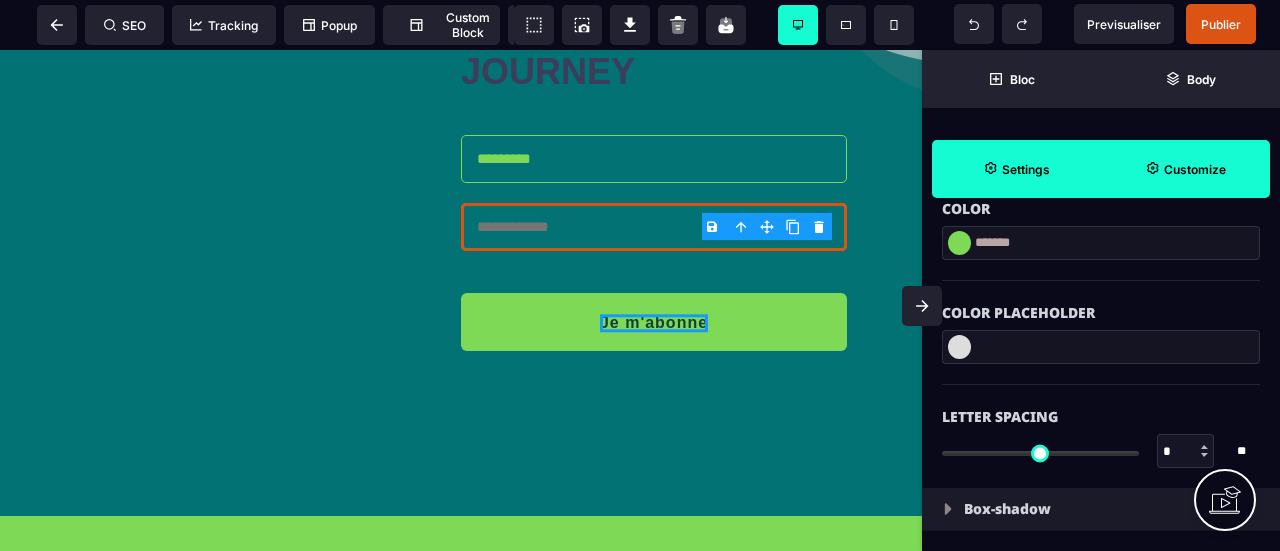click at bounding box center (959, 347) 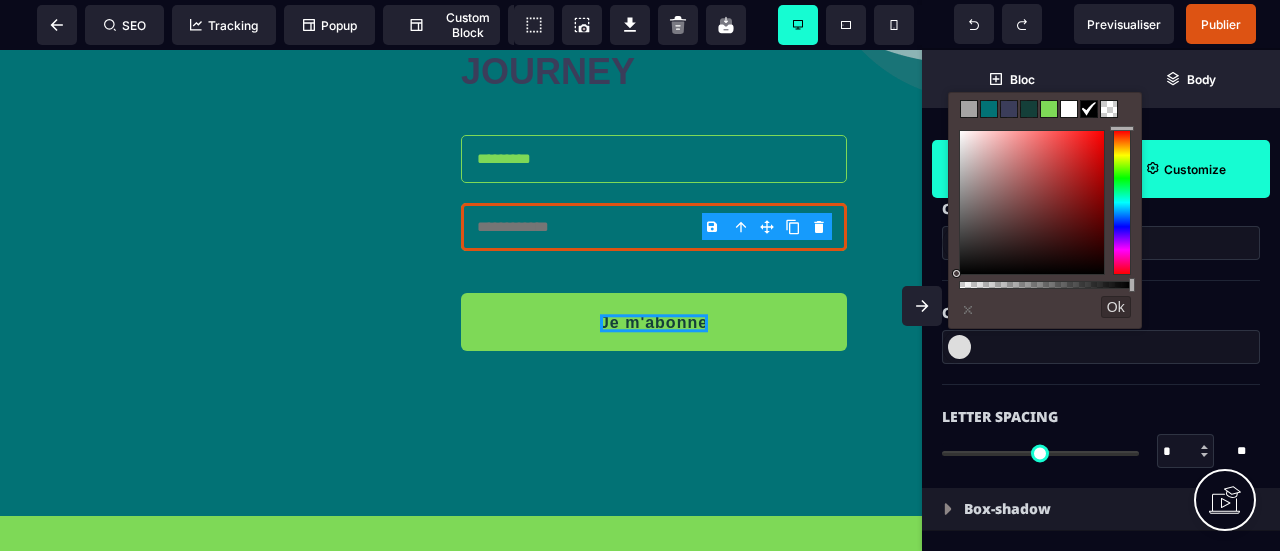 click at bounding box center [1049, 109] 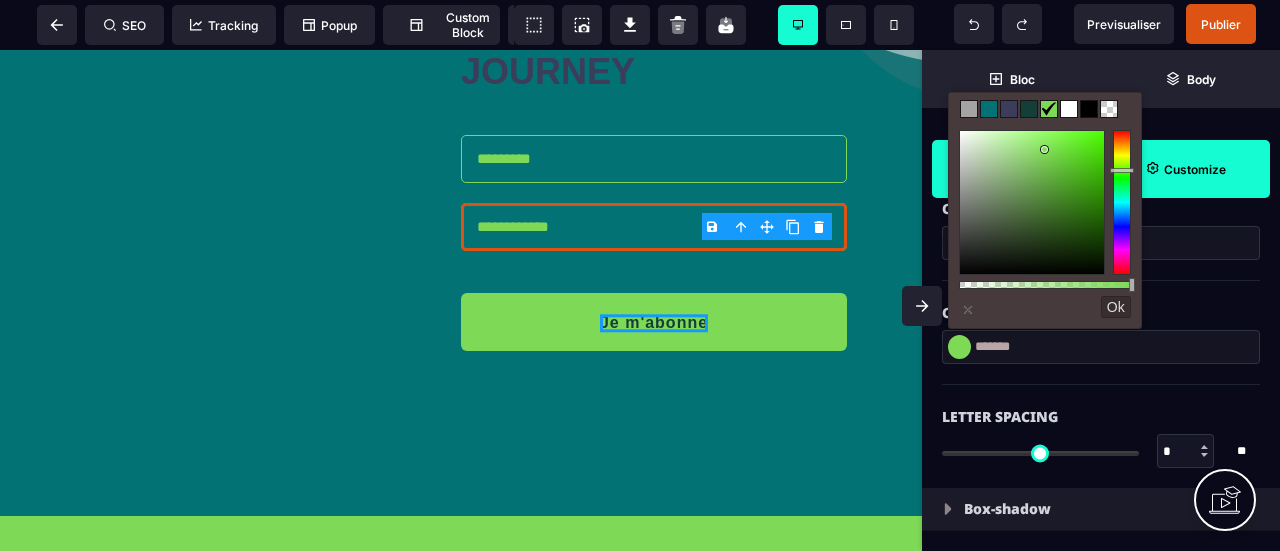 click on "Ok" at bounding box center (1116, 307) 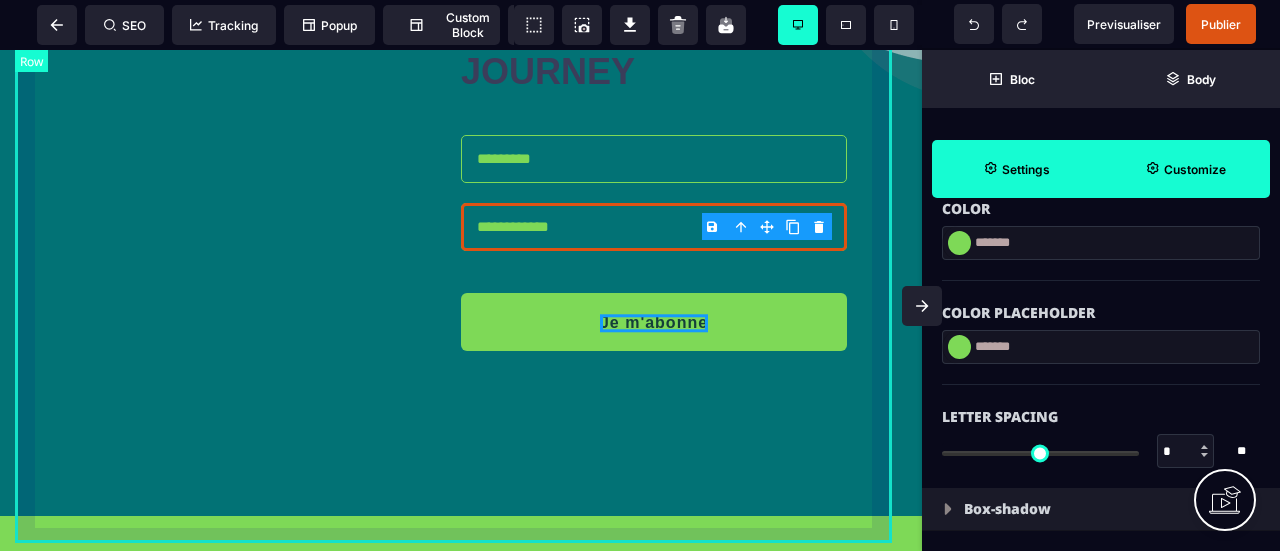 click on "**********" at bounding box center (461, 88) 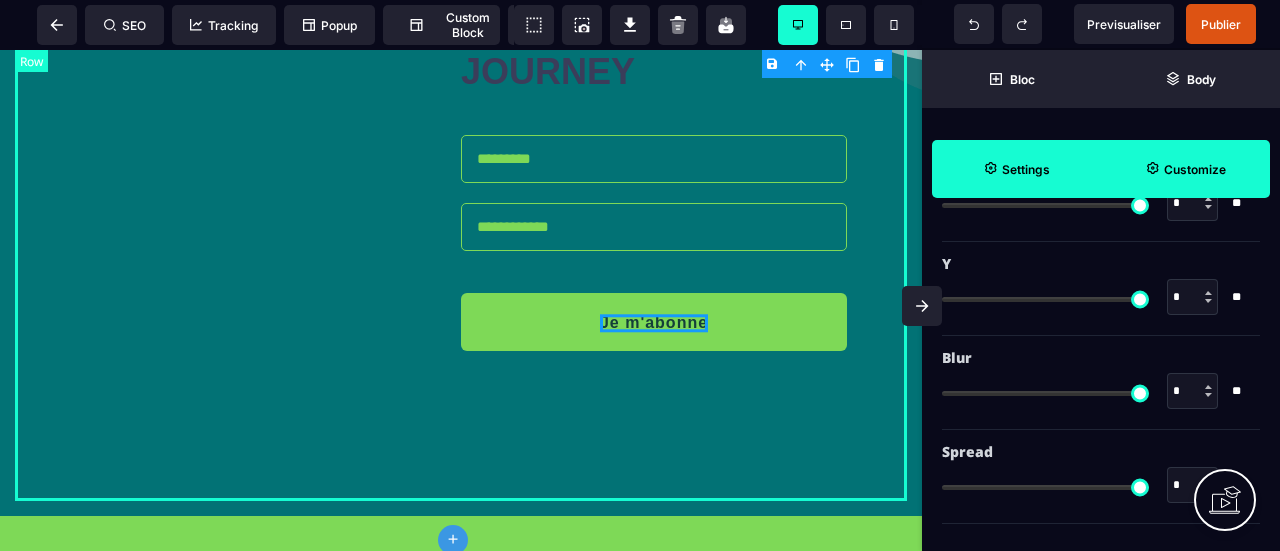 scroll, scrollTop: 0, scrollLeft: 0, axis: both 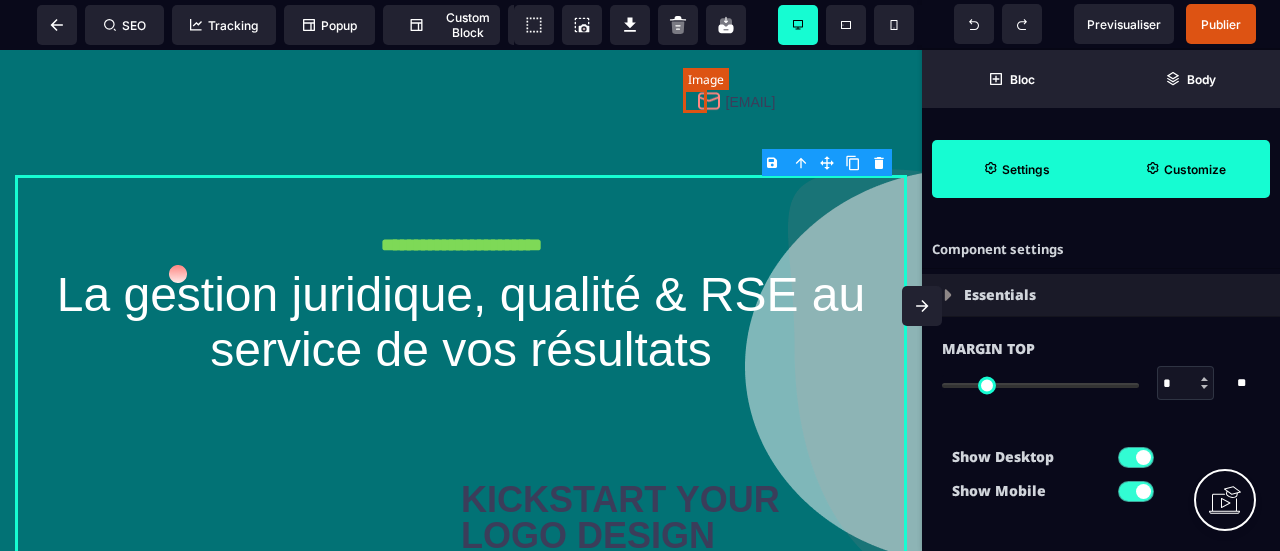 click at bounding box center [709, 101] 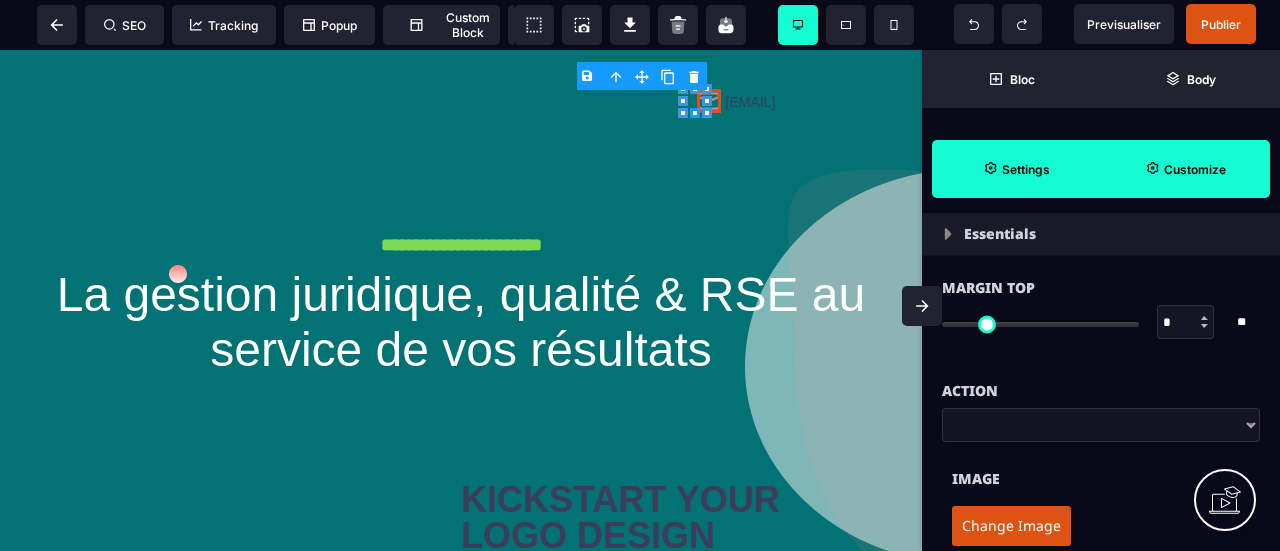 scroll, scrollTop: 100, scrollLeft: 0, axis: vertical 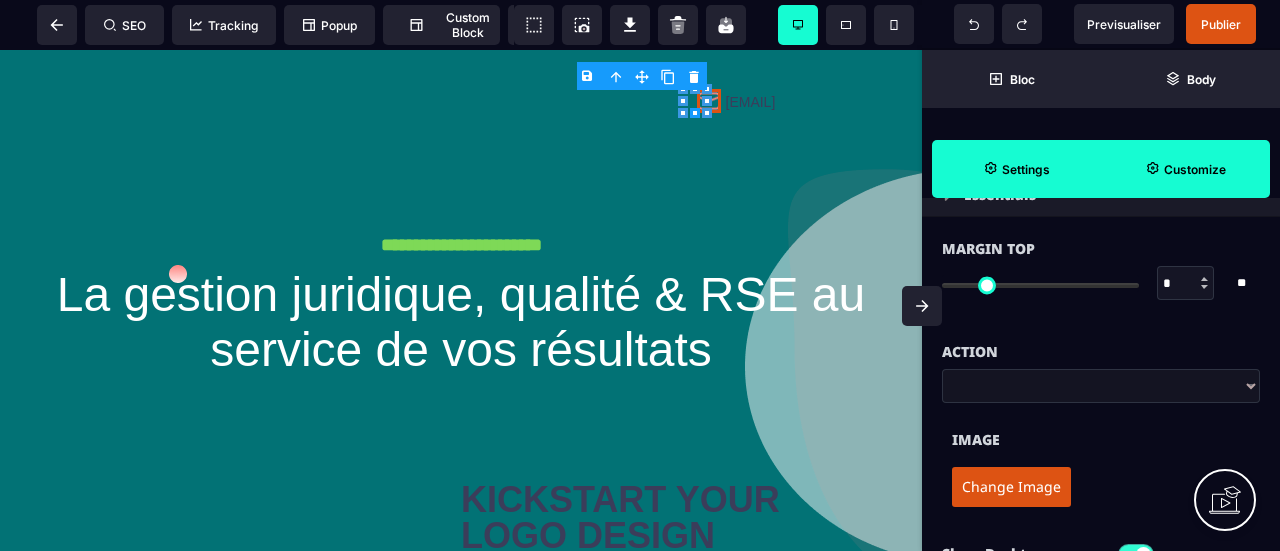 click on "B I U S
A *******
Column
SEO
Tracking" at bounding box center [640, 275] 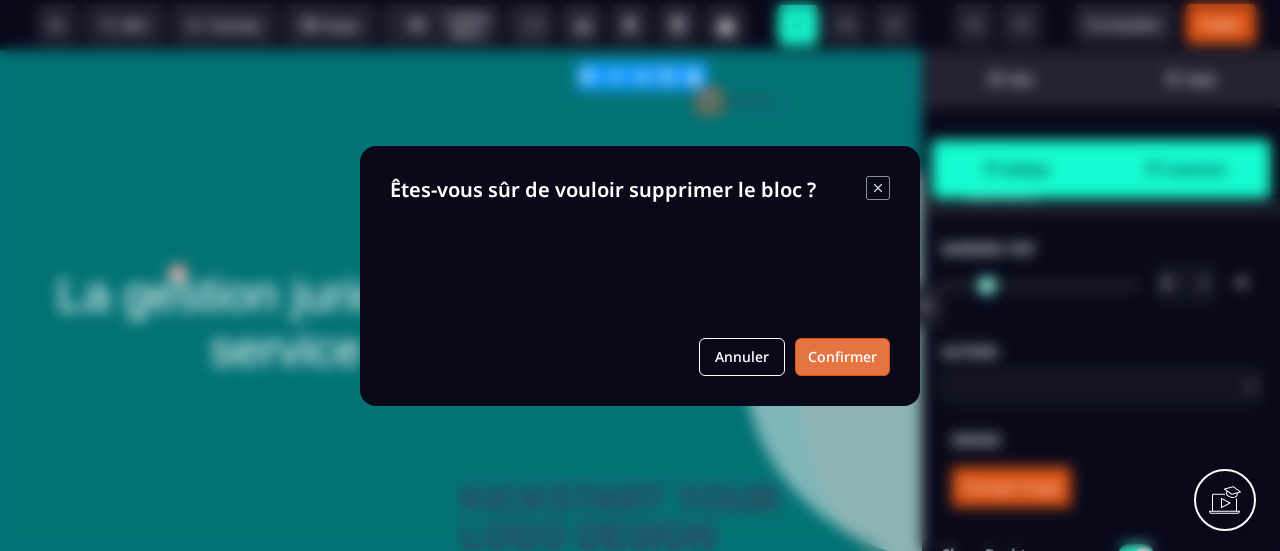 click on "Confirmer" at bounding box center (842, 357) 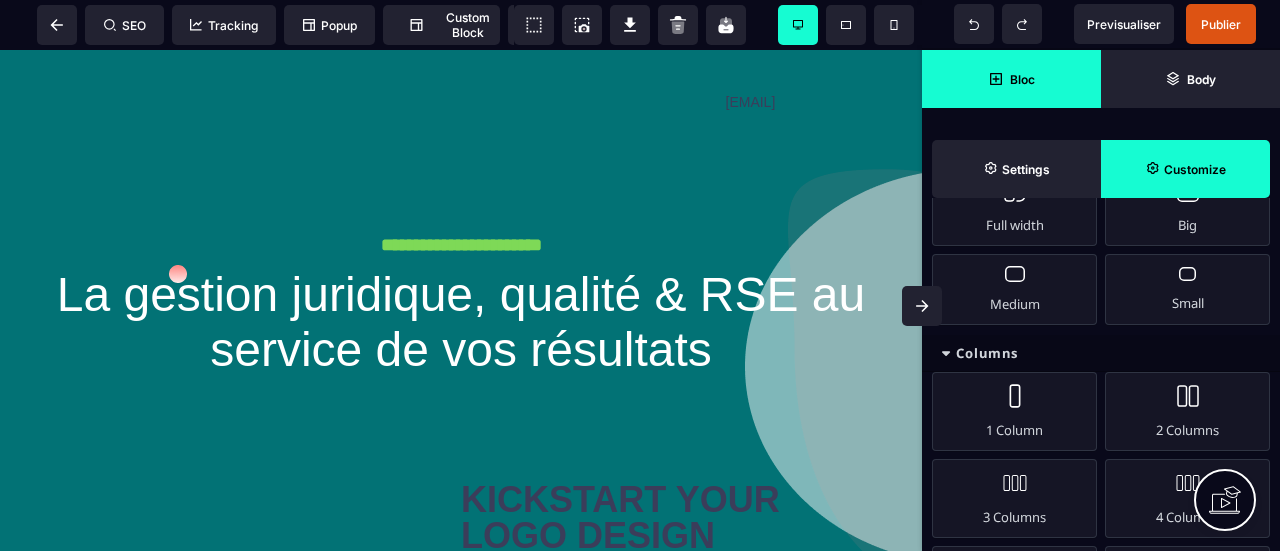scroll, scrollTop: 1718, scrollLeft: 0, axis: vertical 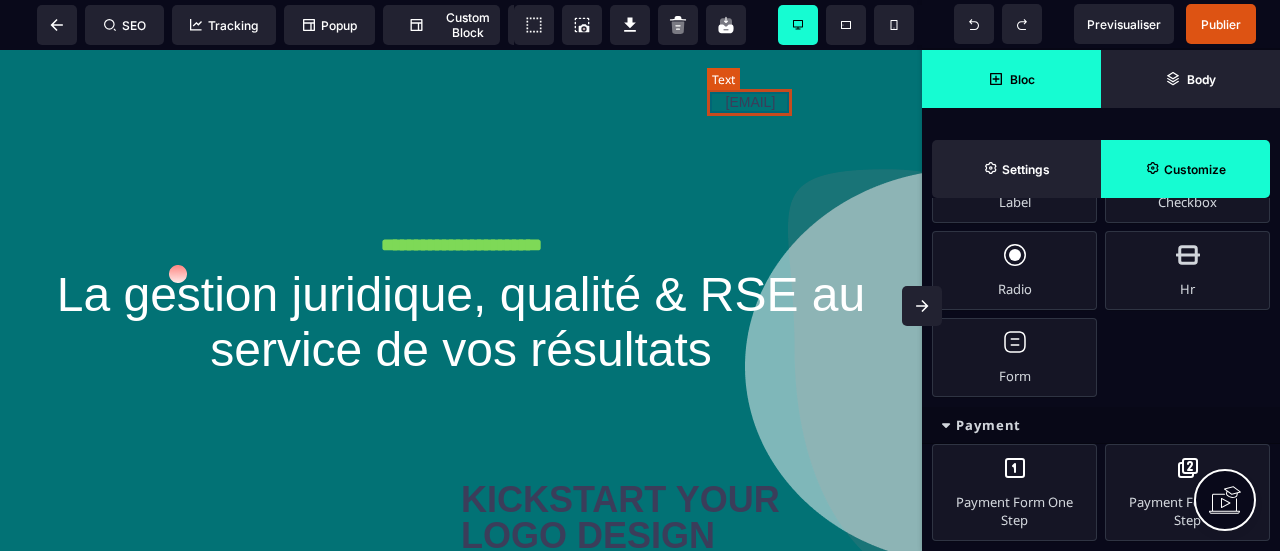 click on "[EMAIL]" at bounding box center (764, 102) 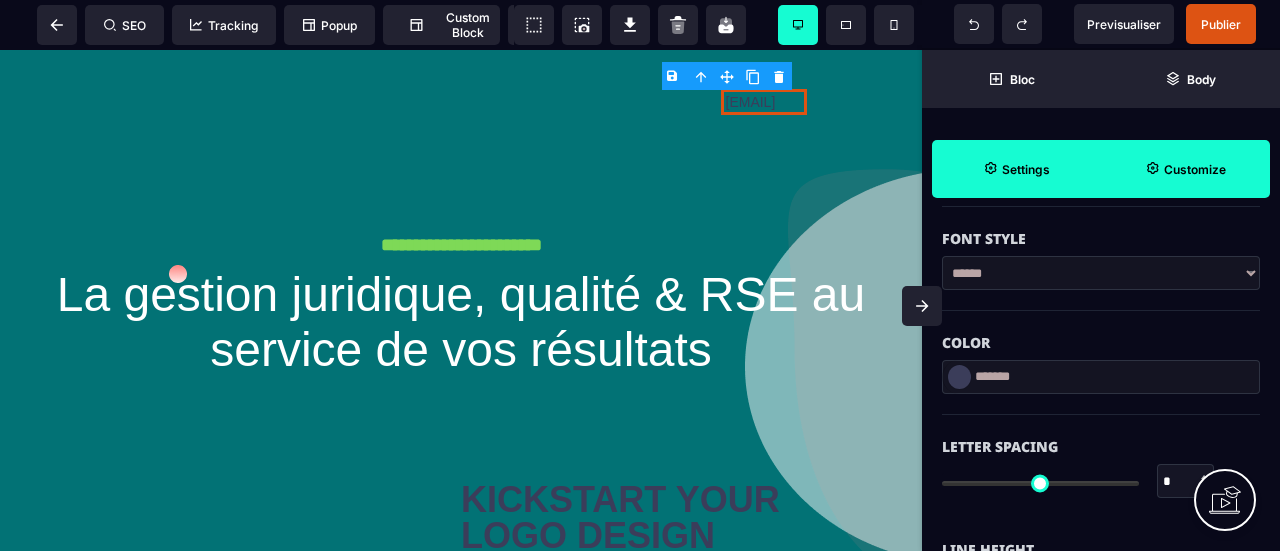 scroll, scrollTop: 500, scrollLeft: 0, axis: vertical 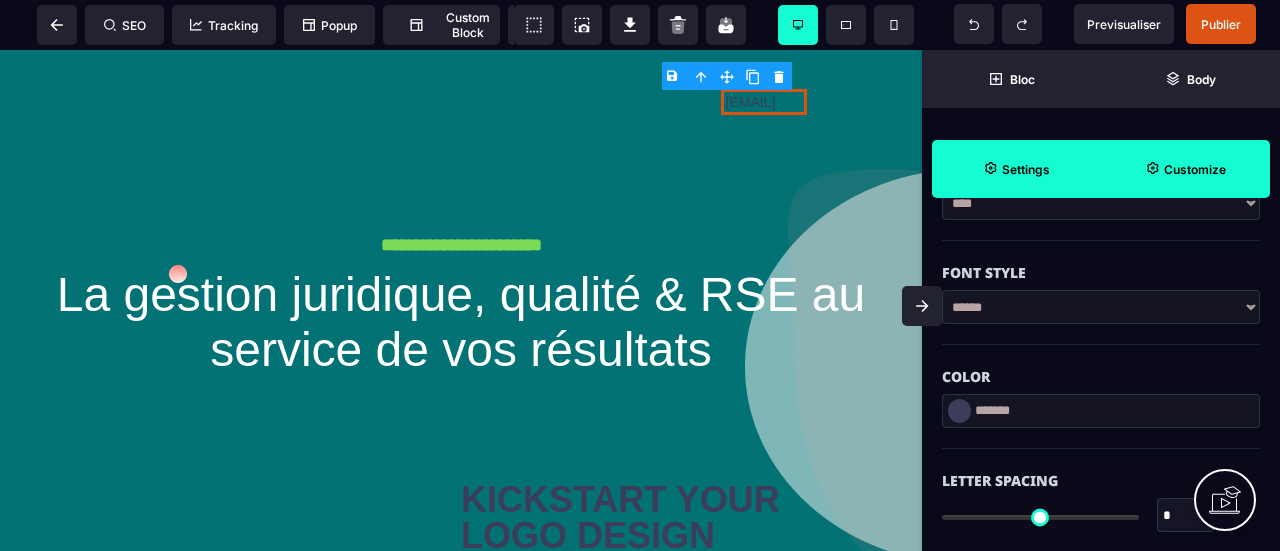 click at bounding box center [959, 411] 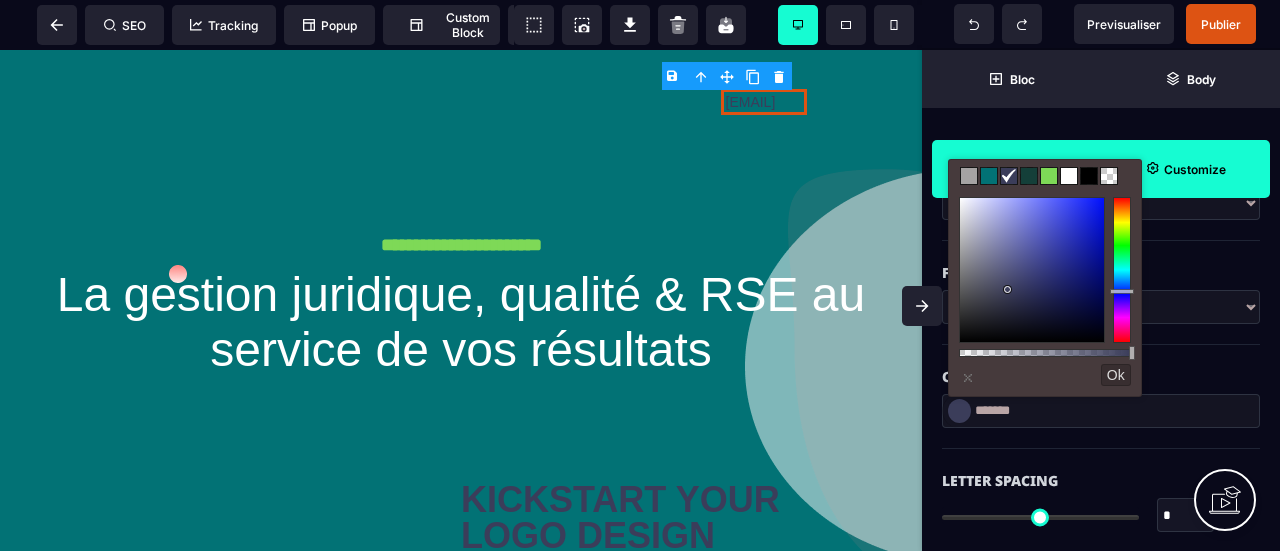 click at bounding box center (1049, 176) 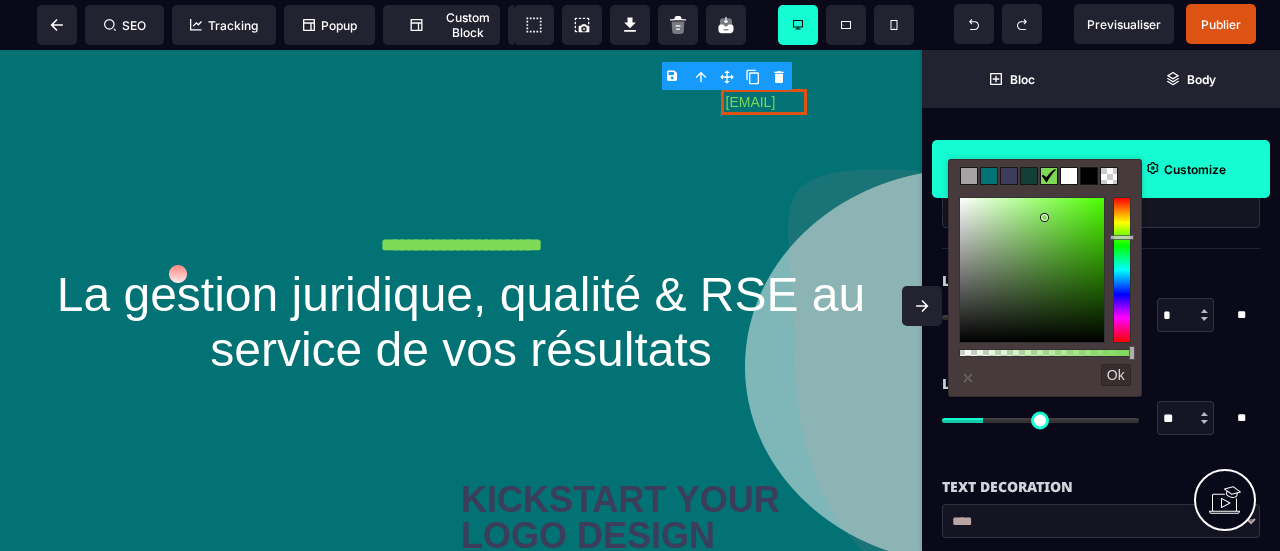 scroll, scrollTop: 900, scrollLeft: 0, axis: vertical 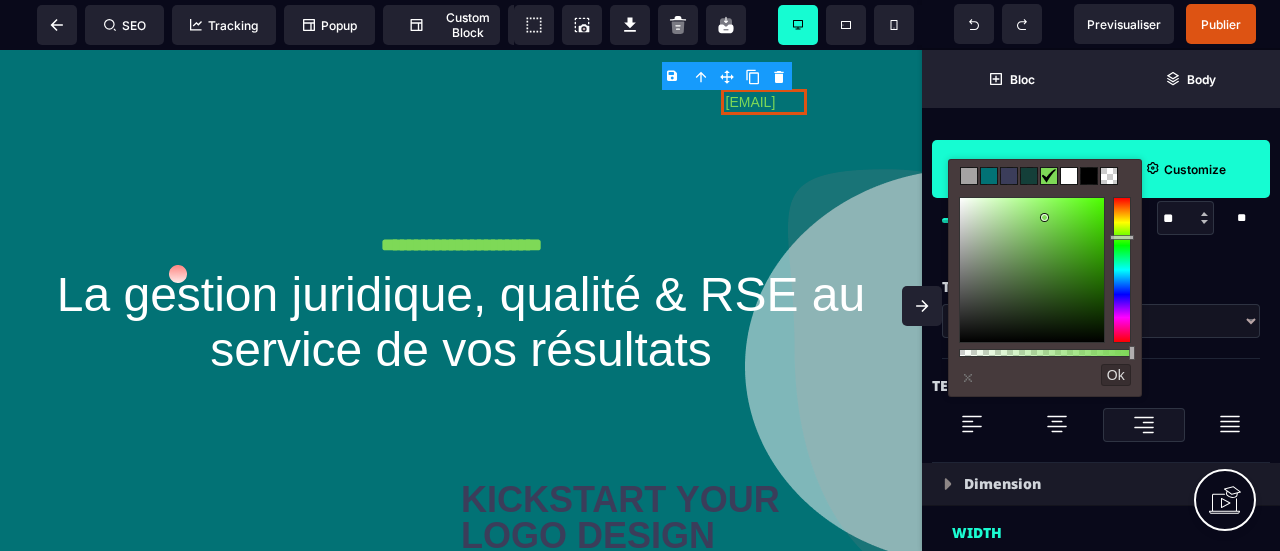 click on "Ok" at bounding box center [1116, 375] 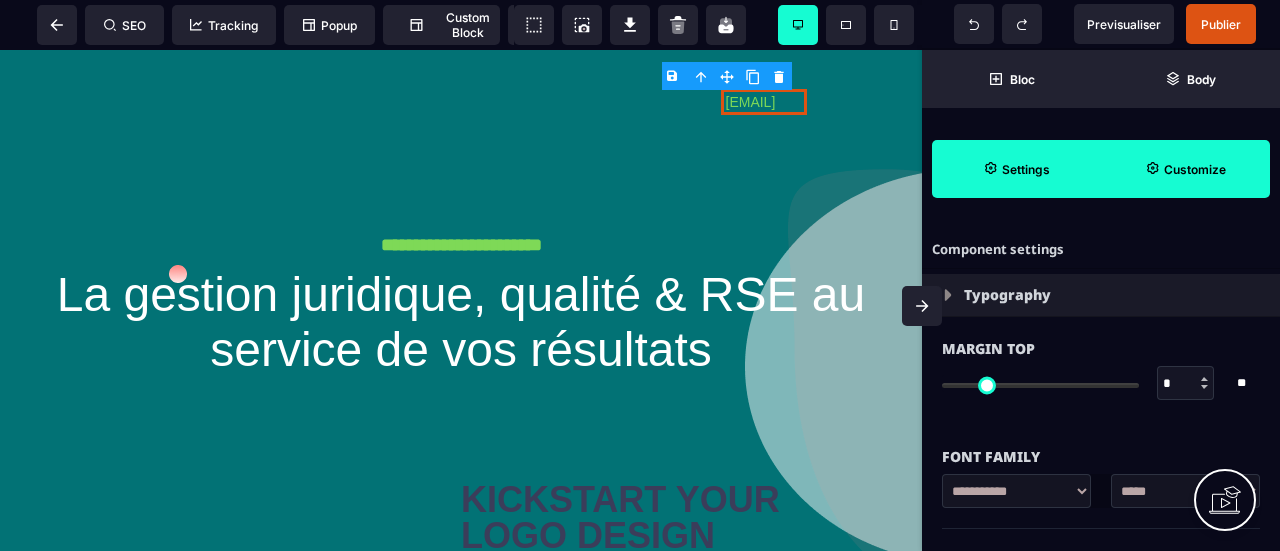 scroll, scrollTop: 0, scrollLeft: 0, axis: both 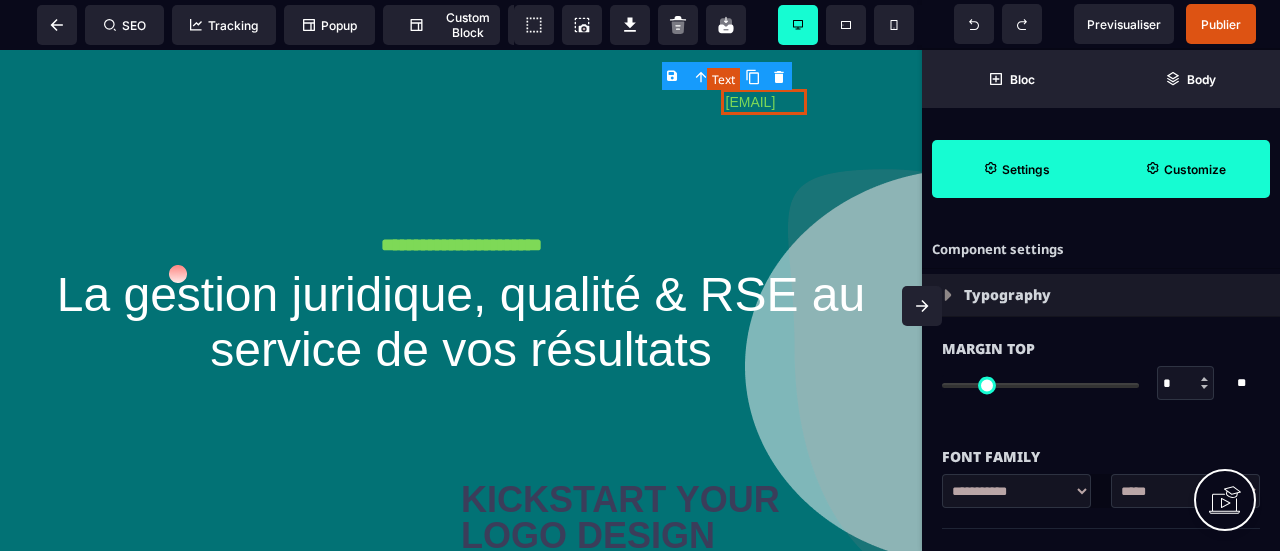 click on "[EMAIL]" at bounding box center [764, 102] 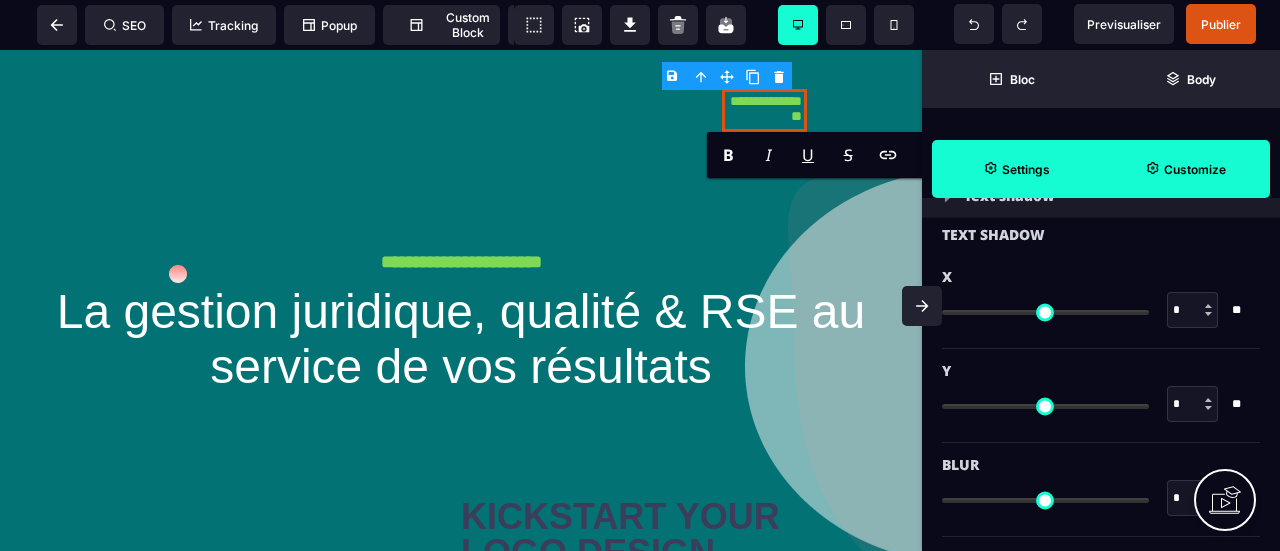 scroll, scrollTop: 2169, scrollLeft: 0, axis: vertical 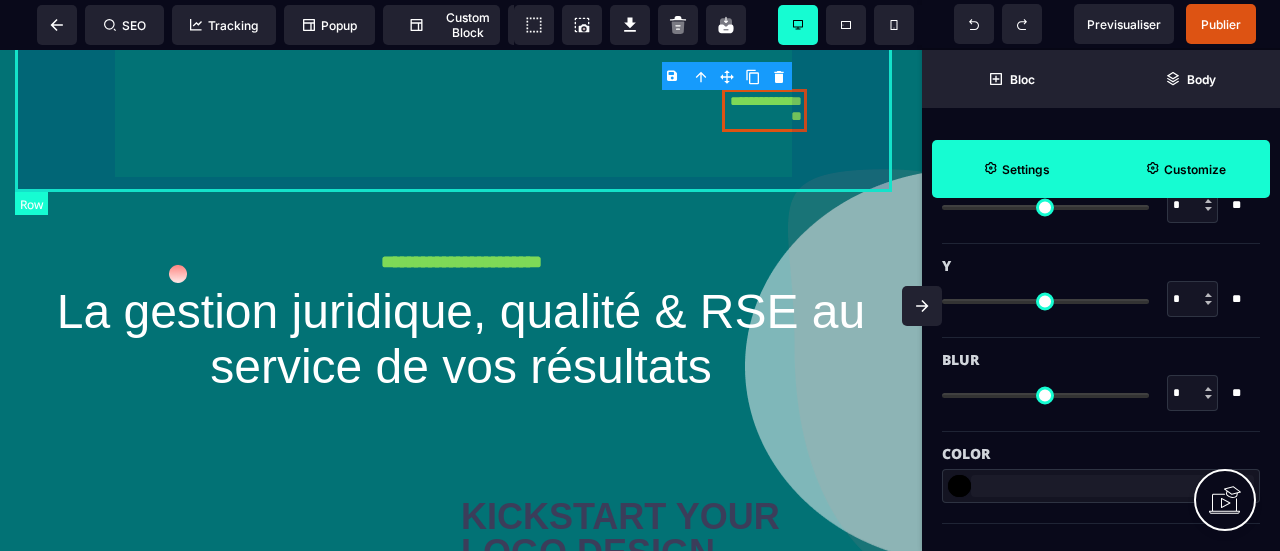 click on "**********" at bounding box center [461, 110] 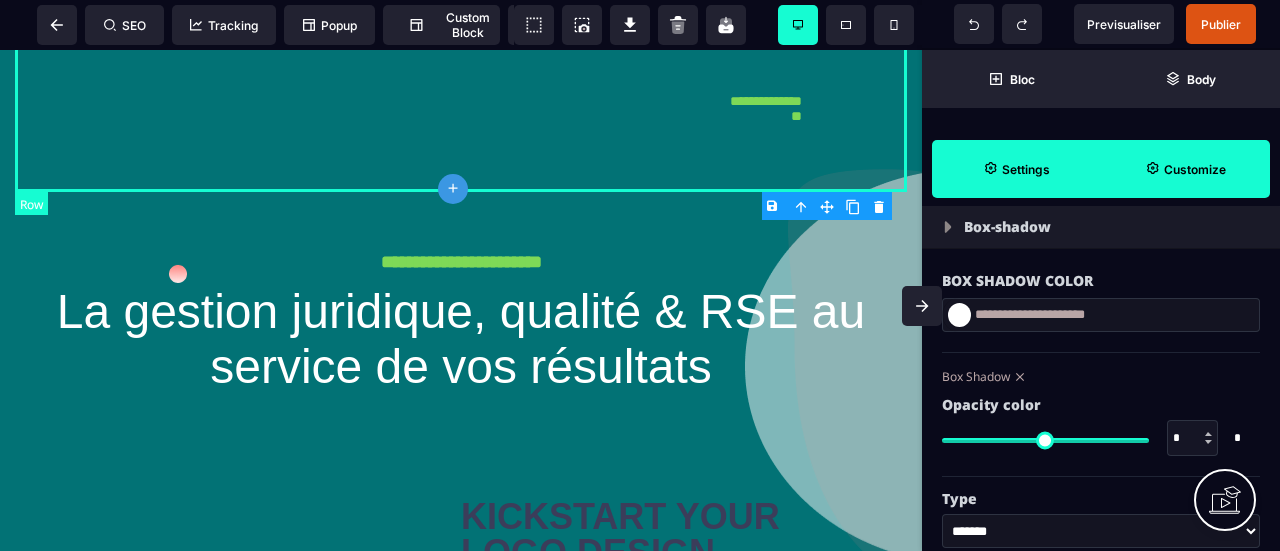 scroll, scrollTop: 0, scrollLeft: 0, axis: both 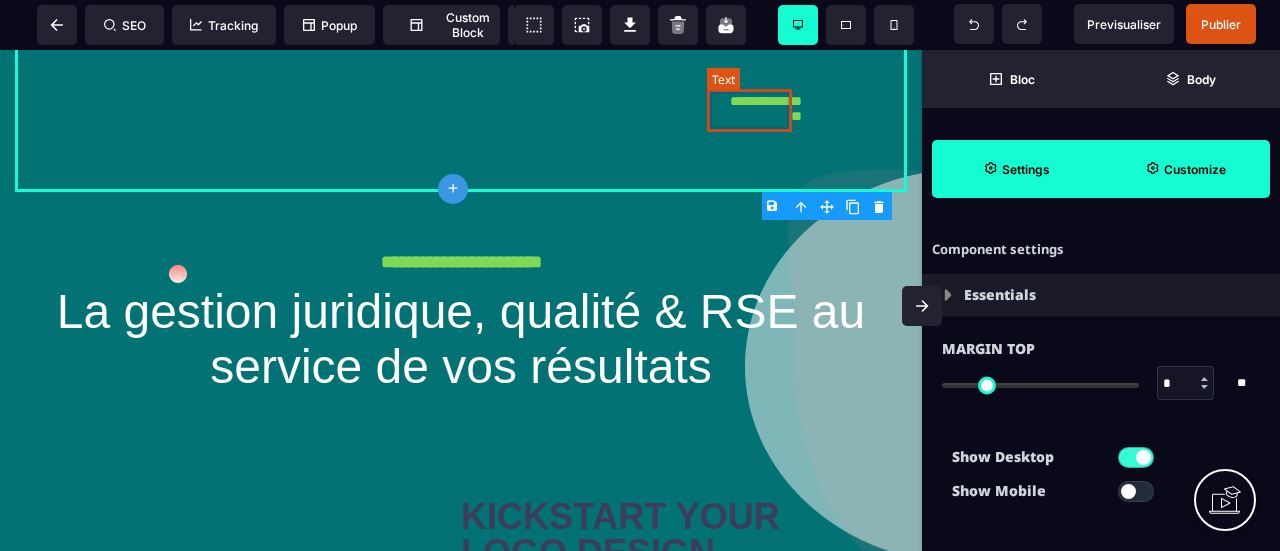 click on "**********" at bounding box center (764, 110) 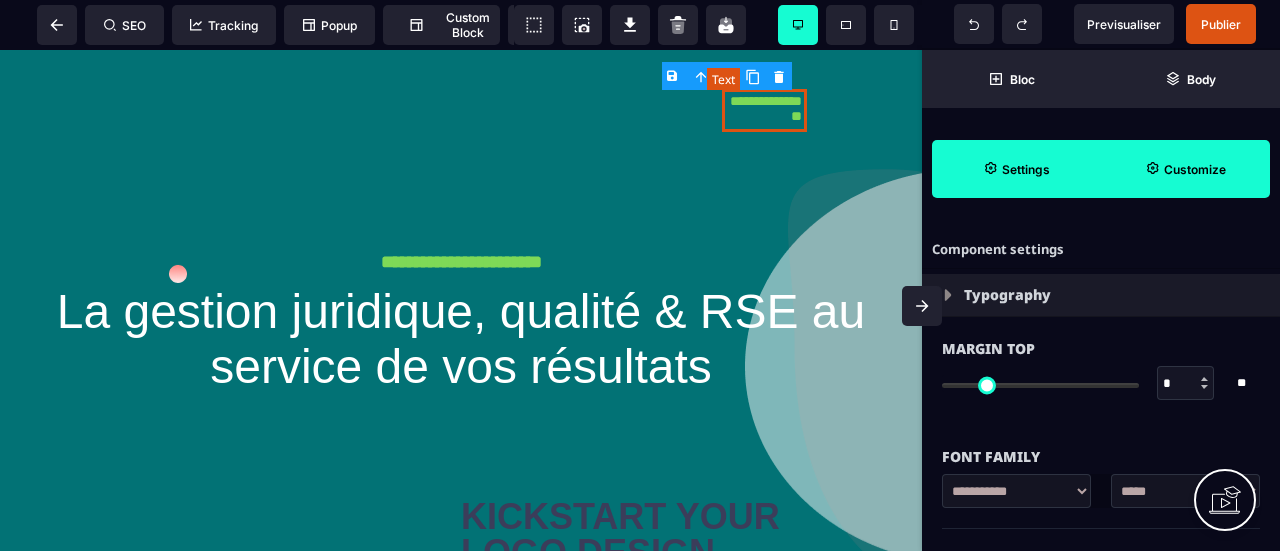 click on "**********" at bounding box center (764, 110) 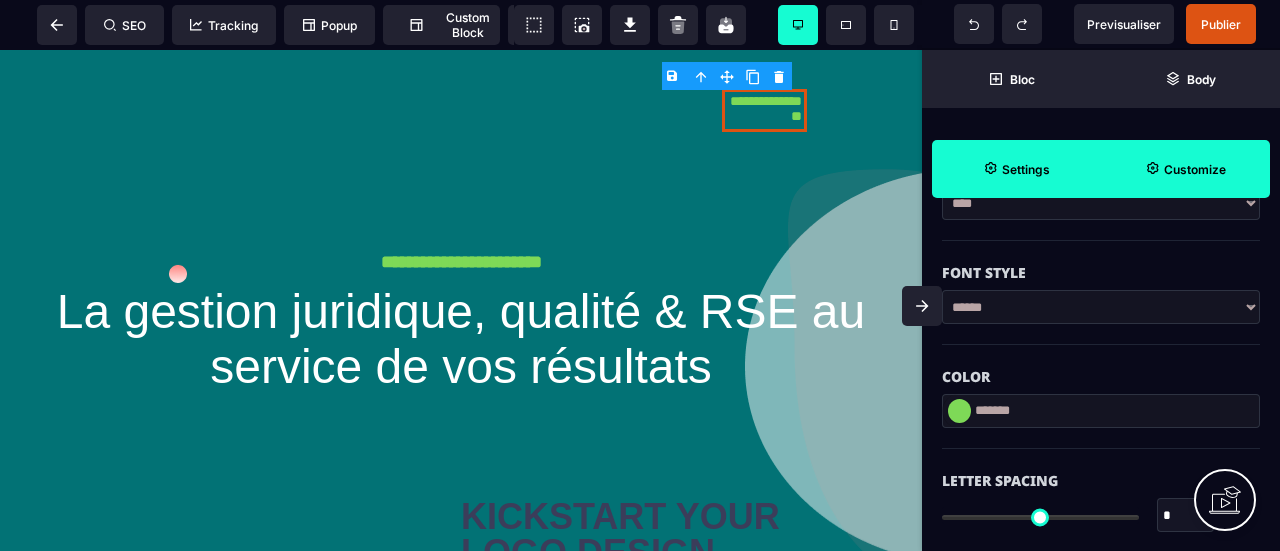 scroll, scrollTop: 700, scrollLeft: 0, axis: vertical 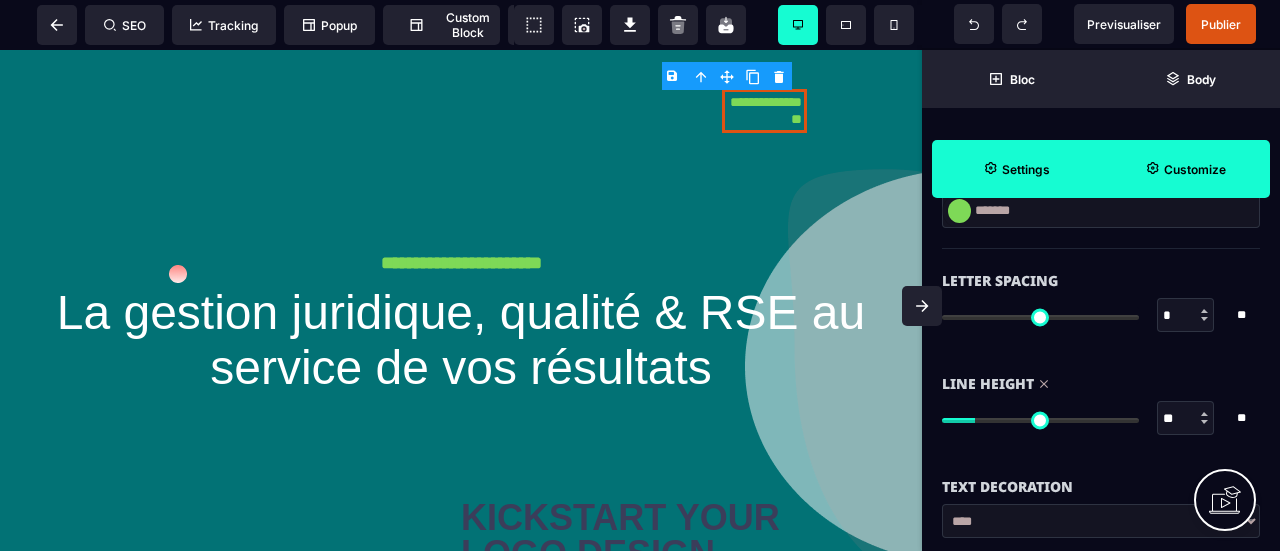click at bounding box center (1040, 420) 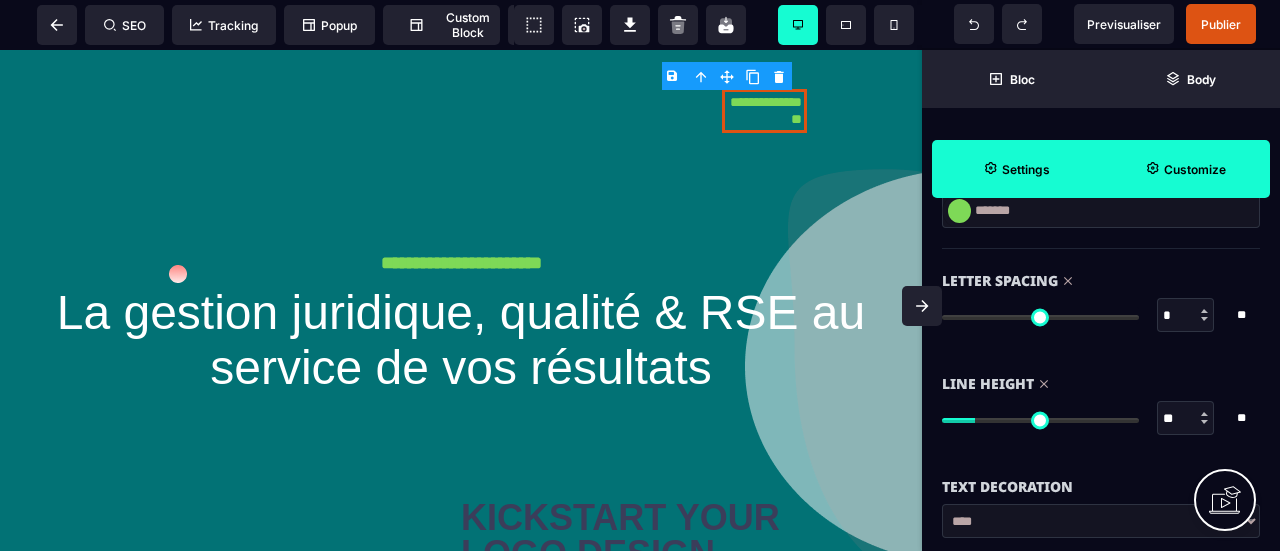 drag, startPoint x: 948, startPoint y: 313, endPoint x: 923, endPoint y: 309, distance: 25.317978 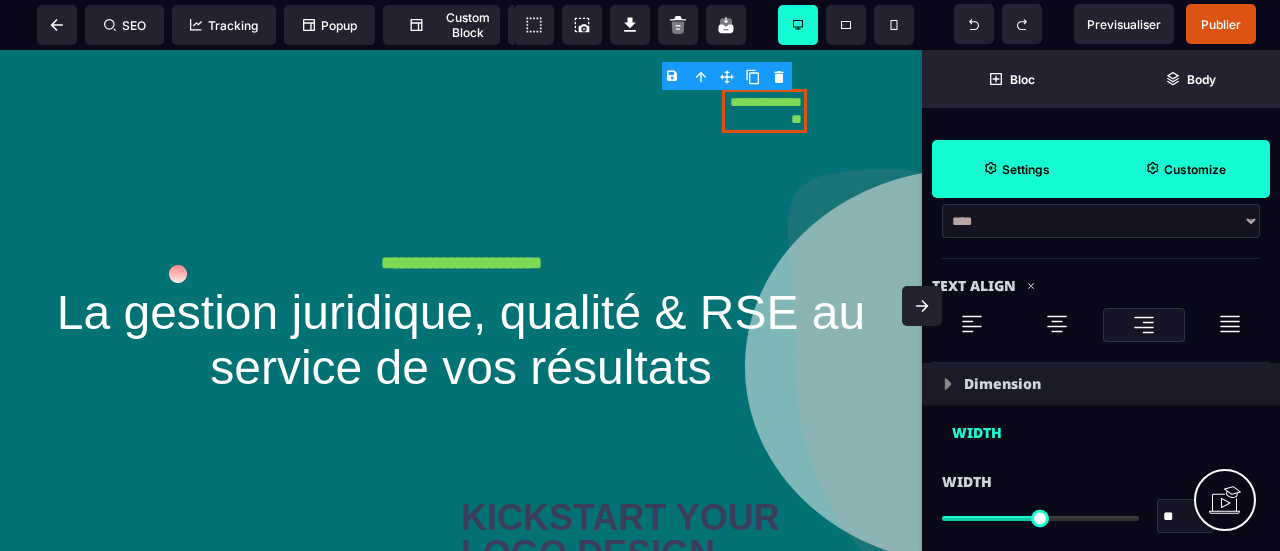scroll, scrollTop: 1100, scrollLeft: 0, axis: vertical 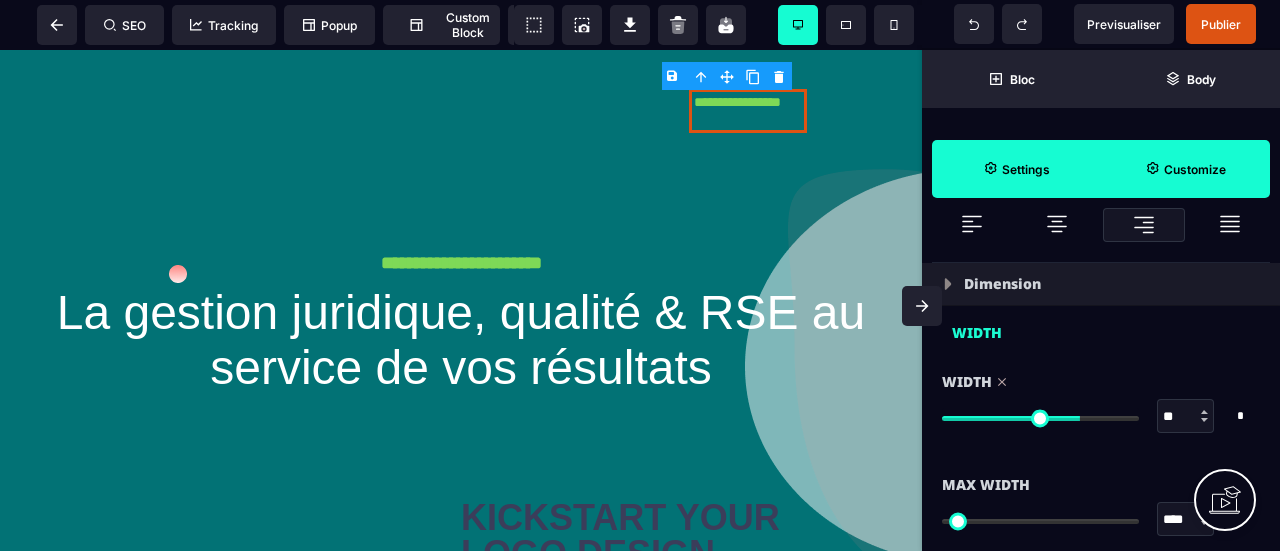 drag, startPoint x: 1044, startPoint y: 410, endPoint x: 1076, endPoint y: 411, distance: 32.01562 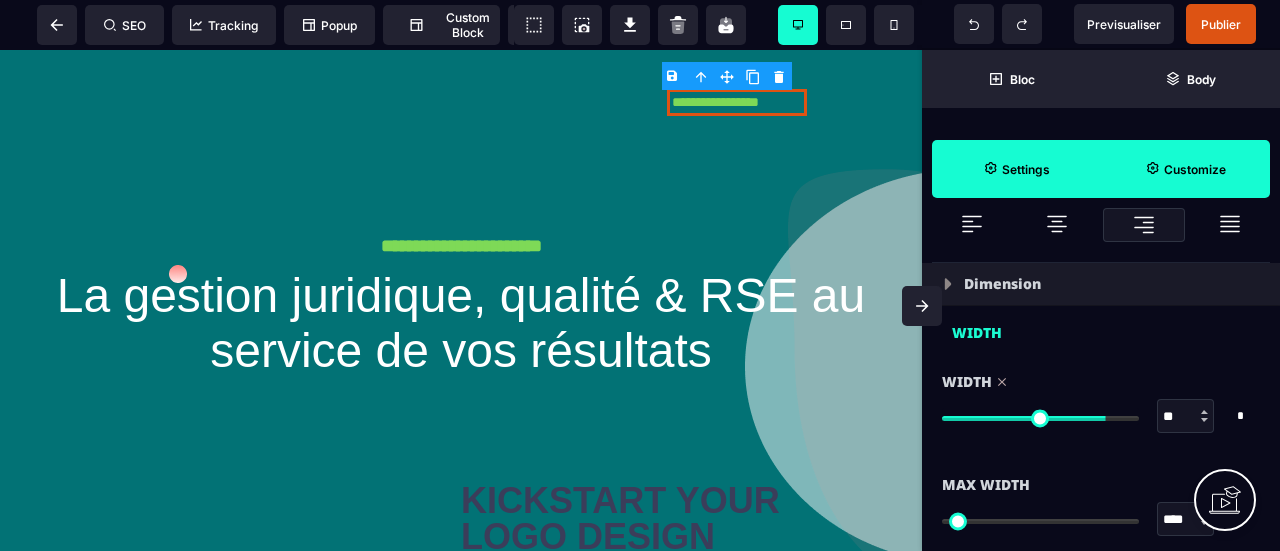 drag, startPoint x: 1070, startPoint y: 411, endPoint x: 1100, endPoint y: 411, distance: 30 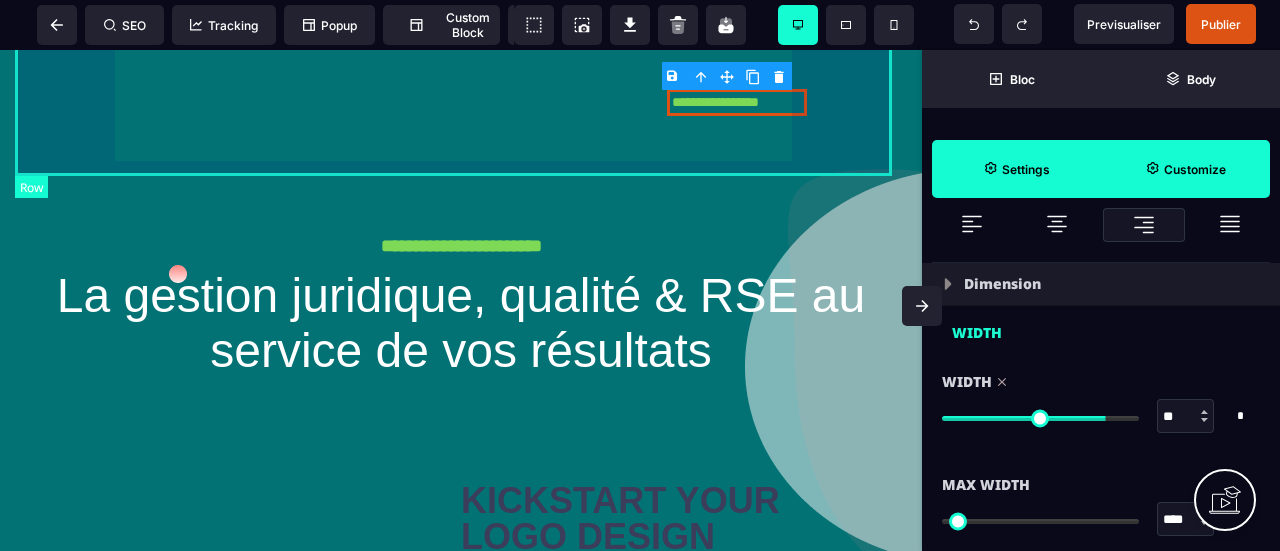 click on "**********" at bounding box center (461, 102) 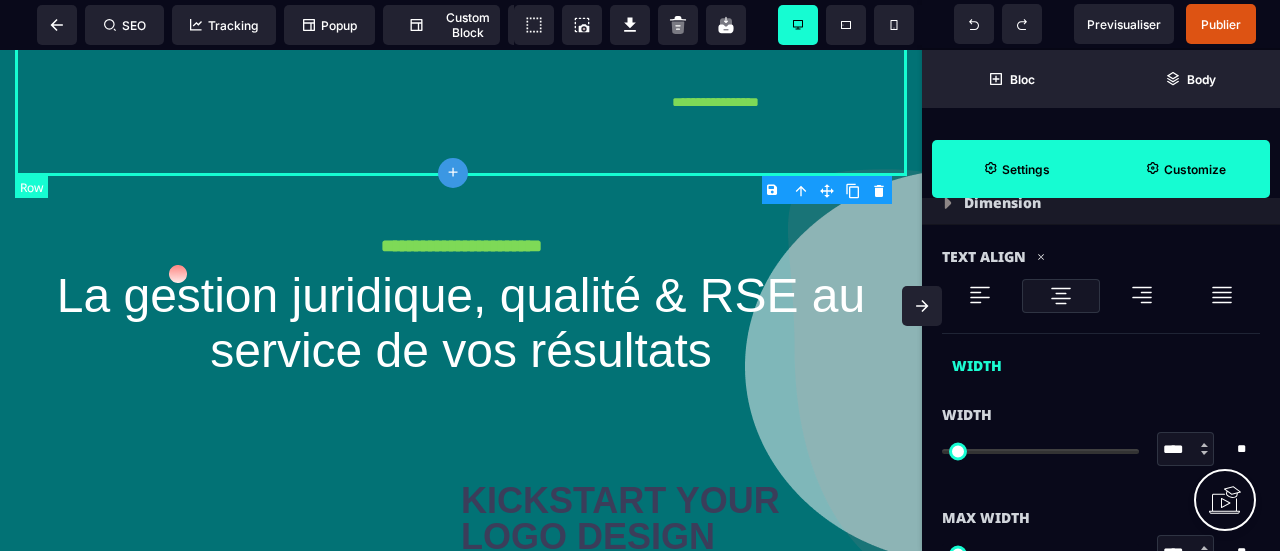 scroll, scrollTop: 0, scrollLeft: 0, axis: both 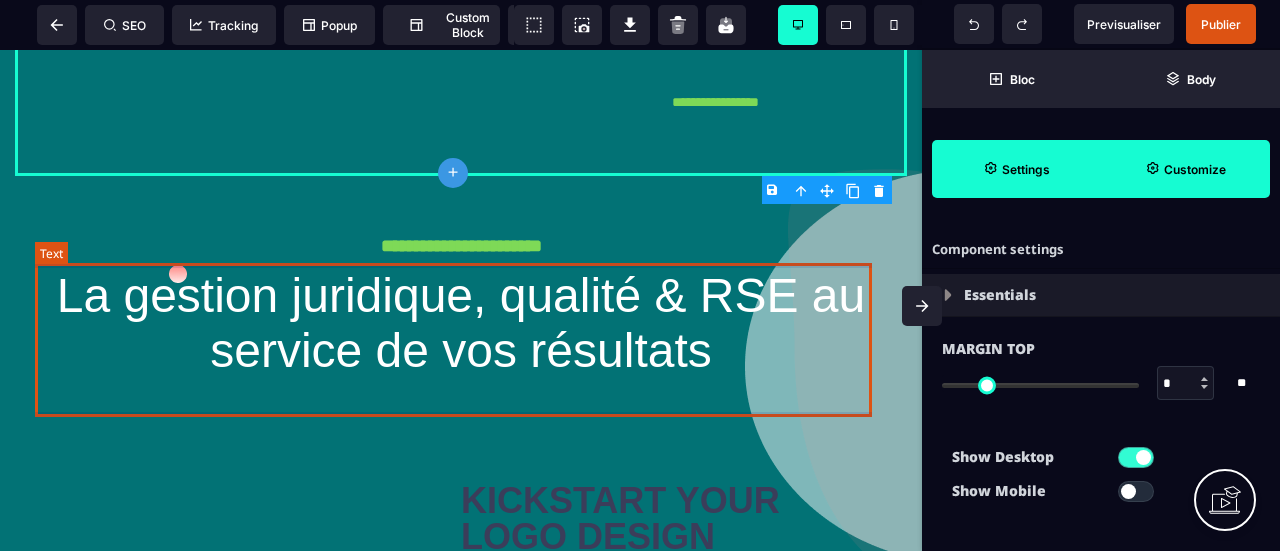 click on "La gestion juridique, qualité & RSE au service de vos résultats" at bounding box center [461, 323] 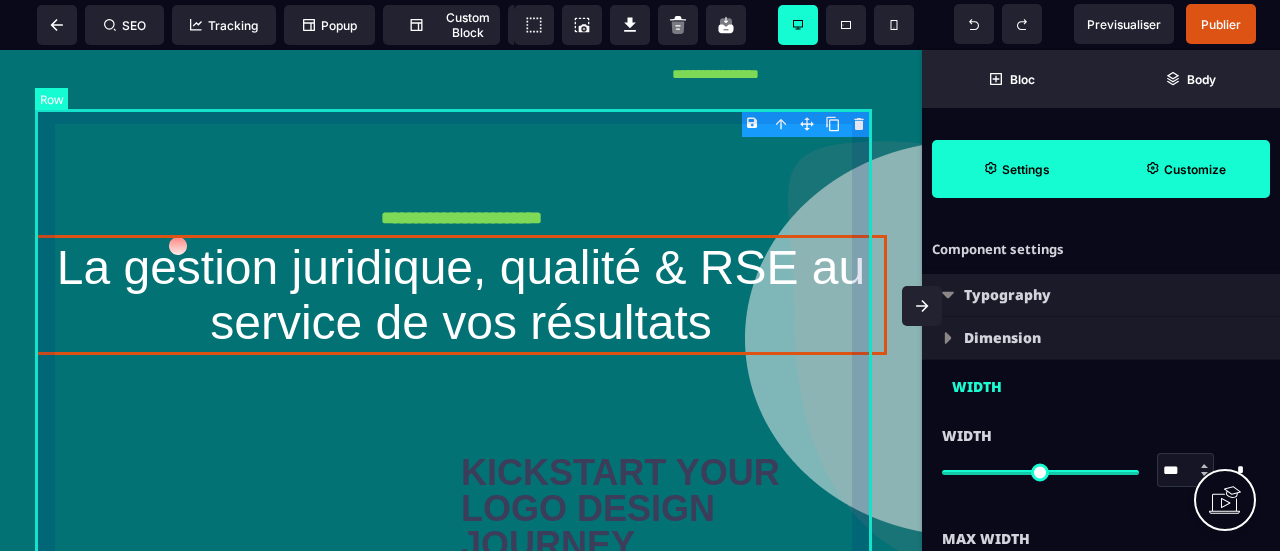 scroll, scrollTop: 0, scrollLeft: 0, axis: both 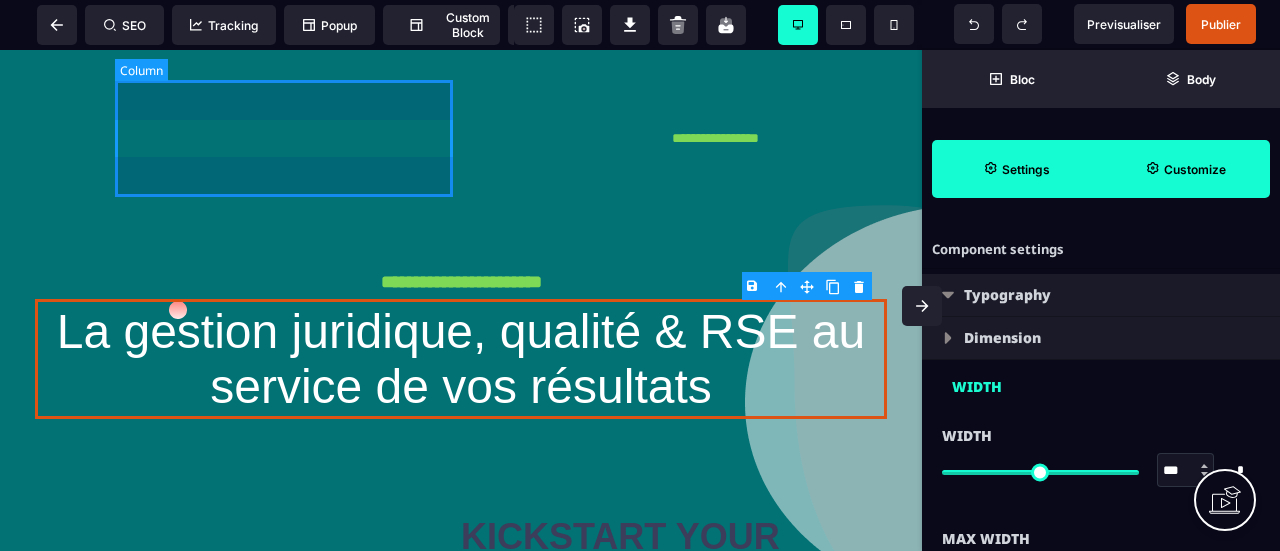 click at bounding box center [288, 138] 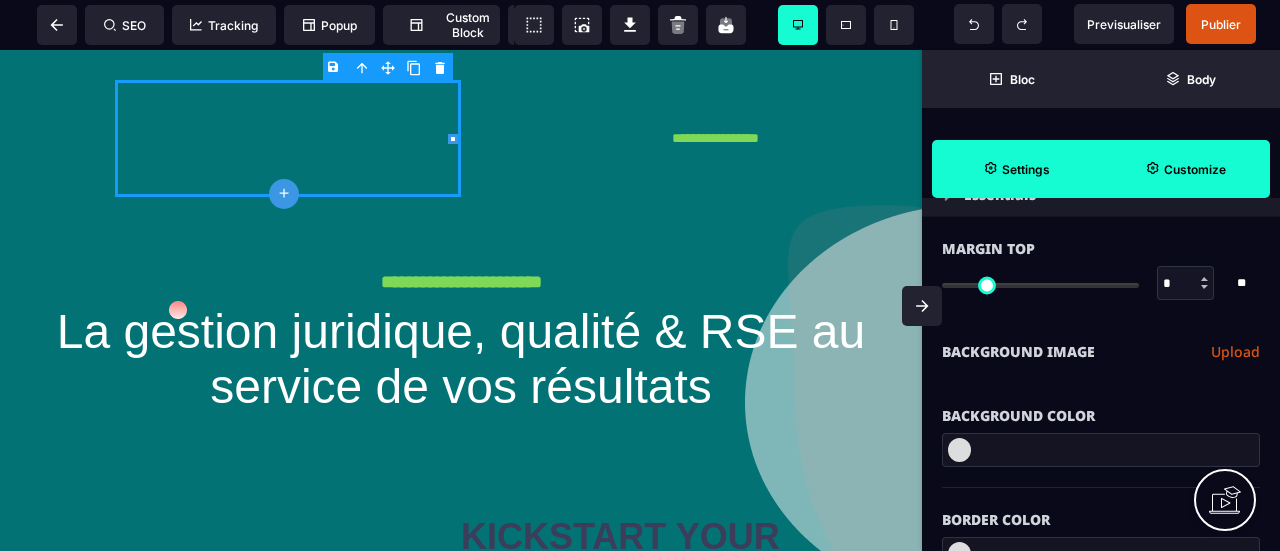 scroll, scrollTop: 0, scrollLeft: 0, axis: both 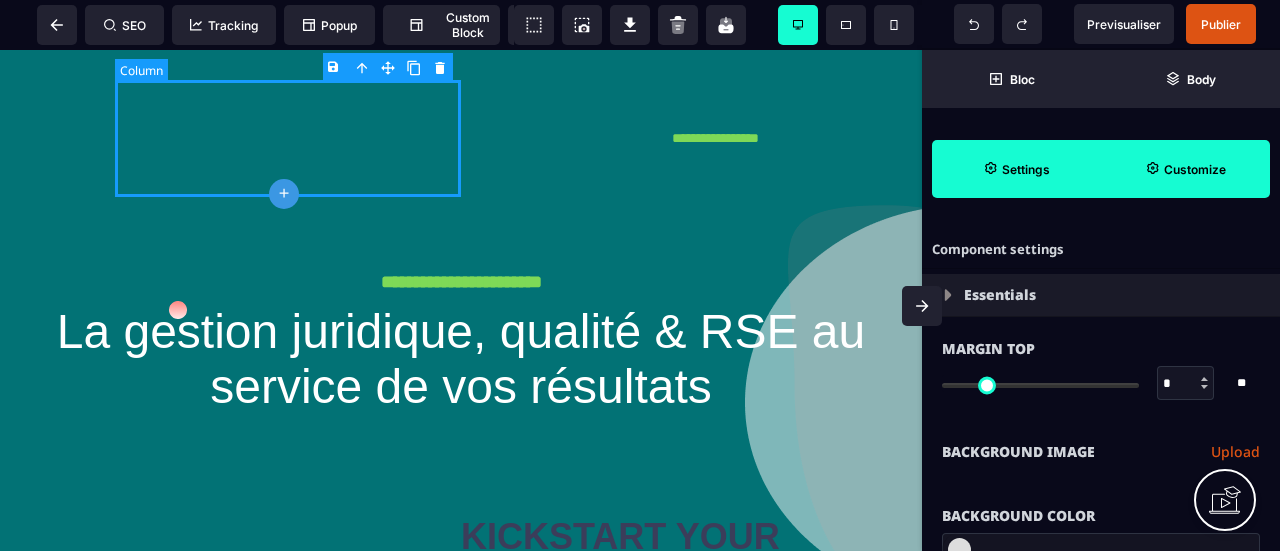 drag, startPoint x: 316, startPoint y: 133, endPoint x: 261, endPoint y: 141, distance: 55.578773 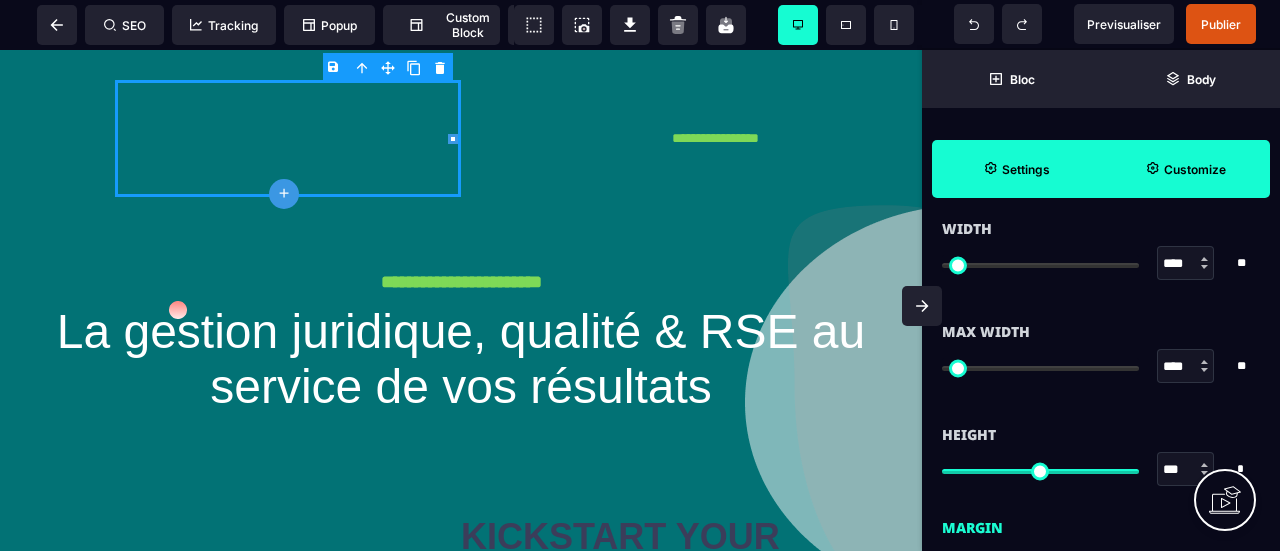 scroll, scrollTop: 1200, scrollLeft: 0, axis: vertical 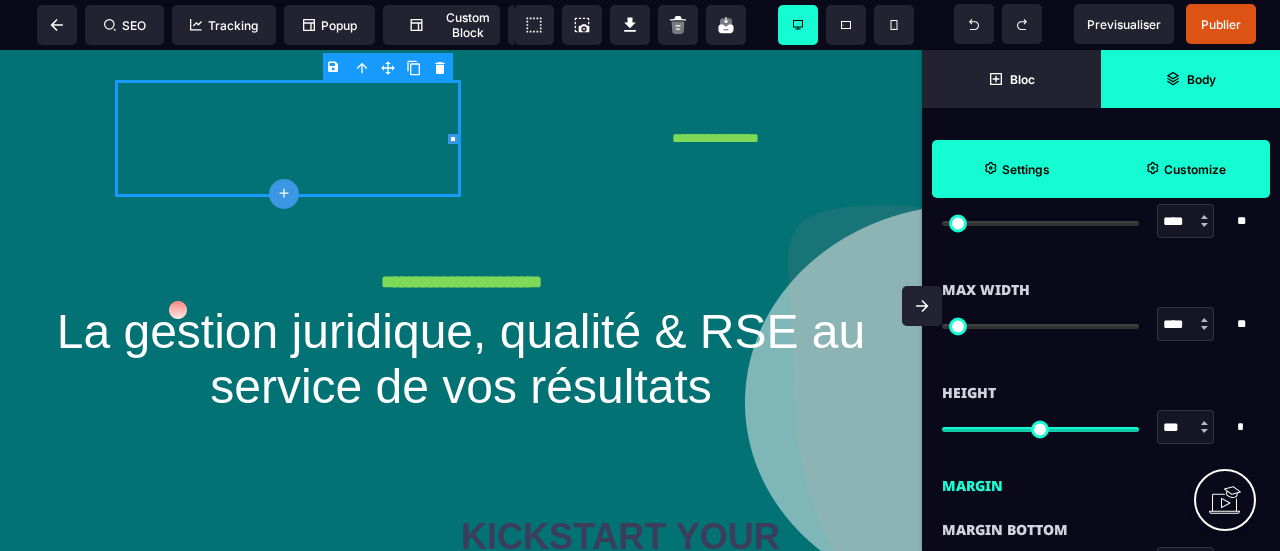 click on "Body" at bounding box center [1190, 79] 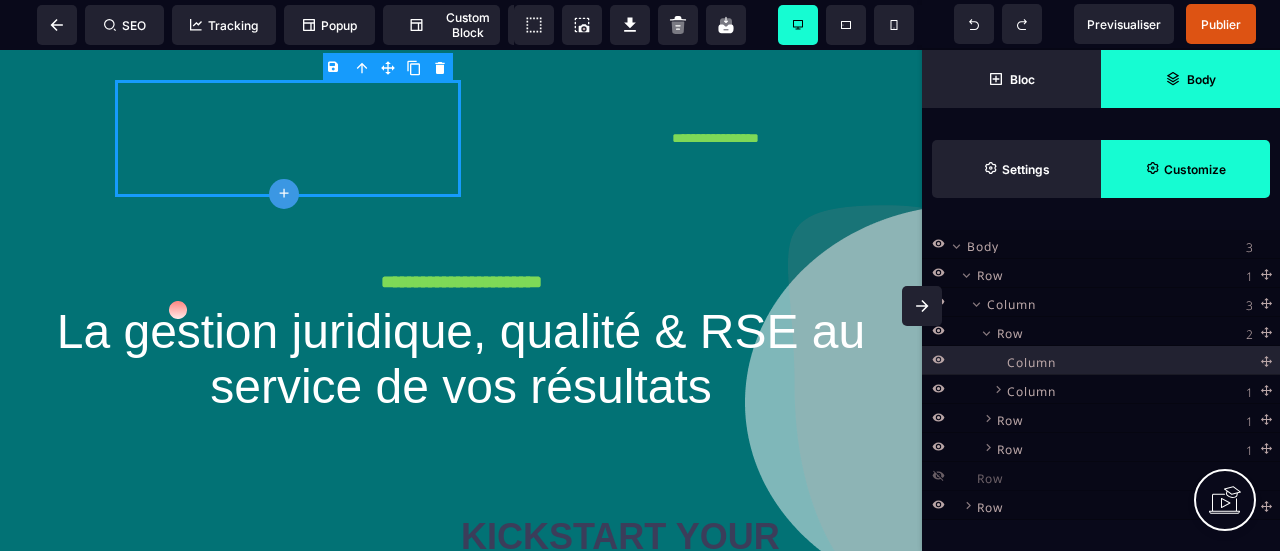 scroll, scrollTop: 0, scrollLeft: 0, axis: both 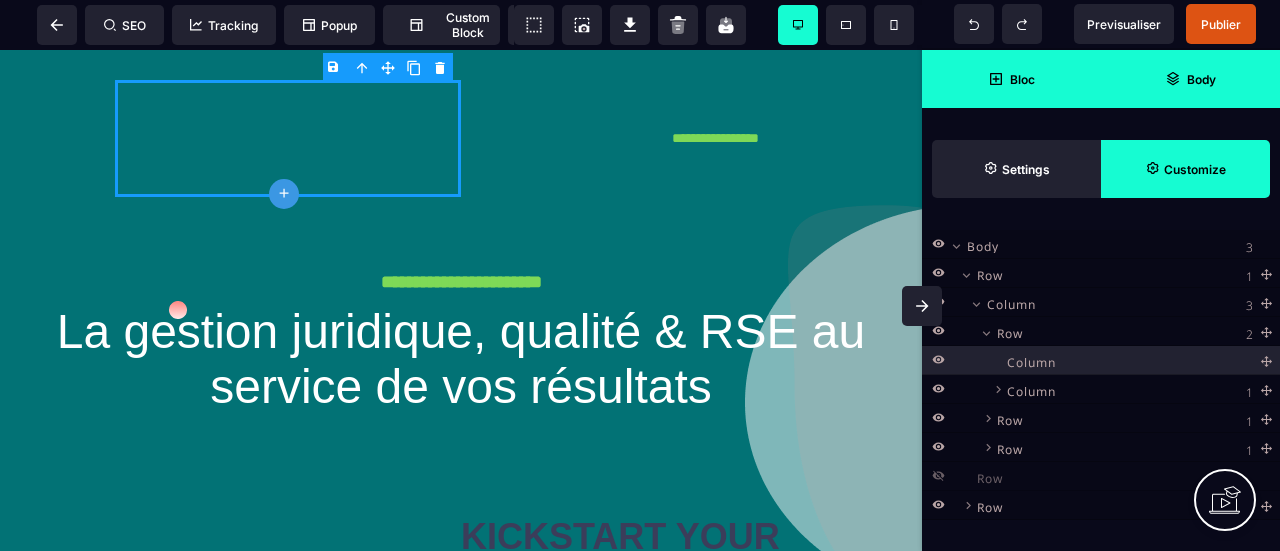 click on "Bloc" at bounding box center [1011, 79] 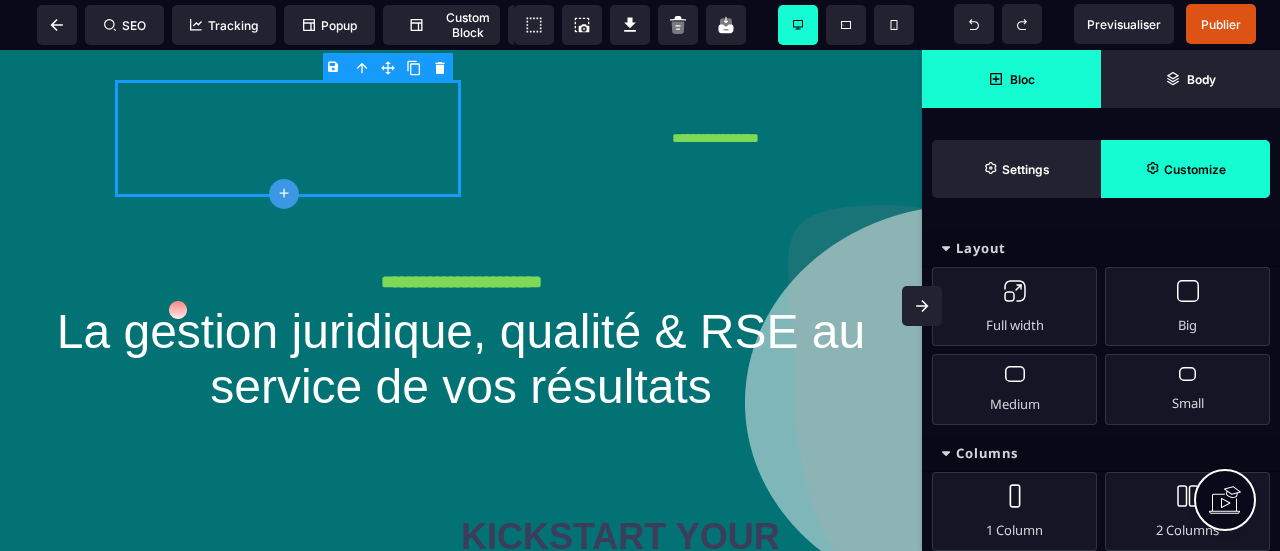 click on "Customize" at bounding box center (1185, 169) 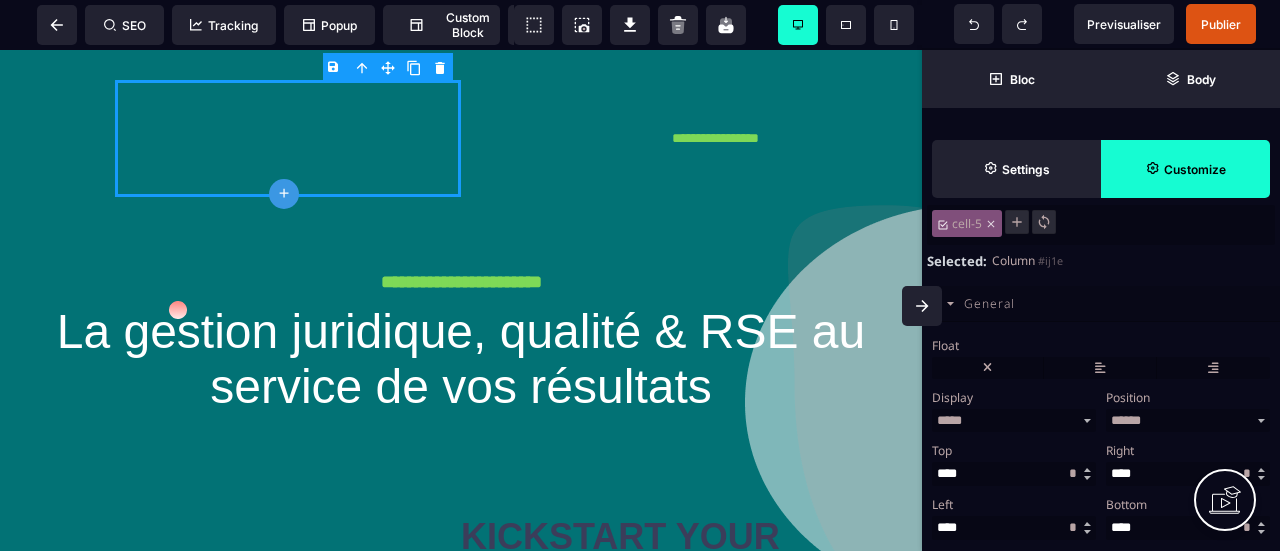 scroll, scrollTop: 0, scrollLeft: 0, axis: both 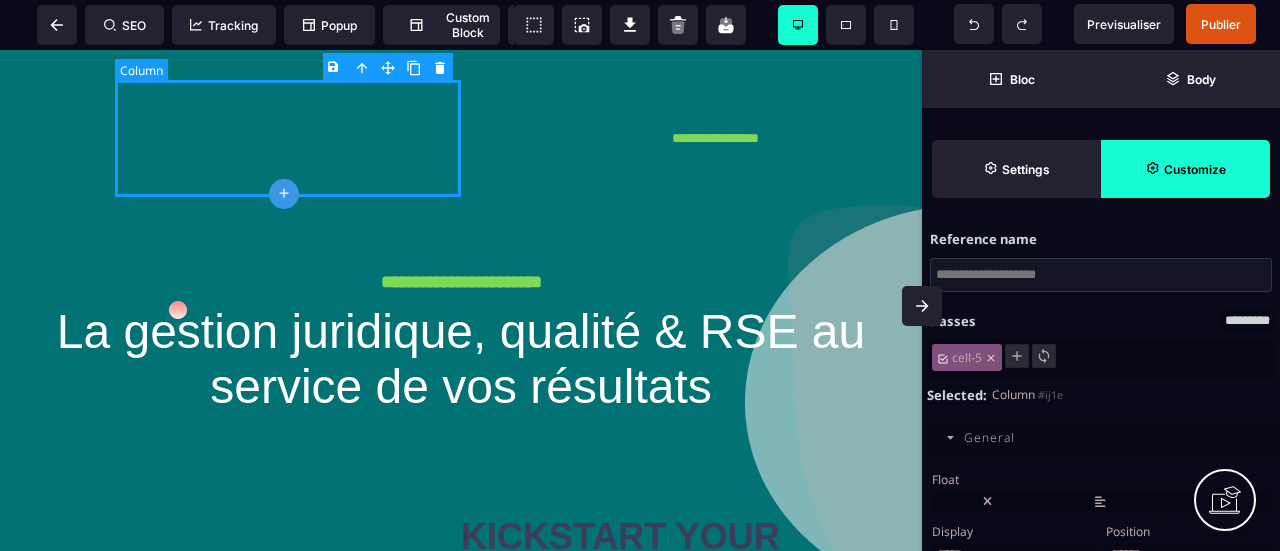 click at bounding box center [288, 138] 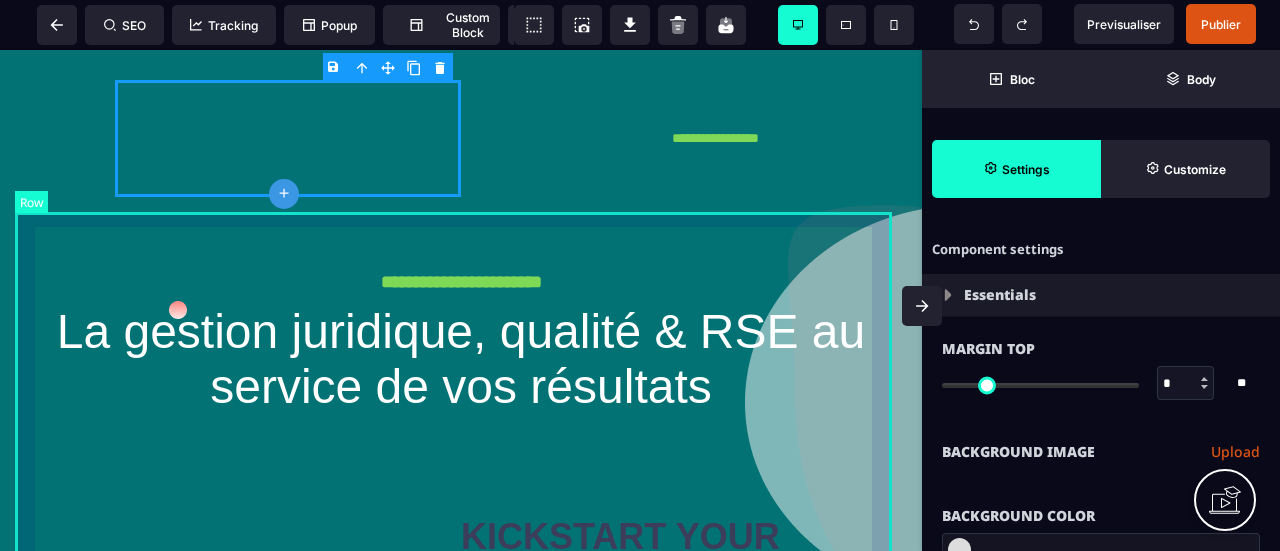 click on "**********" at bounding box center [461, 625] 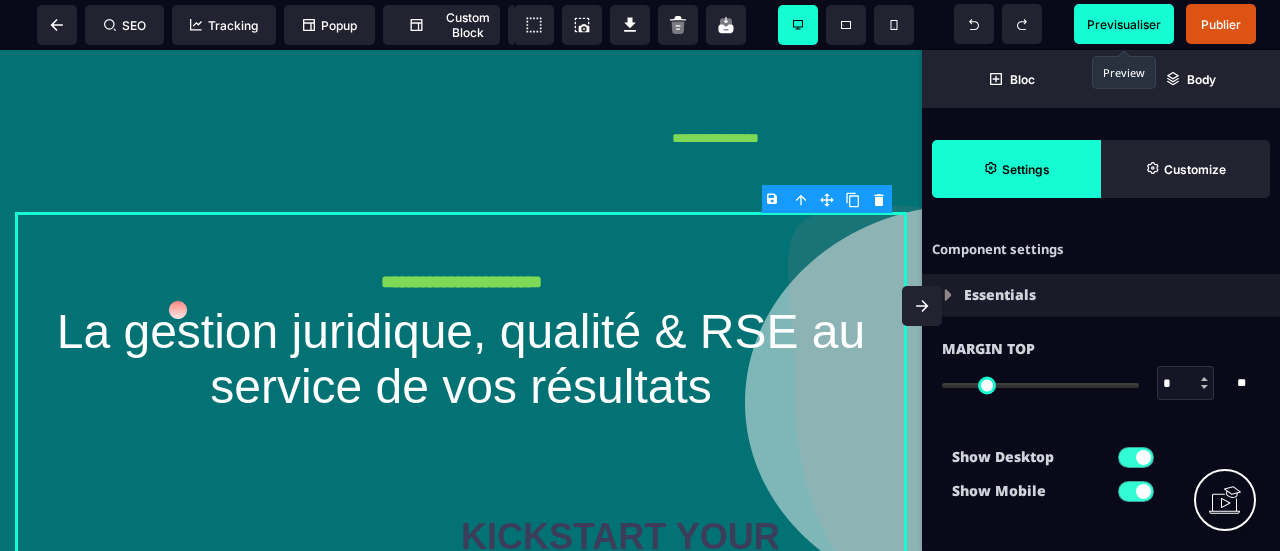 click on "Previsualiser" at bounding box center [1124, 24] 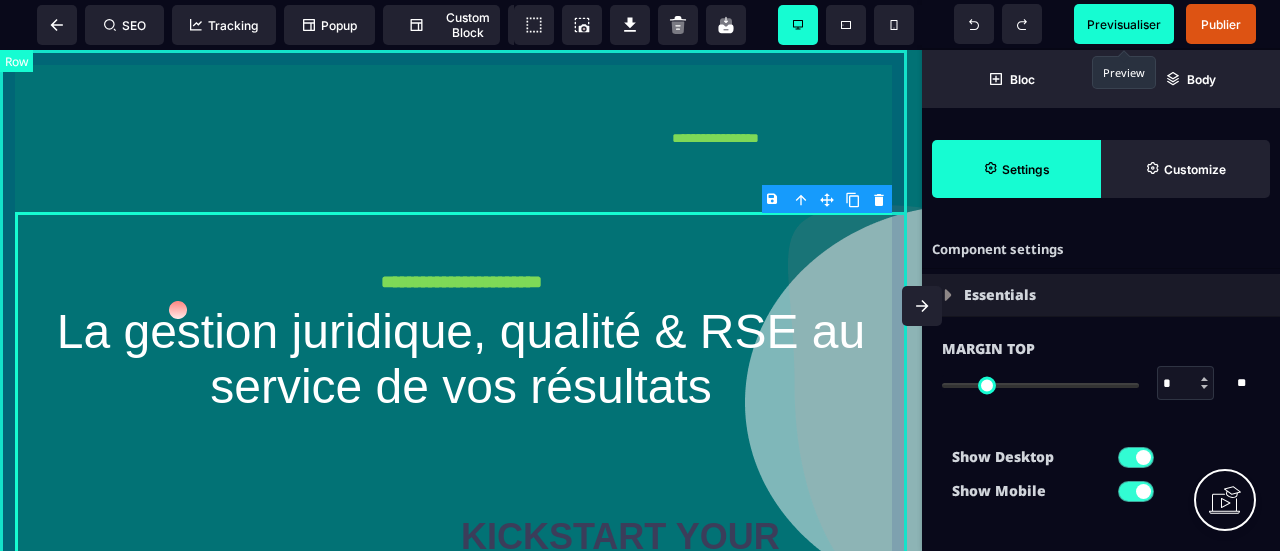 click on "**********" at bounding box center [461, 551] 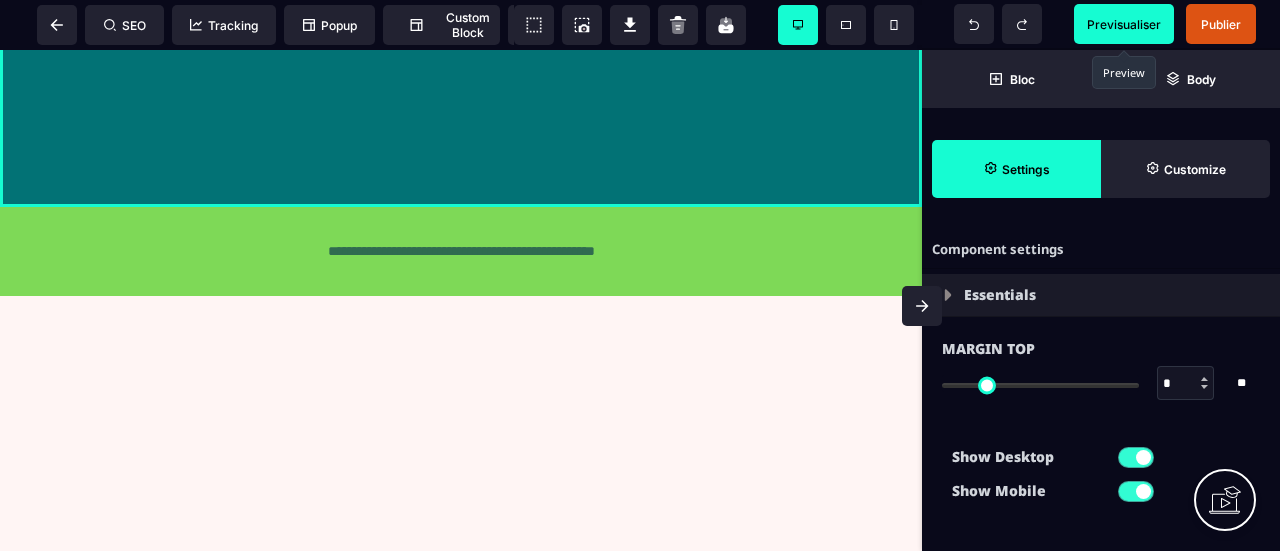 scroll, scrollTop: 687, scrollLeft: 0, axis: vertical 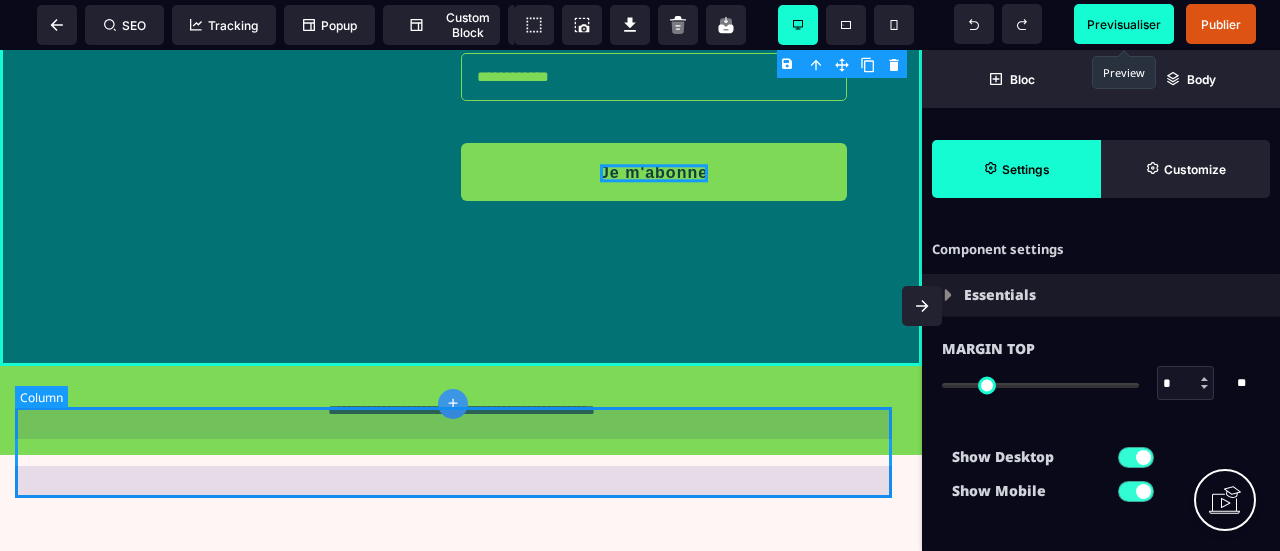 click on "**********" at bounding box center (461, 410) 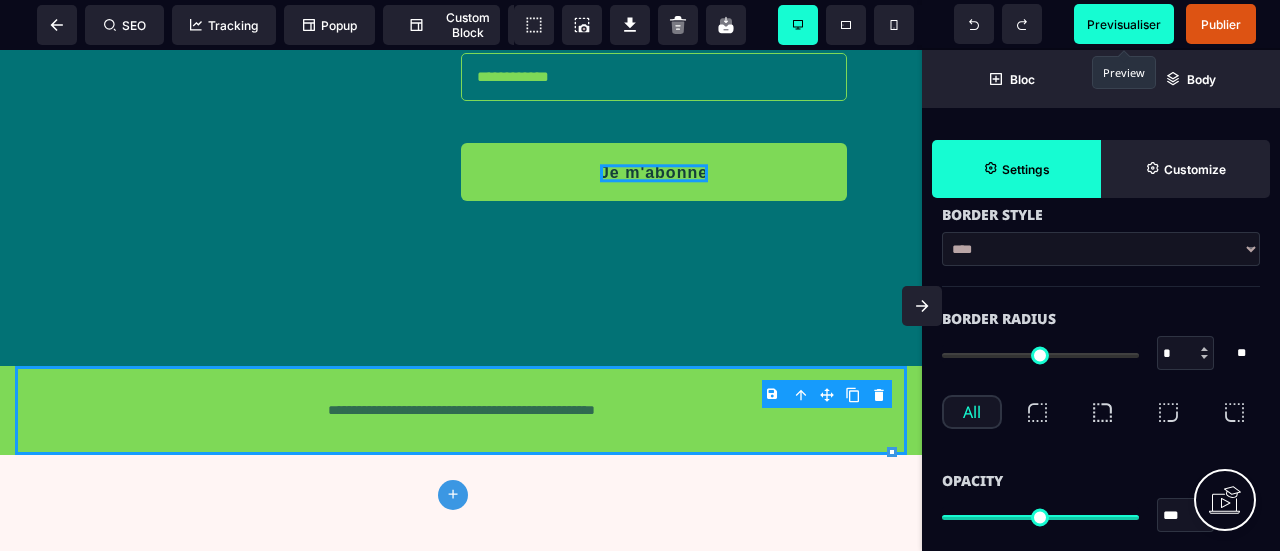 scroll, scrollTop: 700, scrollLeft: 0, axis: vertical 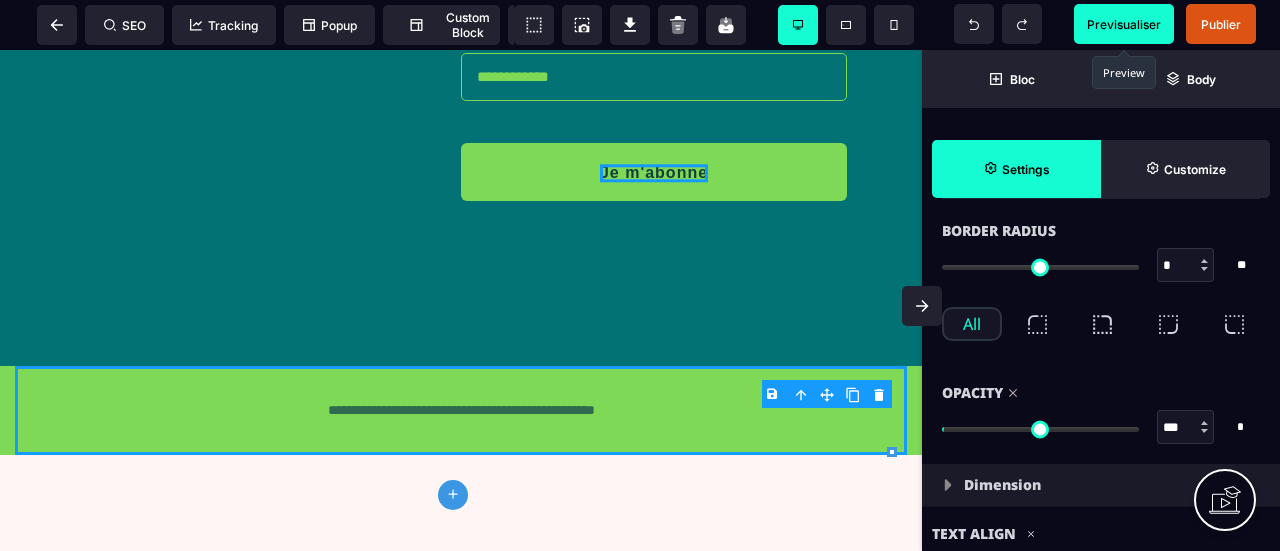drag, startPoint x: 1125, startPoint y: 427, endPoint x: 1142, endPoint y: 425, distance: 17.117243 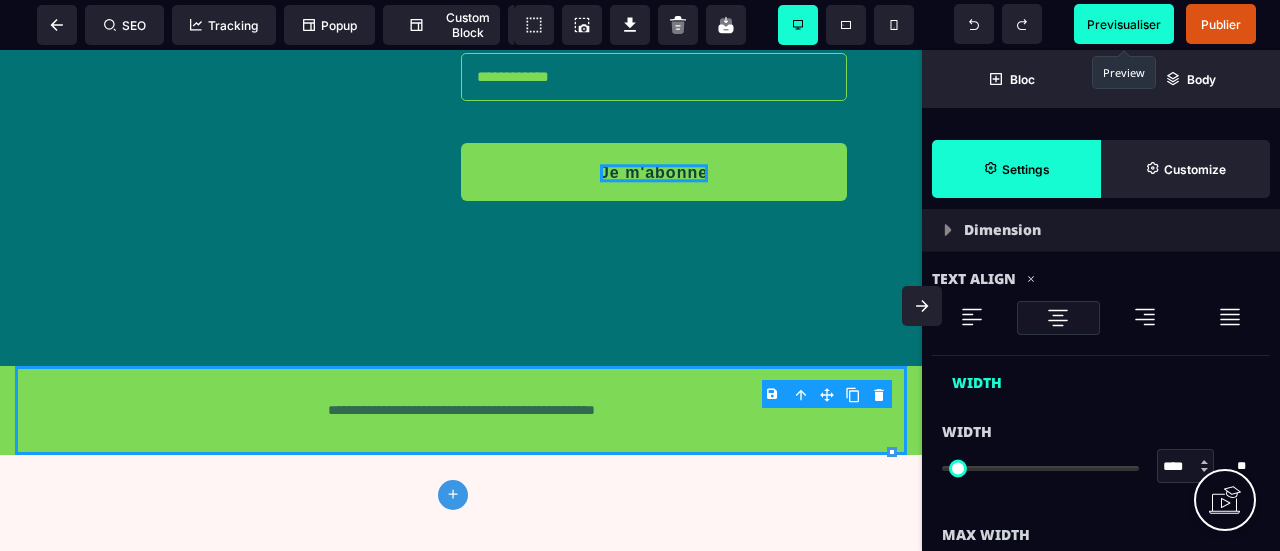 scroll, scrollTop: 1000, scrollLeft: 0, axis: vertical 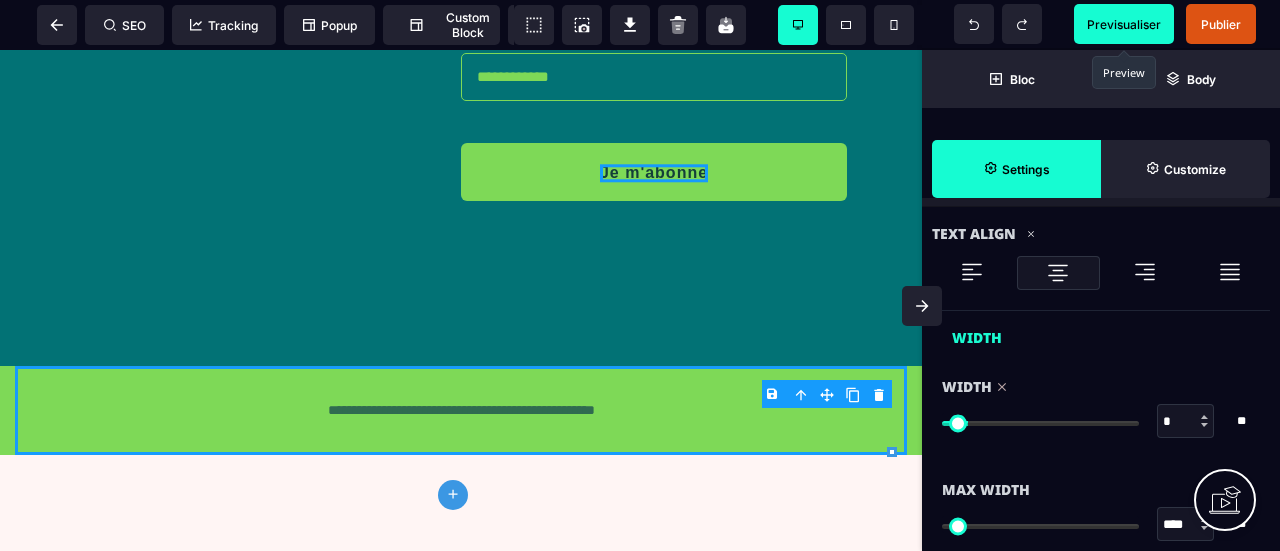 drag, startPoint x: 958, startPoint y: 423, endPoint x: 922, endPoint y: 419, distance: 36.221542 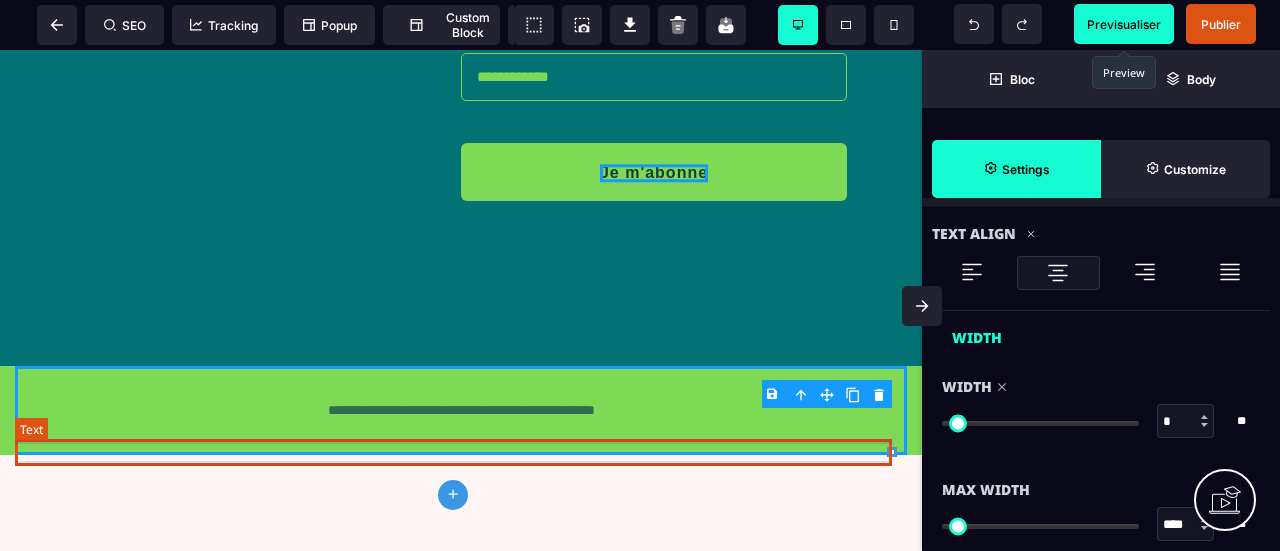 click on "**********" at bounding box center [461, 410] 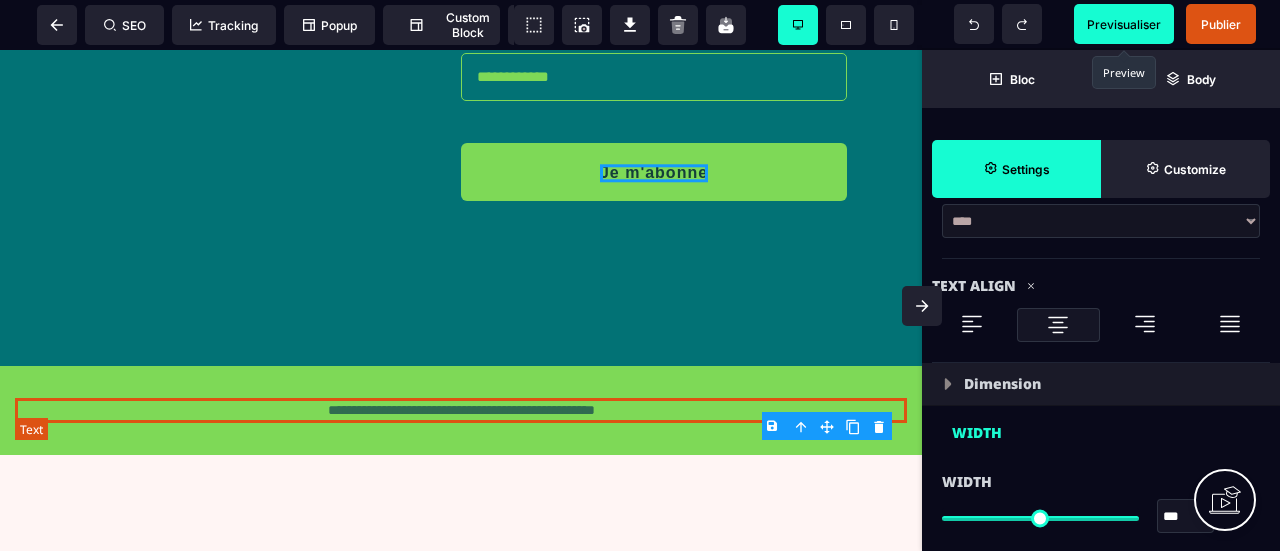 scroll, scrollTop: 0, scrollLeft: 0, axis: both 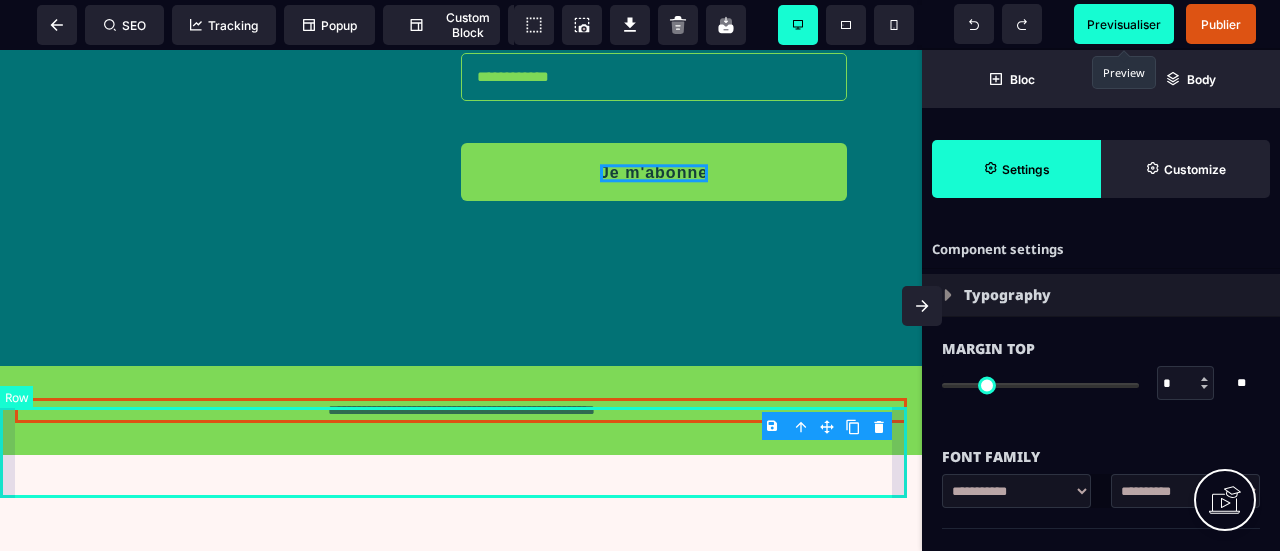 click on "**********" at bounding box center (461, 410) 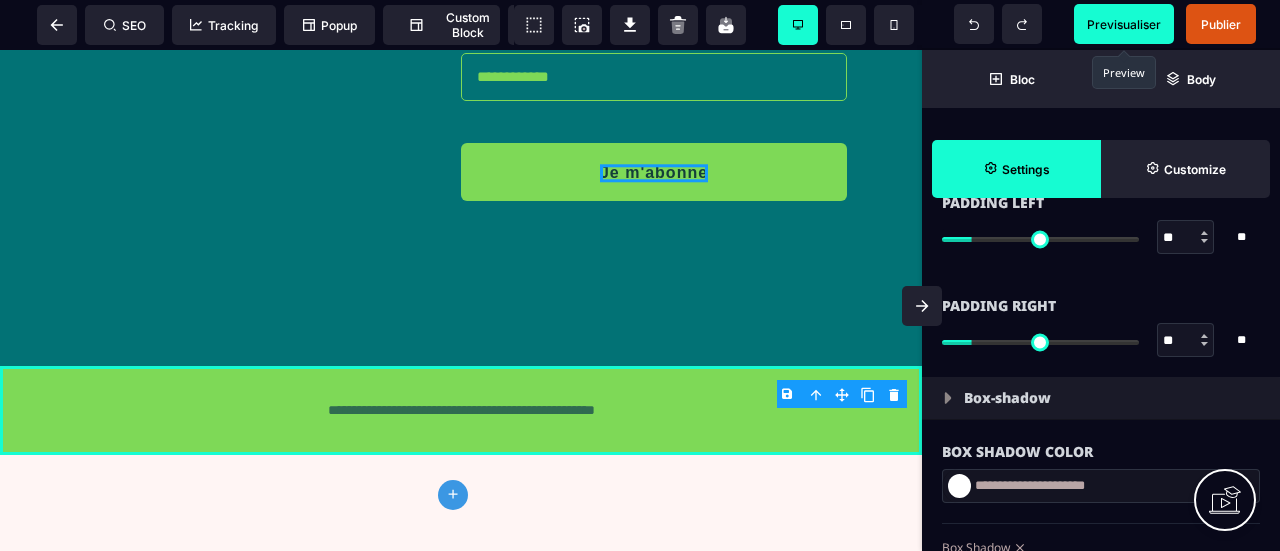 scroll, scrollTop: 1898, scrollLeft: 0, axis: vertical 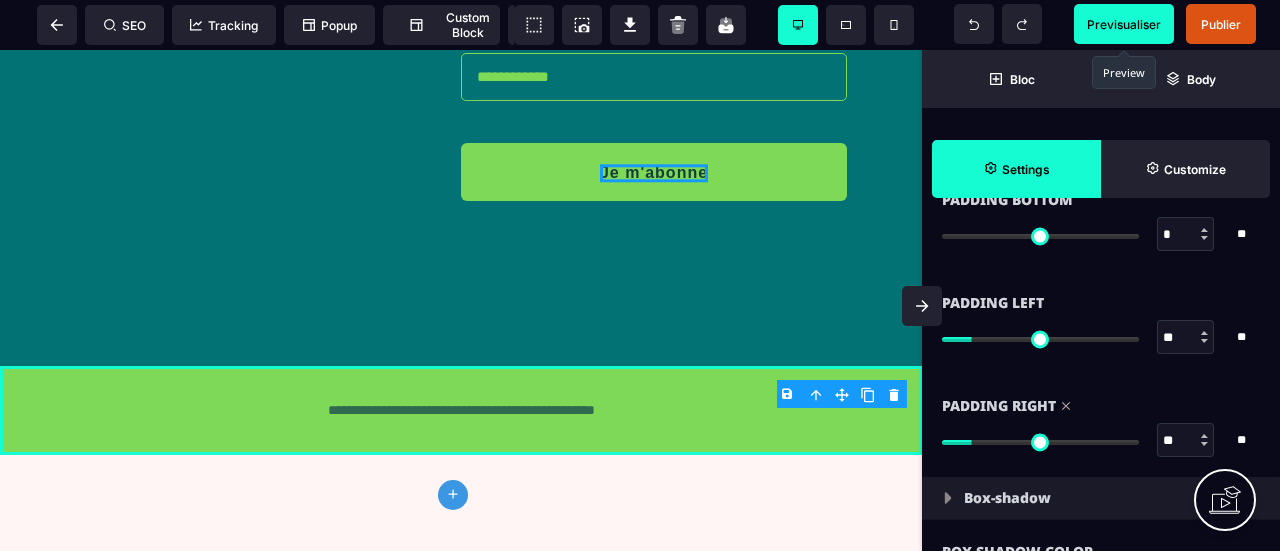 click at bounding box center [1040, 442] 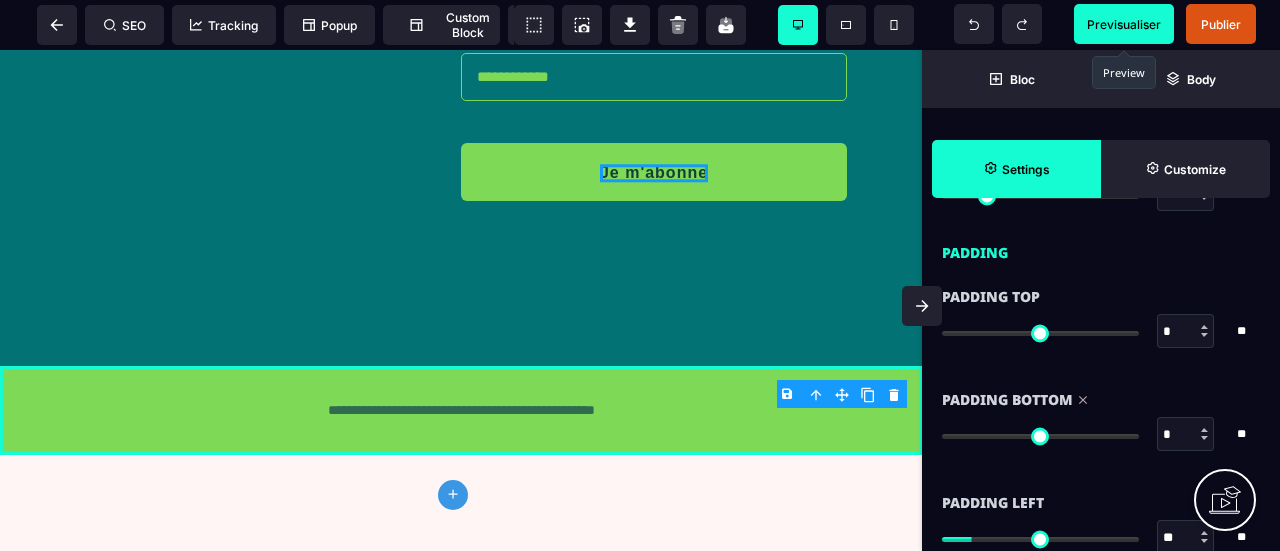 drag, startPoint x: 952, startPoint y: 432, endPoint x: 852, endPoint y: 376, distance: 114.61239 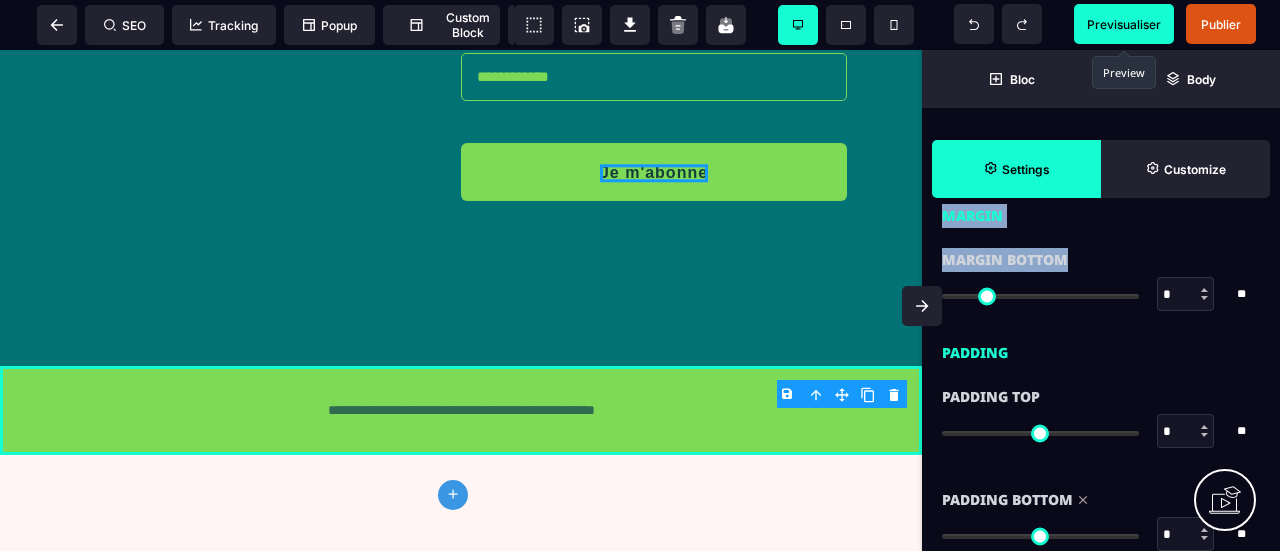 drag, startPoint x: 946, startPoint y: 290, endPoint x: 998, endPoint y: 293, distance: 52.086468 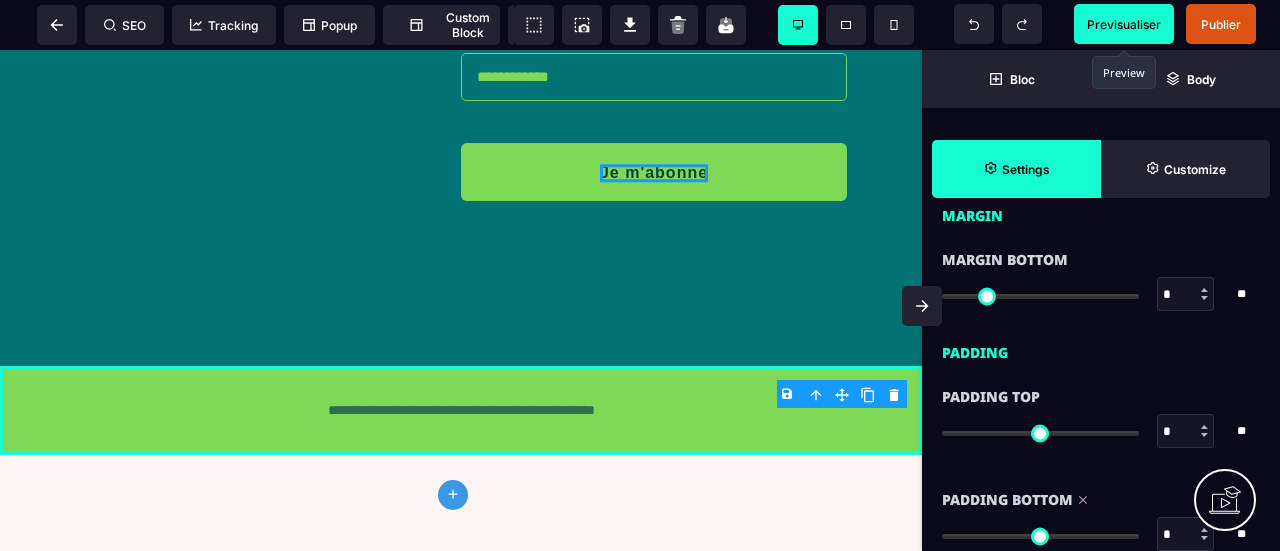 click on "Margin Bottom
*
*
**
All" at bounding box center (1101, 289) 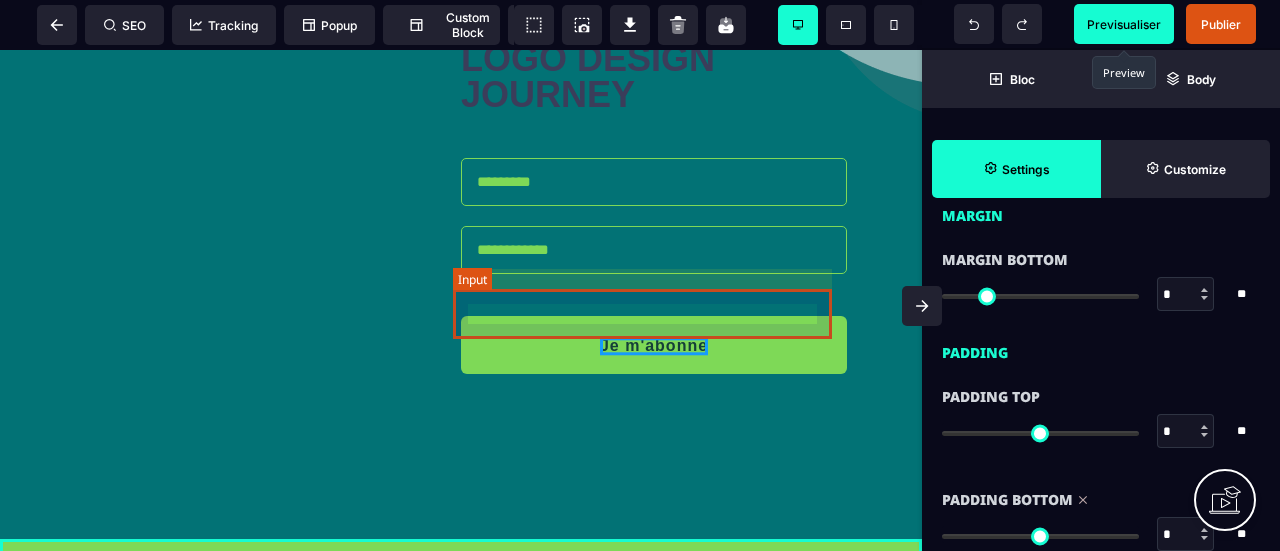 scroll, scrollTop: 487, scrollLeft: 0, axis: vertical 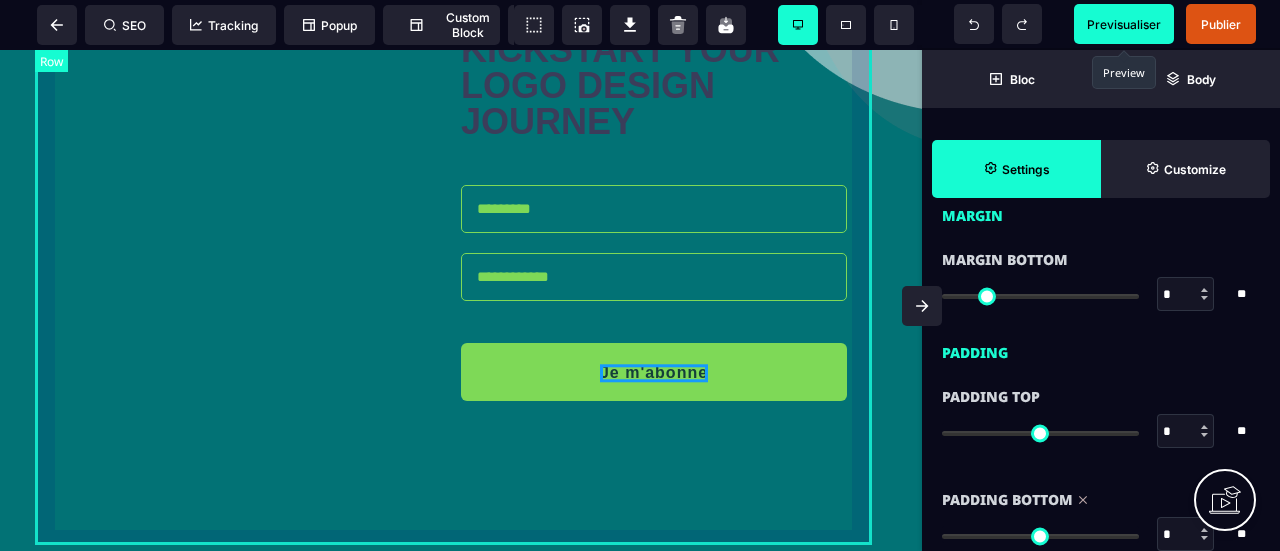 click on "KICKSTART YOUR LOGO DESIGN JOURNEY Je m'abonne START THE COURSE" at bounding box center [461, 219] 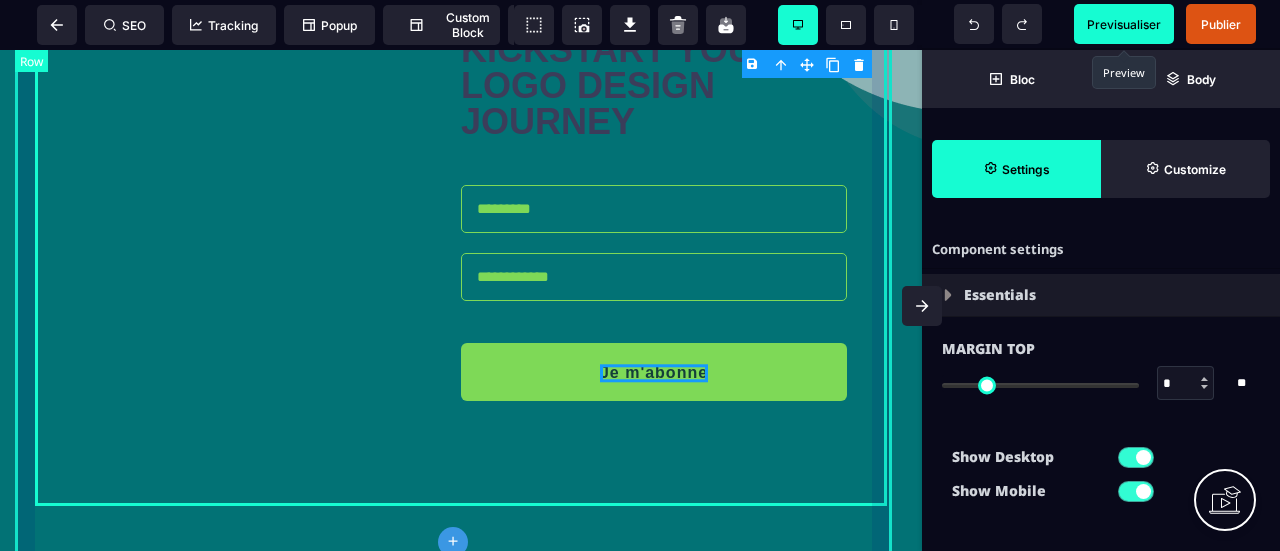 click on "**********" at bounding box center (461, 138) 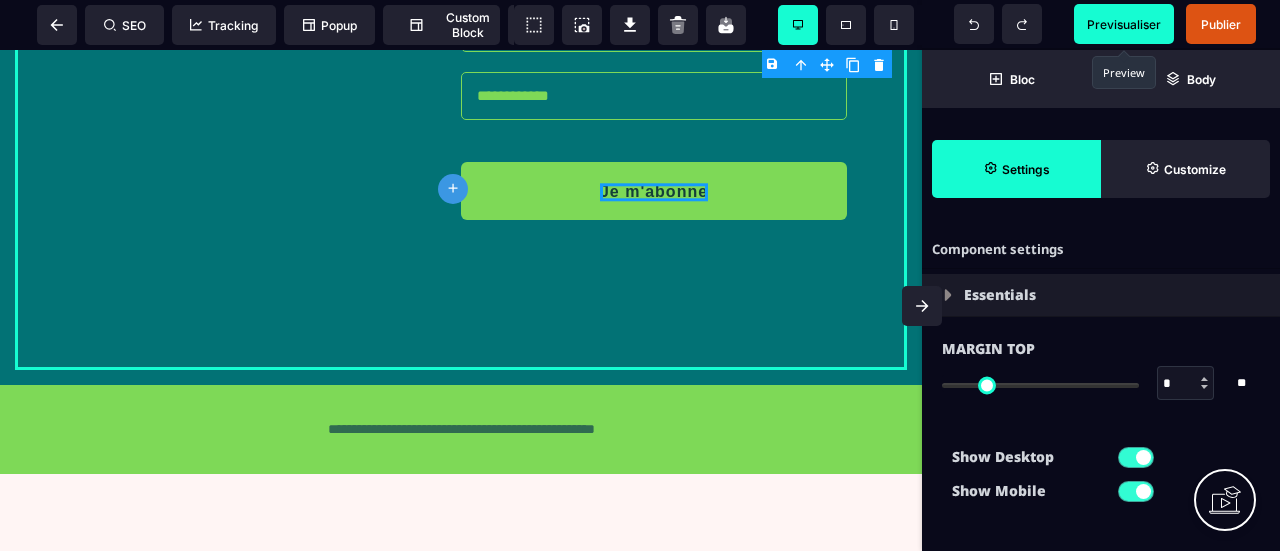 scroll, scrollTop: 487, scrollLeft: 0, axis: vertical 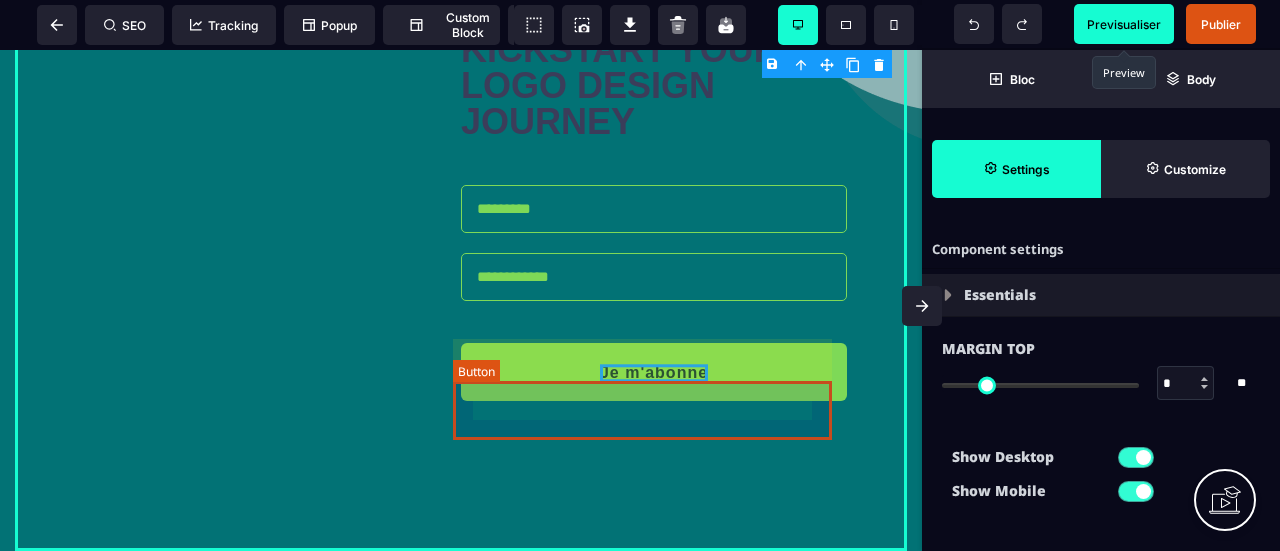 click on "Je m'abonne" at bounding box center [654, 373] 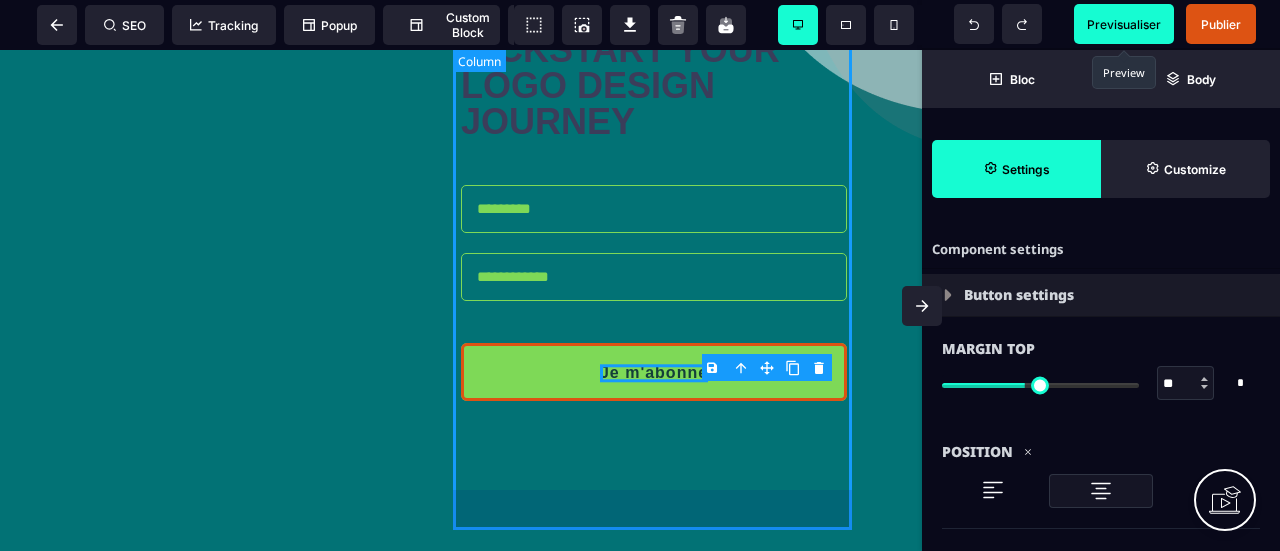 click on "KICKSTART YOUR LOGO DESIGN JOURNEY Je m'abonne START THE COURSE" at bounding box center (664, 219) 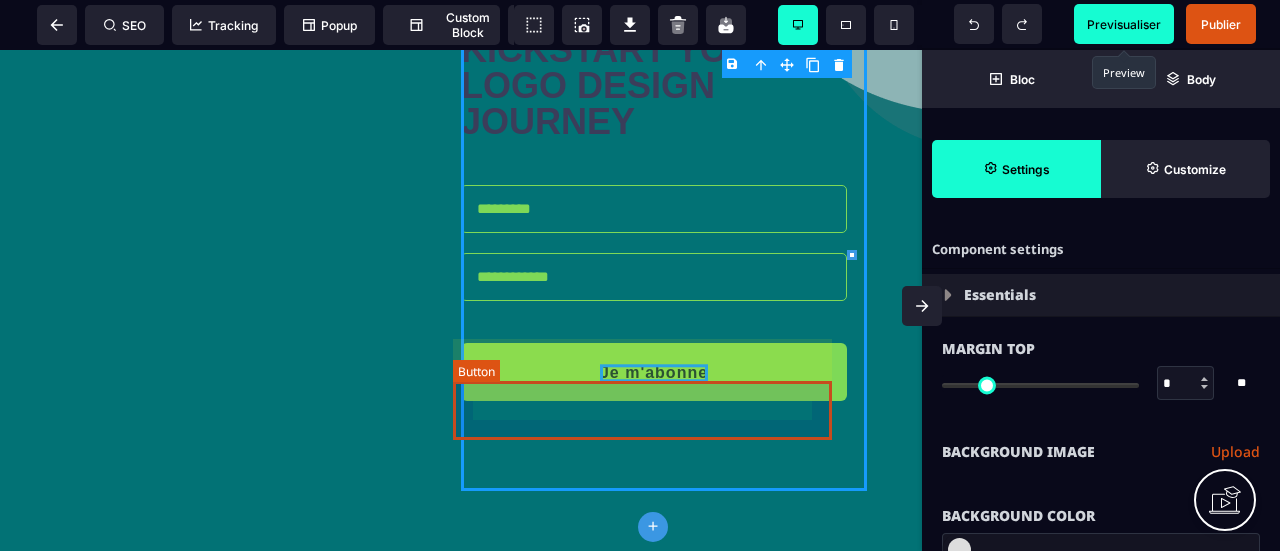 click on "Je m'abonne" at bounding box center [654, 373] 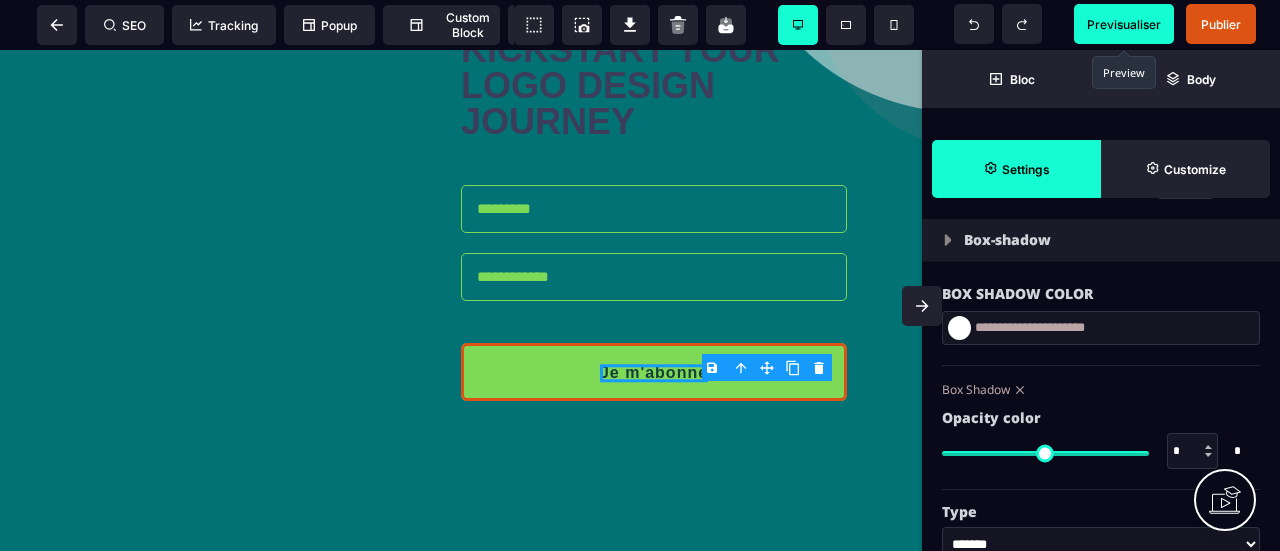 scroll, scrollTop: 3600, scrollLeft: 0, axis: vertical 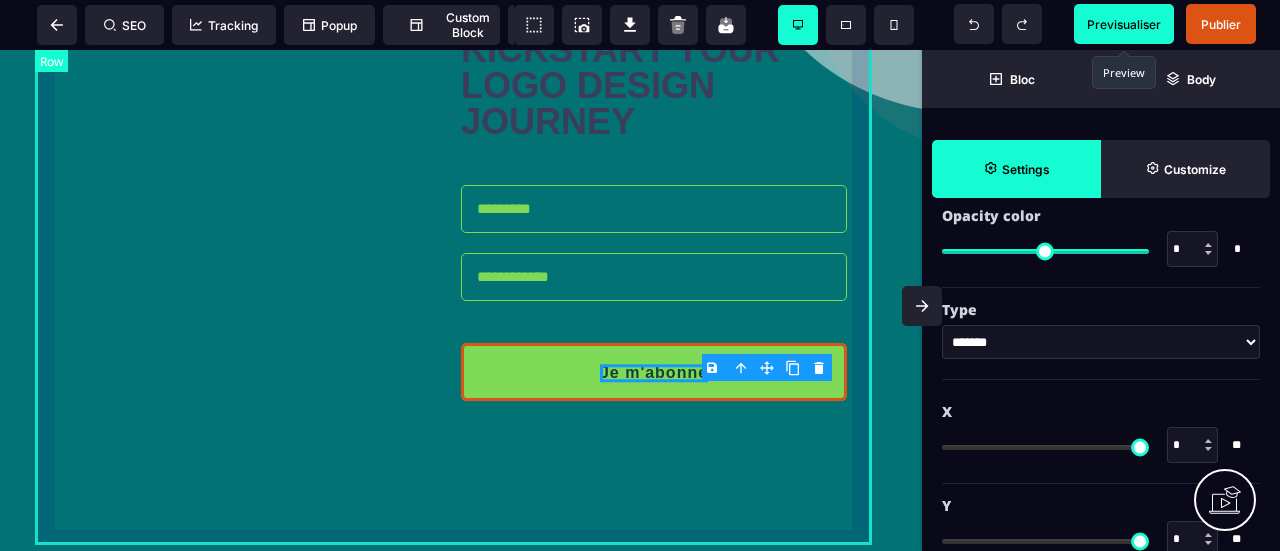 click on "KICKSTART YOUR LOGO DESIGN JOURNEY Je m'abonne START THE COURSE" at bounding box center [461, 219] 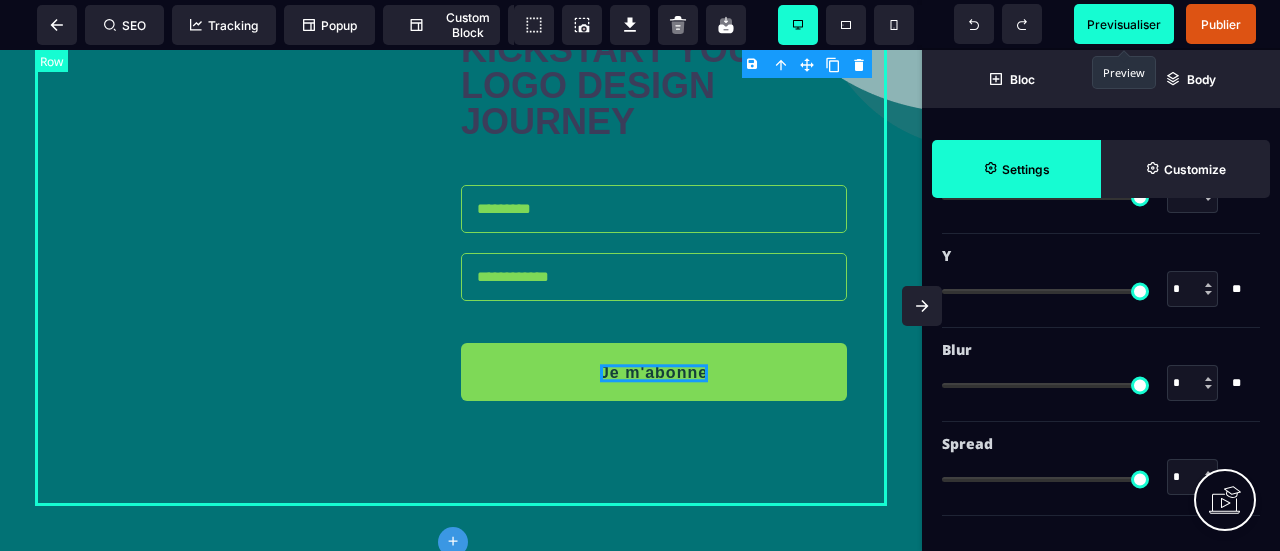 scroll, scrollTop: 0, scrollLeft: 0, axis: both 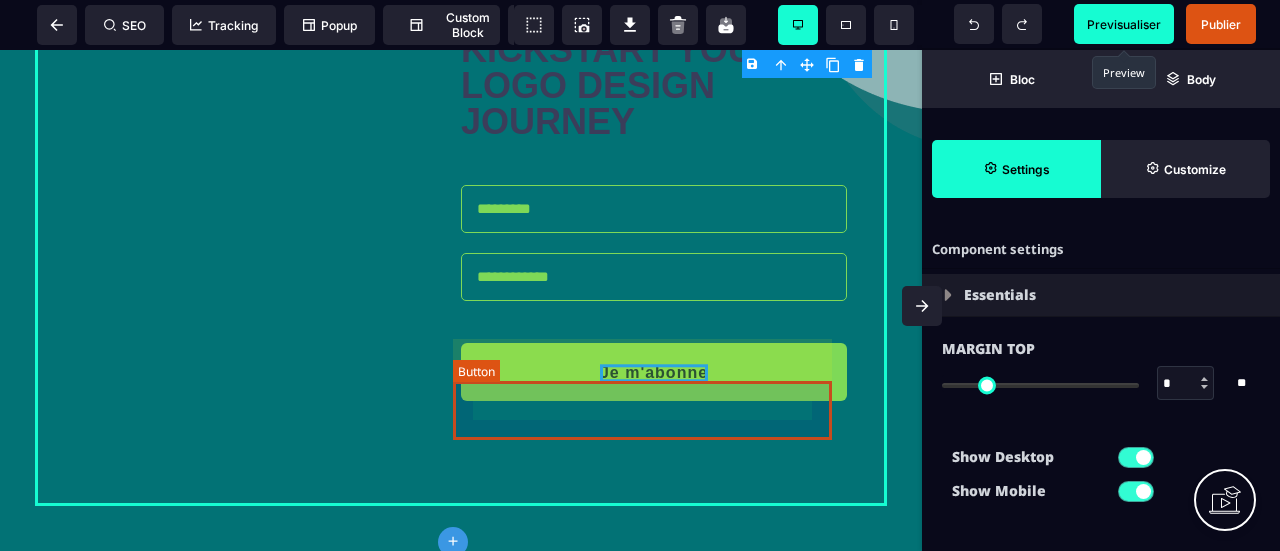 click on "Je m'abonne" at bounding box center [654, 373] 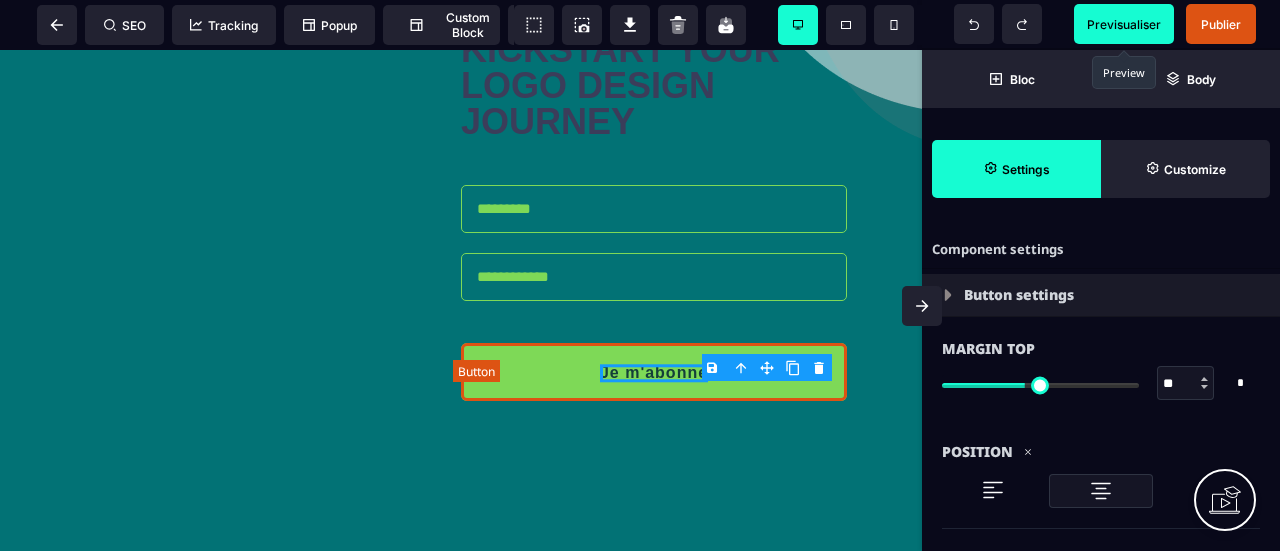 click on "Je m'abonne" at bounding box center (654, 373) 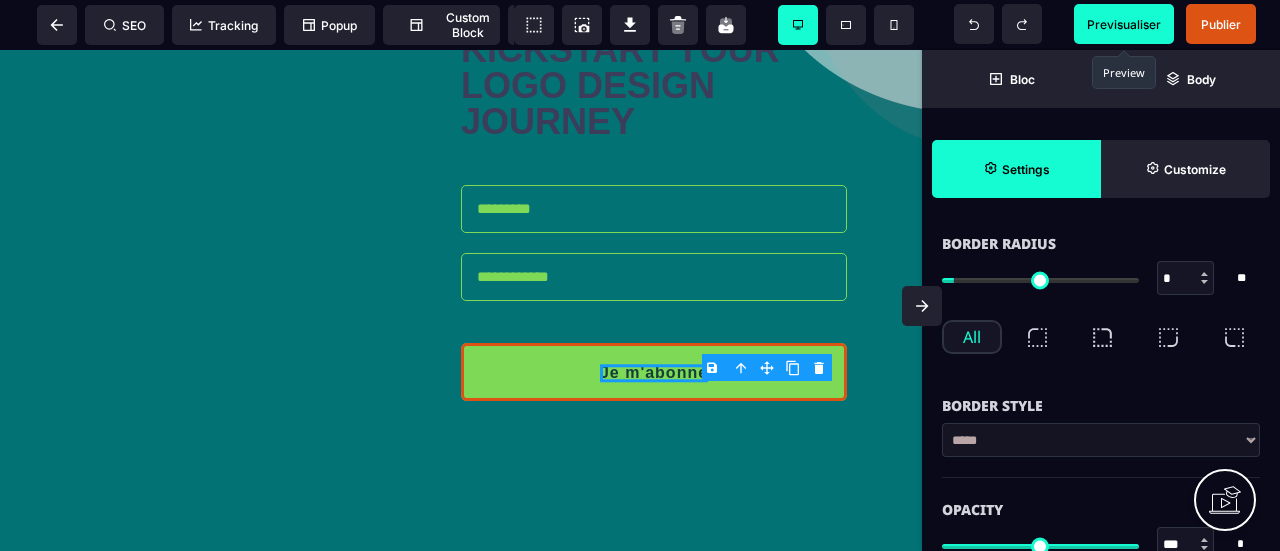 scroll, scrollTop: 2988, scrollLeft: 0, axis: vertical 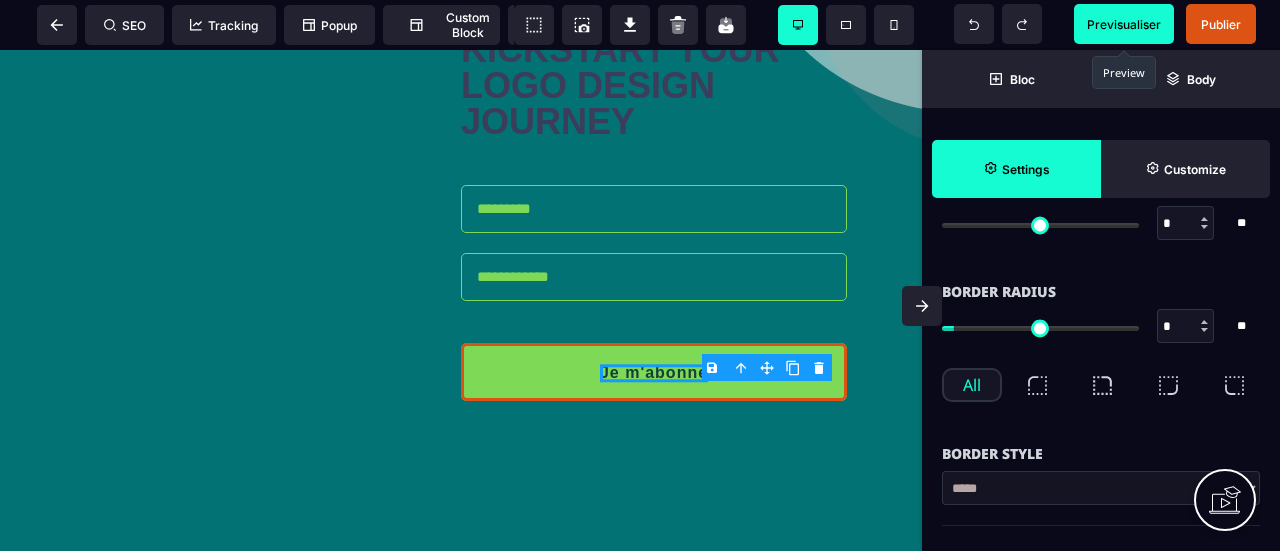 click at bounding box center [922, 306] 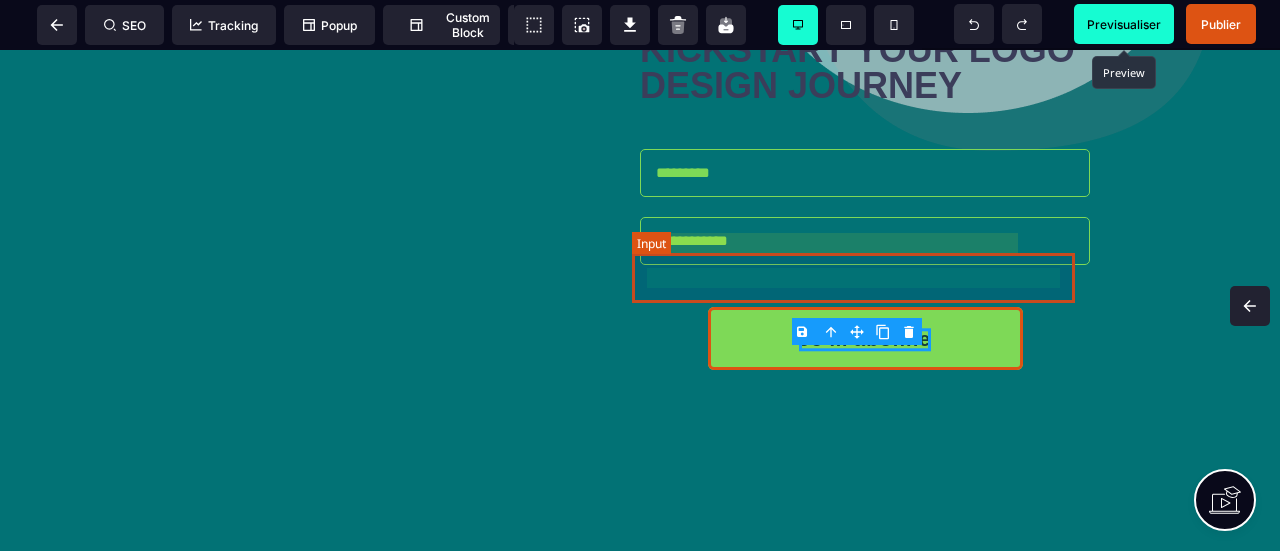 scroll, scrollTop: 0, scrollLeft: 0, axis: both 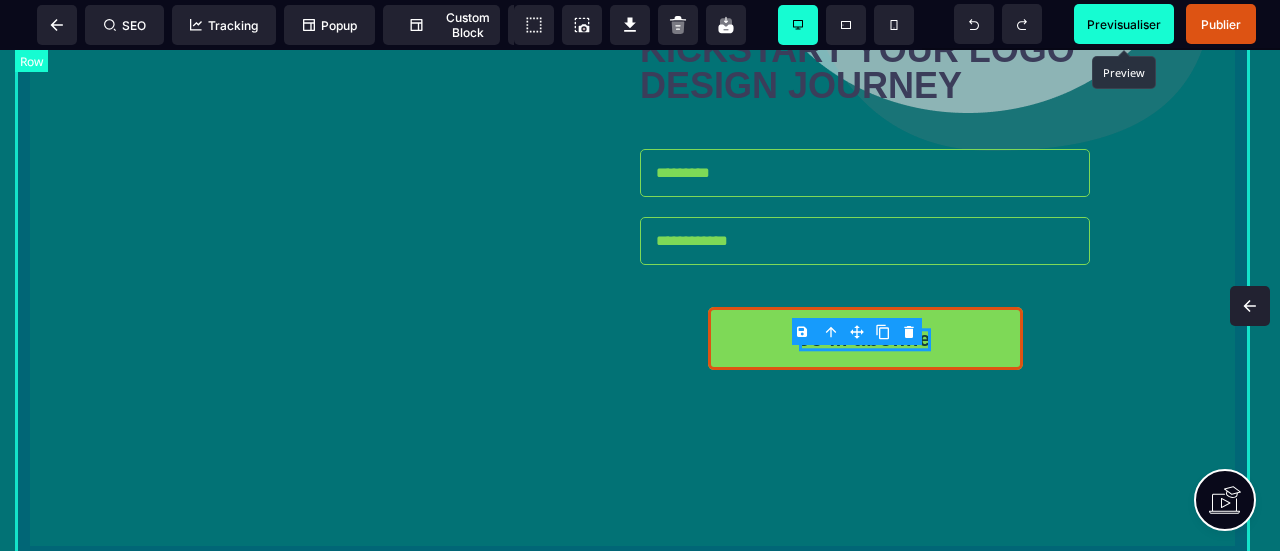 click on "**********" at bounding box center (640, 122) 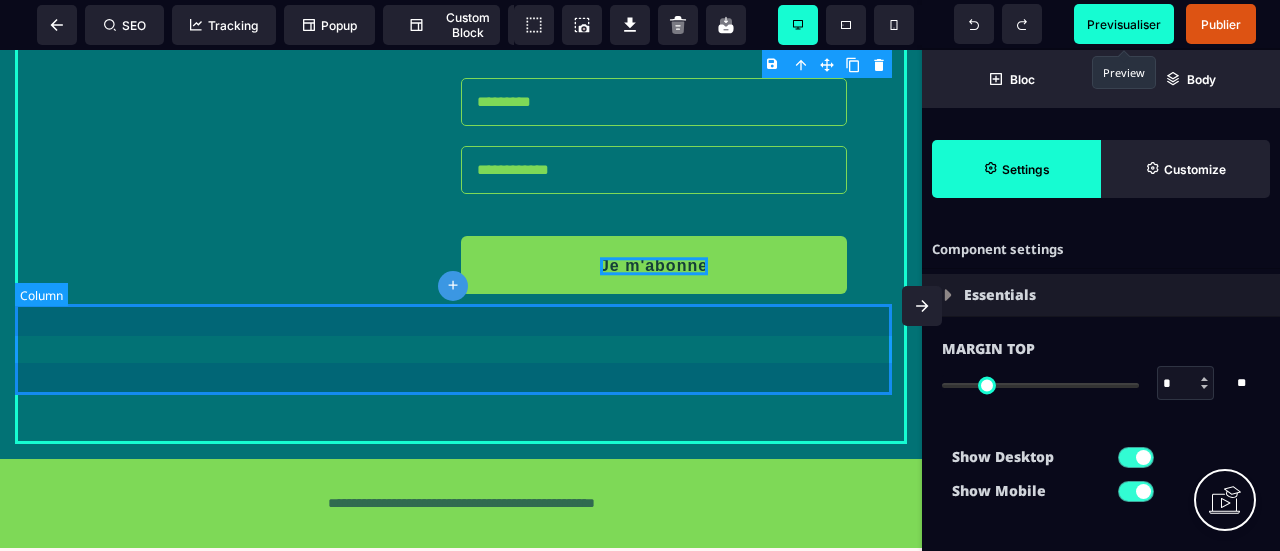 scroll, scrollTop: 500, scrollLeft: 0, axis: vertical 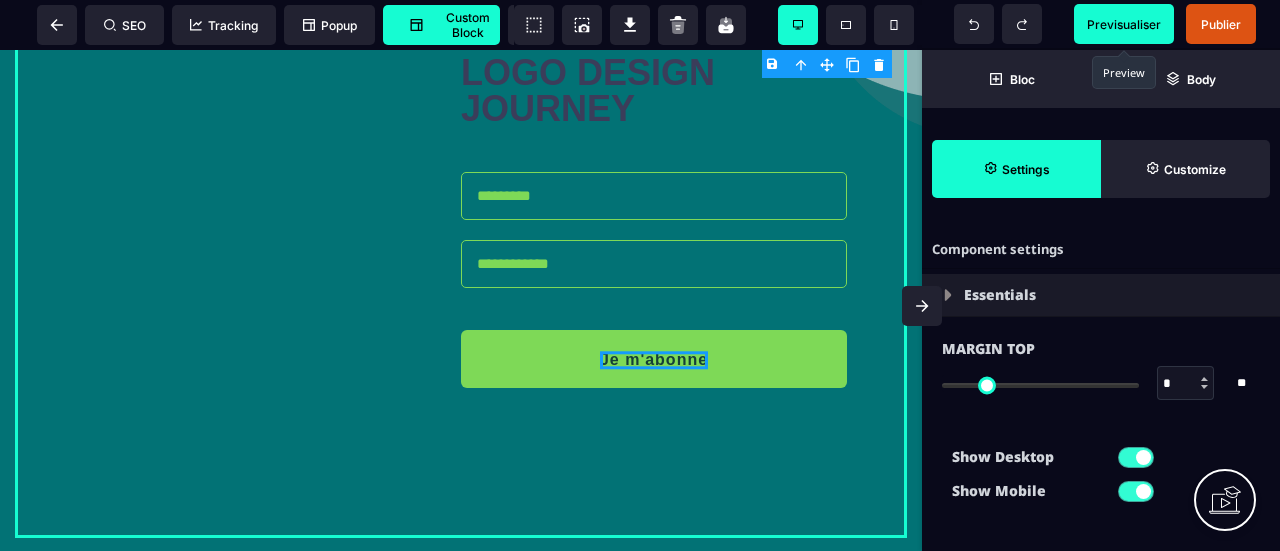 click on "Custom Block" at bounding box center [441, 25] 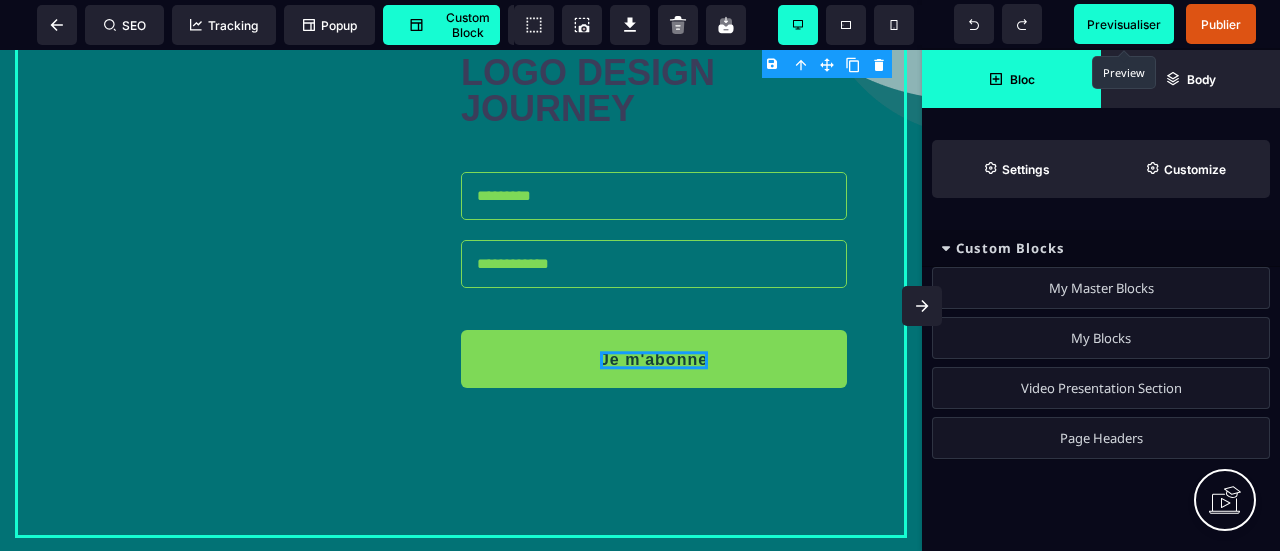 click on "Bloc" at bounding box center (1011, 79) 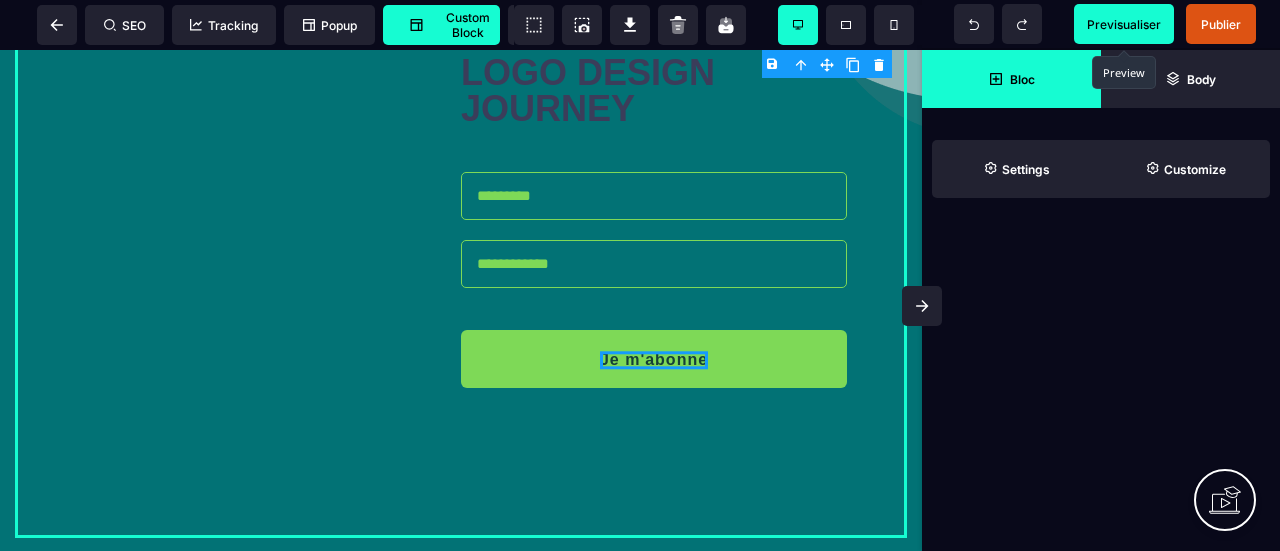 click on "Bloc" at bounding box center (1011, 79) 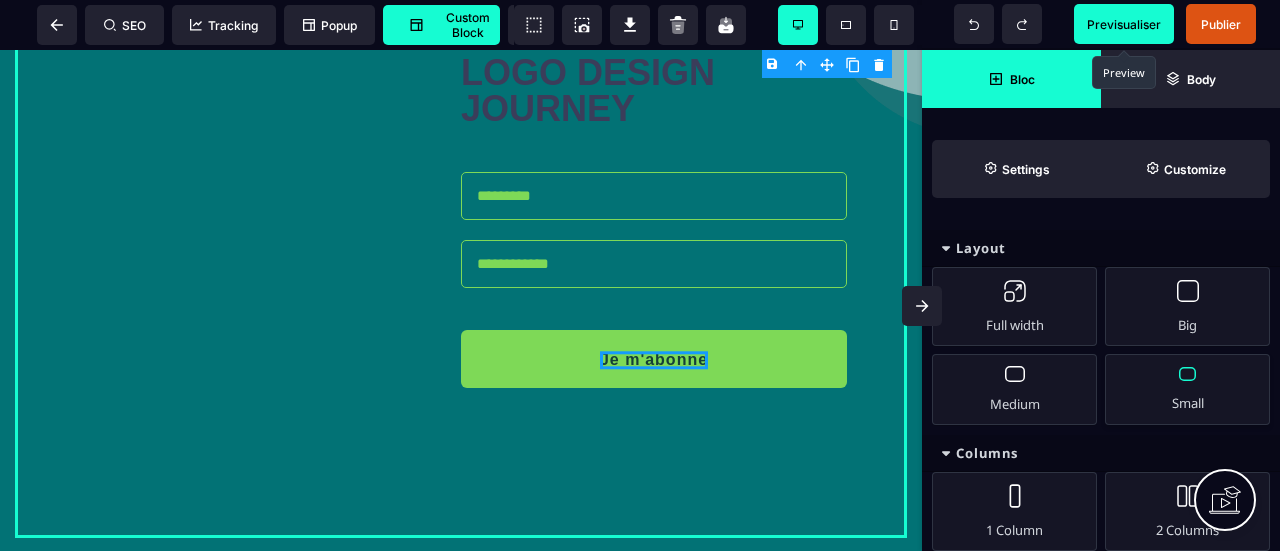 click on "Small" at bounding box center (1187, 389) 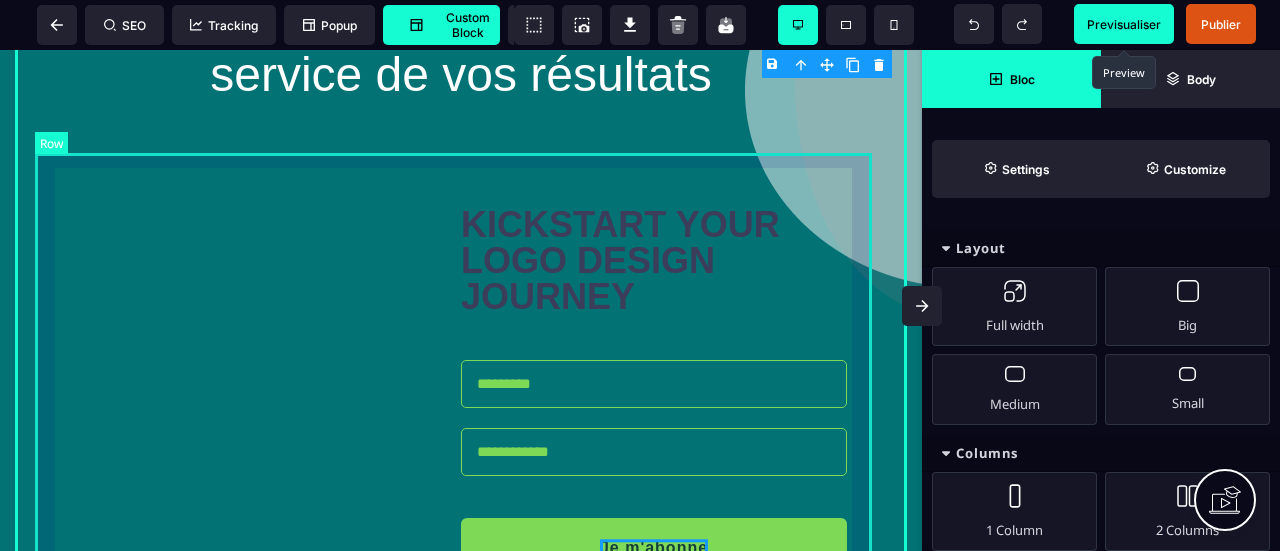 scroll, scrollTop: 300, scrollLeft: 0, axis: vertical 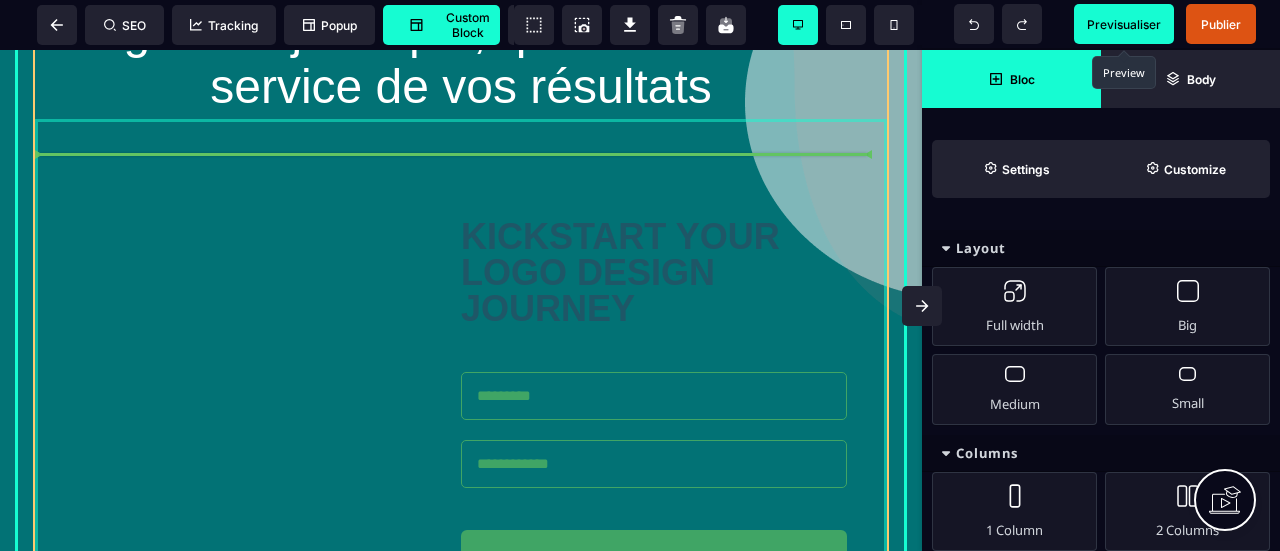 drag, startPoint x: 151, startPoint y: 233, endPoint x: 217, endPoint y: 281, distance: 81.608826 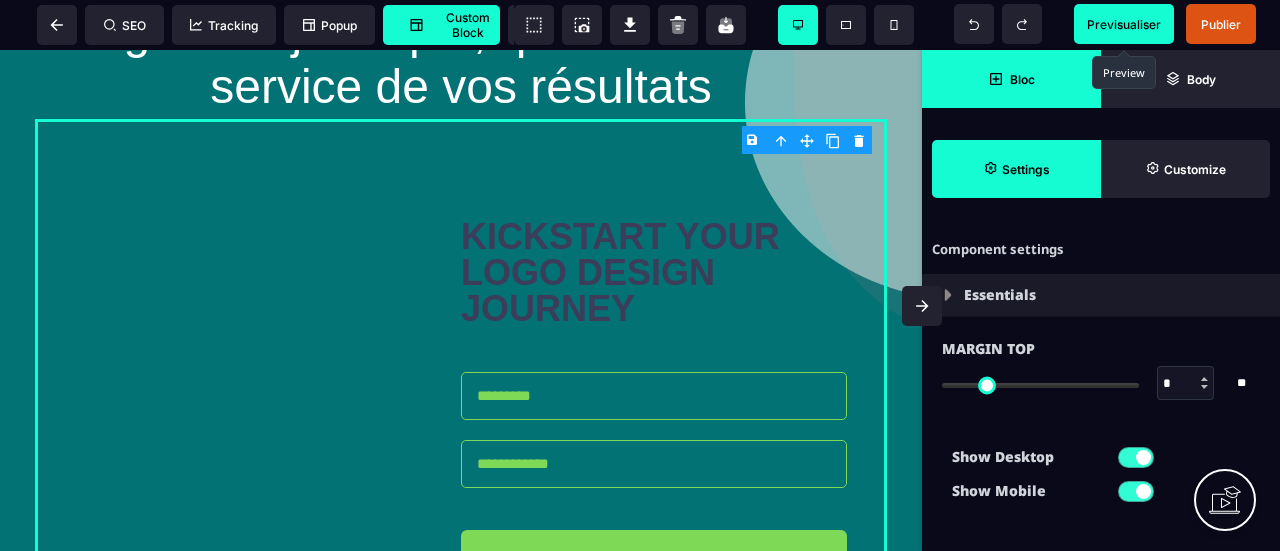click 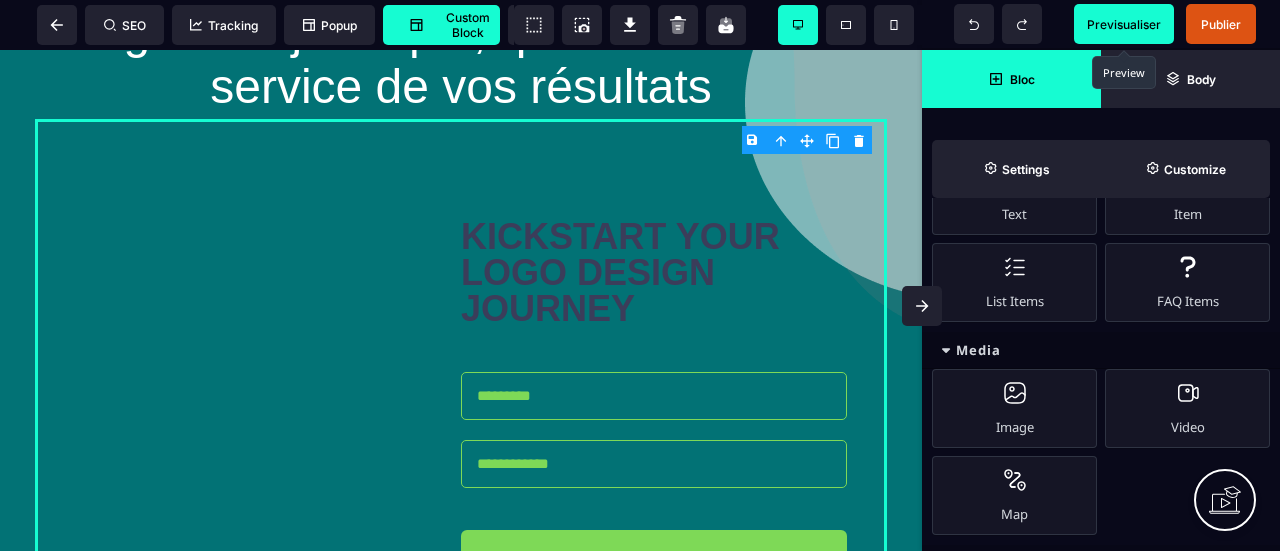scroll, scrollTop: 900, scrollLeft: 0, axis: vertical 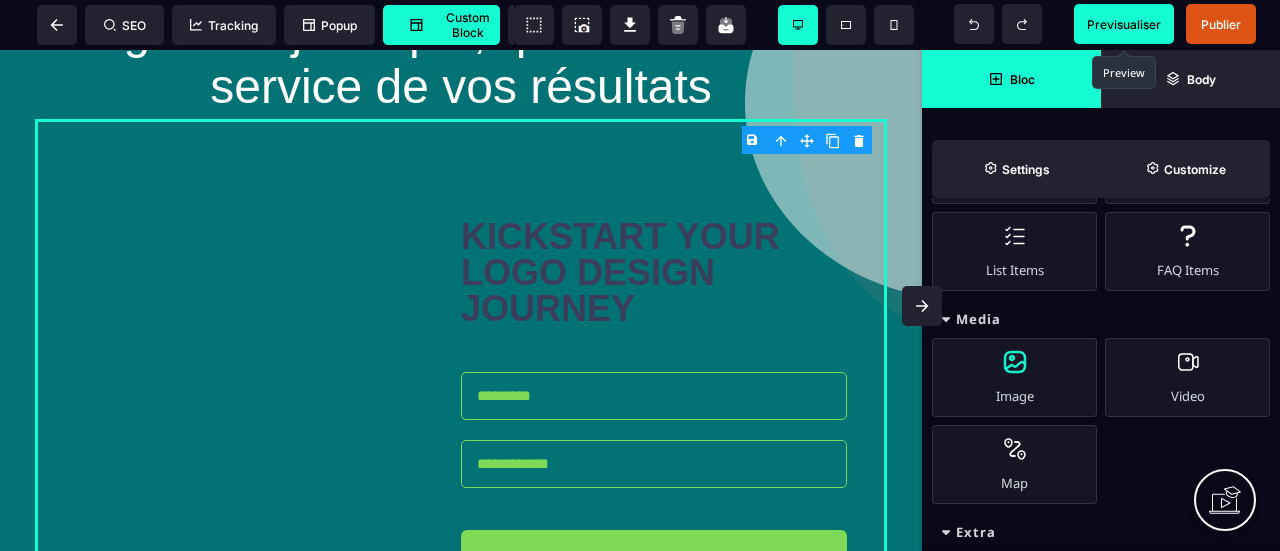 click on "Image" at bounding box center (1014, 377) 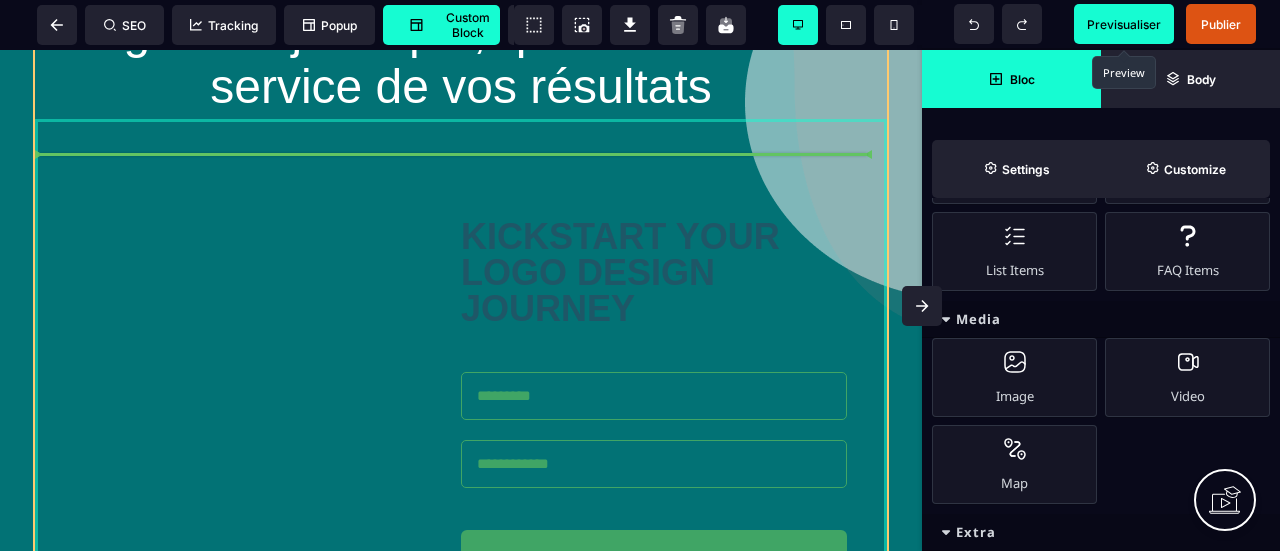 drag, startPoint x: 176, startPoint y: 333, endPoint x: 326, endPoint y: 401, distance: 164.69365 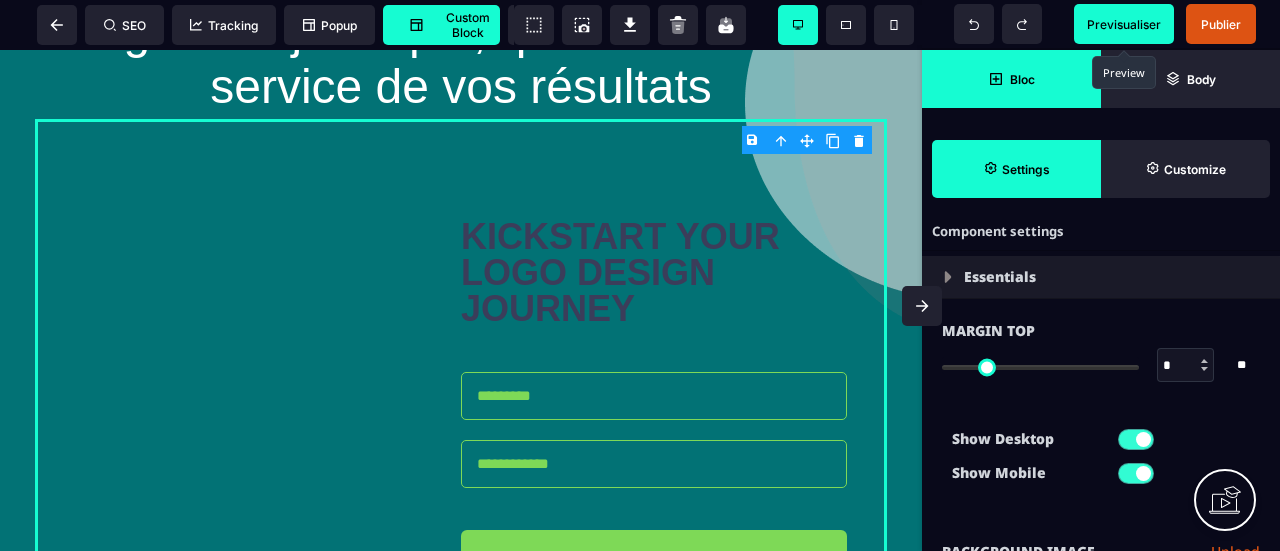 scroll, scrollTop: 0, scrollLeft: 0, axis: both 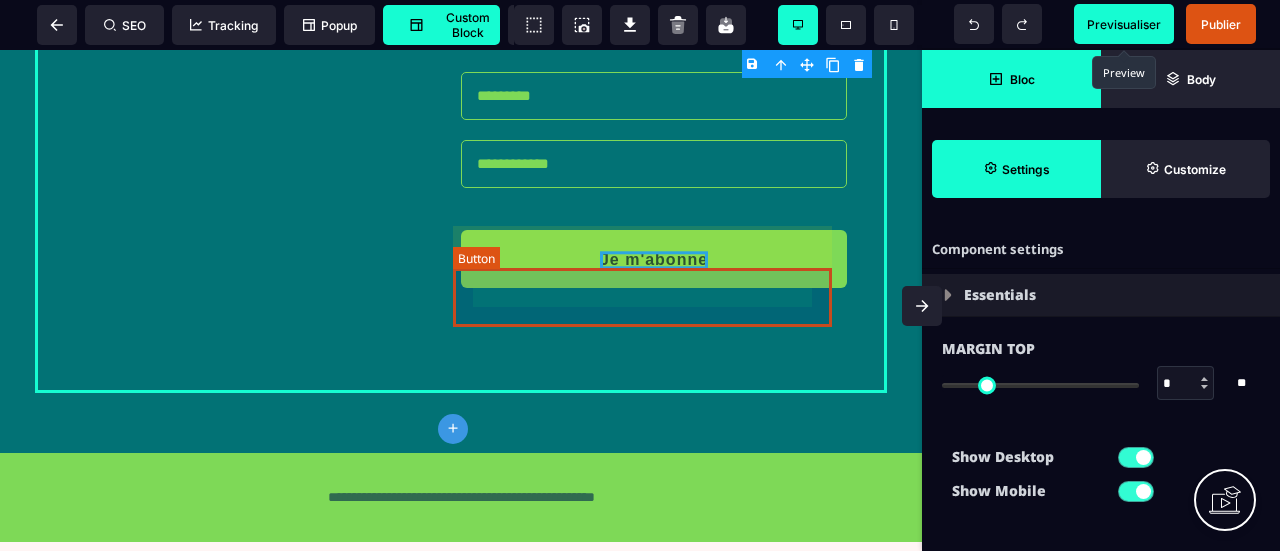click on "Je m'abonne" at bounding box center [654, 260] 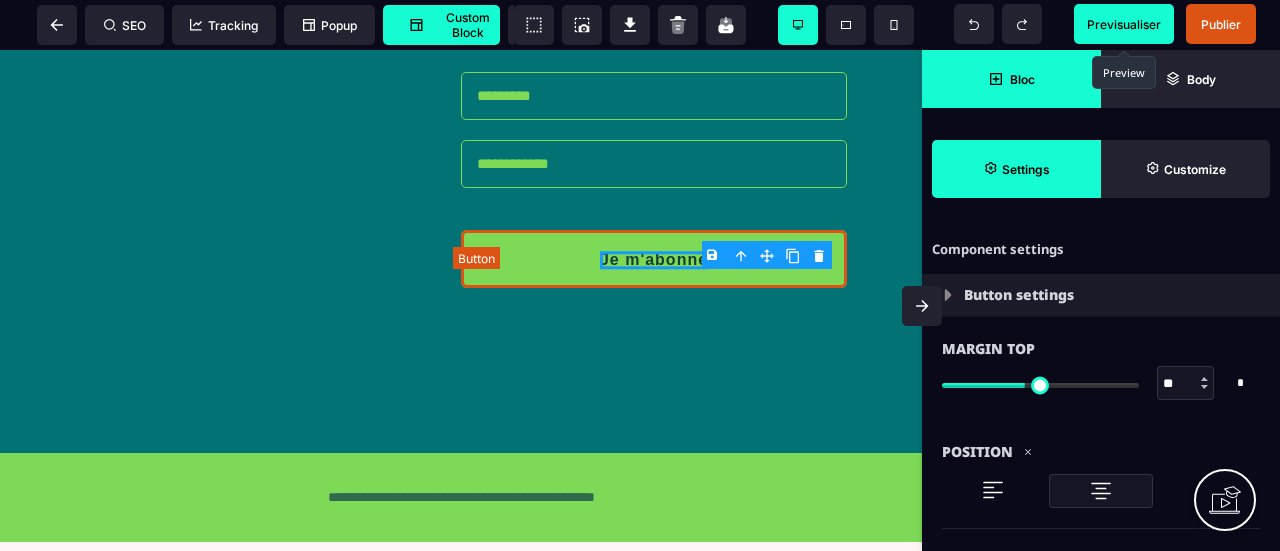 click on "Je m'abonne" at bounding box center [654, 260] 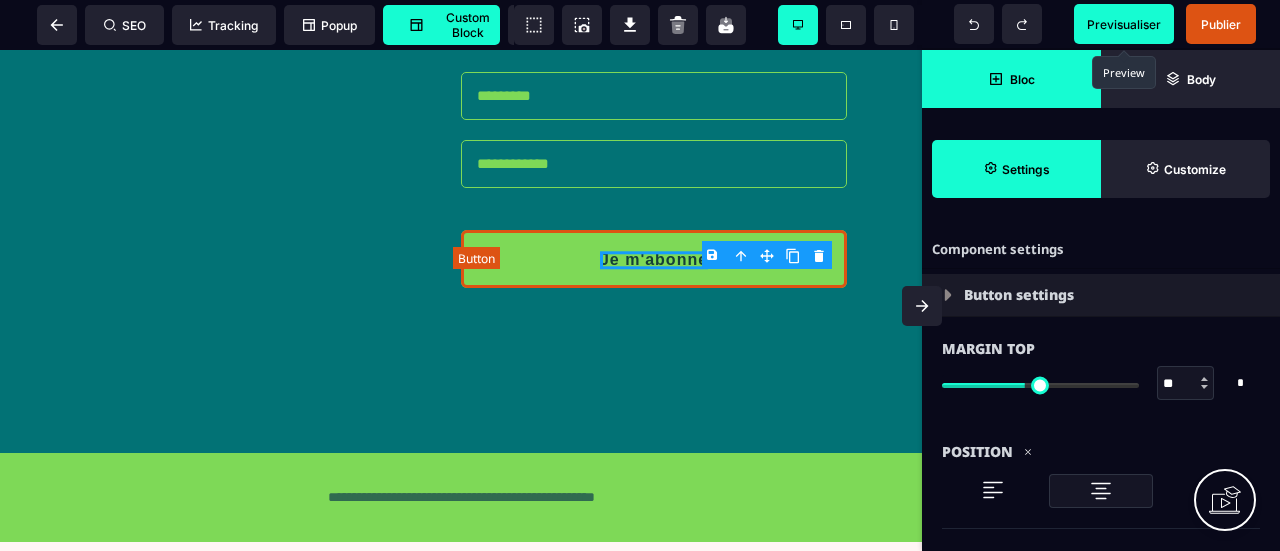 click on "Je m'abonne" at bounding box center [654, 259] 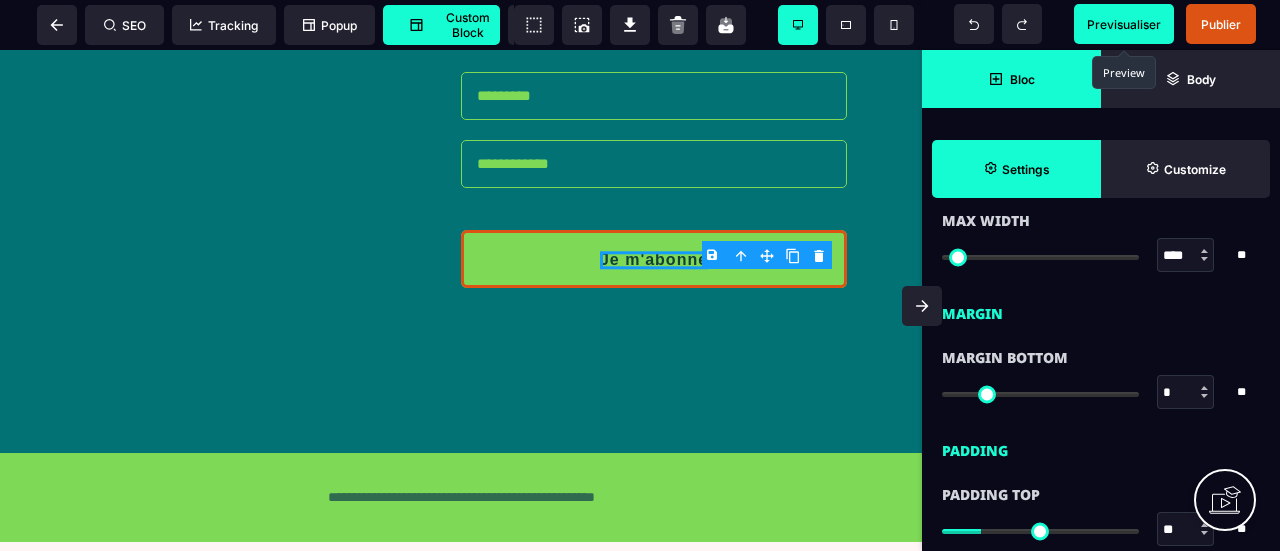 scroll, scrollTop: 2000, scrollLeft: 0, axis: vertical 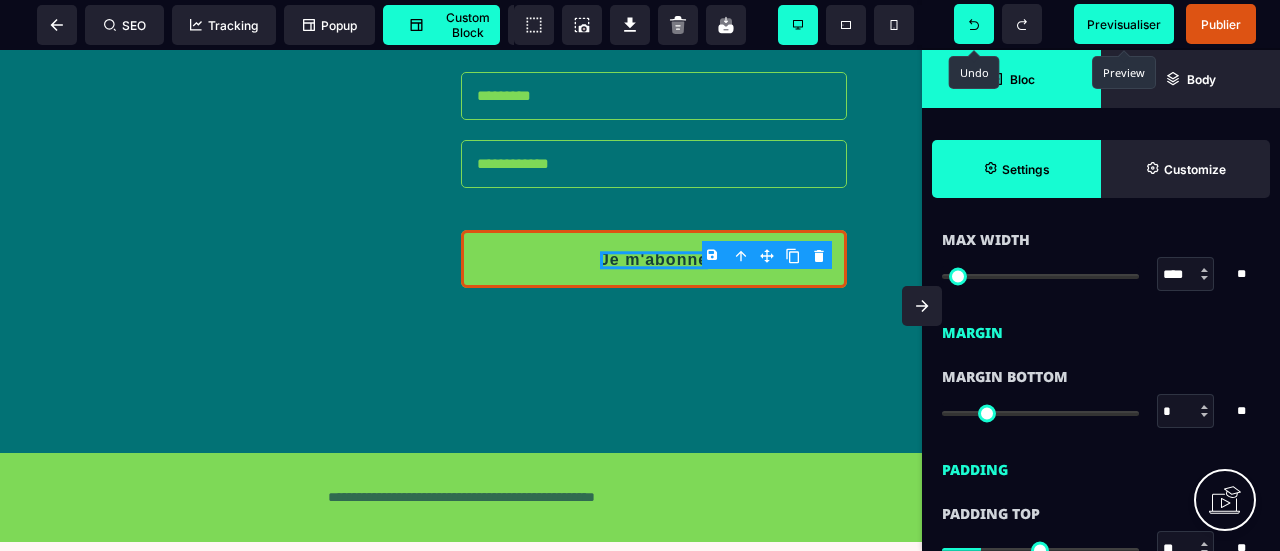 click 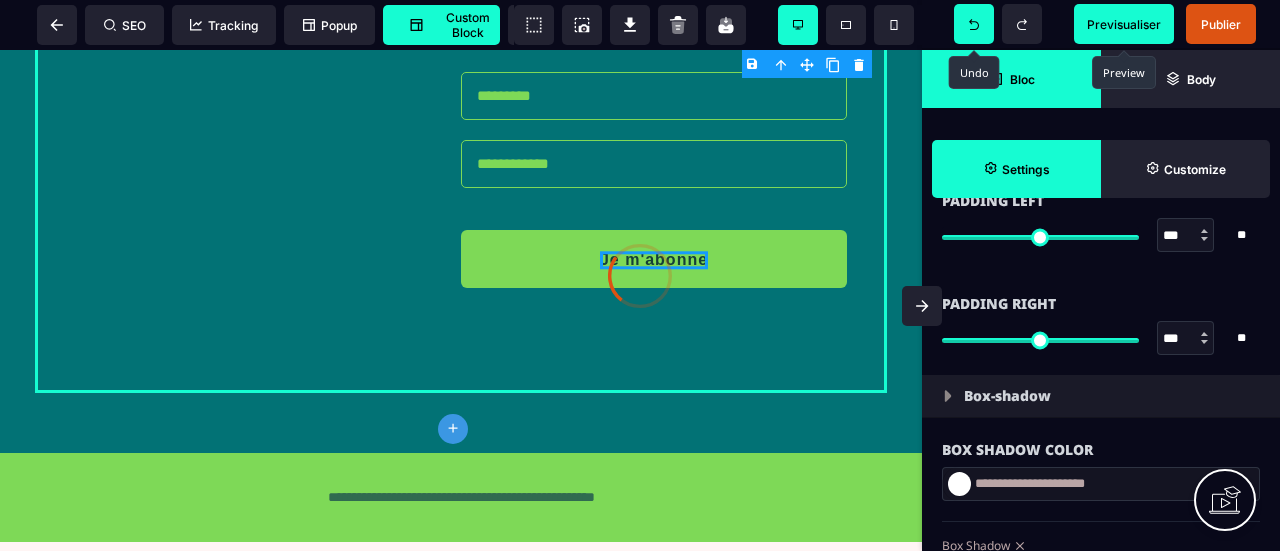 scroll, scrollTop: 0, scrollLeft: 0, axis: both 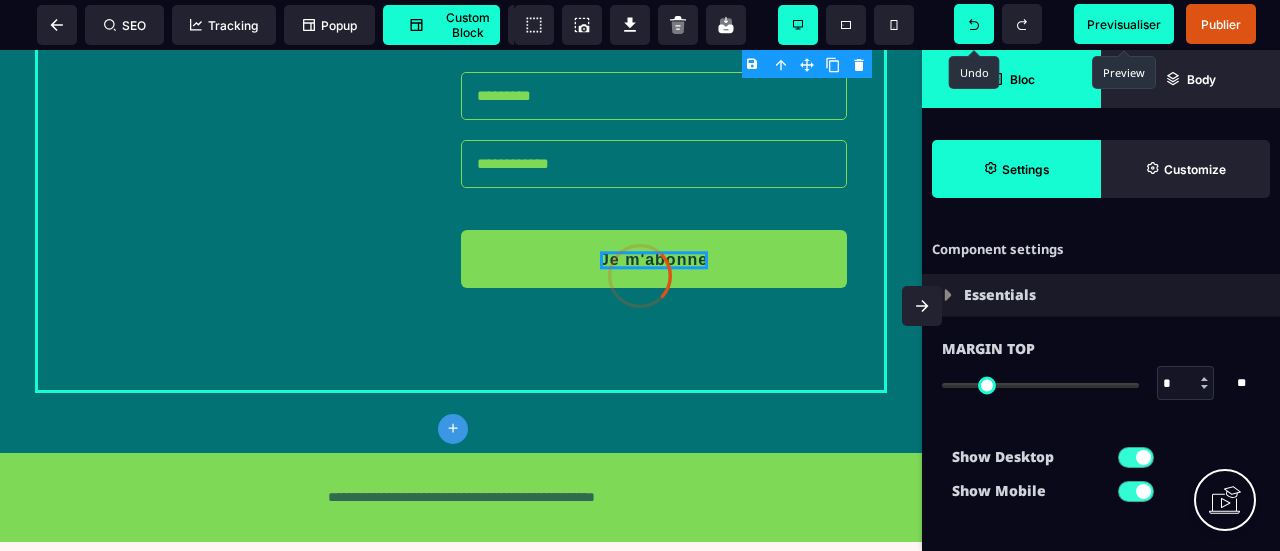 click 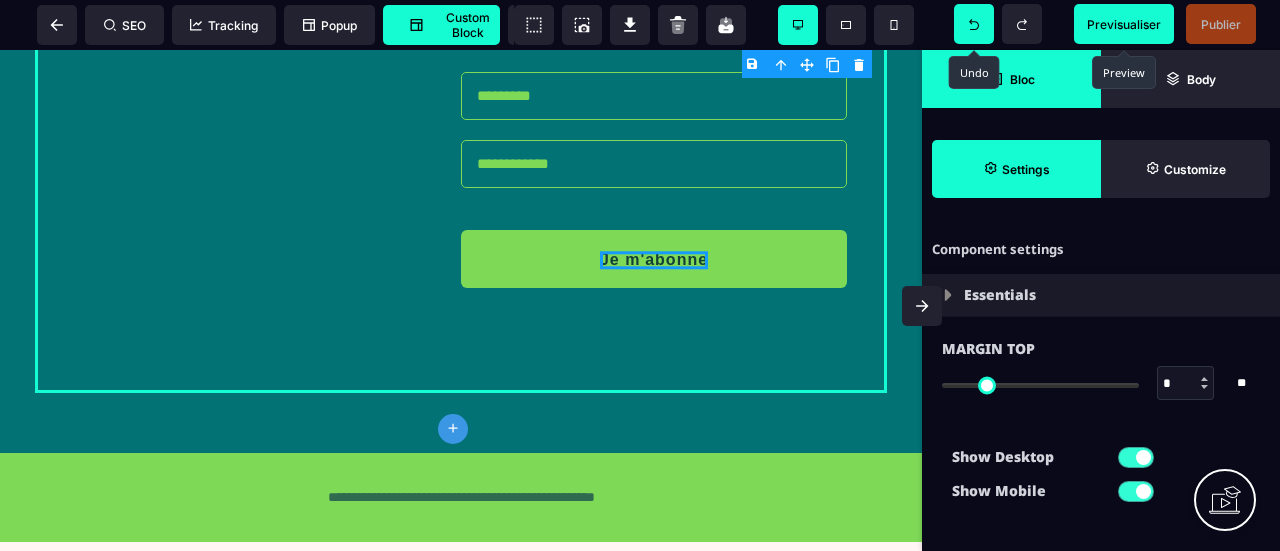 click 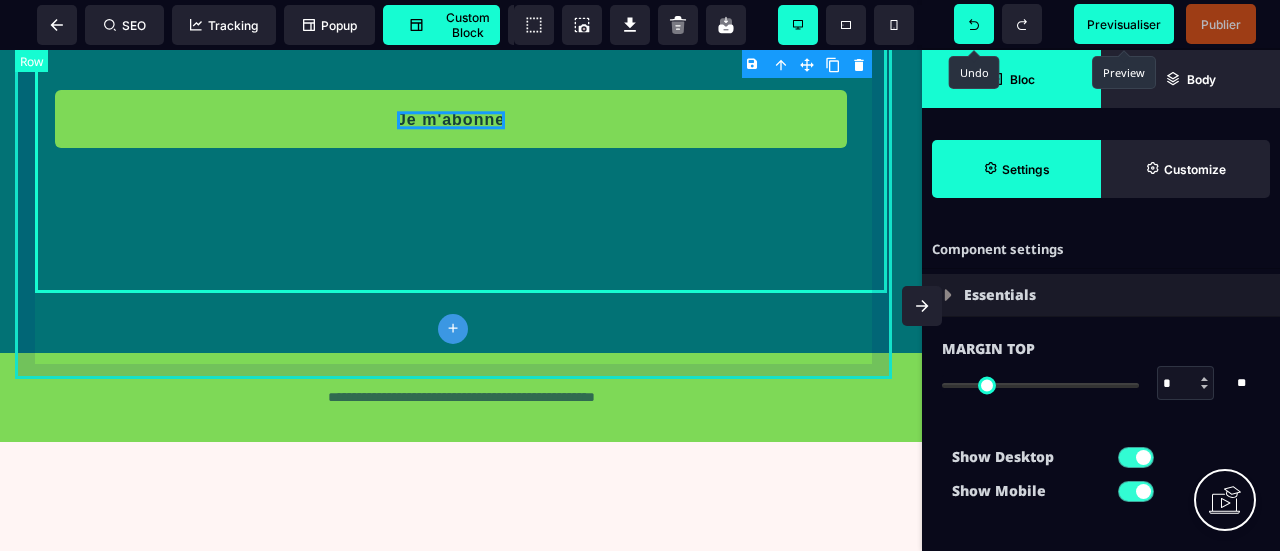 scroll, scrollTop: 568, scrollLeft: 0, axis: vertical 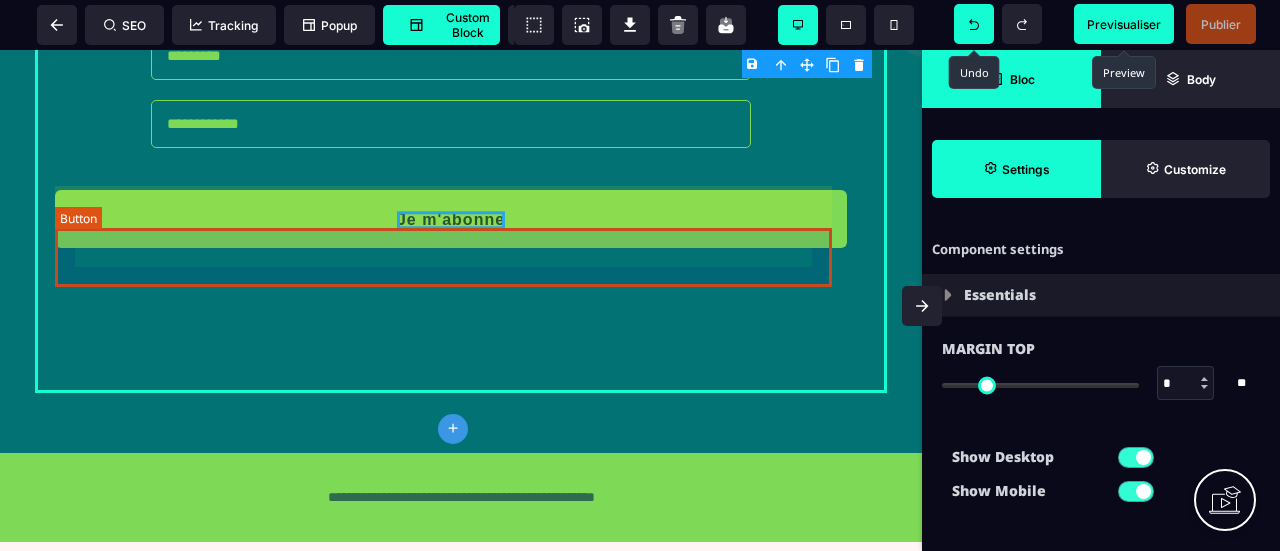 click on "Je m'abonne" at bounding box center [451, 220] 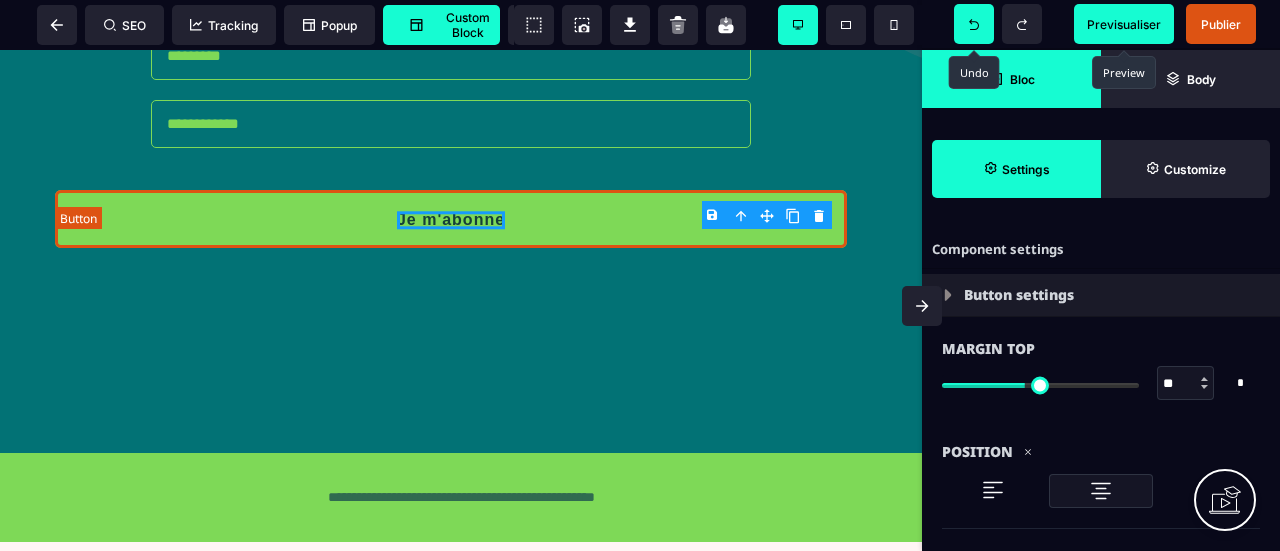 click on "Je m'abonne" at bounding box center (451, 220) 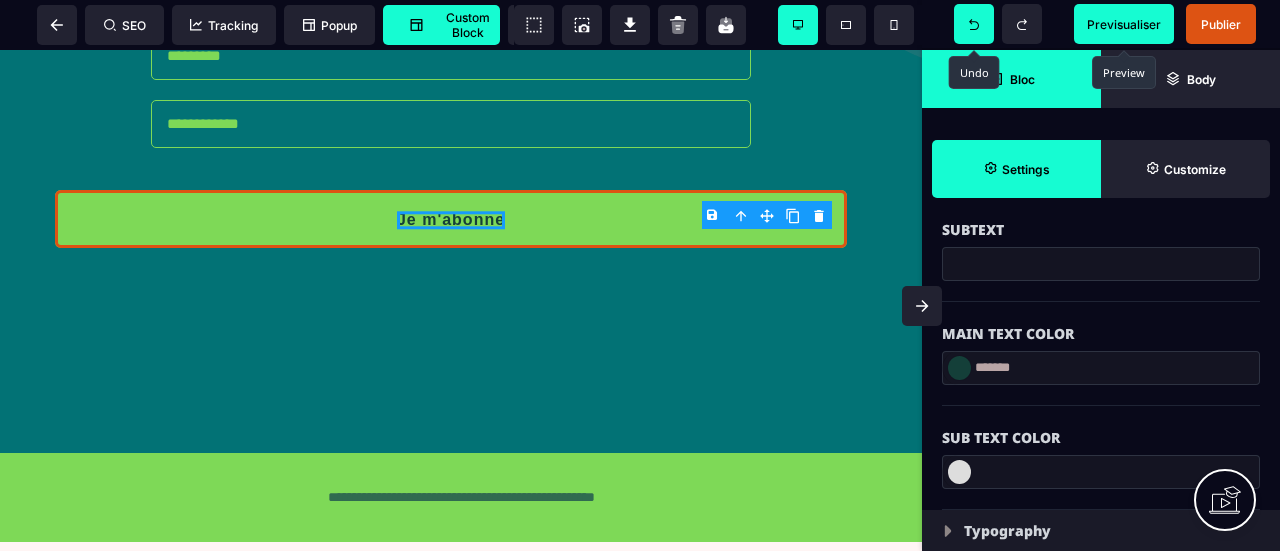 scroll, scrollTop: 1200, scrollLeft: 0, axis: vertical 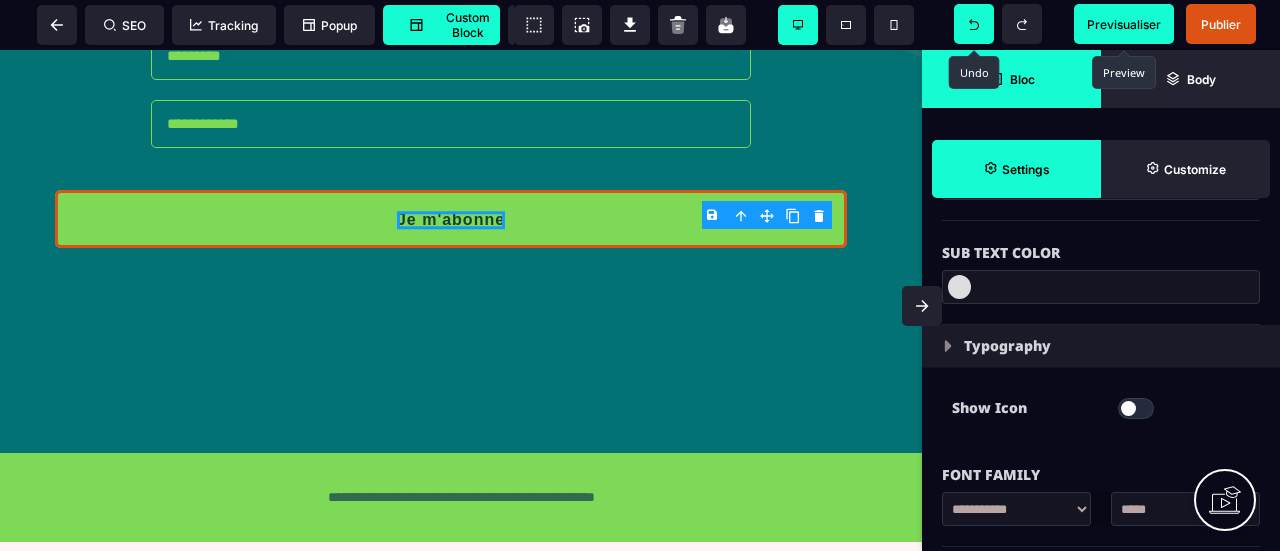 drag, startPoint x: 922, startPoint y: 309, endPoint x: 922, endPoint y: 258, distance: 51 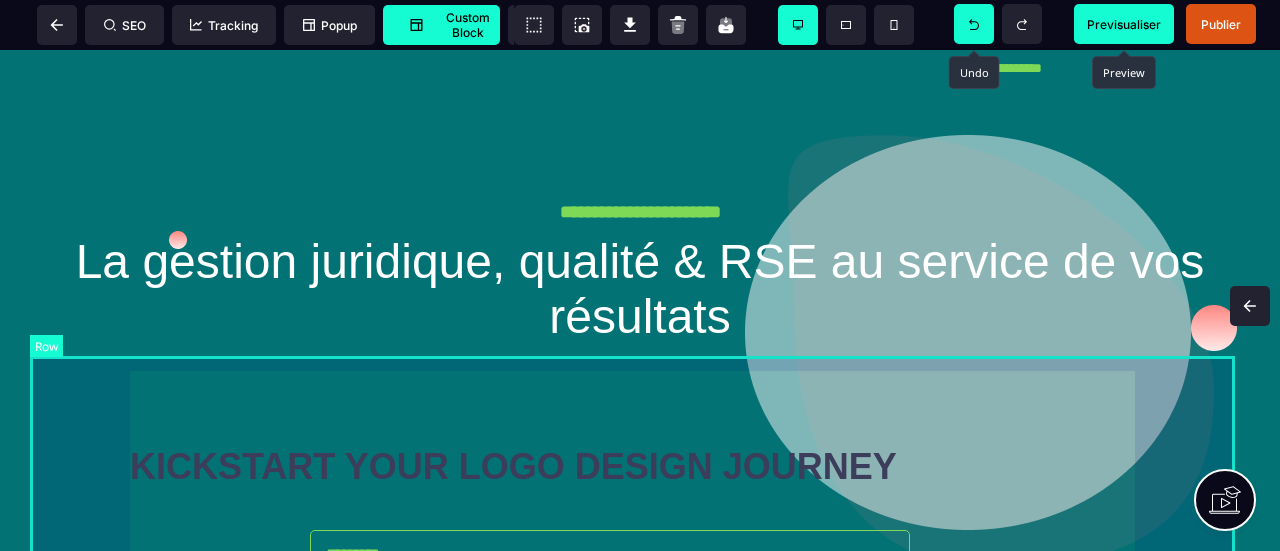 scroll, scrollTop: 100, scrollLeft: 0, axis: vertical 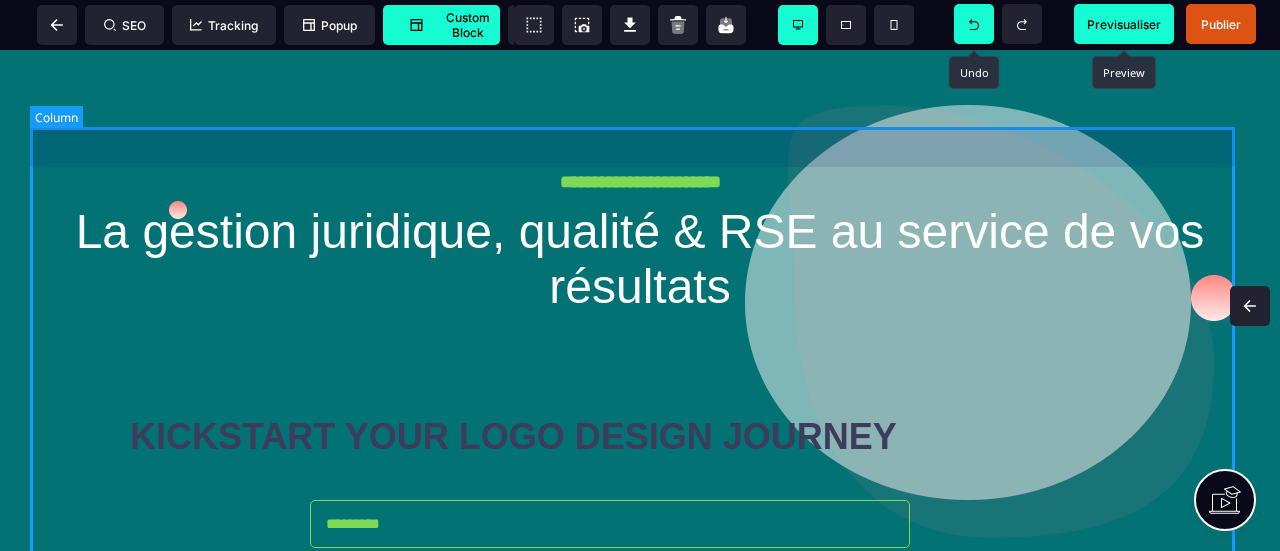 click on "**********" at bounding box center (640, 511) 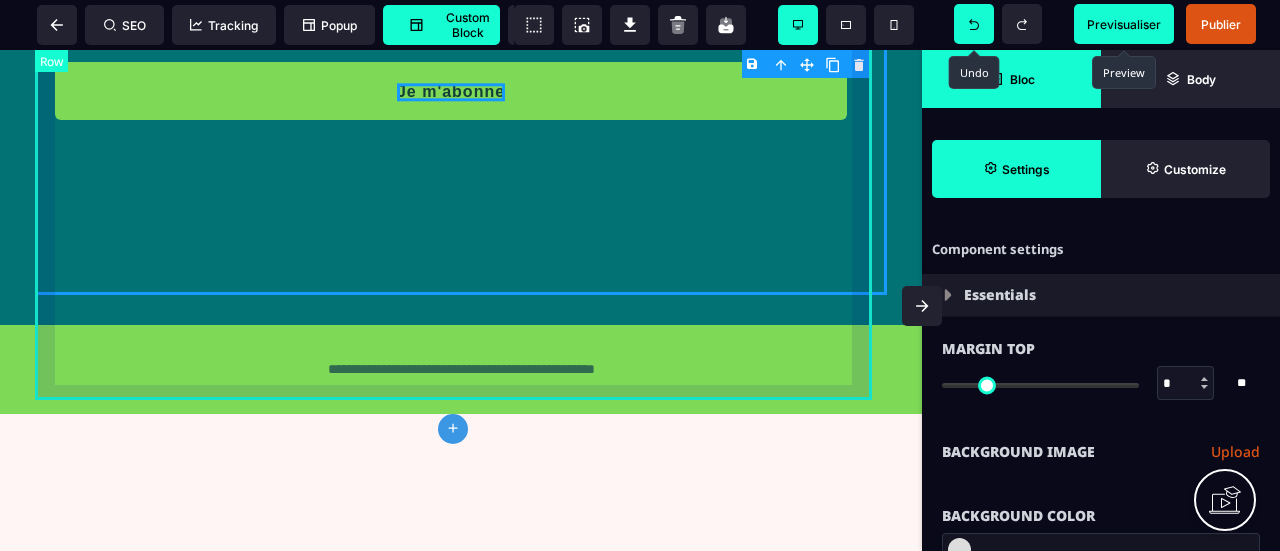 scroll, scrollTop: 600, scrollLeft: 0, axis: vertical 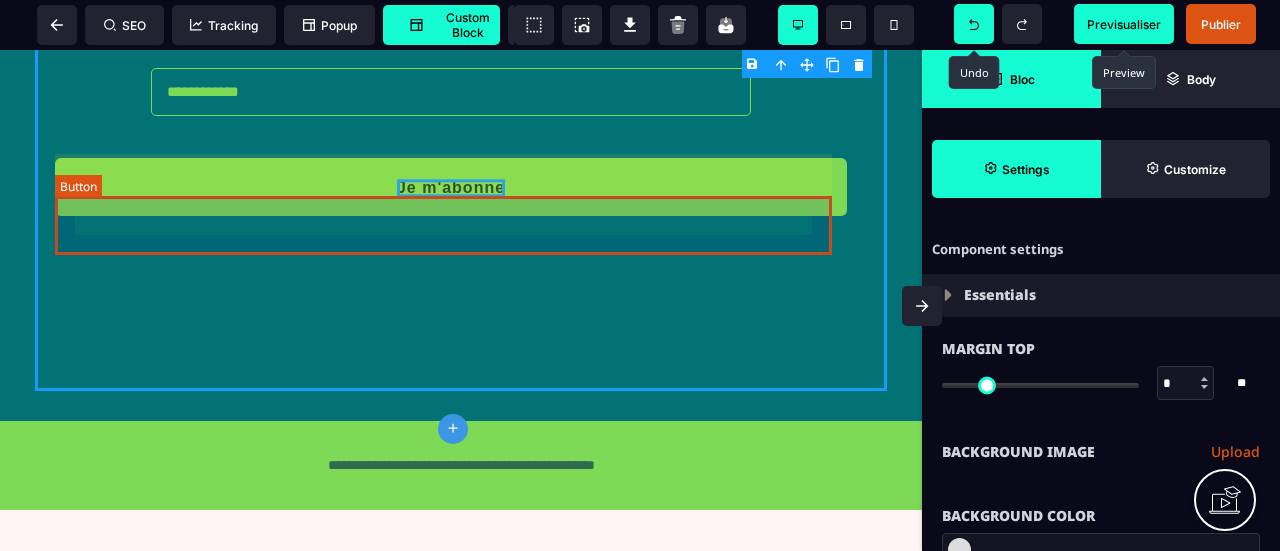 click on "Je m'abonne" at bounding box center (451, 188) 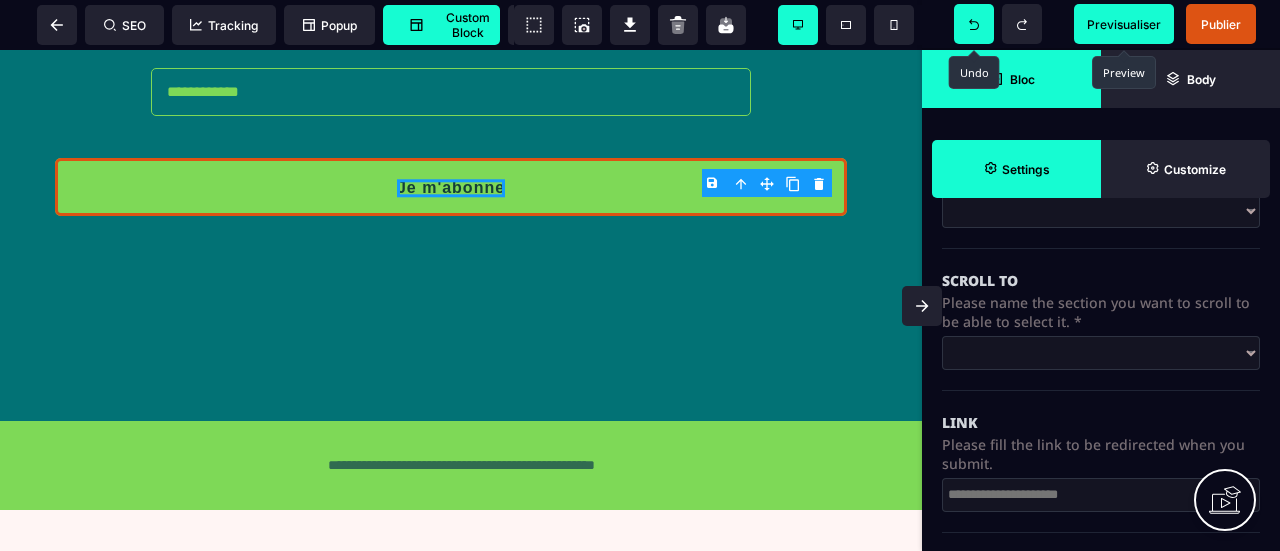scroll, scrollTop: 500, scrollLeft: 0, axis: vertical 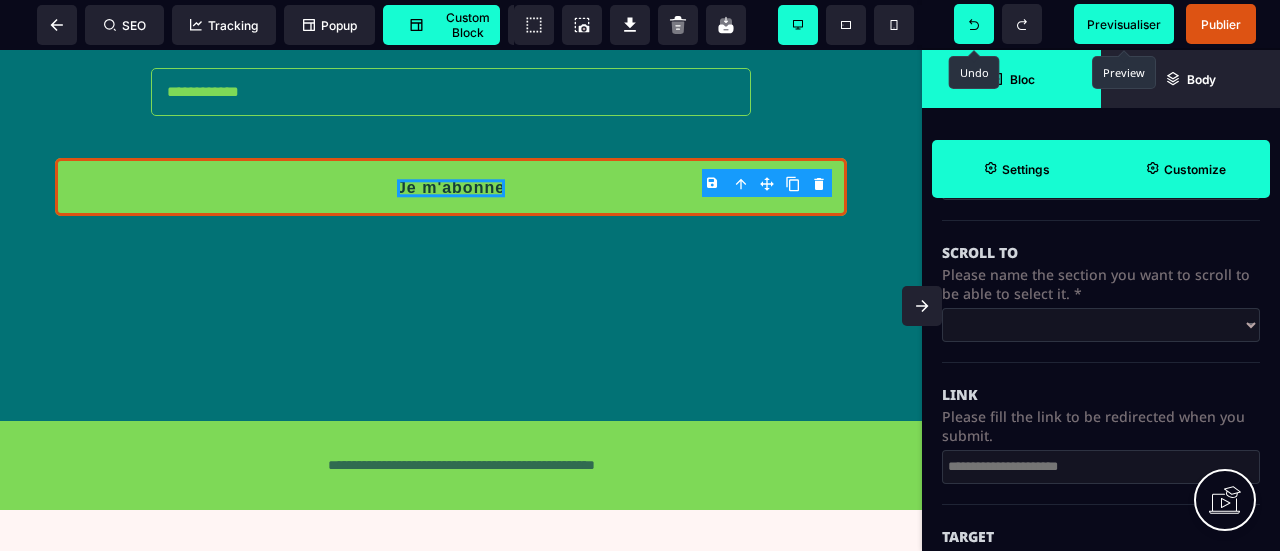 click on "Customize" at bounding box center (1185, 169) 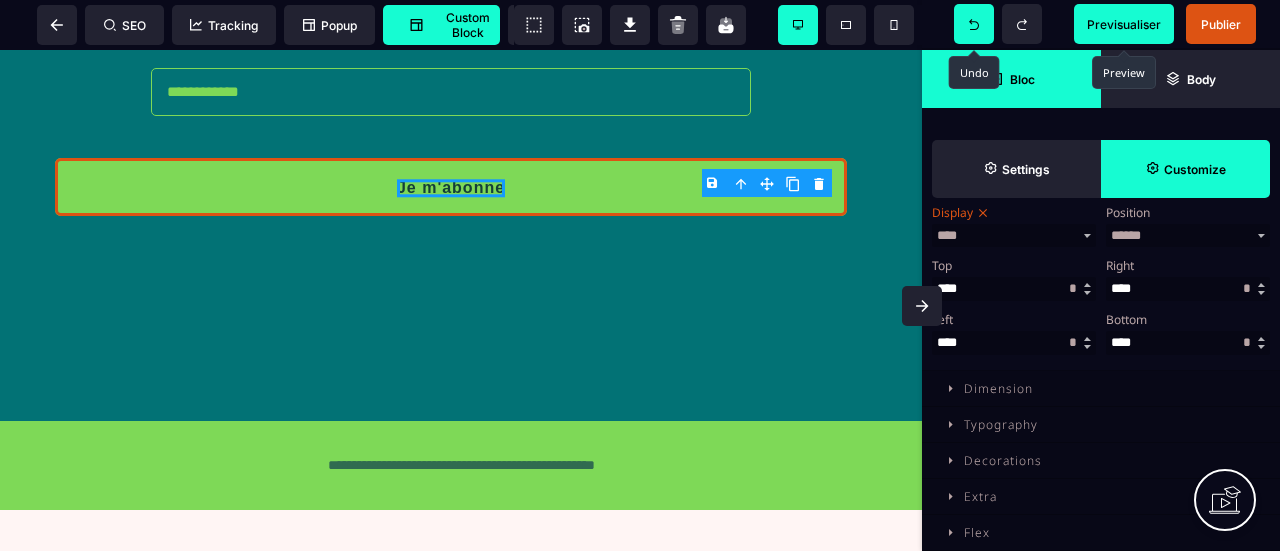scroll, scrollTop: 322, scrollLeft: 0, axis: vertical 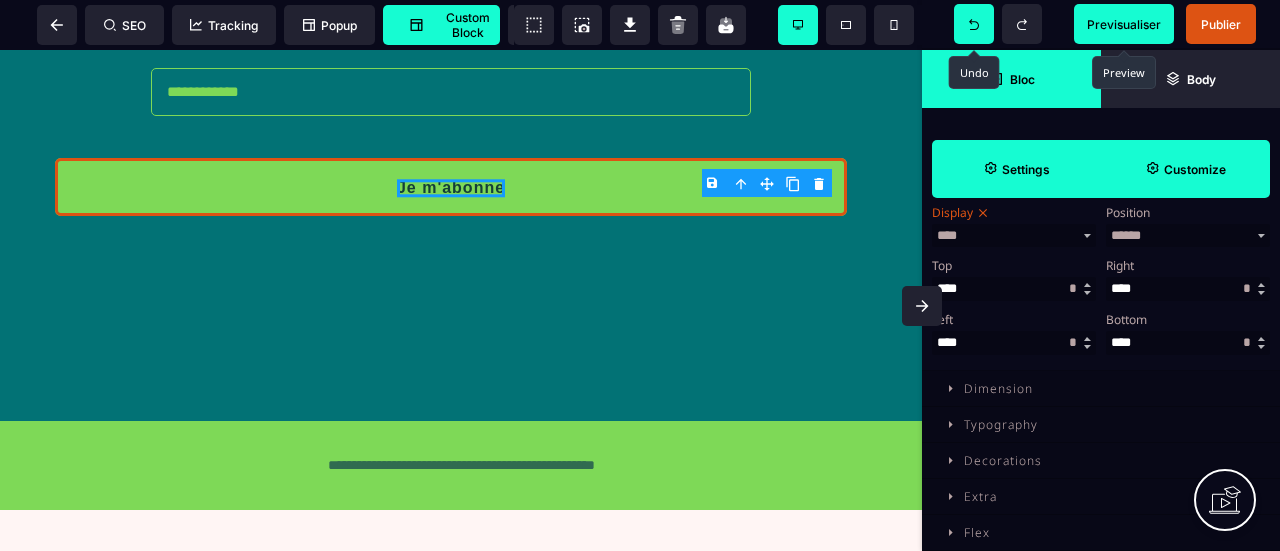 click on "Settings" at bounding box center (1016, 169) 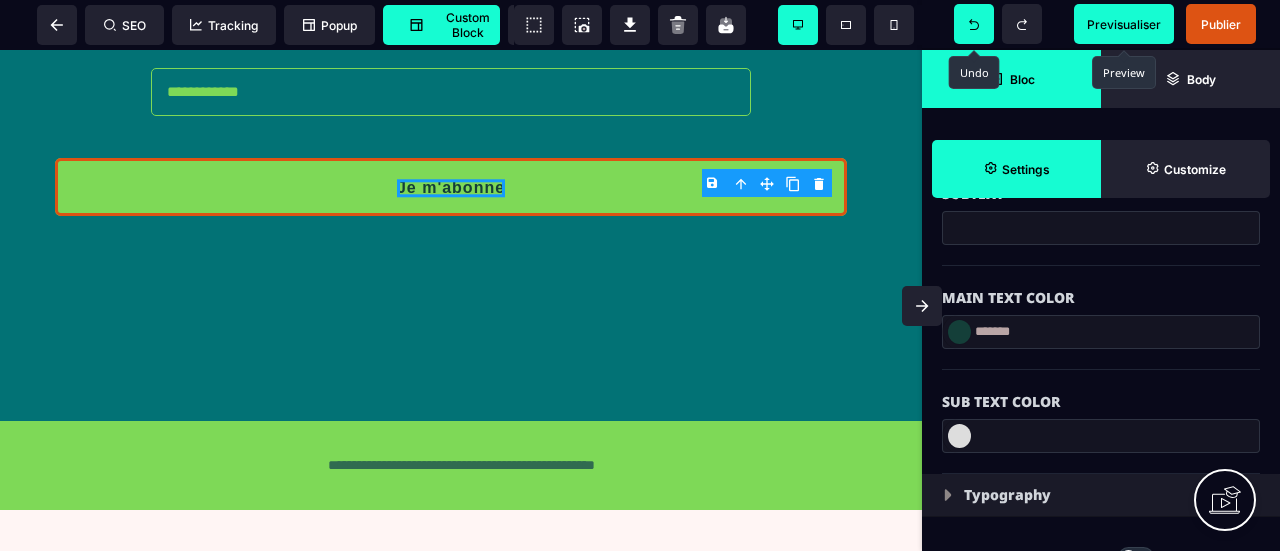 scroll, scrollTop: 1000, scrollLeft: 0, axis: vertical 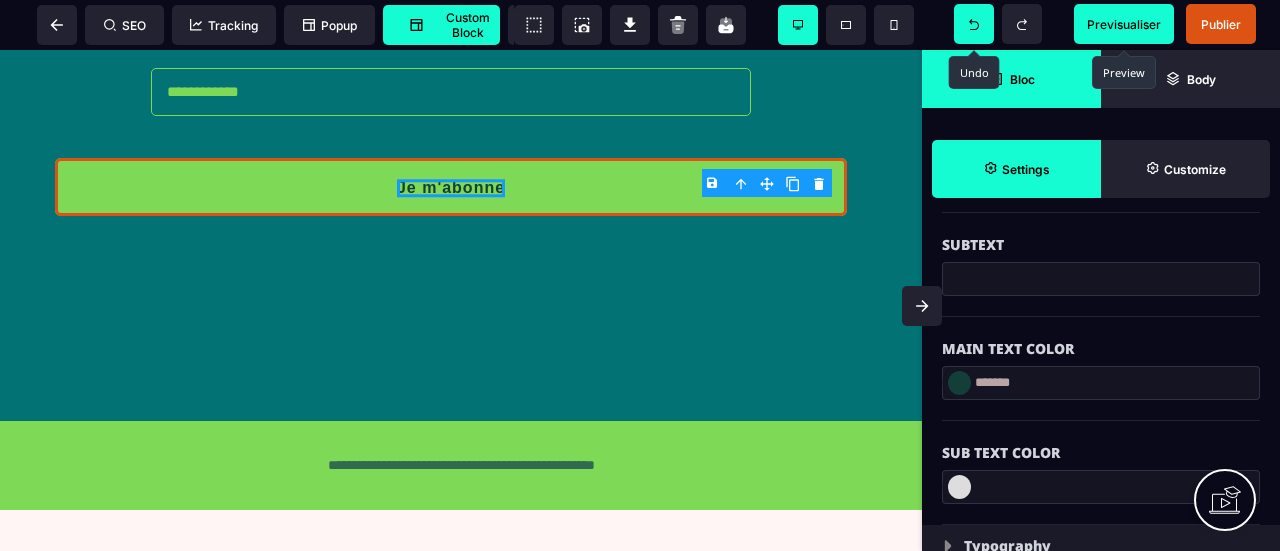 click at bounding box center (959, 383) 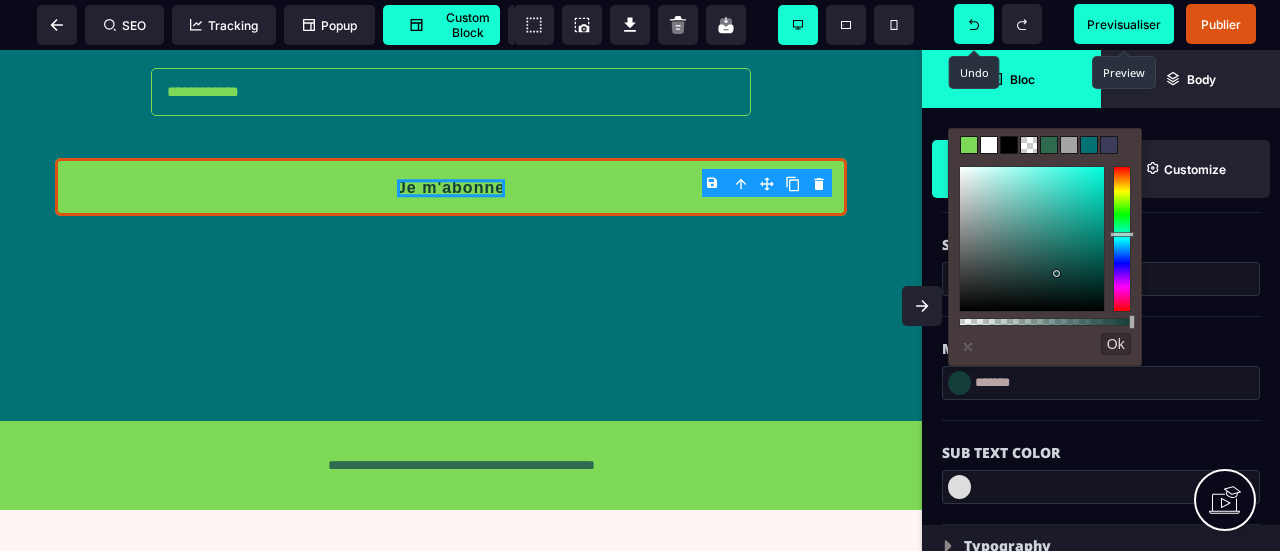 click at bounding box center [1089, 145] 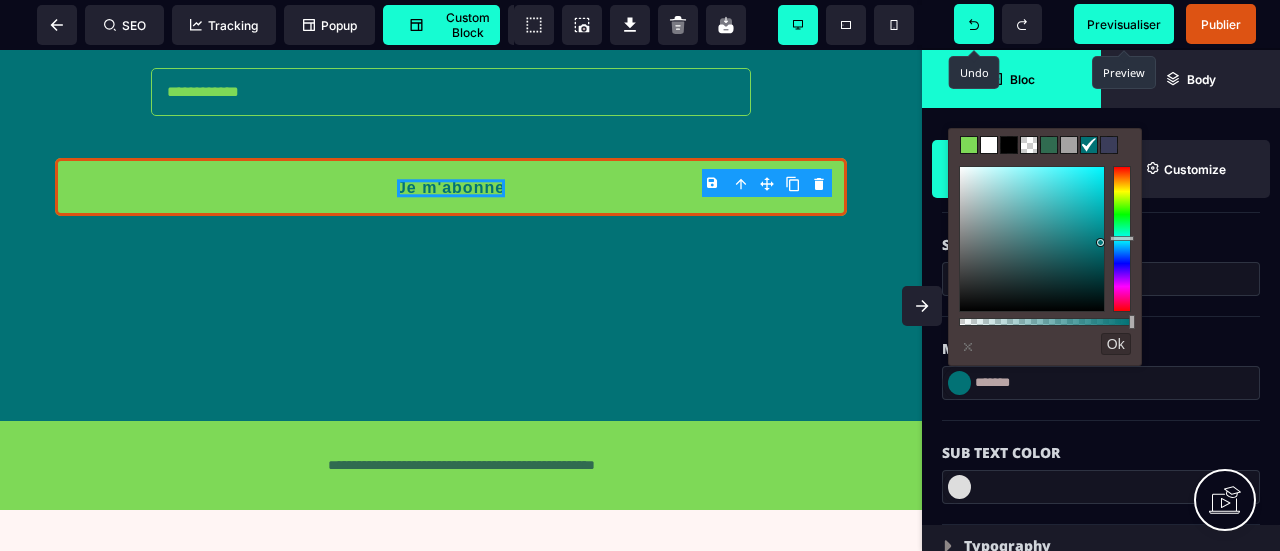 click at bounding box center (989, 145) 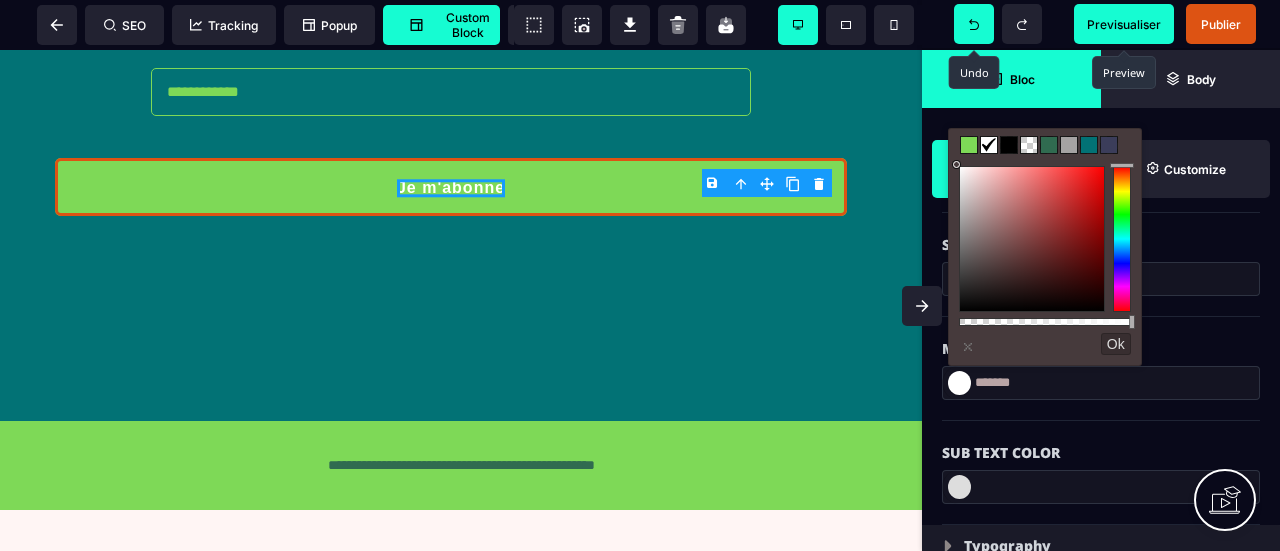 click at bounding box center (1089, 145) 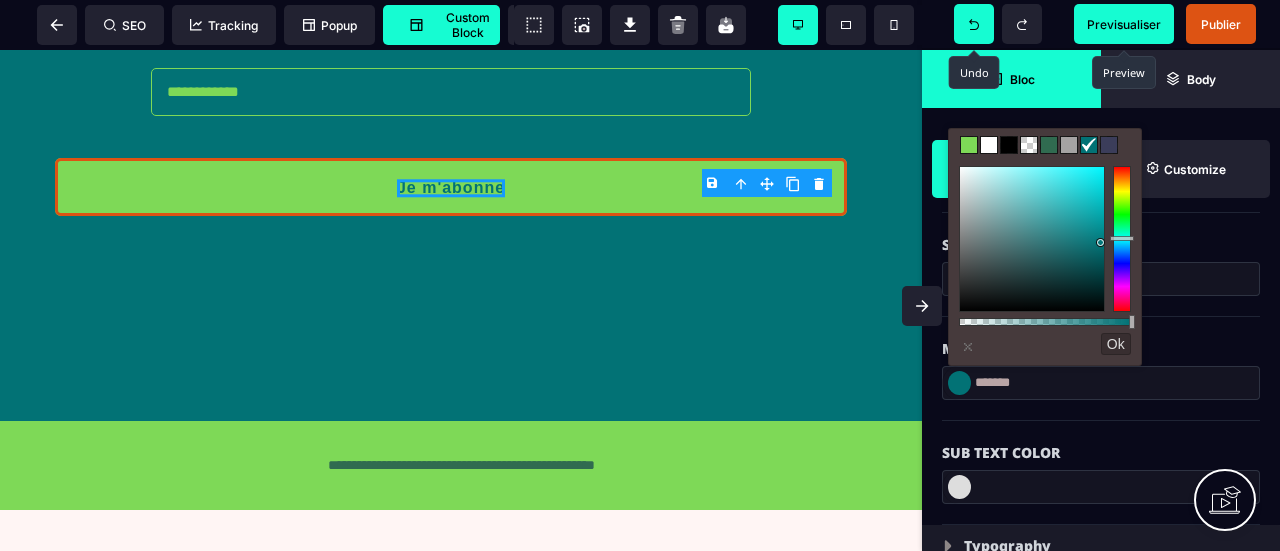click at bounding box center [1049, 145] 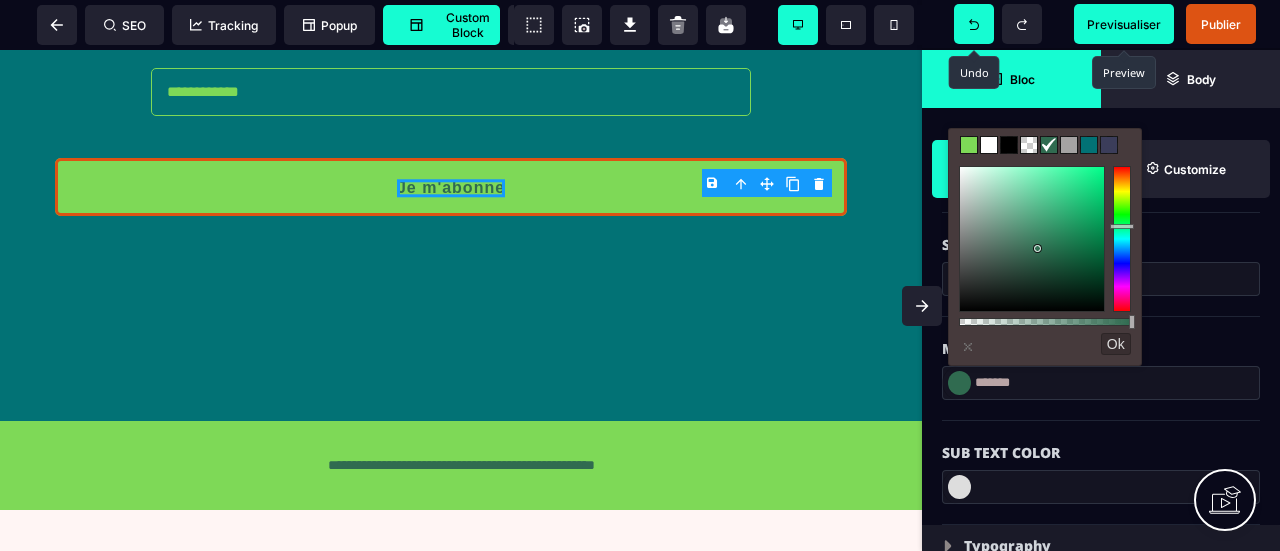 click at bounding box center (1089, 145) 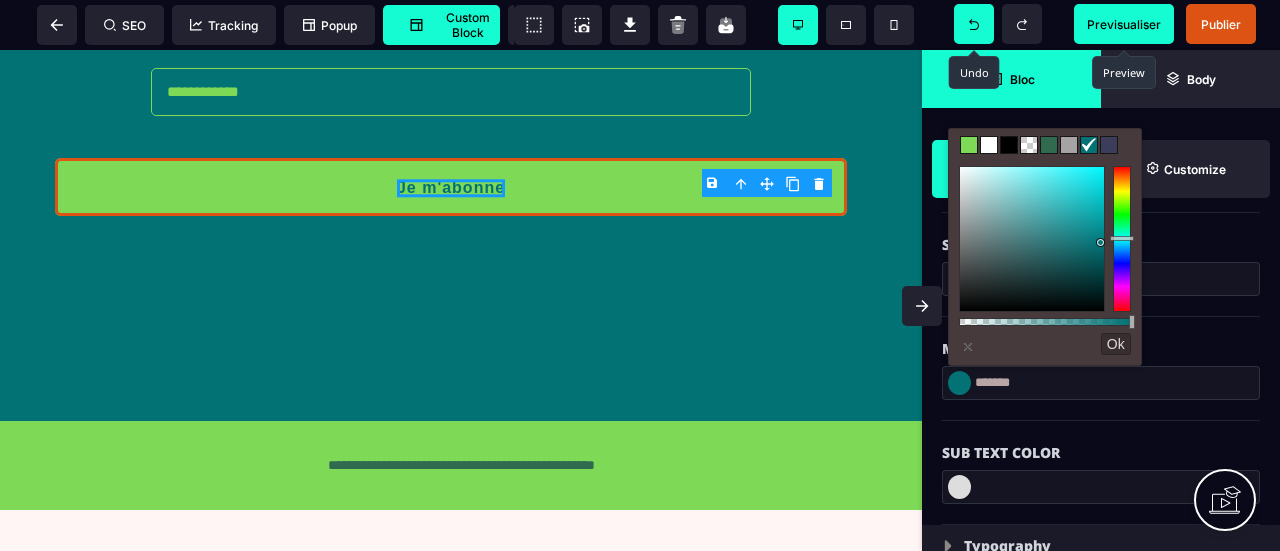 click on "Ok" at bounding box center (1116, 344) 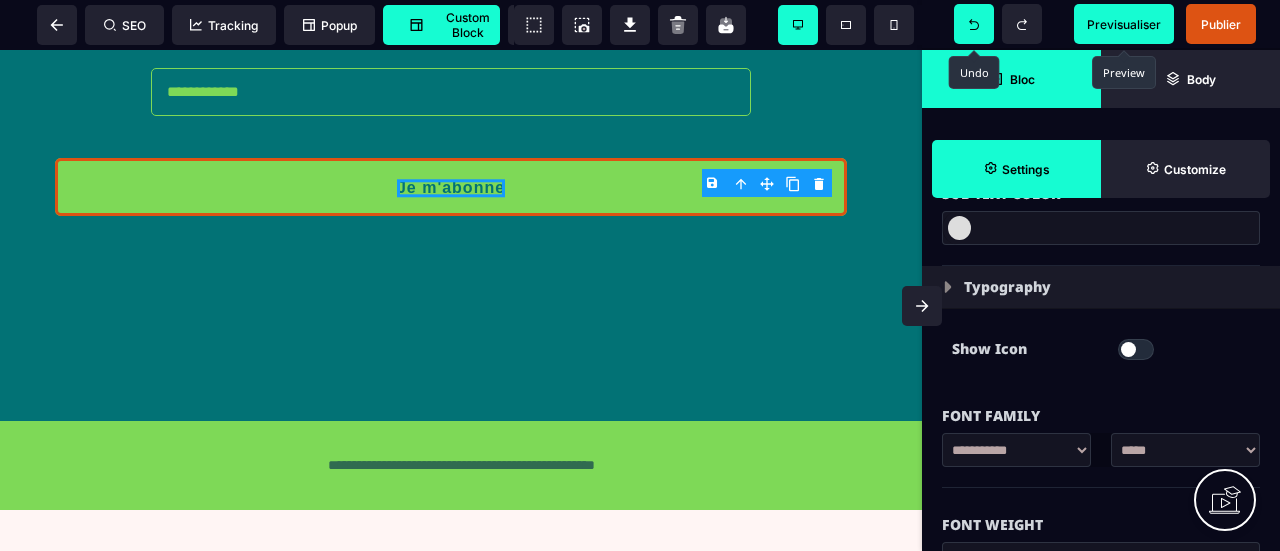 scroll, scrollTop: 1300, scrollLeft: 0, axis: vertical 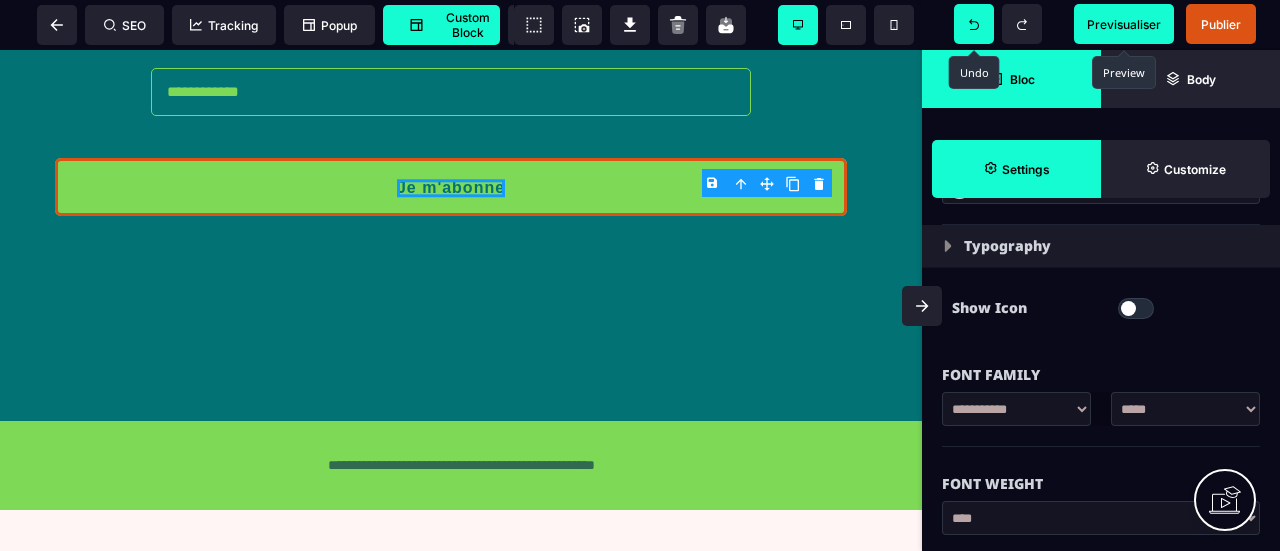click at bounding box center (1128, 308) 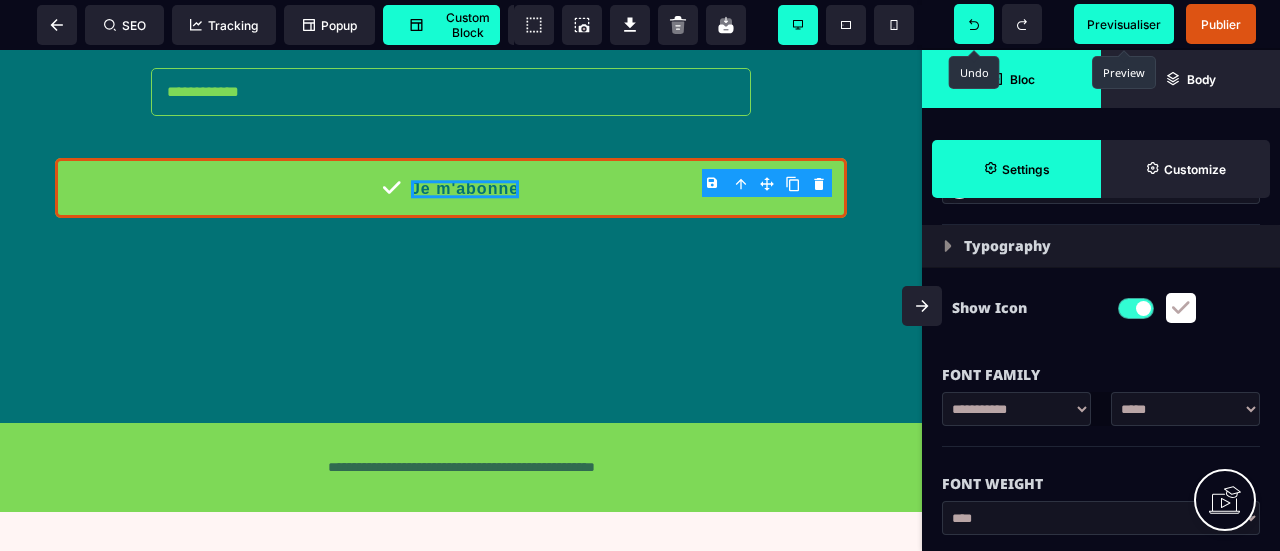 click at bounding box center [1136, 308] 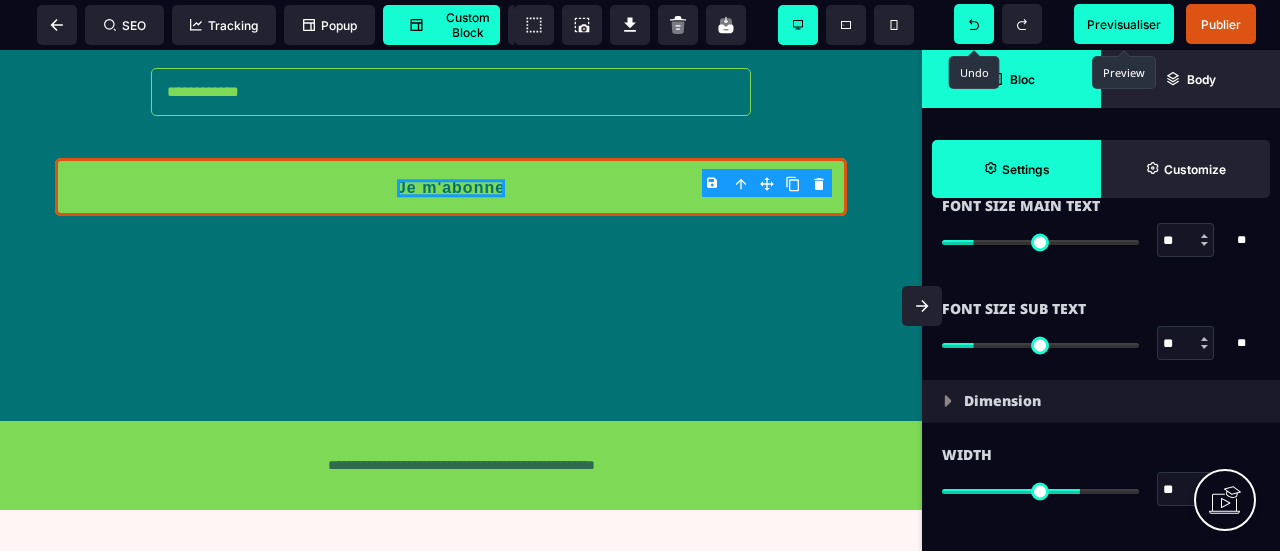 scroll, scrollTop: 1600, scrollLeft: 0, axis: vertical 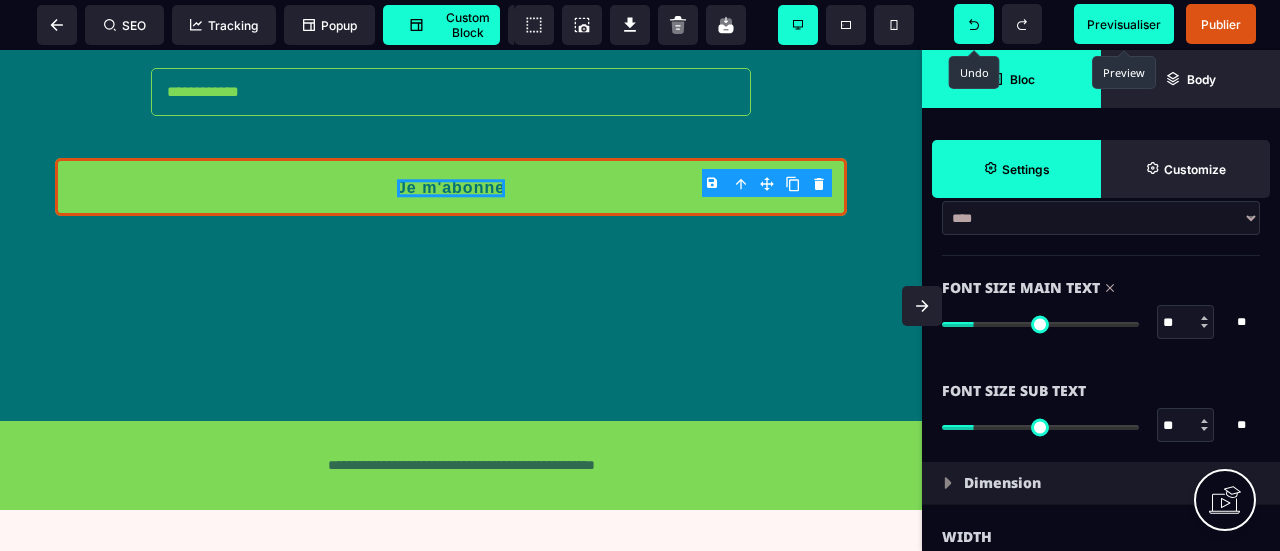 click at bounding box center (1040, 324) 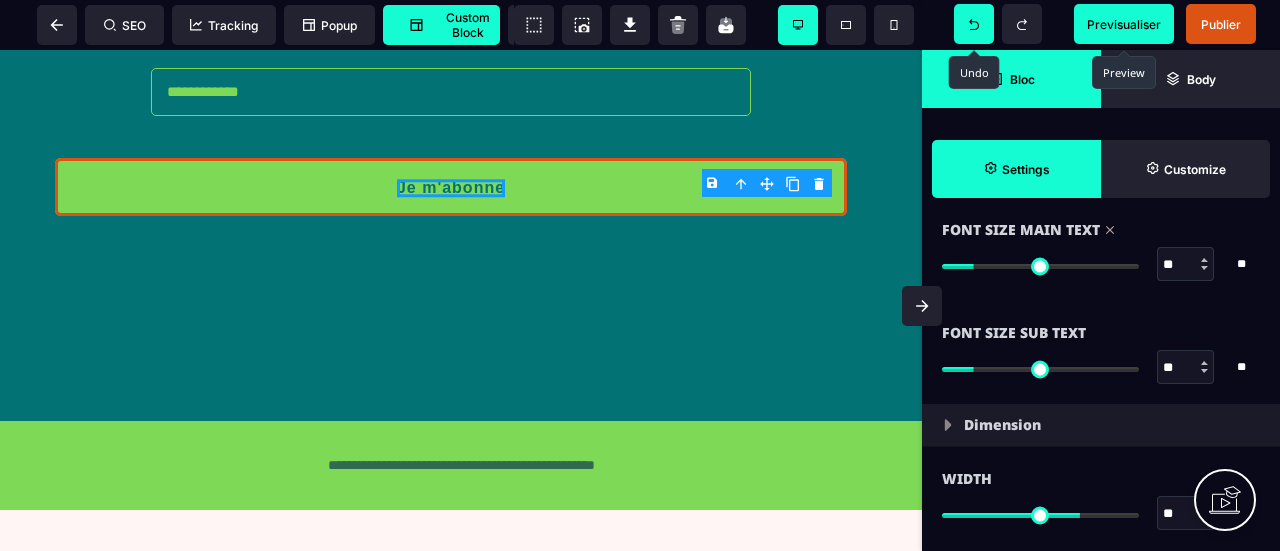 scroll, scrollTop: 1800, scrollLeft: 0, axis: vertical 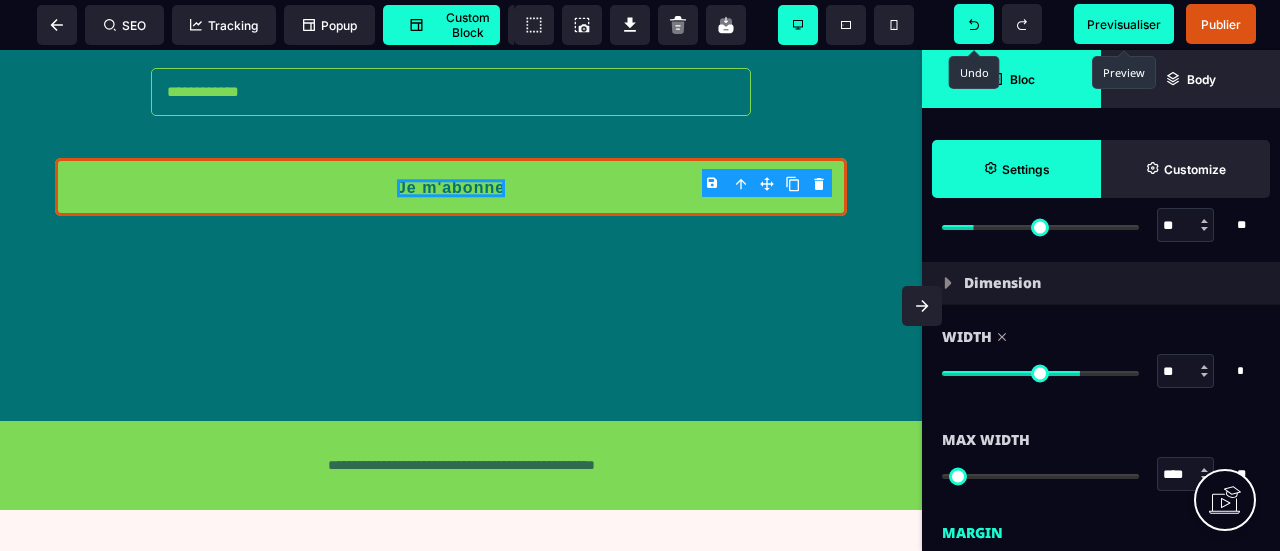 click at bounding box center (1040, 373) 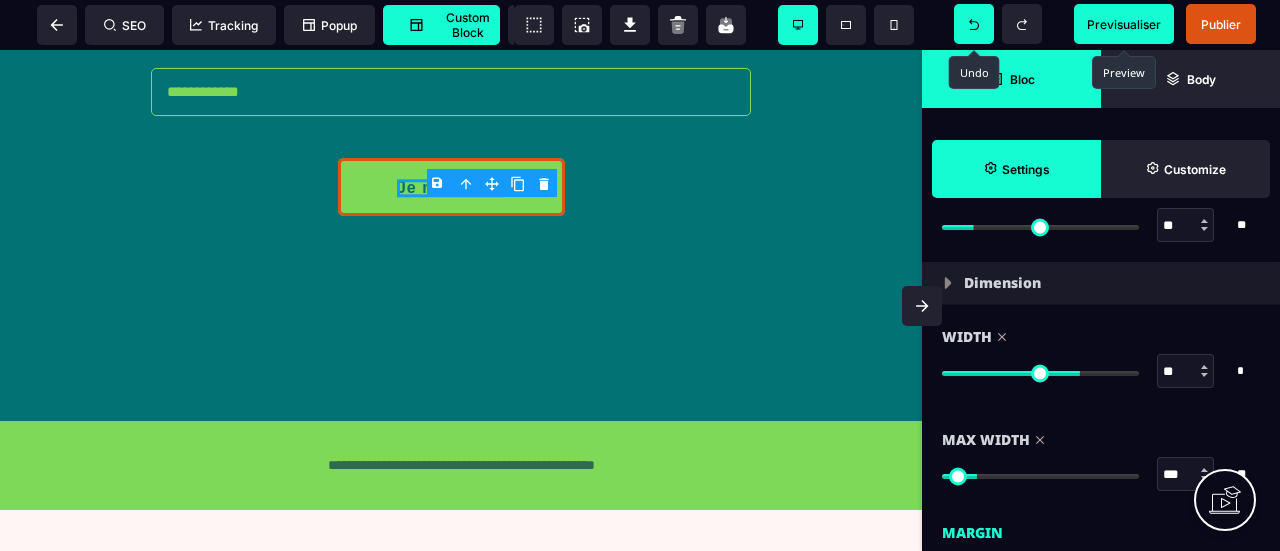 drag, startPoint x: 957, startPoint y: 471, endPoint x: 982, endPoint y: 463, distance: 26.24881 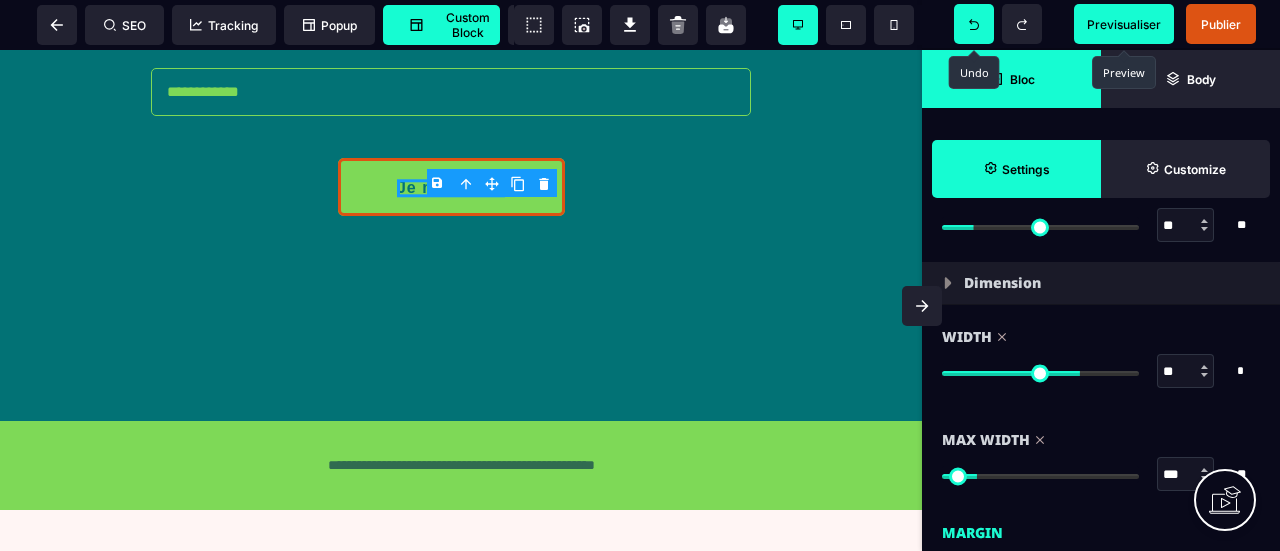 click at bounding box center [1040, 476] 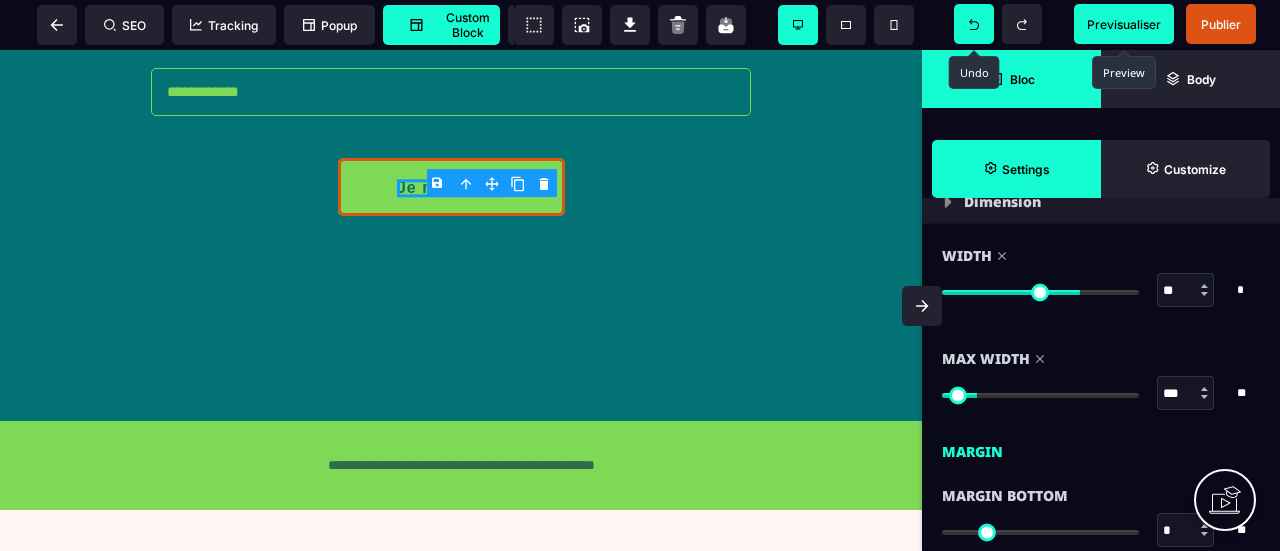 scroll, scrollTop: 1900, scrollLeft: 0, axis: vertical 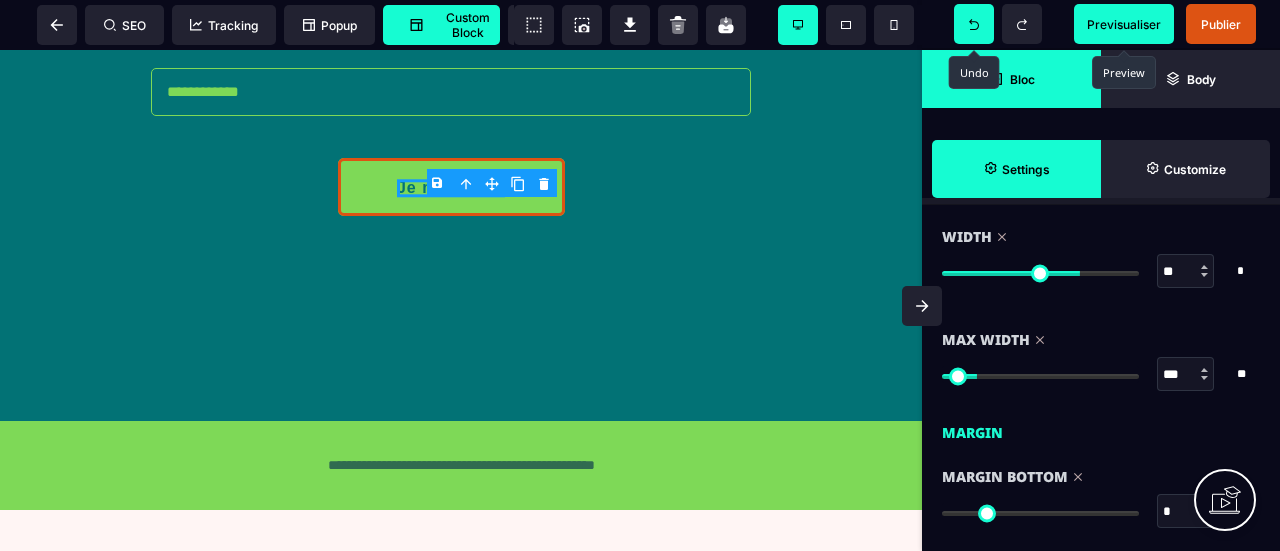 drag, startPoint x: 956, startPoint y: 510, endPoint x: 924, endPoint y: 502, distance: 32.984844 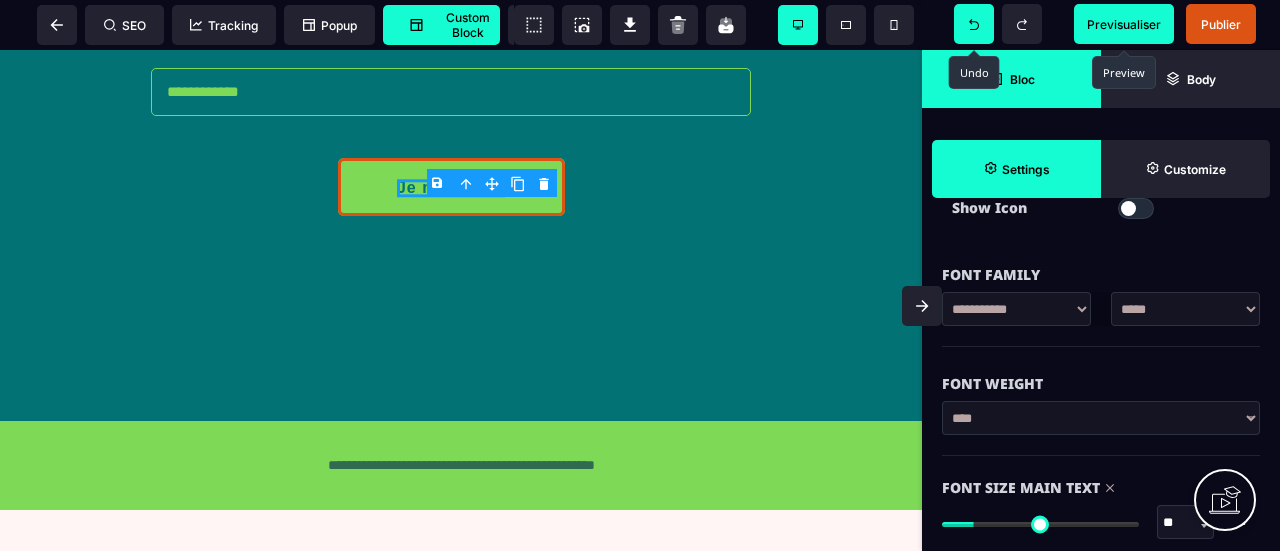 scroll, scrollTop: 1200, scrollLeft: 0, axis: vertical 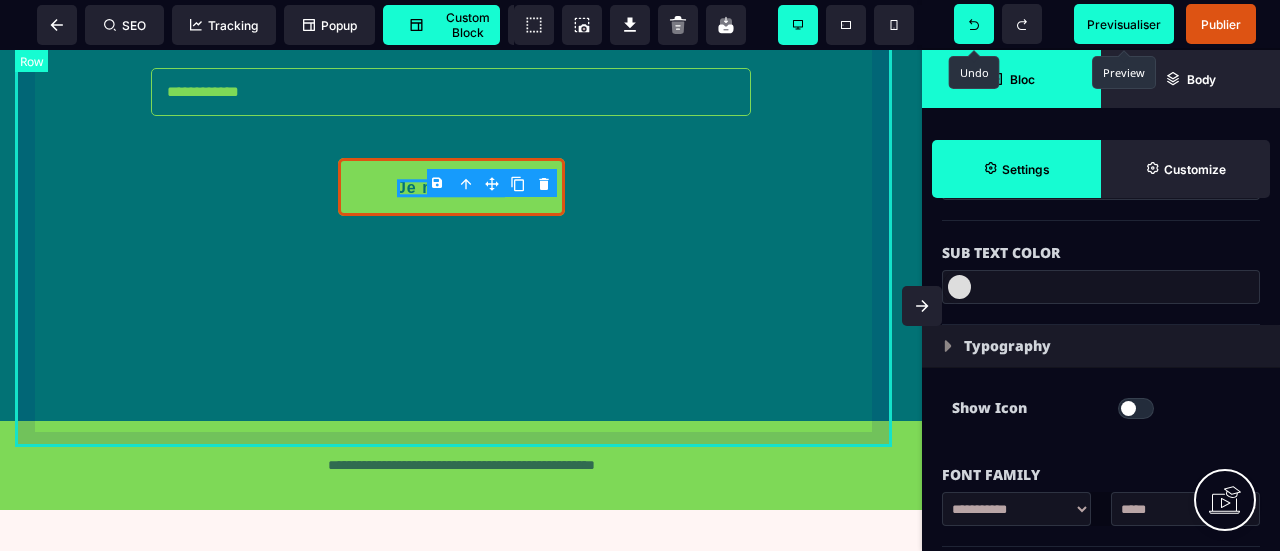 click on "**********" at bounding box center [461, 9] 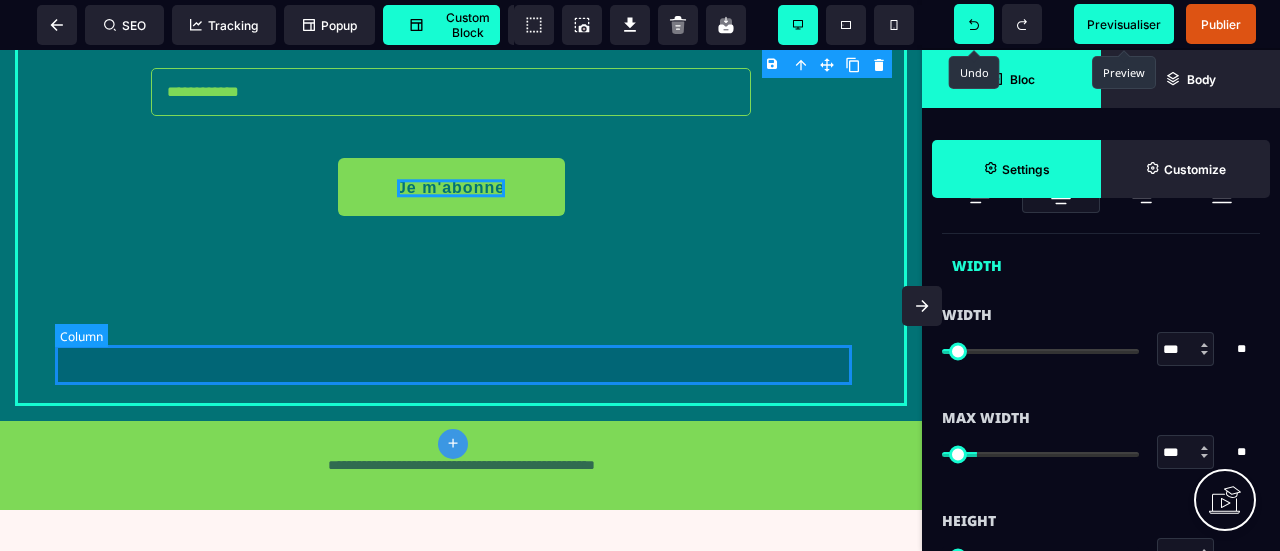scroll, scrollTop: 0, scrollLeft: 0, axis: both 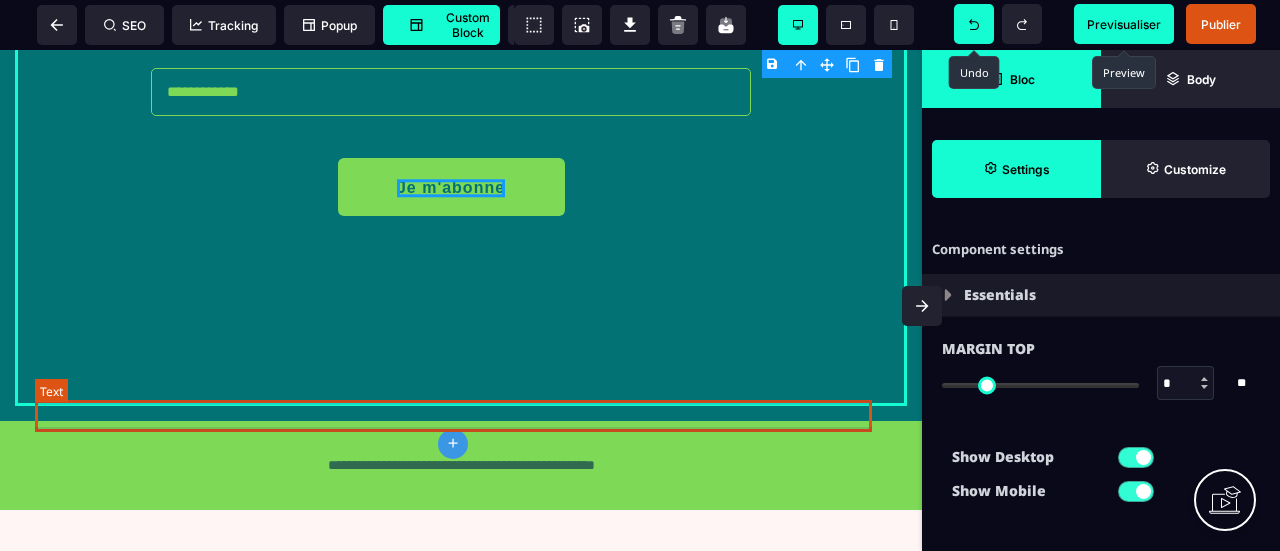 drag, startPoint x: 454, startPoint y: 491, endPoint x: 462, endPoint y: 407, distance: 84.38009 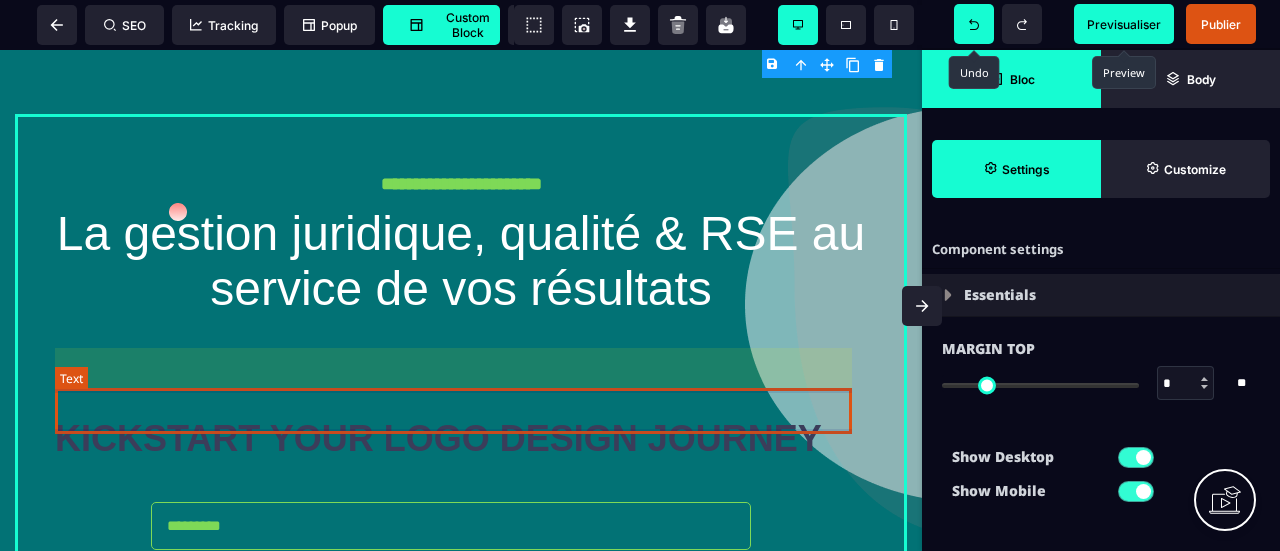 scroll, scrollTop: 200, scrollLeft: 0, axis: vertical 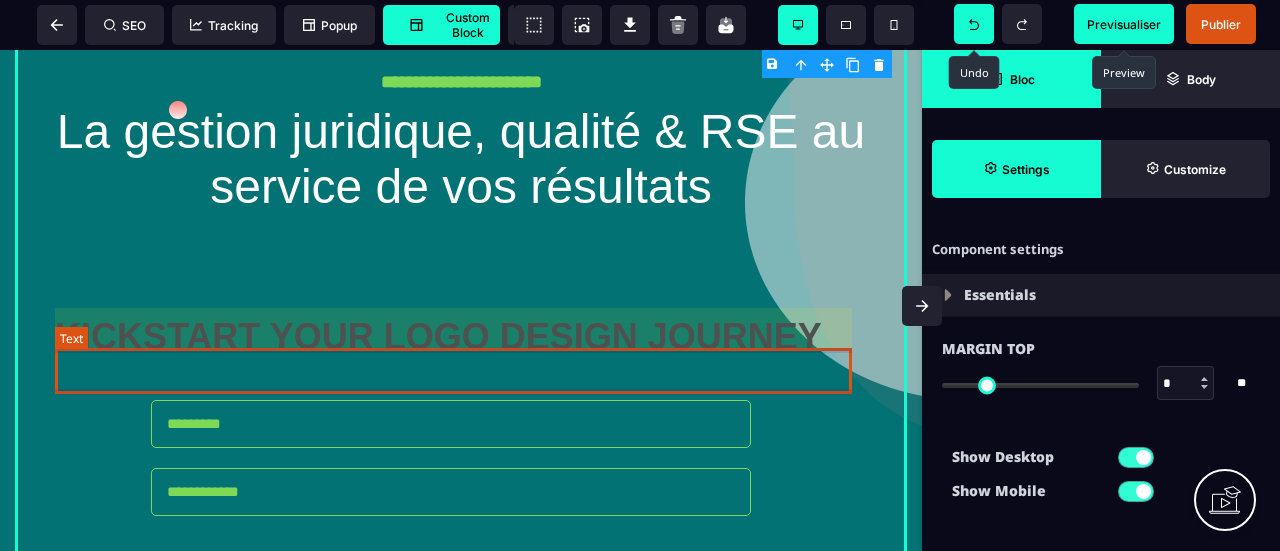 click on "KICKSTART YOUR LOGO DESIGN JOURNEY" at bounding box center [461, 337] 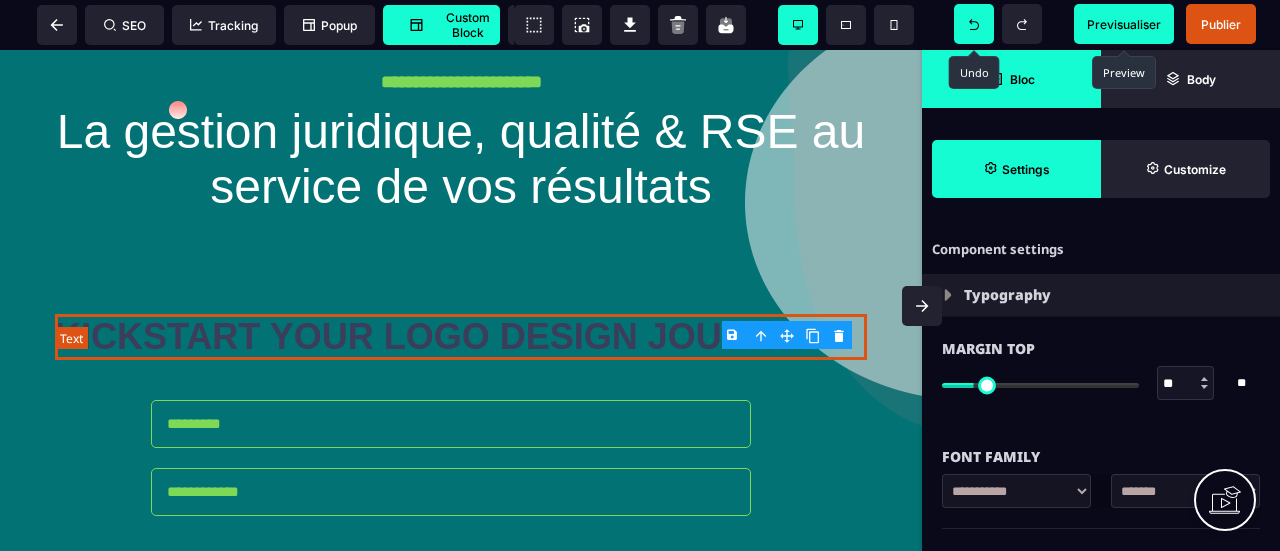 click on "KICKSTART YOUR LOGO DESIGN JOURNEY" at bounding box center [461, 337] 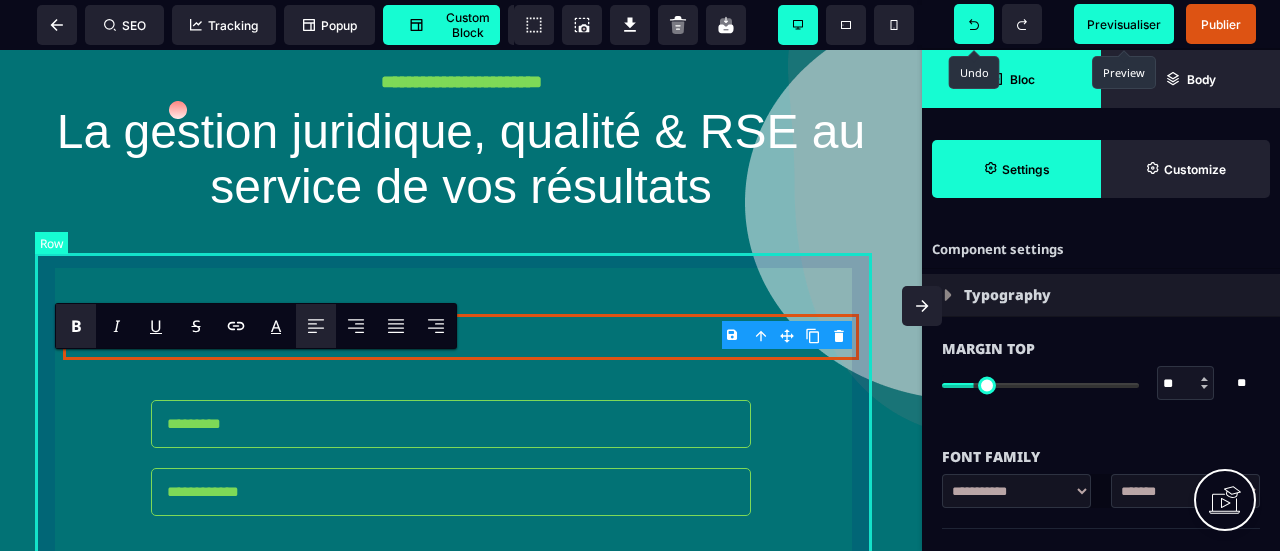 click on "Je m'abonne START THE COURSE" at bounding box center [461, 490] 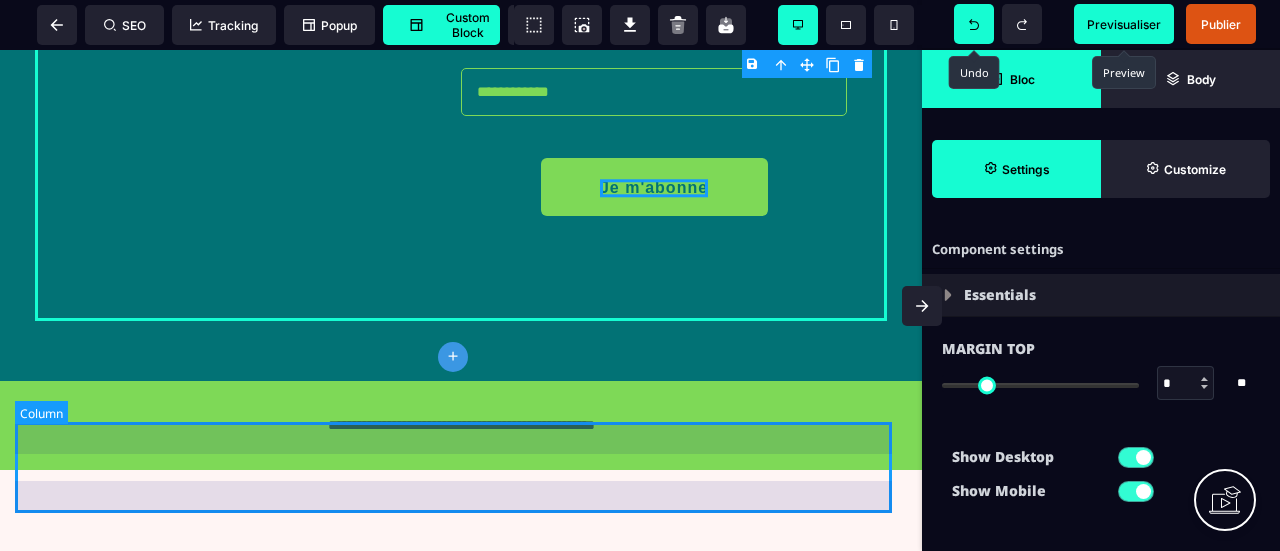 scroll, scrollTop: 200, scrollLeft: 0, axis: vertical 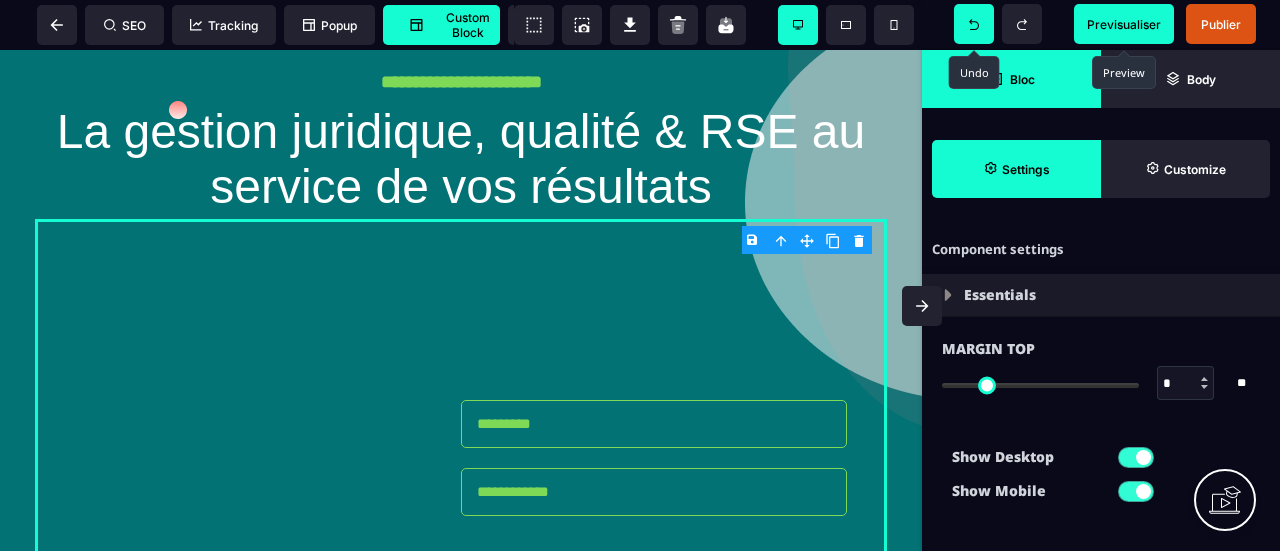 click at bounding box center [974, 24] 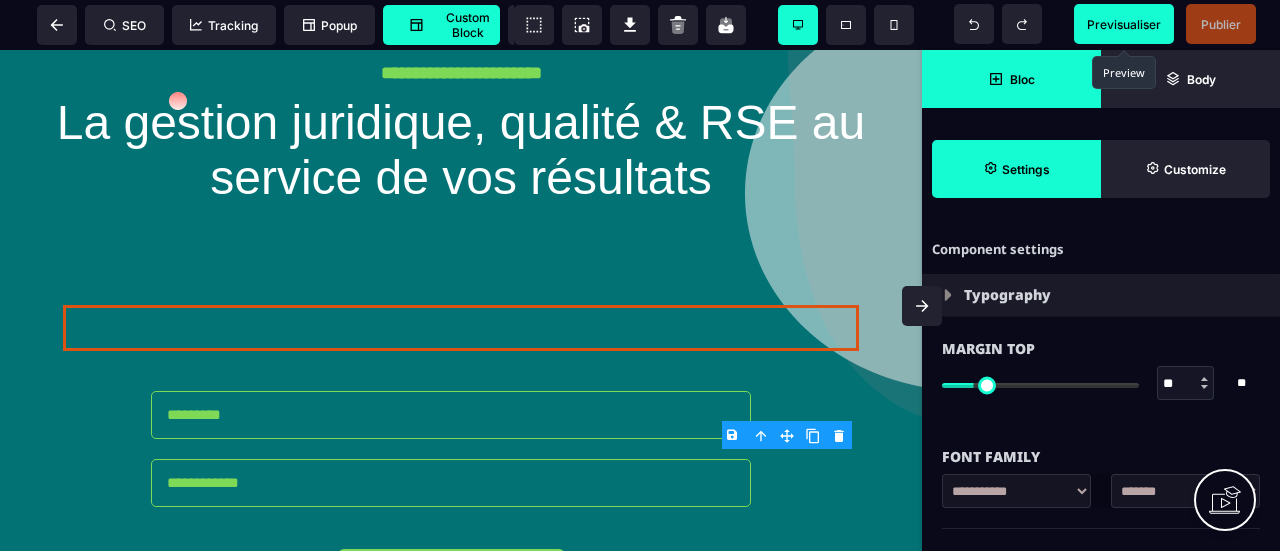 scroll, scrollTop: 100, scrollLeft: 0, axis: vertical 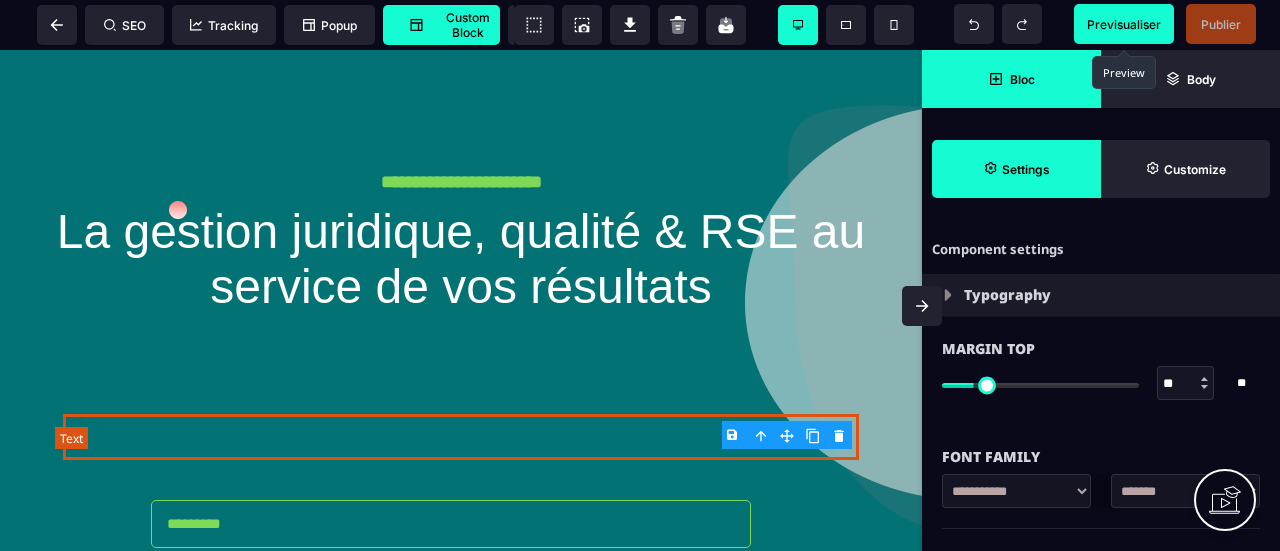 click at bounding box center [461, 437] 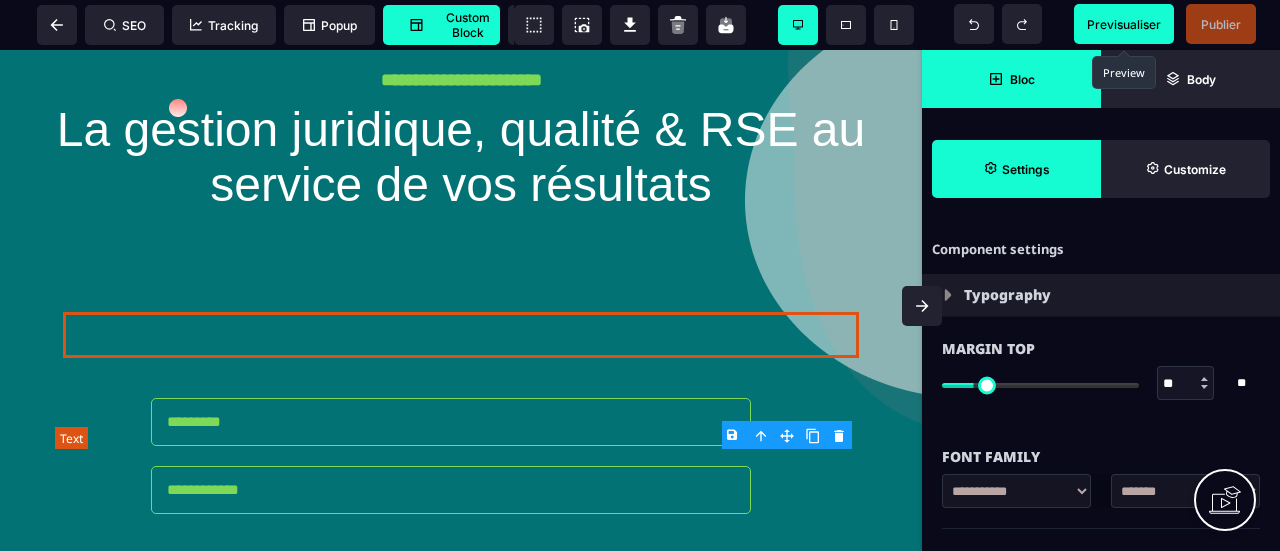 scroll, scrollTop: 300, scrollLeft: 0, axis: vertical 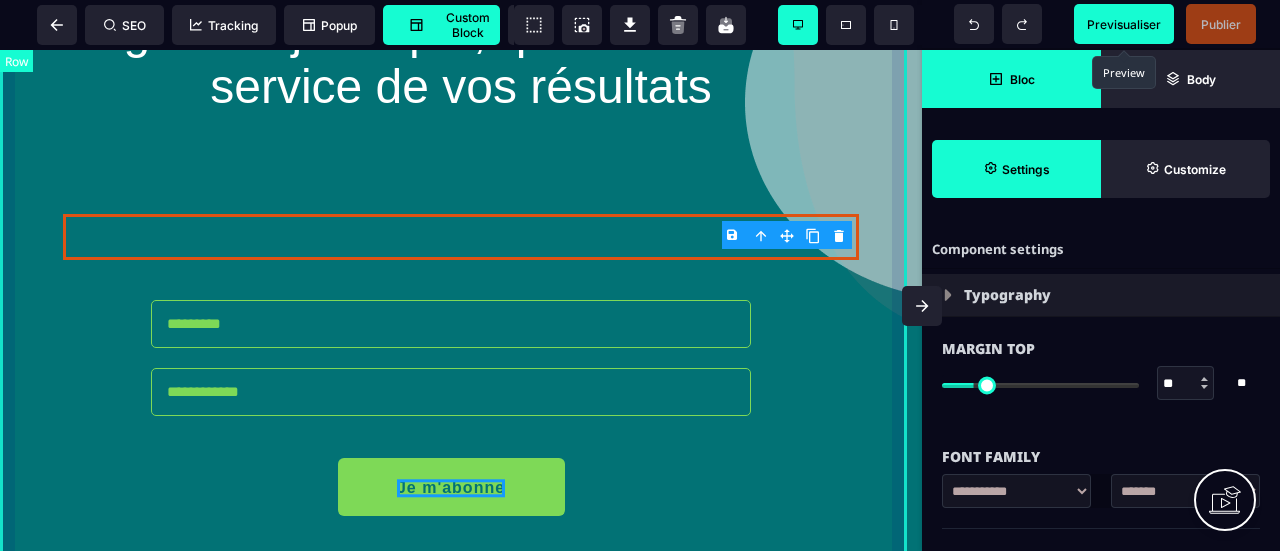 click on "**********" at bounding box center [461, 235] 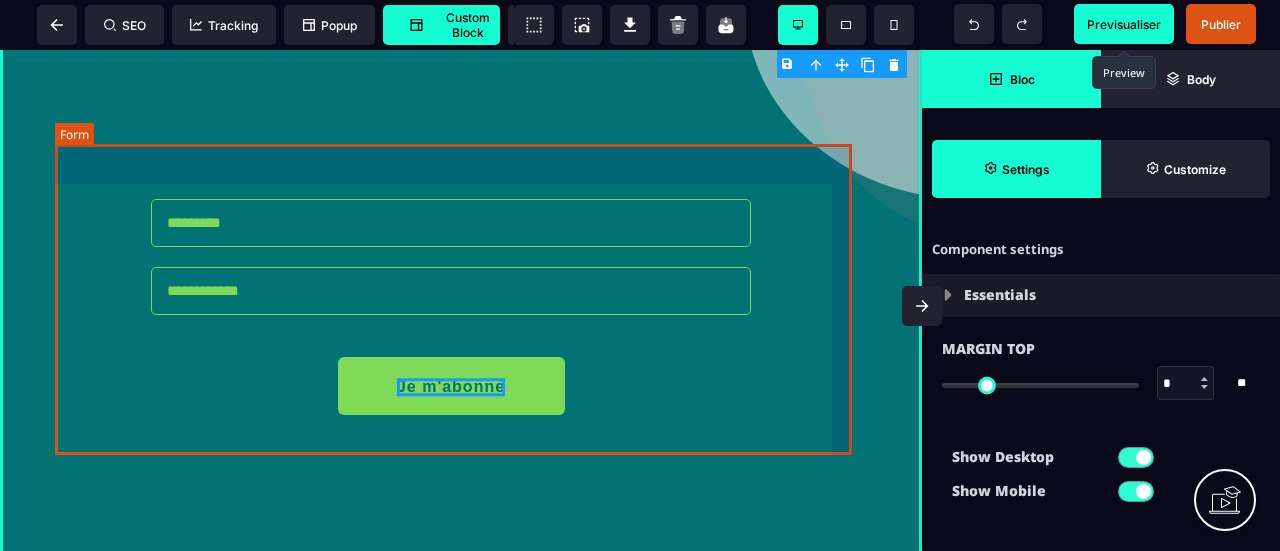 scroll, scrollTop: 400, scrollLeft: 0, axis: vertical 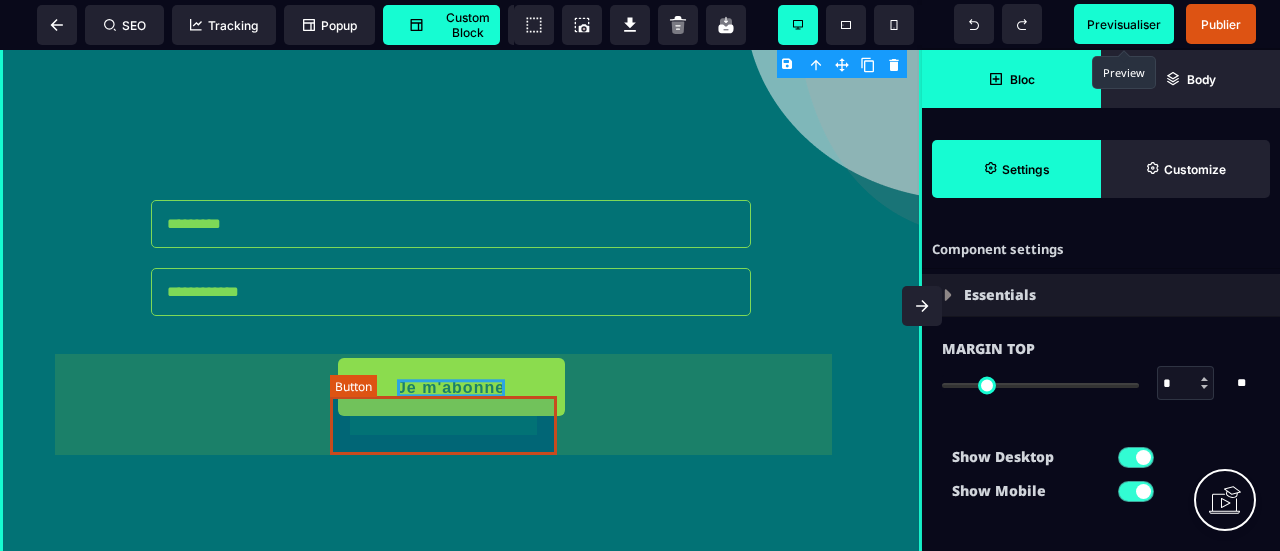 click on "Je m'abonne" at bounding box center (451, 388) 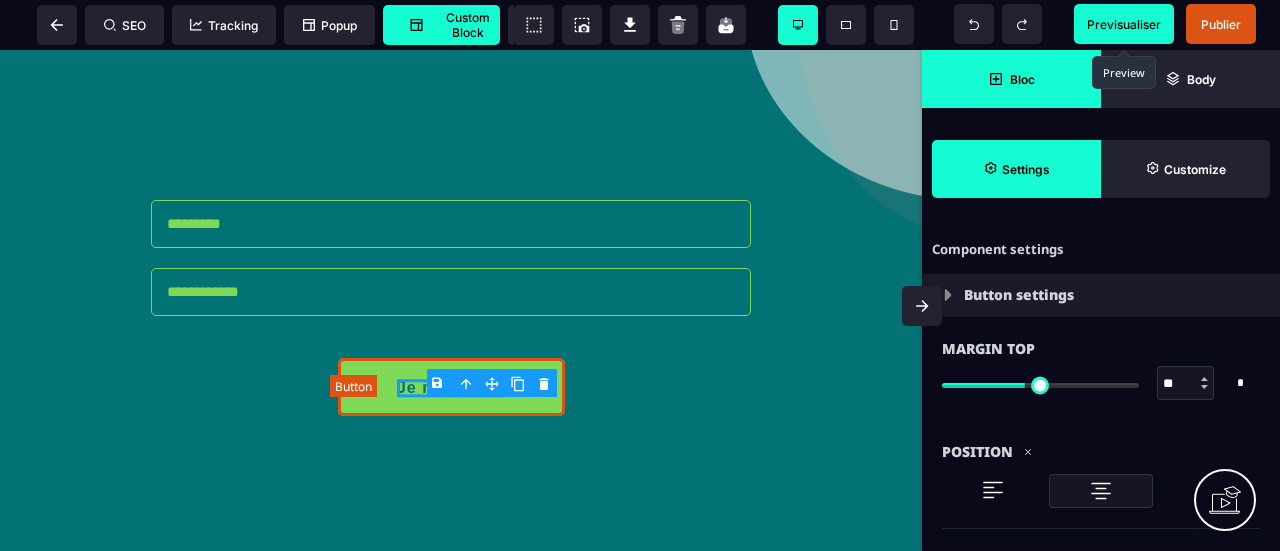 click on "Je m'abonne" at bounding box center [451, 388] 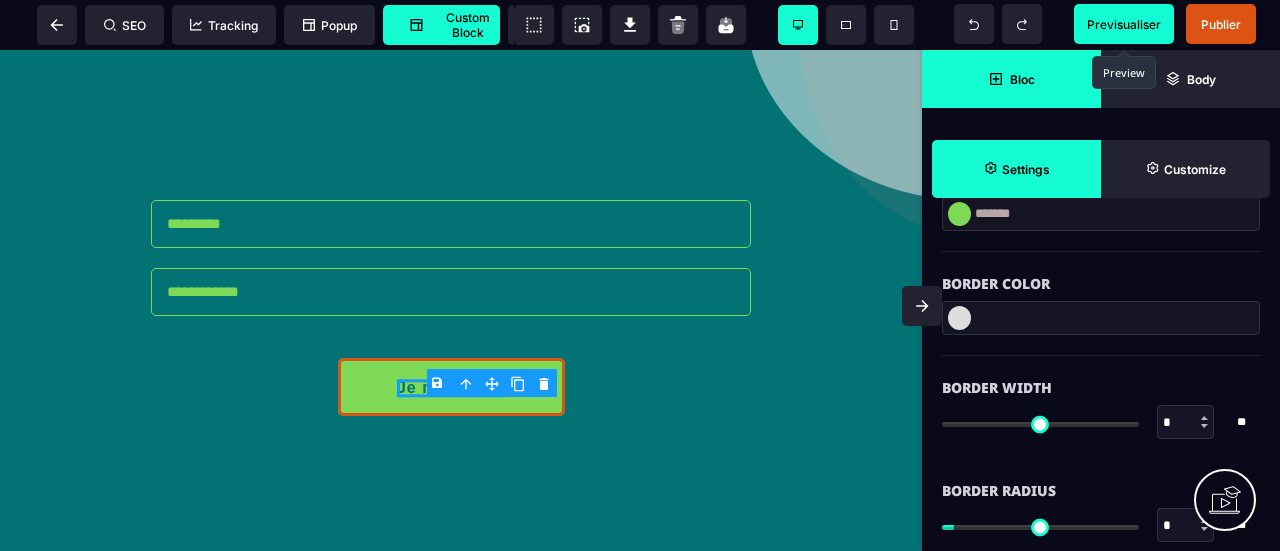 scroll, scrollTop: 2788, scrollLeft: 0, axis: vertical 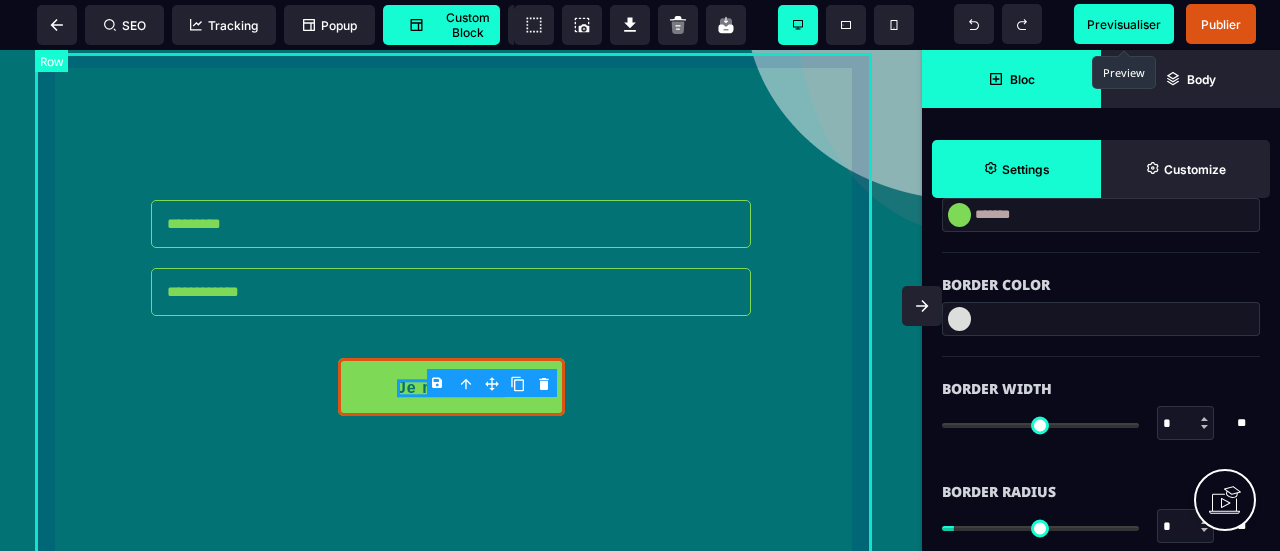 click on "Je m'abonne START THE COURSE" at bounding box center (461, 290) 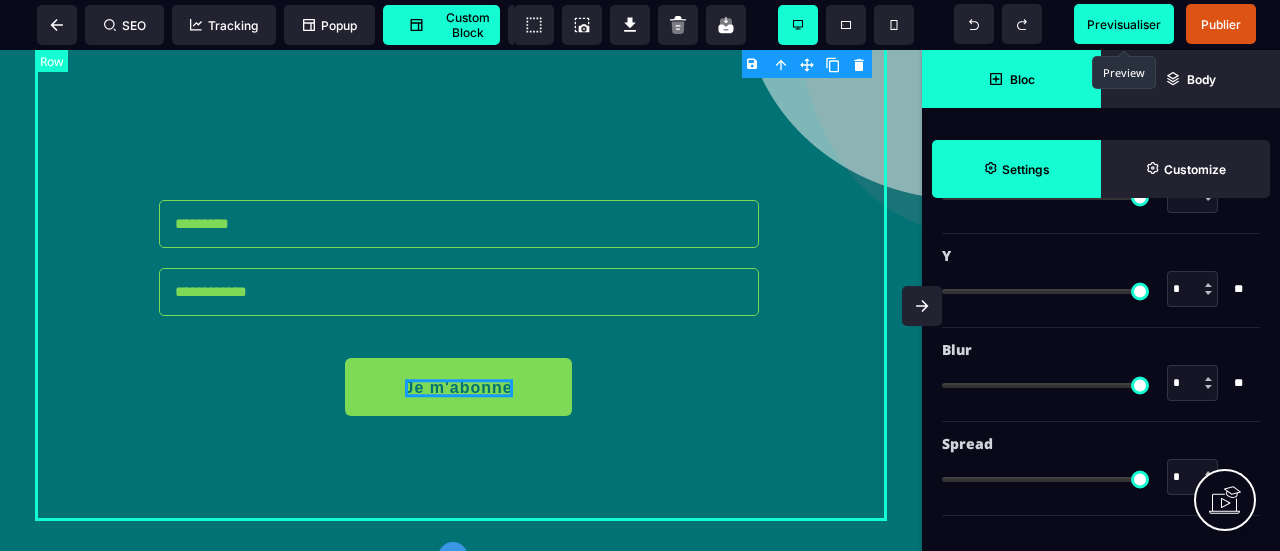scroll, scrollTop: 0, scrollLeft: 0, axis: both 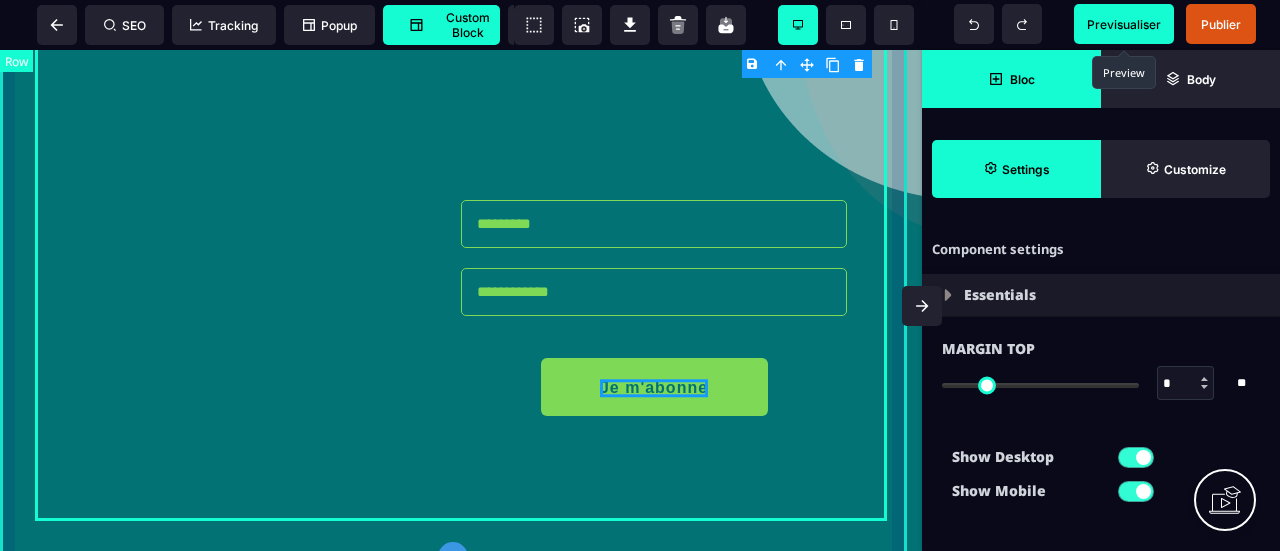 click on "**********" at bounding box center [461, 115] 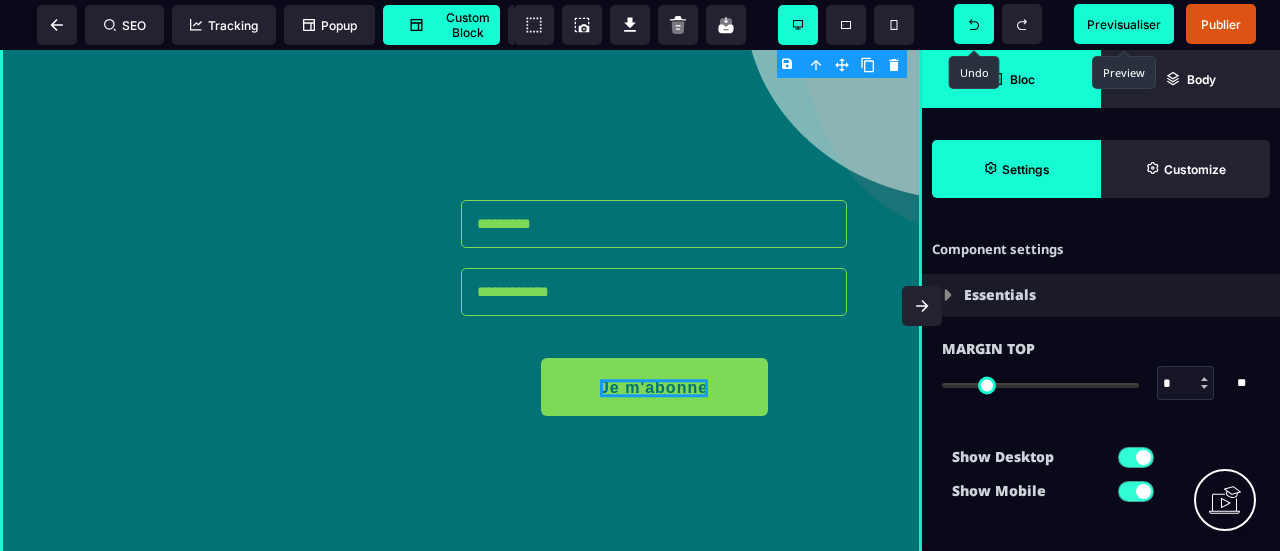 click at bounding box center (974, 24) 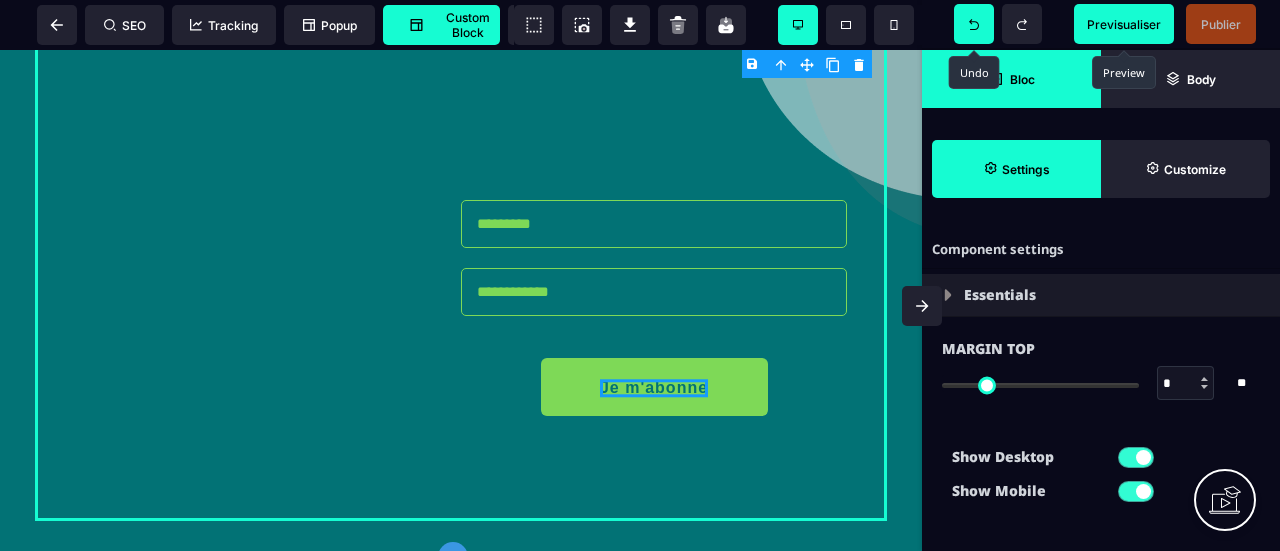 click at bounding box center (974, 24) 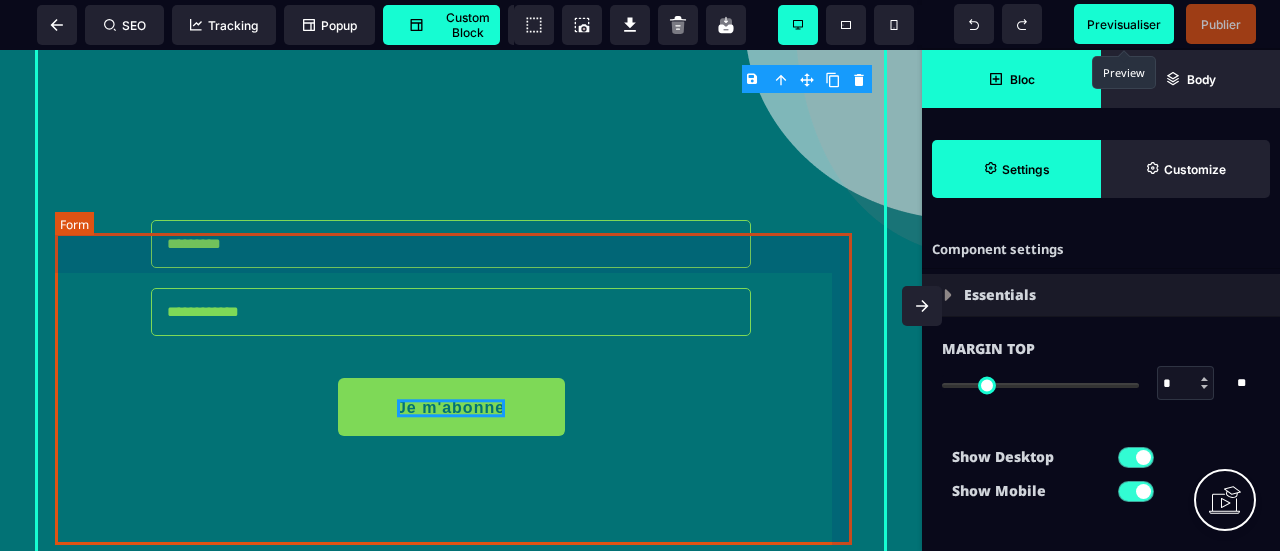 scroll, scrollTop: 400, scrollLeft: 0, axis: vertical 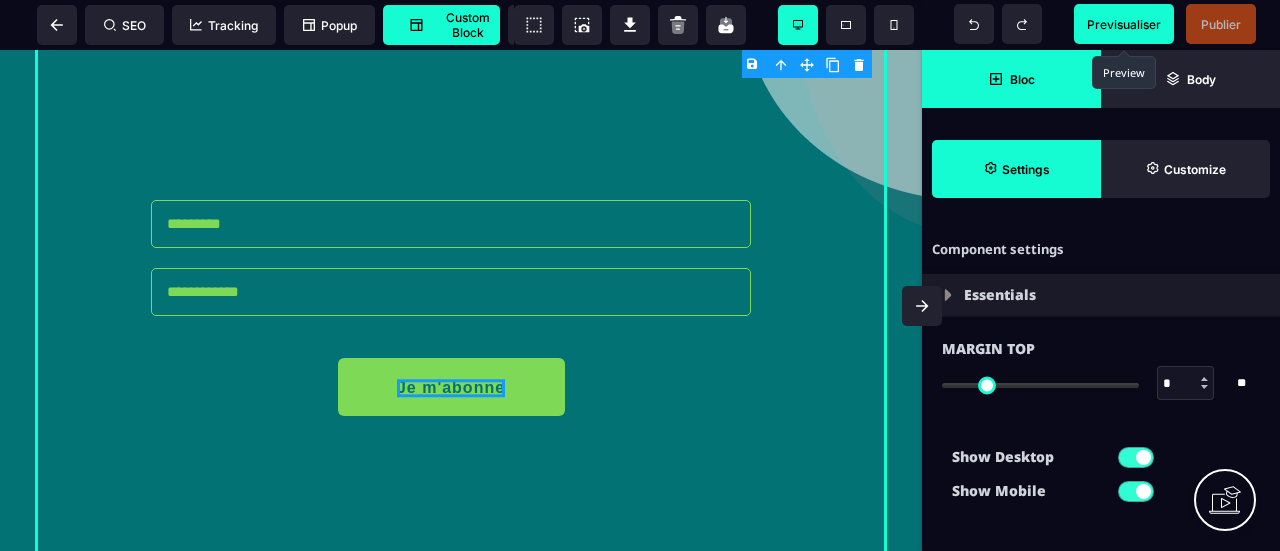 click on "Previsualiser" at bounding box center (1124, 24) 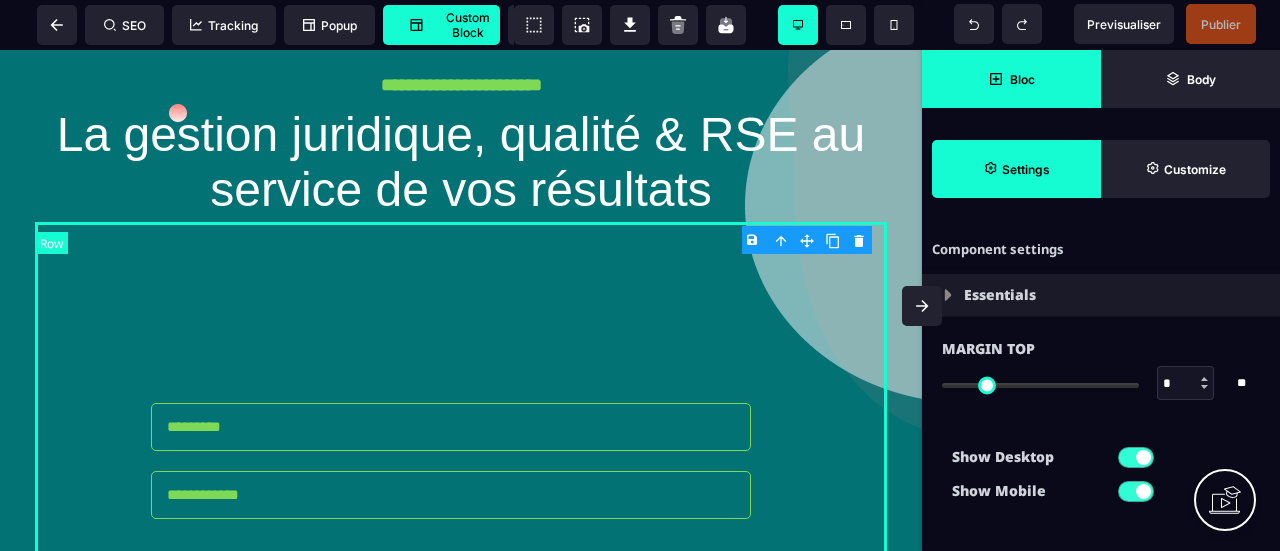scroll, scrollTop: 200, scrollLeft: 0, axis: vertical 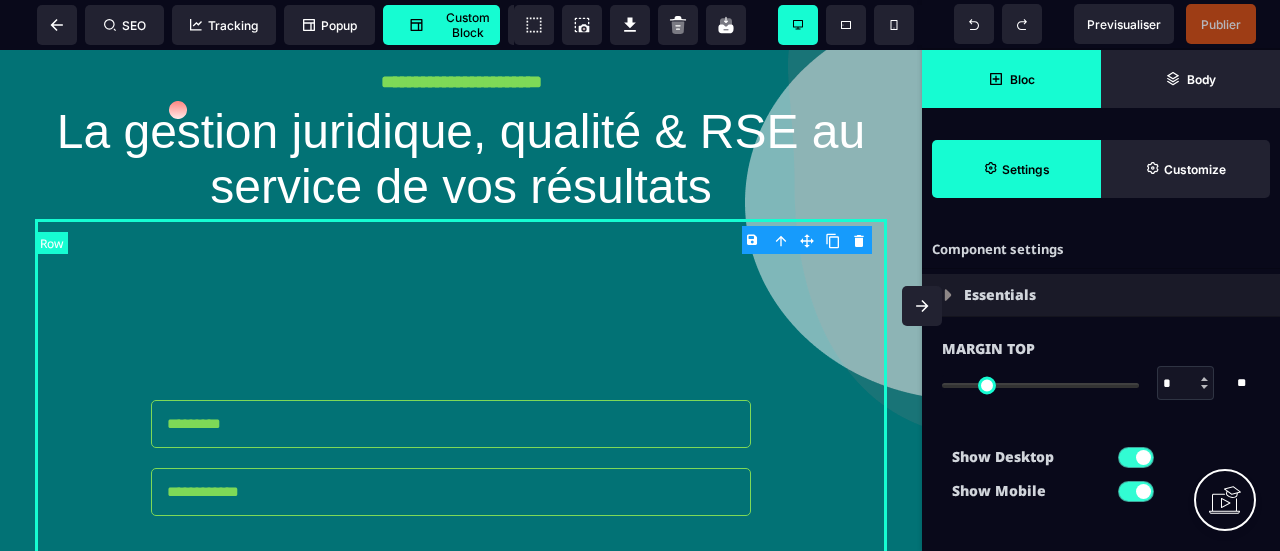 click on "Je m'abonne START THE COURSE" at bounding box center (461, 490) 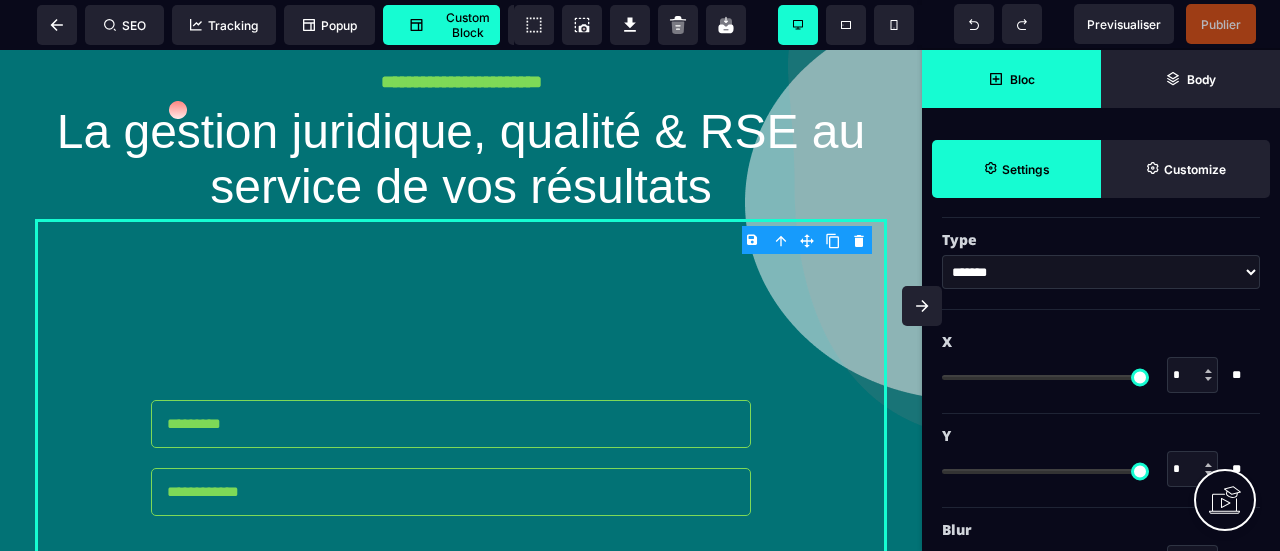 scroll, scrollTop: 2298, scrollLeft: 0, axis: vertical 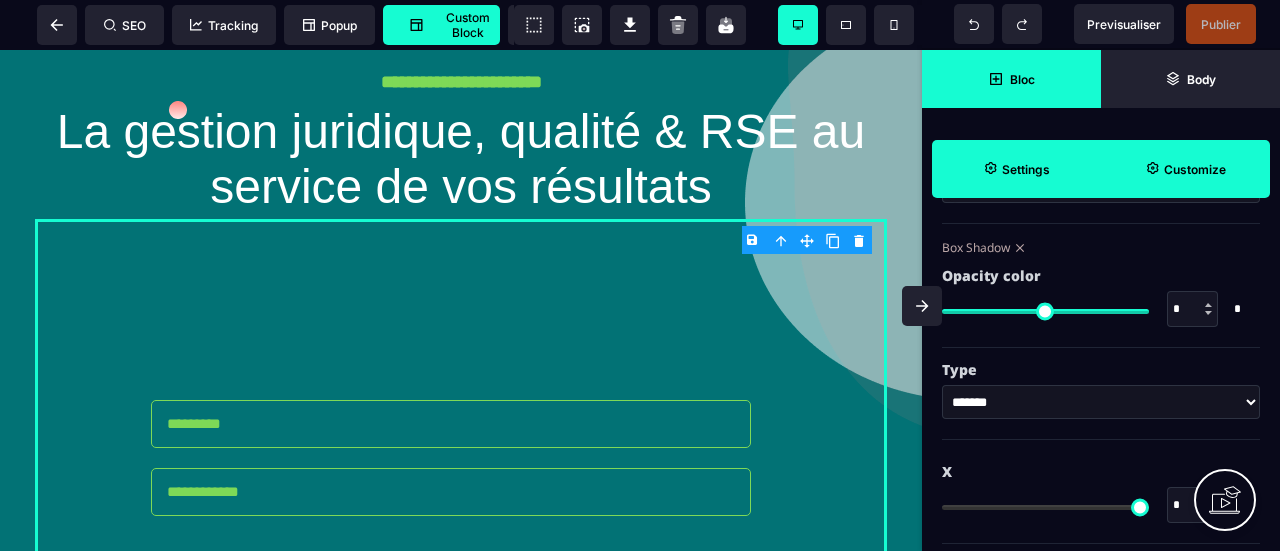 click on "Customize" at bounding box center (1185, 169) 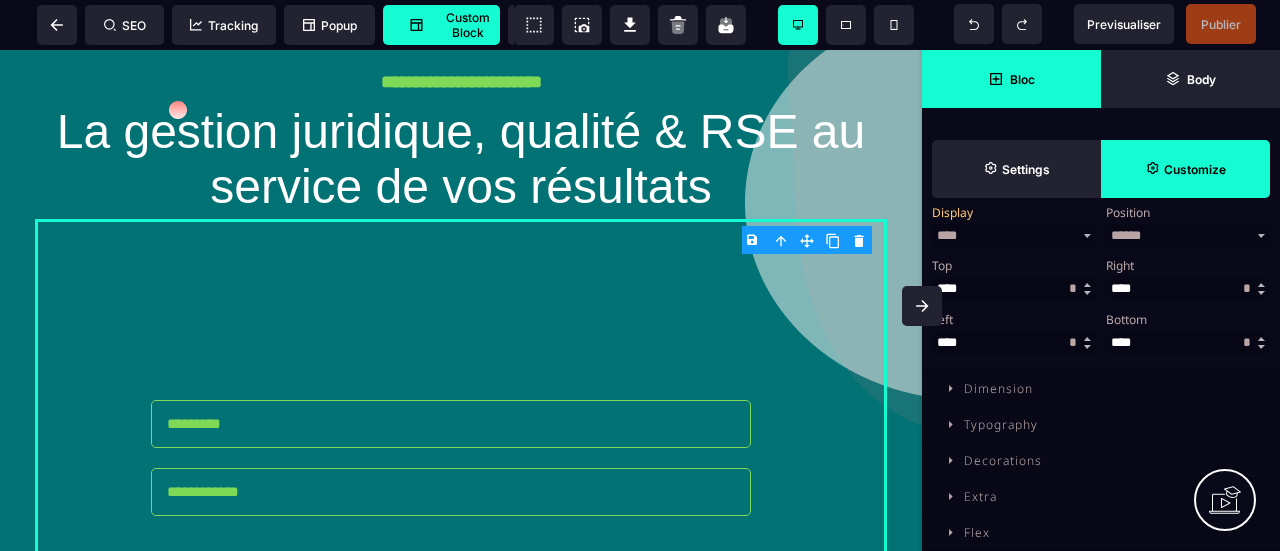 scroll, scrollTop: 316, scrollLeft: 0, axis: vertical 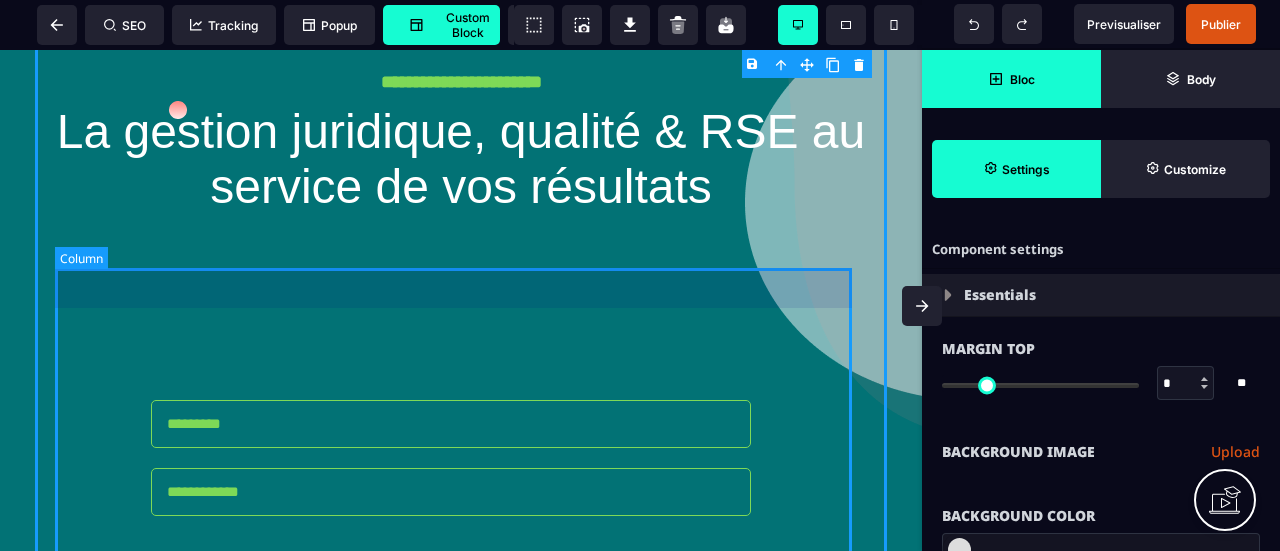 click on "Je m'abonne START THE COURSE" at bounding box center (461, 470) 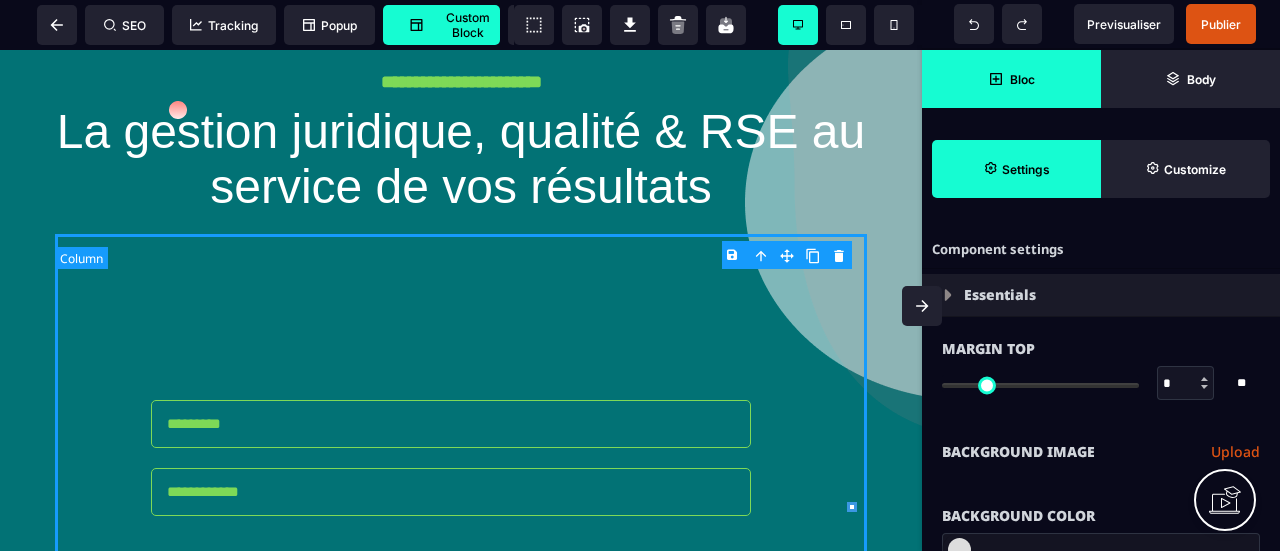 scroll, scrollTop: 400, scrollLeft: 0, axis: vertical 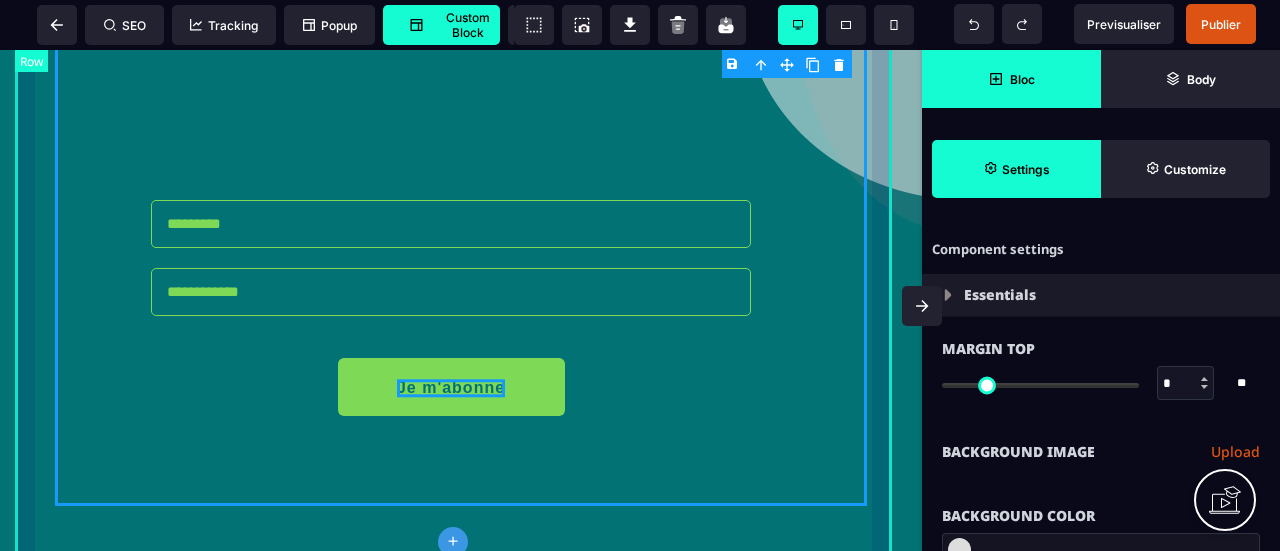 click on "**********" at bounding box center (461, 209) 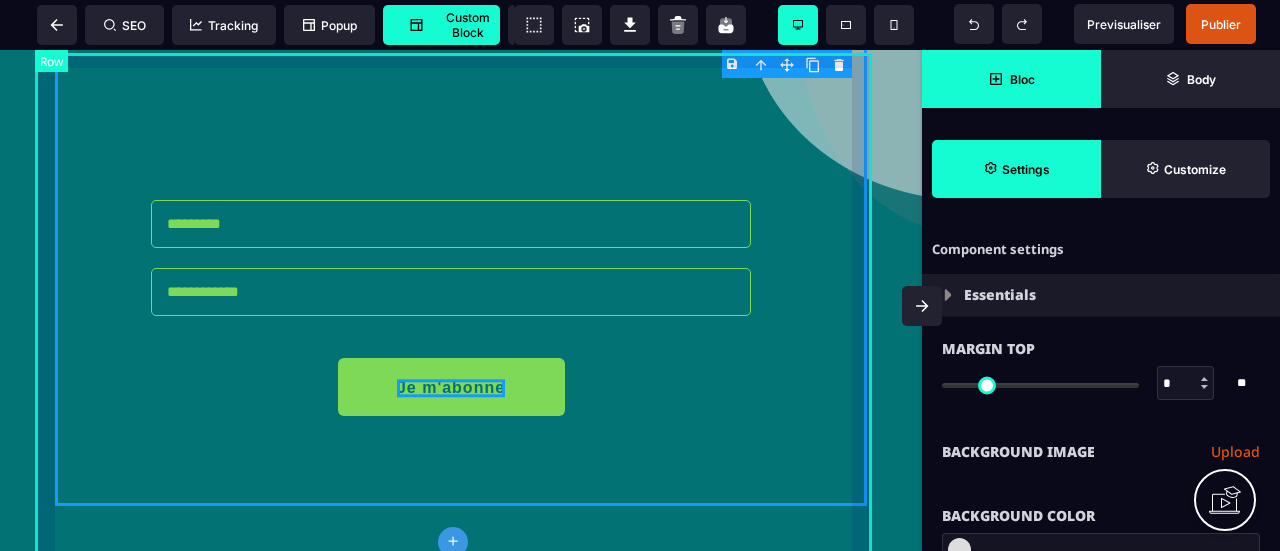 click on "Je m'abonne START THE COURSE" at bounding box center (461, 290) 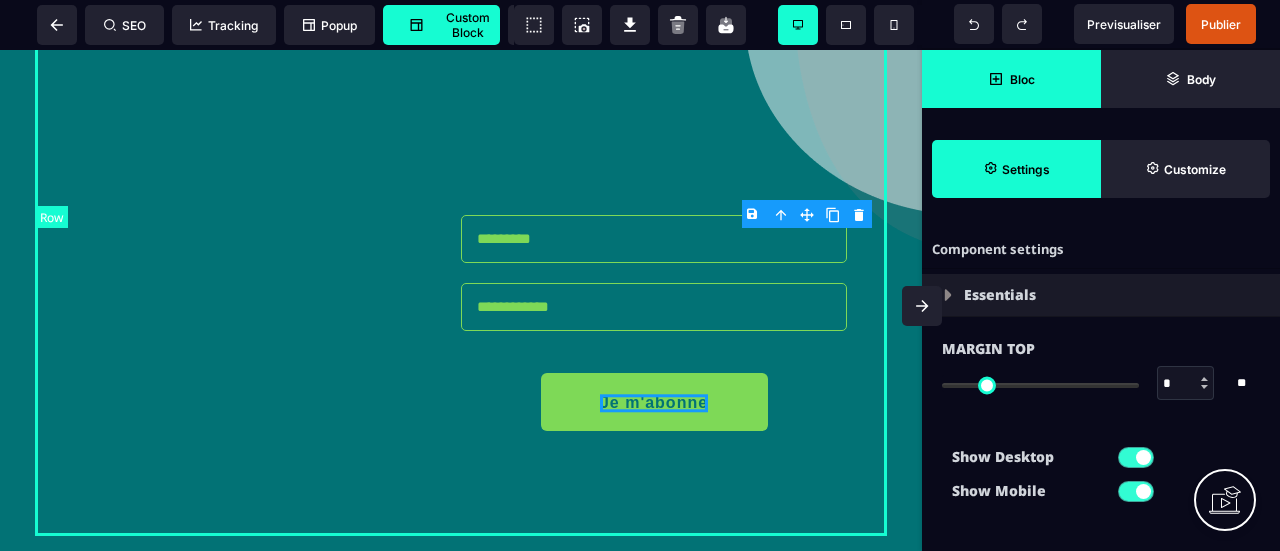 scroll, scrollTop: 400, scrollLeft: 0, axis: vertical 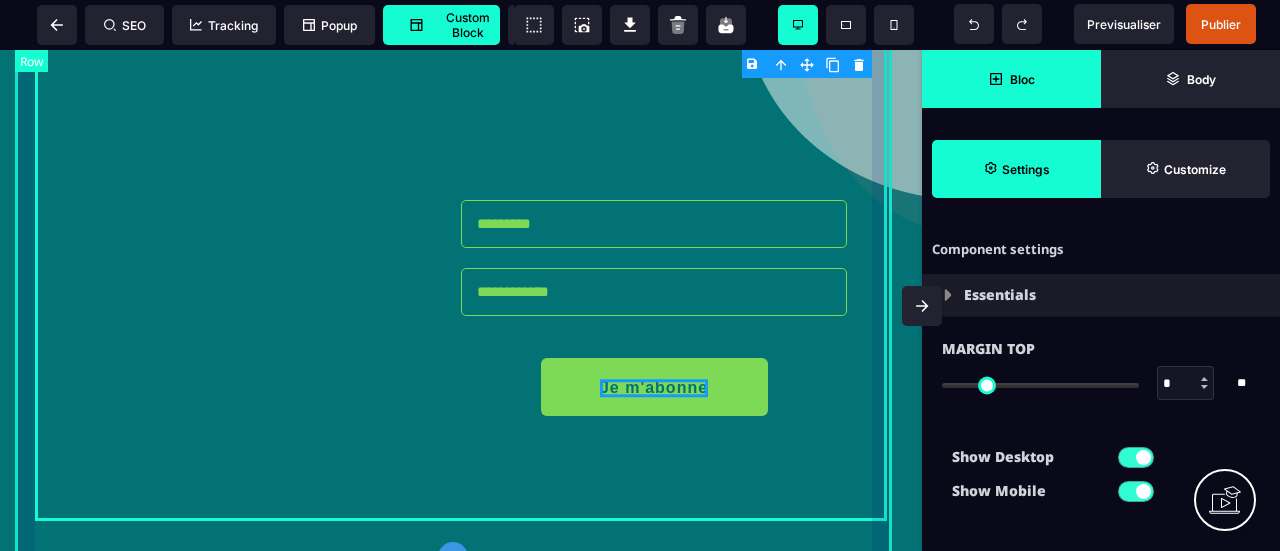 click on "**********" at bounding box center [461, 189] 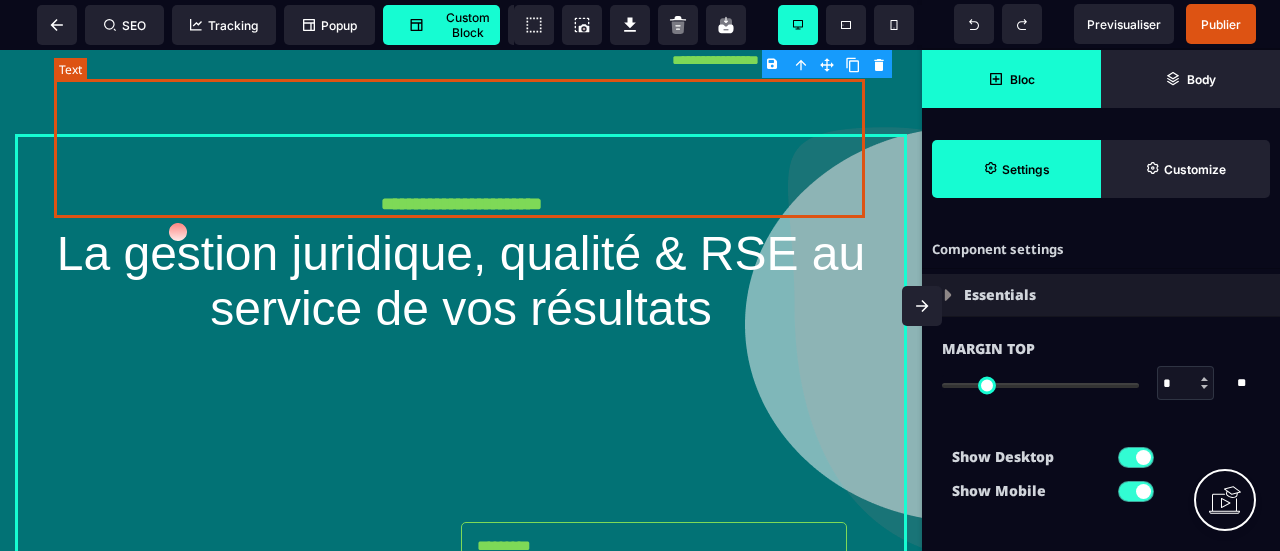 scroll, scrollTop: 0, scrollLeft: 0, axis: both 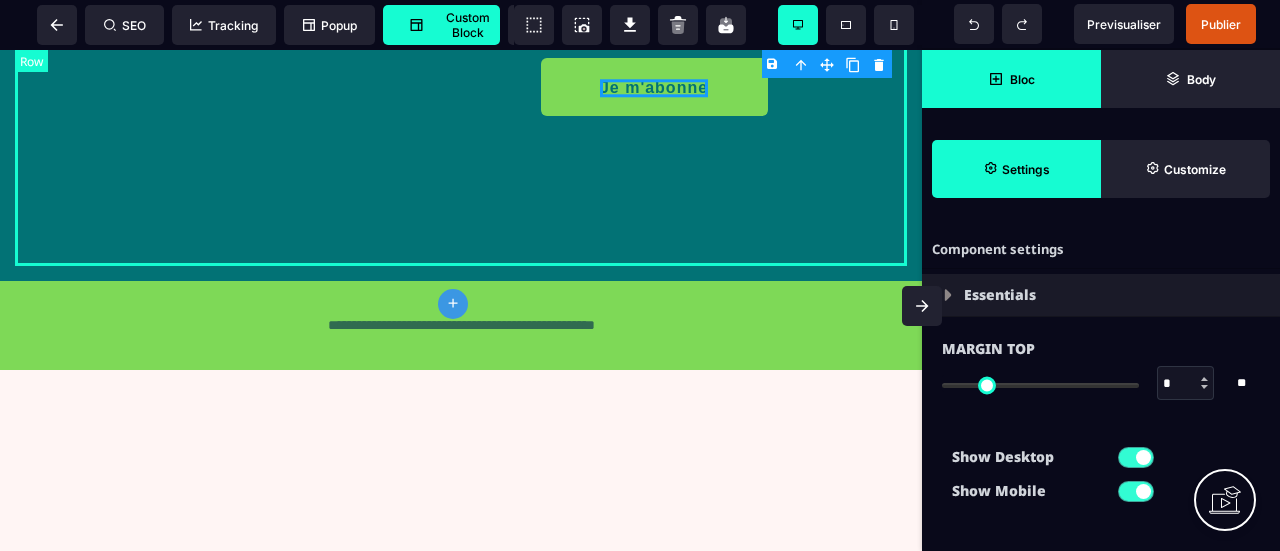 click on "**********" at bounding box center [461, -111] 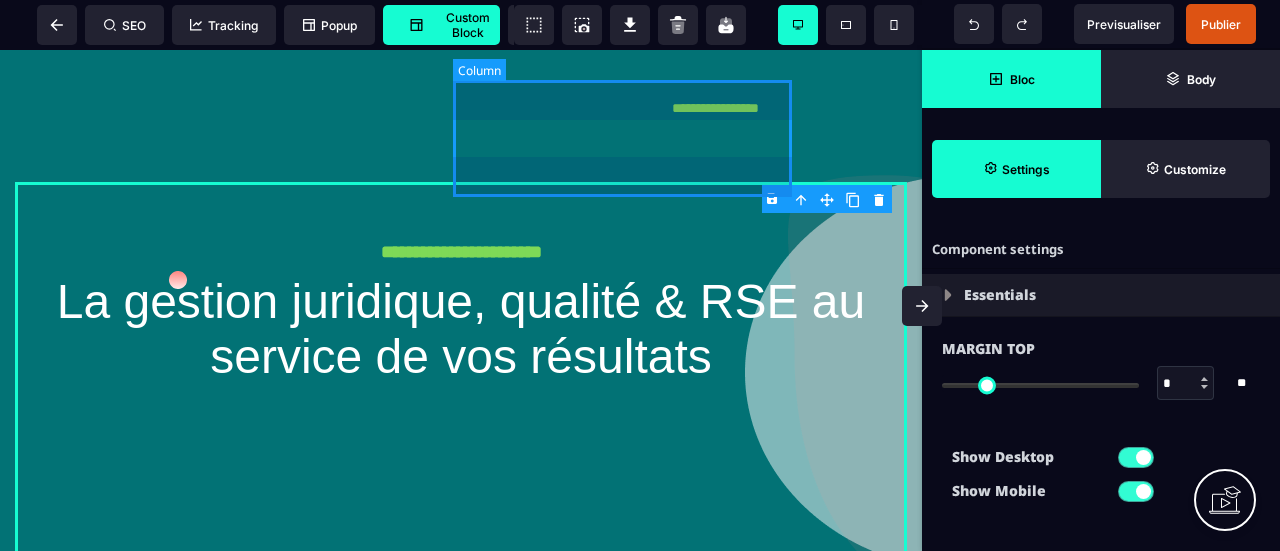 scroll, scrollTop: 0, scrollLeft: 0, axis: both 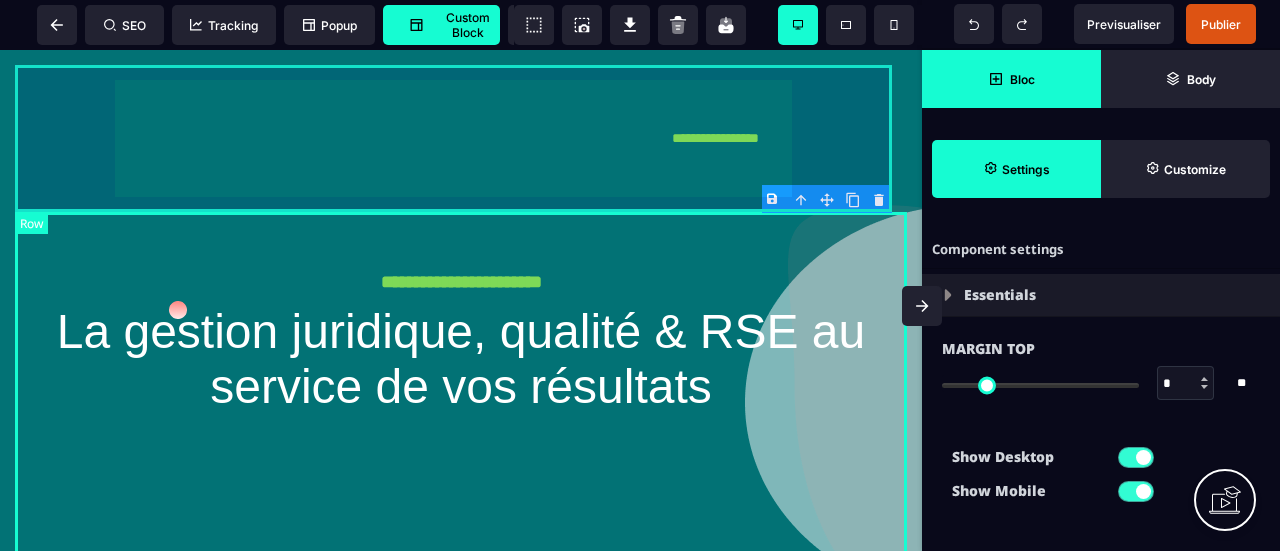 click on "**********" at bounding box center [461, 138] 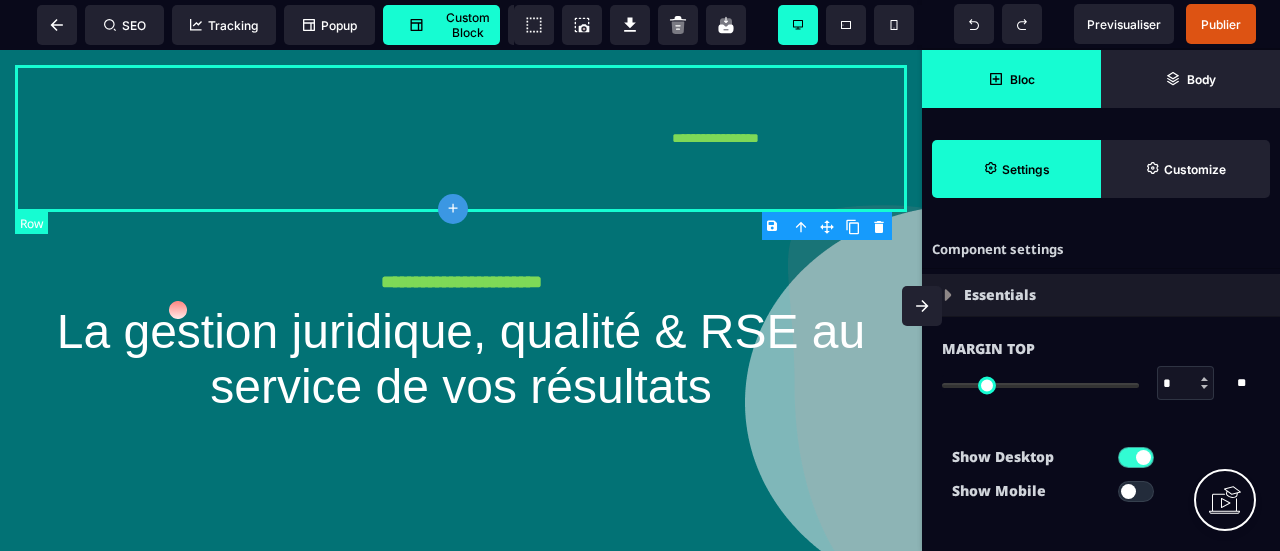 click on "**********" at bounding box center [461, 138] 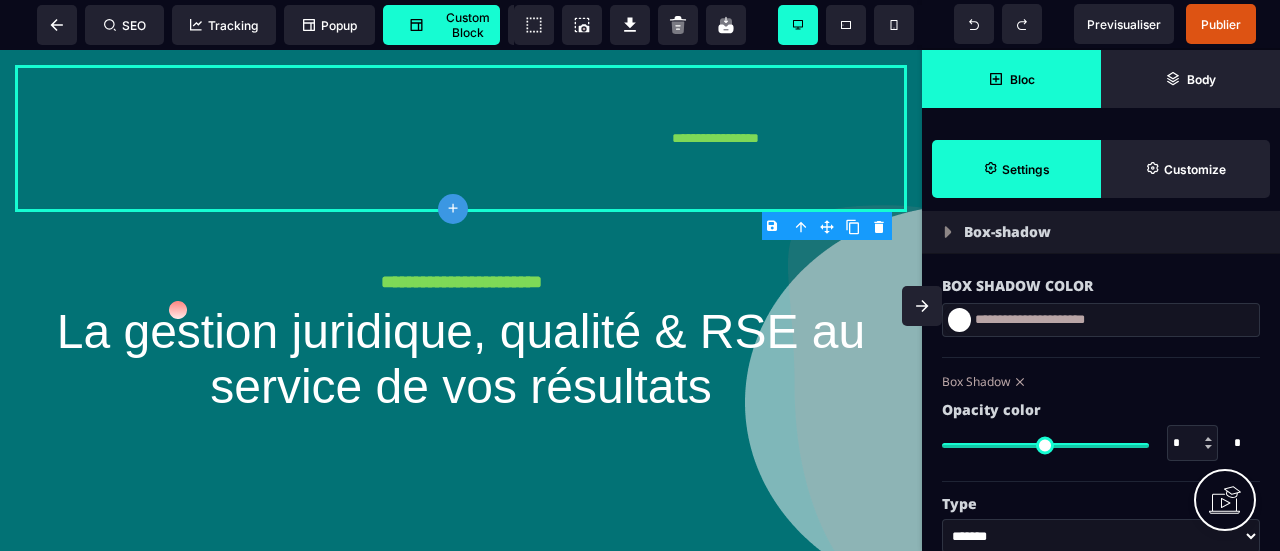 scroll, scrollTop: 2500, scrollLeft: 0, axis: vertical 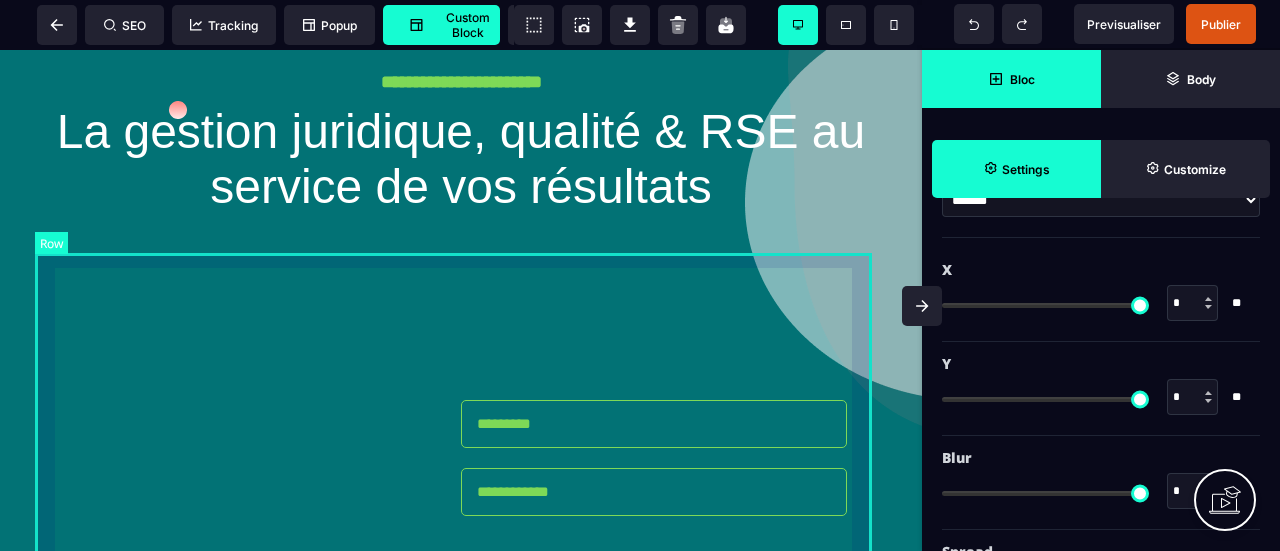 click on "Je m'abonne START THE COURSE" at bounding box center [461, 470] 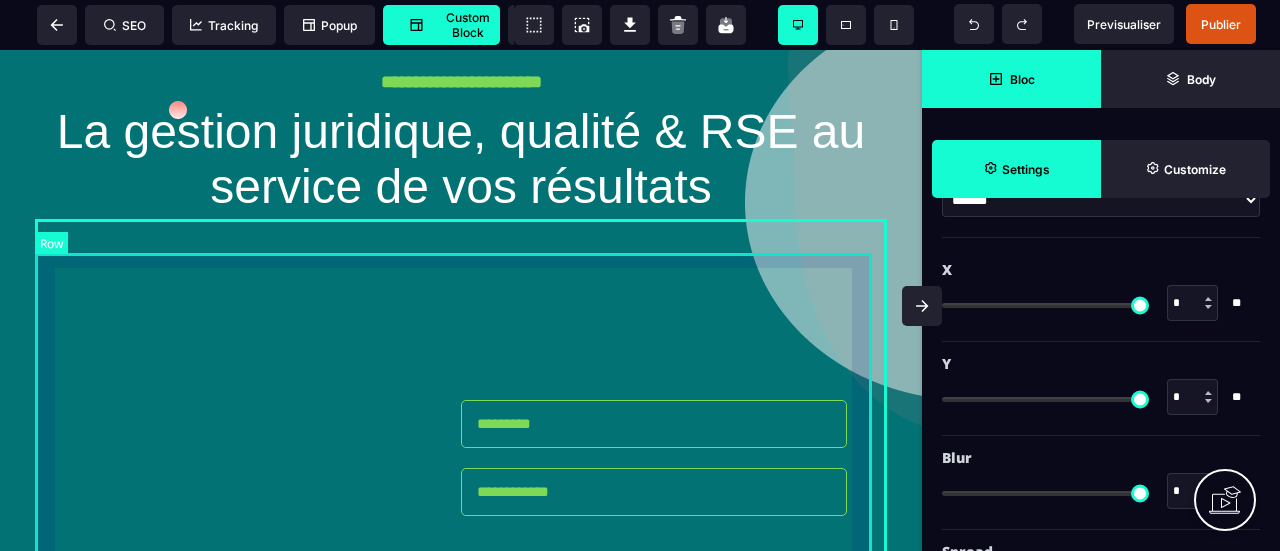 scroll, scrollTop: 0, scrollLeft: 0, axis: both 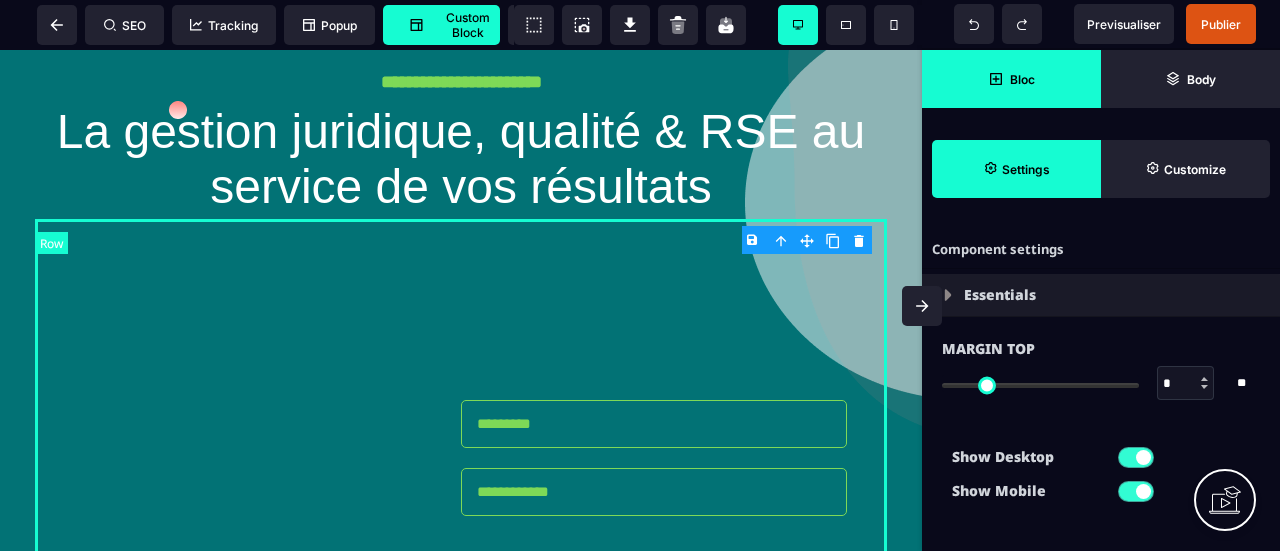 click on "Je m'abonne START THE COURSE" at bounding box center [461, 470] 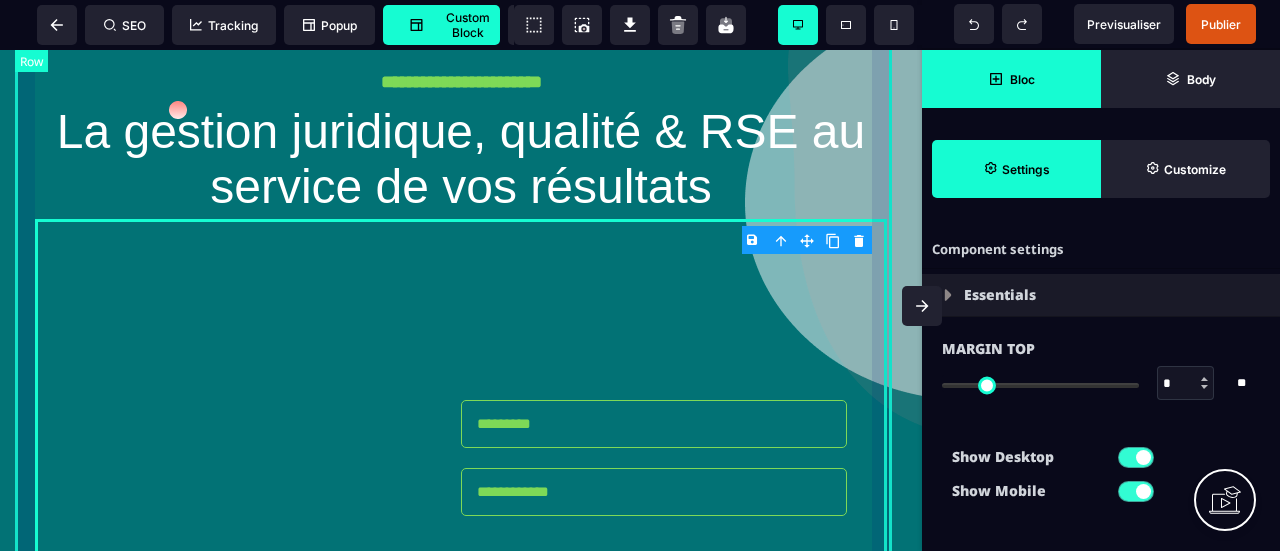click on "**********" at bounding box center (461, 389) 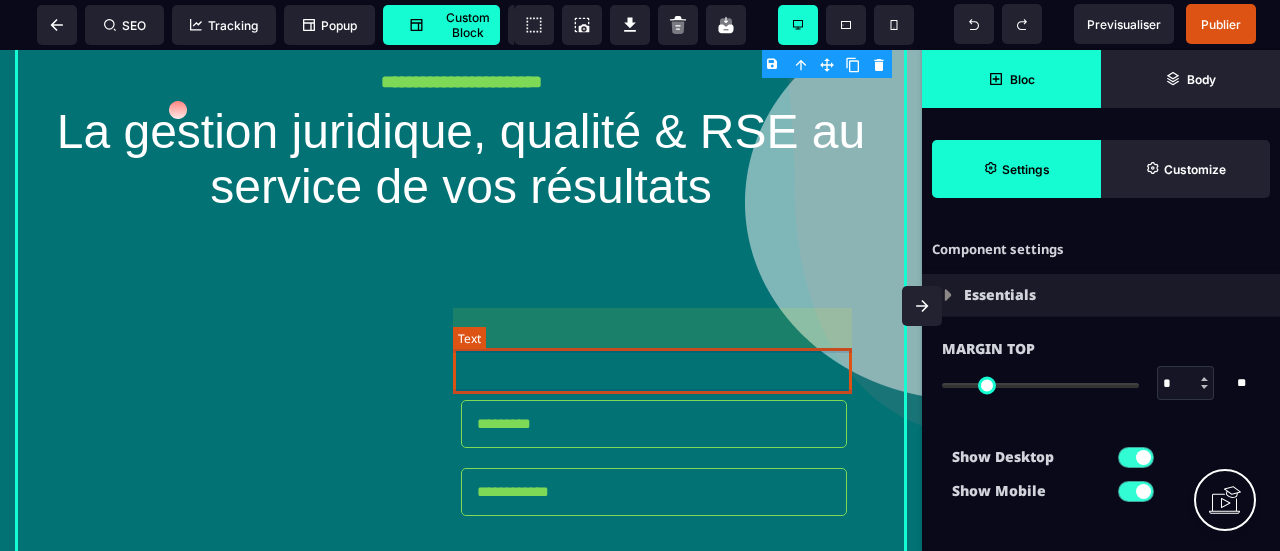 click at bounding box center (664, 337) 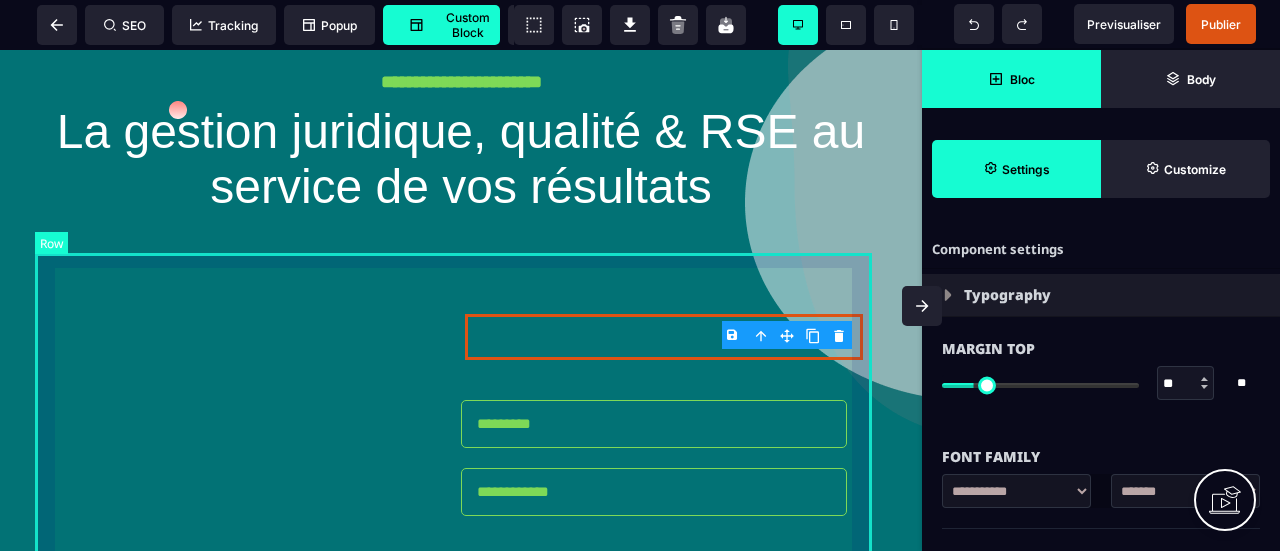 click on "Je m'abonne START THE COURSE" at bounding box center (461, 470) 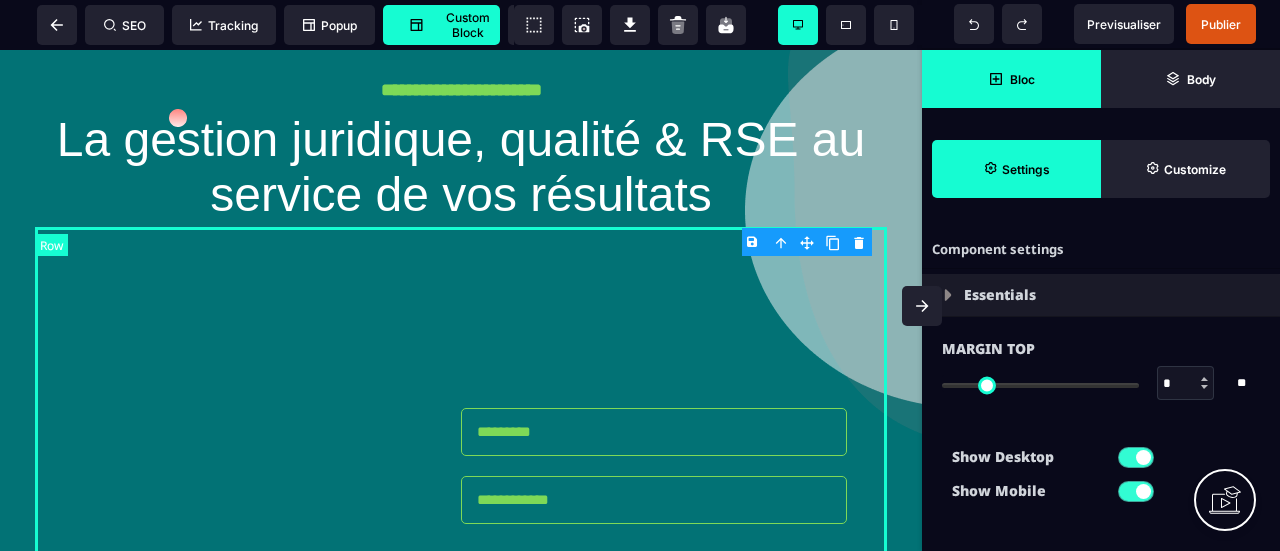 scroll, scrollTop: 0, scrollLeft: 0, axis: both 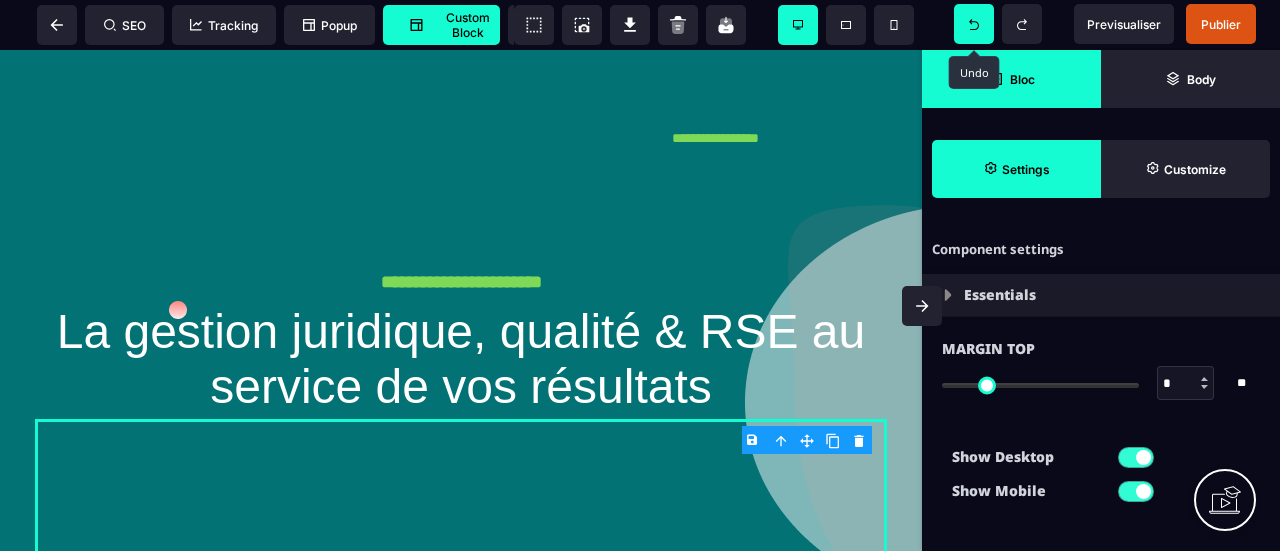 click at bounding box center [974, 24] 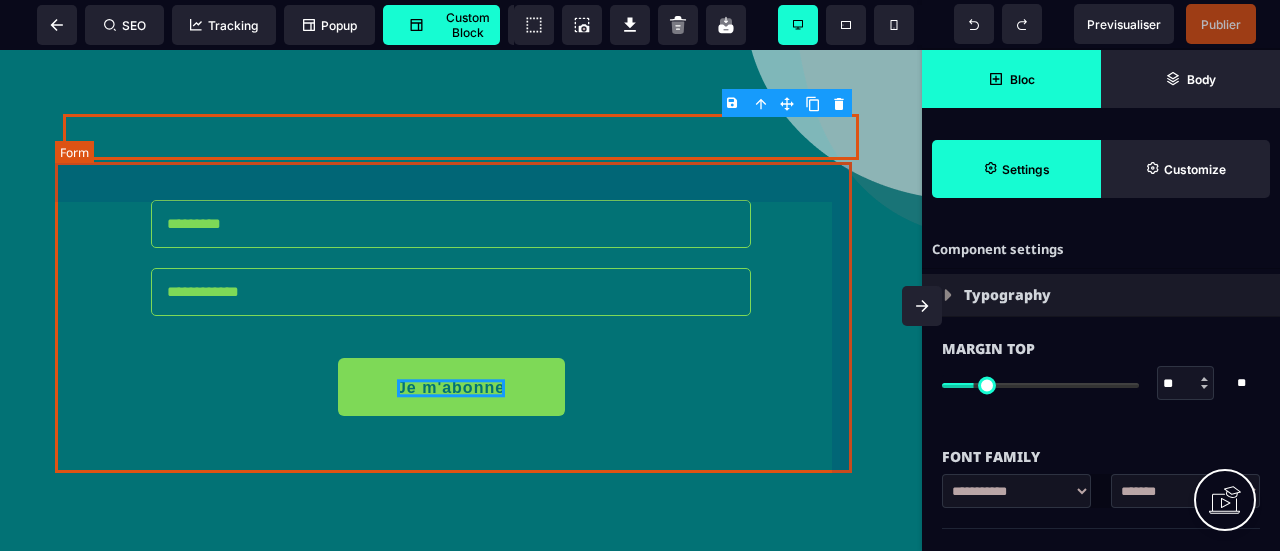 scroll, scrollTop: 600, scrollLeft: 0, axis: vertical 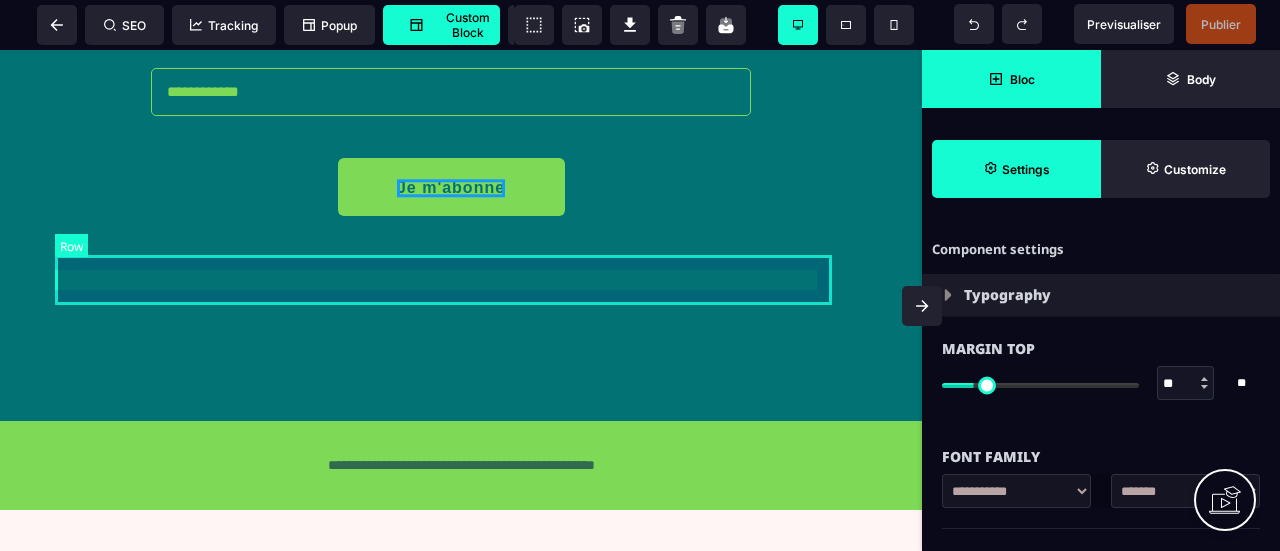 click at bounding box center (451, 241) 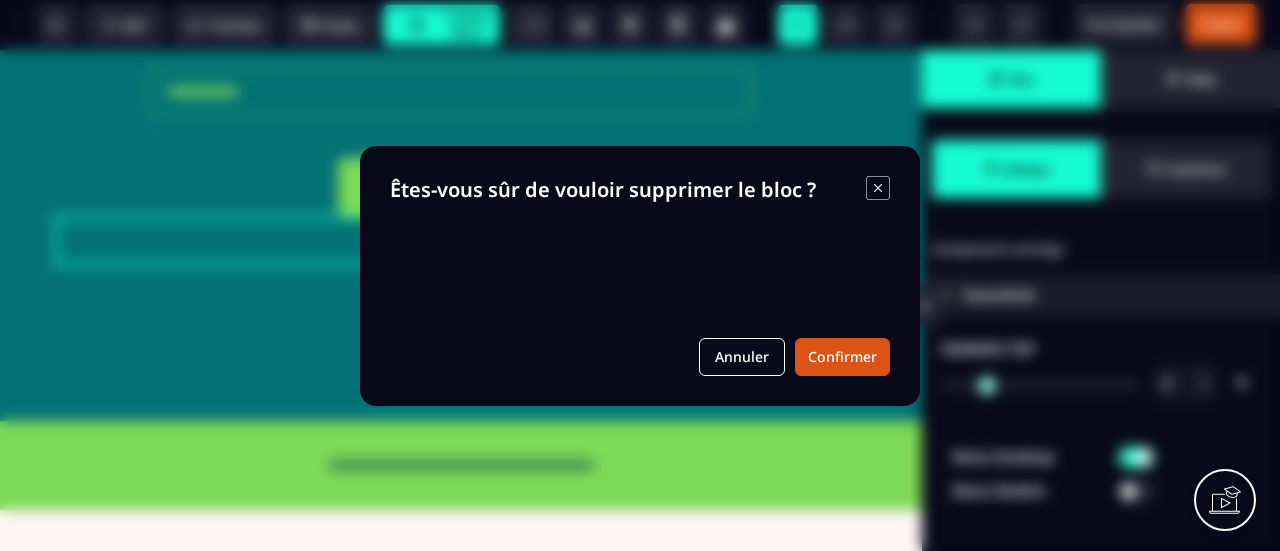 click on "B I U S
A *******
plus
Row
SEO
Big" at bounding box center [640, 275] 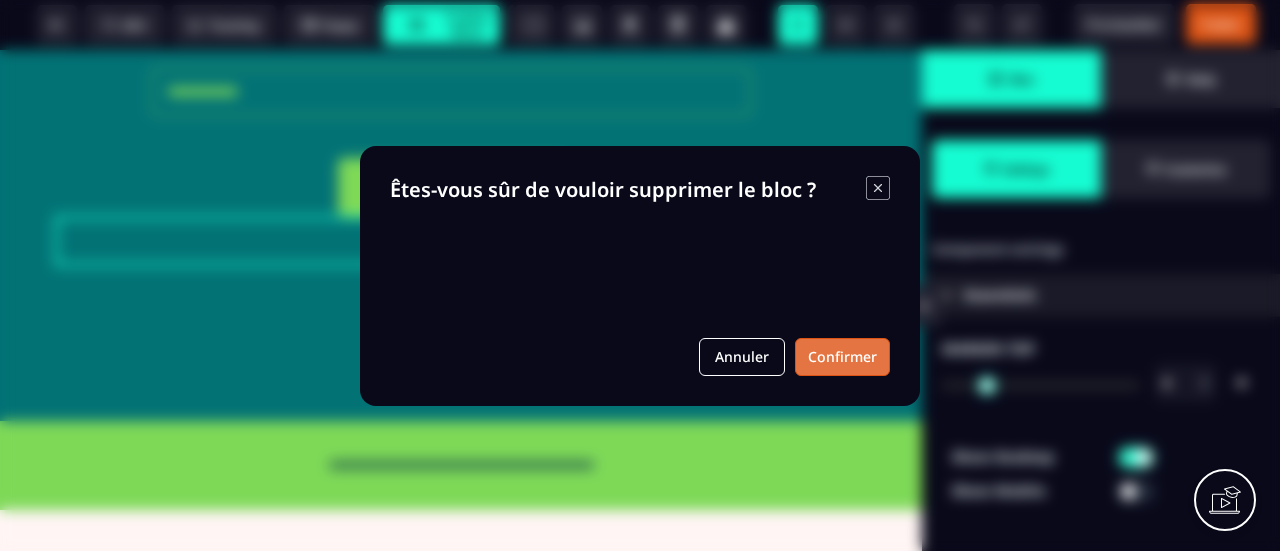 click on "Confirmer" at bounding box center (842, 357) 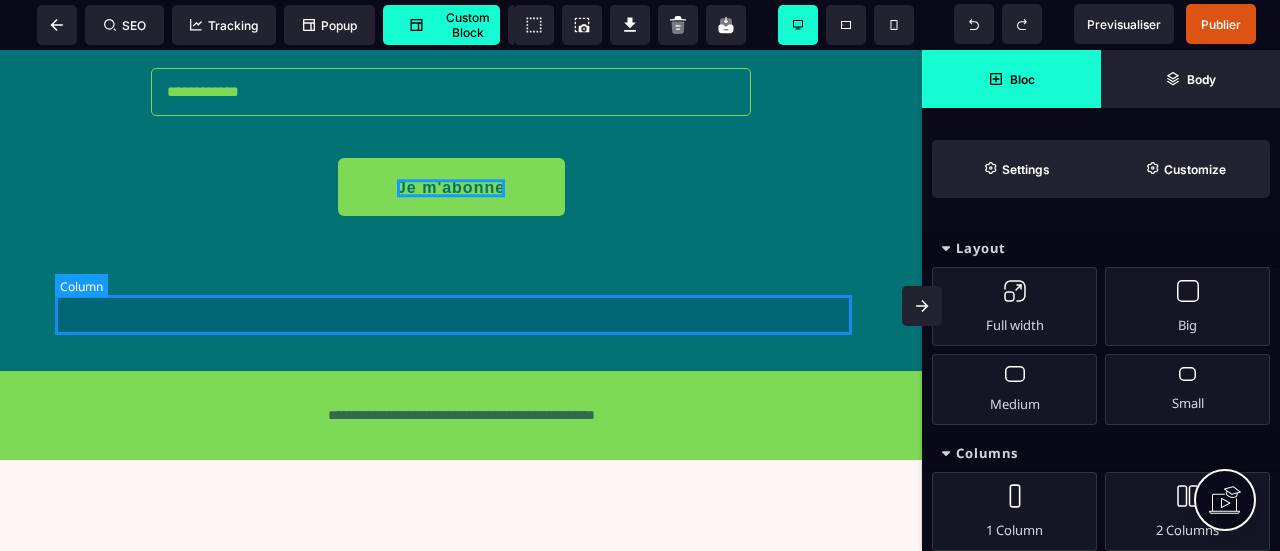click at bounding box center (461, 276) 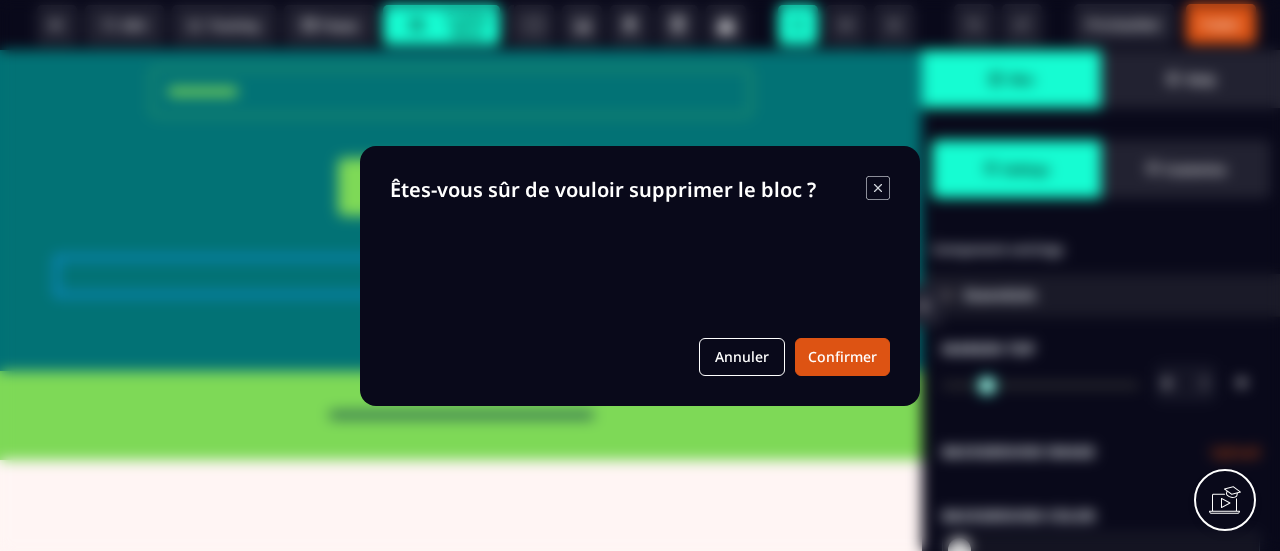click on "B I U S
A *******
plus
Column
SEO" at bounding box center (640, 275) 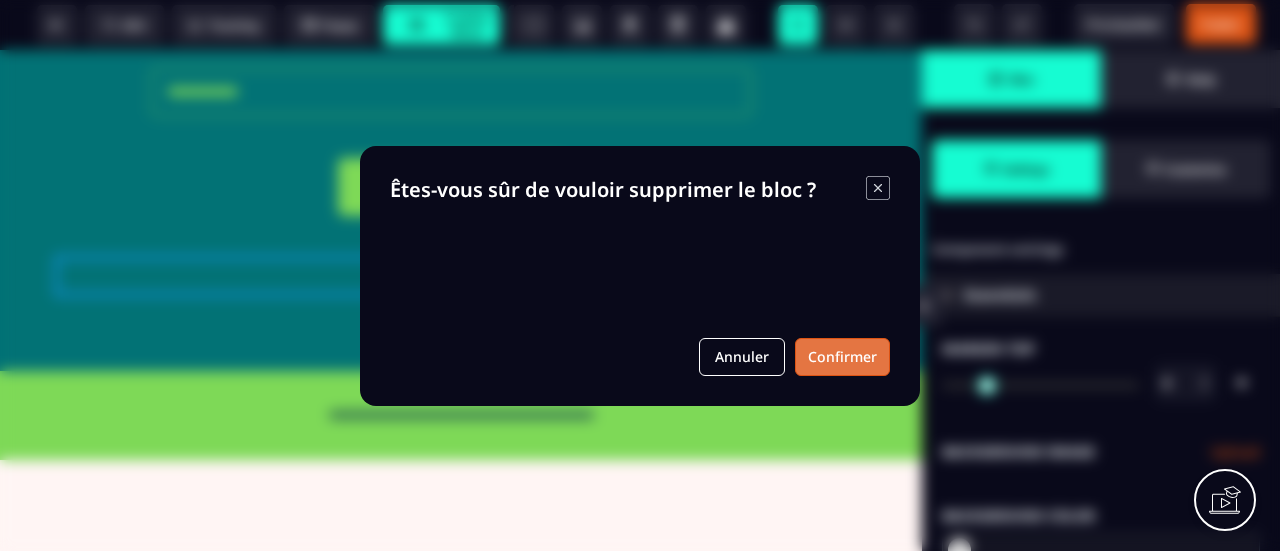 click on "Confirmer" at bounding box center [842, 357] 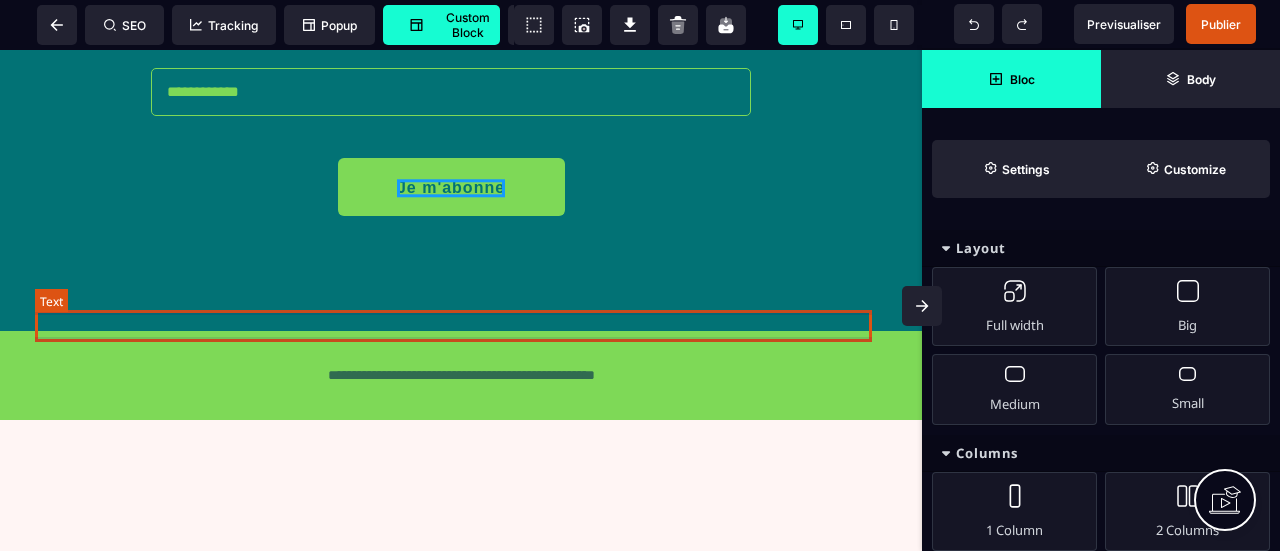 click at bounding box center [461, 286] 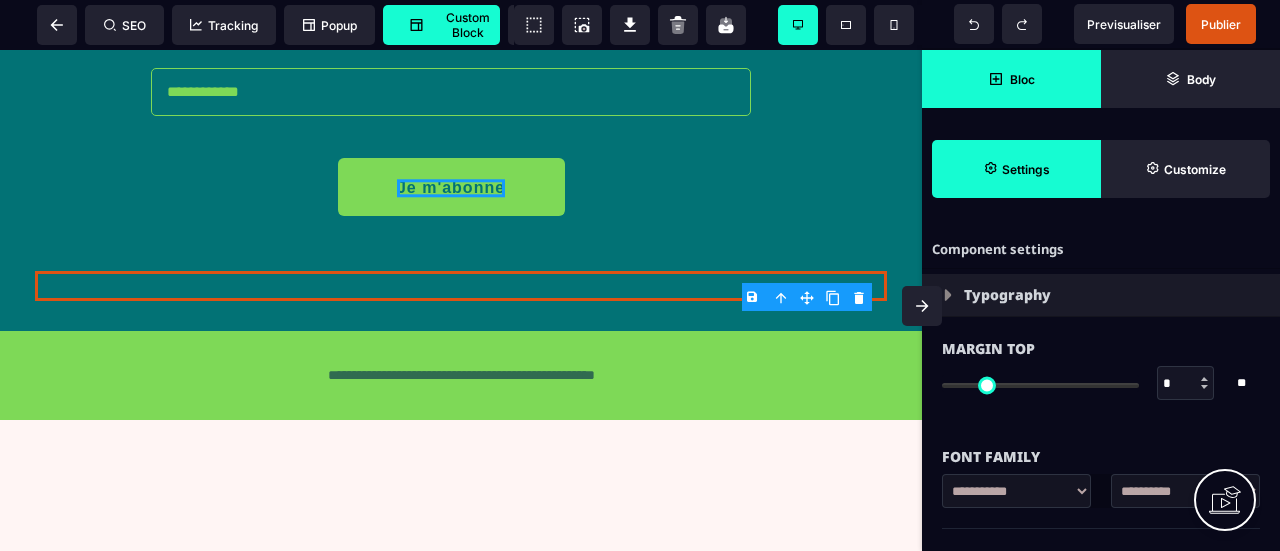click on "B I U S
A *******
Text
SEO
Tracking
Popup" at bounding box center (640, 275) 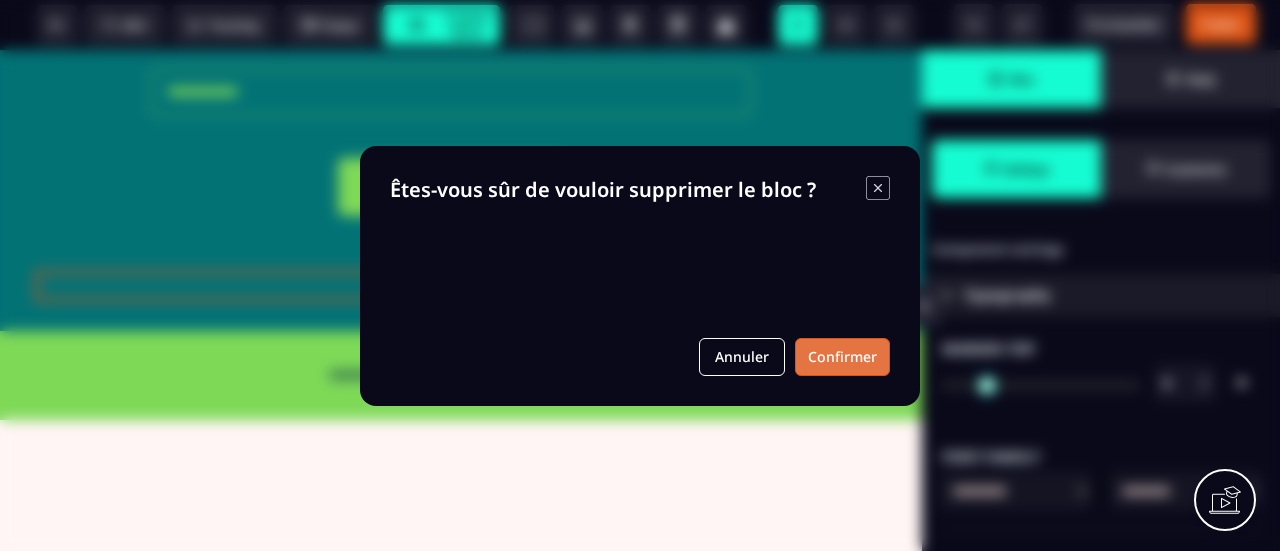 click on "Confirmer" at bounding box center (842, 357) 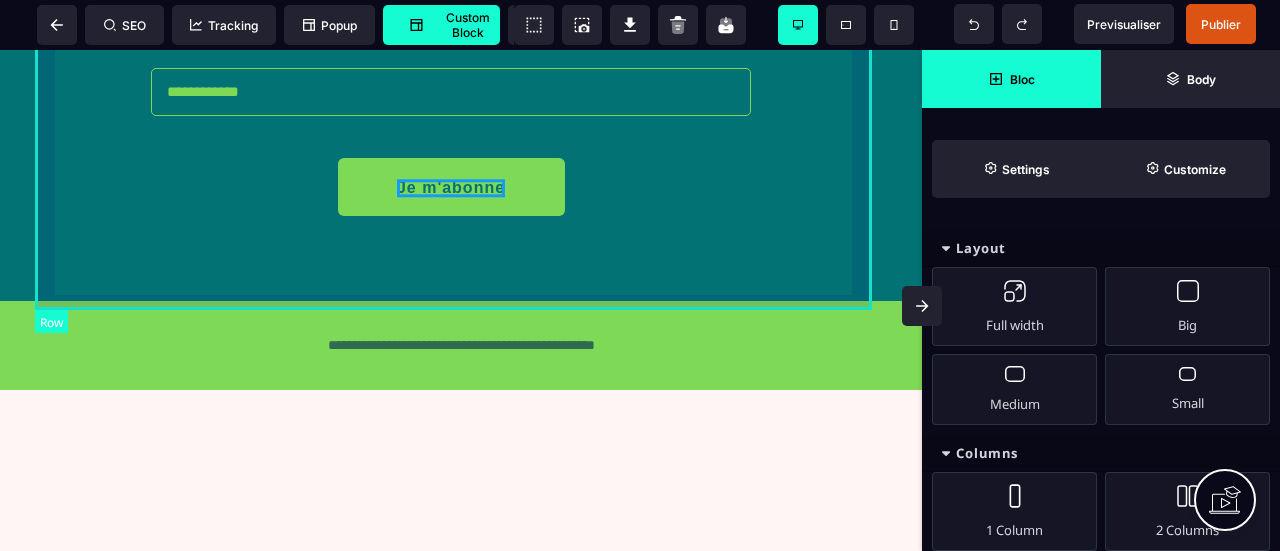 click on "Je m'abonne START THE COURSE" at bounding box center [461, 45] 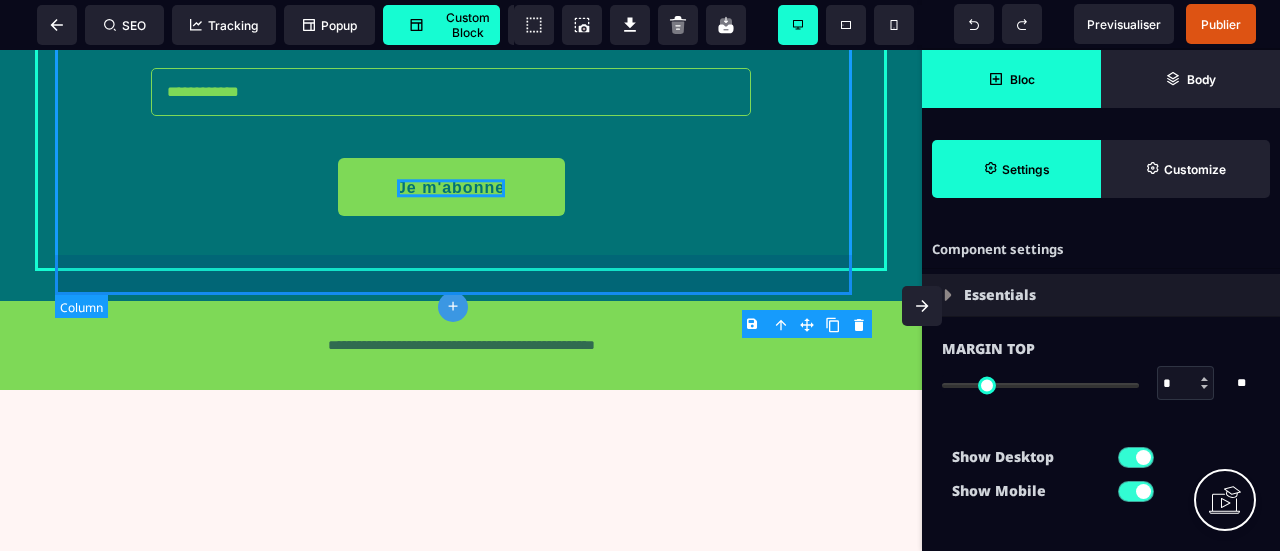 click on "Je m'abonne START THE COURSE" at bounding box center [461, 45] 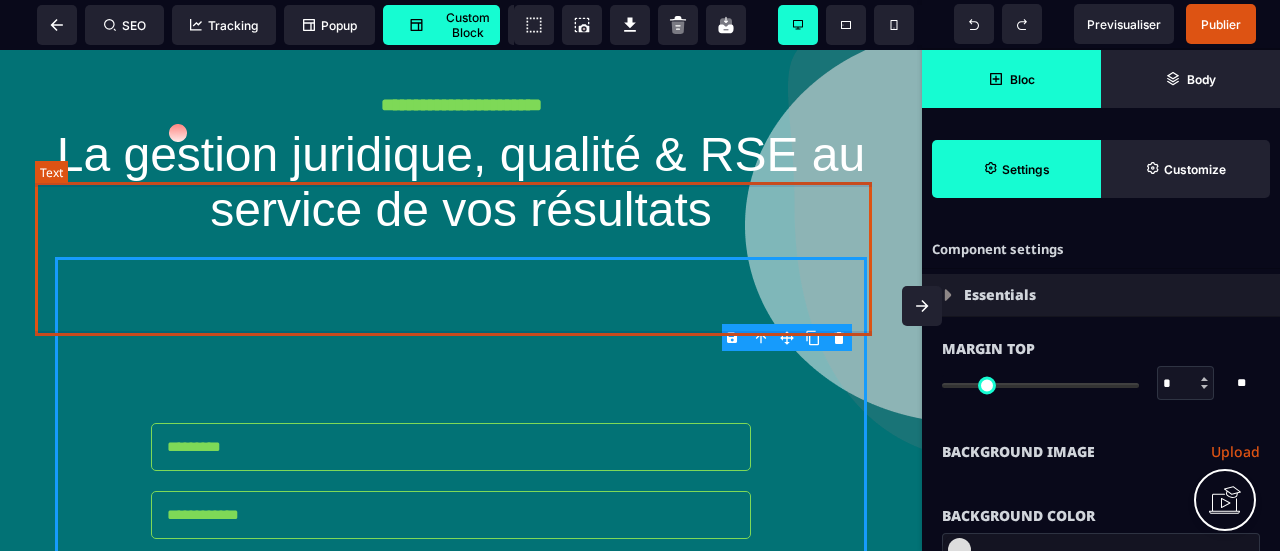 scroll, scrollTop: 300, scrollLeft: 0, axis: vertical 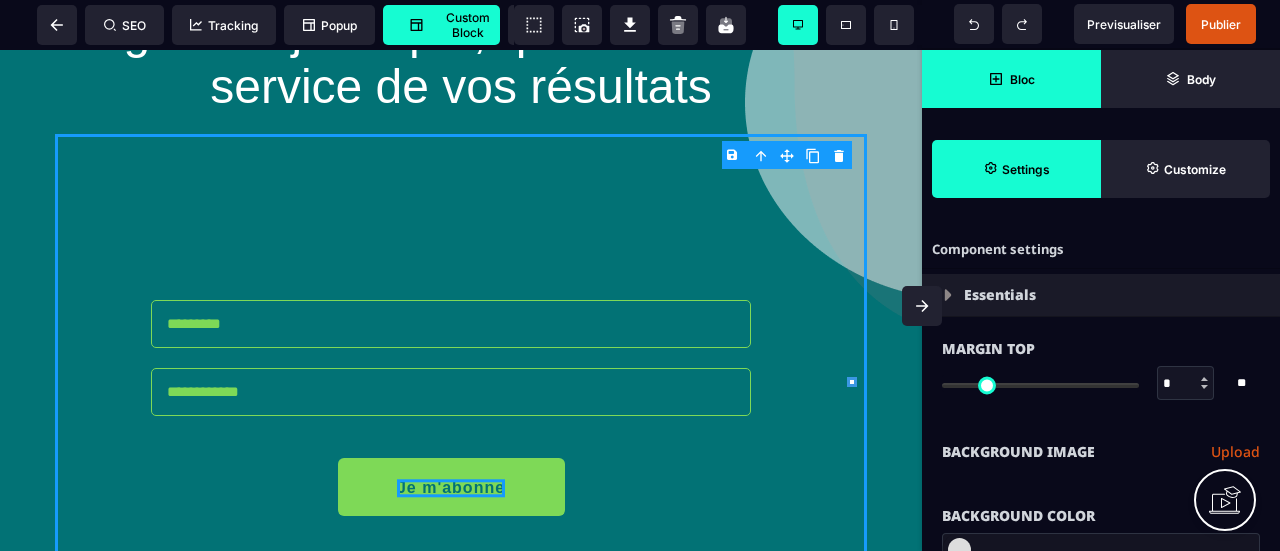 click at bounding box center [852, 382] 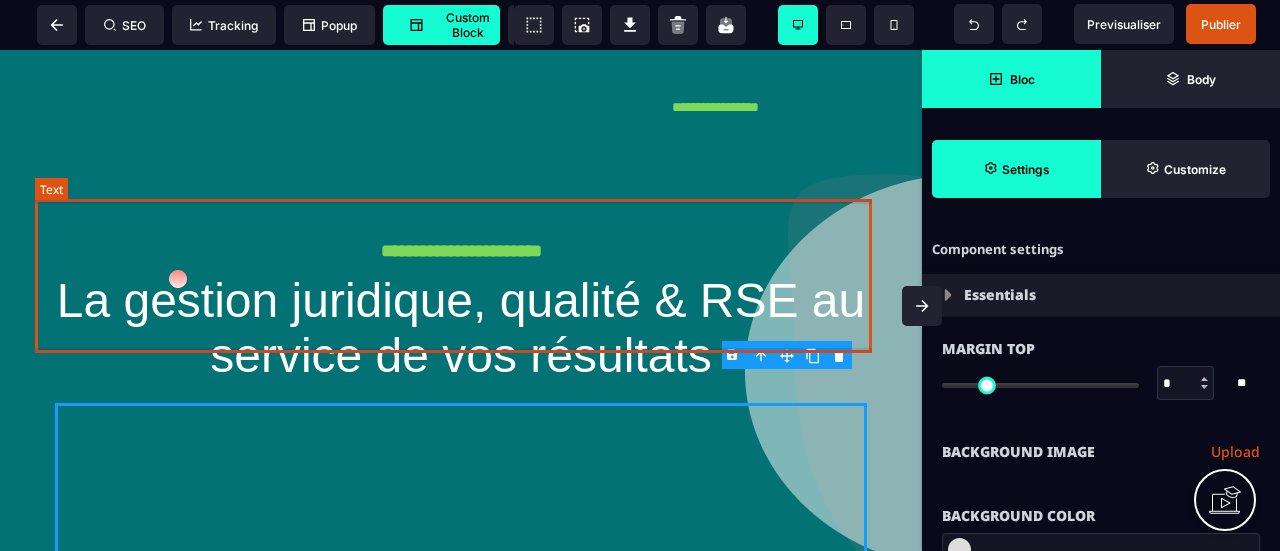 scroll, scrollTop: 0, scrollLeft: 0, axis: both 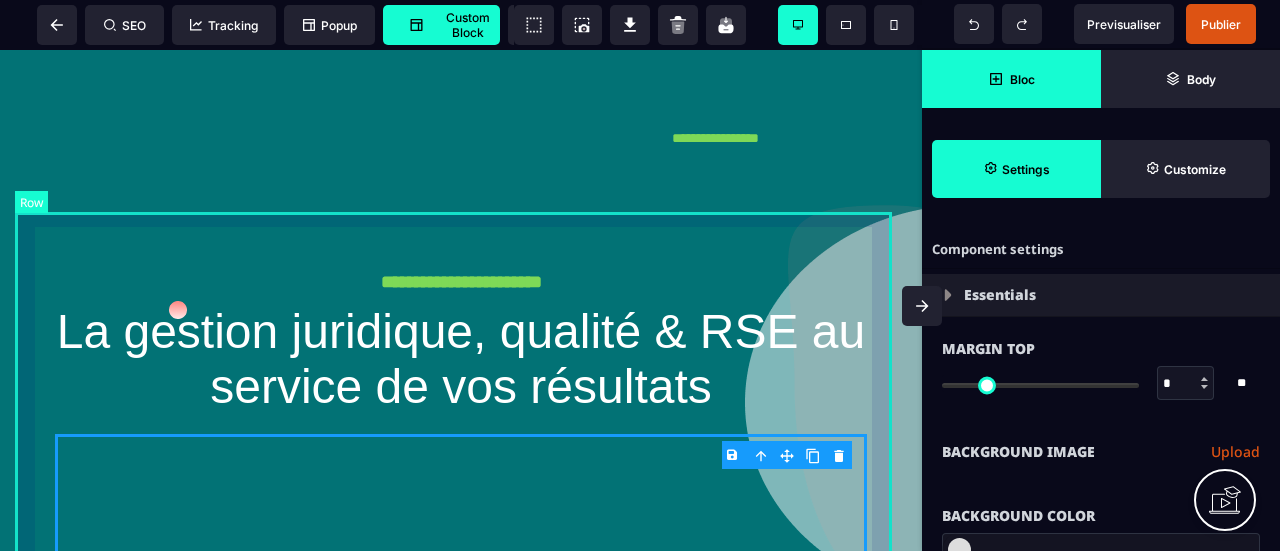 click on "**********" at bounding box center (461, 549) 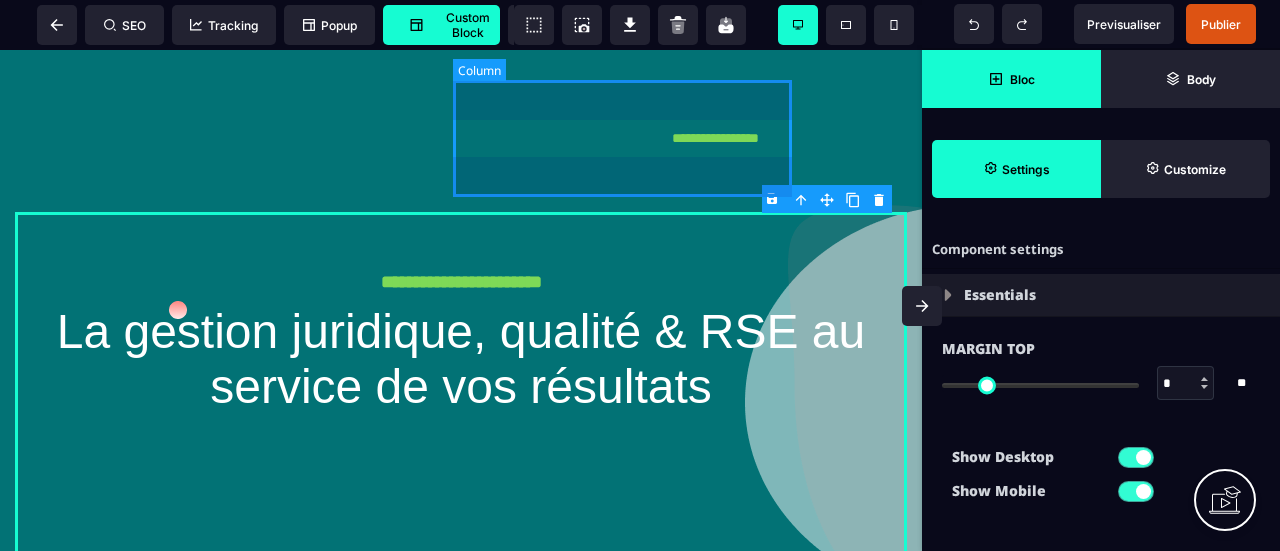 click on "**********" at bounding box center (634, 138) 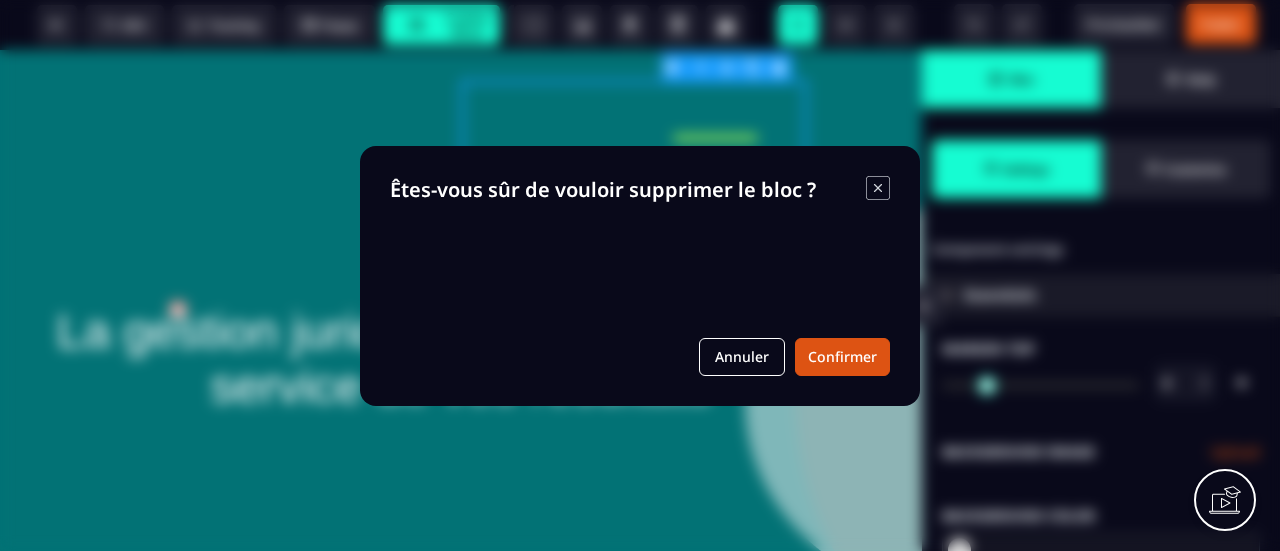 click on "B I U S
A *******
plus
Row
SEO
Big" at bounding box center (640, 275) 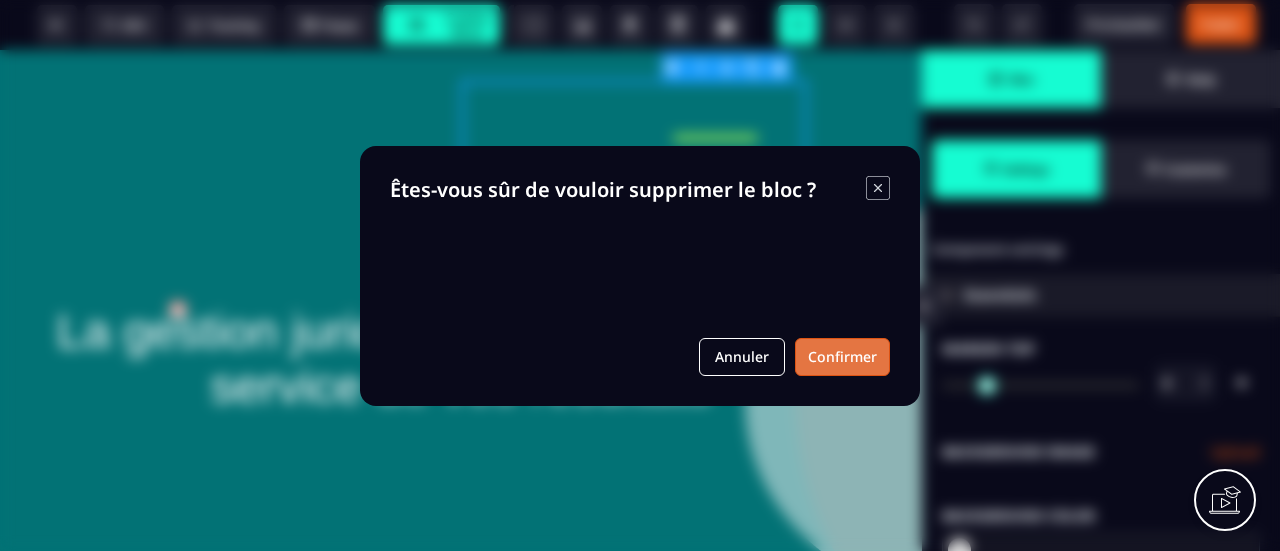 click on "Confirmer" at bounding box center (842, 357) 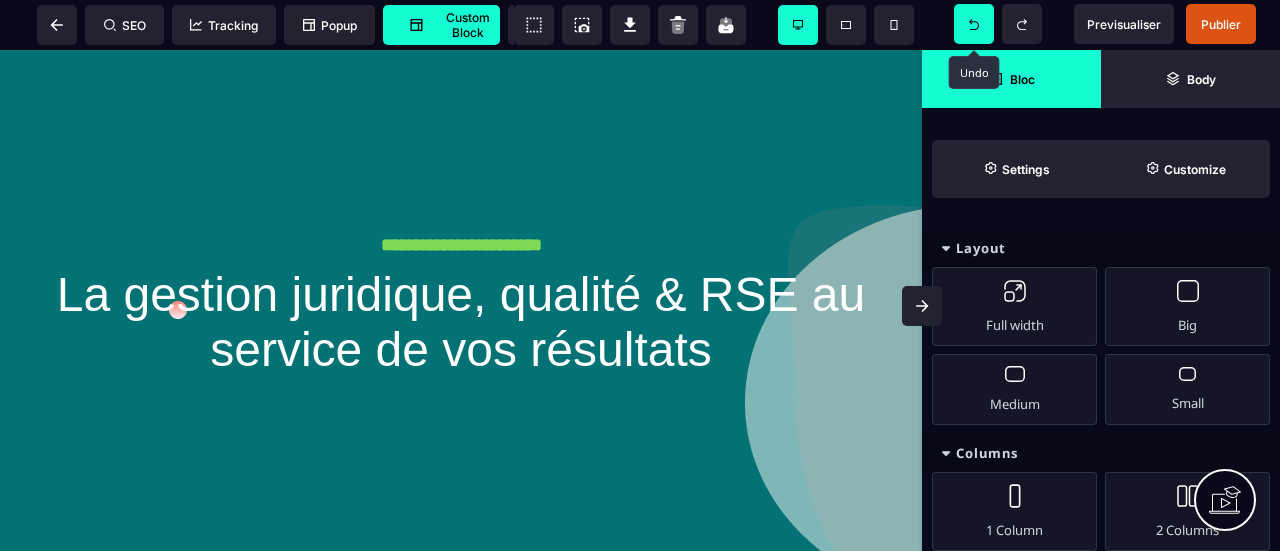 click at bounding box center [974, 24] 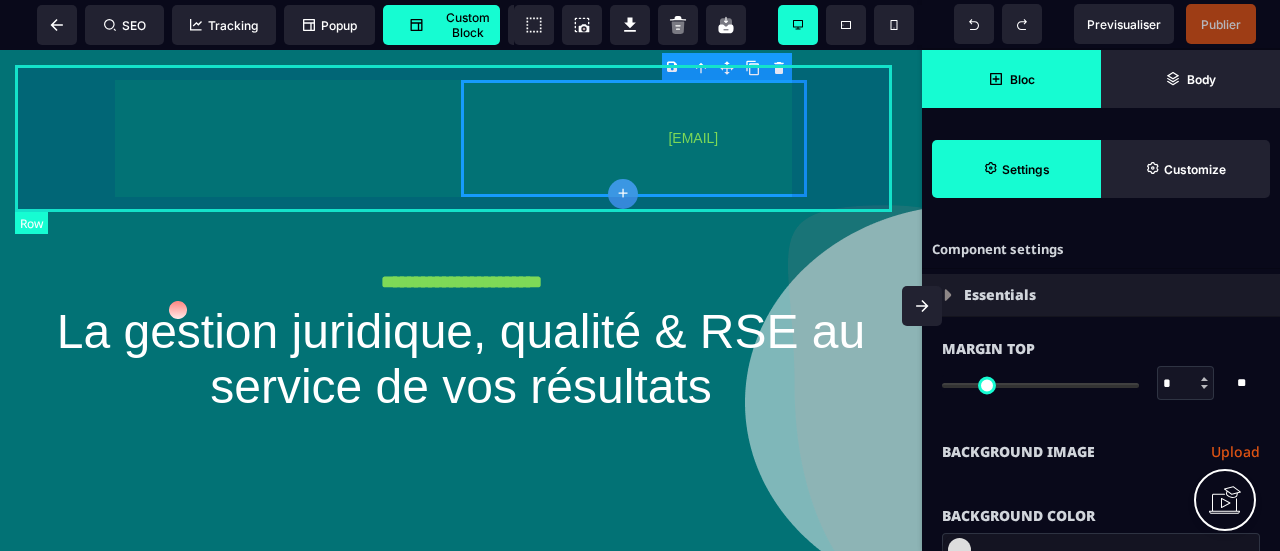 click on "[EMAIL]" at bounding box center (461, 138) 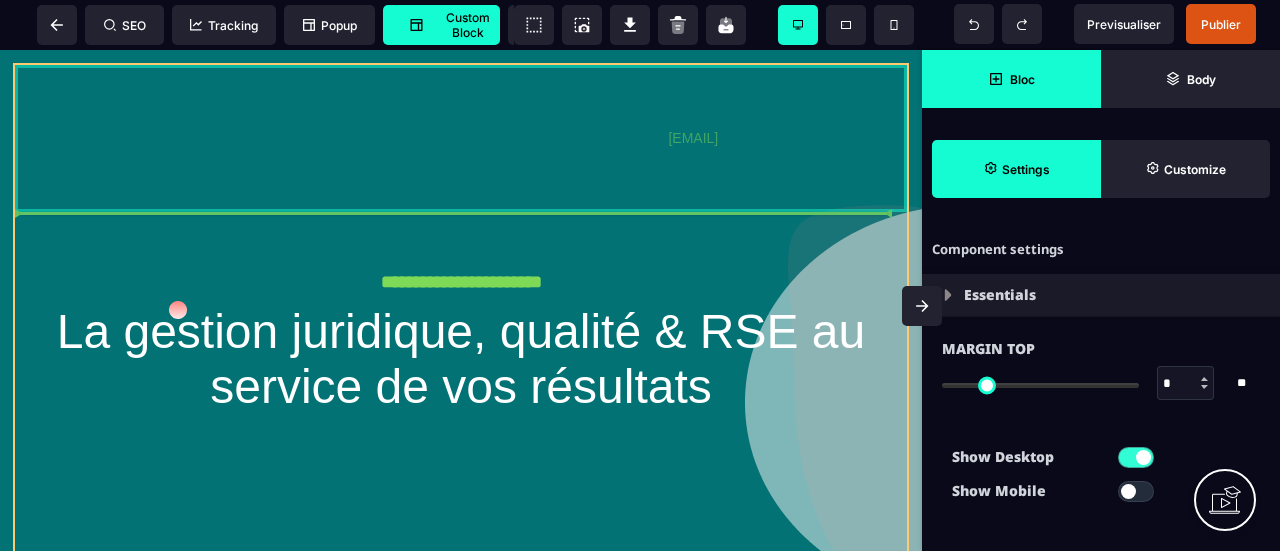 drag, startPoint x: 479, startPoint y: 207, endPoint x: 493, endPoint y: 188, distance: 23.600847 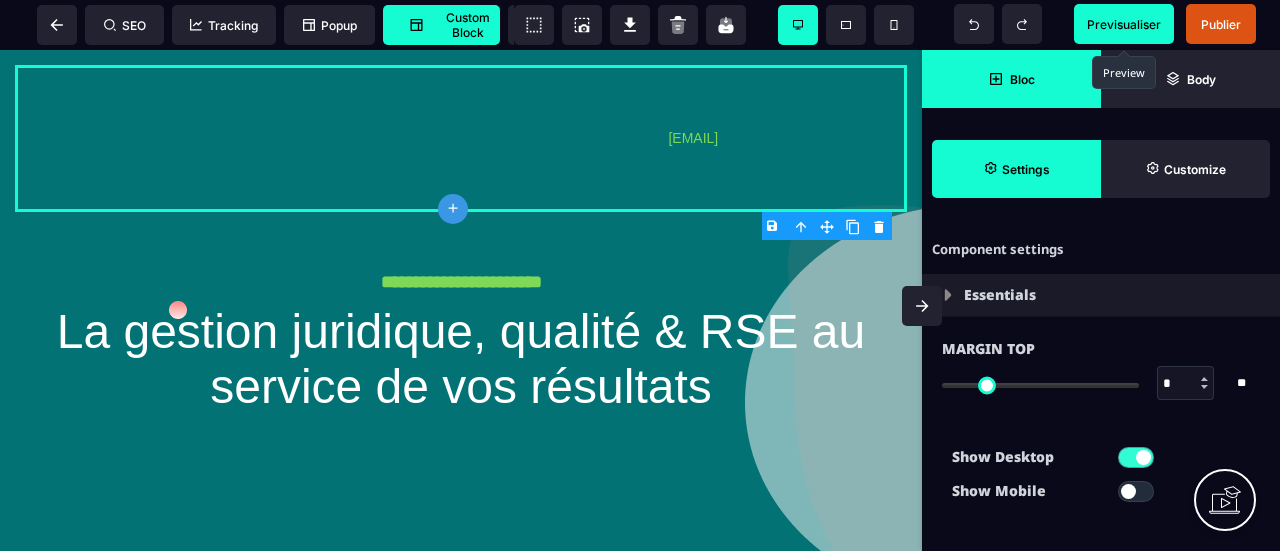click on "Previsualiser" at bounding box center (1124, 24) 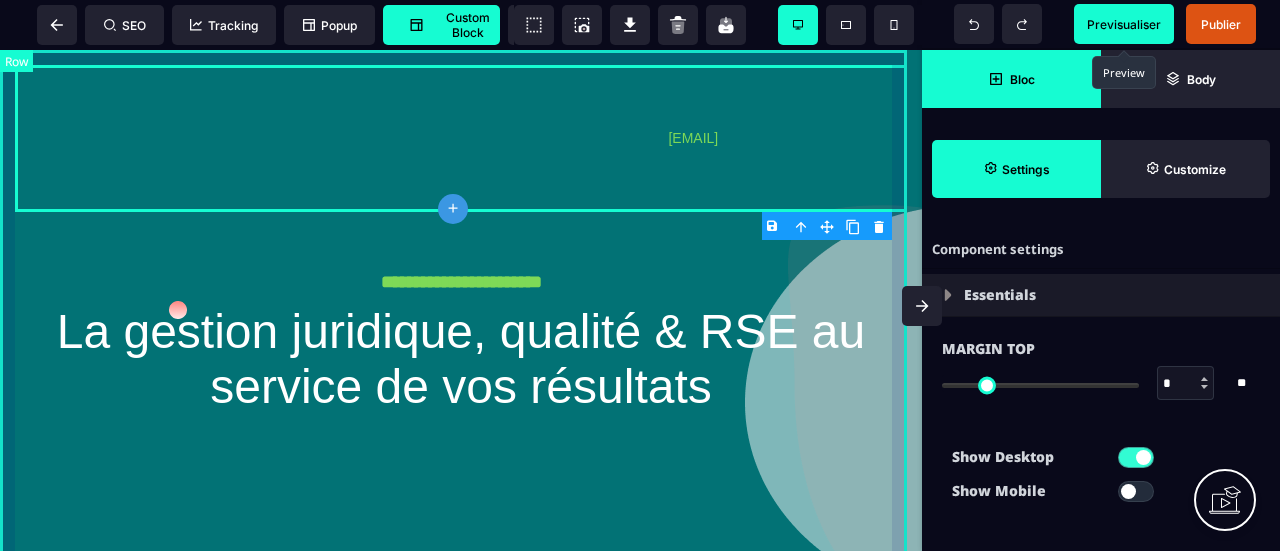 click on "**********" at bounding box center (461, 475) 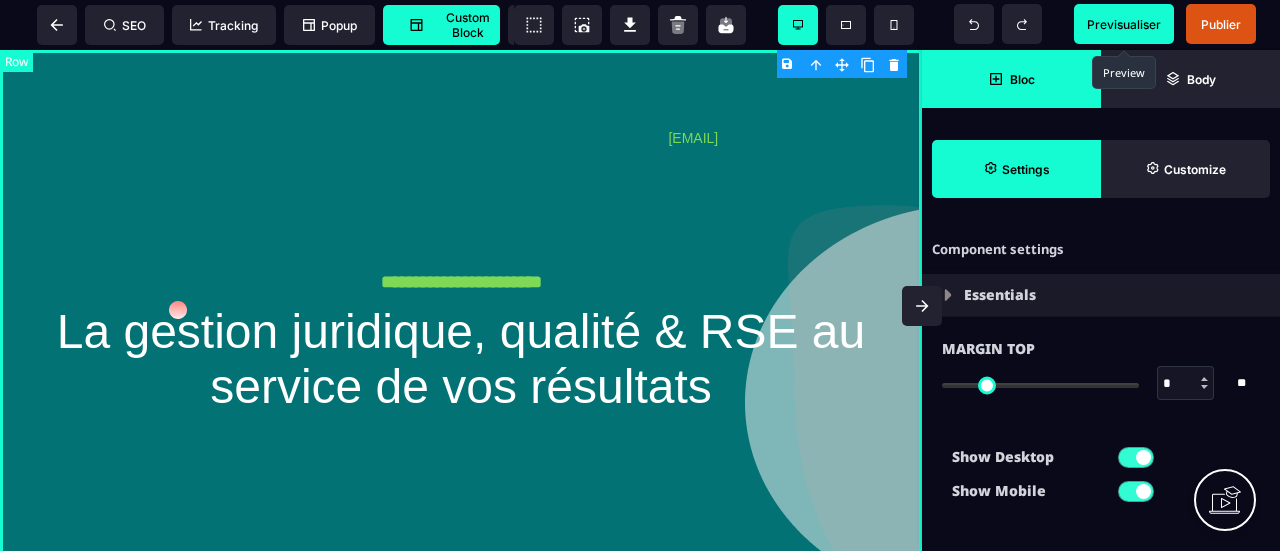 click on "**********" at bounding box center [461, 475] 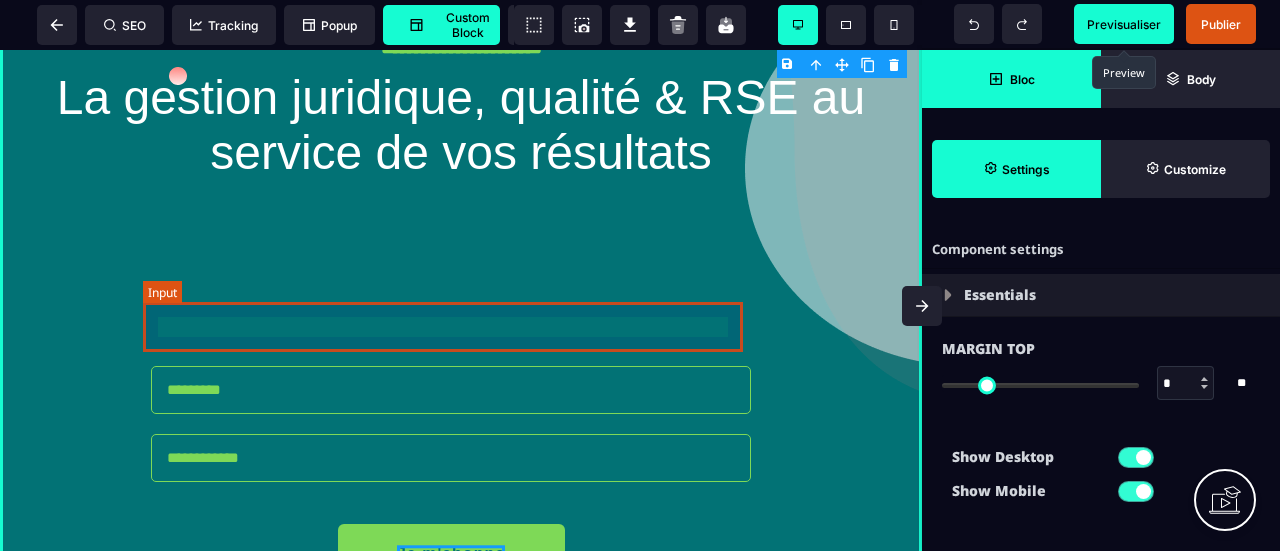 scroll, scrollTop: 233, scrollLeft: 0, axis: vertical 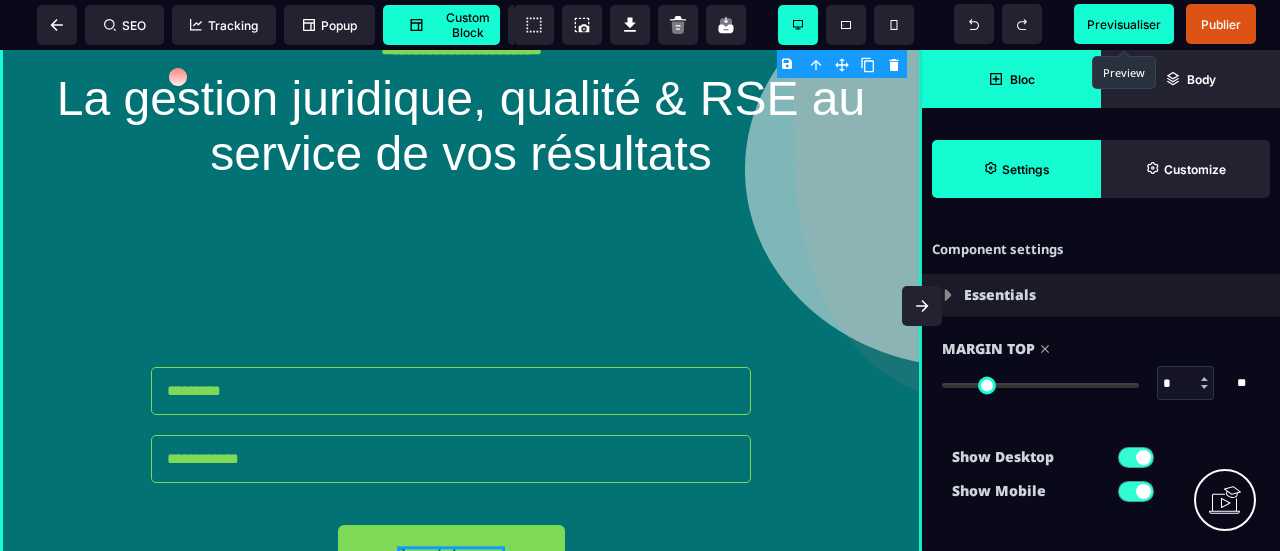 drag, startPoint x: 952, startPoint y: 379, endPoint x: 881, endPoint y: 369, distance: 71.70077 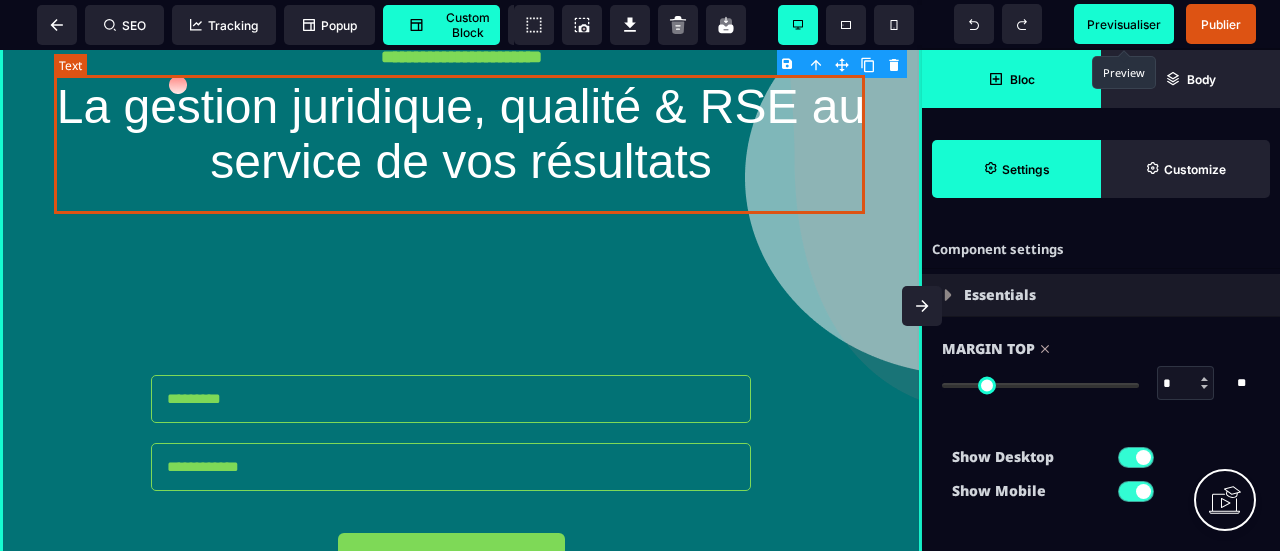 scroll, scrollTop: 0, scrollLeft: 0, axis: both 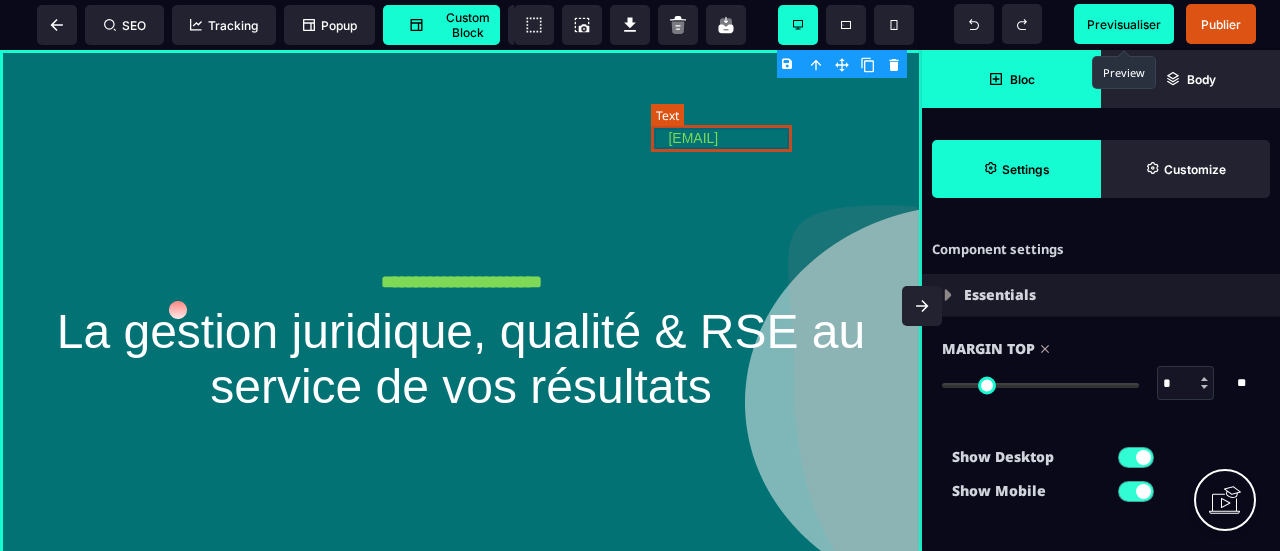 click on "[EMAIL]" at bounding box center [735, 138] 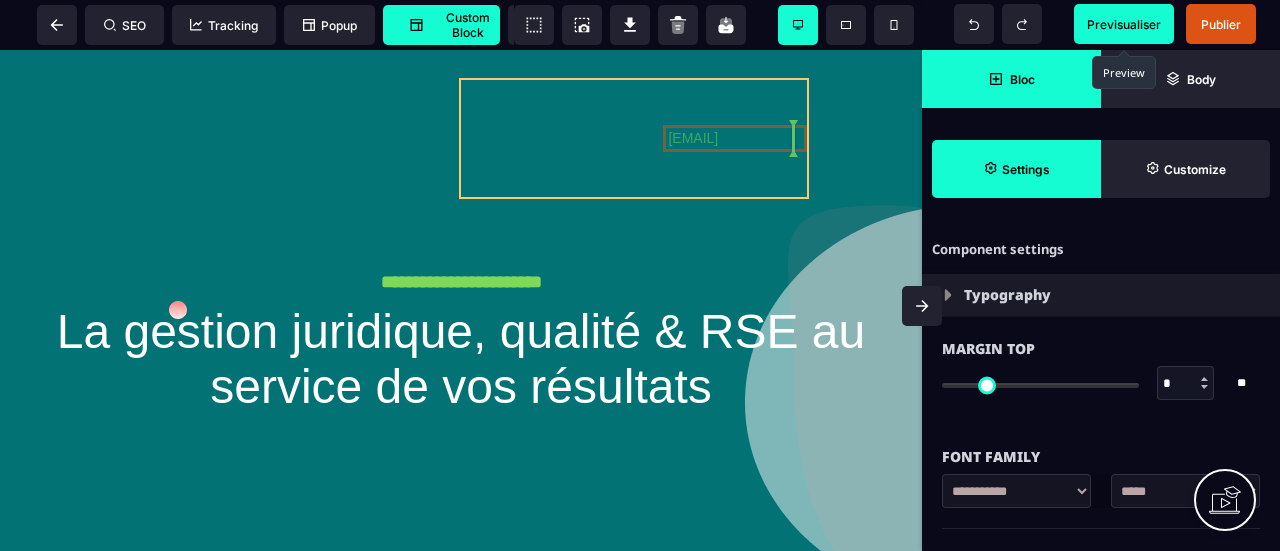 drag, startPoint x: 752, startPoint y: 146, endPoint x: 758, endPoint y: 183, distance: 37.48333 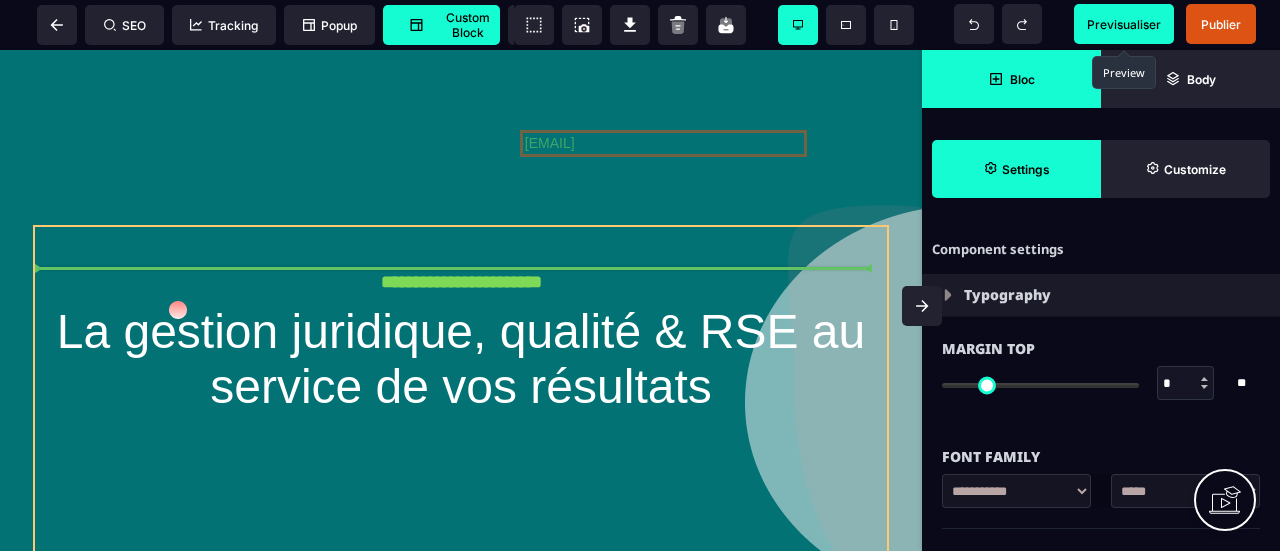 drag, startPoint x: 728, startPoint y: 163, endPoint x: 751, endPoint y: 229, distance: 69.89278 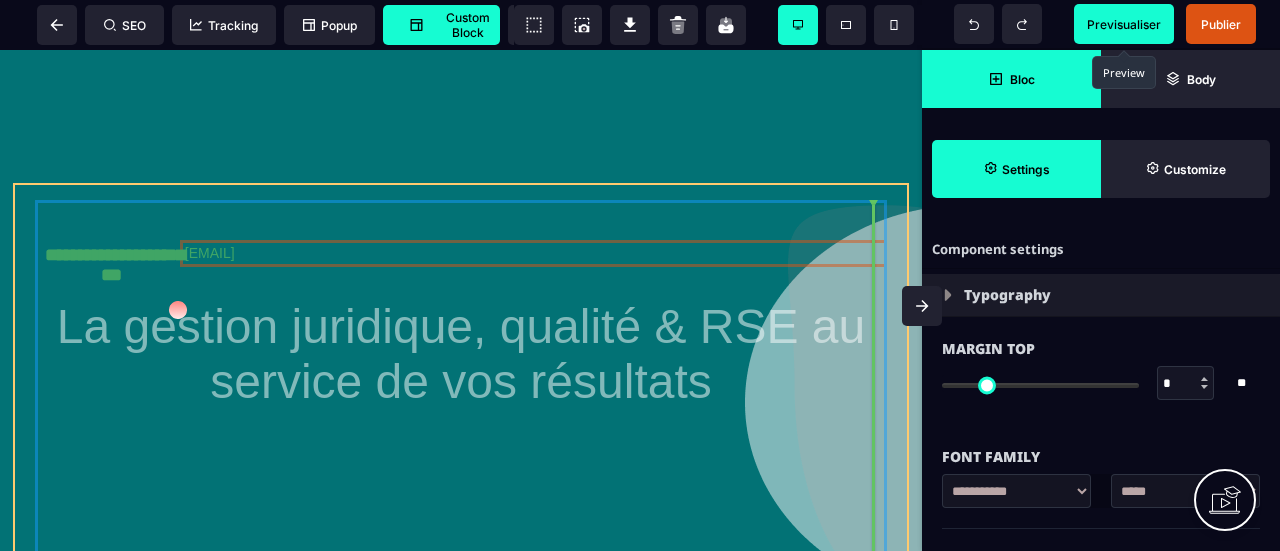 drag, startPoint x: 255, startPoint y: 256, endPoint x: 820, endPoint y: 273, distance: 565.2557 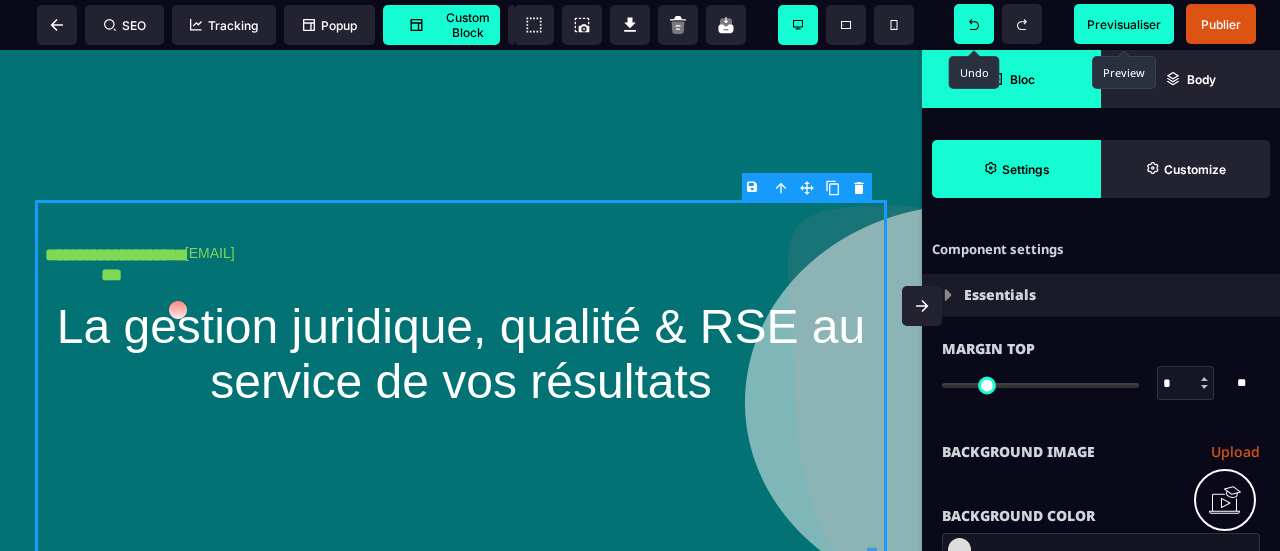 click 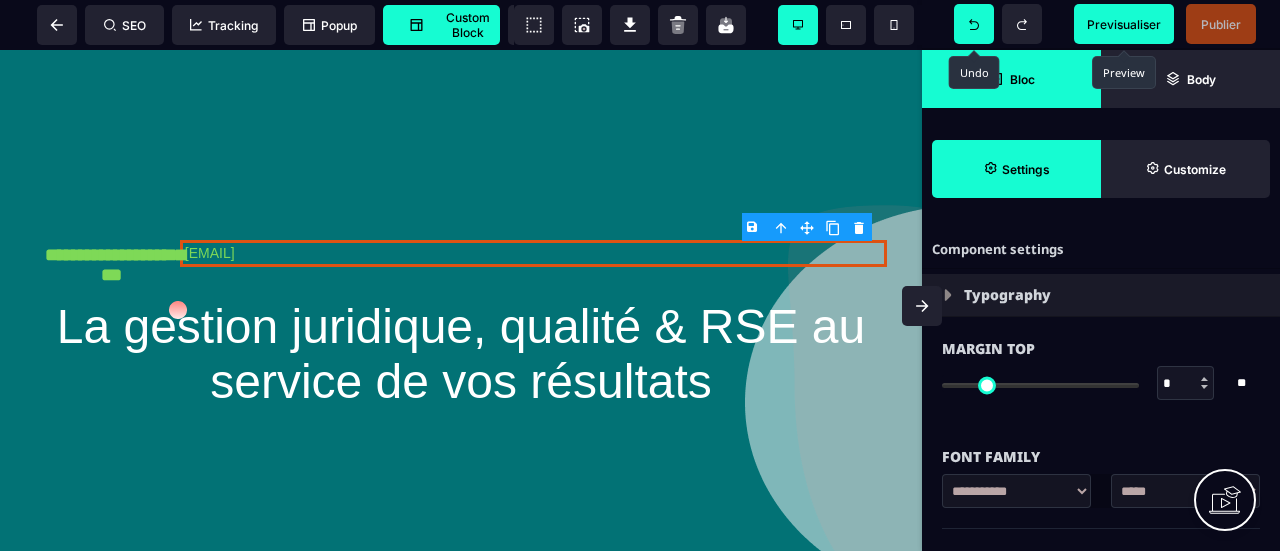 click 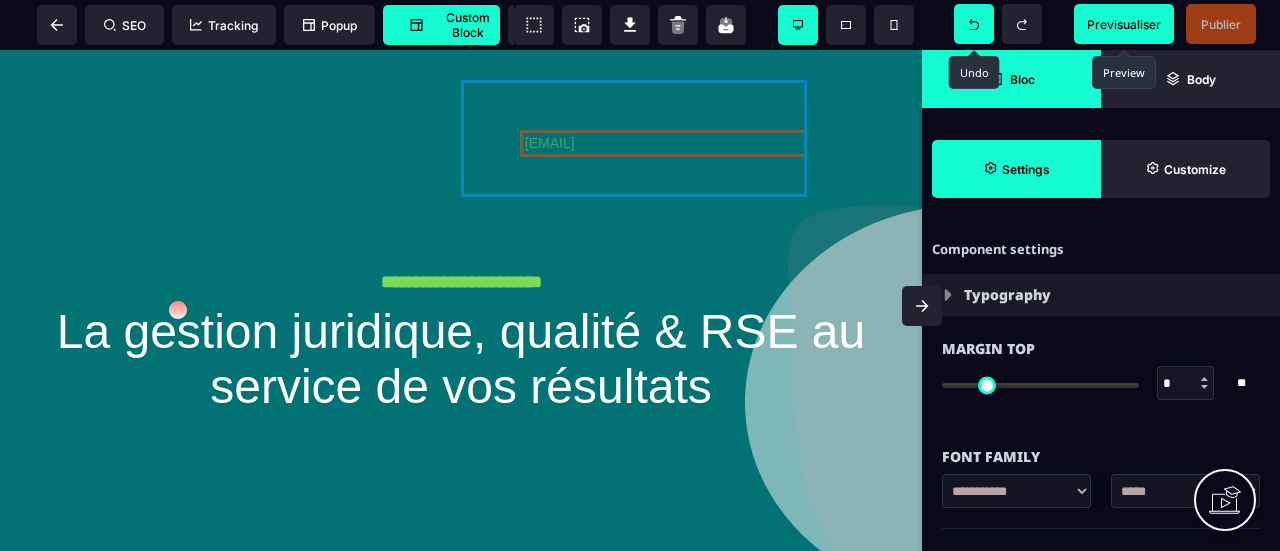 drag, startPoint x: 554, startPoint y: 145, endPoint x: 641, endPoint y: 173, distance: 91.394745 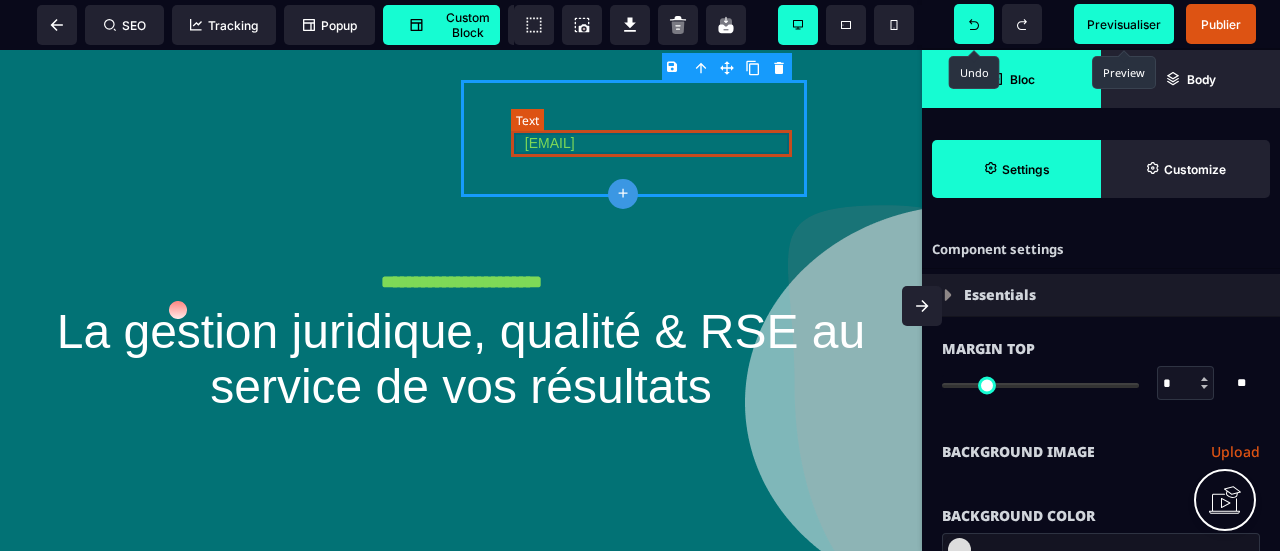 click on "[EMAIL]" at bounding box center [663, 143] 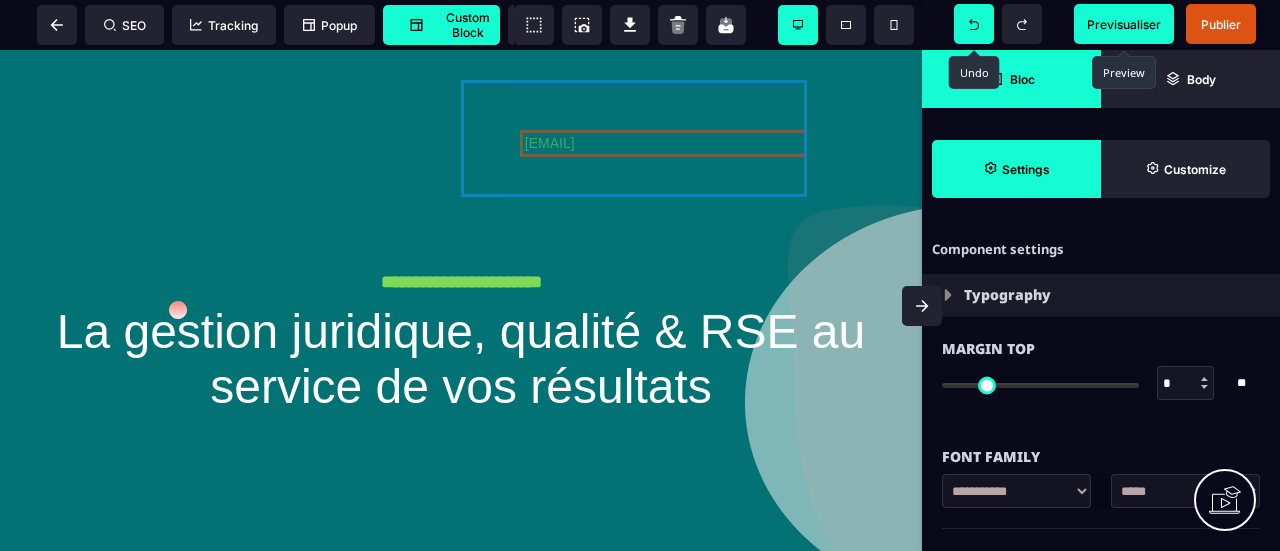 drag, startPoint x: 662, startPoint y: 142, endPoint x: 751, endPoint y: 216, distance: 115.74541 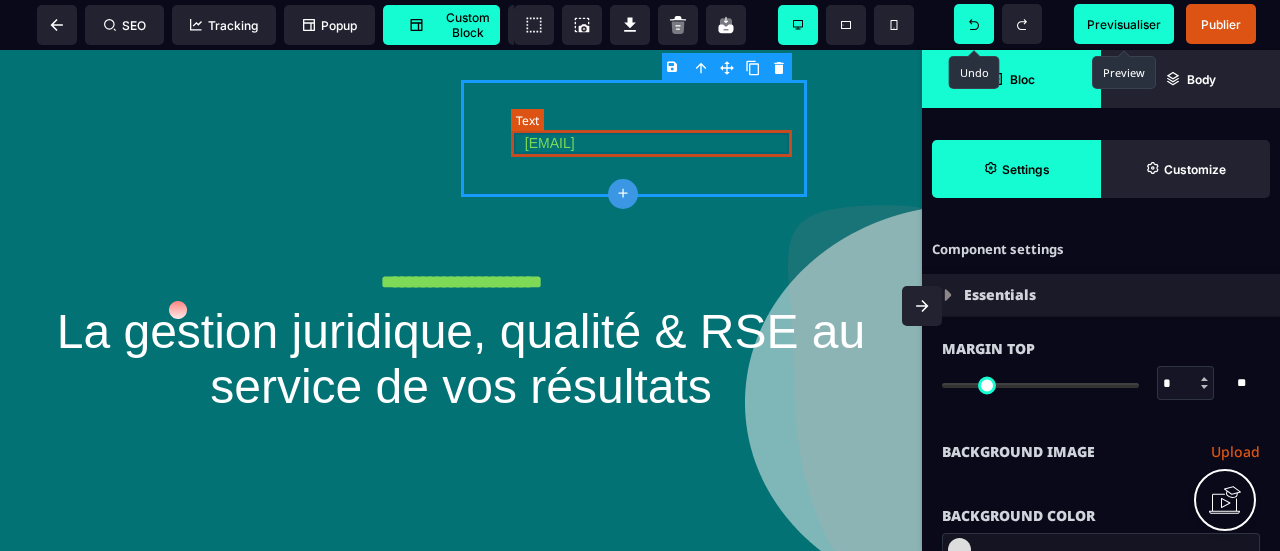 click on "[EMAIL]" at bounding box center [663, 143] 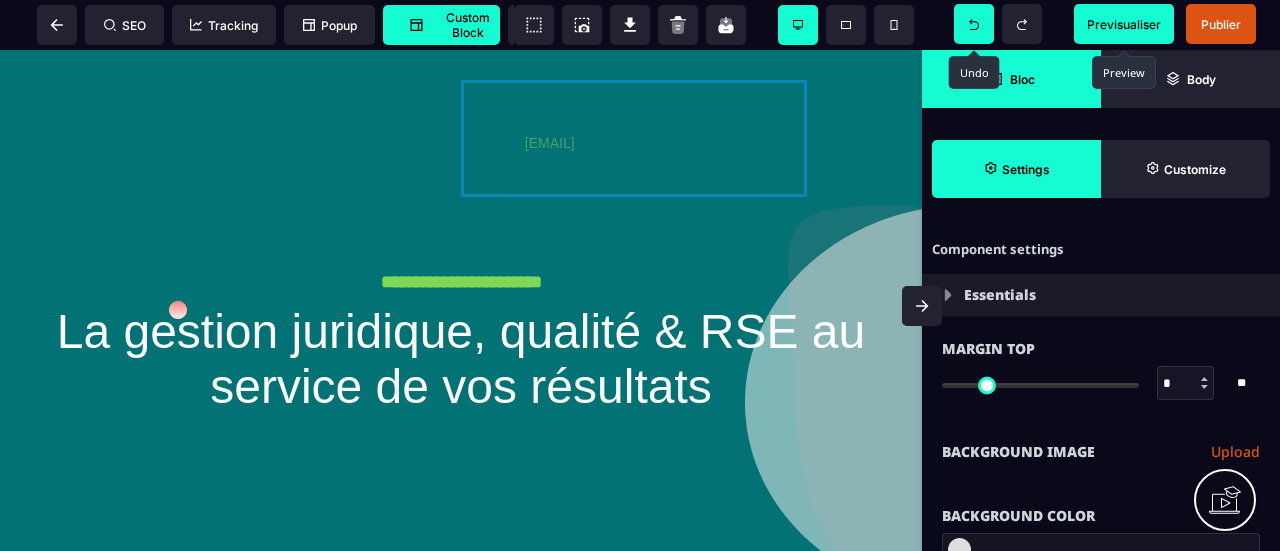 drag, startPoint x: 577, startPoint y: 141, endPoint x: 569, endPoint y: 476, distance: 335.09552 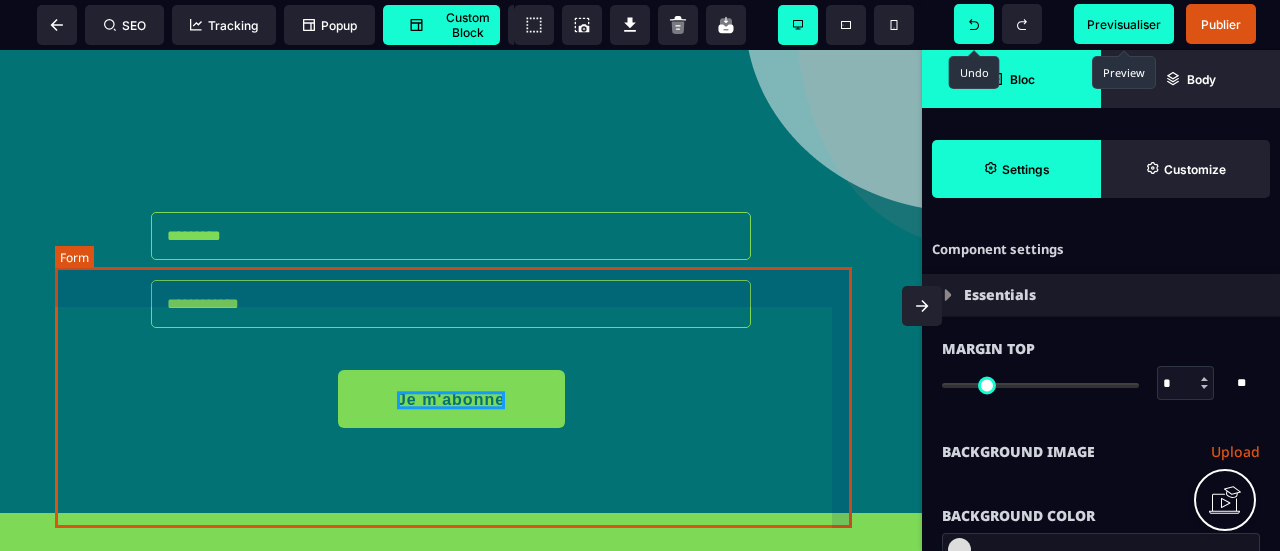 scroll, scrollTop: 300, scrollLeft: 0, axis: vertical 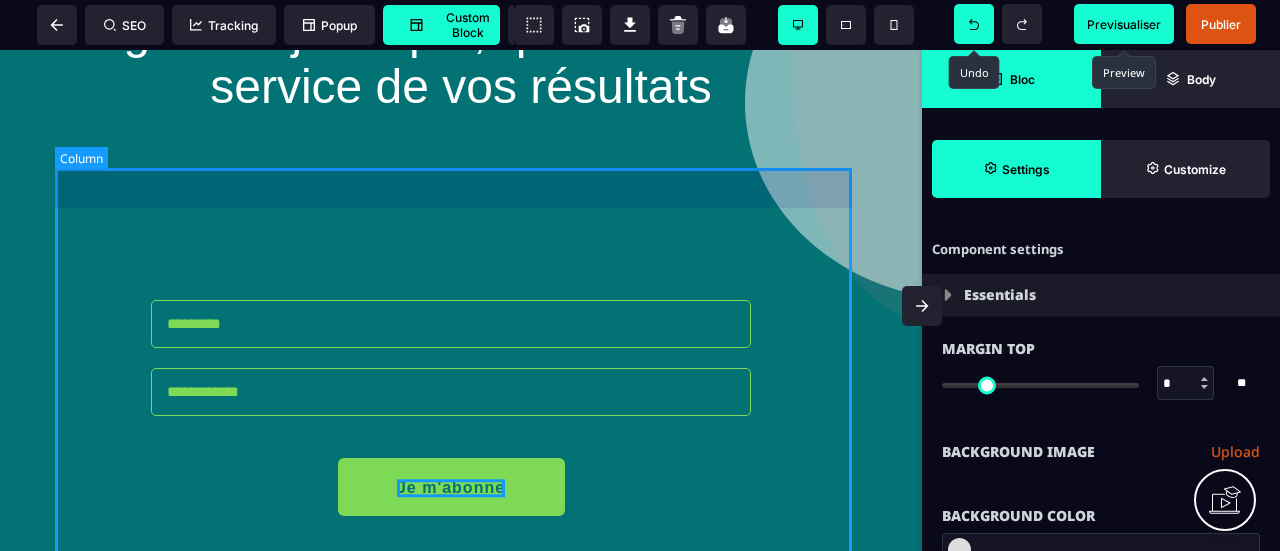 click on "Je m'abonne START THE COURSE" at bounding box center [461, 345] 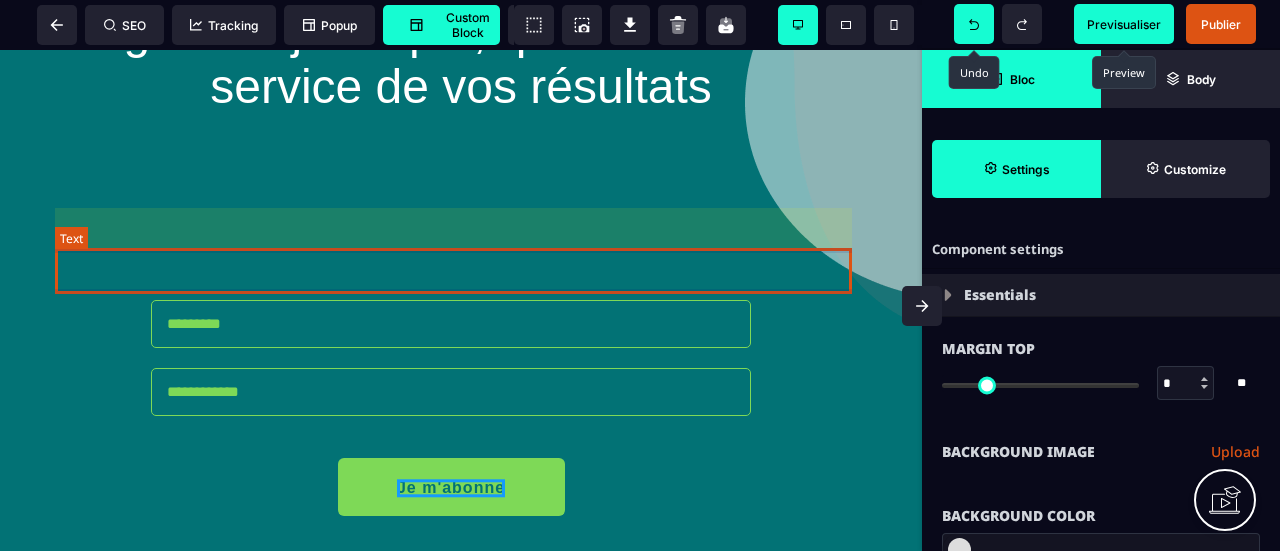 click at bounding box center (461, 237) 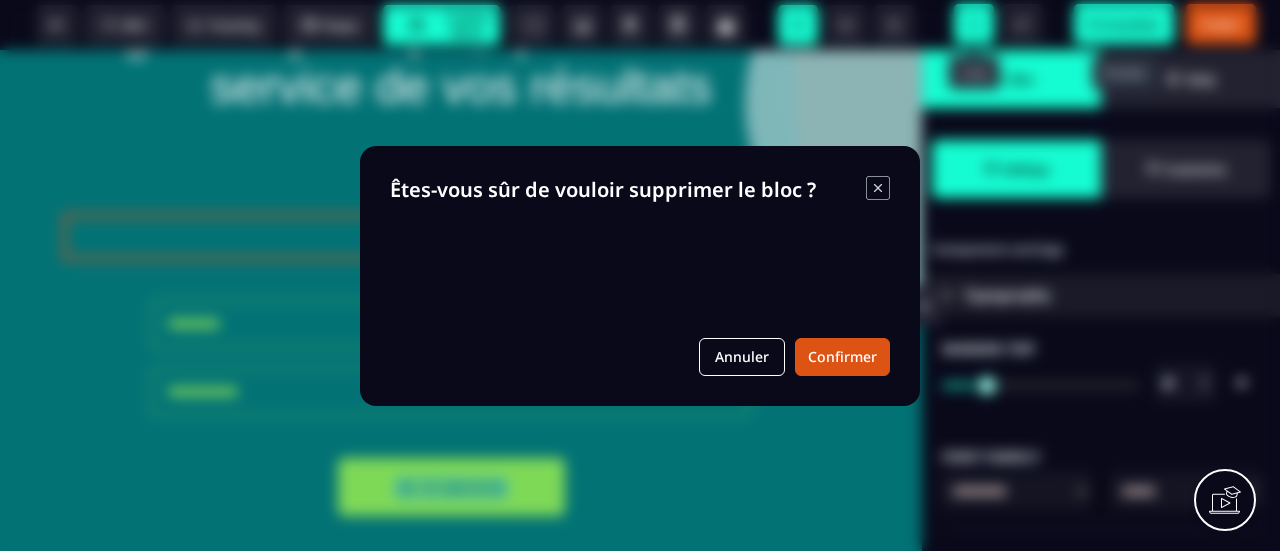click on "B I U S
A *******
Column
SEO
Tracking" at bounding box center [640, 275] 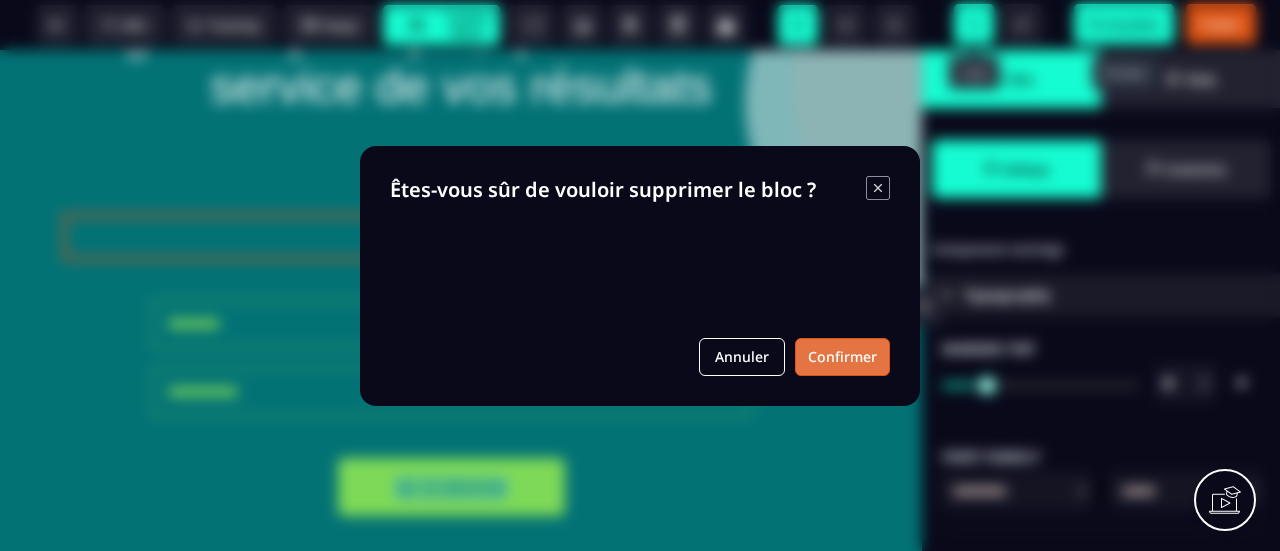 click on "Confirmer" at bounding box center (842, 357) 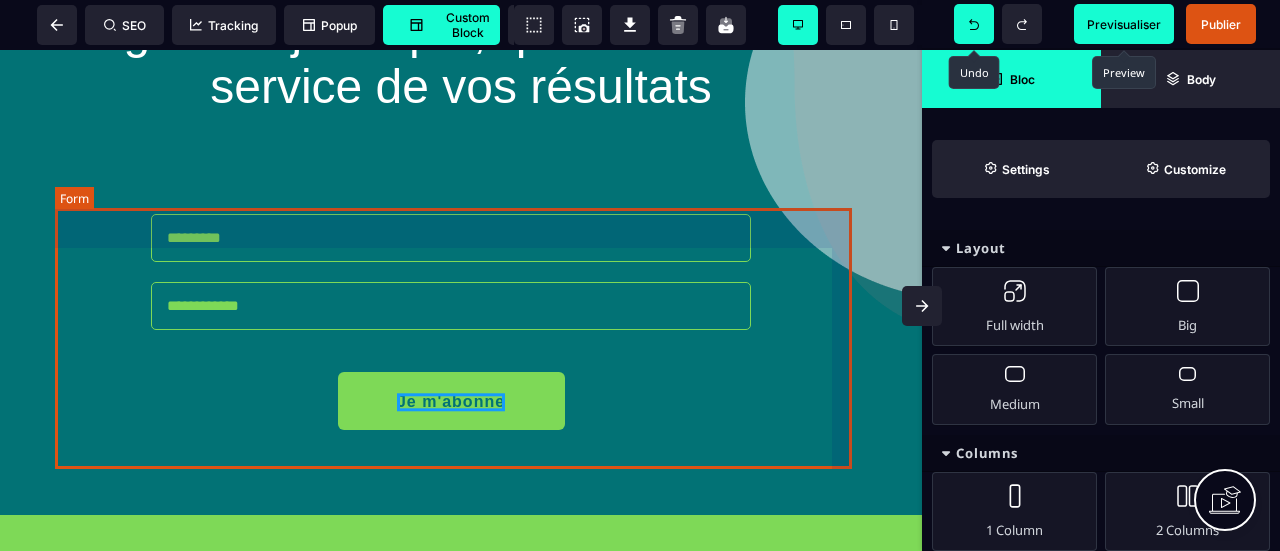 click on "Je m'abonne" at bounding box center [461, 302] 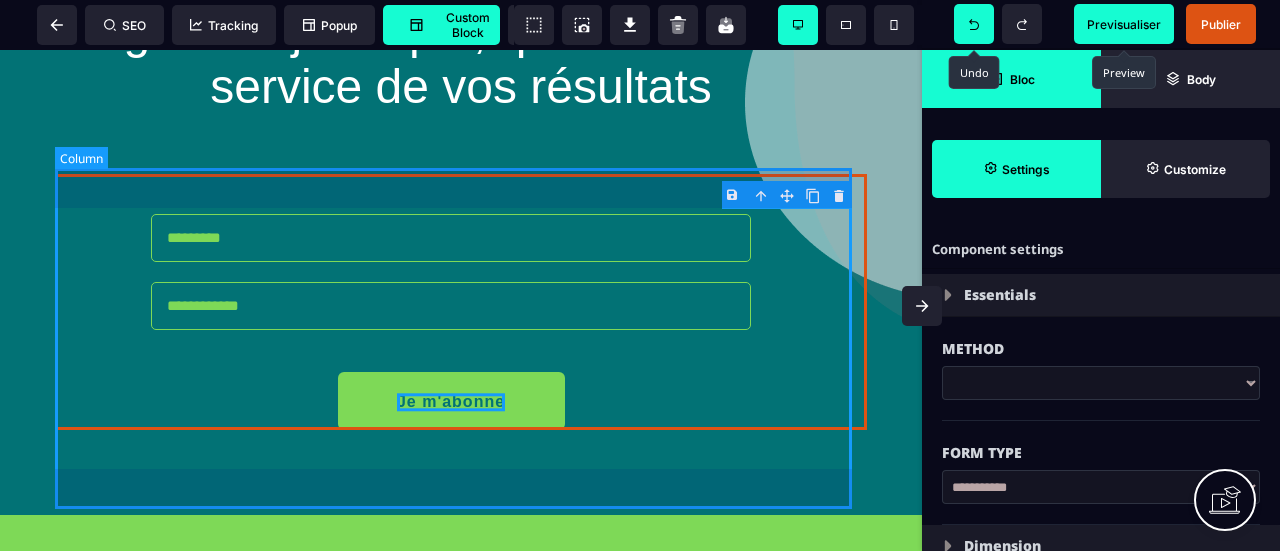 click on "Je m'abonne START THE COURSE" at bounding box center [461, 302] 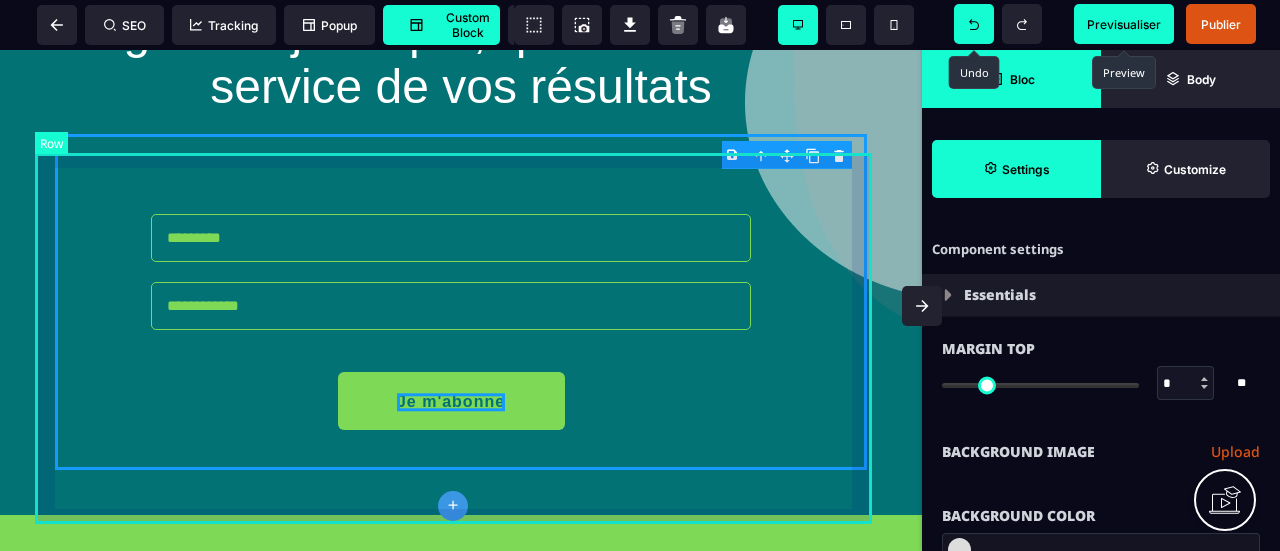 click on "Je m'abonne START THE COURSE" at bounding box center [461, 302] 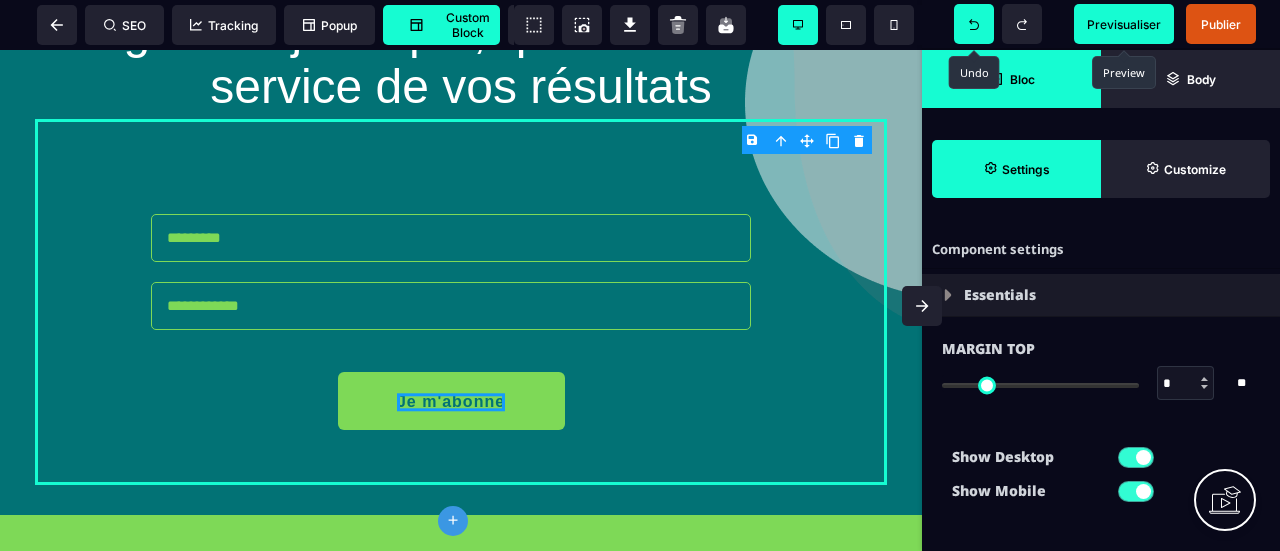 click on "Previsualiser" at bounding box center [1124, 24] 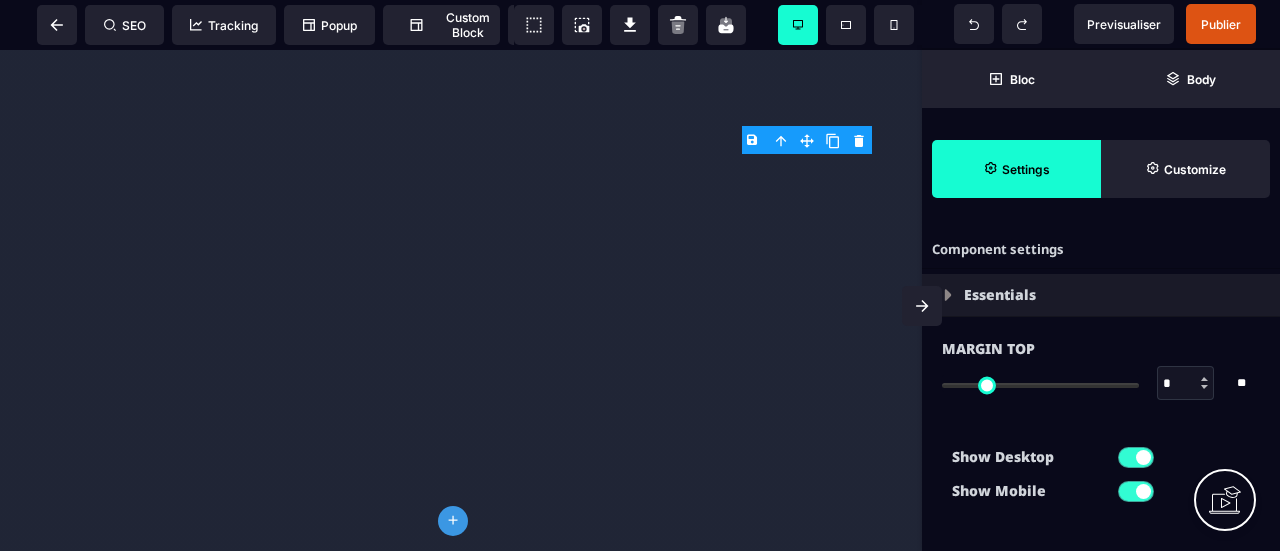 select on "**" 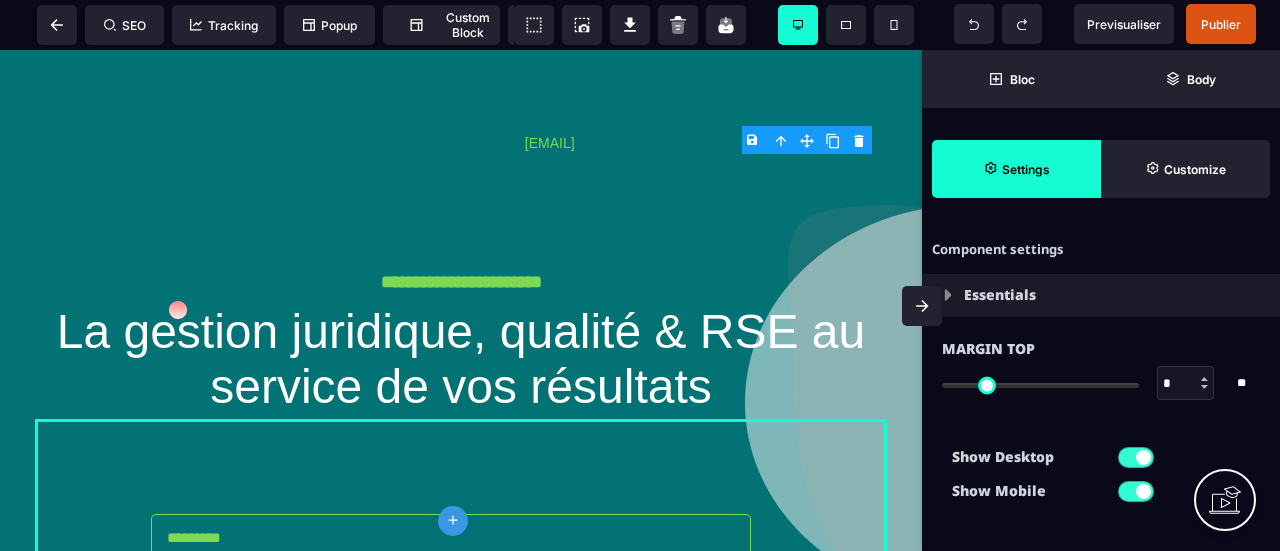 scroll, scrollTop: 0, scrollLeft: 0, axis: both 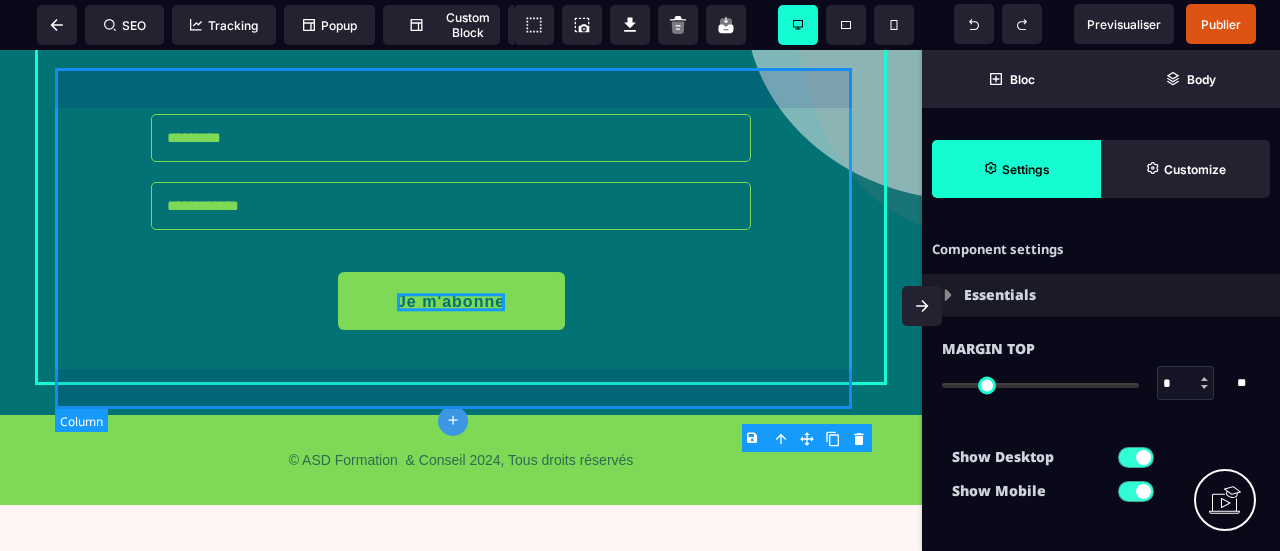 click on "Je m'abonne START THE COURSE" at bounding box center [461, 202] 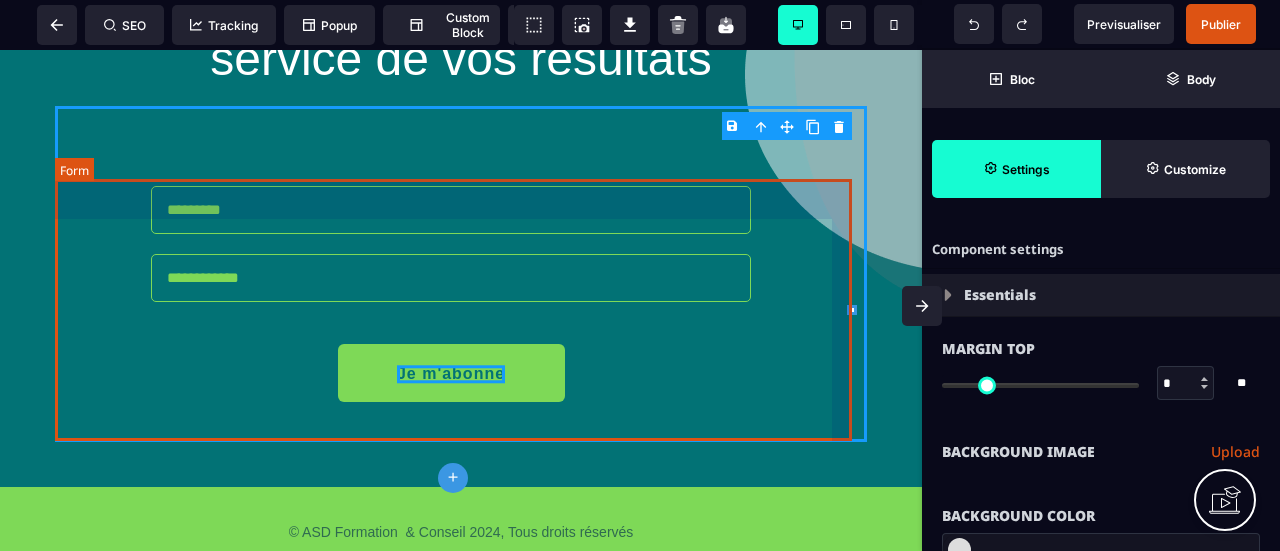 scroll, scrollTop: 300, scrollLeft: 0, axis: vertical 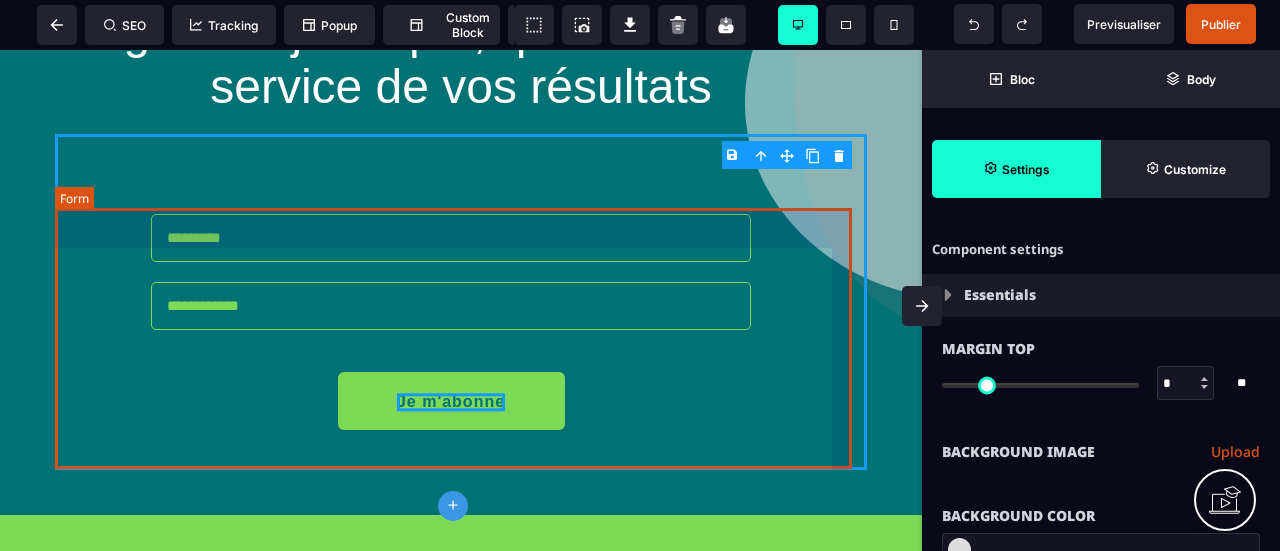 click on "Je m'abonne" at bounding box center [461, 302] 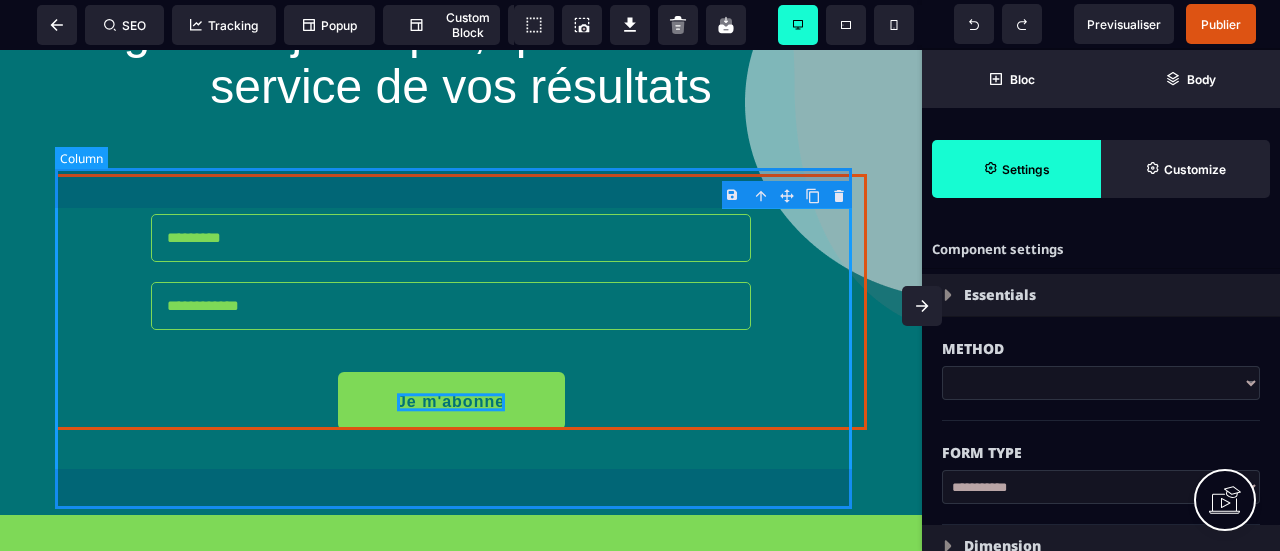 click on "Je m'abonne START THE COURSE" at bounding box center (461, 302) 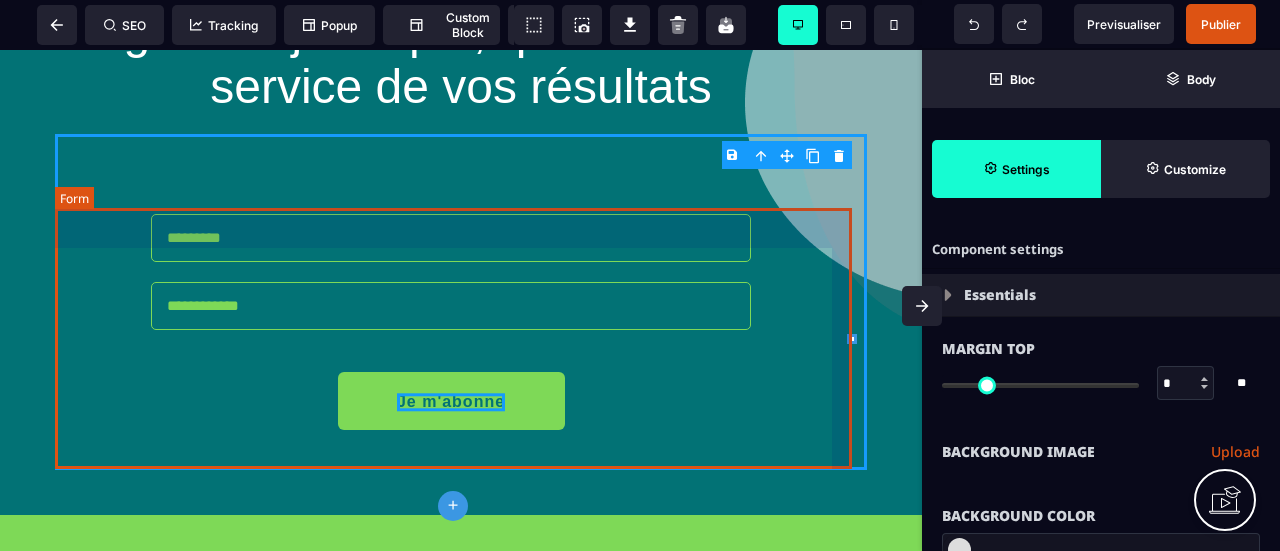 click on "Je m'abonne" at bounding box center [461, 302] 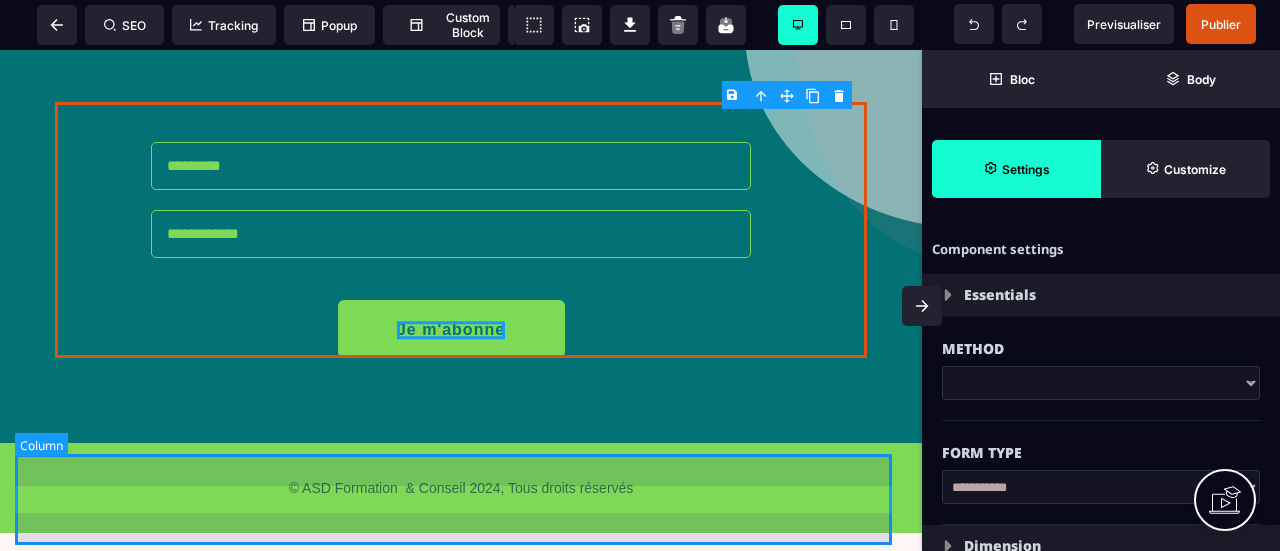 scroll, scrollTop: 400, scrollLeft: 0, axis: vertical 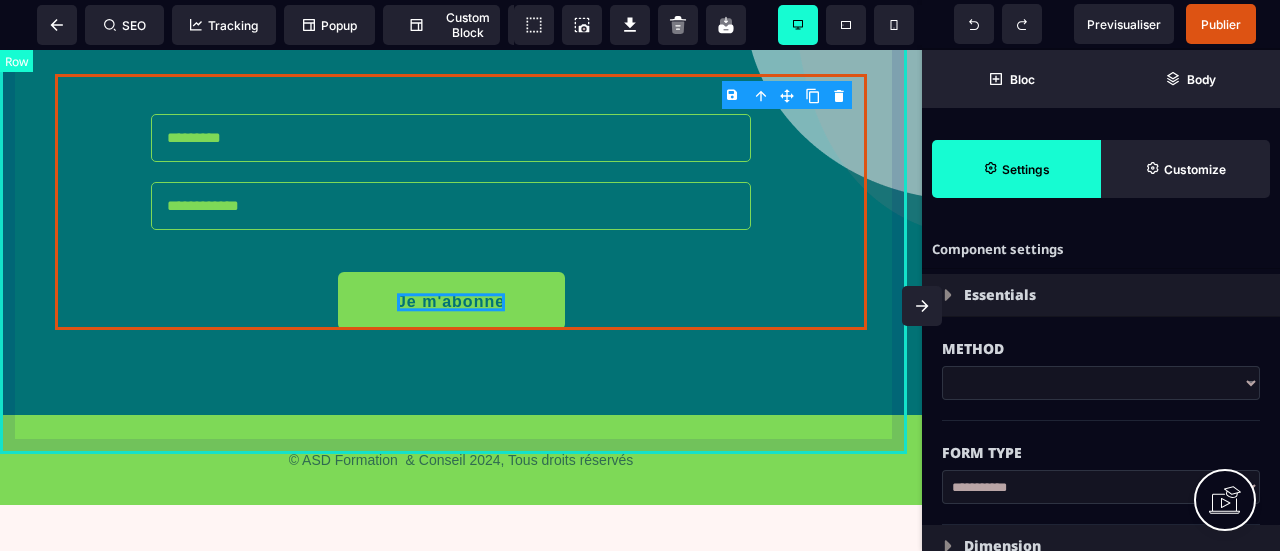 click on "**********" at bounding box center [461, 32] 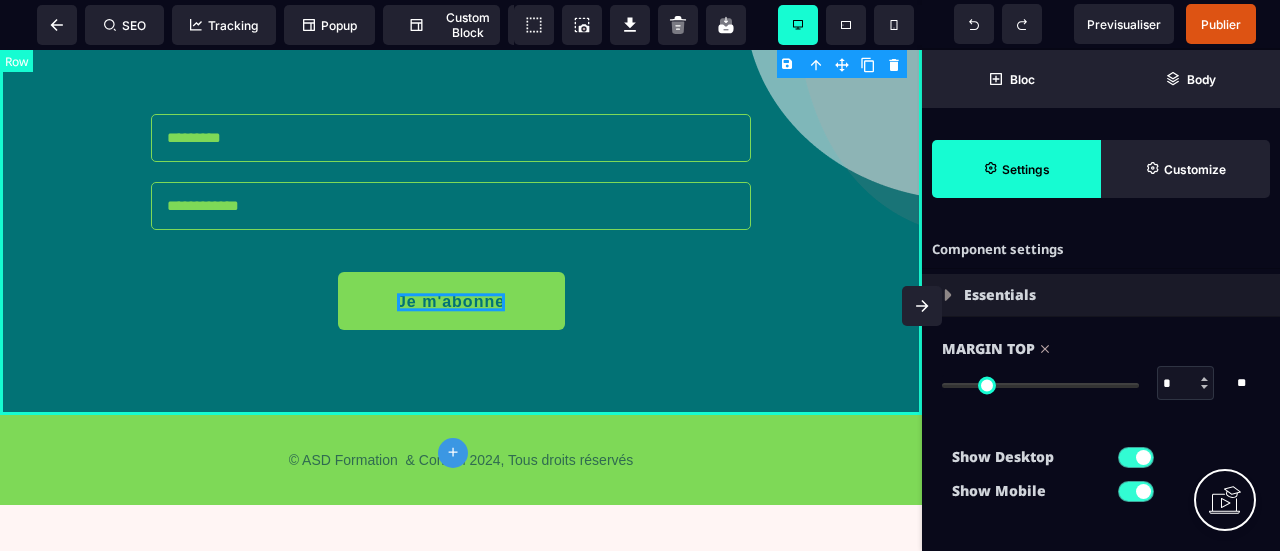 scroll, scrollTop: 200, scrollLeft: 0, axis: vertical 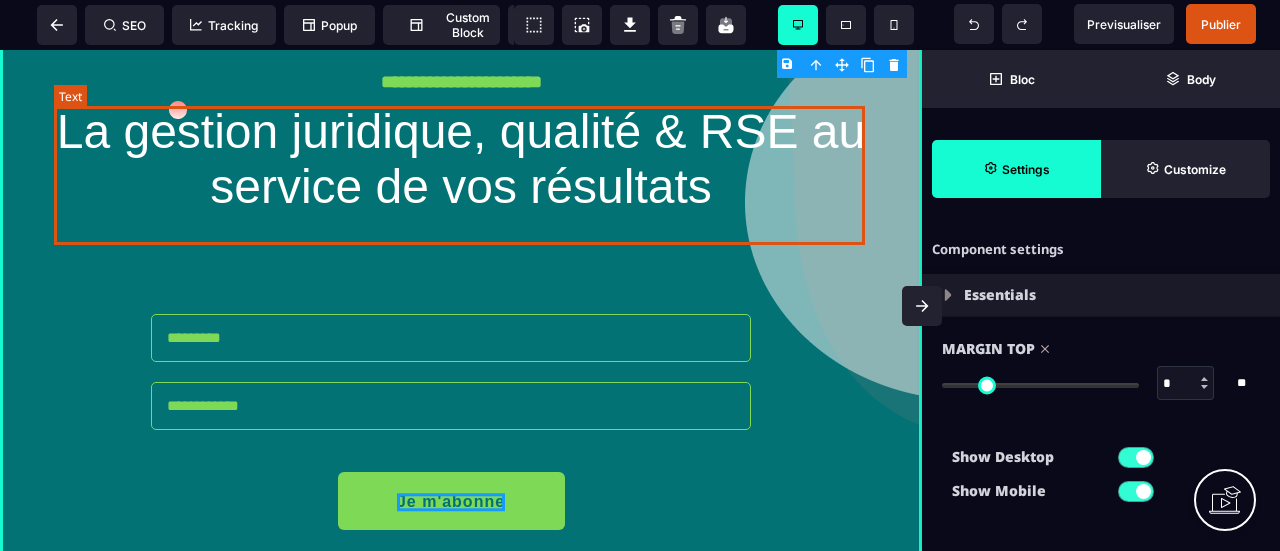 click on "La gestion juridique, qualité & RSE au service de vos résultats" at bounding box center [468, 159] 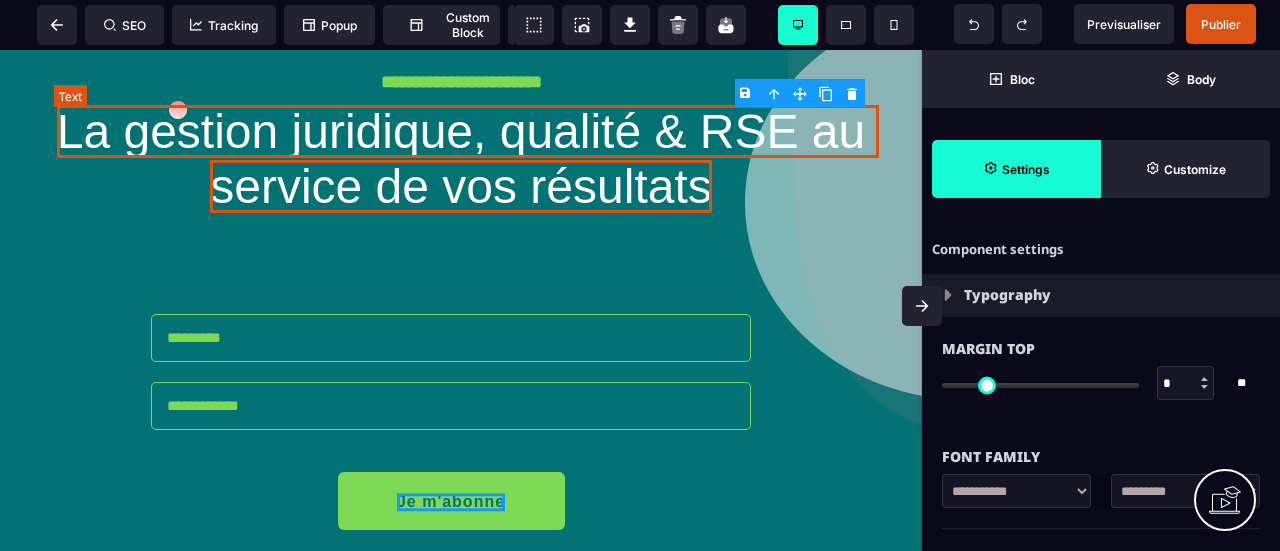 click on "La gestion juridique, qualité & RSE au service de vos résultats" at bounding box center [468, 159] 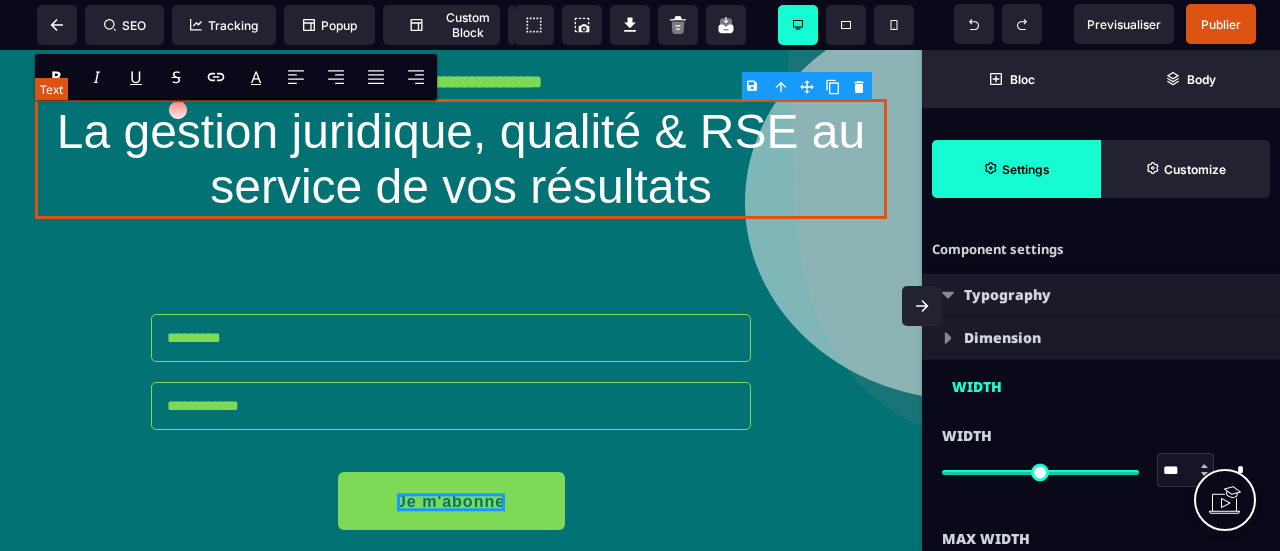 click on "La gestion juridique, qualité & RSE au service de vos résultats" at bounding box center (468, 159) 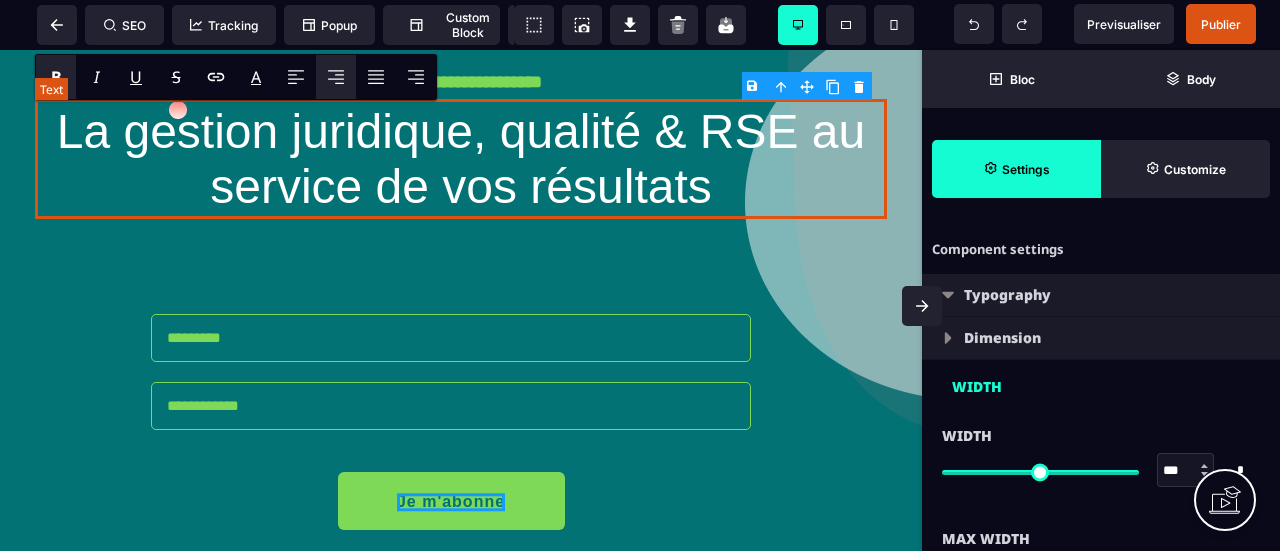 click on "La gestion juridique, qualité & RSE au service de vos résultats" at bounding box center [468, 159] 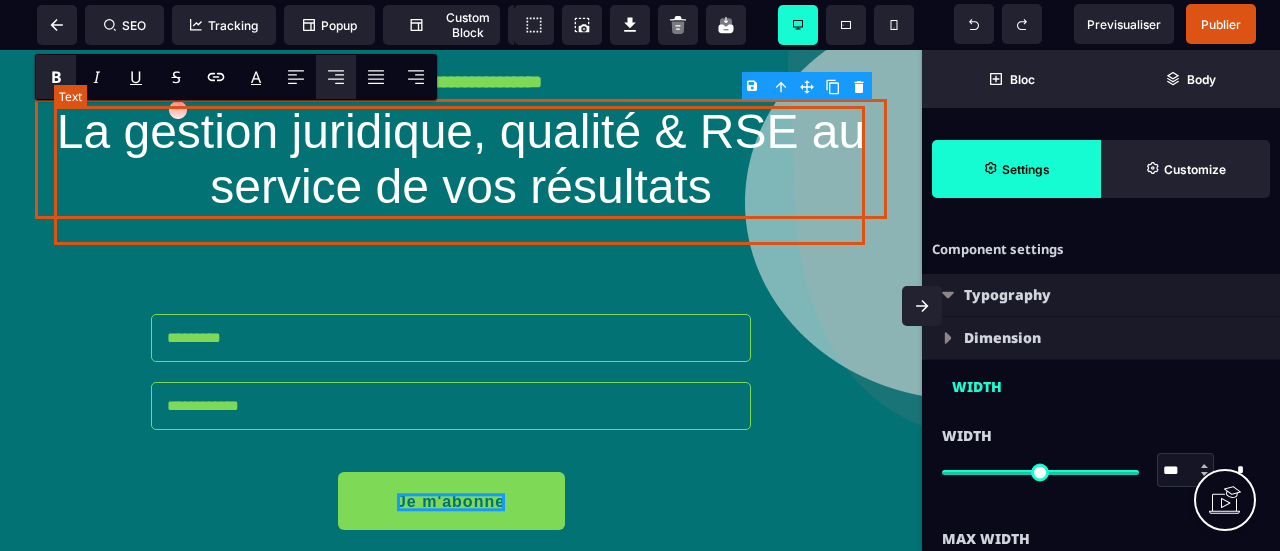 click on "La gestion juridique, qualité & RSE au service de vos résultats" at bounding box center [468, 159] 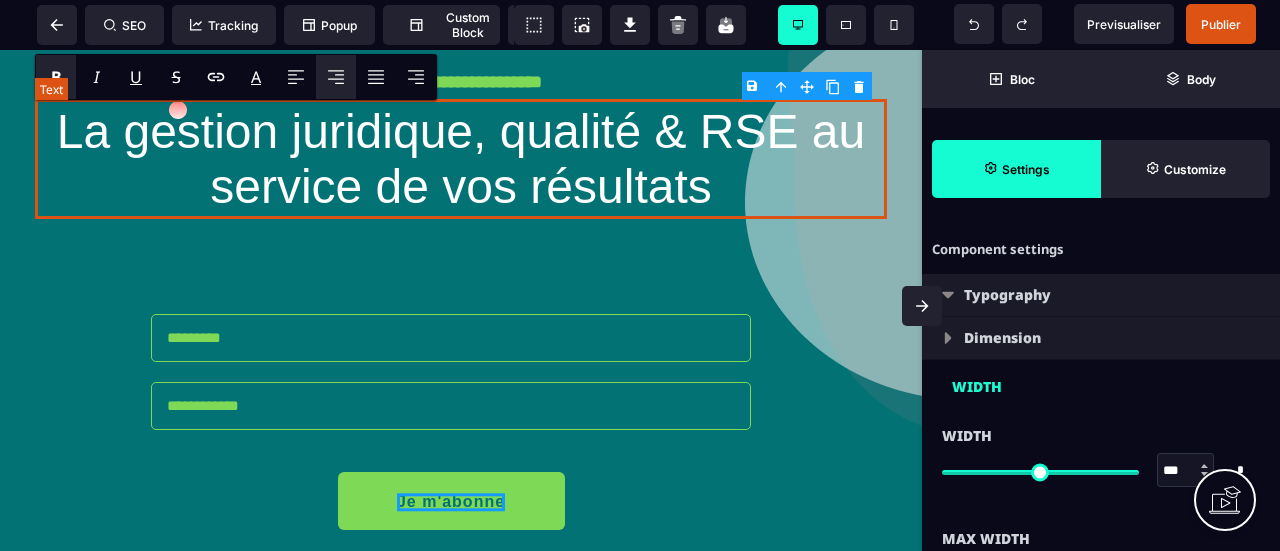 click on "La gestion juridique, qualité & RSE au service de vos résultats" at bounding box center (461, 159) 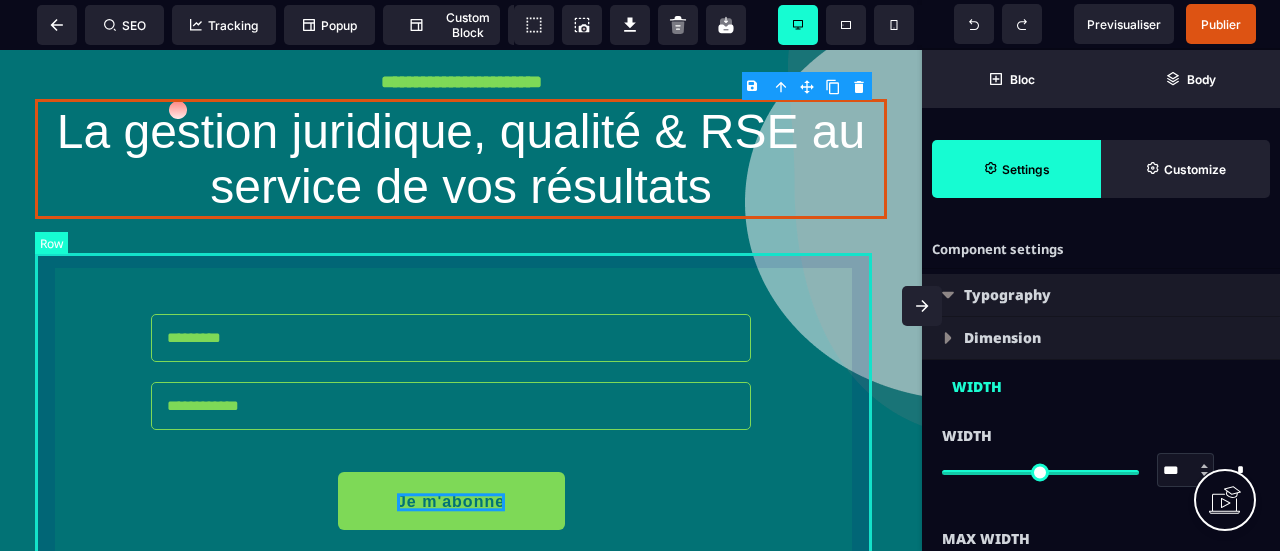 click on "Je m'abonne START THE COURSE" at bounding box center (461, 402) 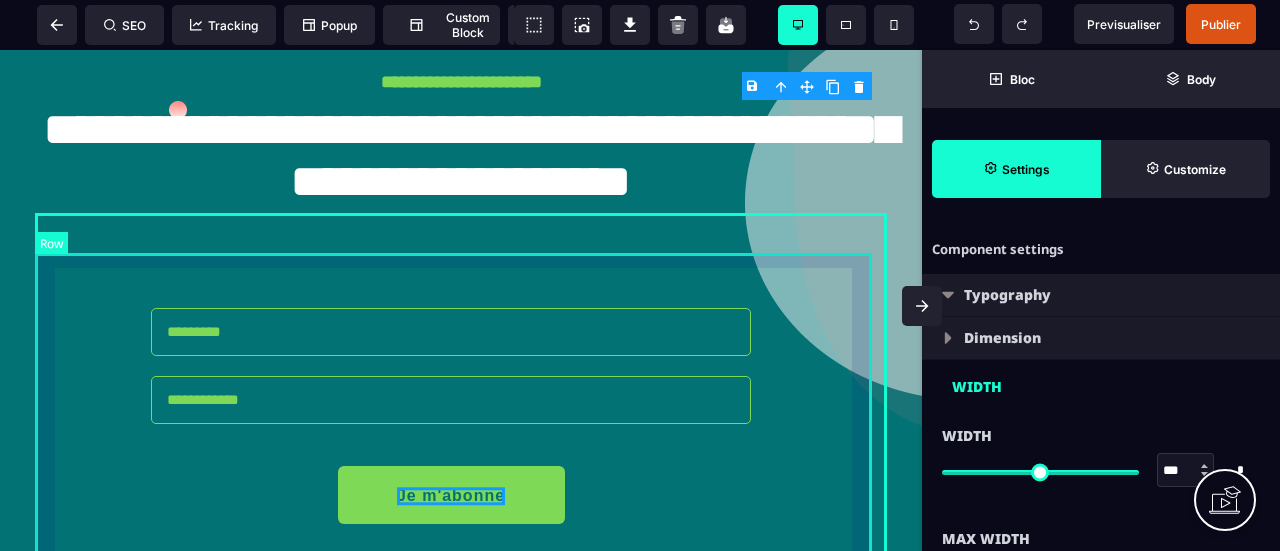 select on "**" 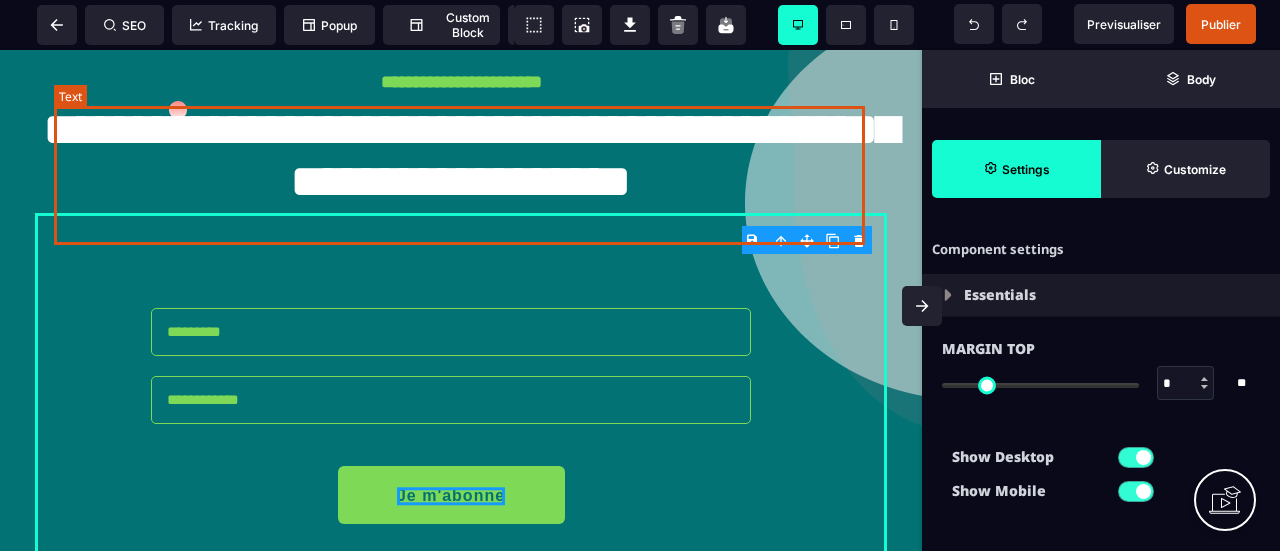 click on "**********" at bounding box center (470, 155) 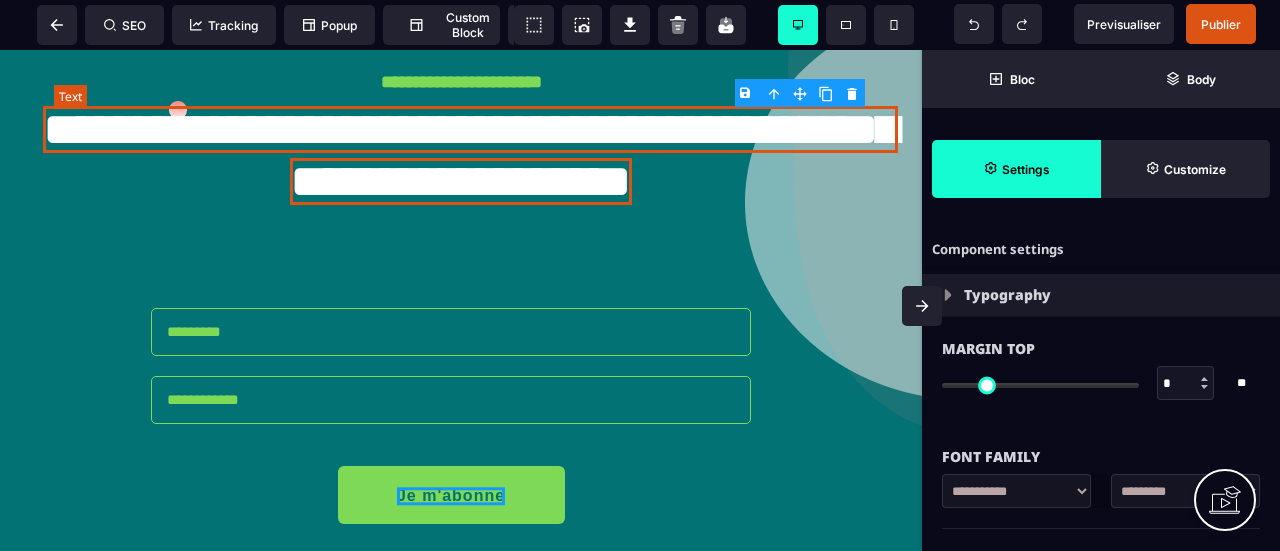 click on "**********" at bounding box center (470, 155) 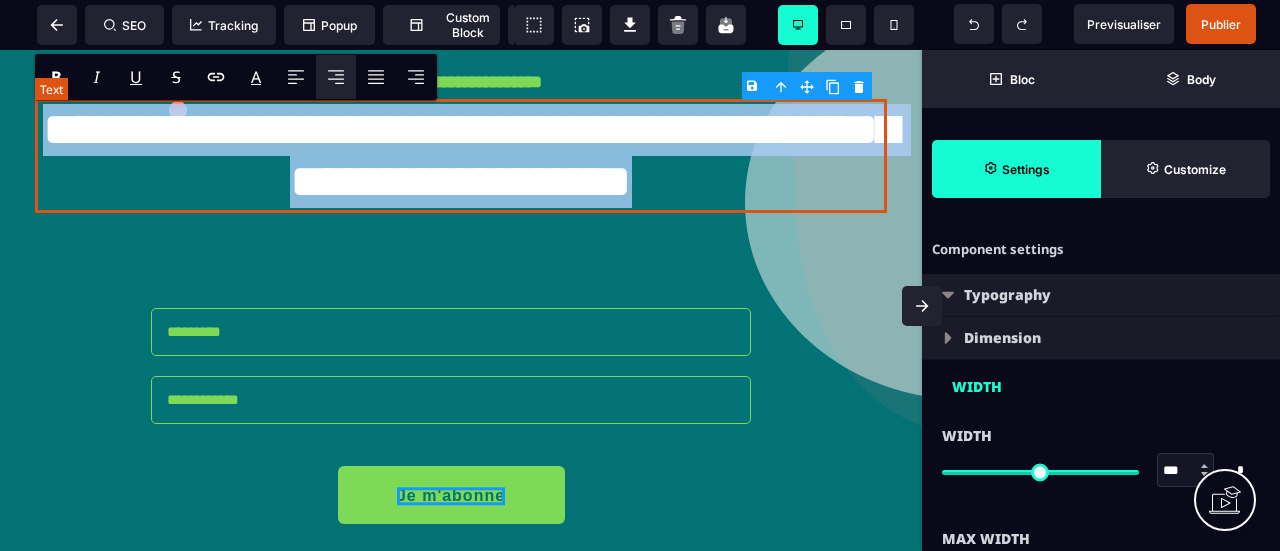 click on "**********" at bounding box center (470, 155) 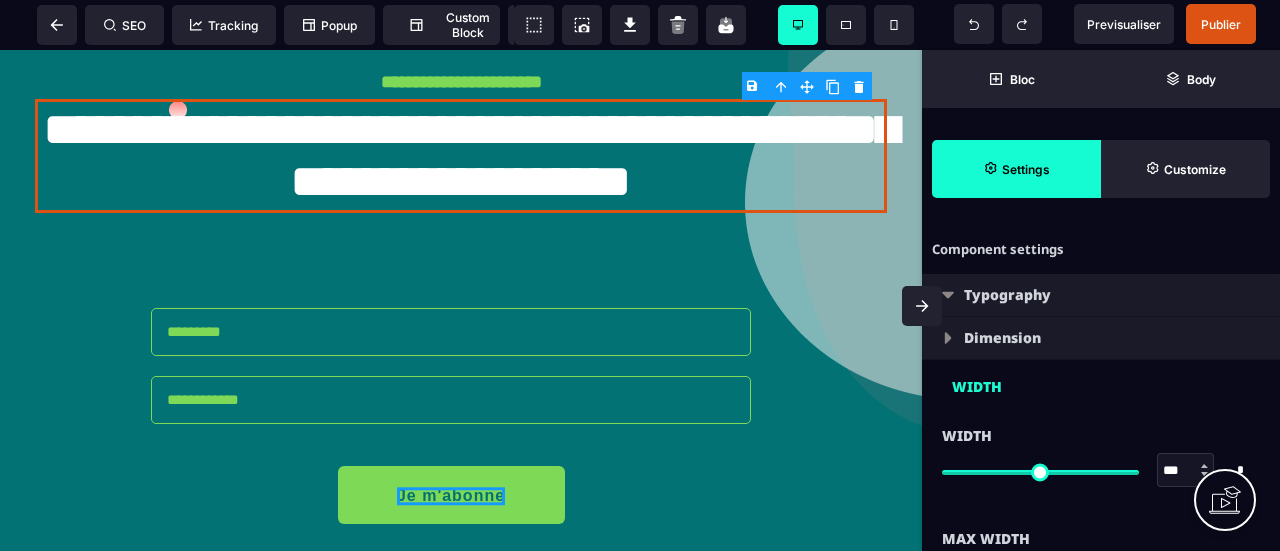 type on "**" 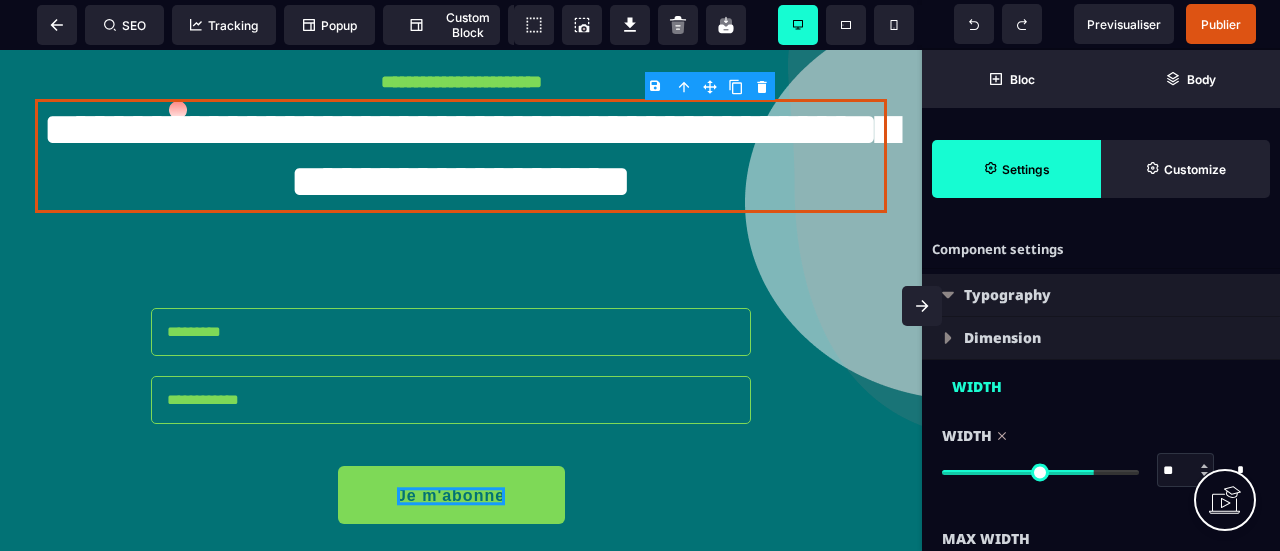 type on "**" 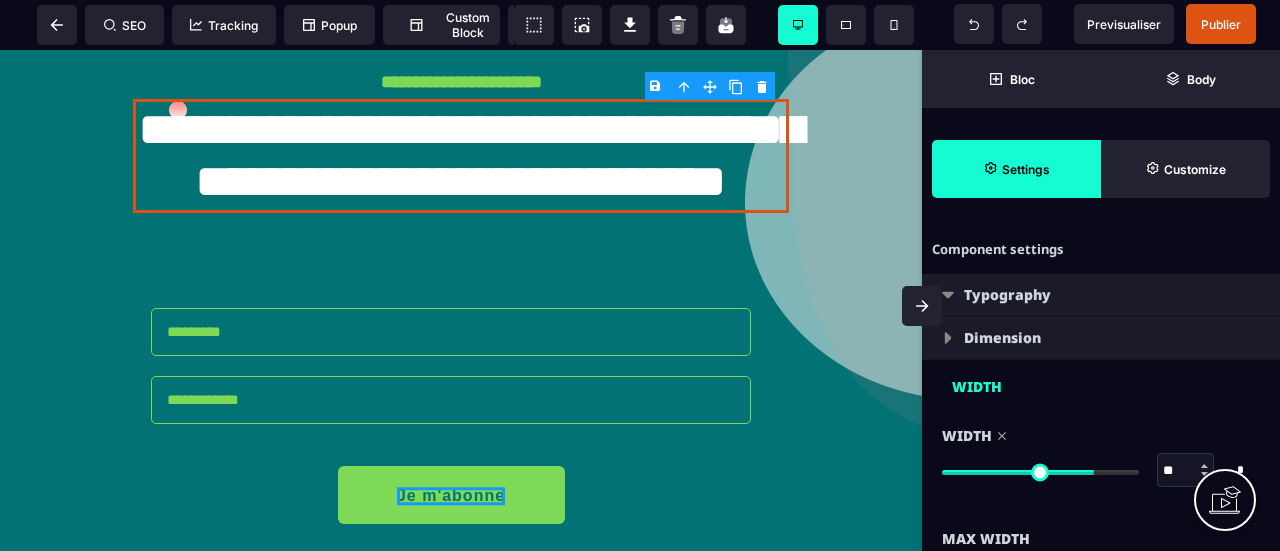 type on "**" 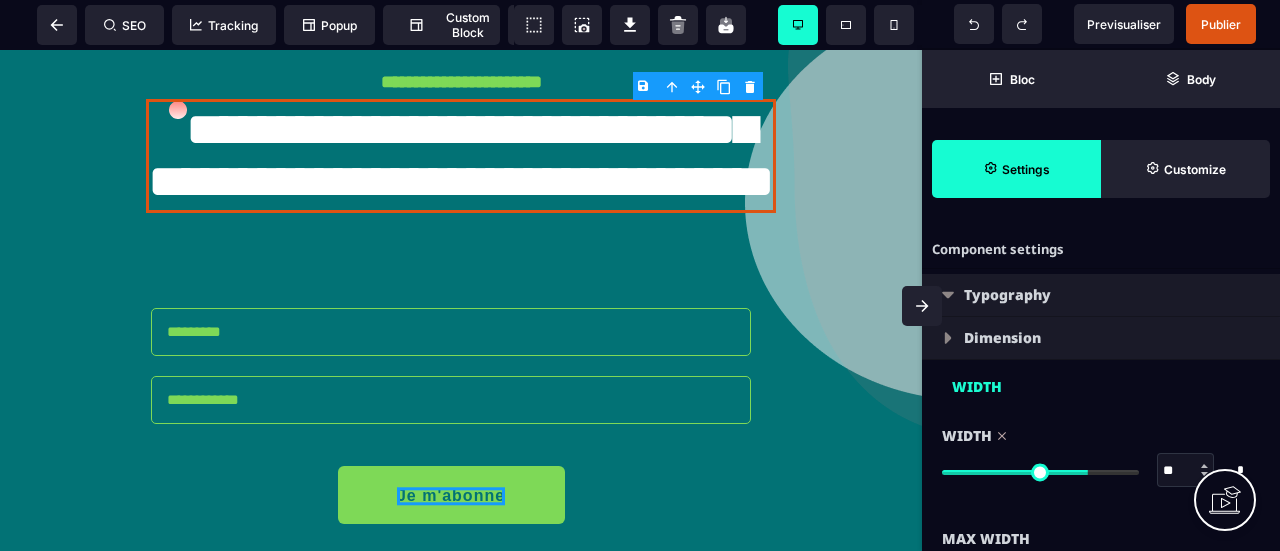 type on "**" 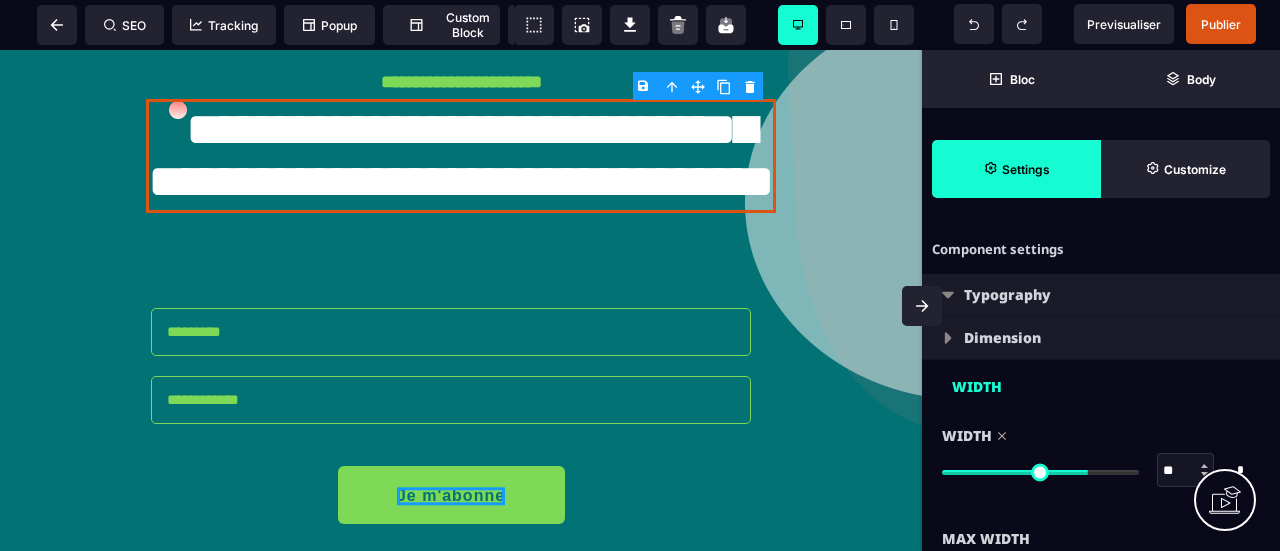type on "**" 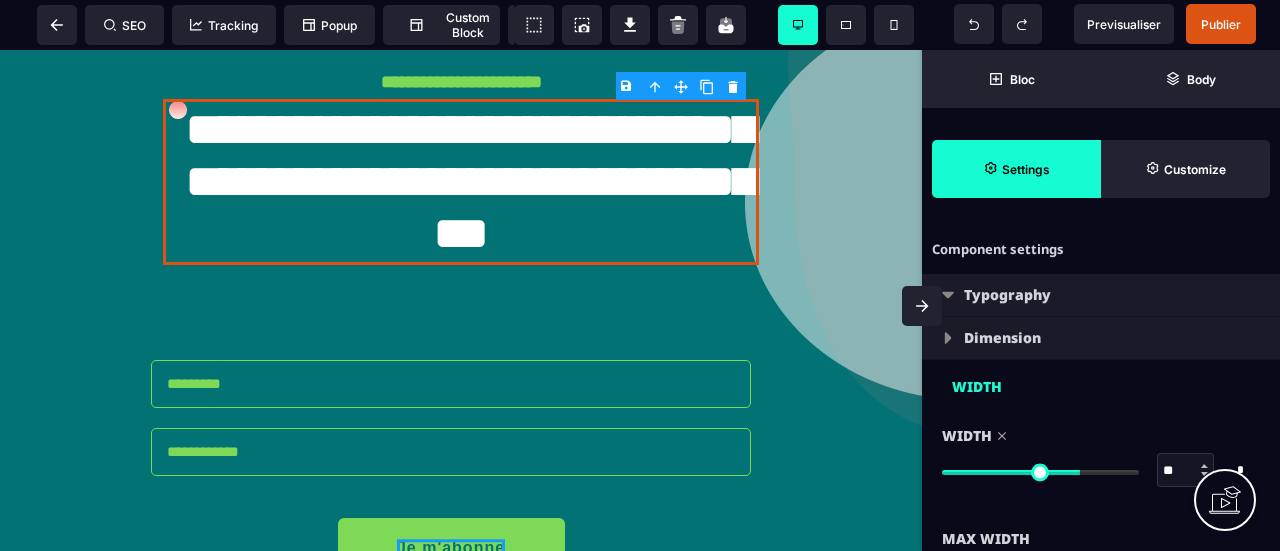 type on "**" 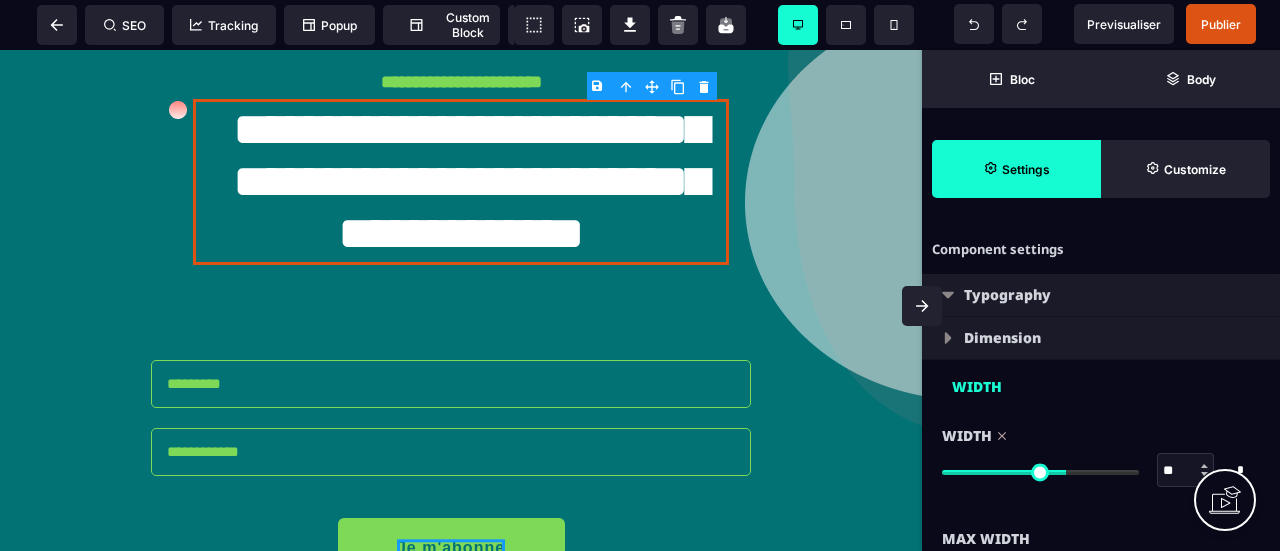 type on "**" 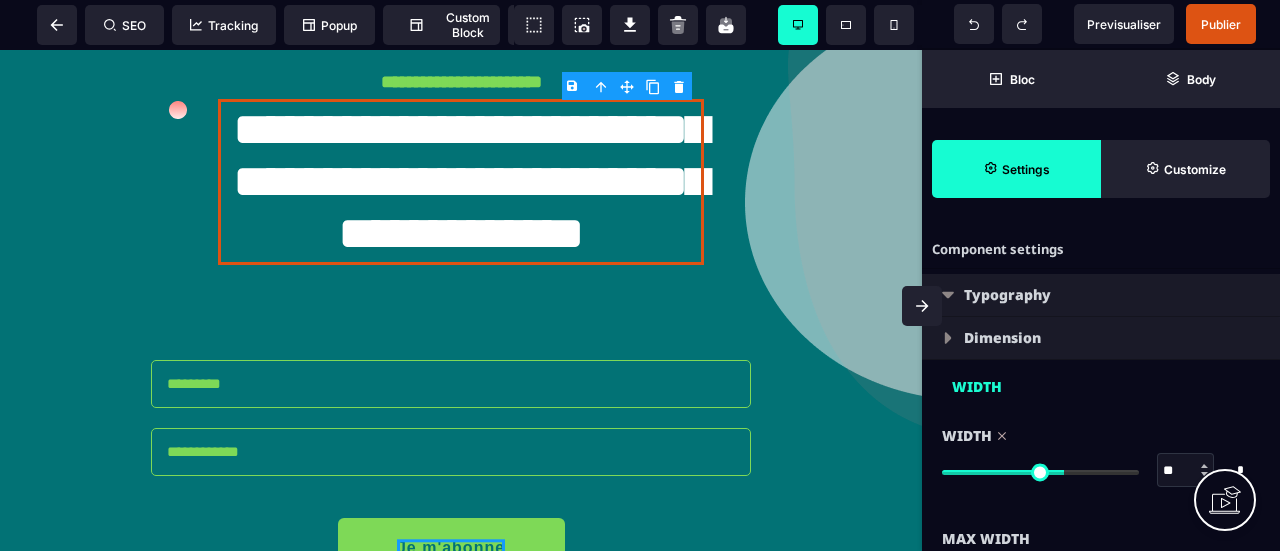 type on "**" 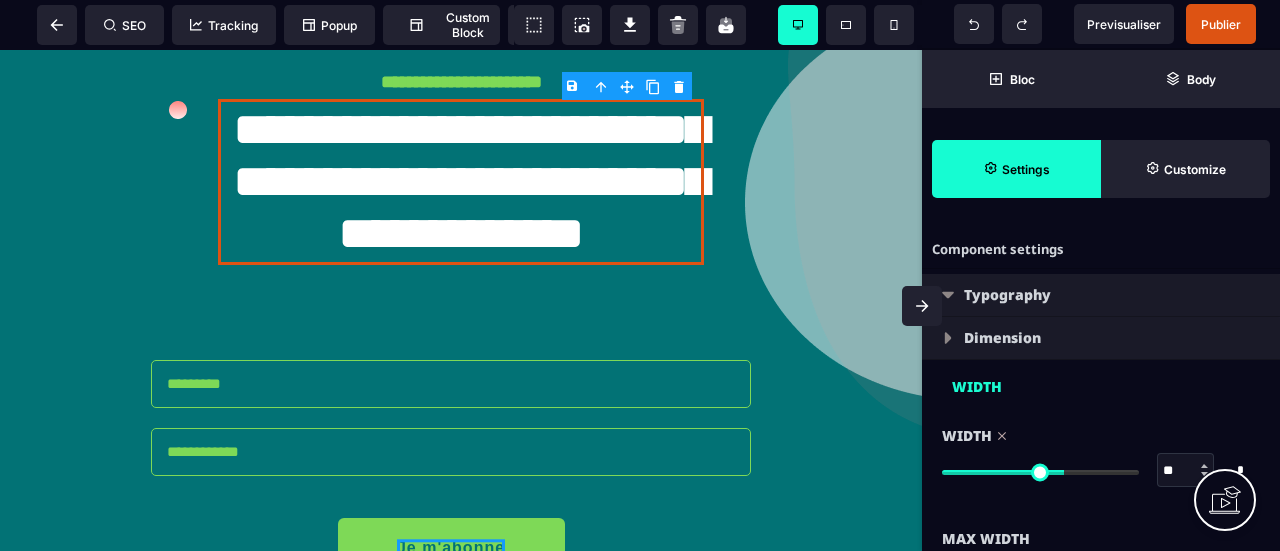 type on "**" 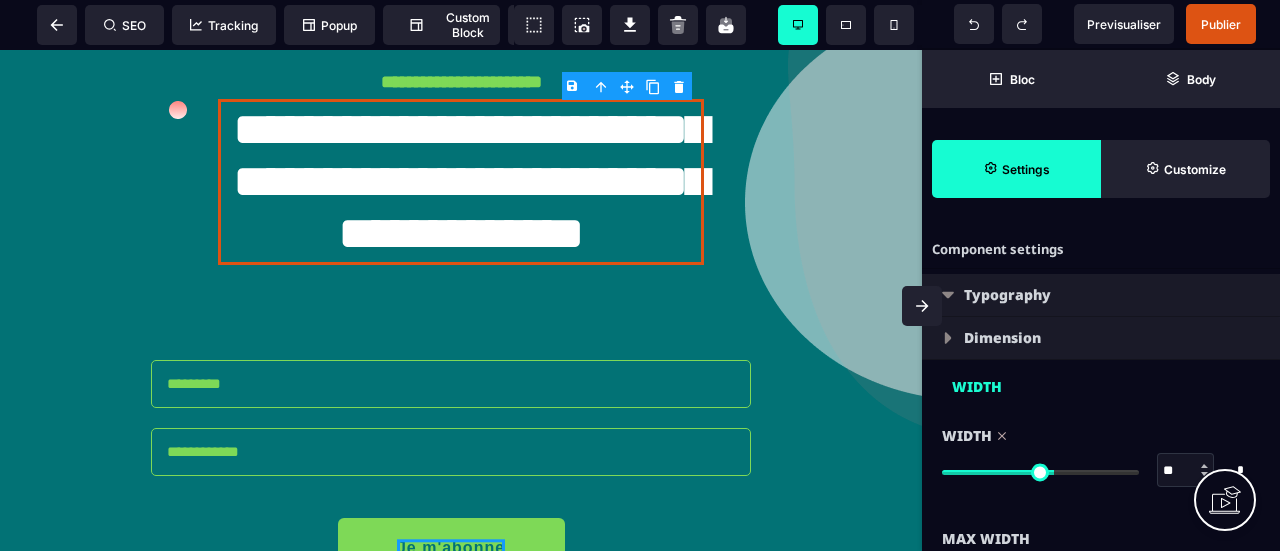 type on "**" 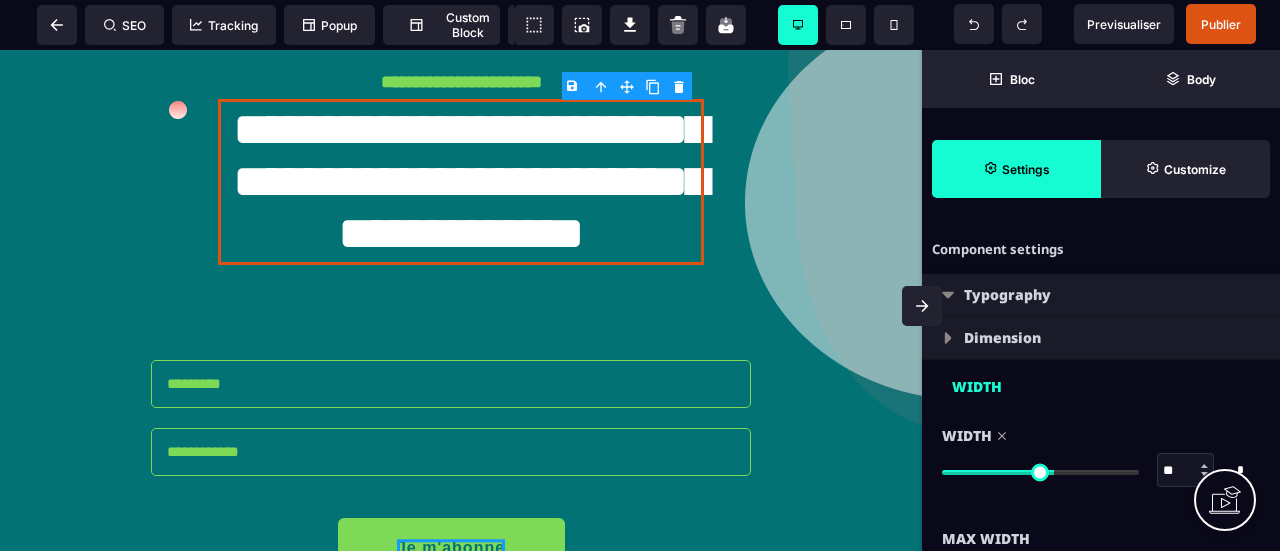 type on "**" 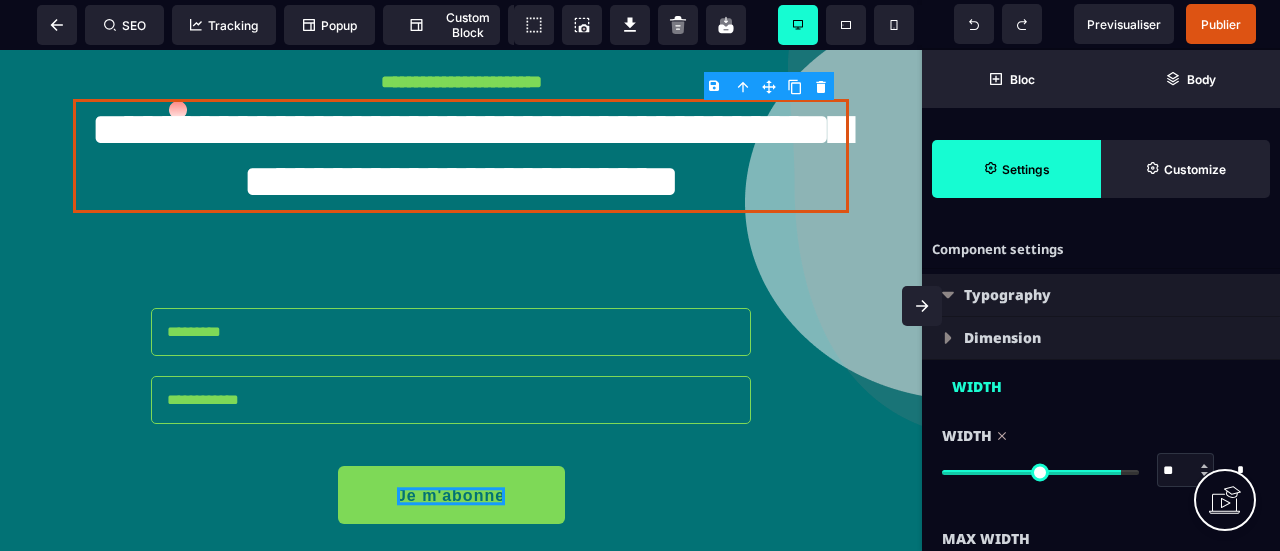 type on "***" 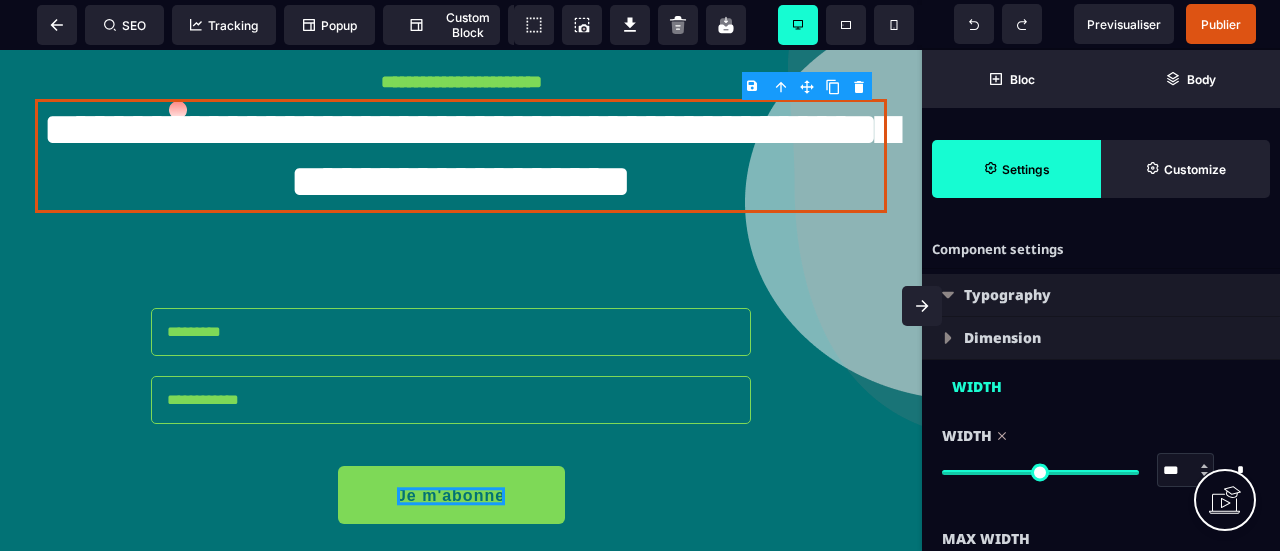 drag, startPoint x: 1128, startPoint y: 477, endPoint x: 1144, endPoint y: 467, distance: 18.867962 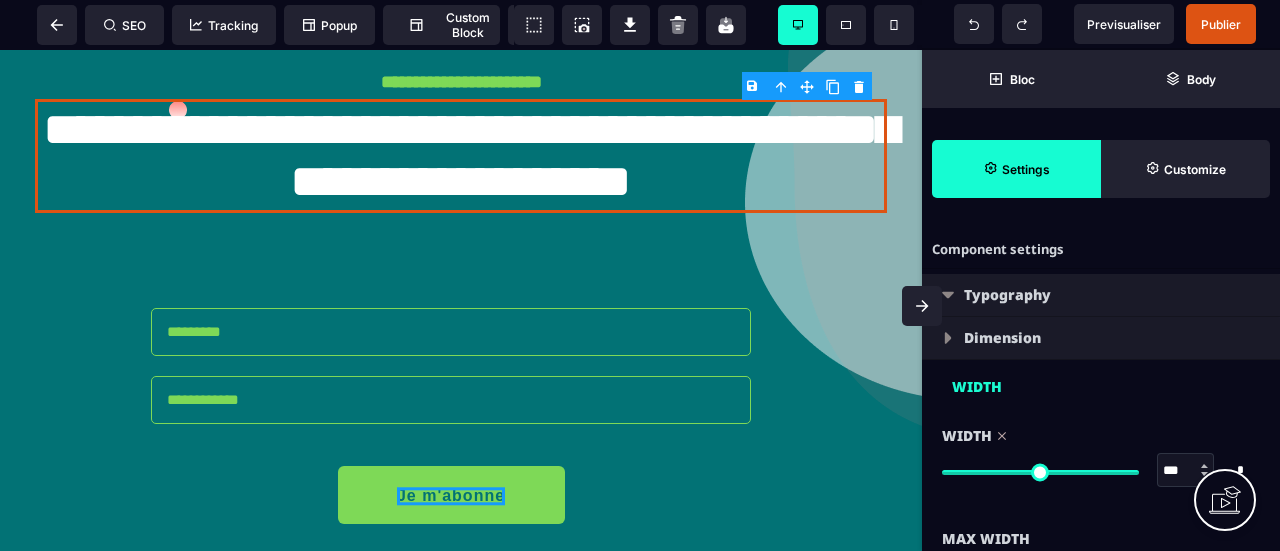 click at bounding box center (1040, 472) 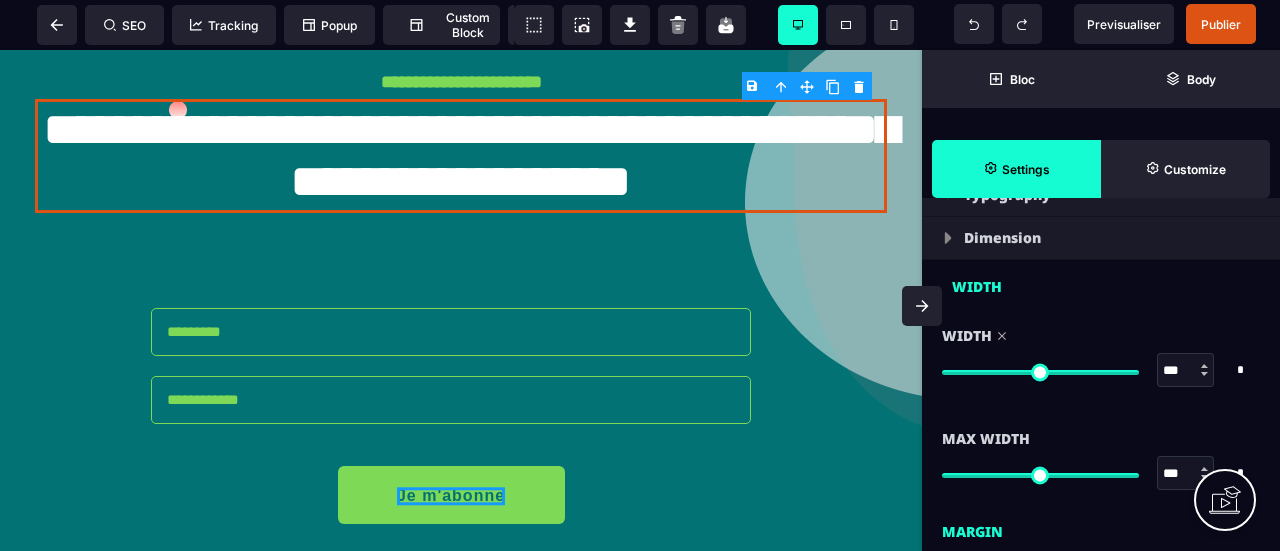 type on "**" 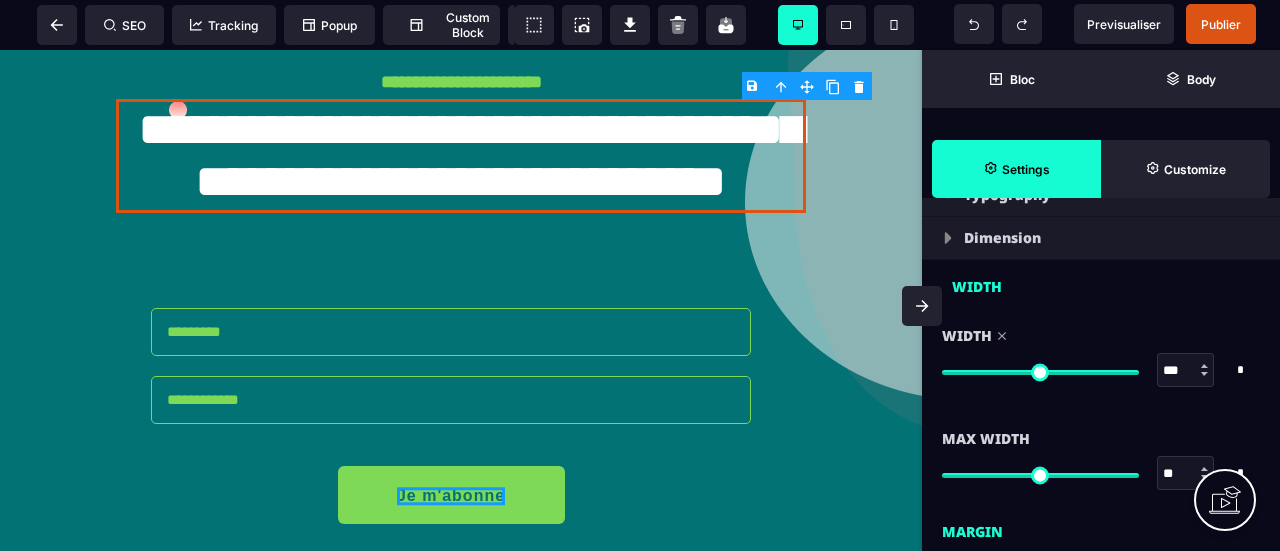 type on "**" 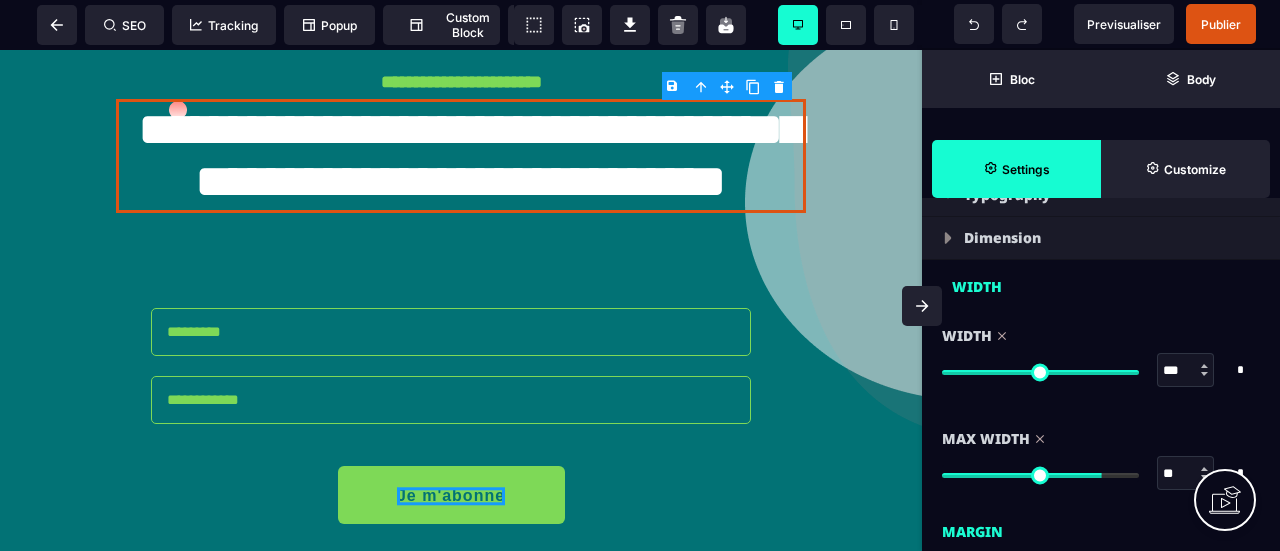 type on "**" 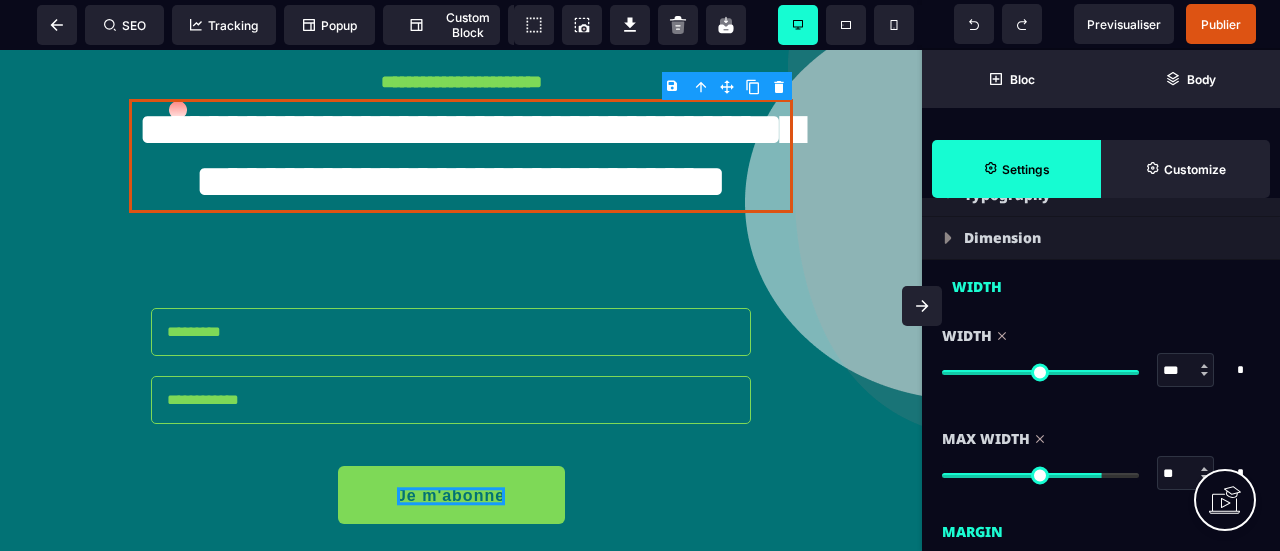 type on "**" 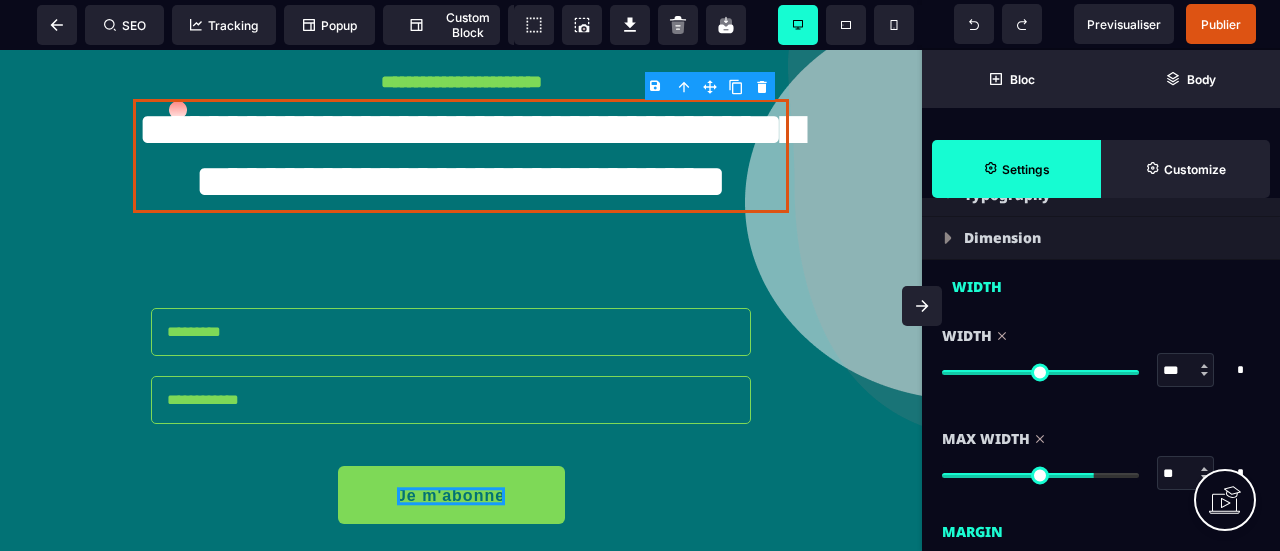 type on "***" 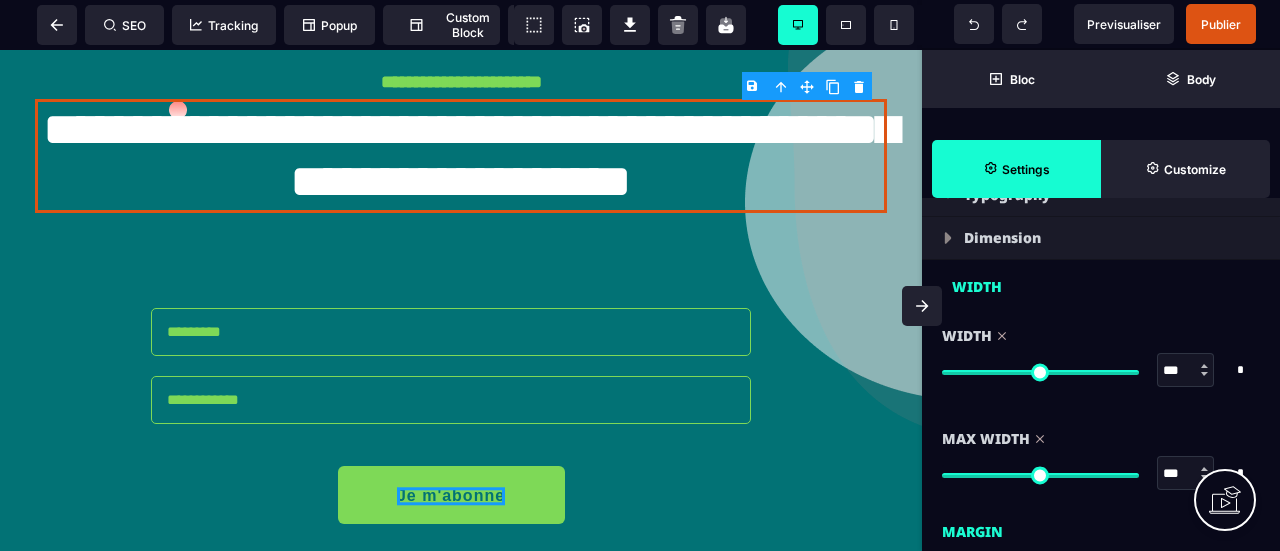 drag, startPoint x: 1127, startPoint y: 473, endPoint x: 1178, endPoint y: 471, distance: 51.0392 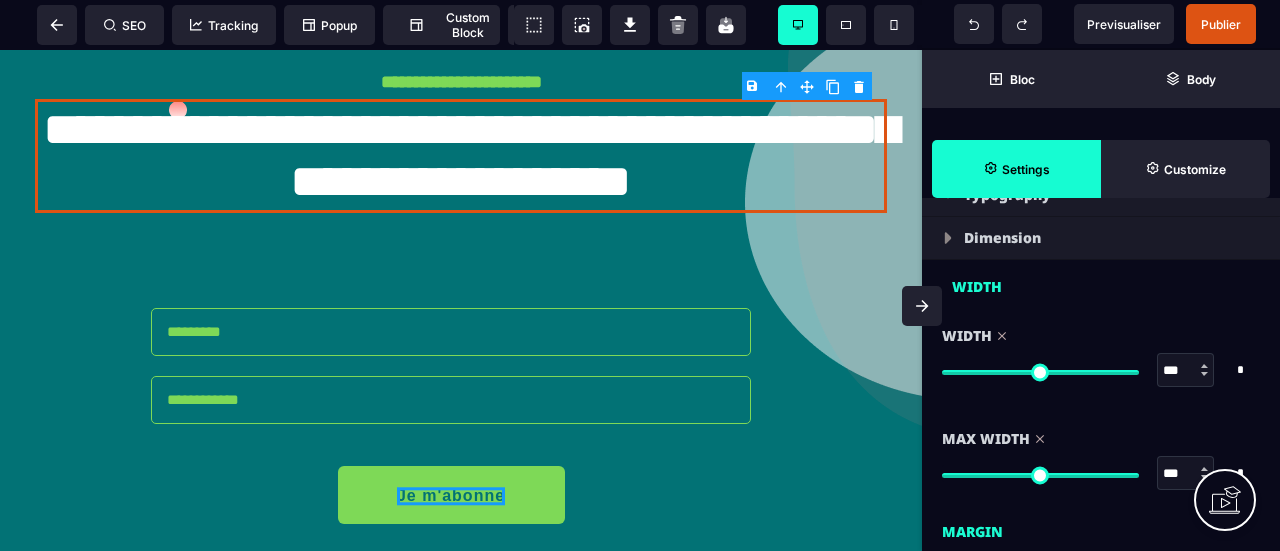 click at bounding box center (1040, 475) 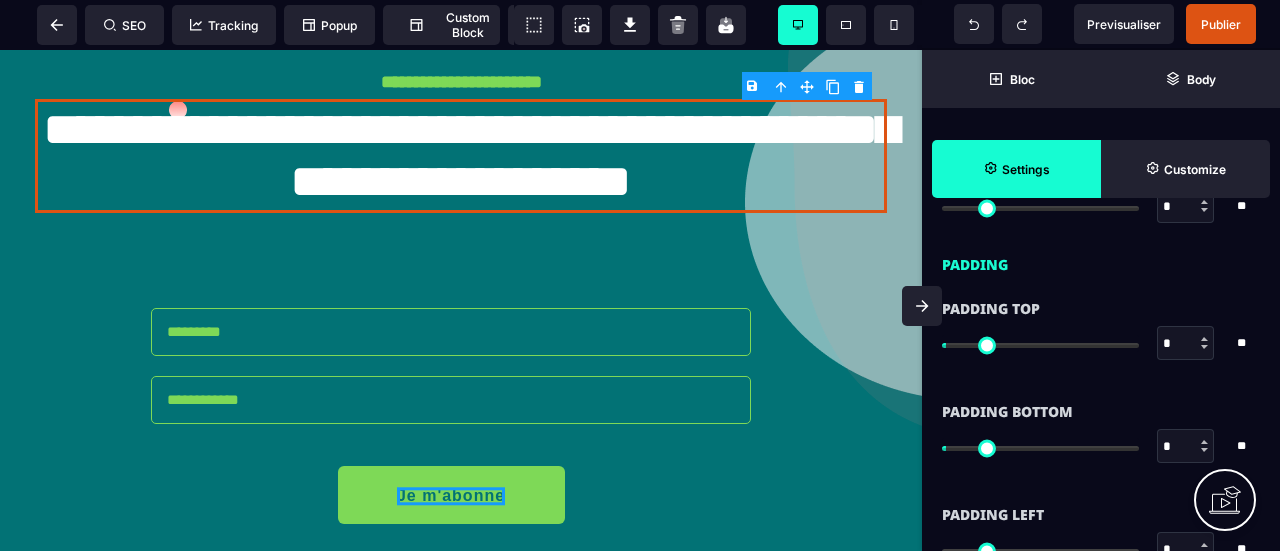 scroll, scrollTop: 600, scrollLeft: 0, axis: vertical 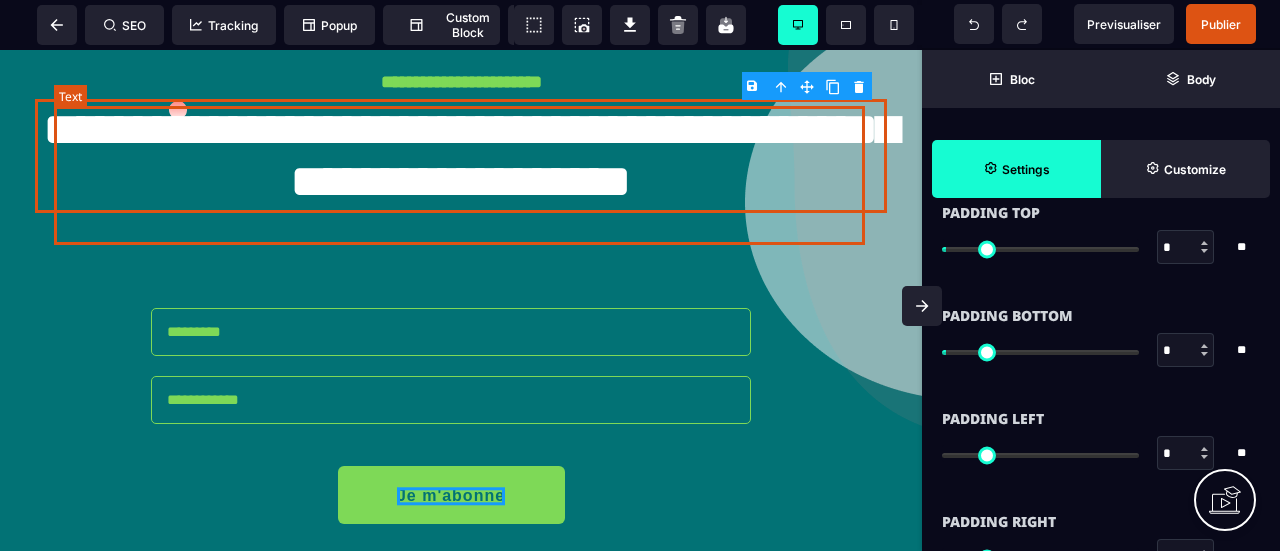 click on "**********" at bounding box center [470, 155] 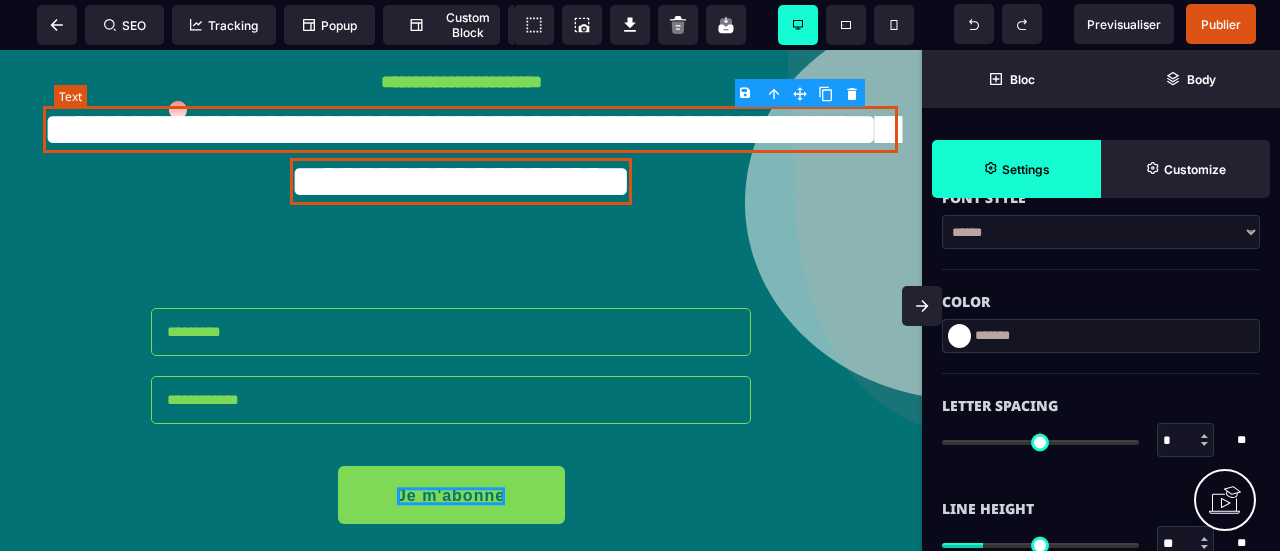 scroll, scrollTop: 0, scrollLeft: 0, axis: both 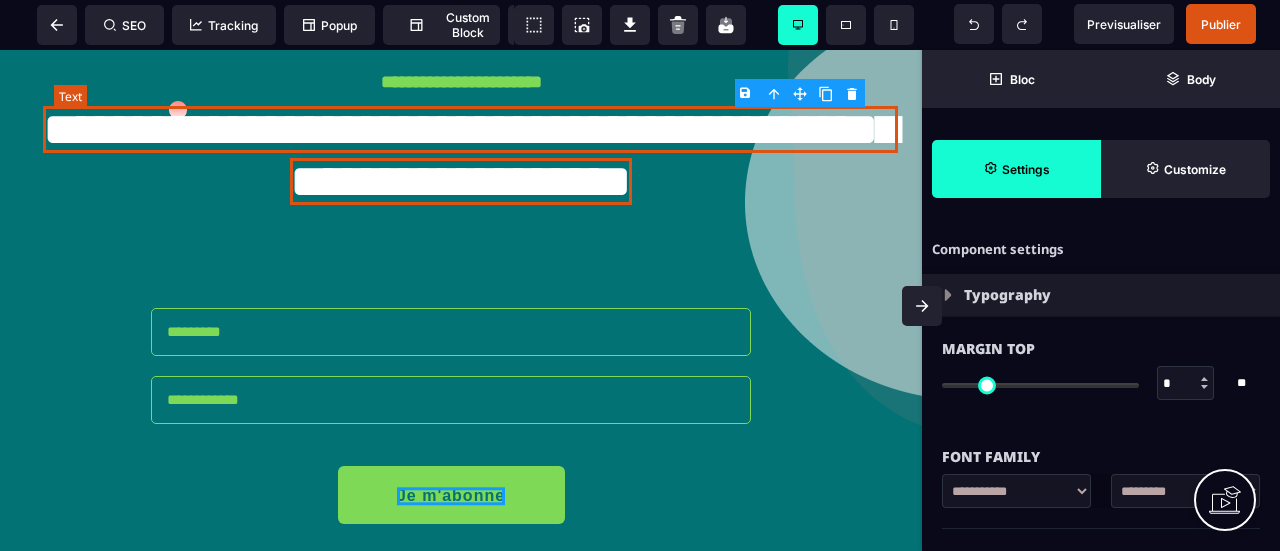 click on "**********" at bounding box center [470, 155] 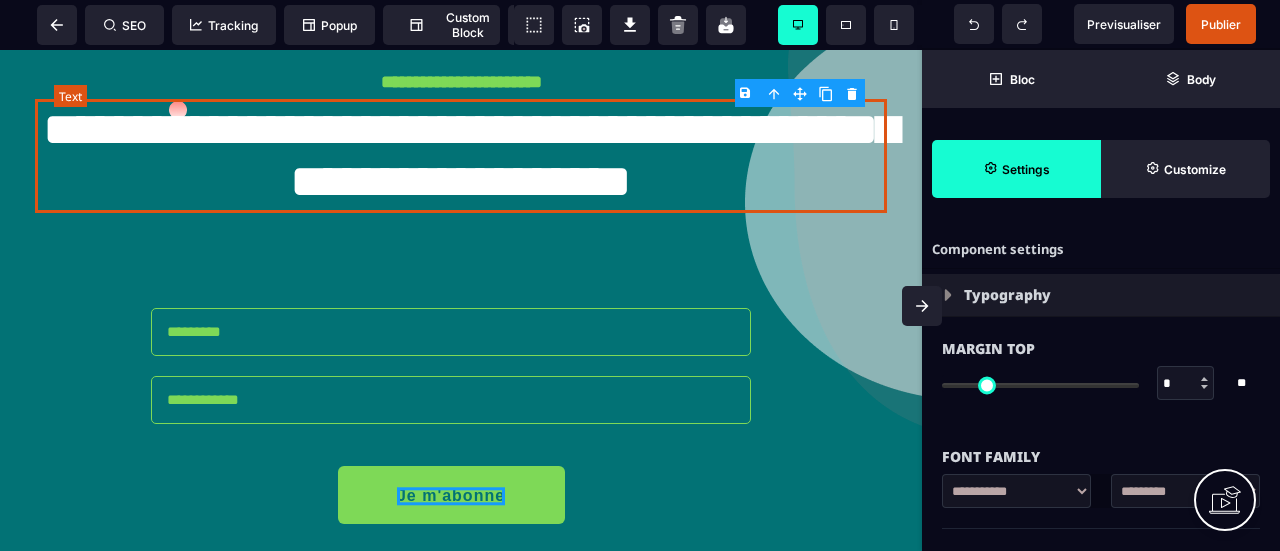 select on "***" 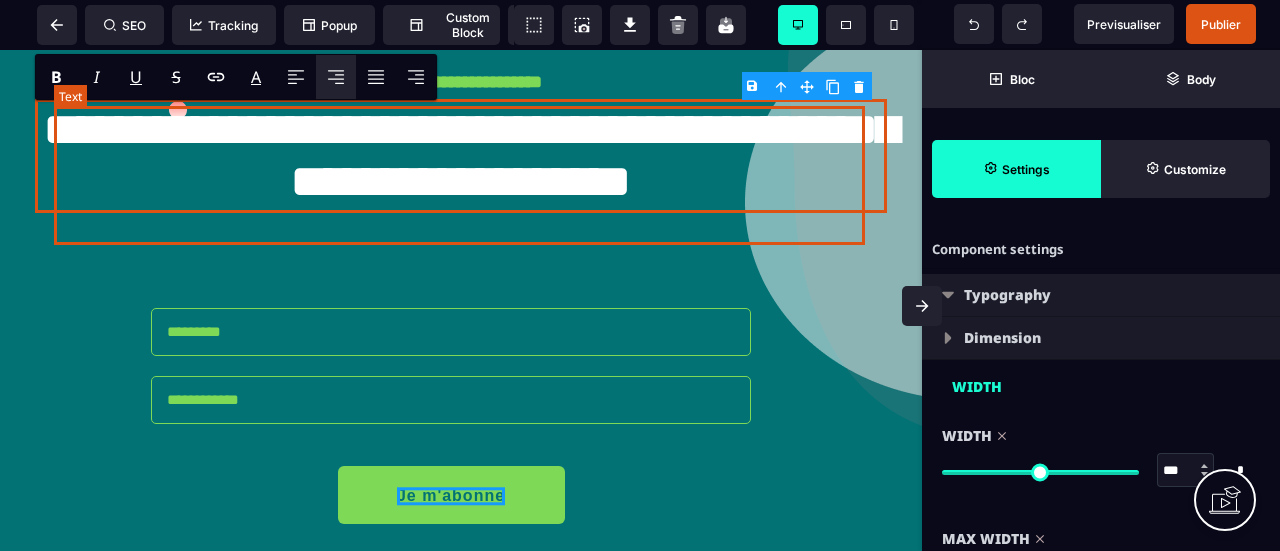 click on "**********" at bounding box center (470, 155) 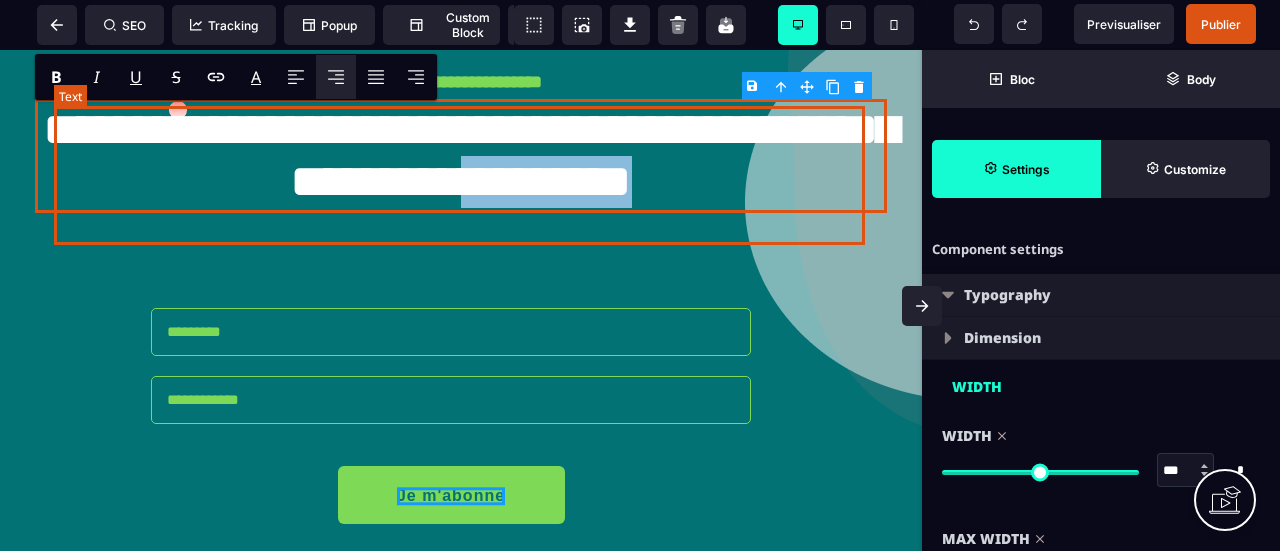 click on "**********" at bounding box center [470, 155] 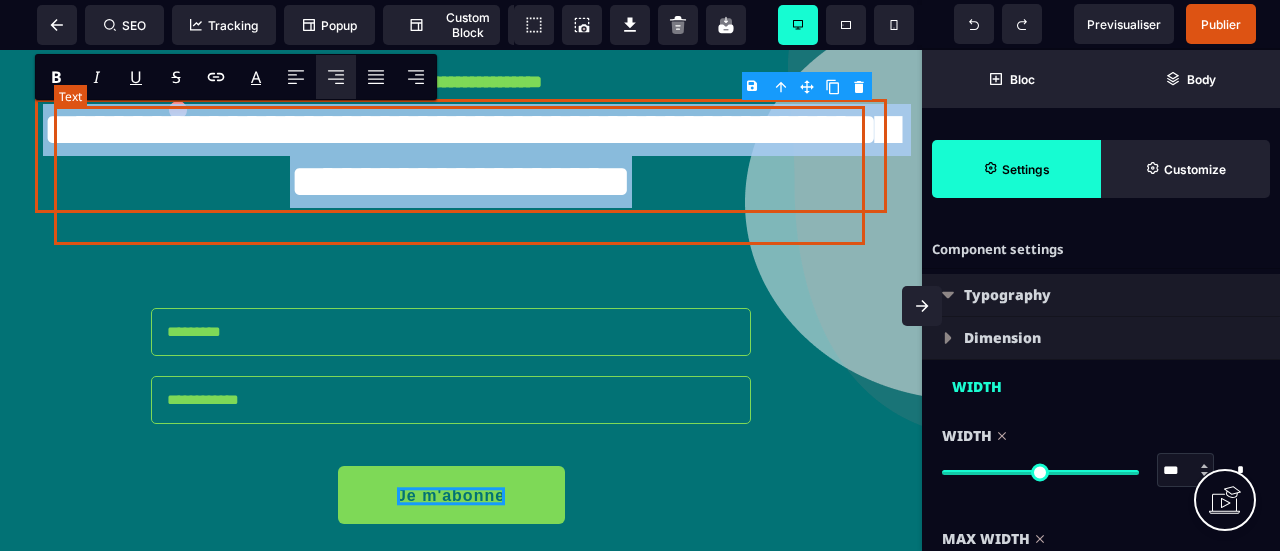 drag, startPoint x: 768, startPoint y: 219, endPoint x: 54, endPoint y: 132, distance: 719.2809 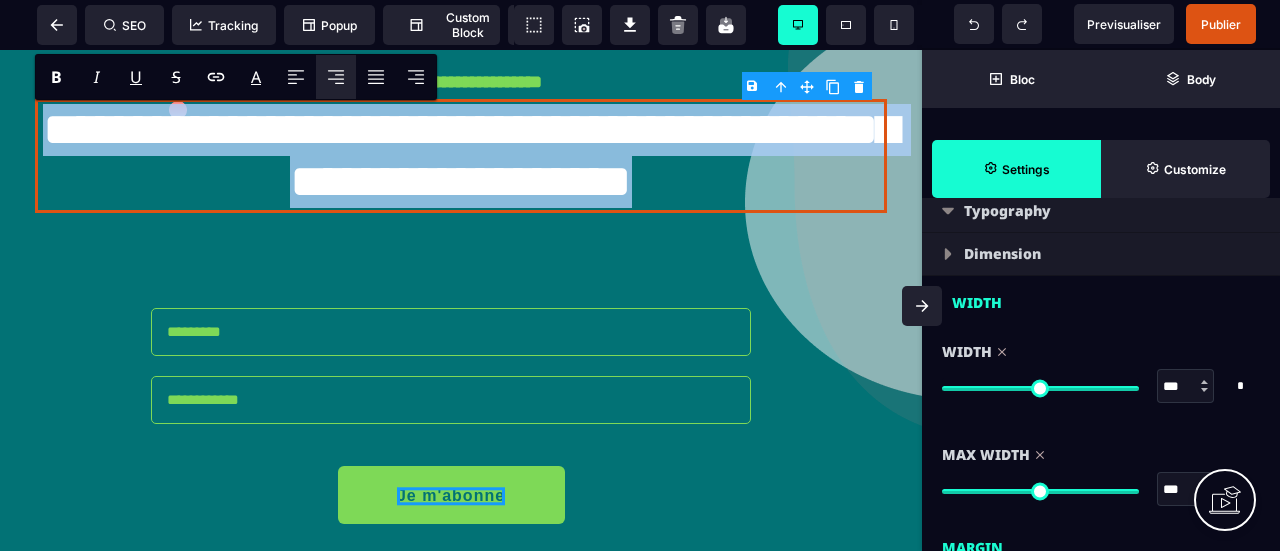 scroll, scrollTop: 126, scrollLeft: 0, axis: vertical 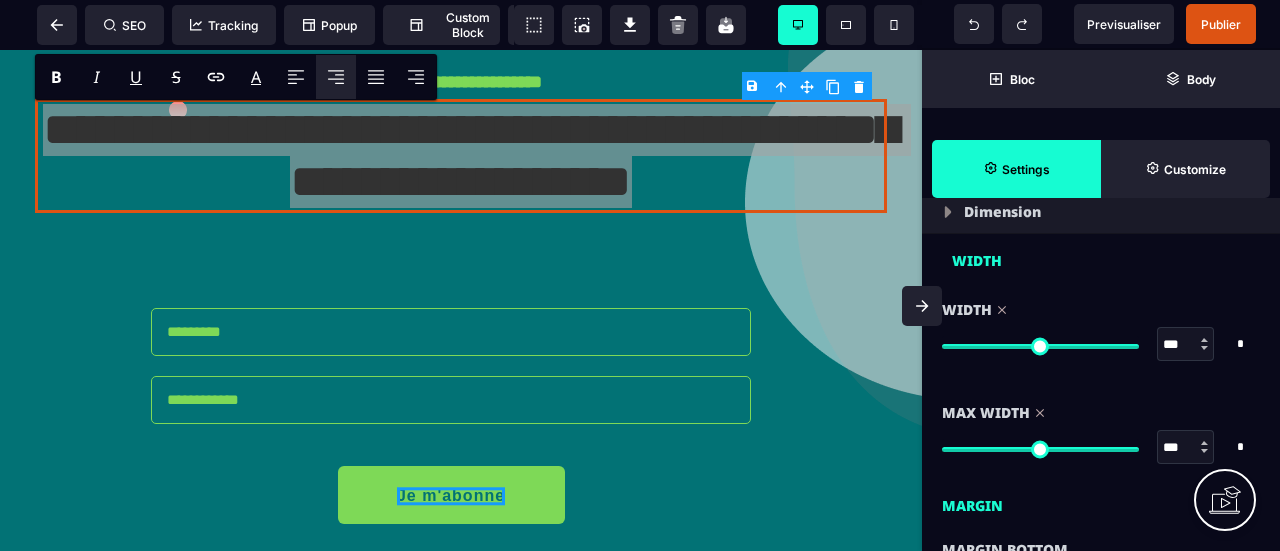 type on "**" 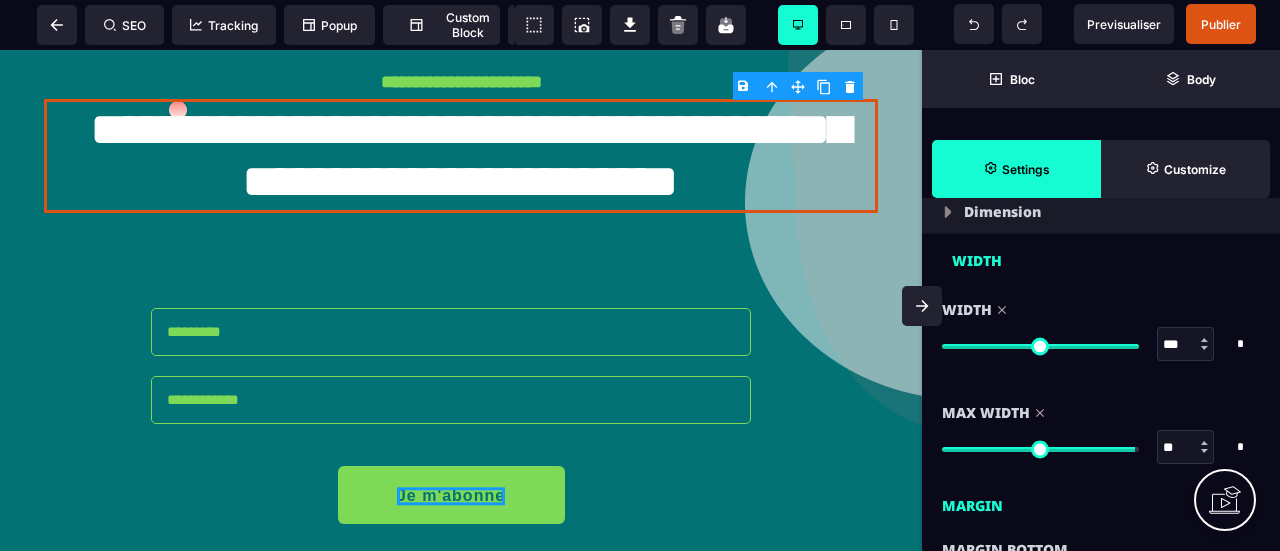 type on "**" 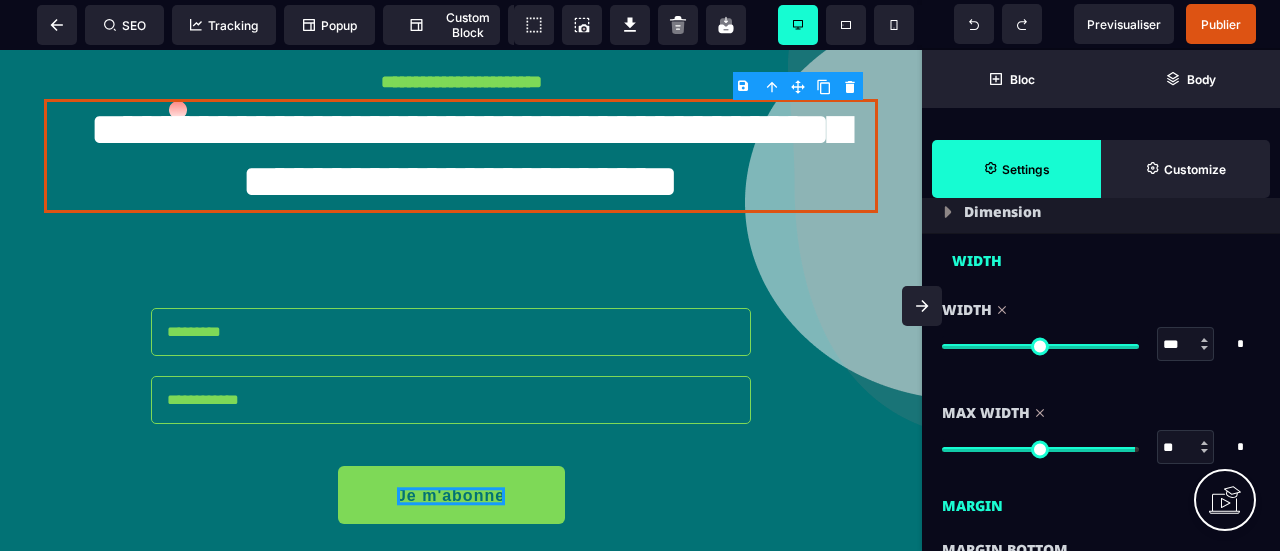 type on "**" 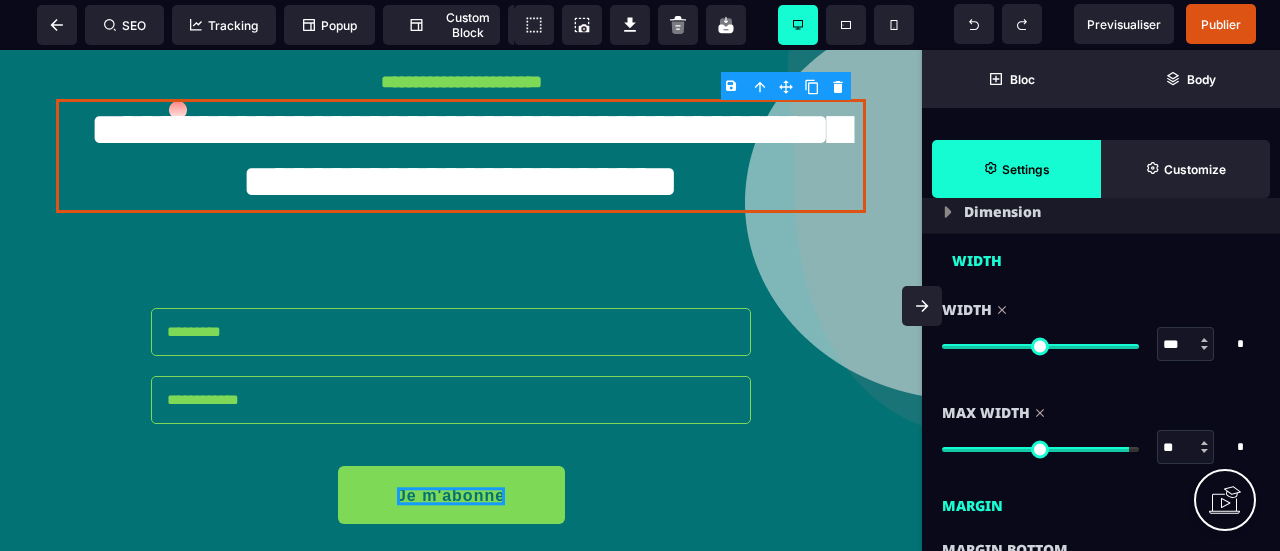 type on "**" 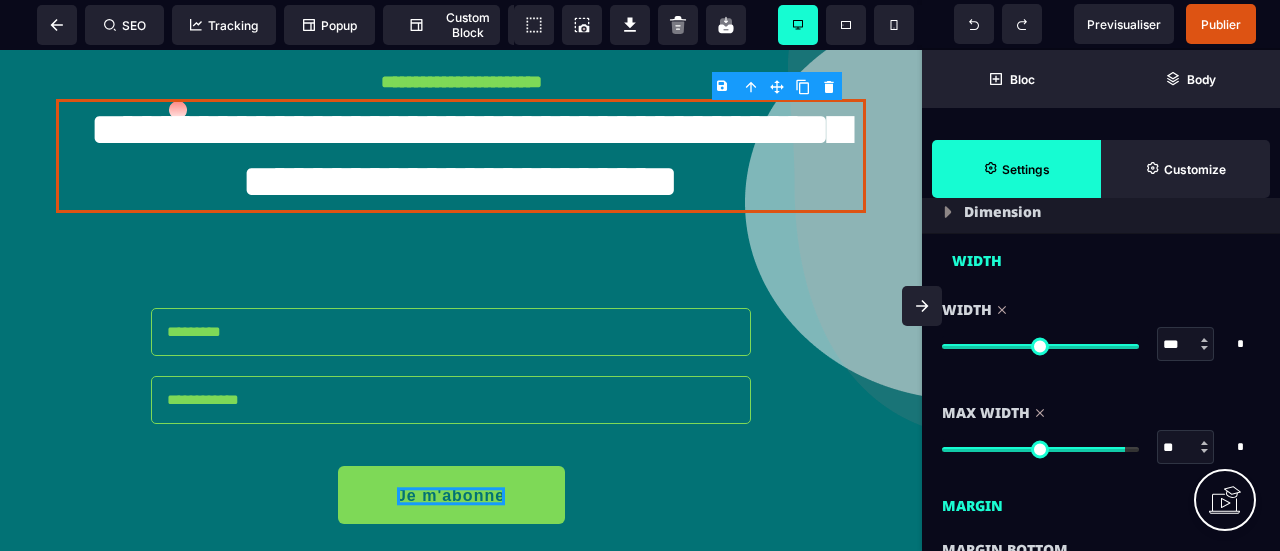 type on "**" 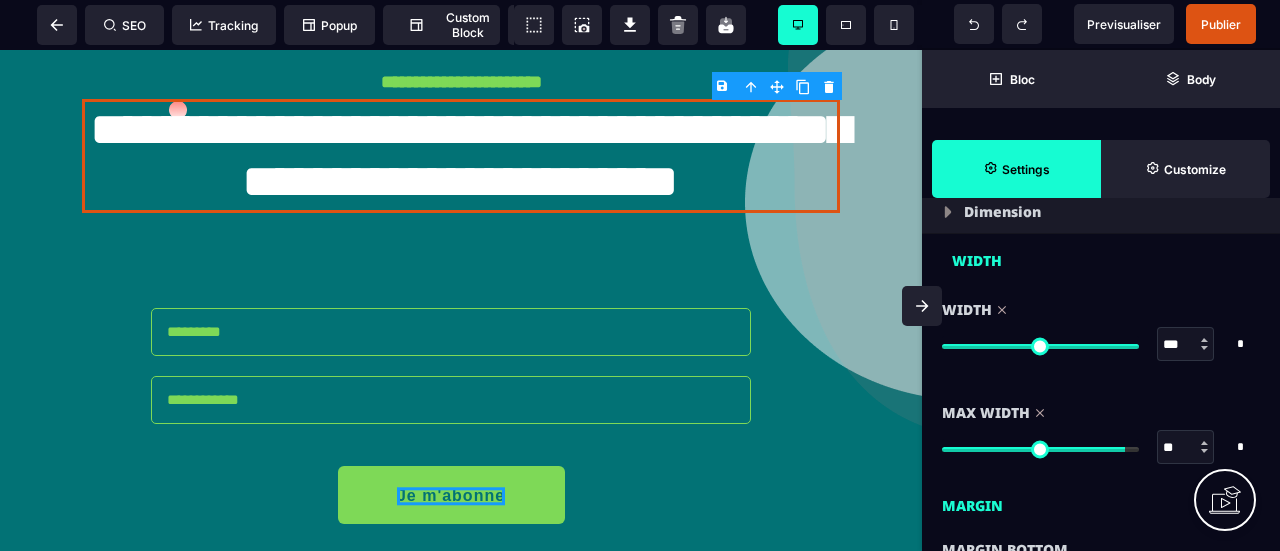 type on "**" 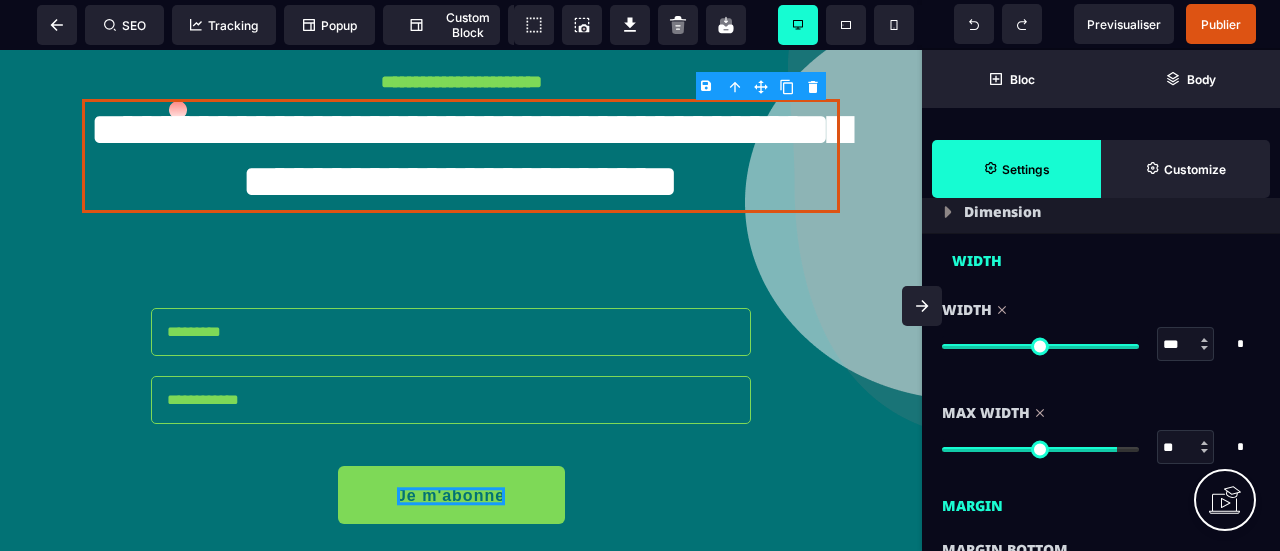 type on "**" 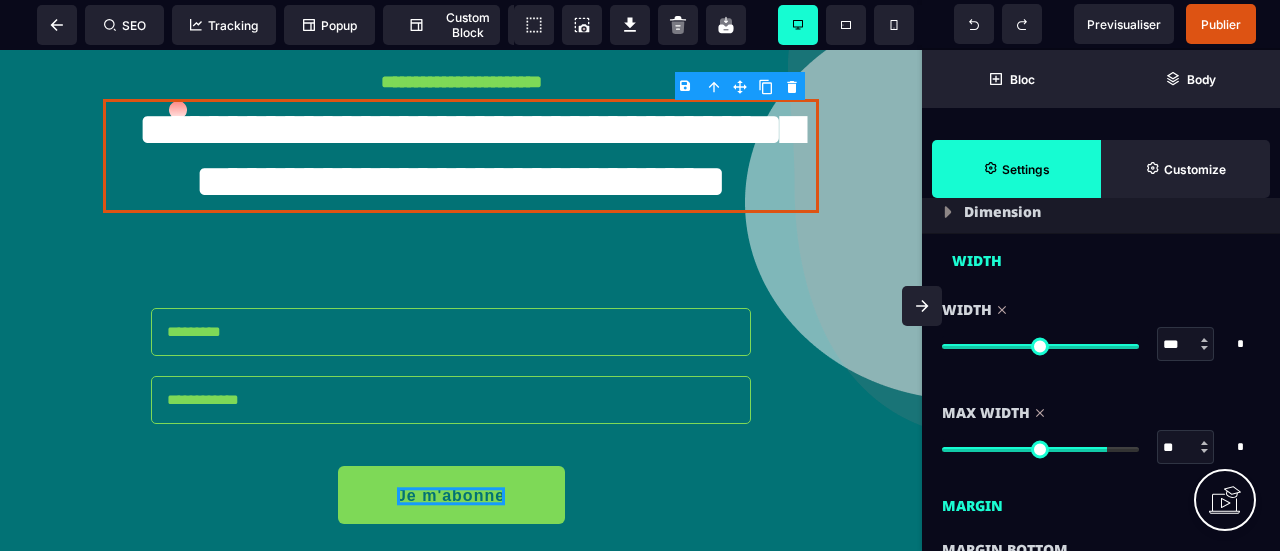 type on "**" 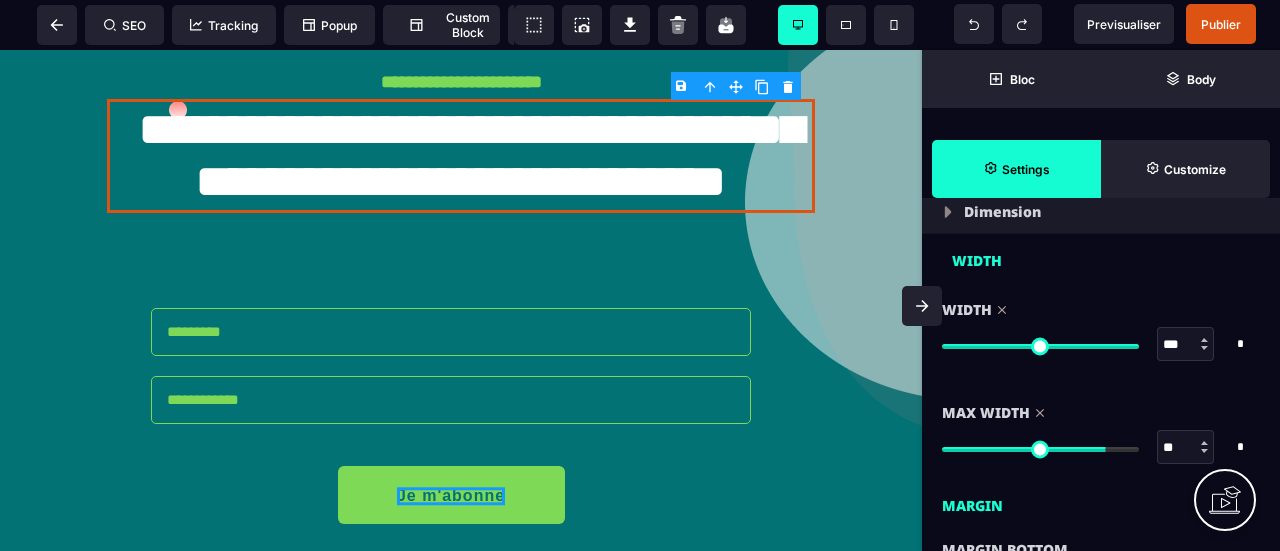 type on "**" 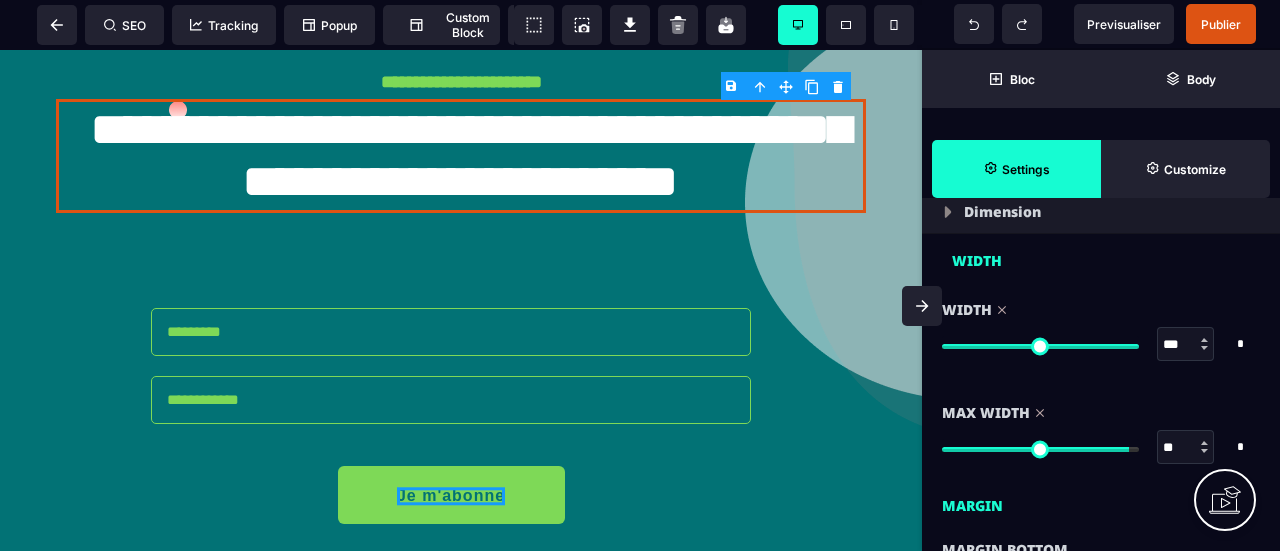 type on "**" 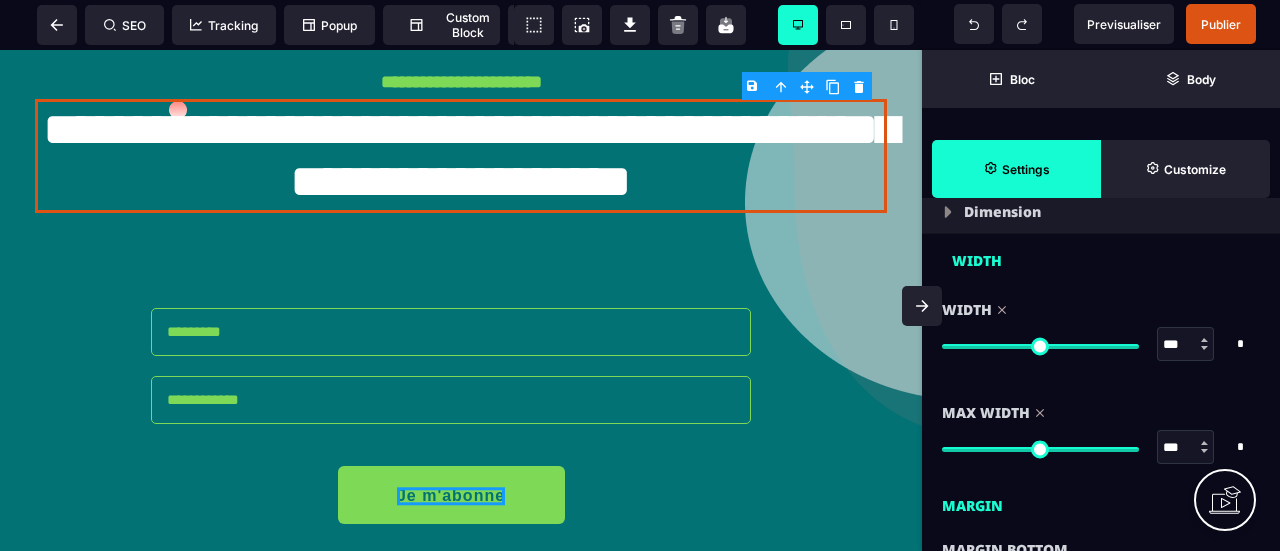 drag, startPoint x: 1130, startPoint y: 447, endPoint x: 1164, endPoint y: 446, distance: 34.0147 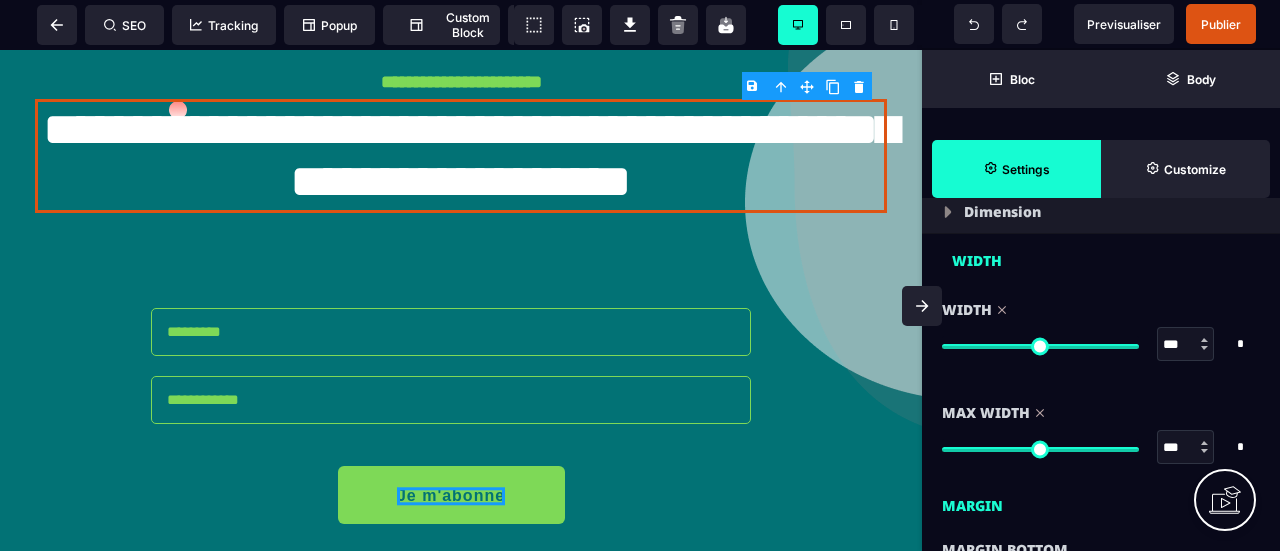 click at bounding box center [1040, 449] 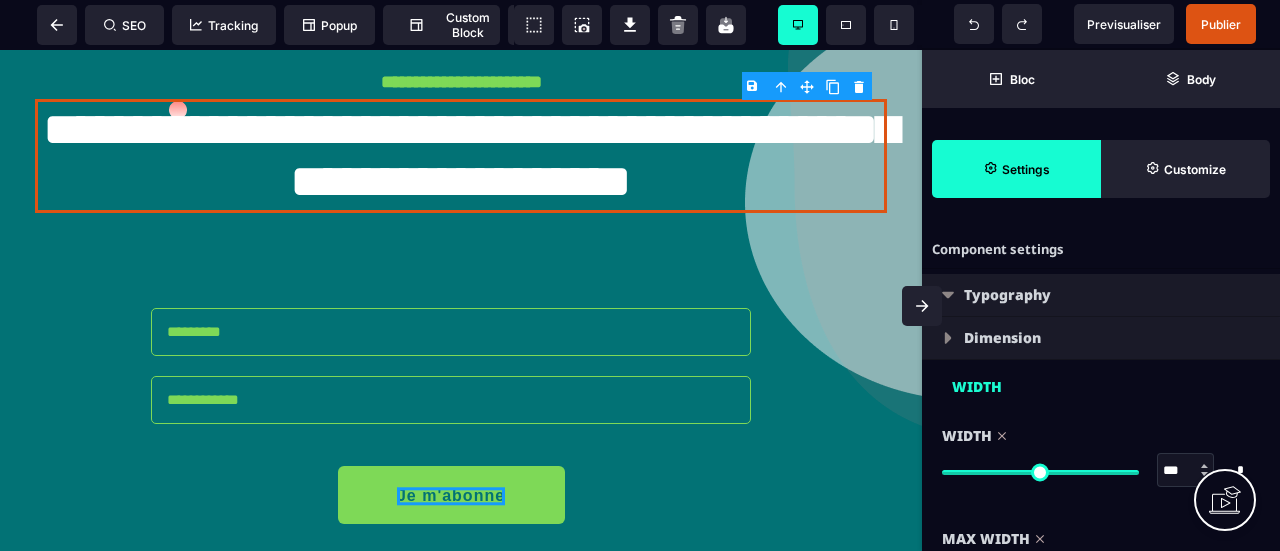 scroll, scrollTop: 0, scrollLeft: 0, axis: both 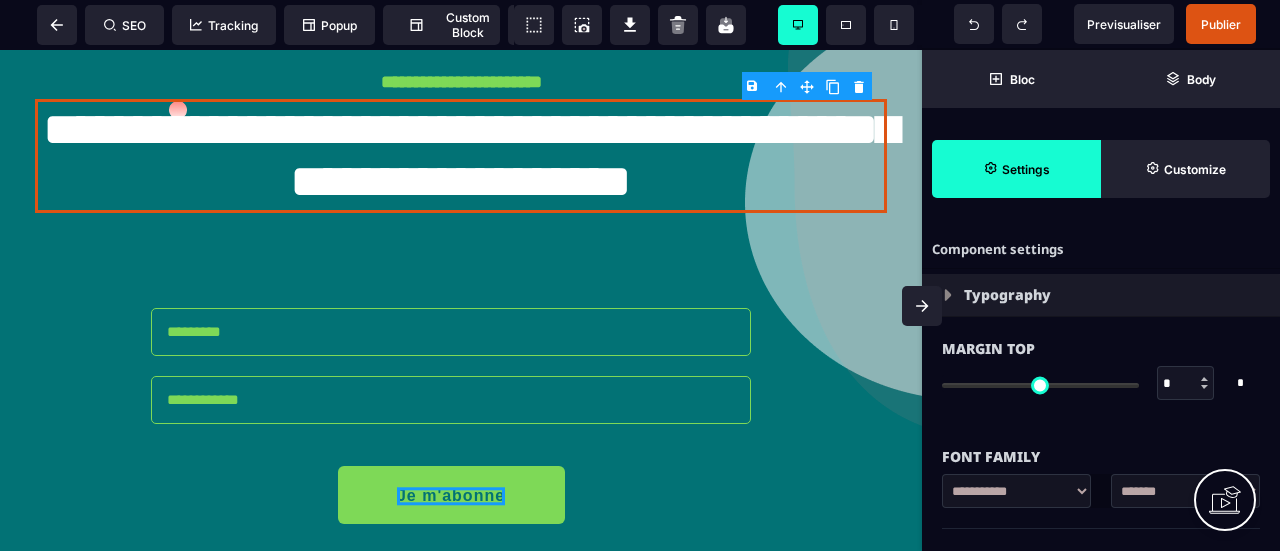 type on "*" 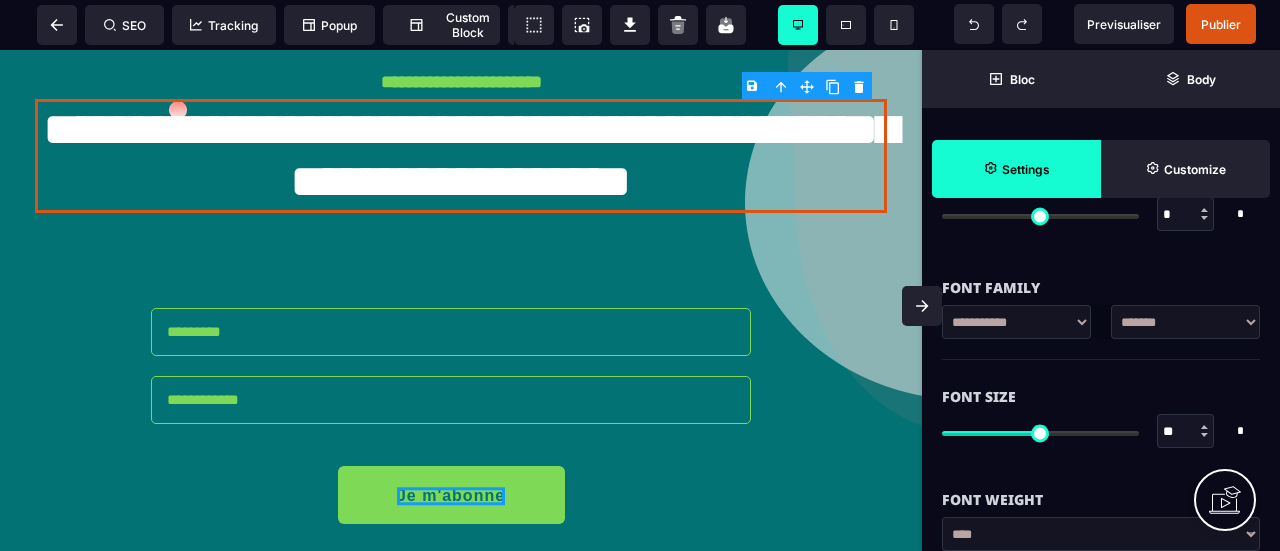 scroll, scrollTop: 200, scrollLeft: 0, axis: vertical 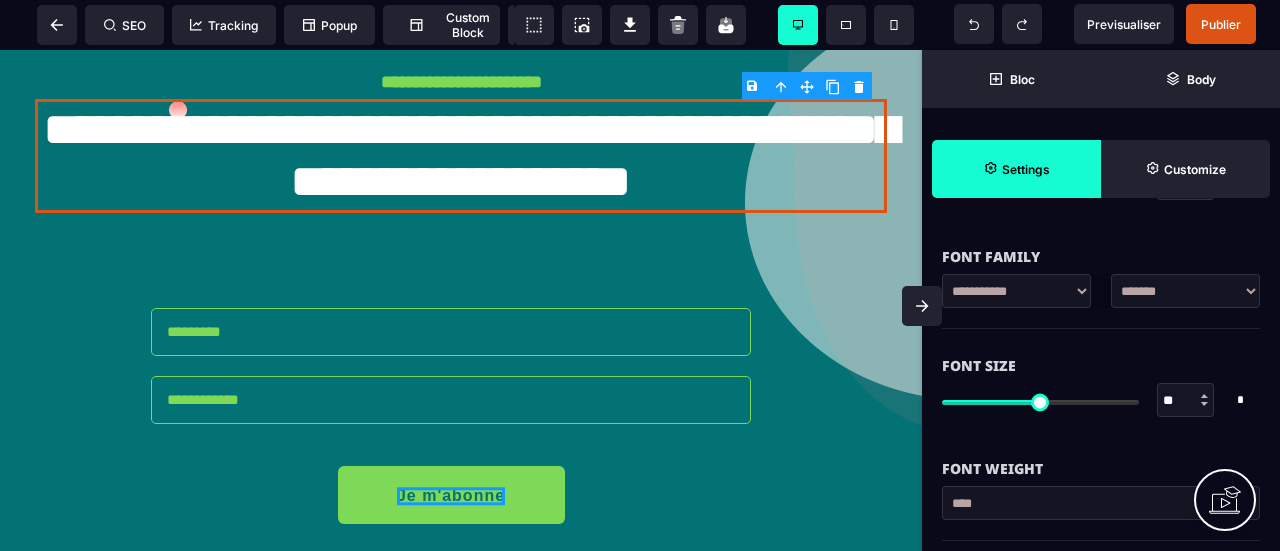 type on "**" 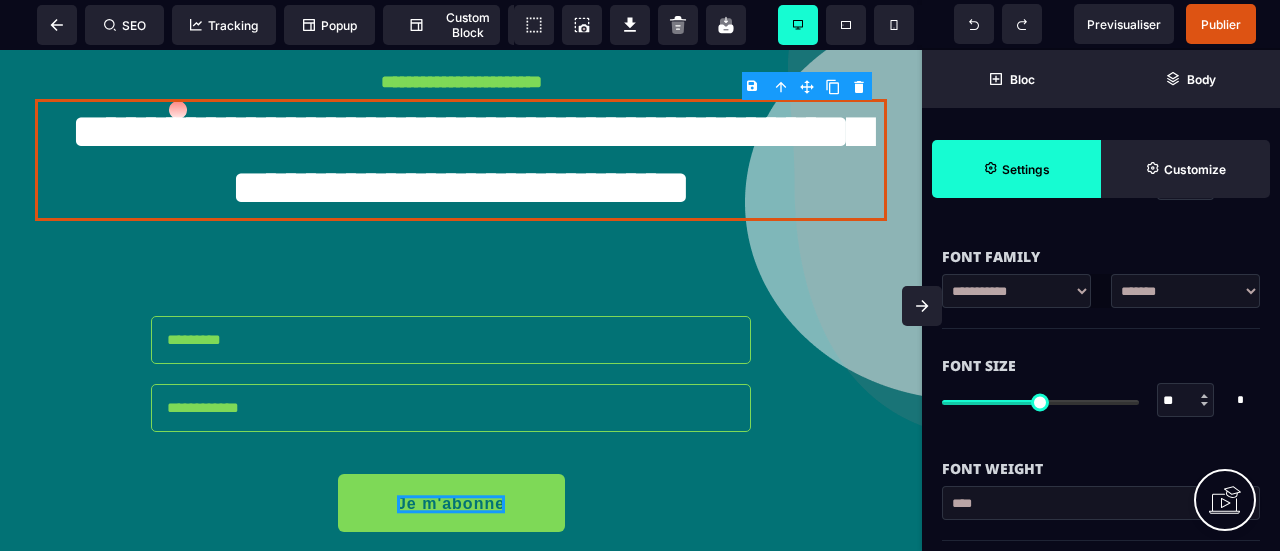 type on "**" 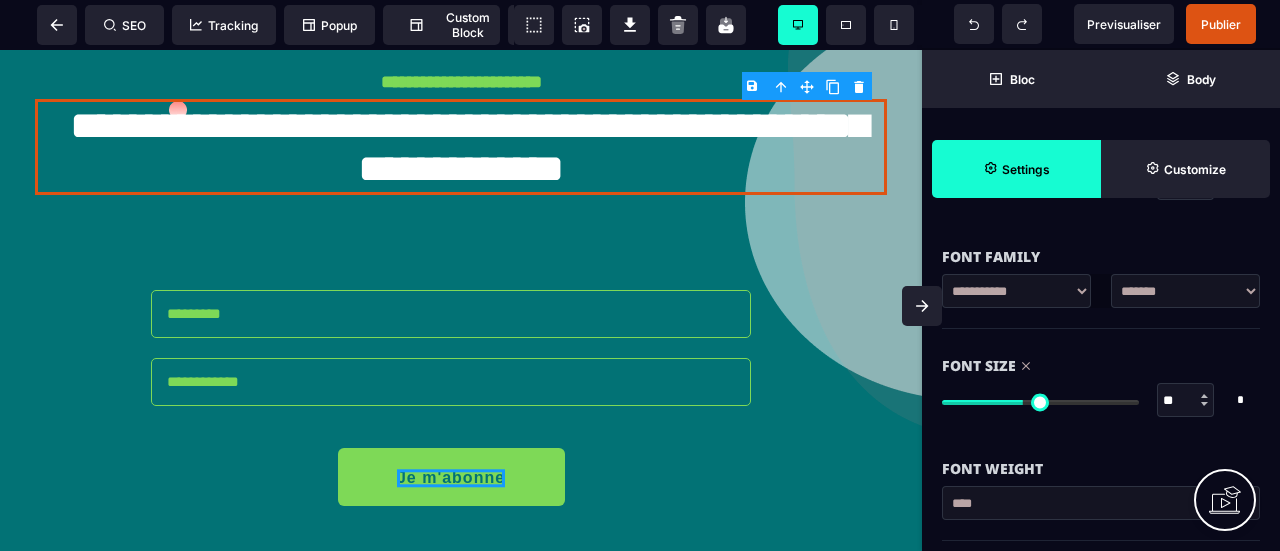 type on "**" 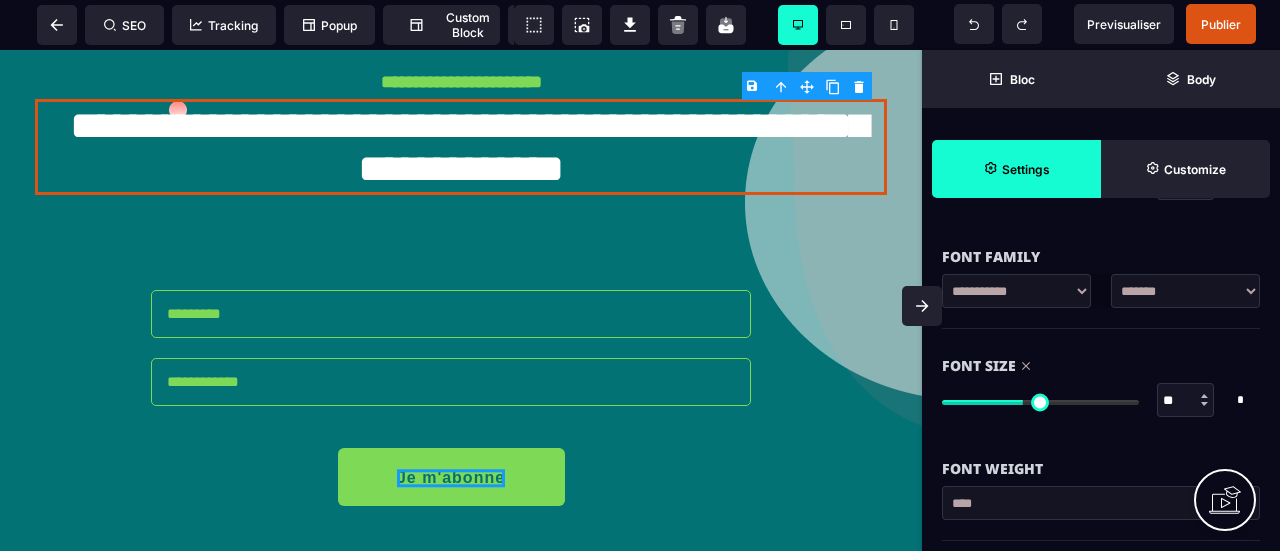 type on "**" 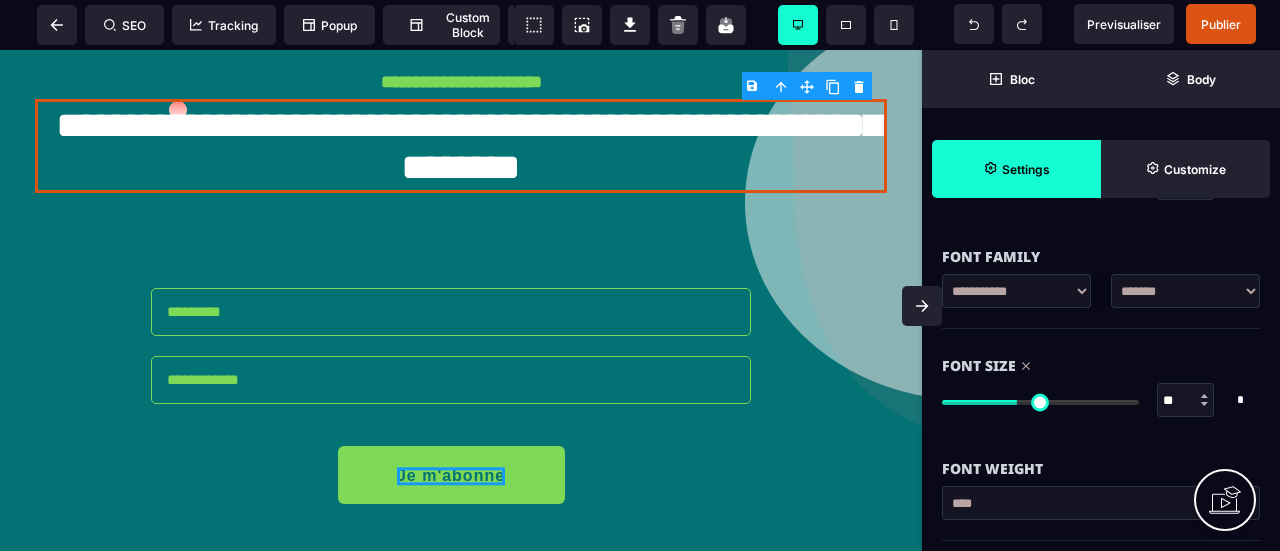 type on "**" 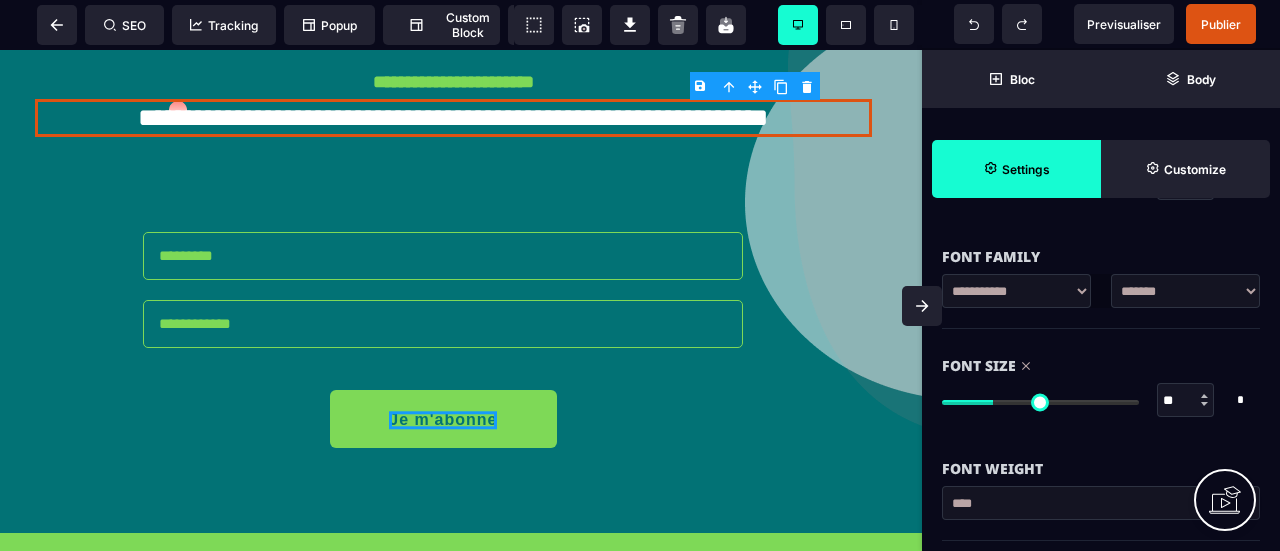 type on "**" 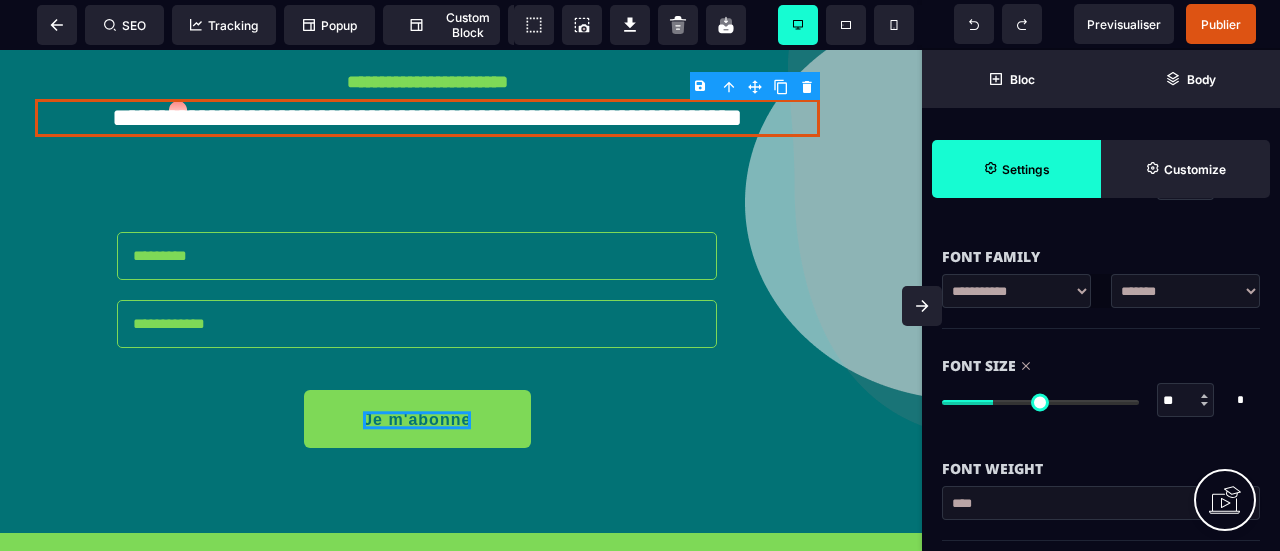 type on "**" 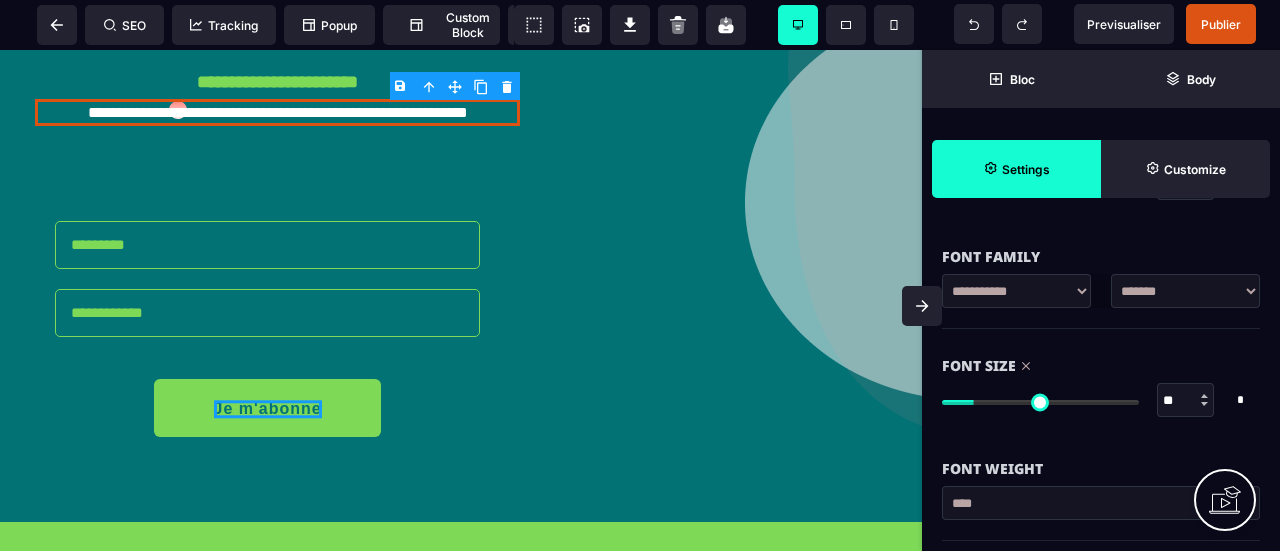 type on "**" 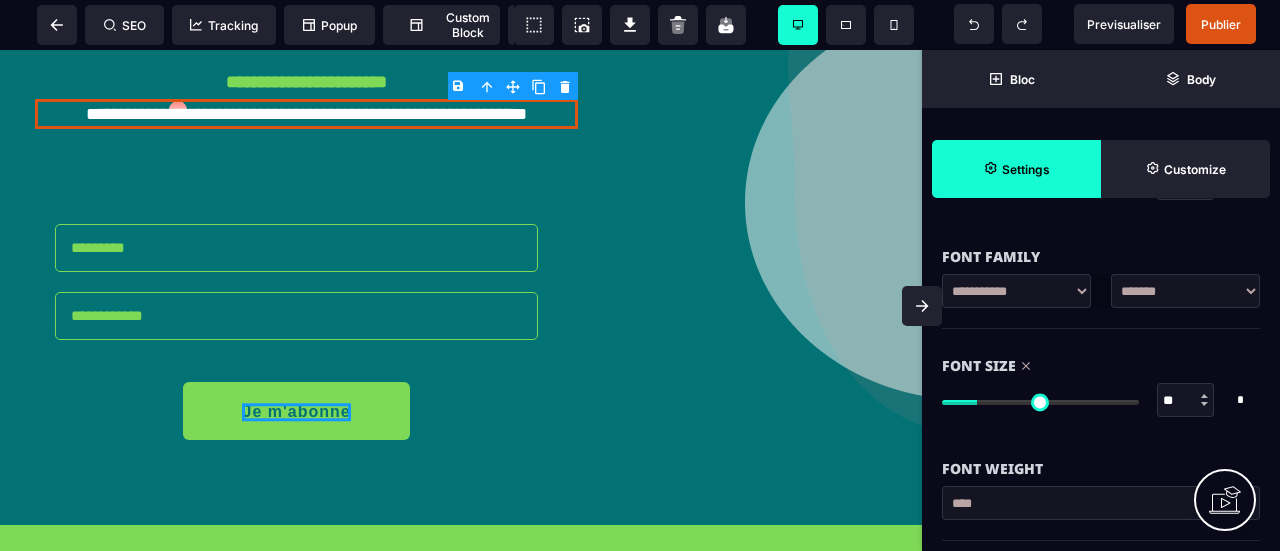 type on "**" 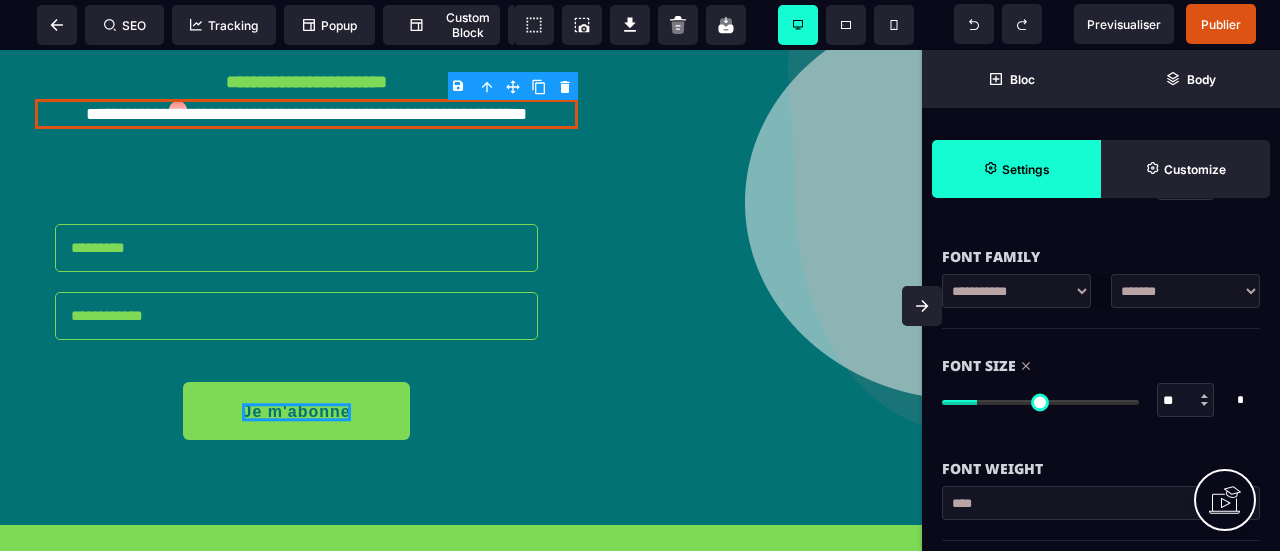 type on "**" 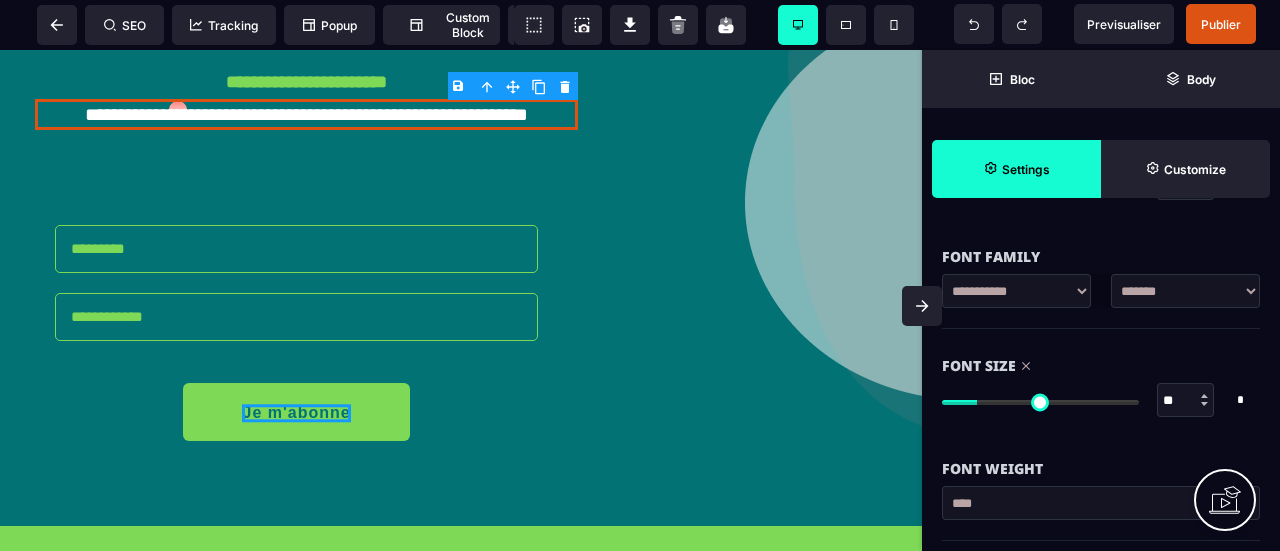 type on "**" 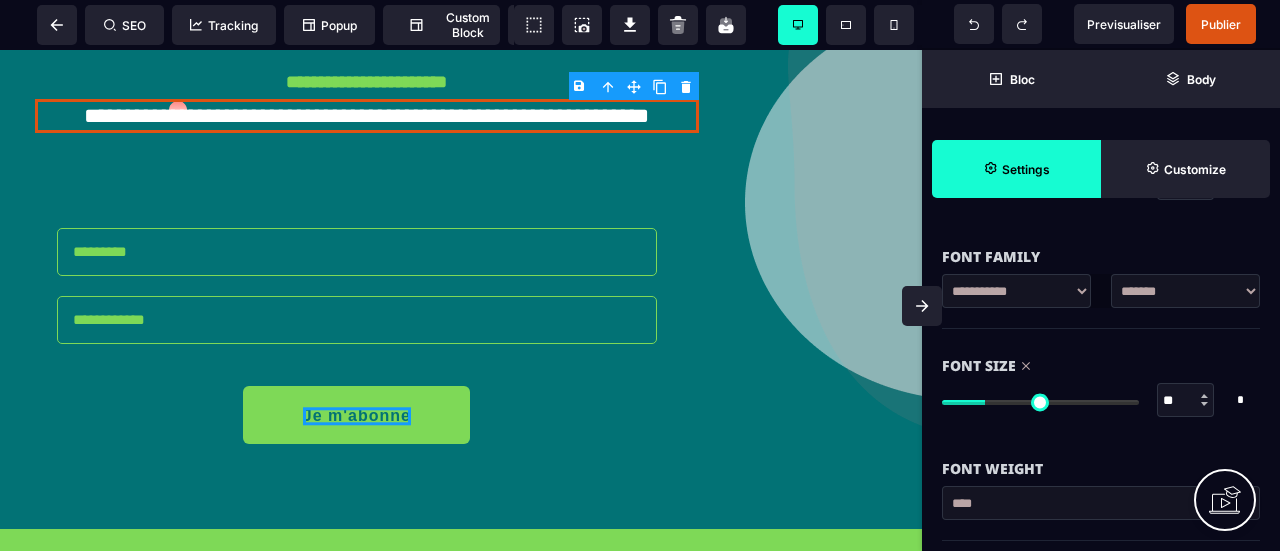 type on "**" 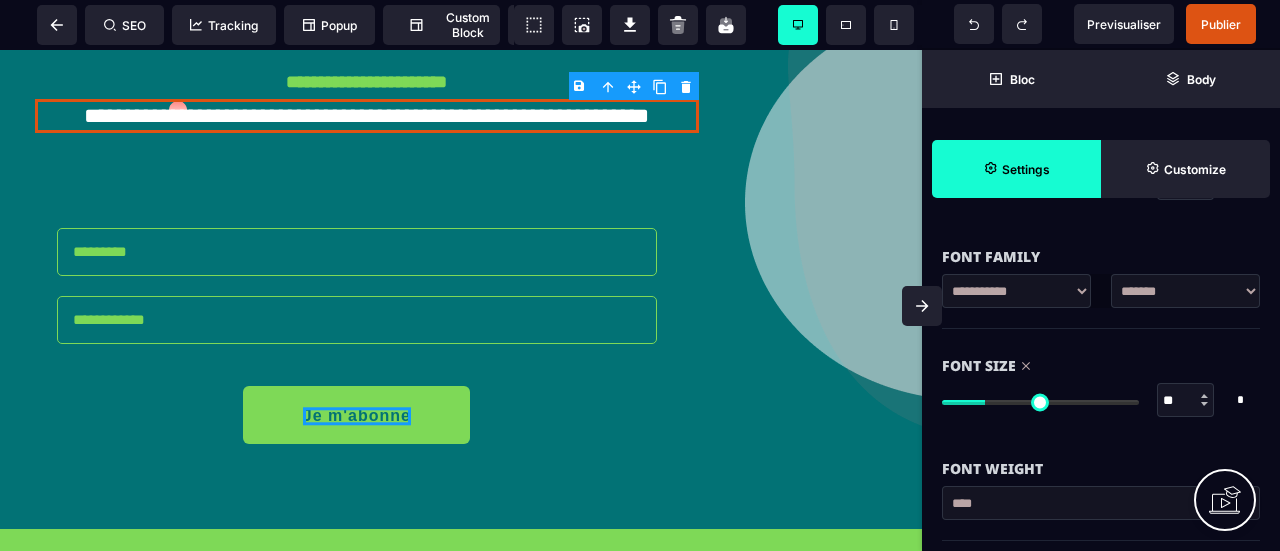 type on "**" 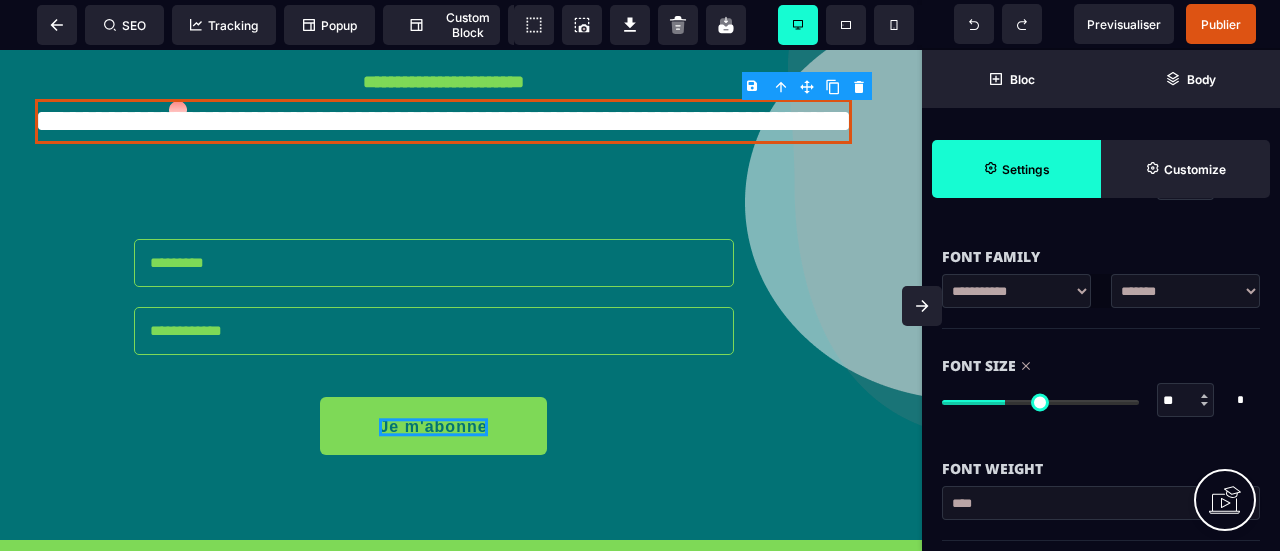type on "**" 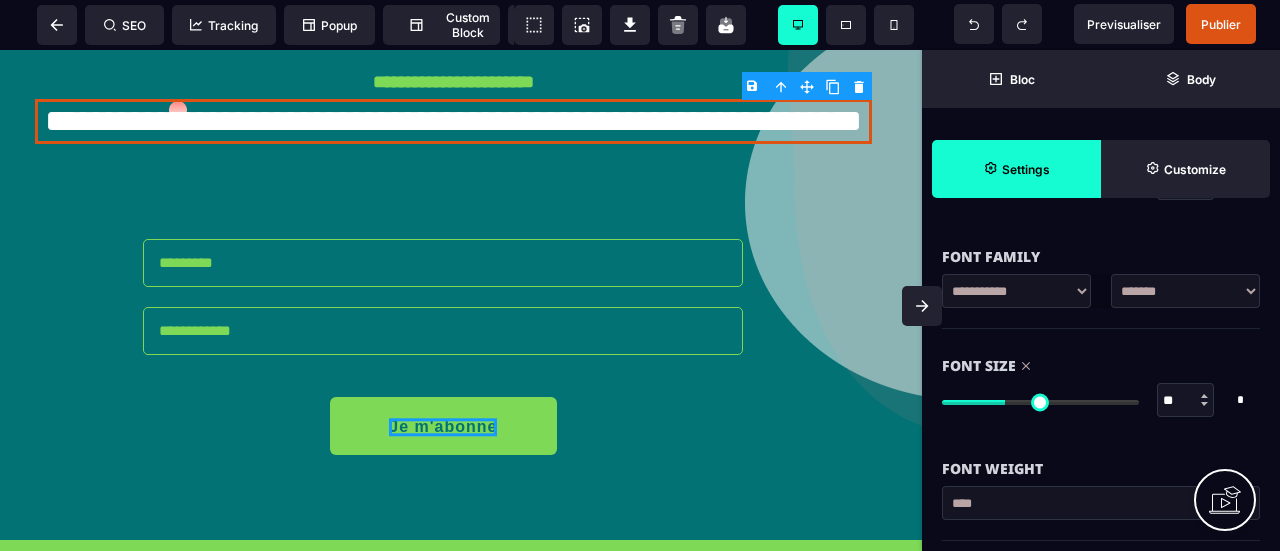 type on "**" 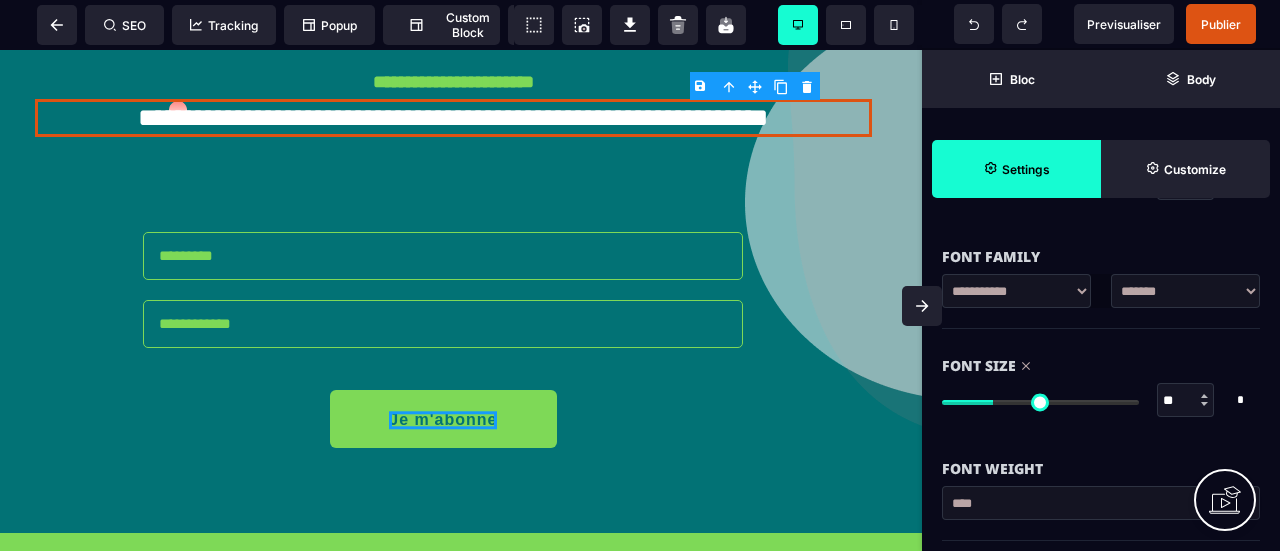 type on "**" 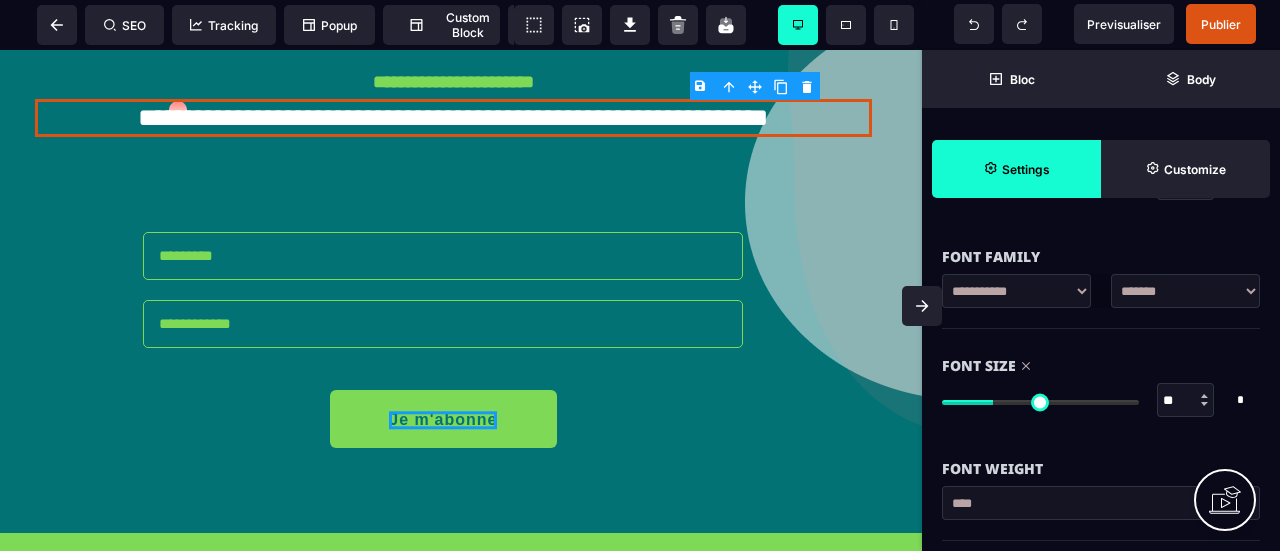 type on "**" 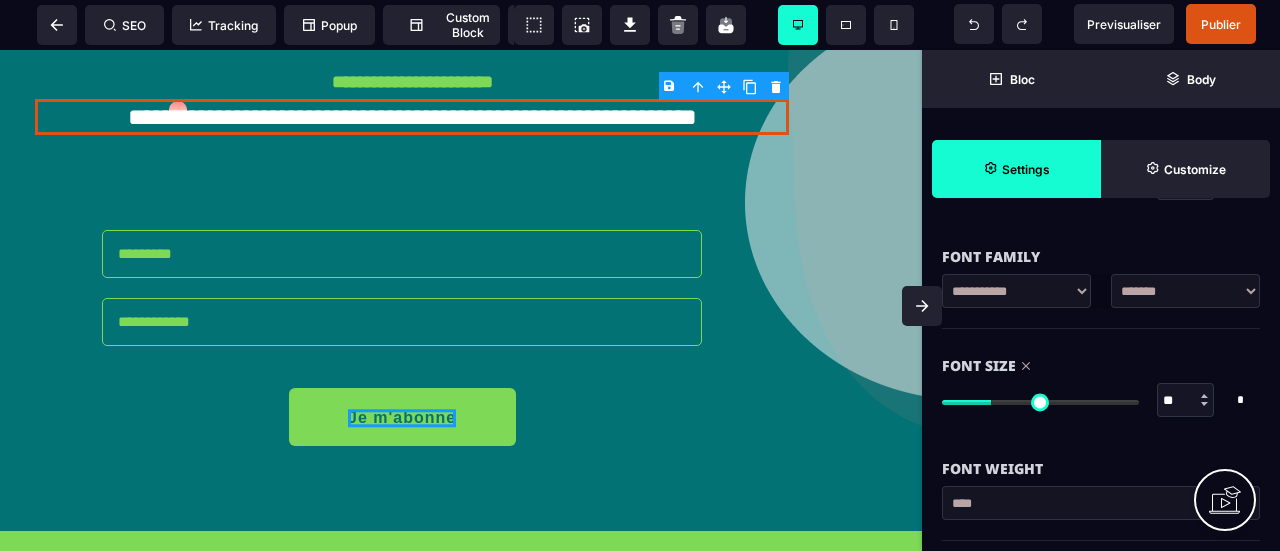 type on "**" 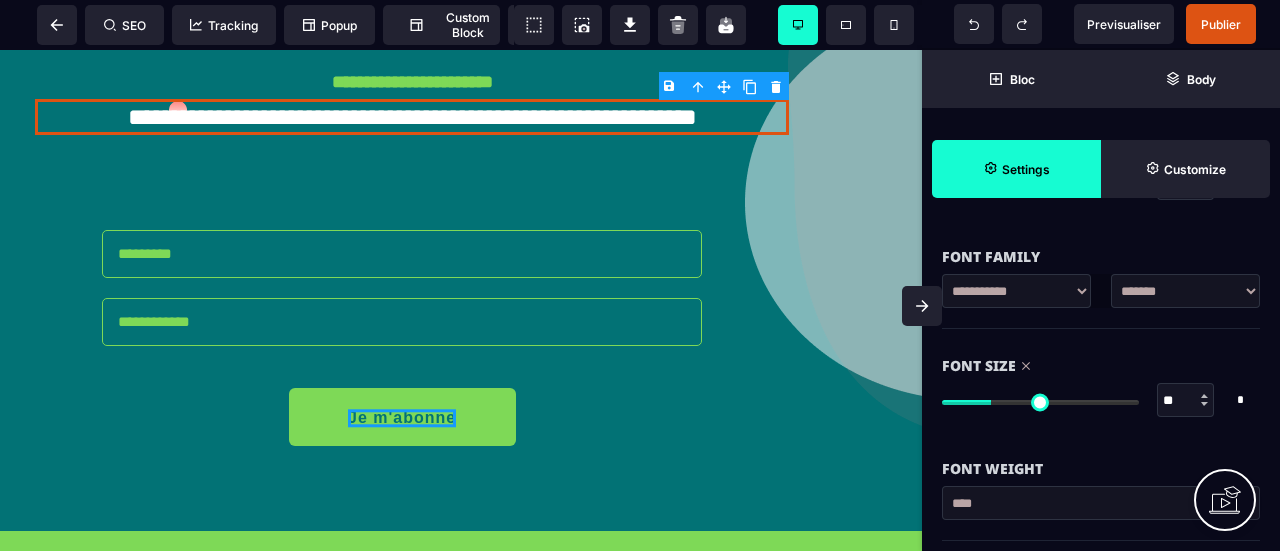 type on "**" 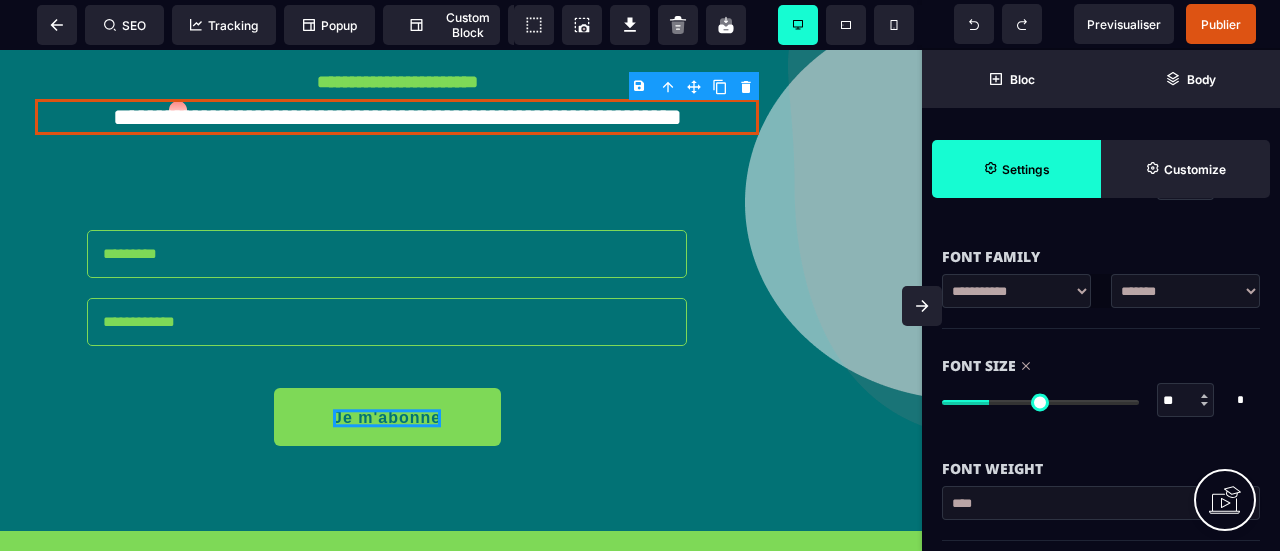 drag, startPoint x: 1043, startPoint y: 398, endPoint x: 993, endPoint y: 391, distance: 50.48762 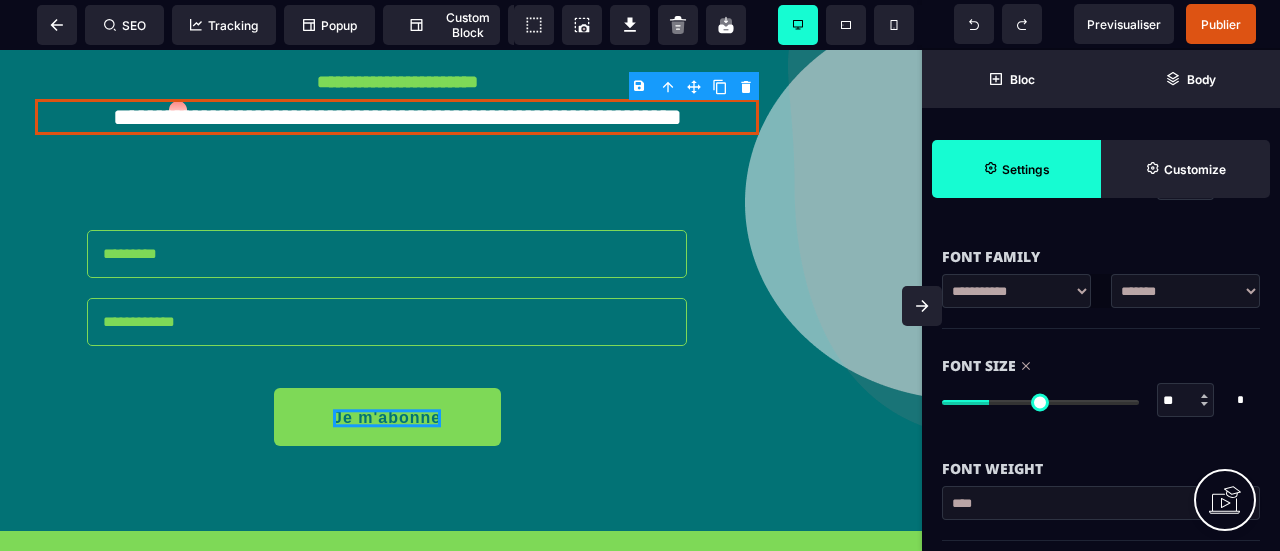 type on "**" 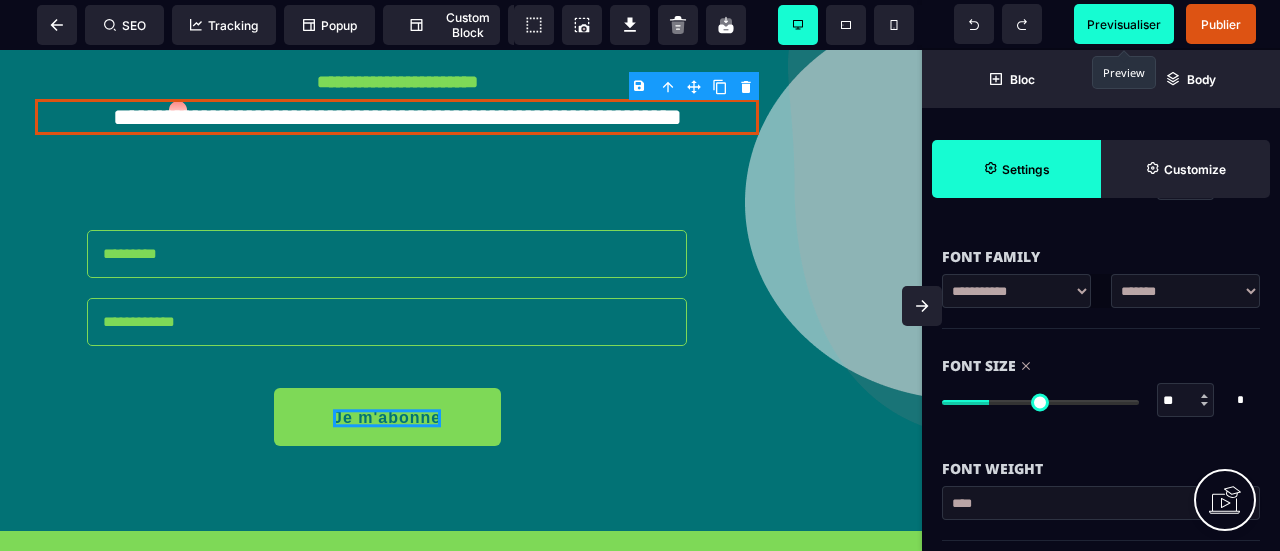 click on "Previsualiser" at bounding box center [1124, 24] 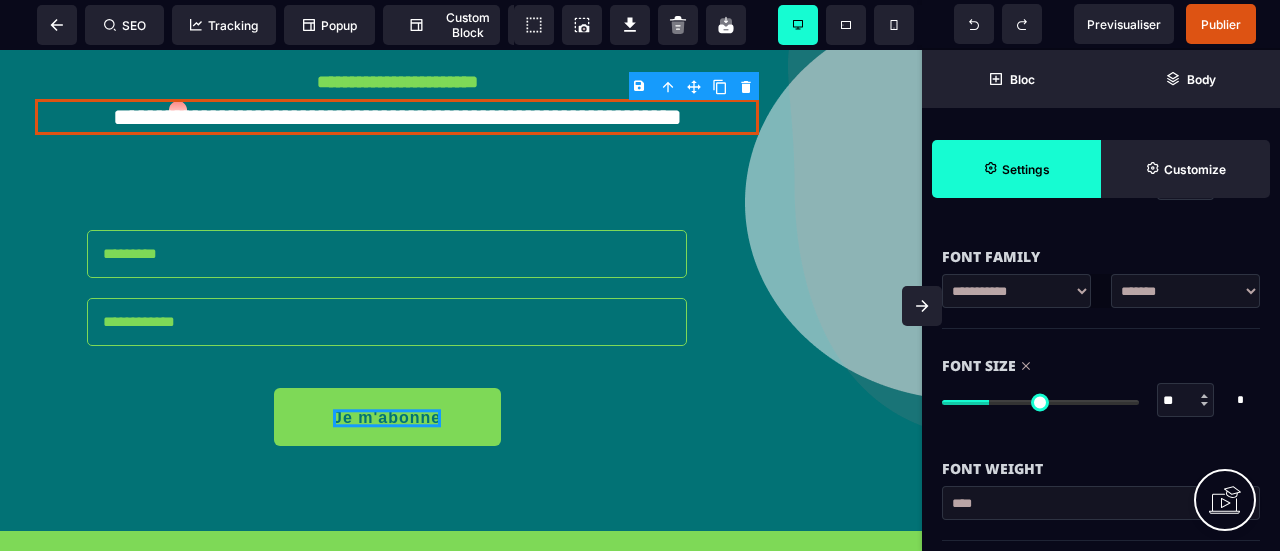 click at bounding box center [922, 306] 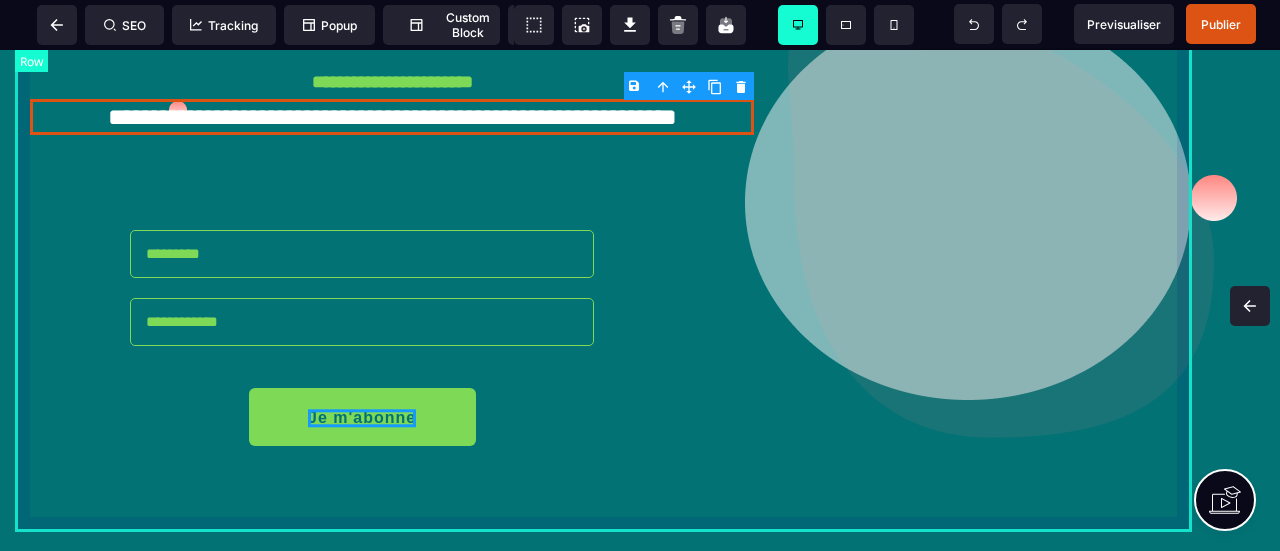 scroll, scrollTop: 0, scrollLeft: 0, axis: both 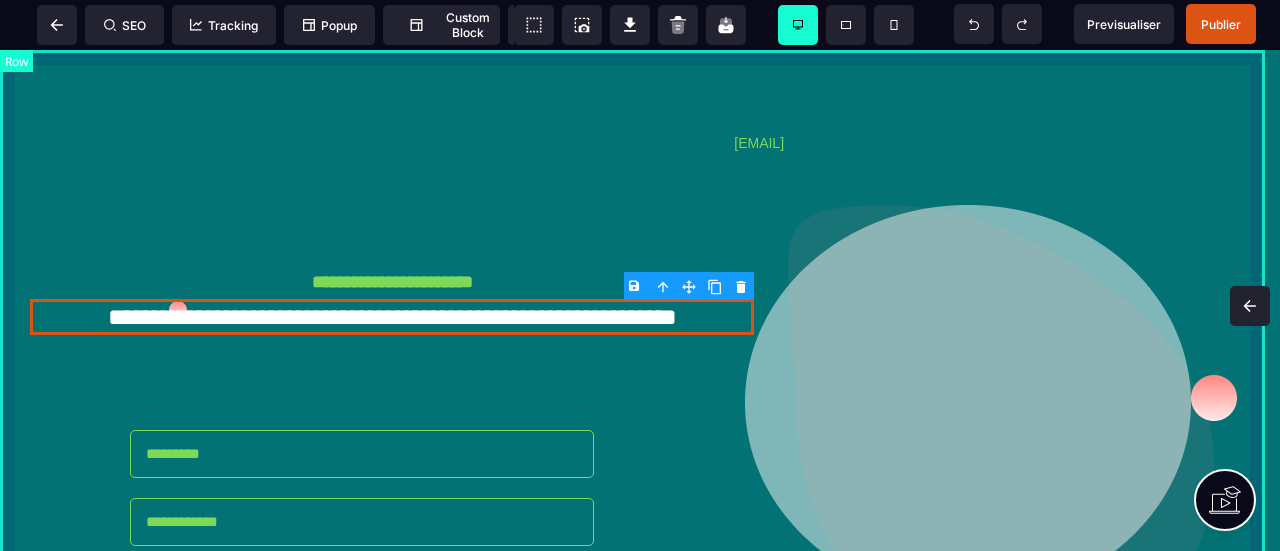 click on "**********" at bounding box center (640, 410) 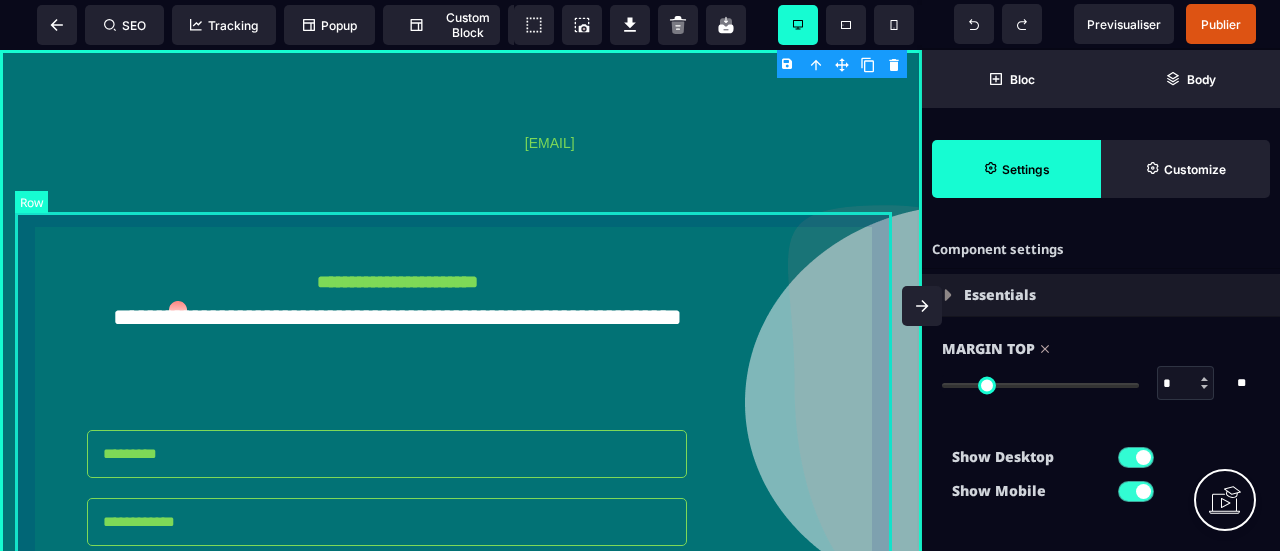 click on "**********" at bounding box center (461, 464) 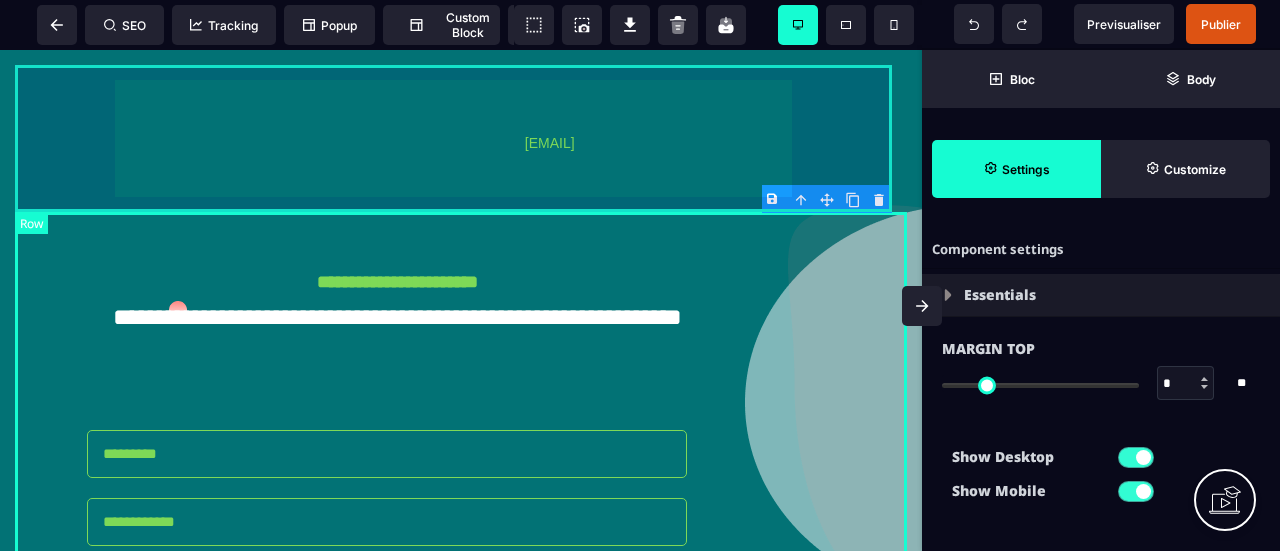 click on "[EMAIL]" at bounding box center [461, 138] 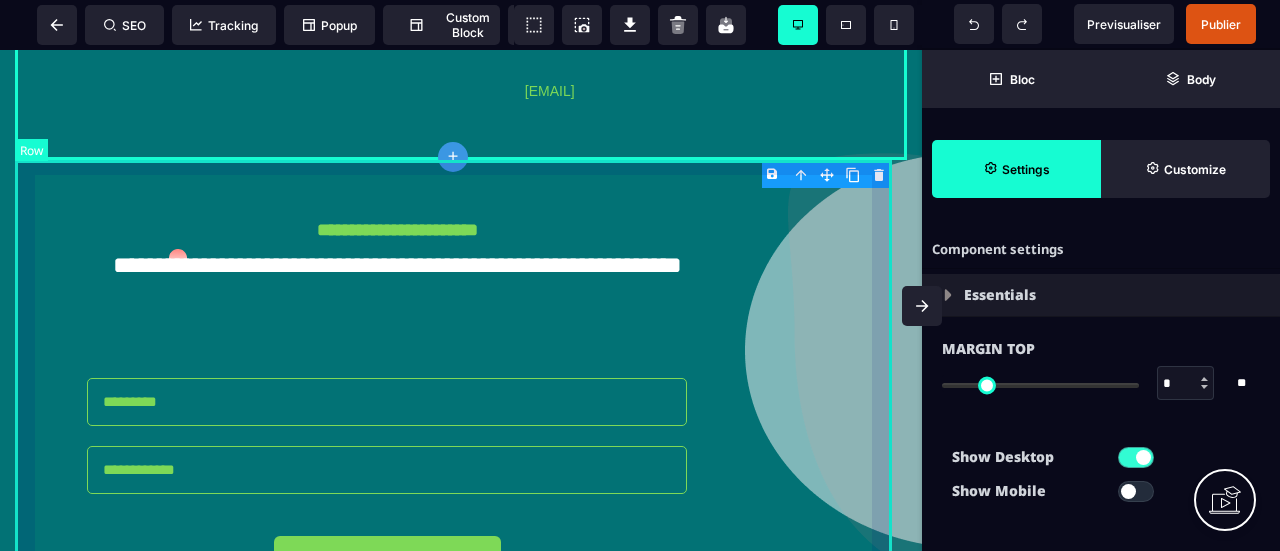 scroll, scrollTop: 0, scrollLeft: 0, axis: both 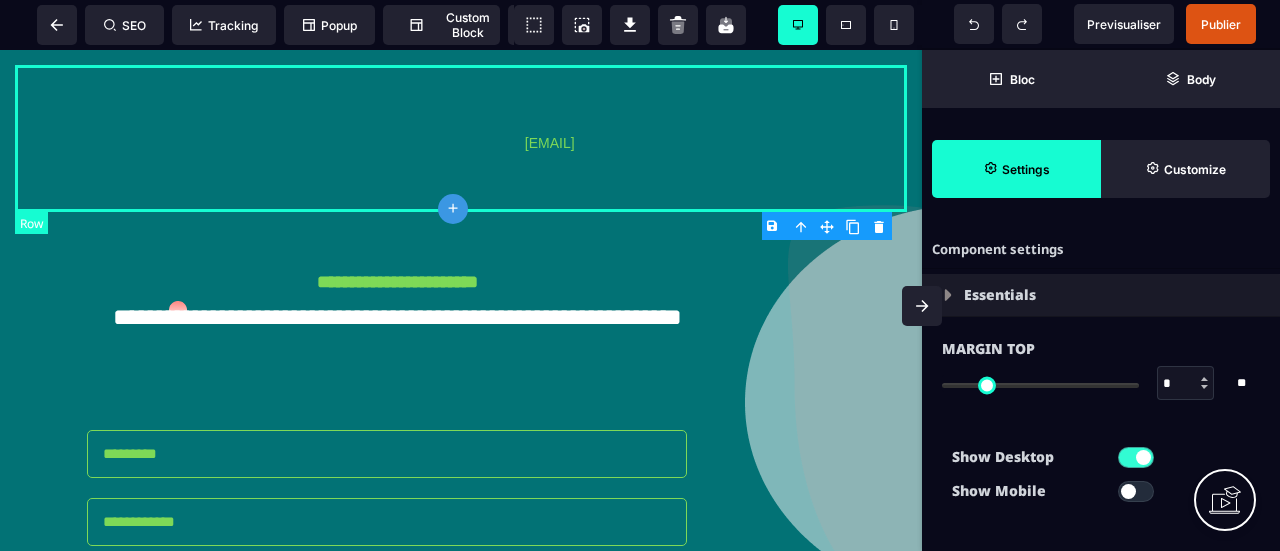 click on "[EMAIL]" at bounding box center (461, 138) 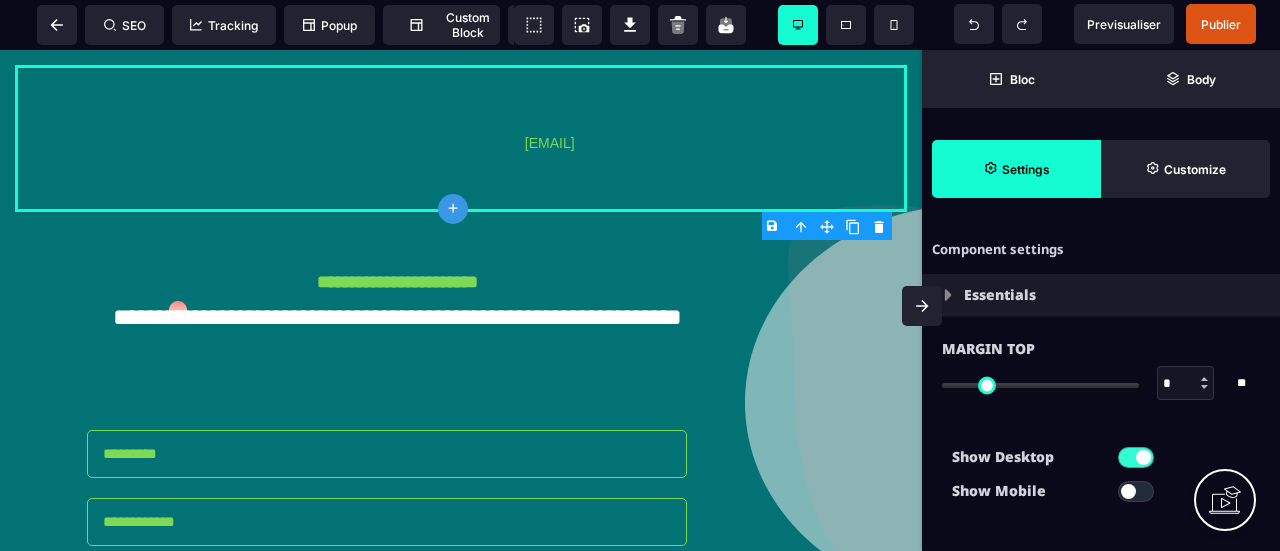 click on "B I U S
A *******
plus
Row
SEO
Big" at bounding box center (640, 275) 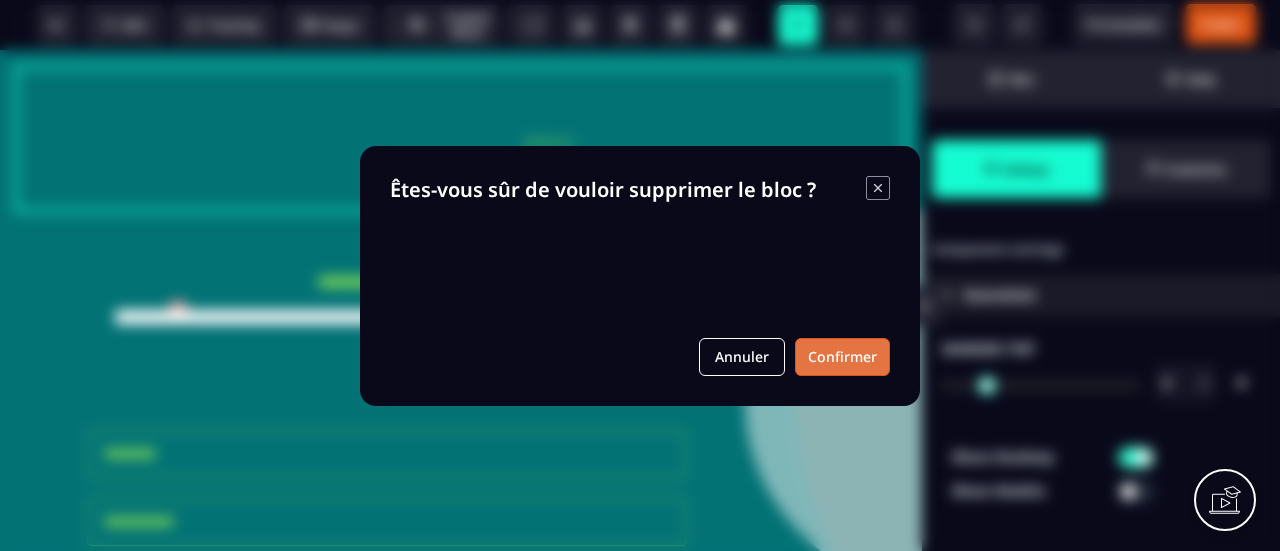 click on "Confirmer" at bounding box center (842, 357) 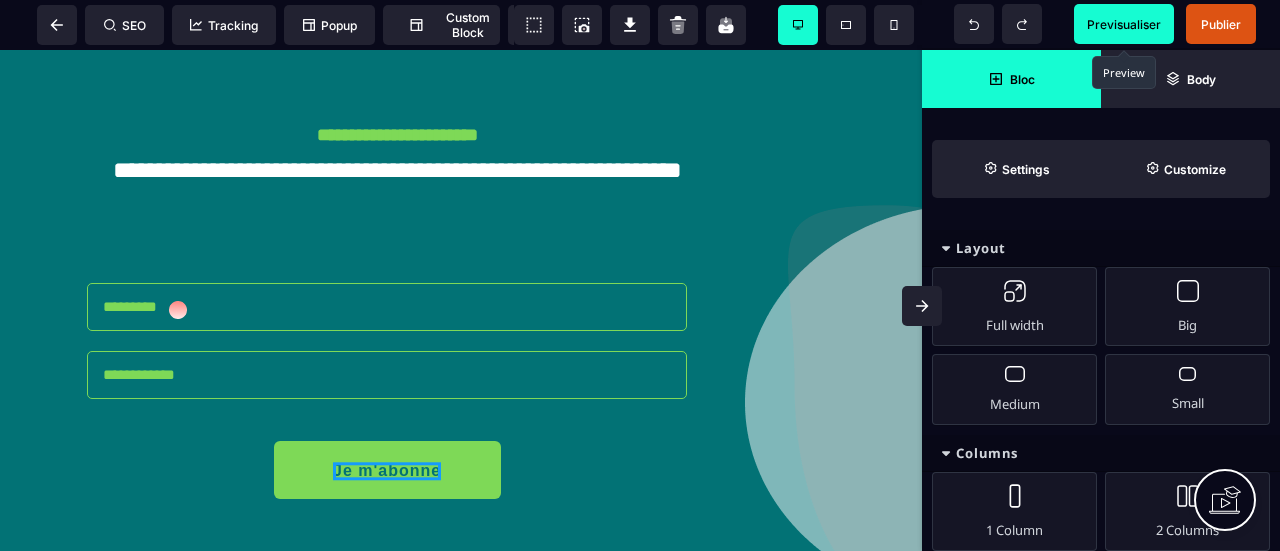 click on "Previsualiser" at bounding box center [1124, 24] 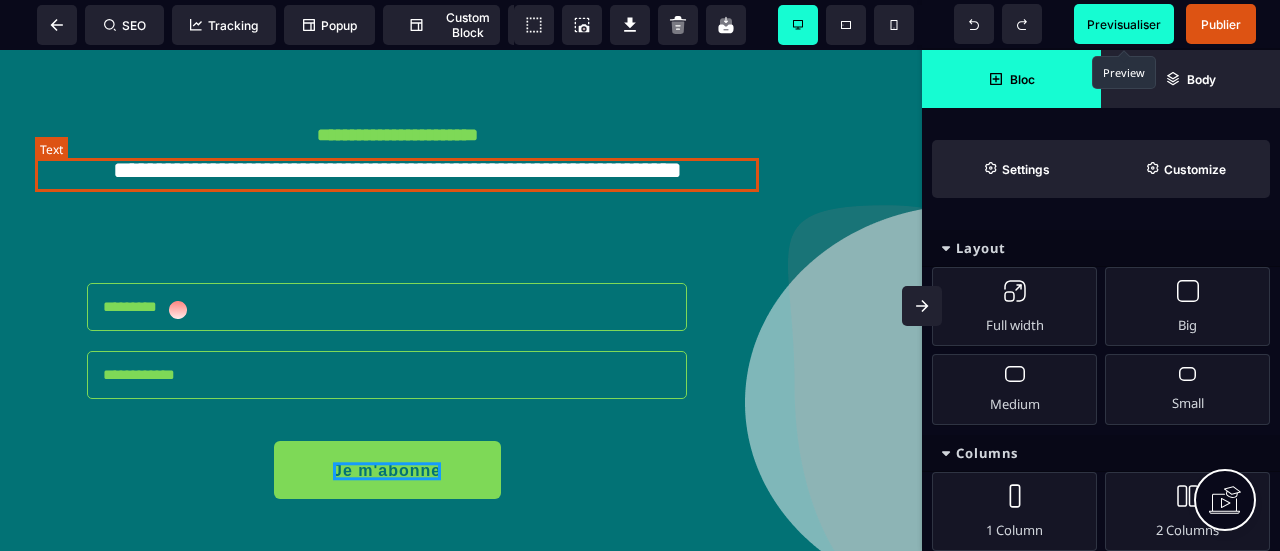 click on "**********" at bounding box center [397, 170] 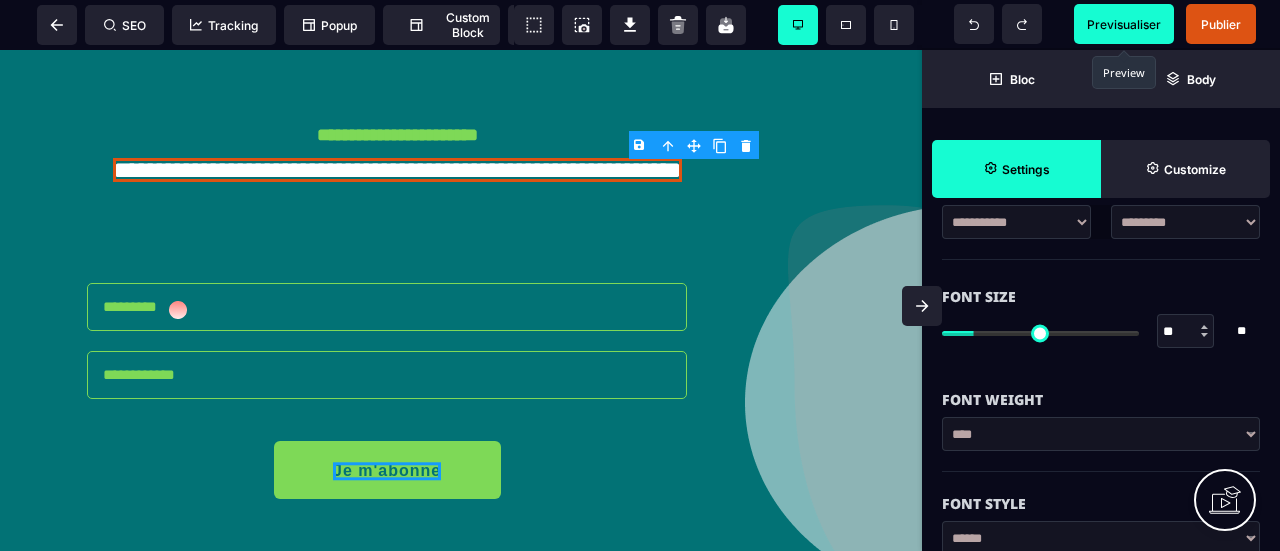 scroll, scrollTop: 300, scrollLeft: 0, axis: vertical 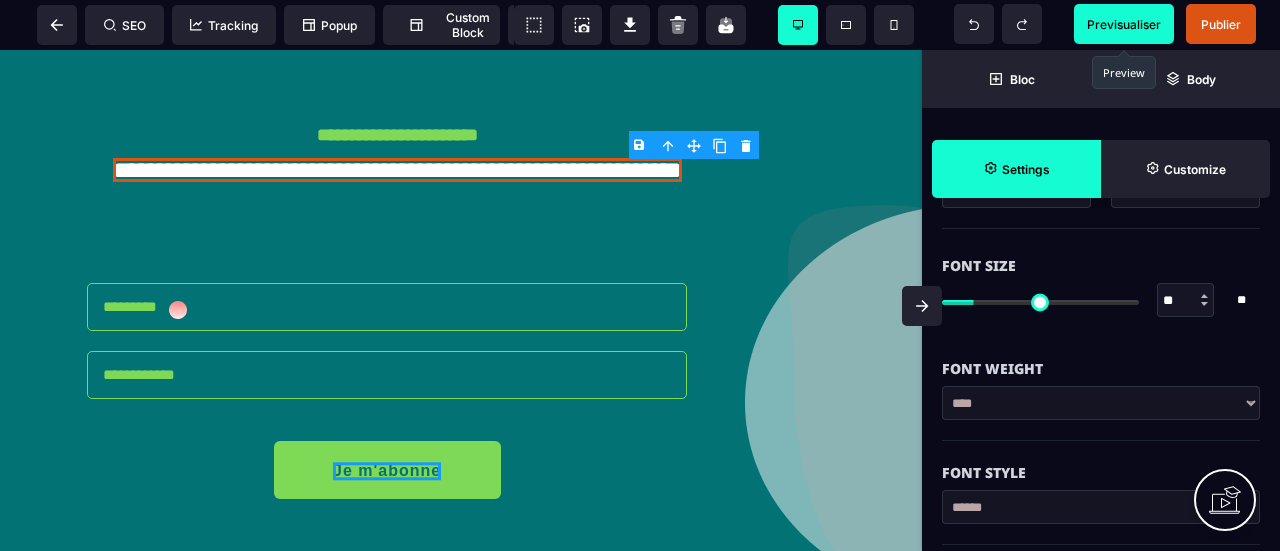 type on "**" 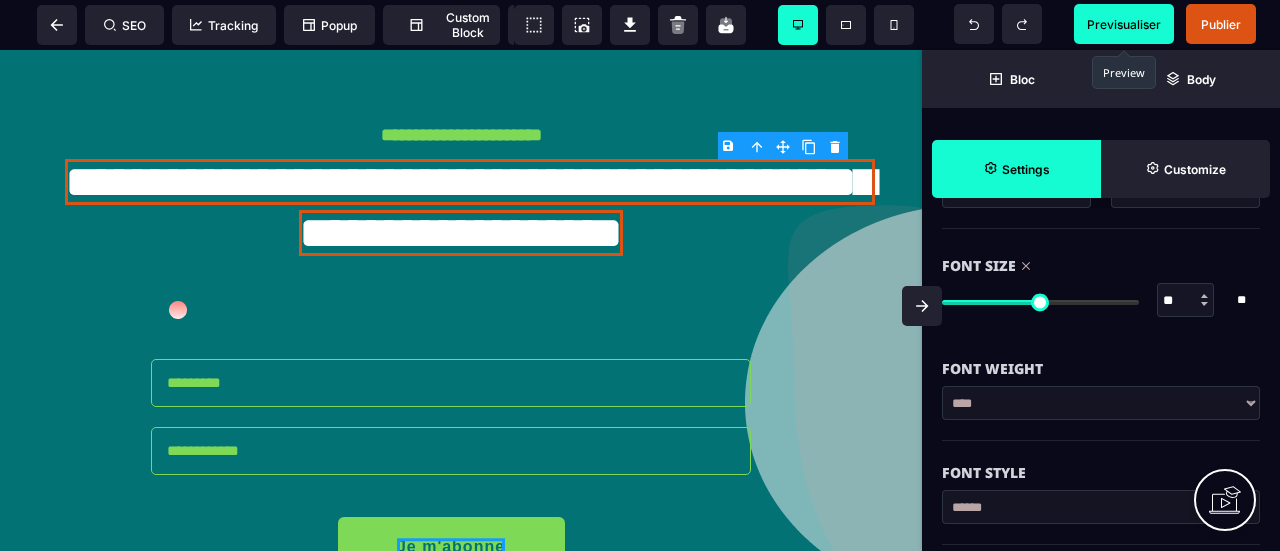 drag, startPoint x: 980, startPoint y: 299, endPoint x: 1033, endPoint y: 299, distance: 53 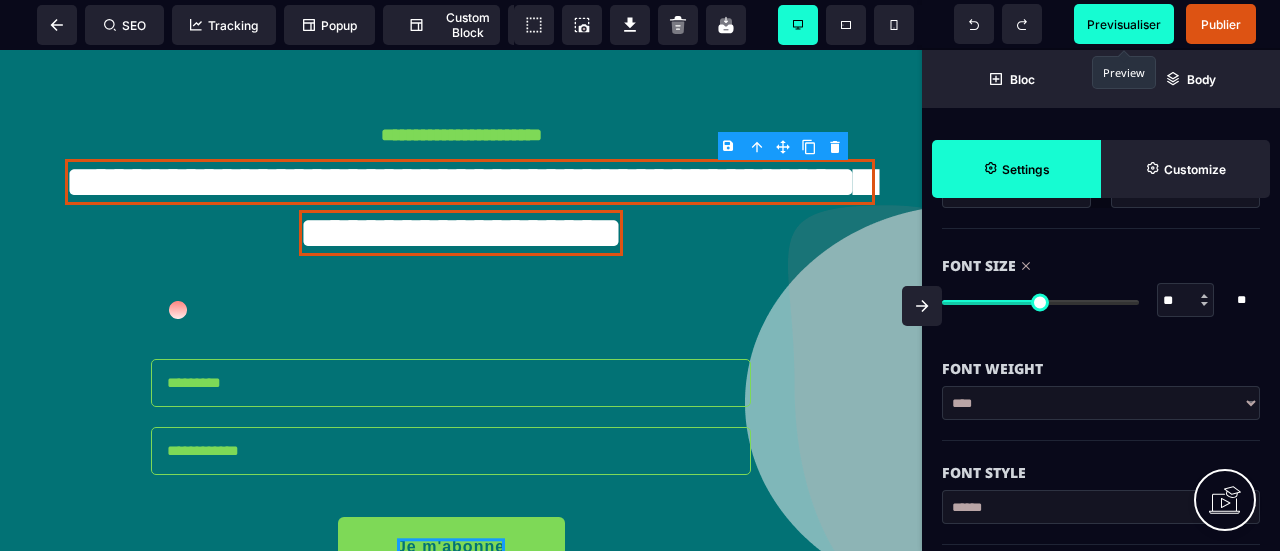 click at bounding box center [1040, 302] 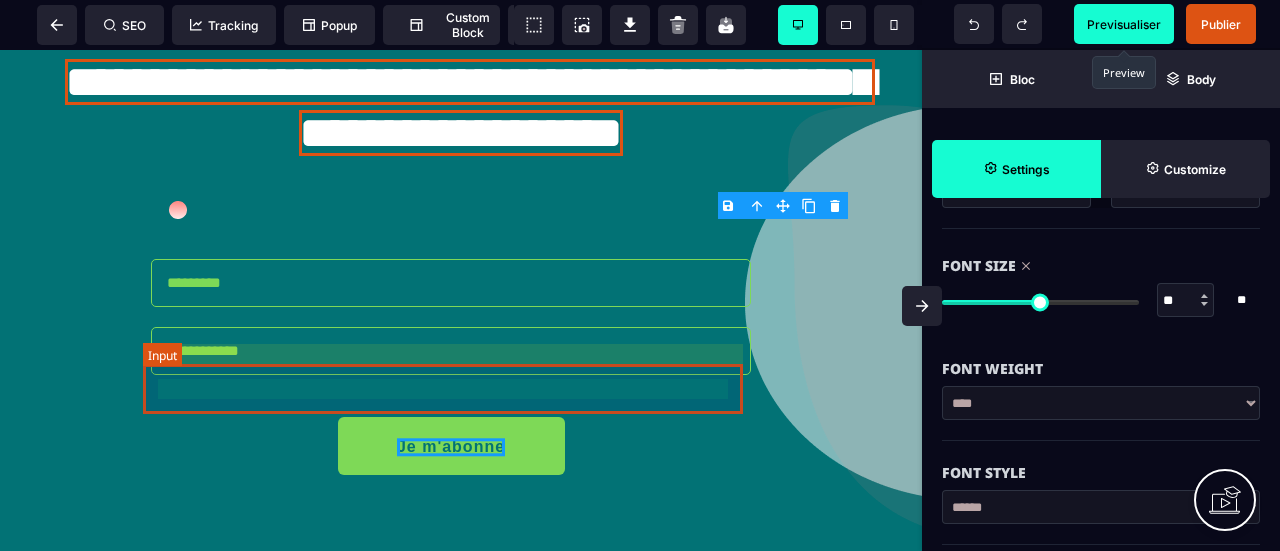 scroll, scrollTop: 0, scrollLeft: 0, axis: both 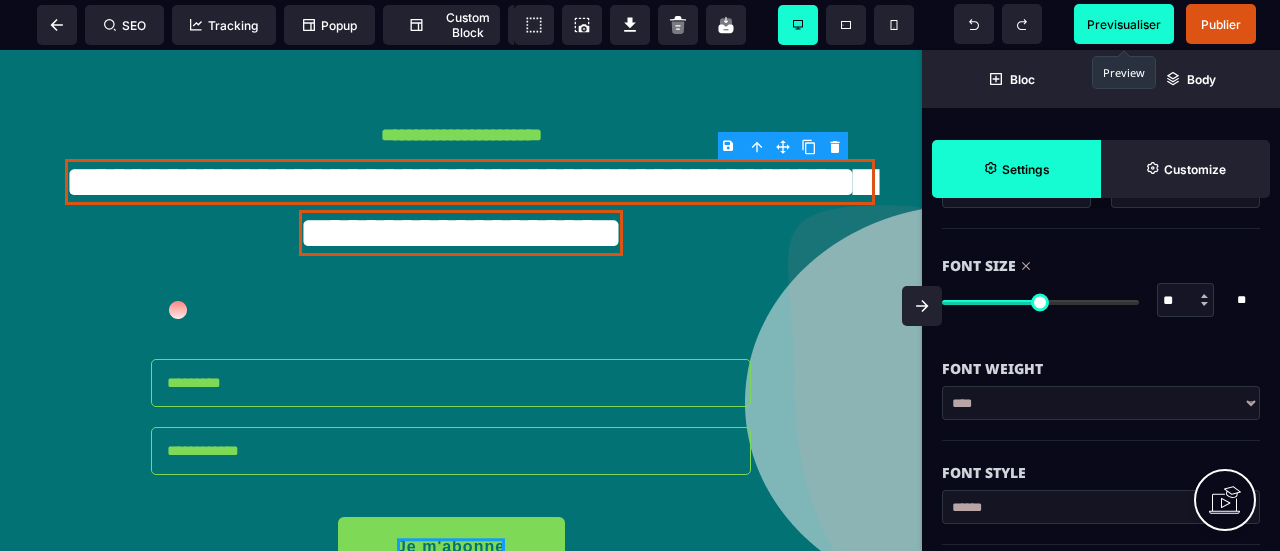 click on "Previsualiser" at bounding box center [1124, 24] 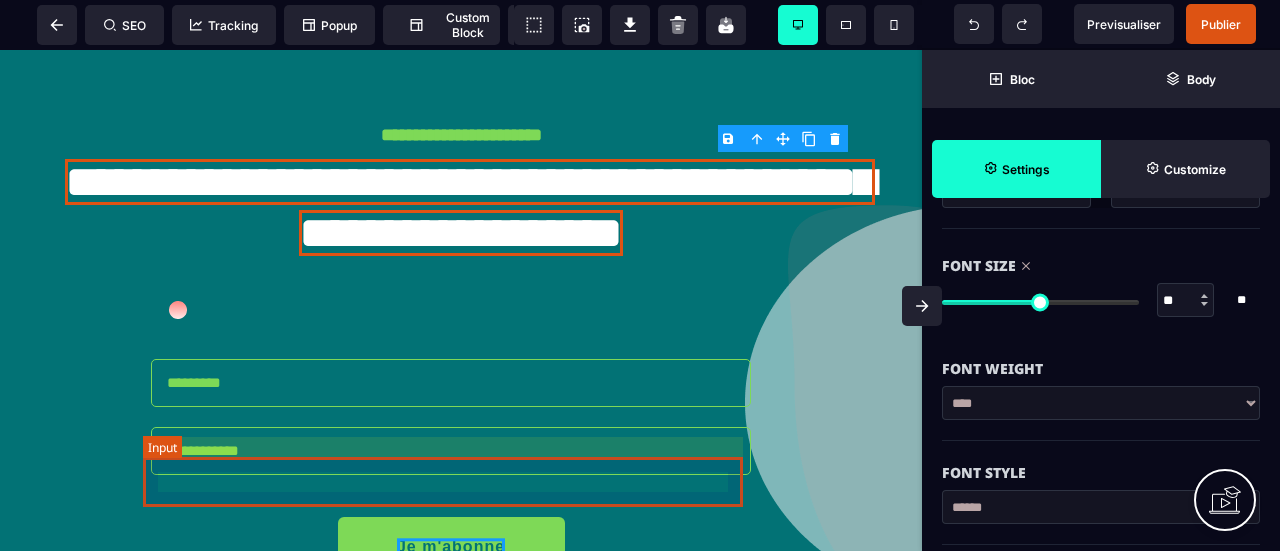 scroll, scrollTop: 300, scrollLeft: 0, axis: vertical 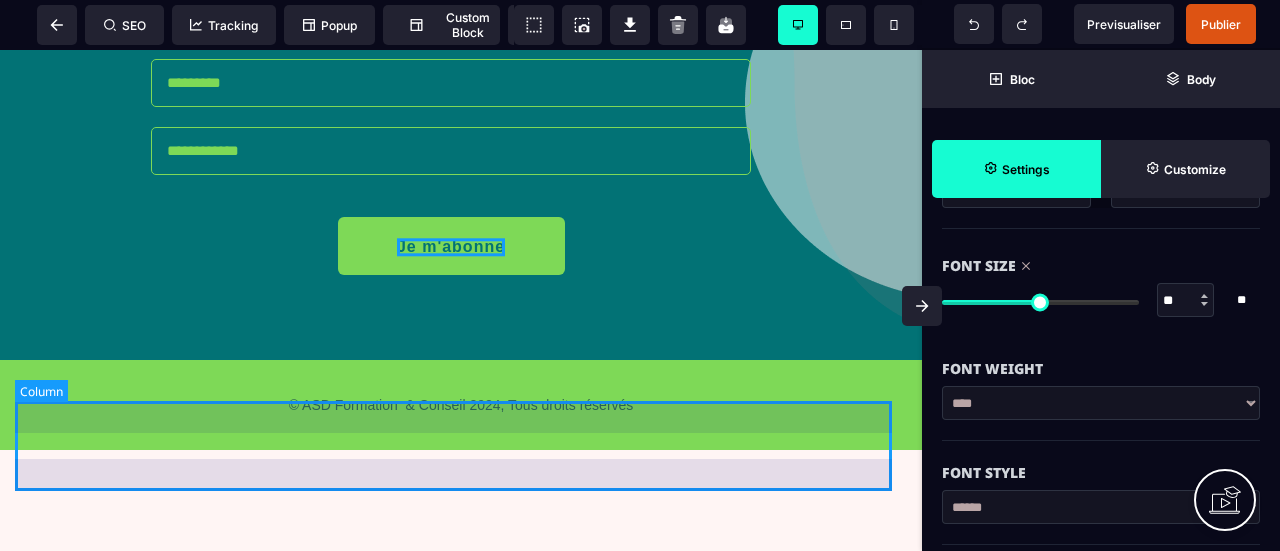 click on "© ASD Formation  & Conseil 2024, Tous droits réservés" at bounding box center (461, 405) 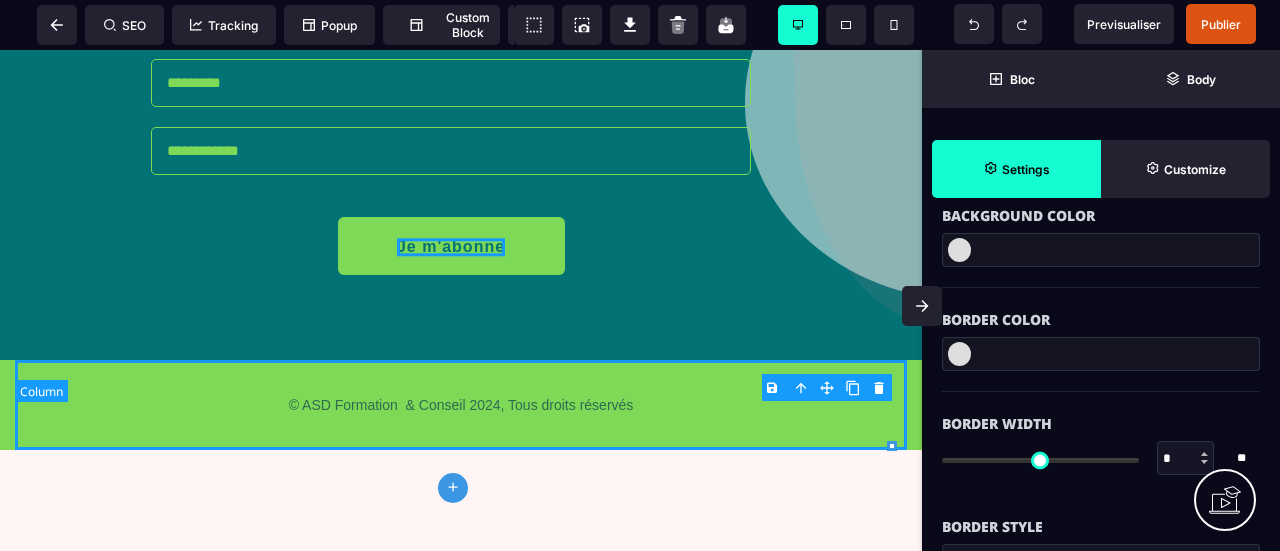 scroll, scrollTop: 0, scrollLeft: 0, axis: both 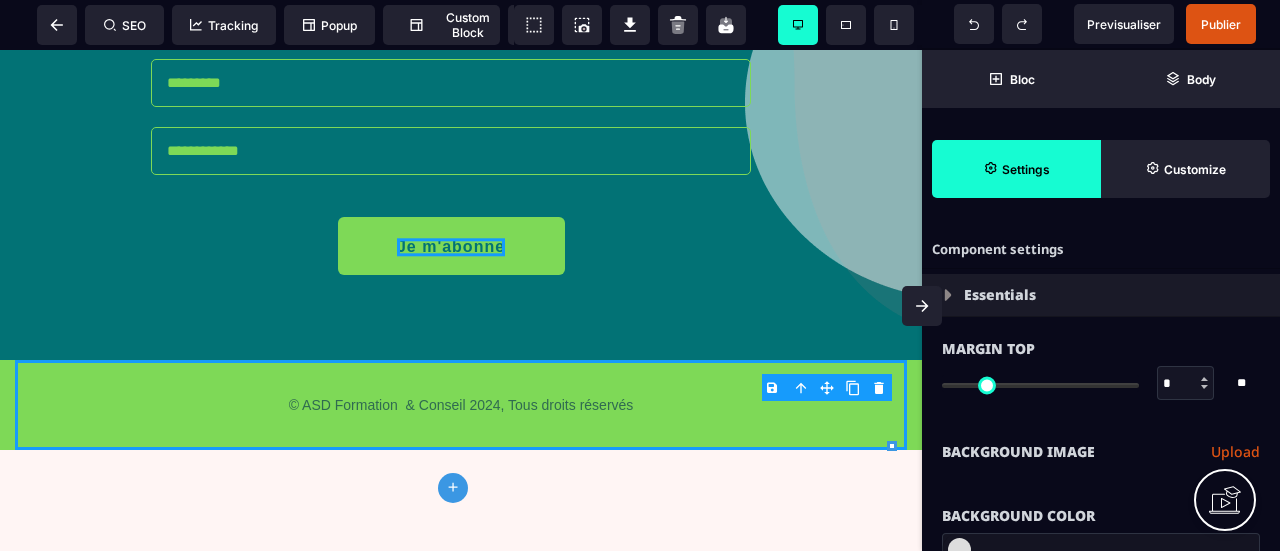 click on "B I U S
A *******
plus
Column
SEO" at bounding box center (640, 275) 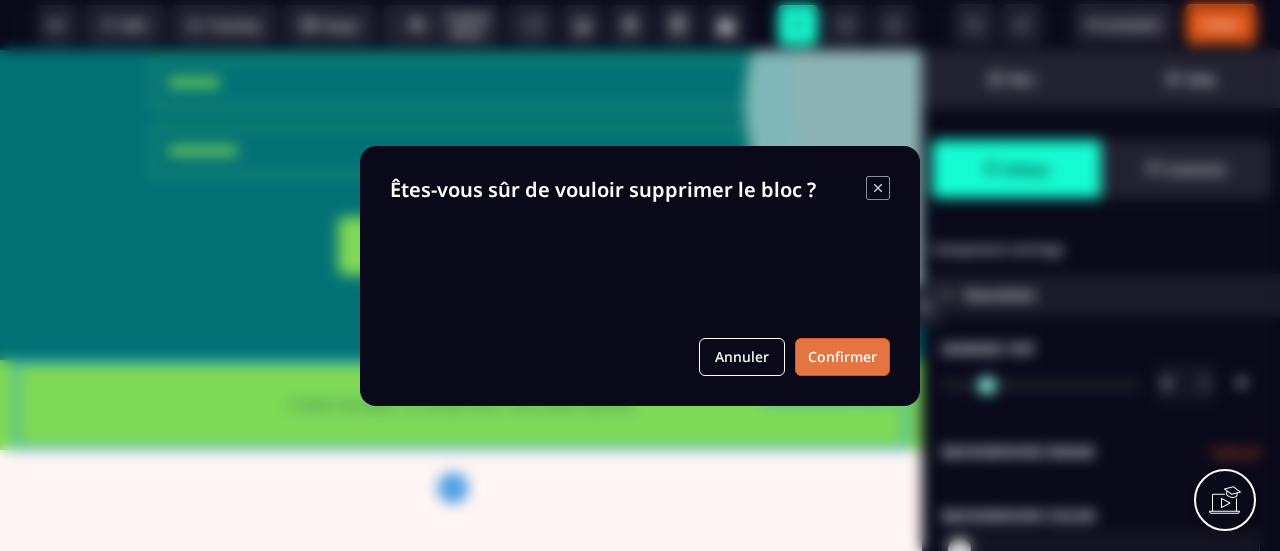 click on "Confirmer" at bounding box center [842, 357] 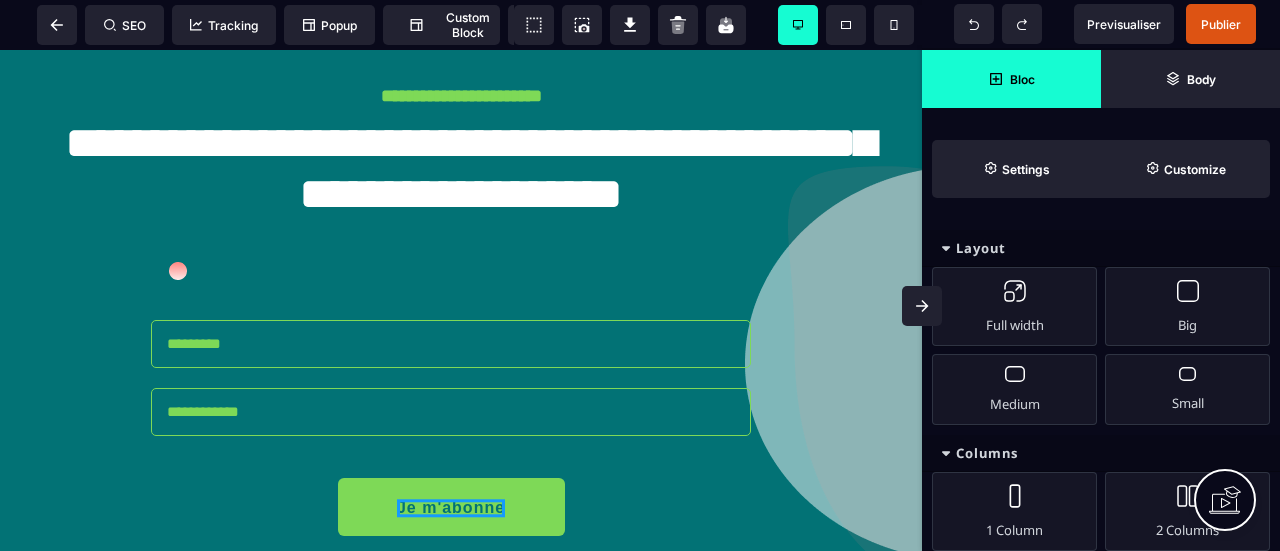 scroll, scrollTop: 0, scrollLeft: 0, axis: both 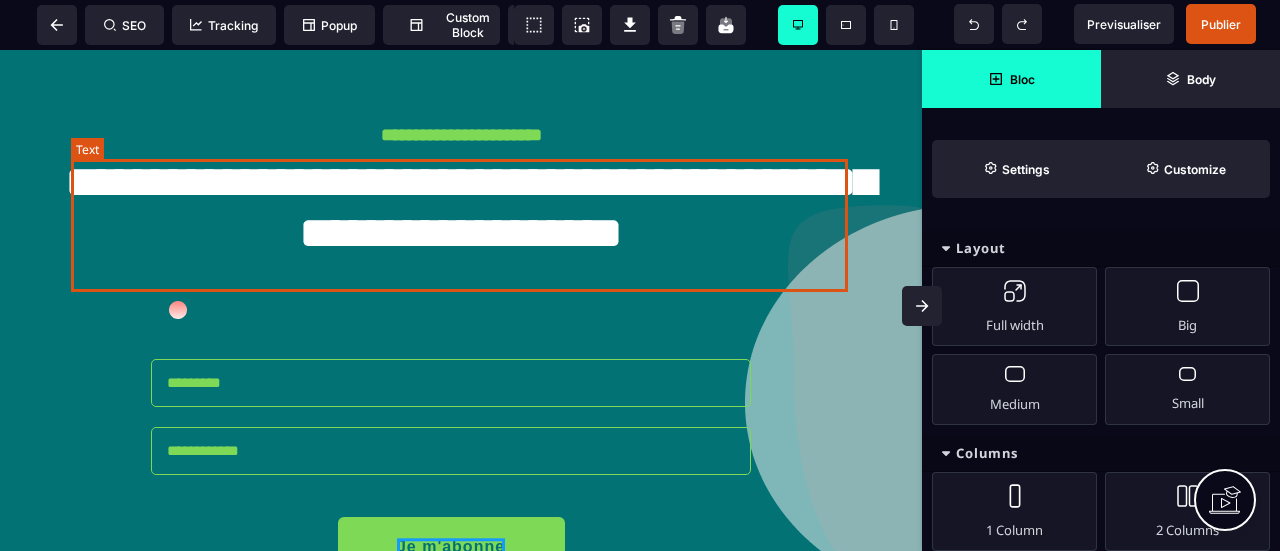 click on "**********" at bounding box center [470, 207] 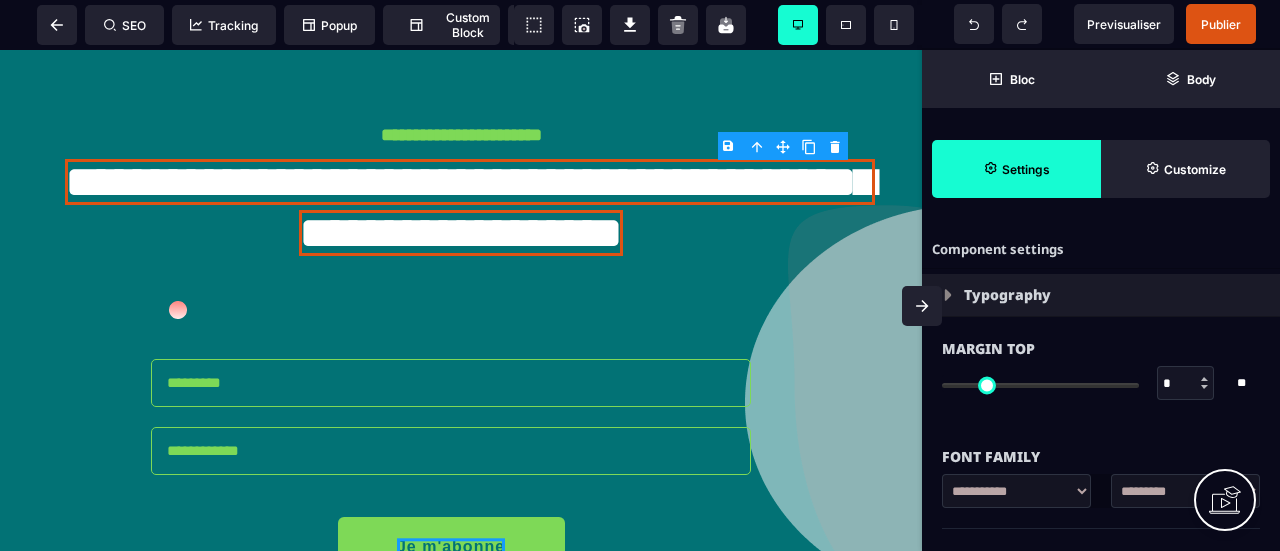 scroll, scrollTop: 200, scrollLeft: 0, axis: vertical 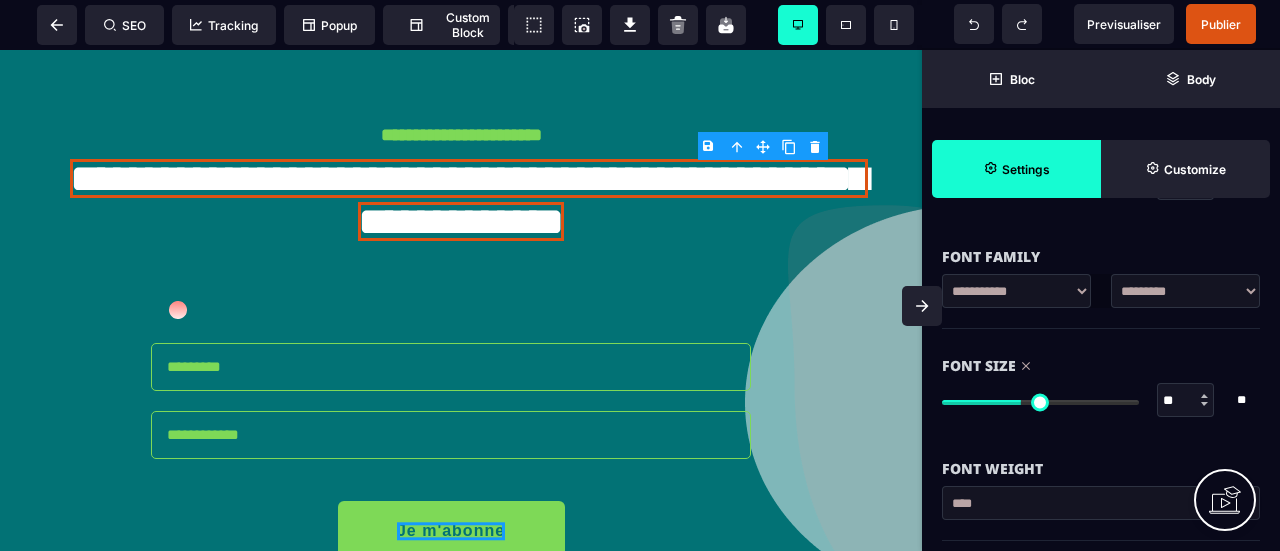 click at bounding box center (1040, 402) 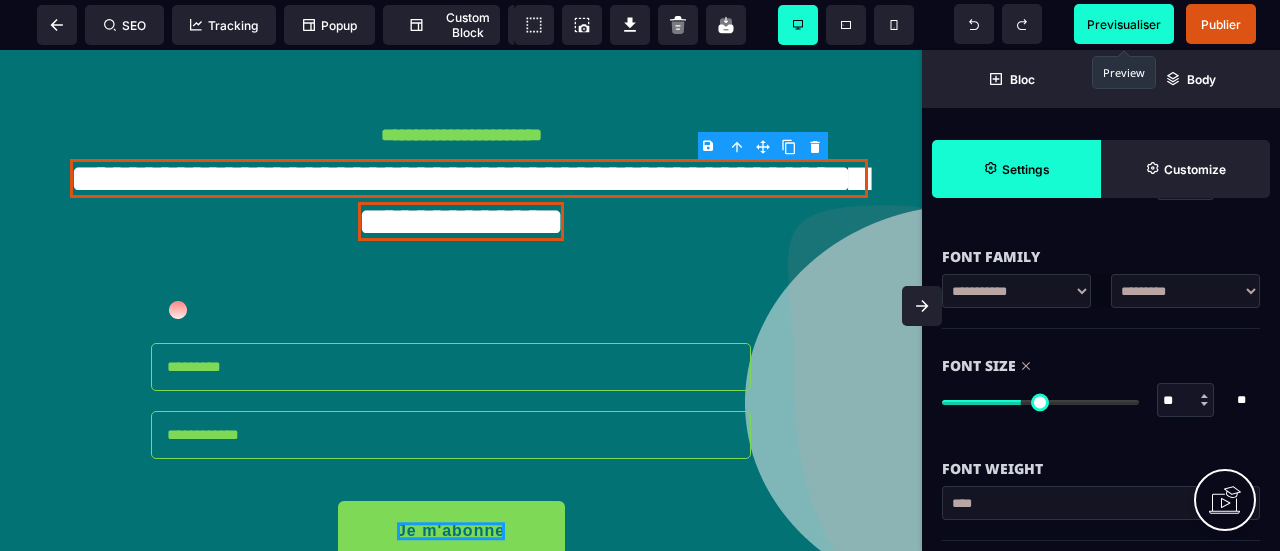 click on "Previsualiser" at bounding box center [1124, 24] 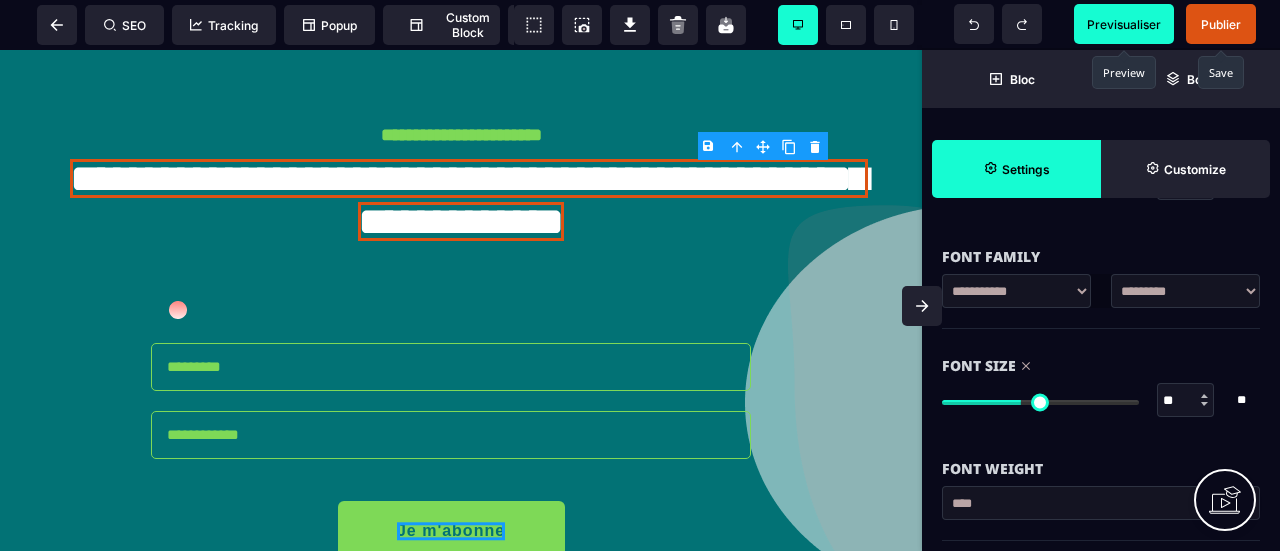 click on "Publier" at bounding box center [1221, 24] 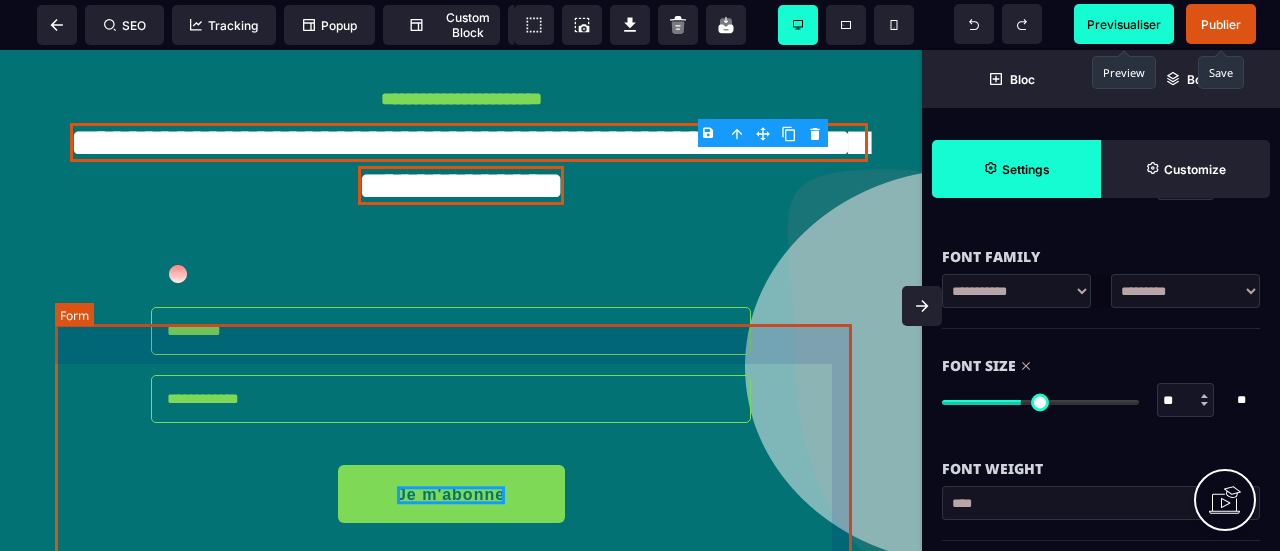 scroll, scrollTop: 0, scrollLeft: 0, axis: both 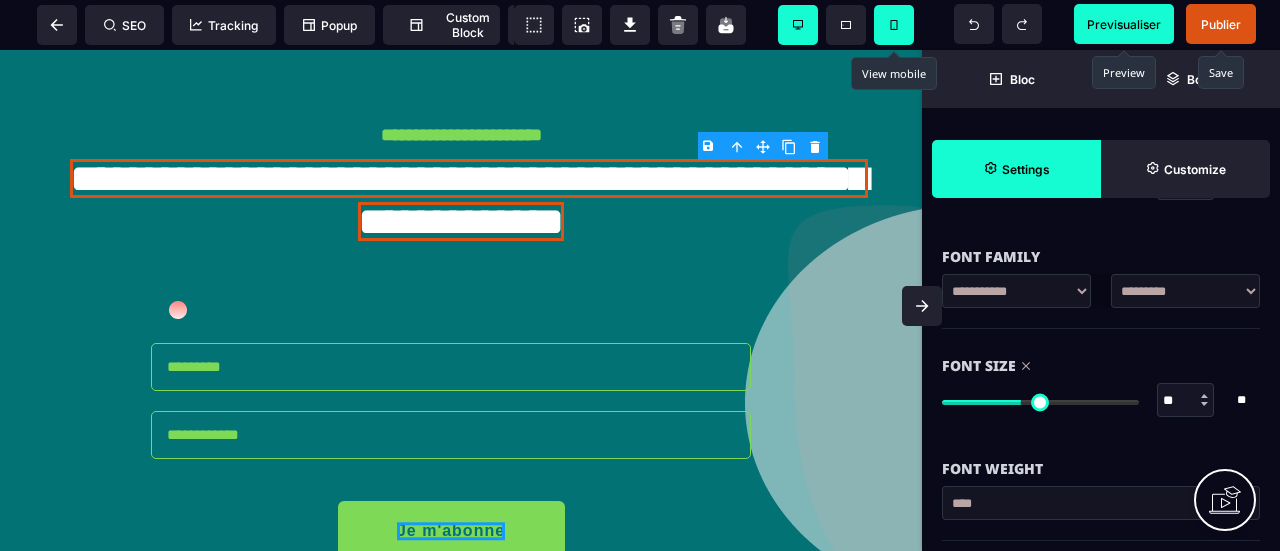 click 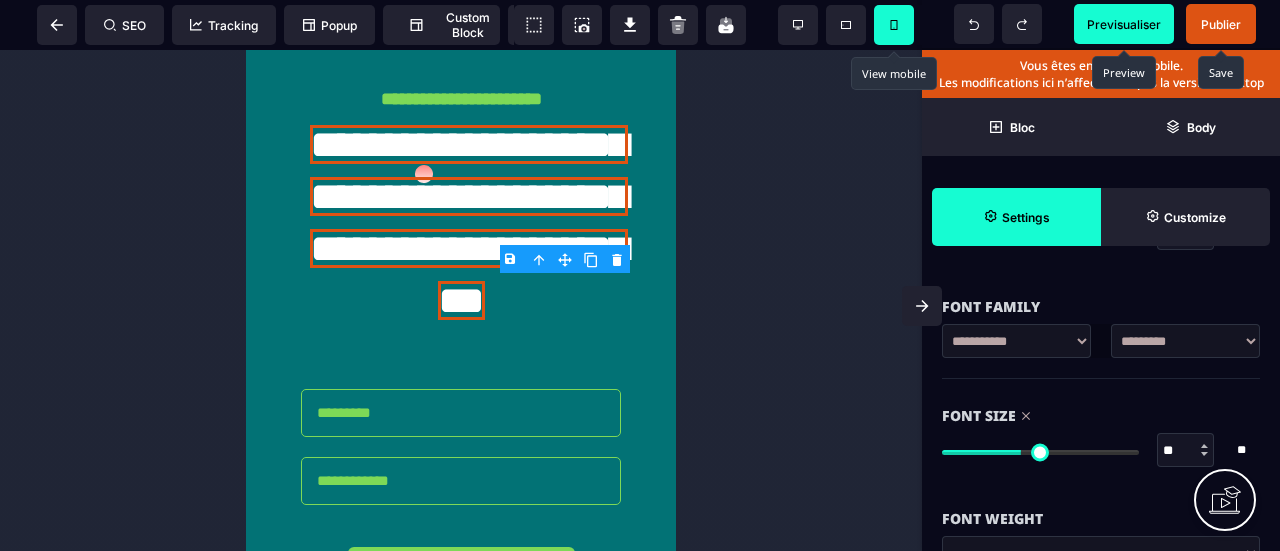 scroll, scrollTop: 0, scrollLeft: 0, axis: both 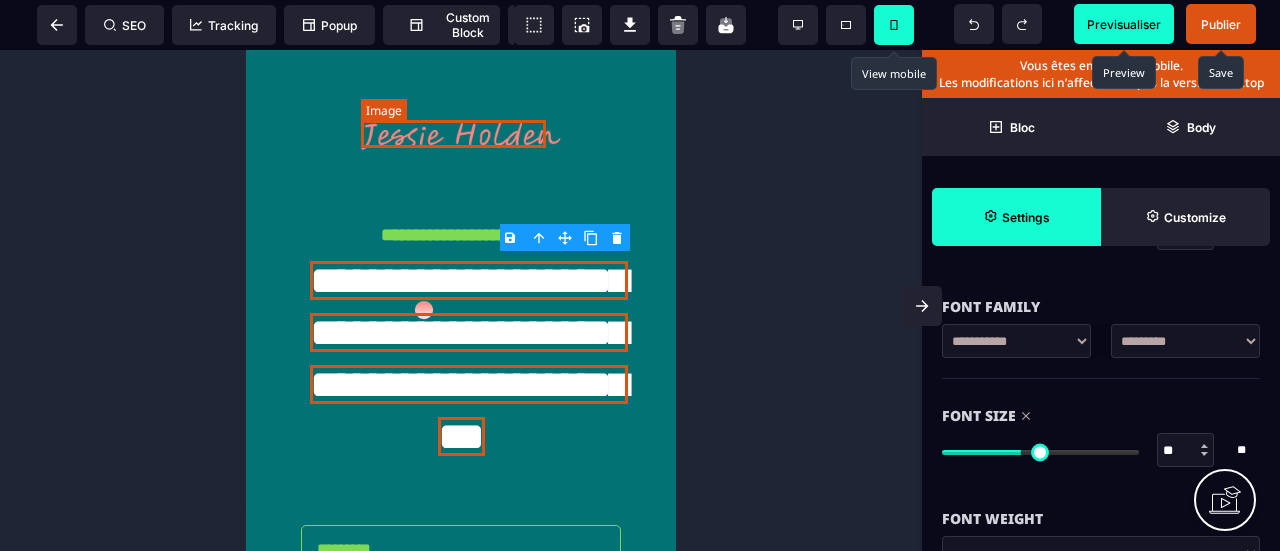click at bounding box center [461, 135] 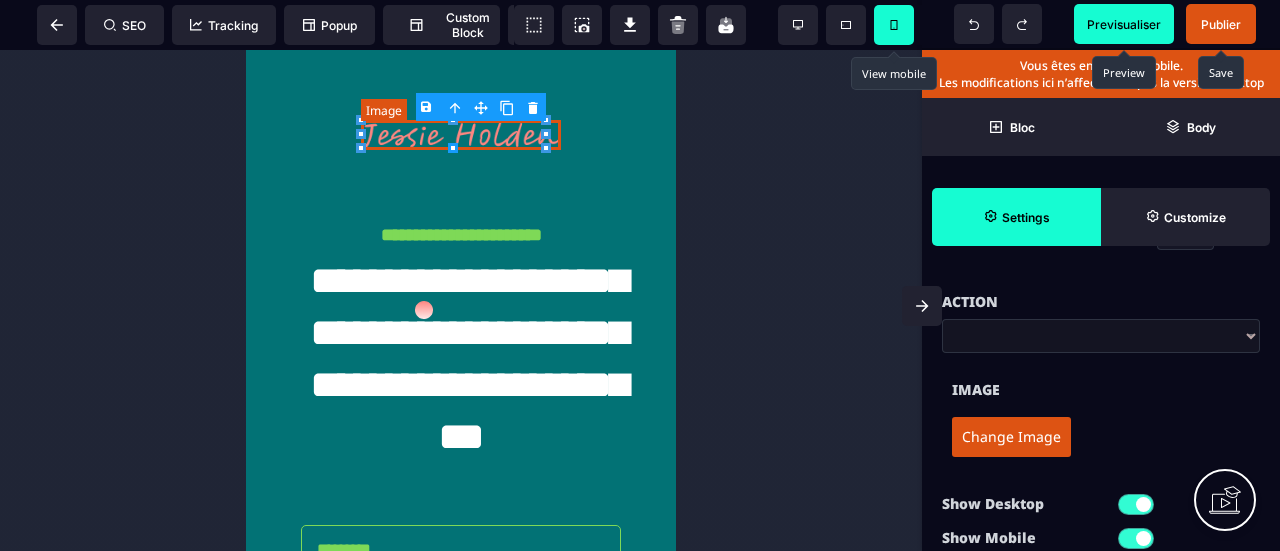 scroll, scrollTop: 0, scrollLeft: 0, axis: both 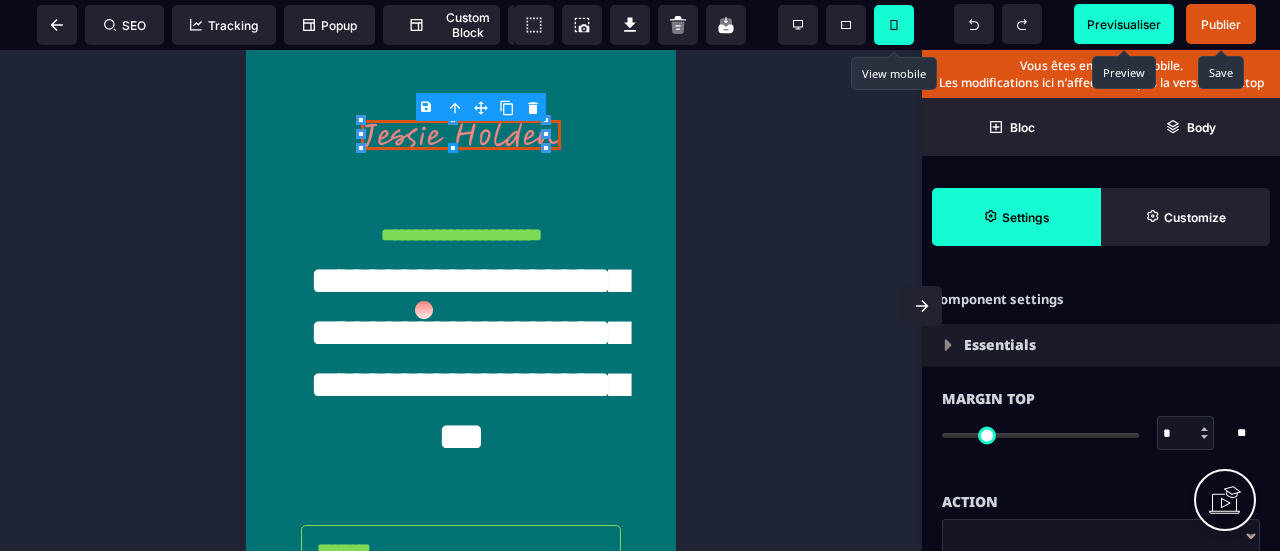 click on "B I U S
A *******
Row
SEO
Tracking
Popup" at bounding box center (640, 275) 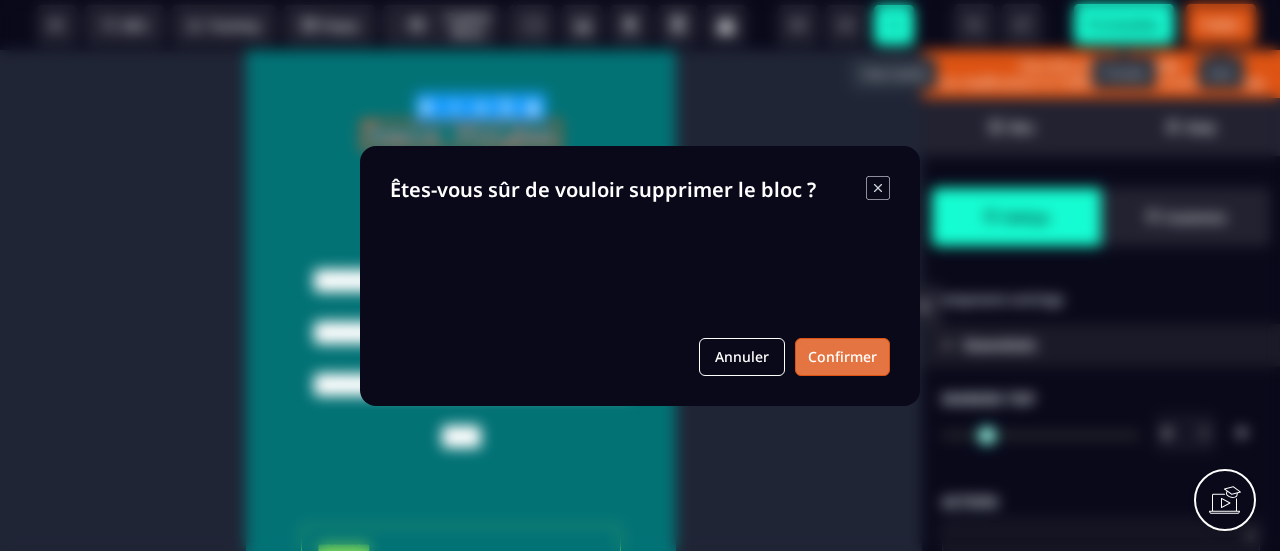 click on "Confirmer" at bounding box center [842, 357] 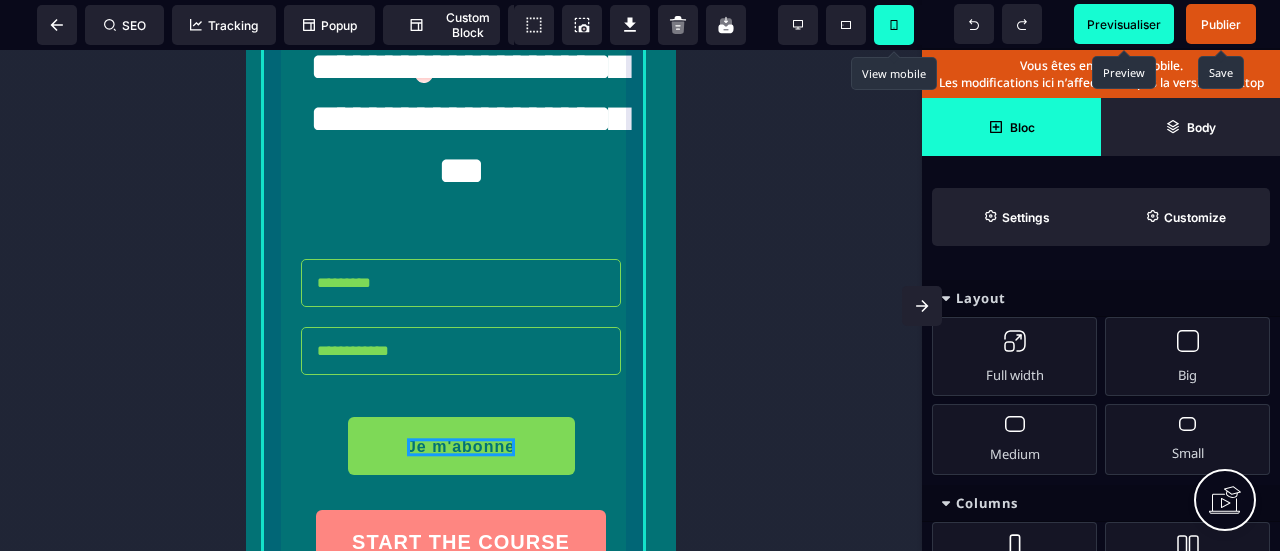 scroll, scrollTop: 262, scrollLeft: 0, axis: vertical 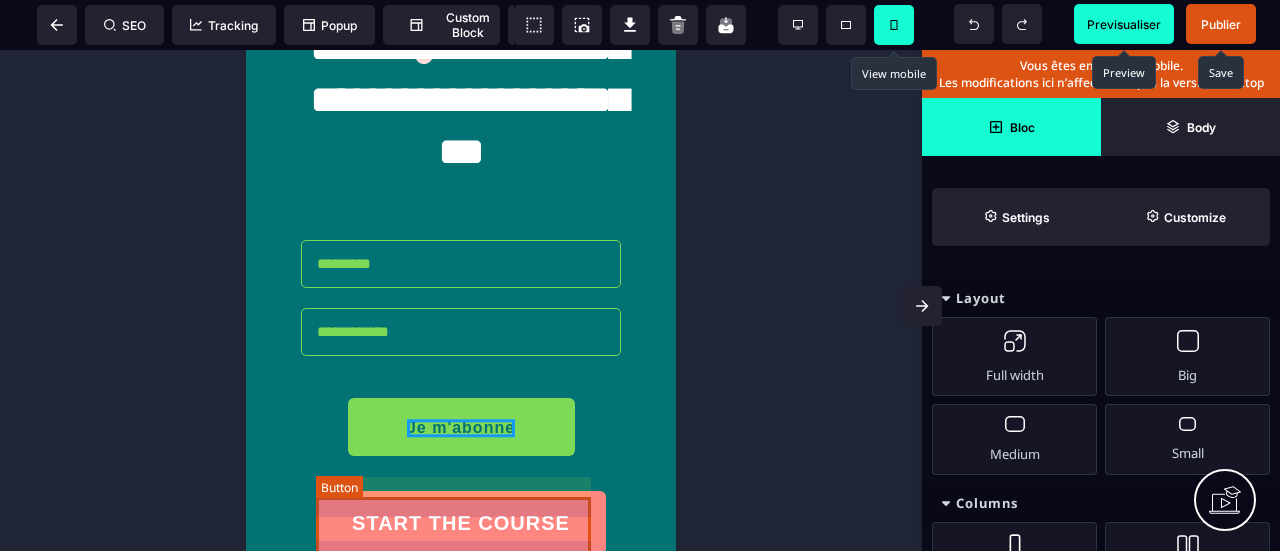 click on "START THE COURSE" at bounding box center (461, 522) 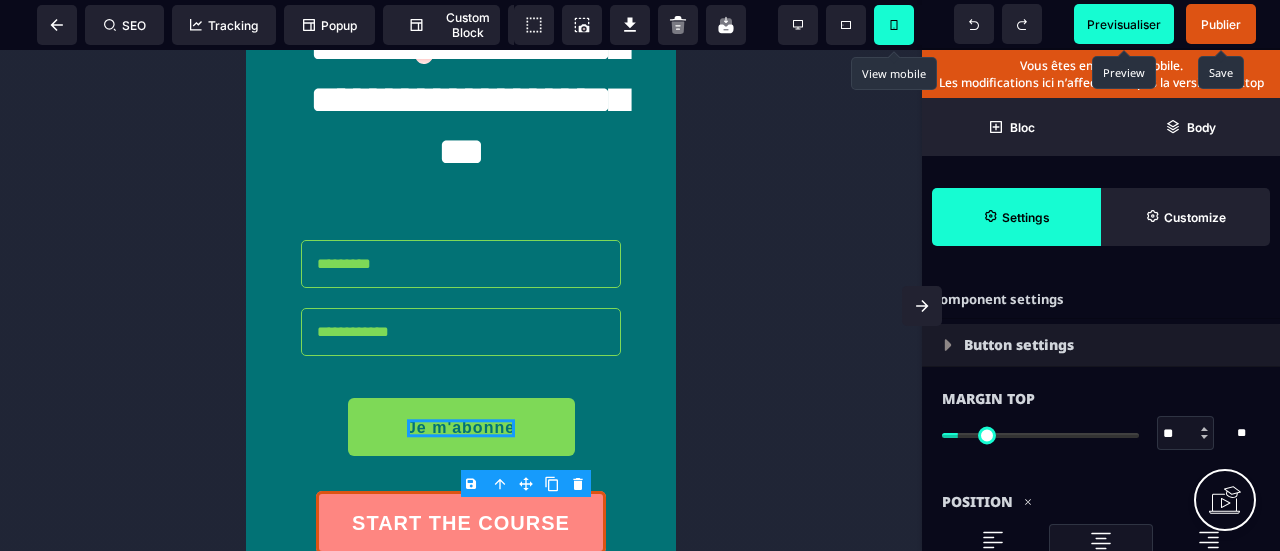 click on "B I U S
A *******
Row
SEO
Tracking
Popup" at bounding box center (640, 275) 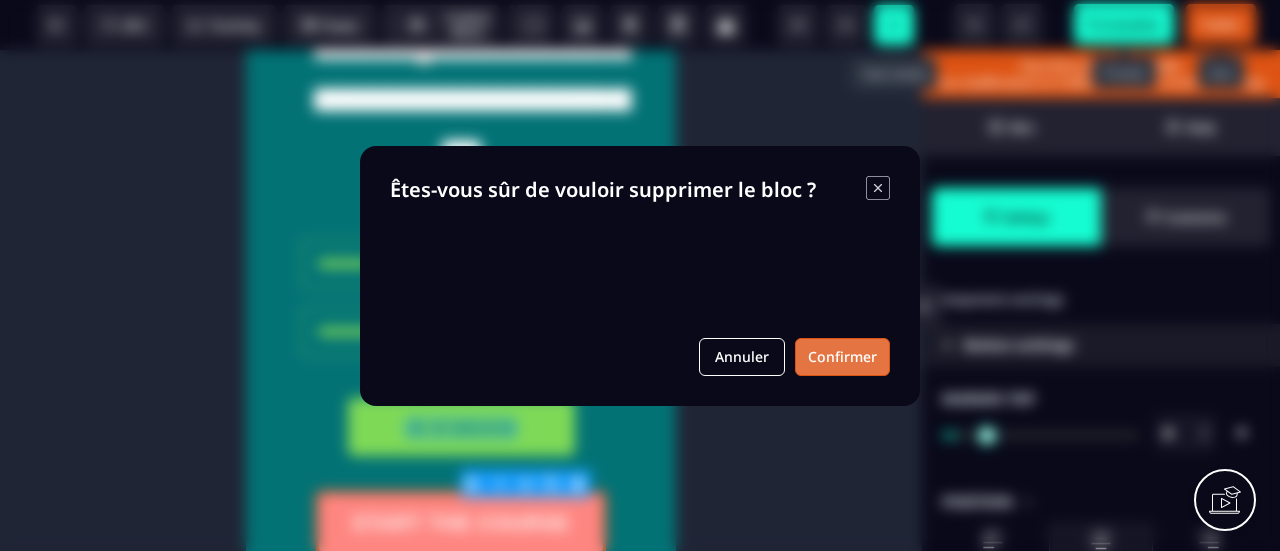 click on "Confirmer" at bounding box center (842, 357) 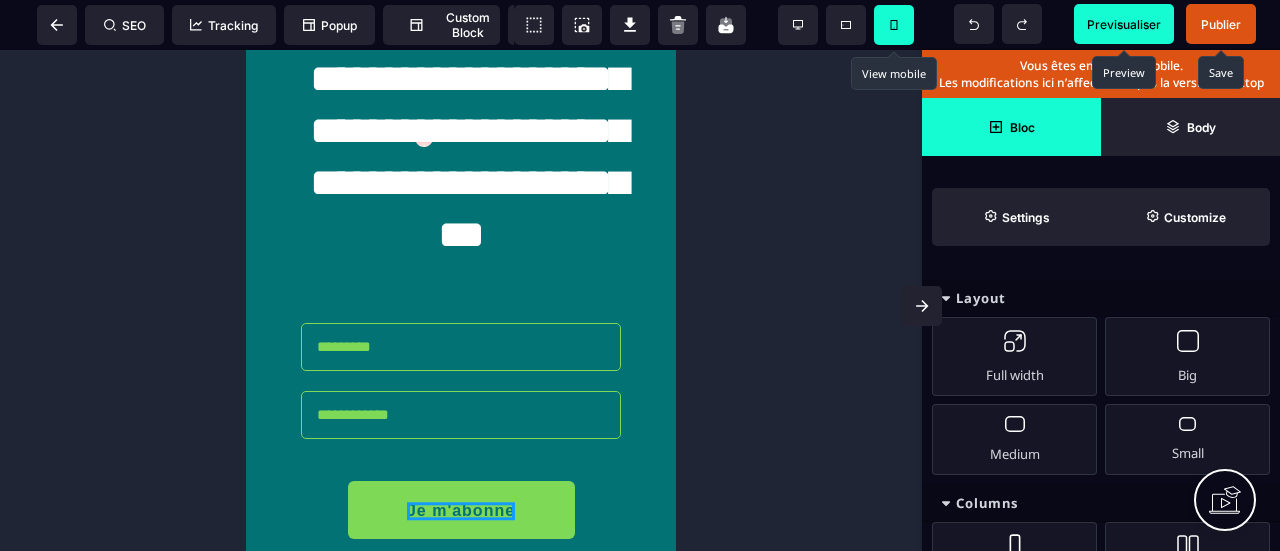 scroll, scrollTop: 178, scrollLeft: 0, axis: vertical 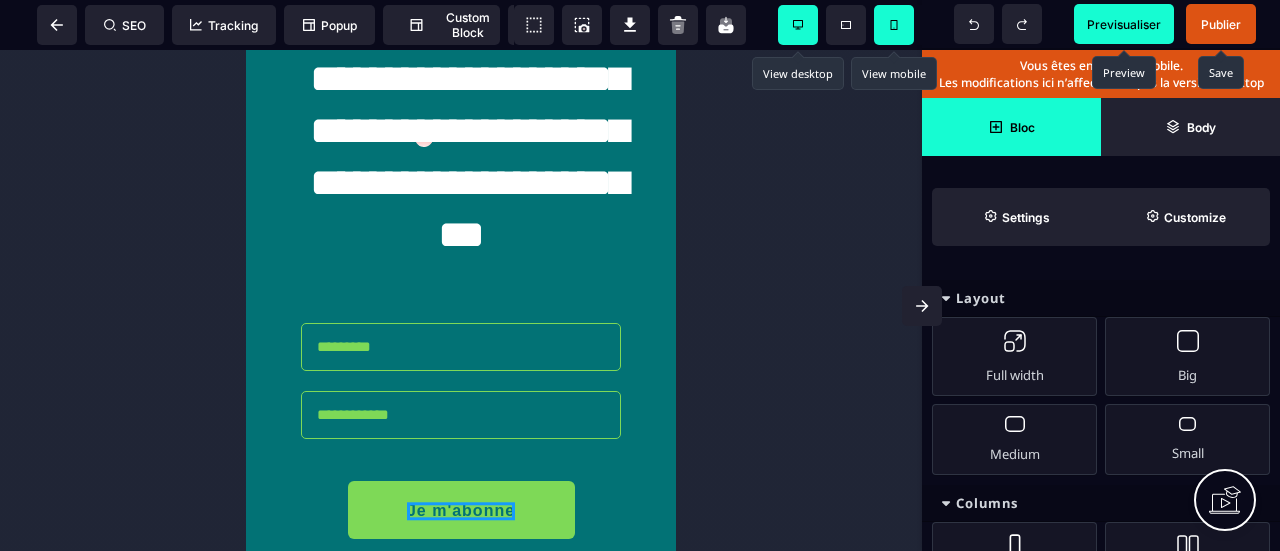 click at bounding box center (798, 25) 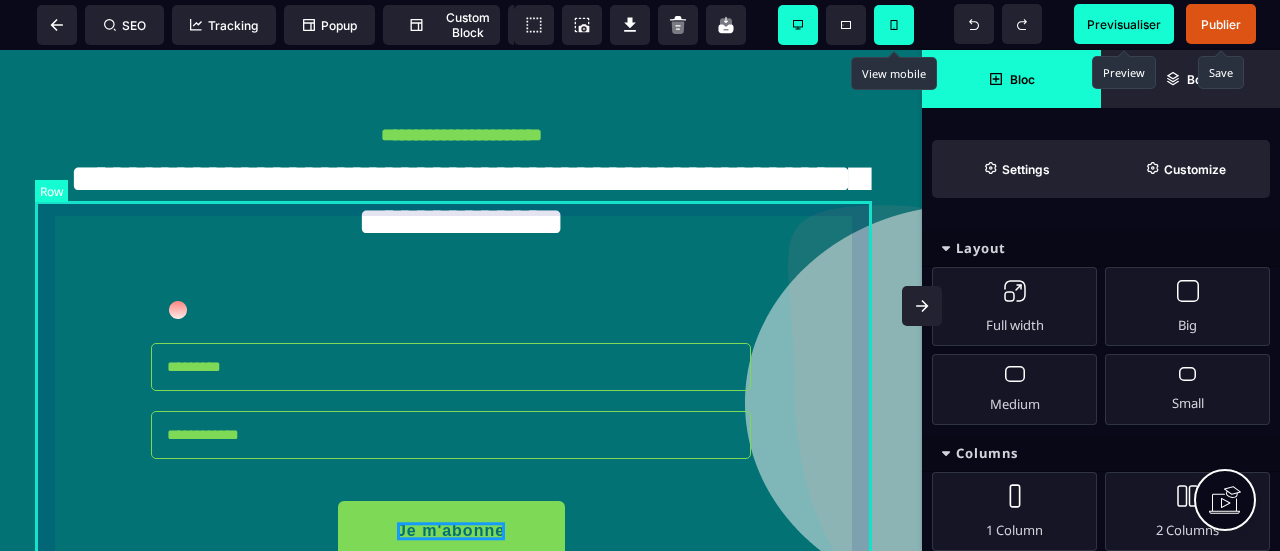scroll, scrollTop: 0, scrollLeft: 0, axis: both 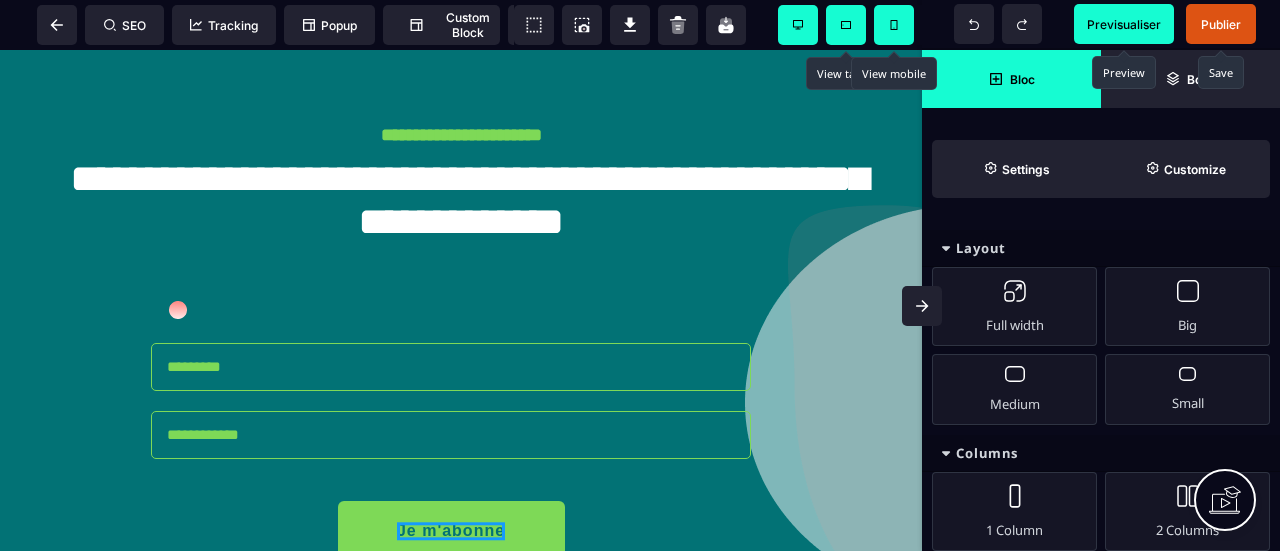 click at bounding box center [846, 25] 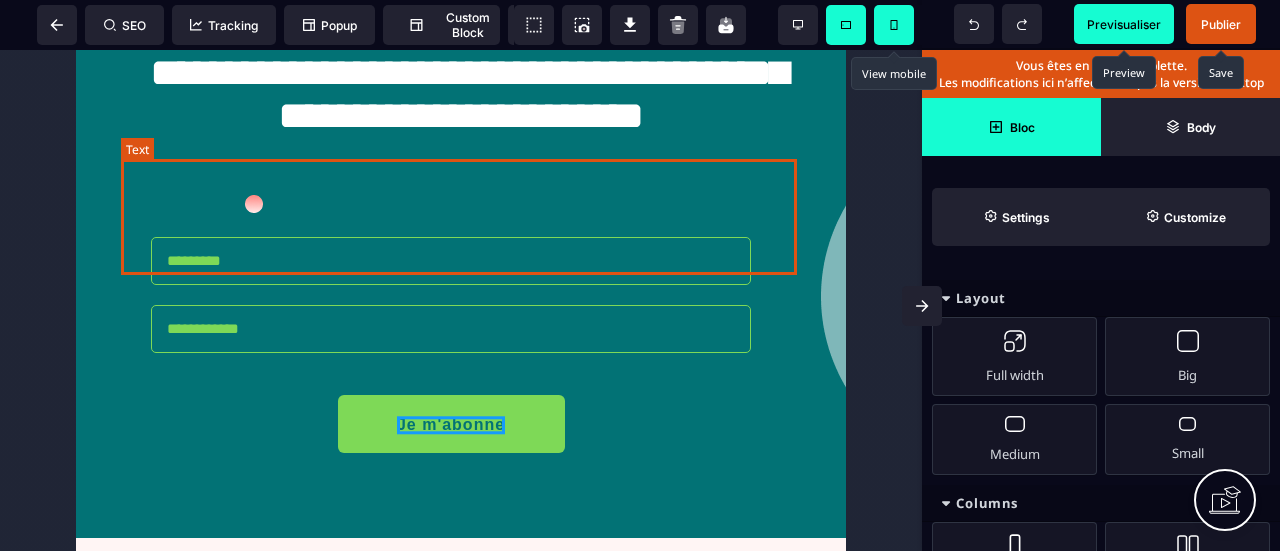 scroll, scrollTop: 0, scrollLeft: 0, axis: both 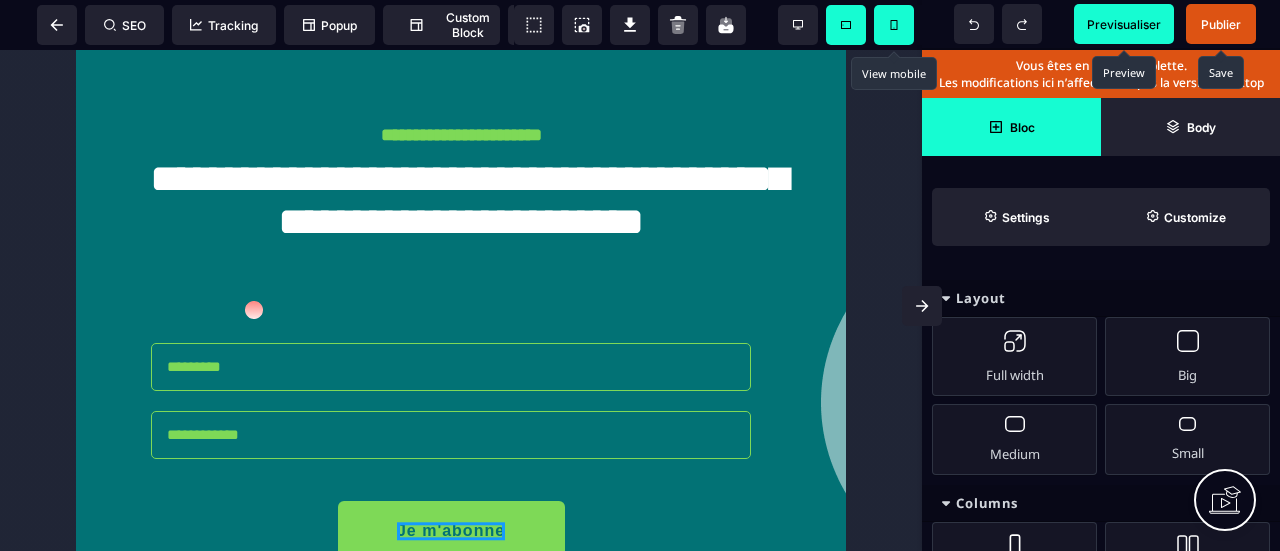 click at bounding box center (894, 25) 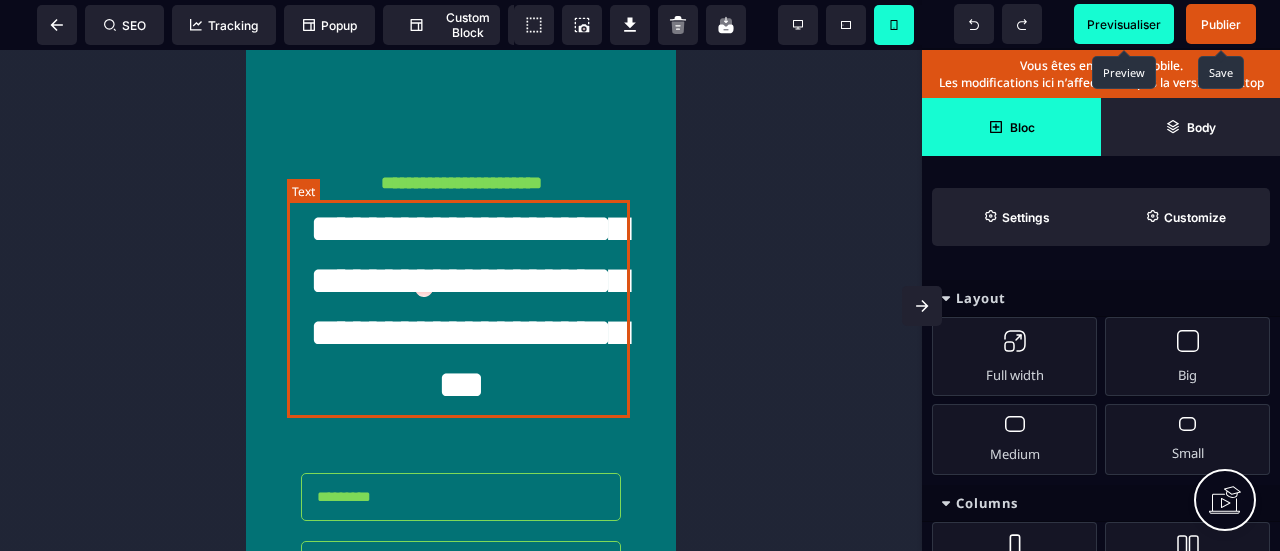 scroll, scrollTop: 0, scrollLeft: 0, axis: both 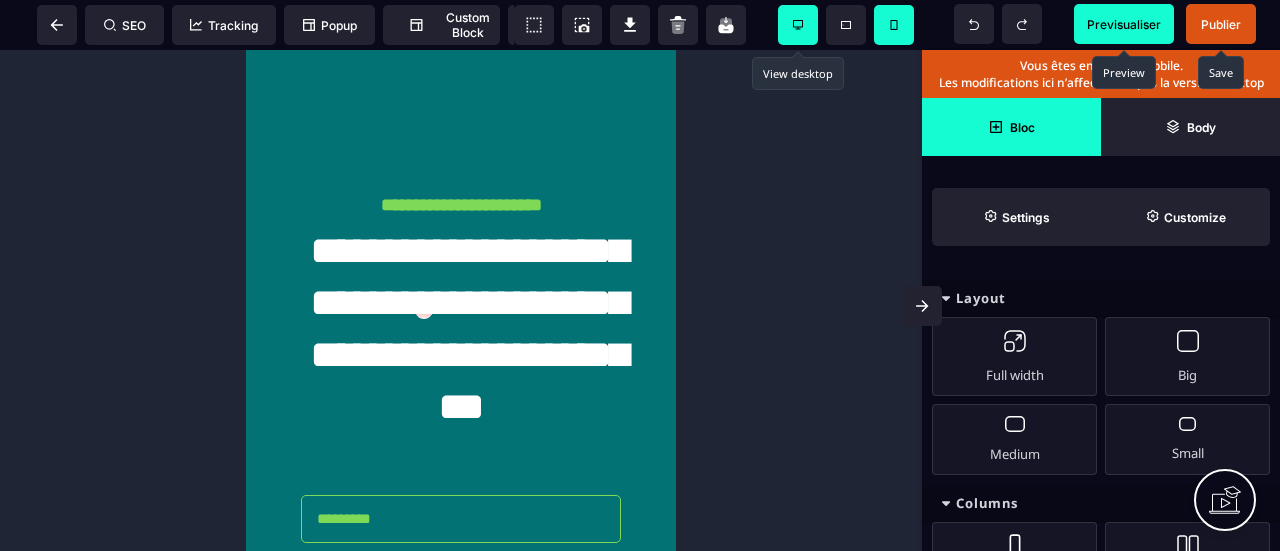 click 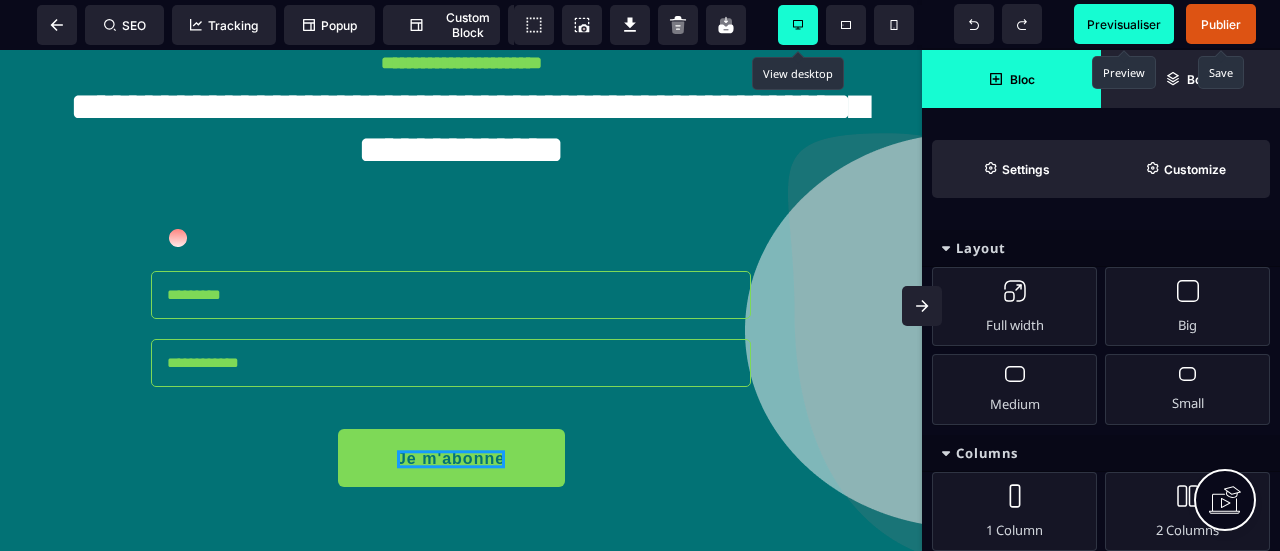 scroll, scrollTop: 0, scrollLeft: 0, axis: both 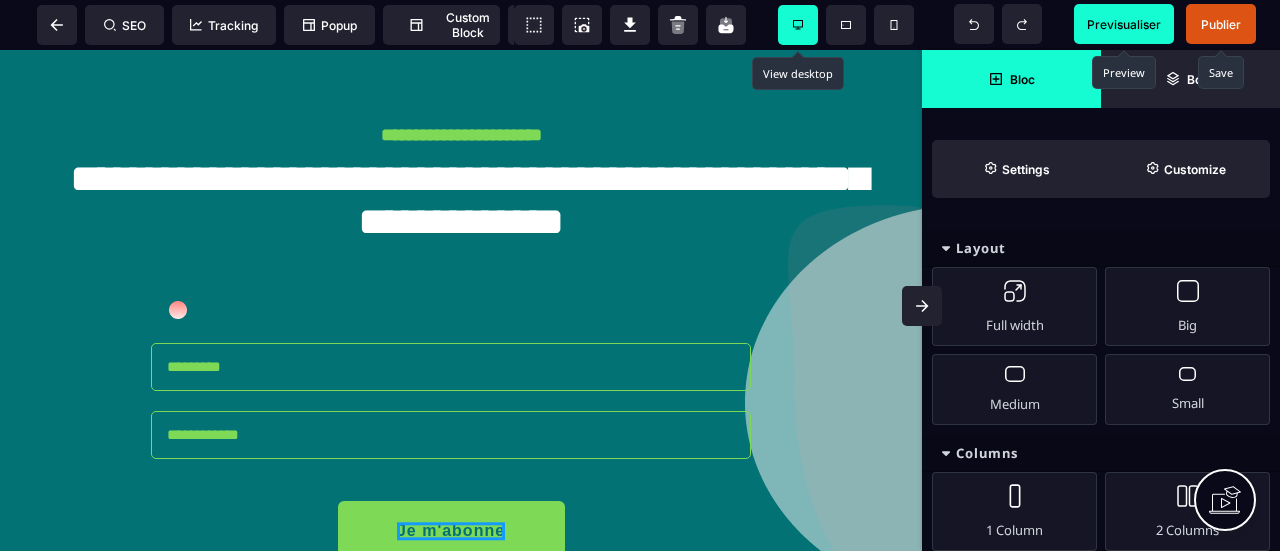 click on "Publier" at bounding box center (1221, 24) 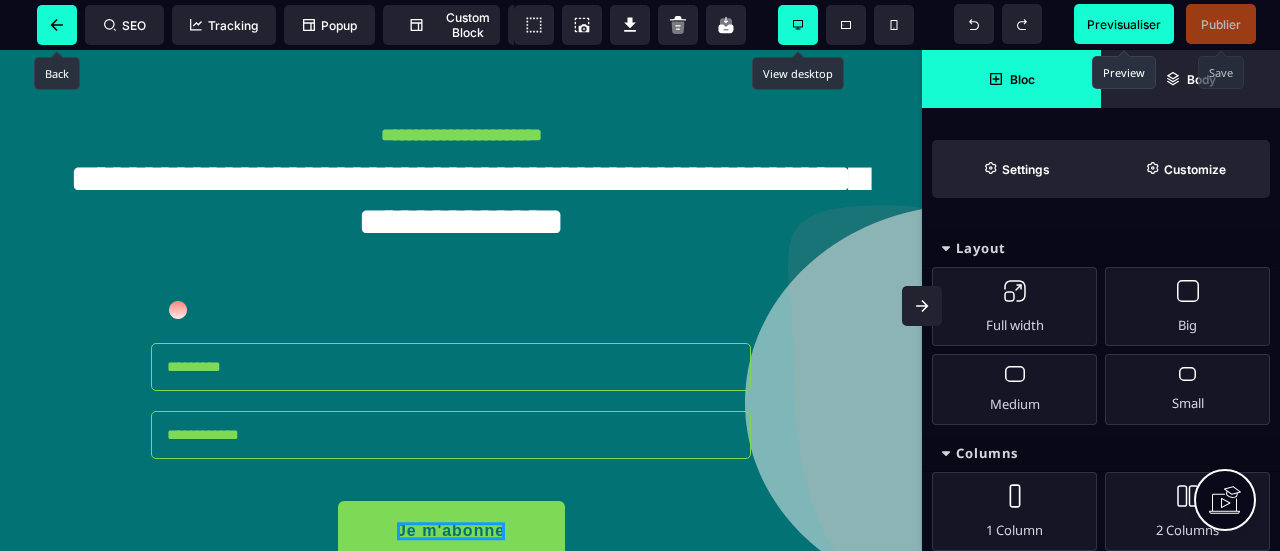 click at bounding box center (57, 25) 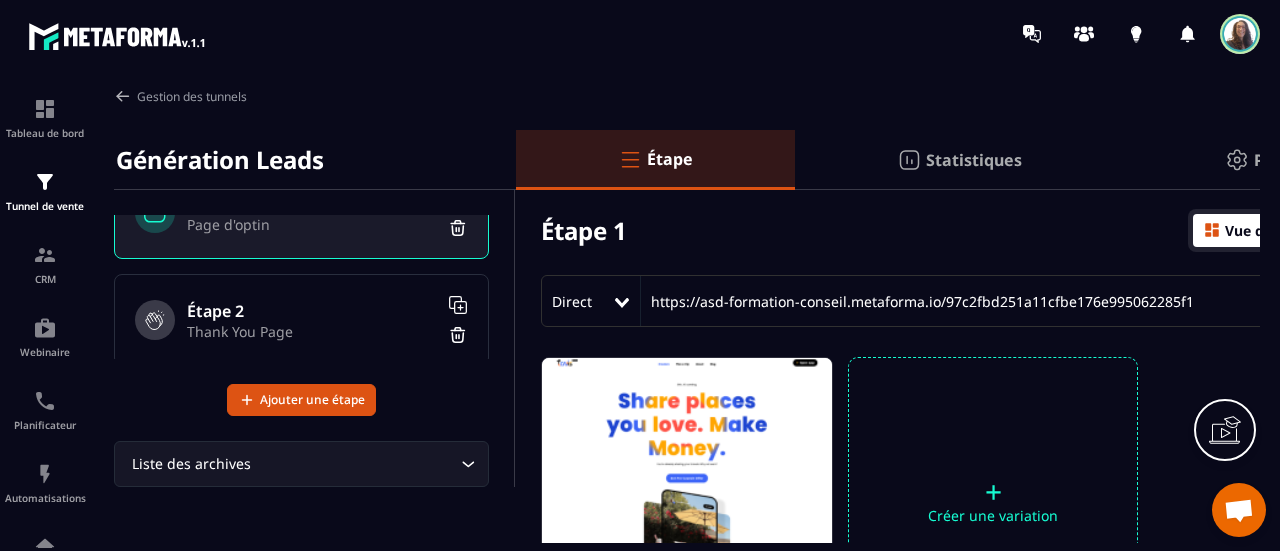 scroll, scrollTop: 68, scrollLeft: 0, axis: vertical 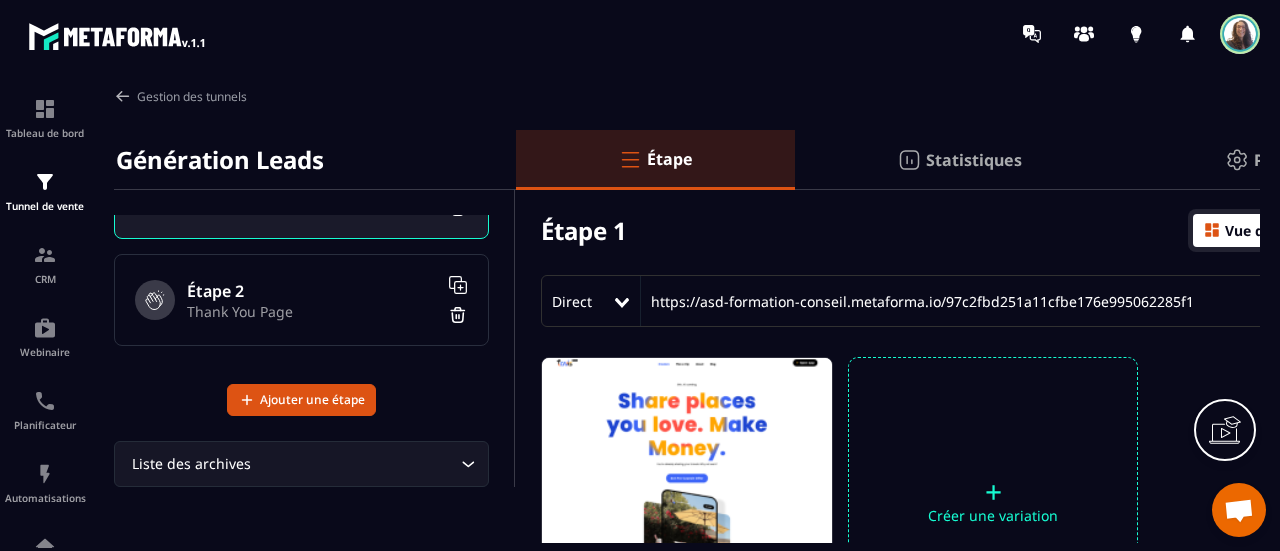 click at bounding box center (1212, 230) 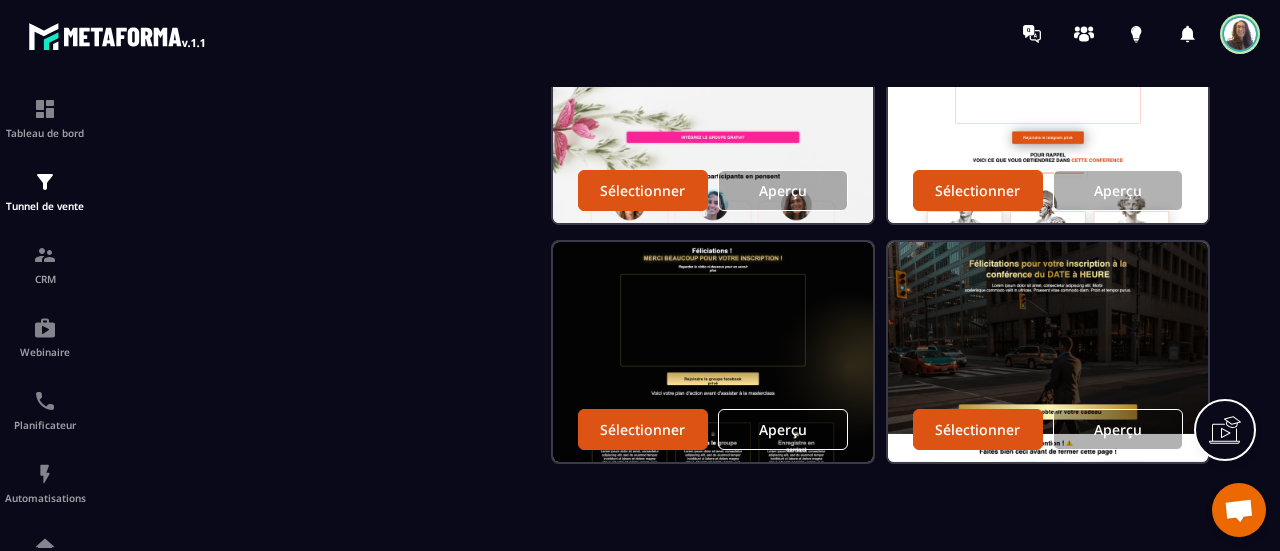 scroll, scrollTop: 766, scrollLeft: 0, axis: vertical 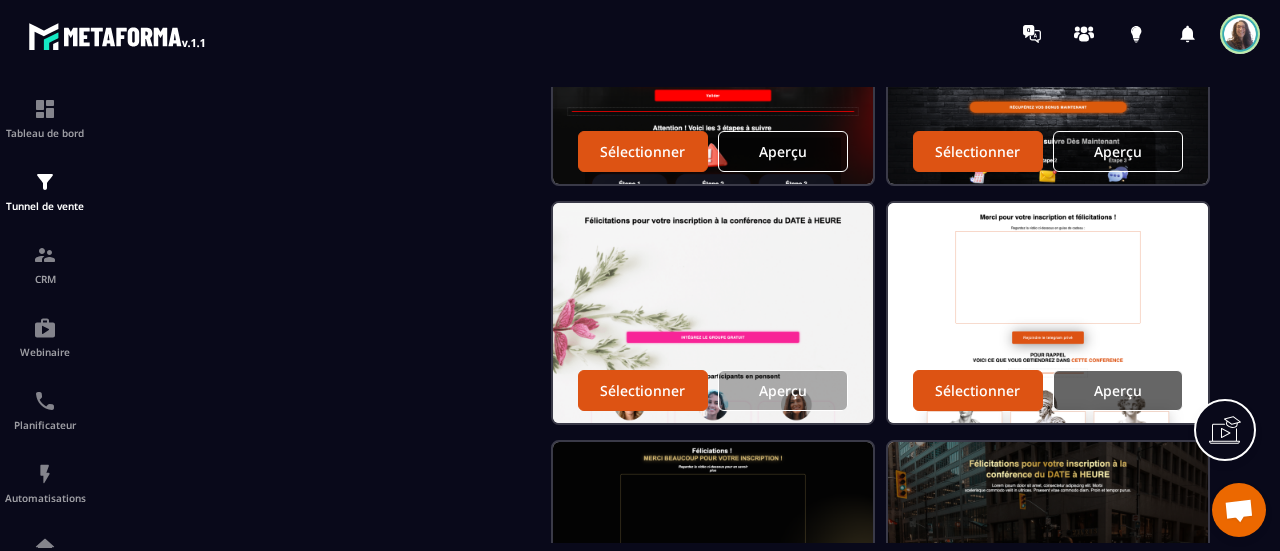 click on "Aperçu" at bounding box center [1118, 390] 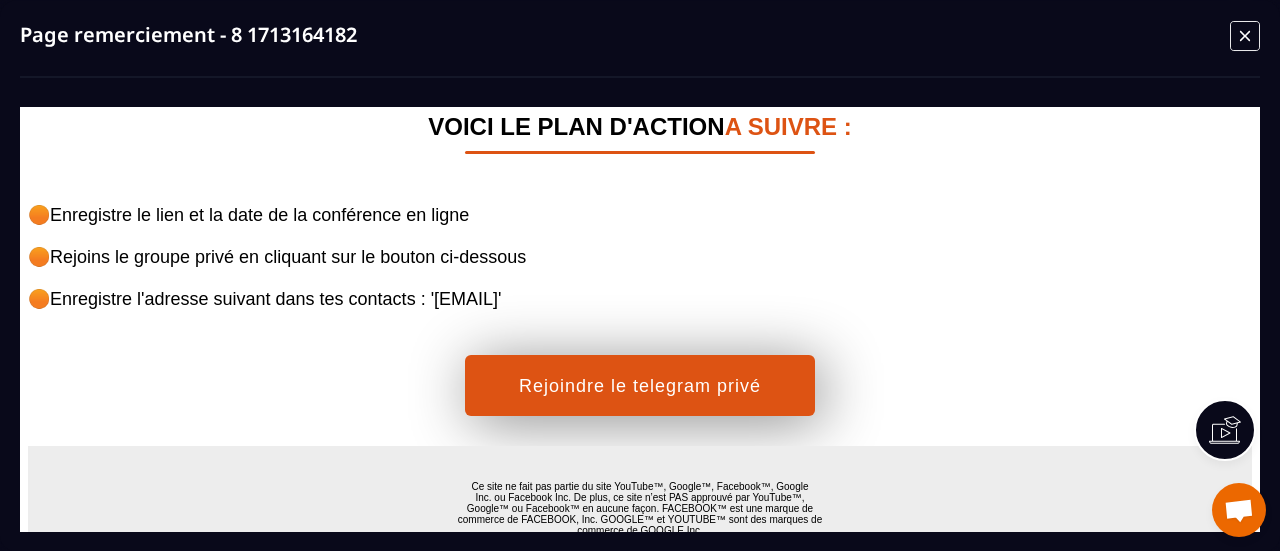 scroll, scrollTop: 1501, scrollLeft: 0, axis: vertical 